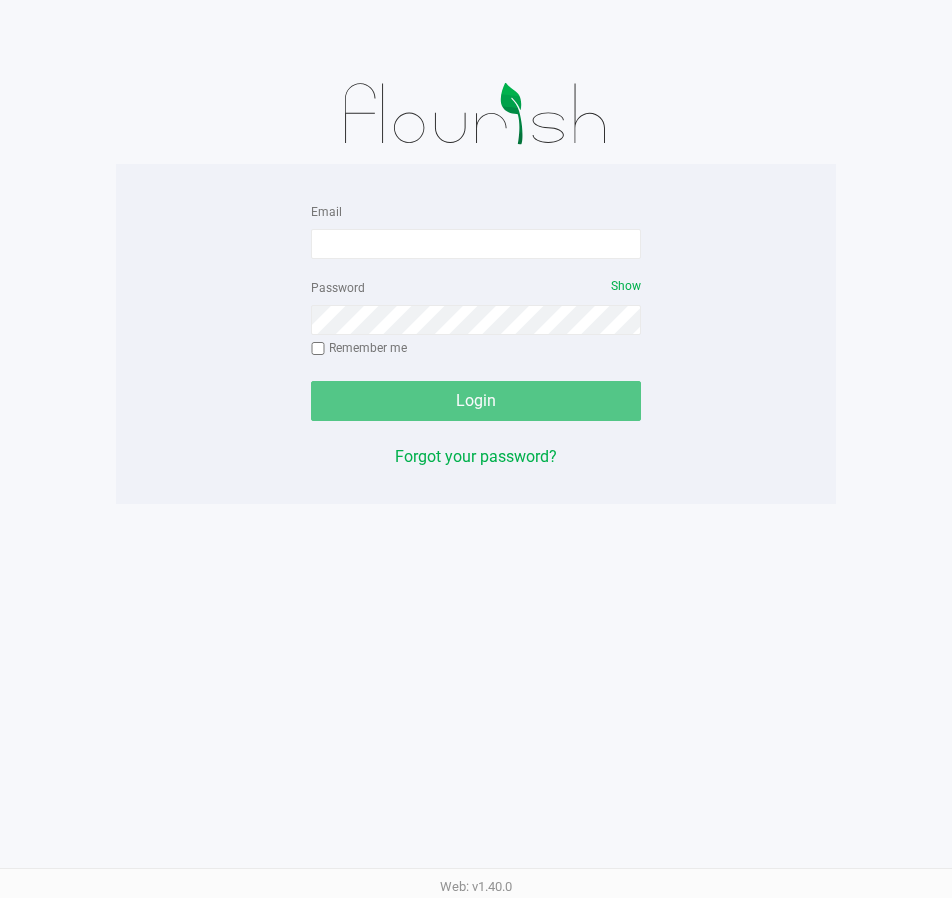 scroll, scrollTop: 0, scrollLeft: 0, axis: both 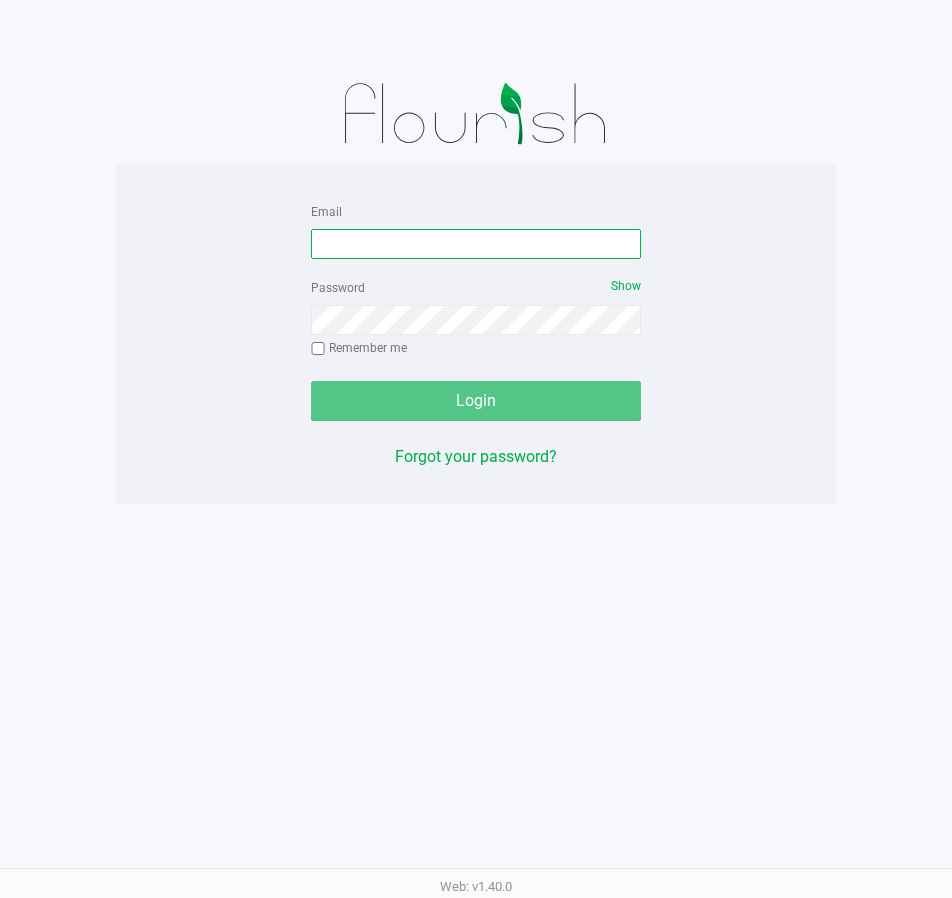 click on "Email" at bounding box center (476, 244) 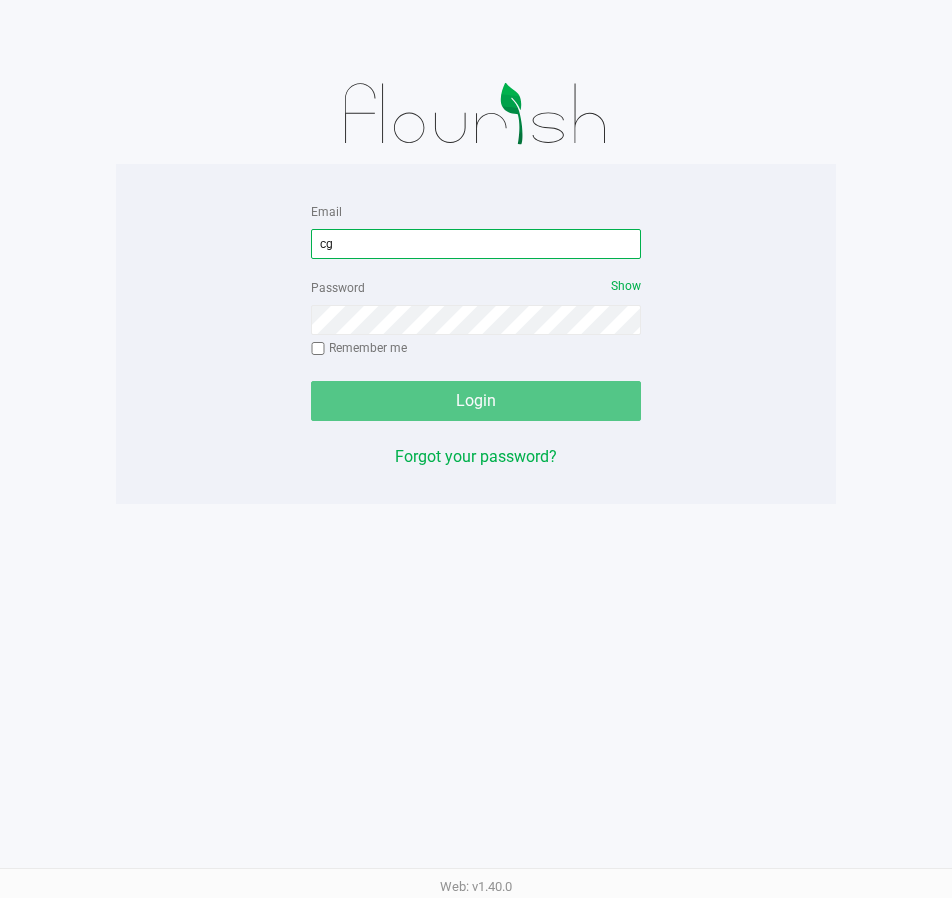 type on "c" 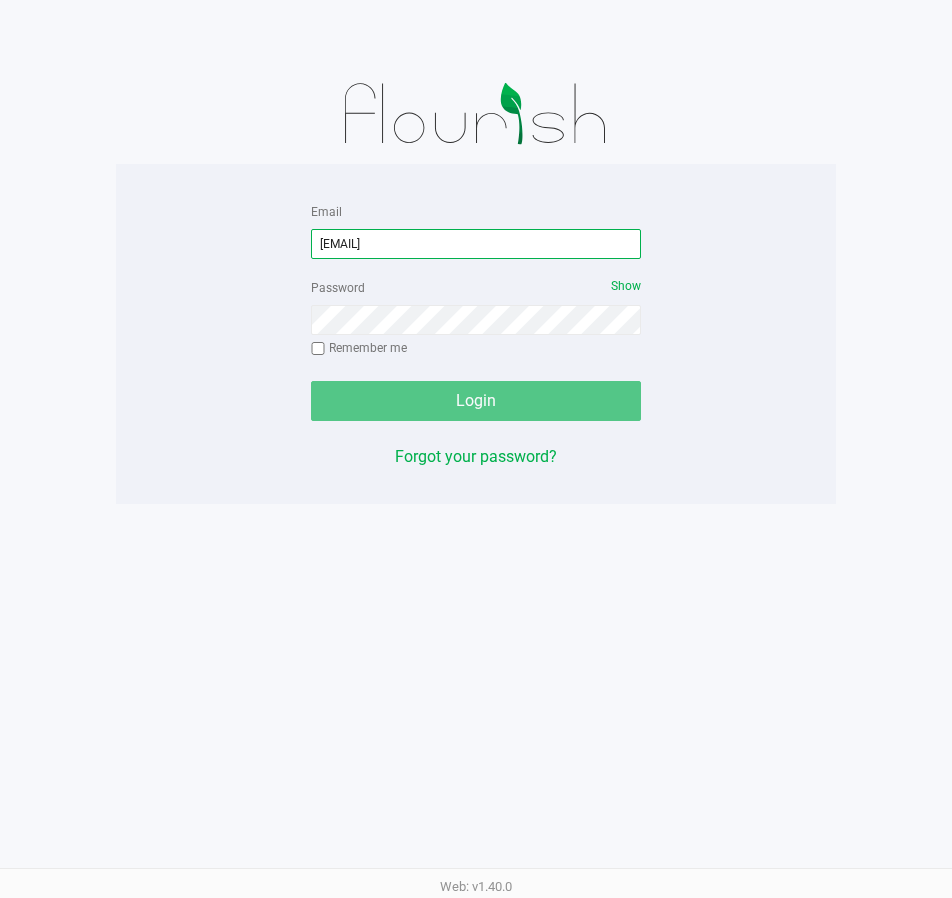 type on "cgriffis@[EXAMPLE.COM]" 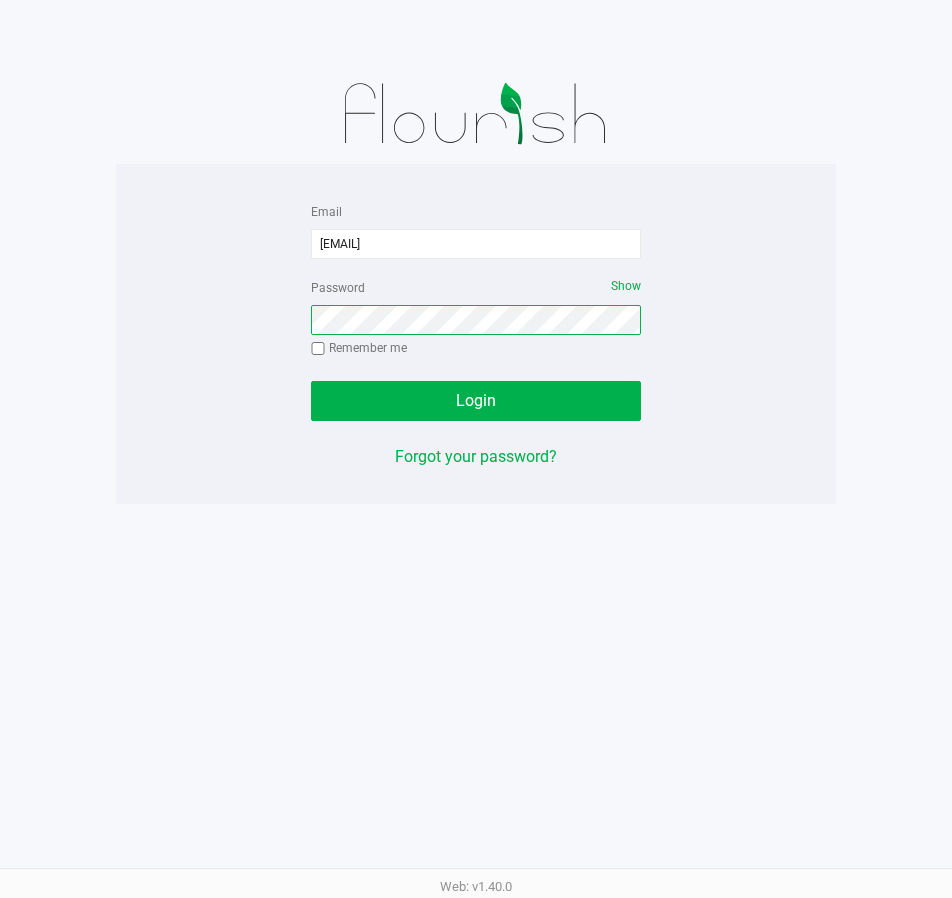 click on "Login" 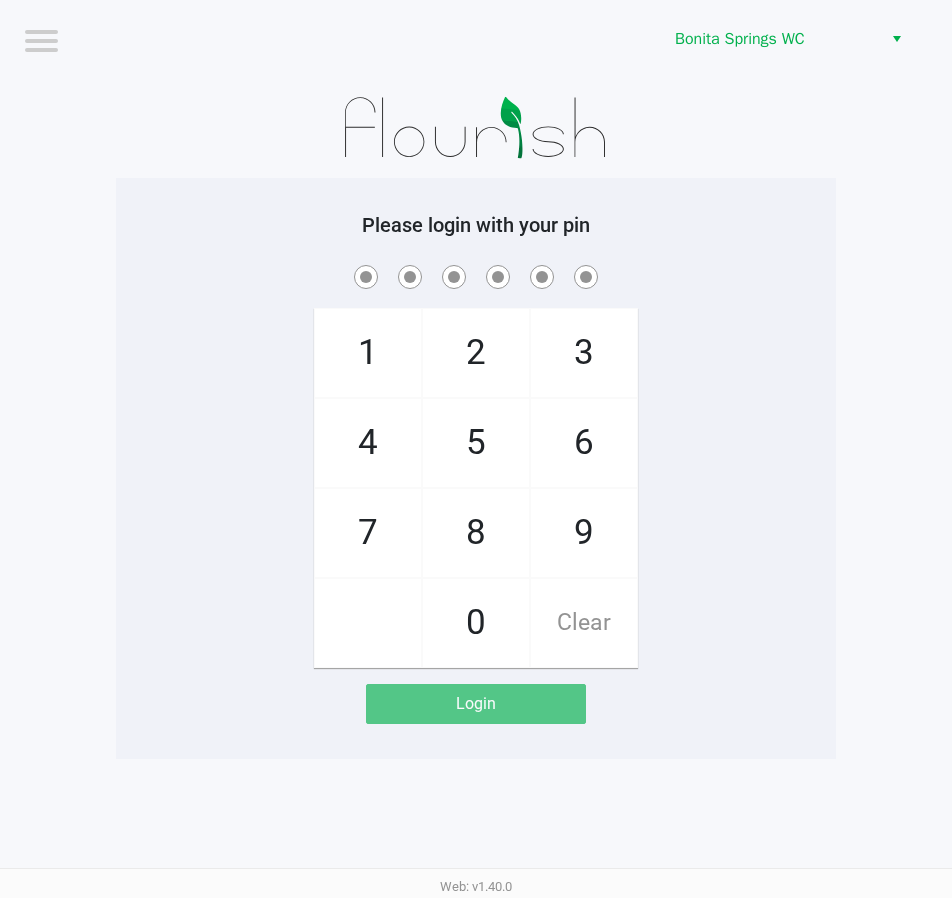 click on "1   4   7       2   5   8   0   3   6   9   Clear" 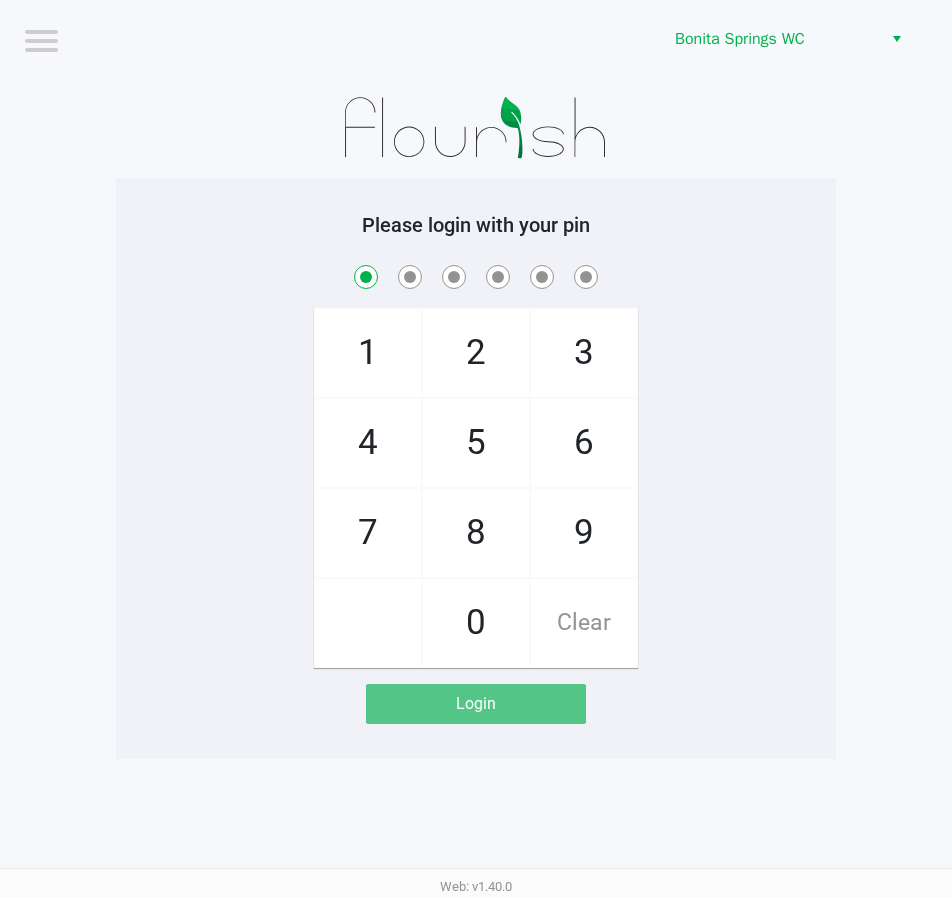 checkbox on "true" 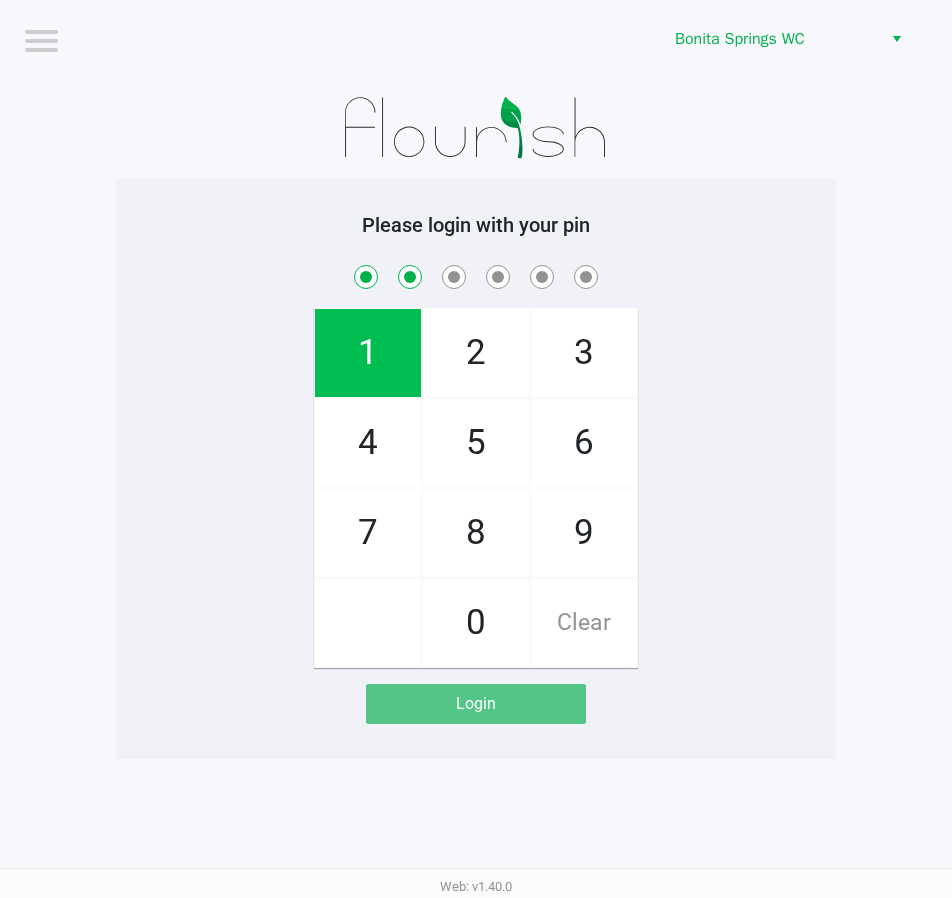 checkbox on "true" 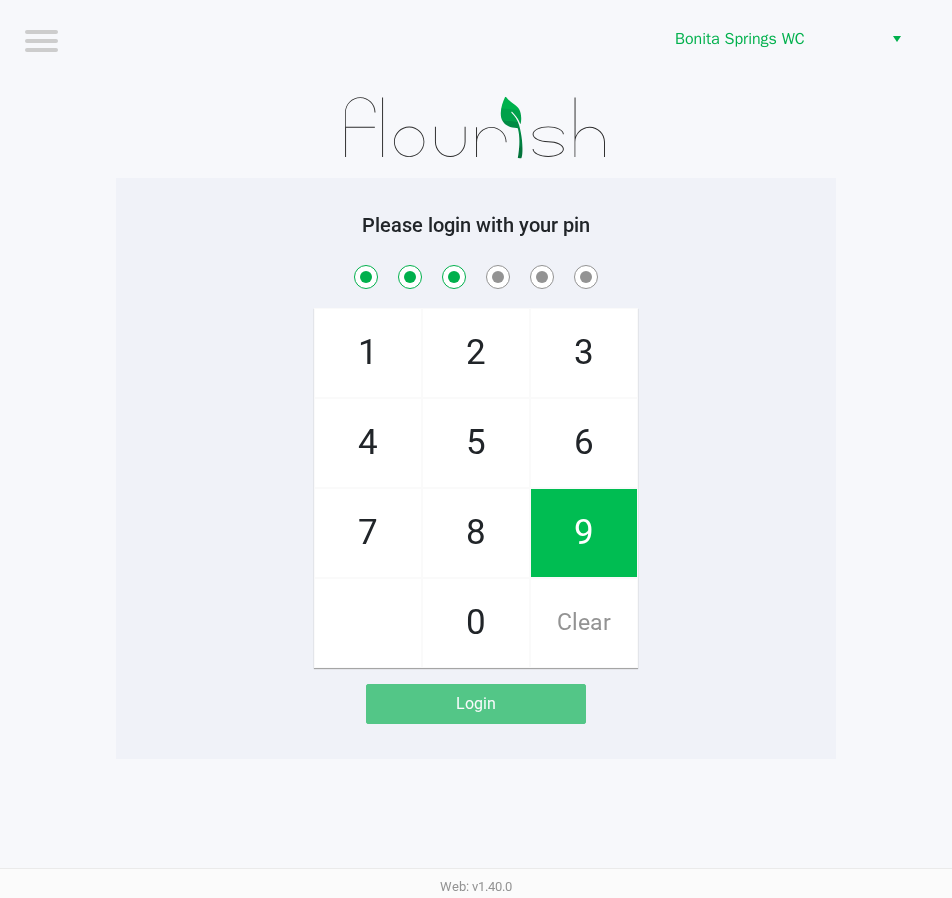 checkbox on "true" 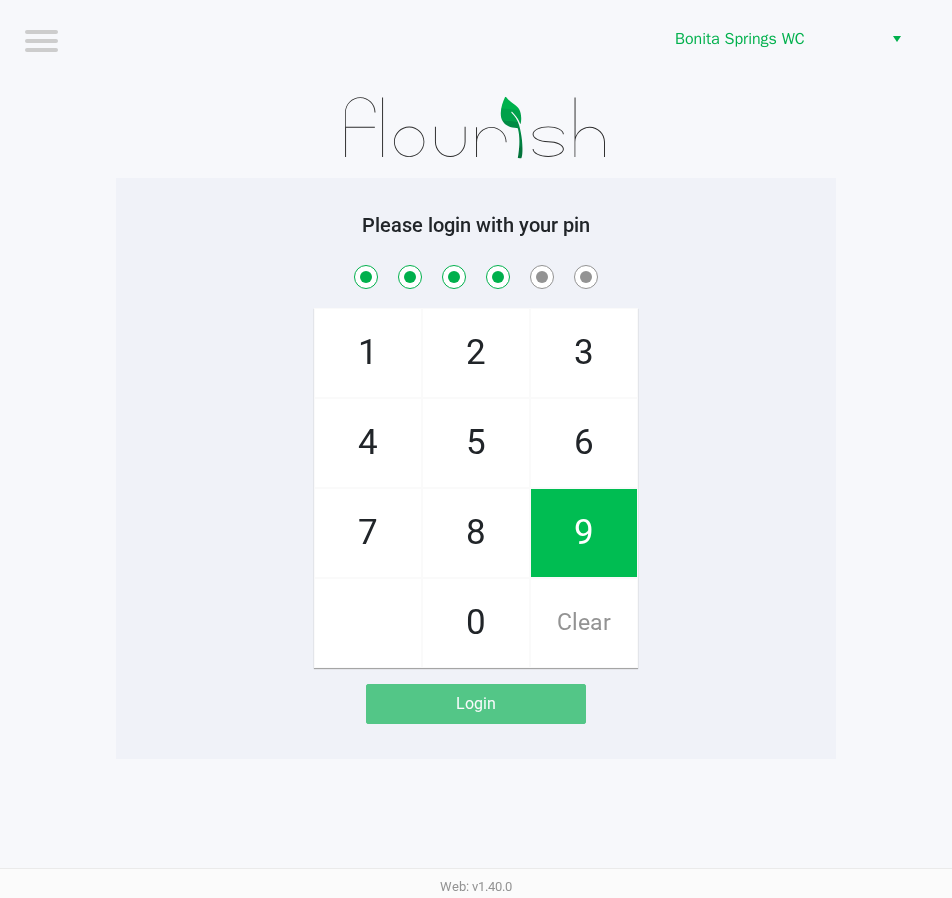 checkbox on "true" 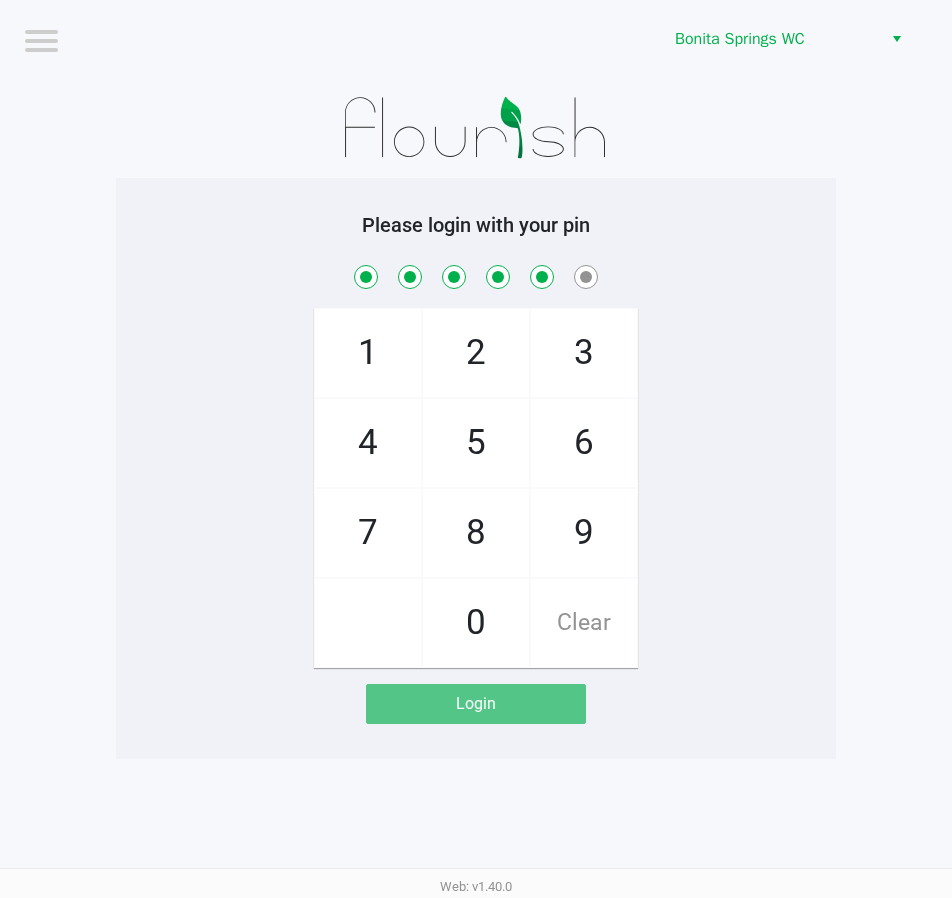 checkbox on "true" 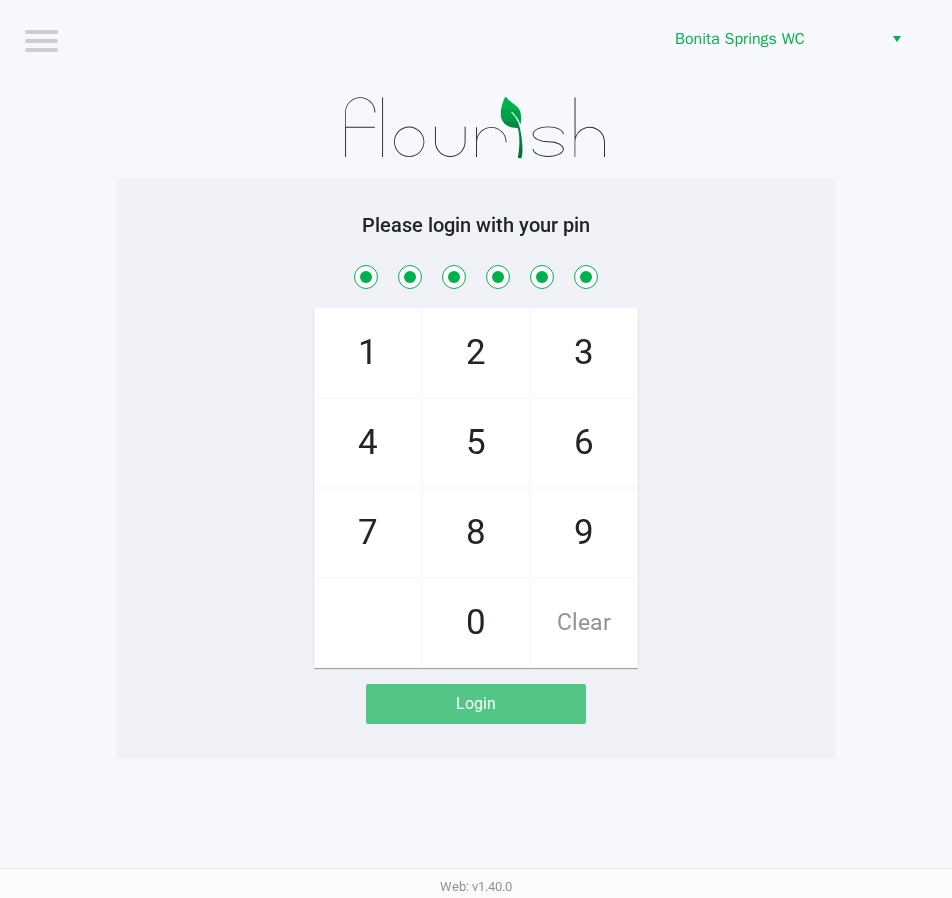 checkbox on "true" 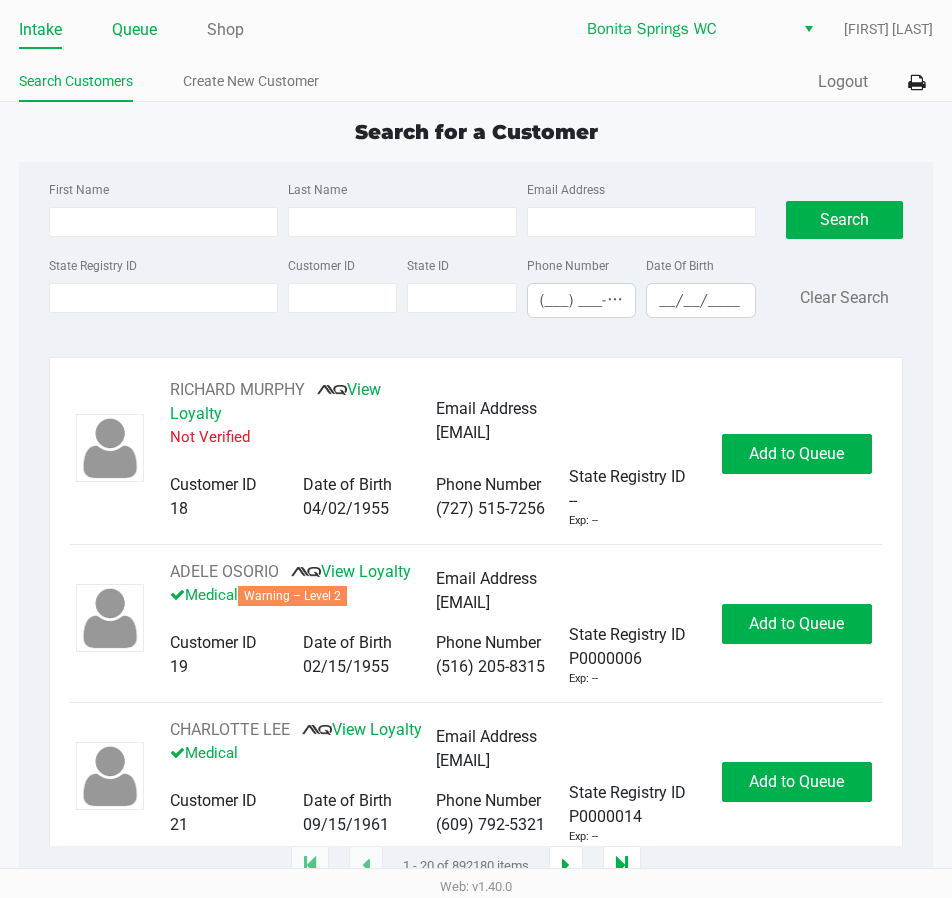 click on "Queue" 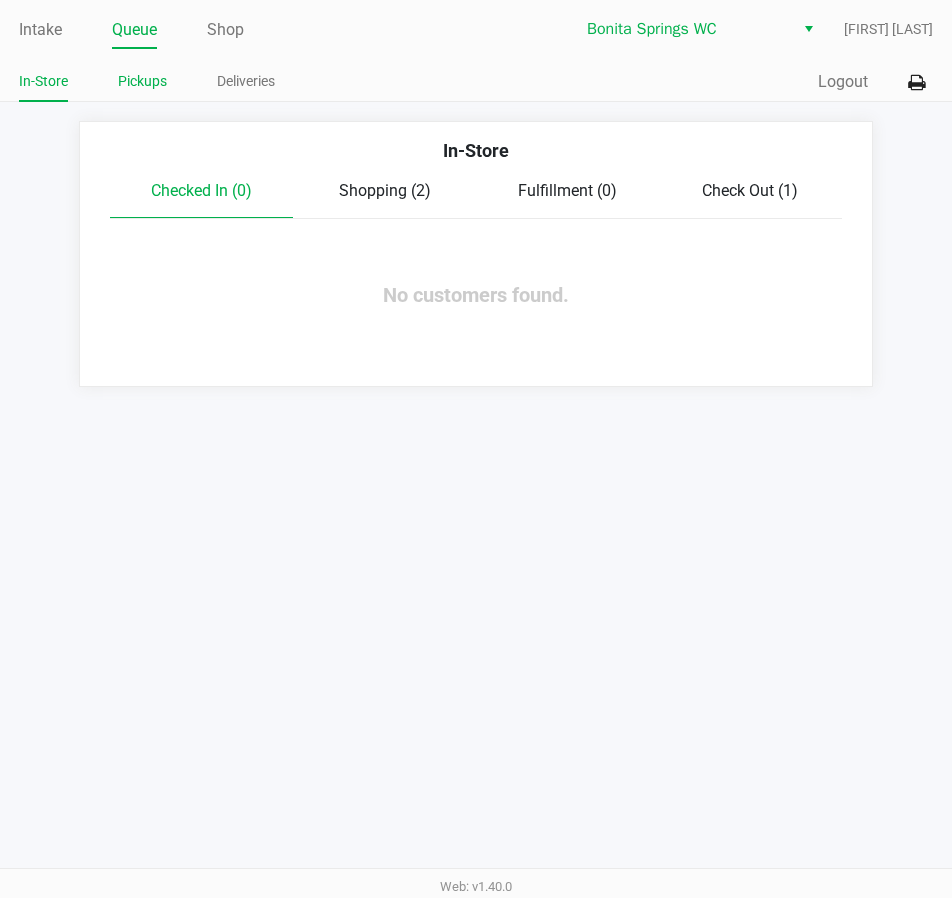 click on "Pickups" 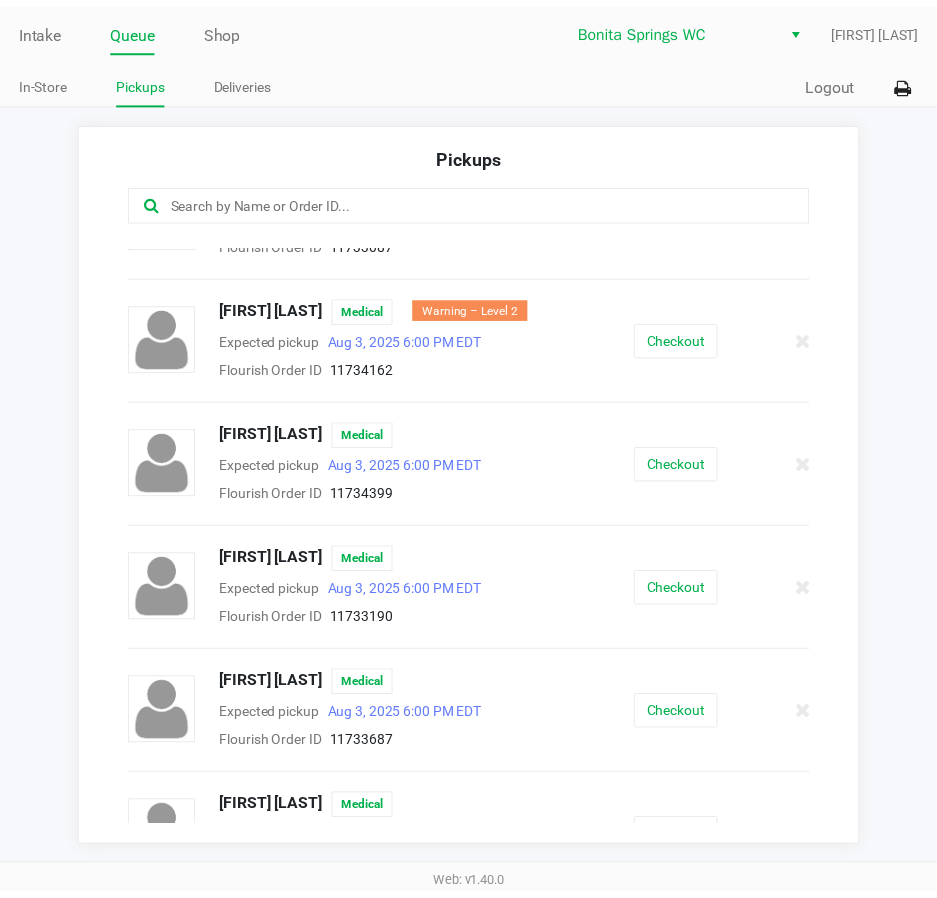 scroll, scrollTop: 1100, scrollLeft: 0, axis: vertical 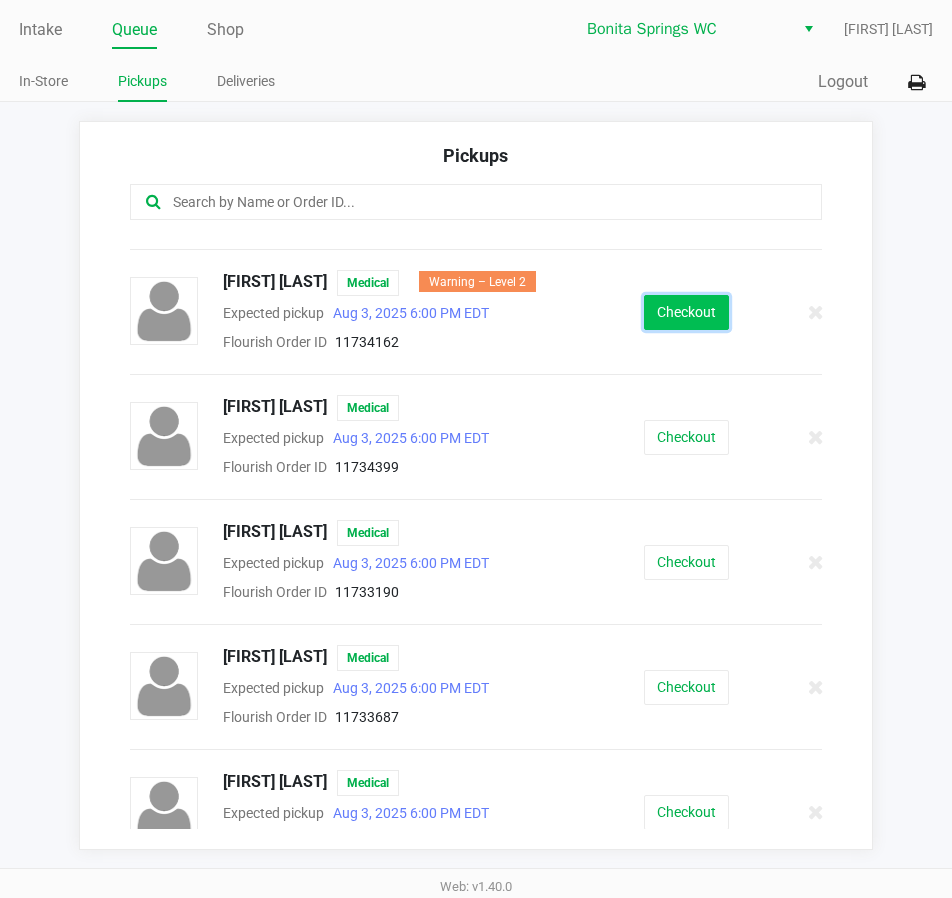 click on "Checkout" 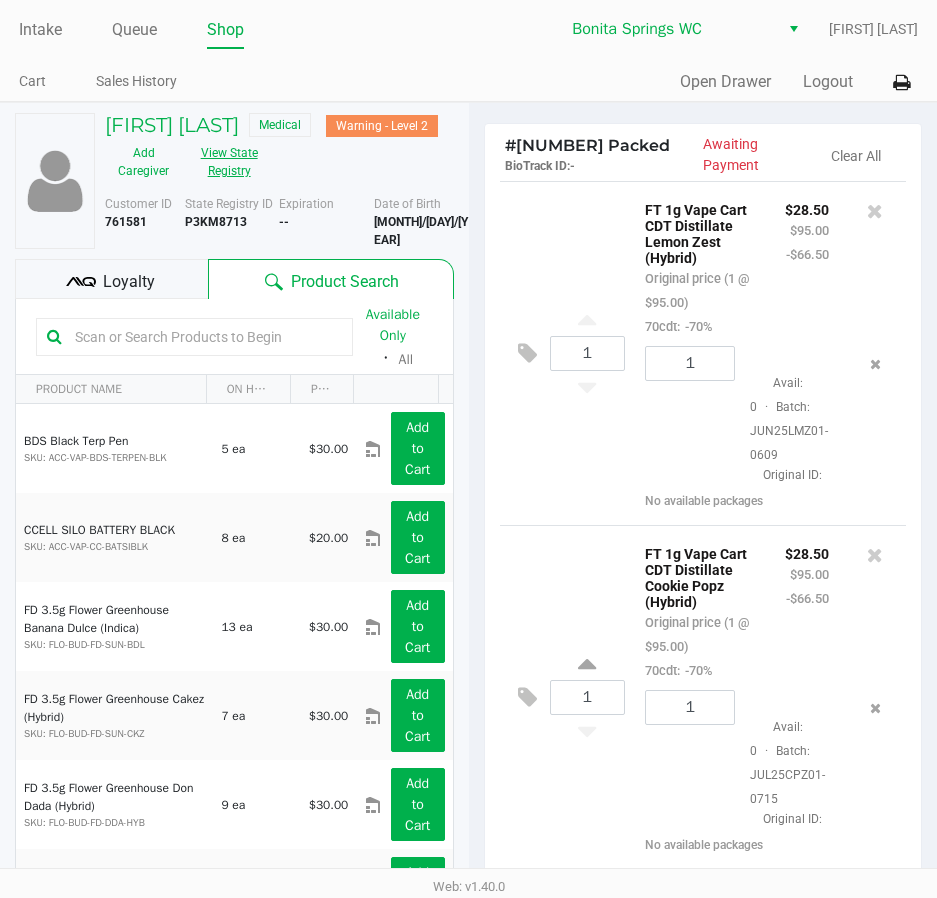 click on "View State Registry" 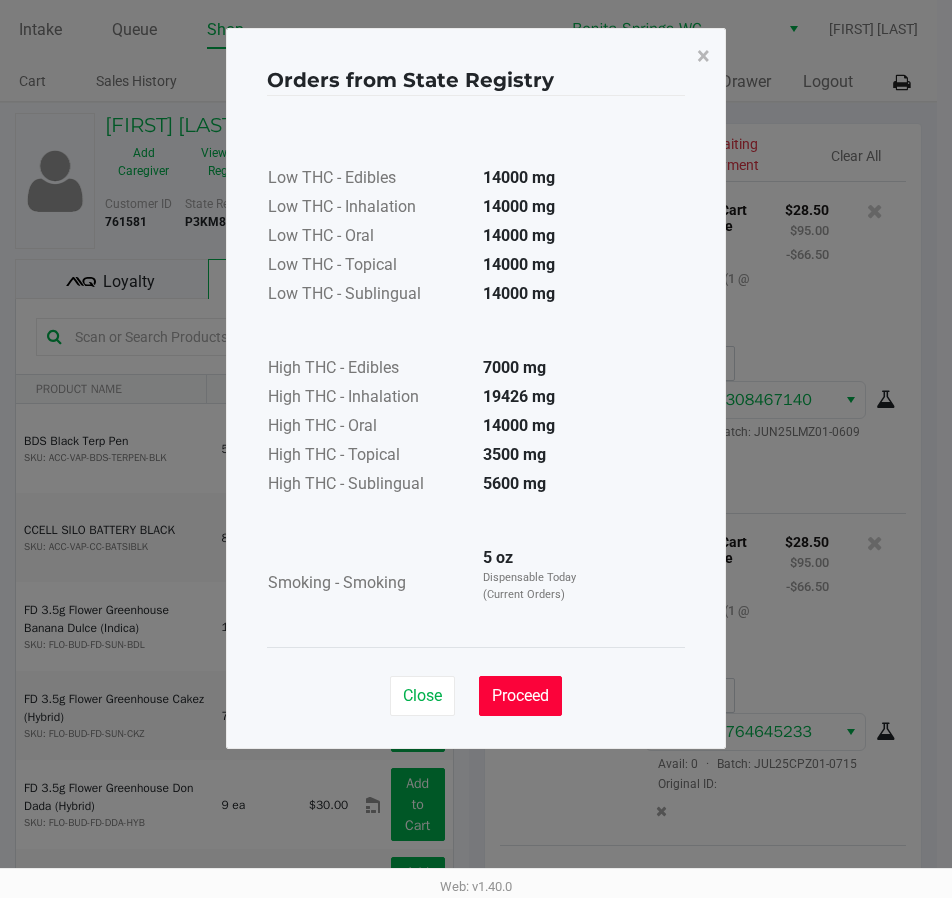 click on "Proceed" 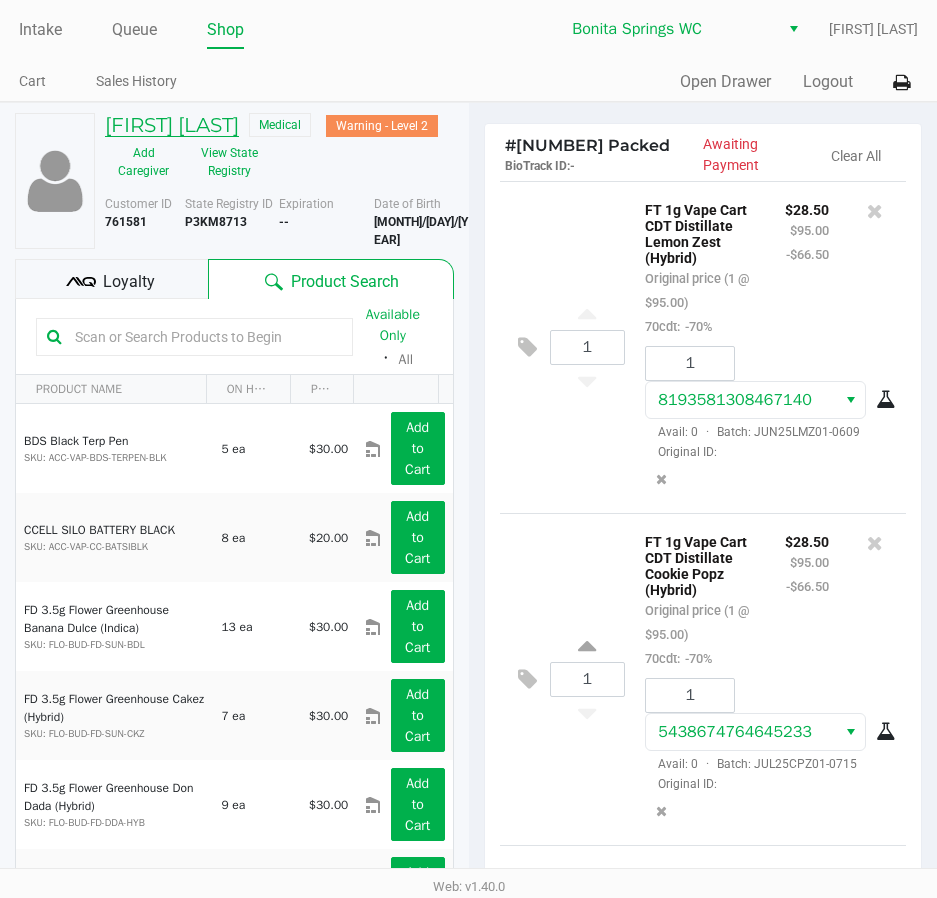 click on "KATALIN YOUNG" 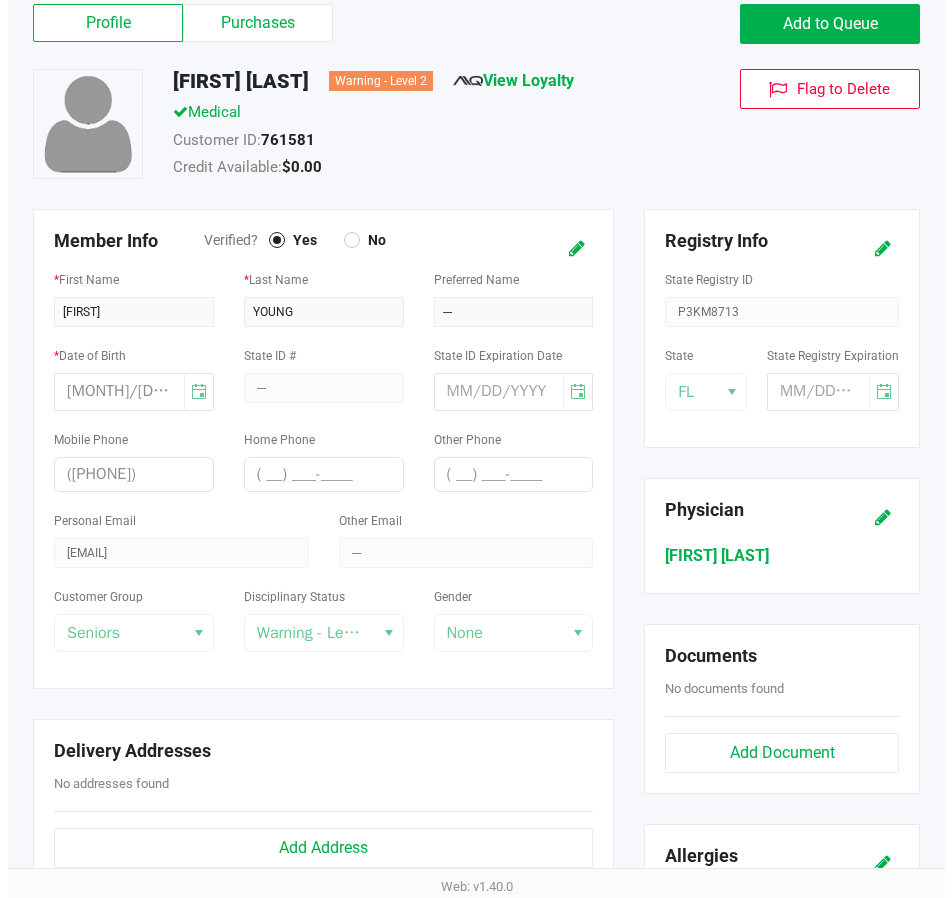 scroll, scrollTop: 0, scrollLeft: 0, axis: both 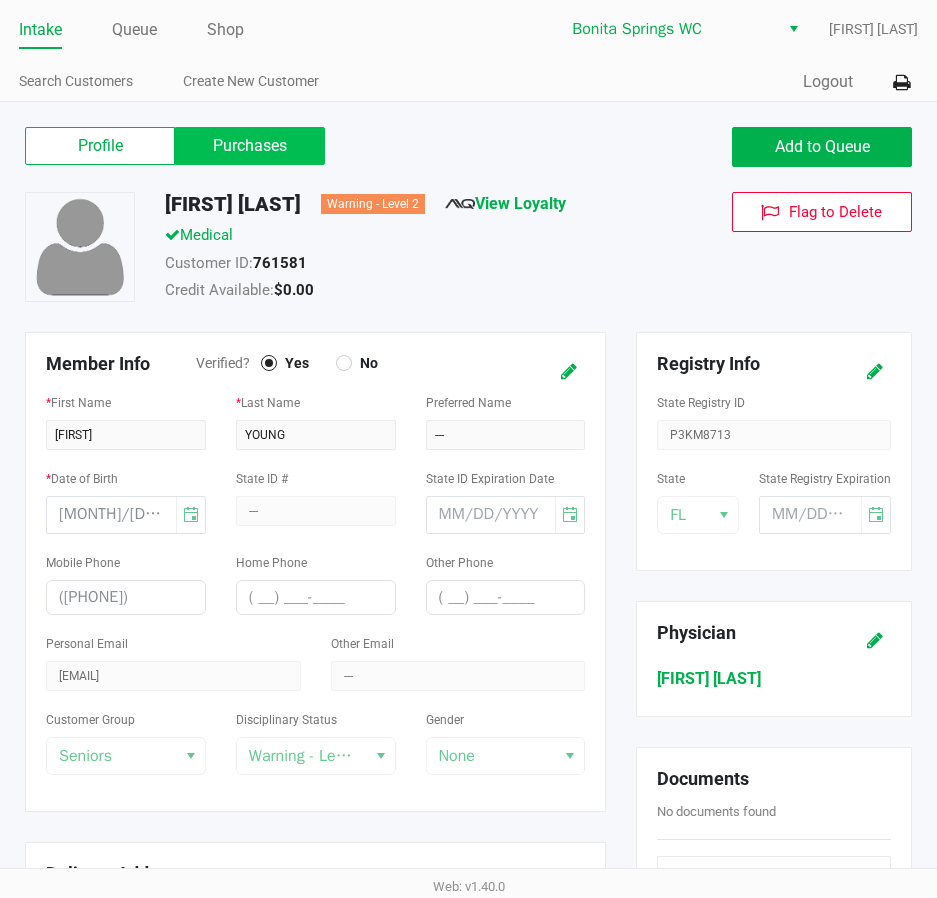 click on "Purchases" 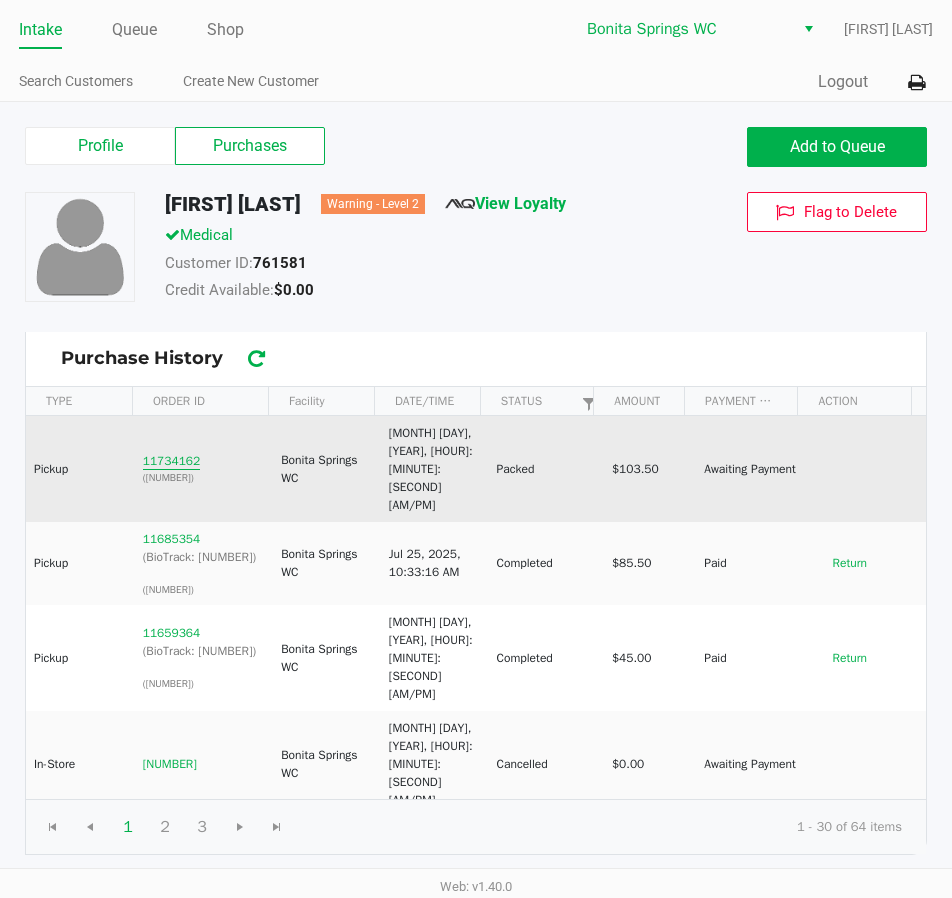 click on "11734162" 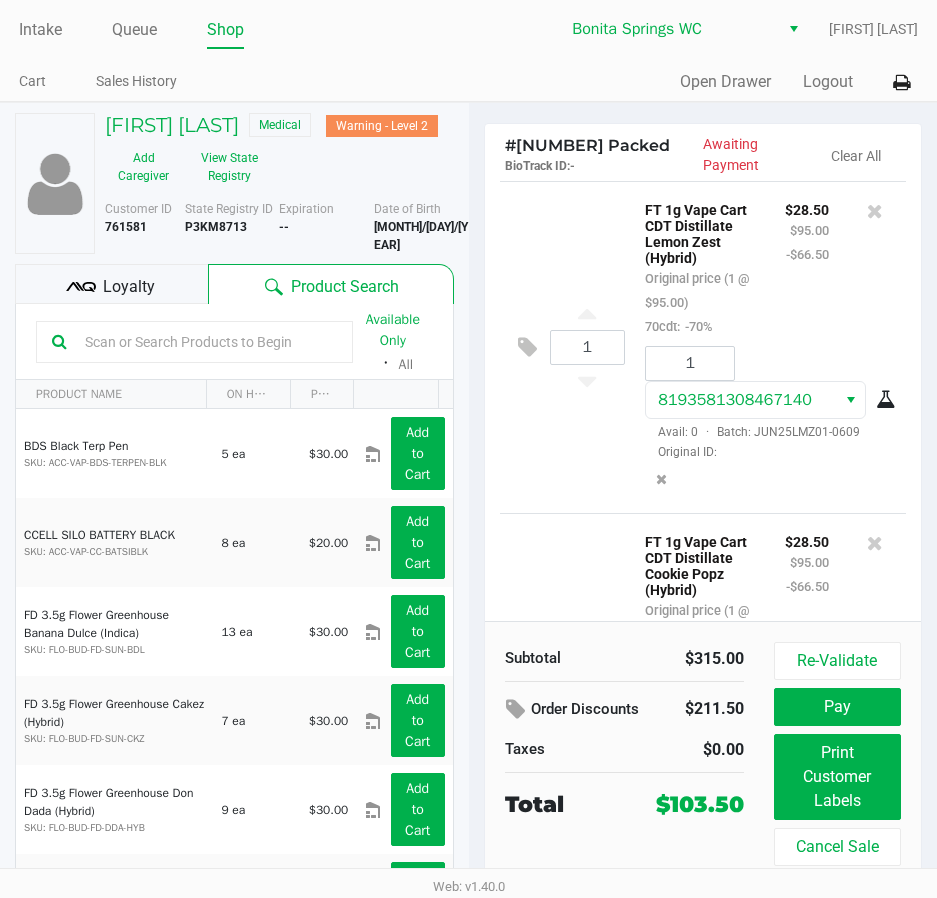 click on "1  FT 1g Vape Cart CDT Distillate Lemon Zest (Hybrid)   Original price (1 @ $95.00)  70cdt:  -70% $28.50 $95.00 -$66.50 1 8193581308467140  Avail: 0  ·  Batch: JUN25LMZ01-0609   Original ID:" 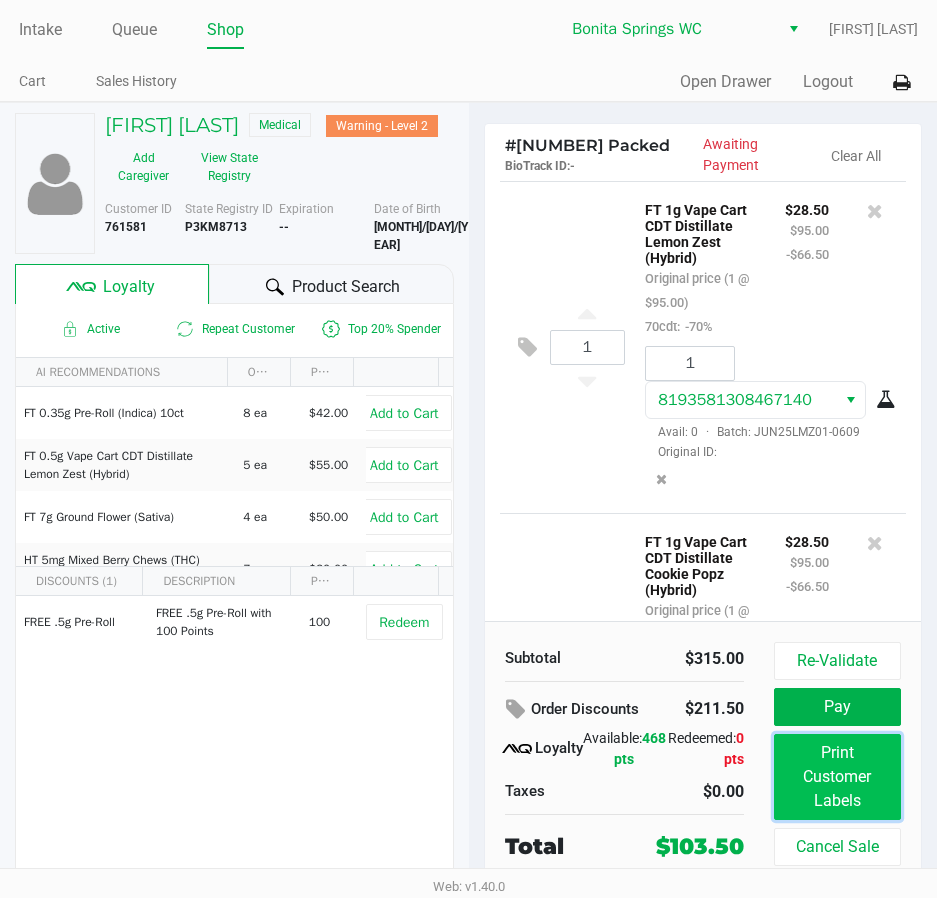 click on "Print Customer Labels" 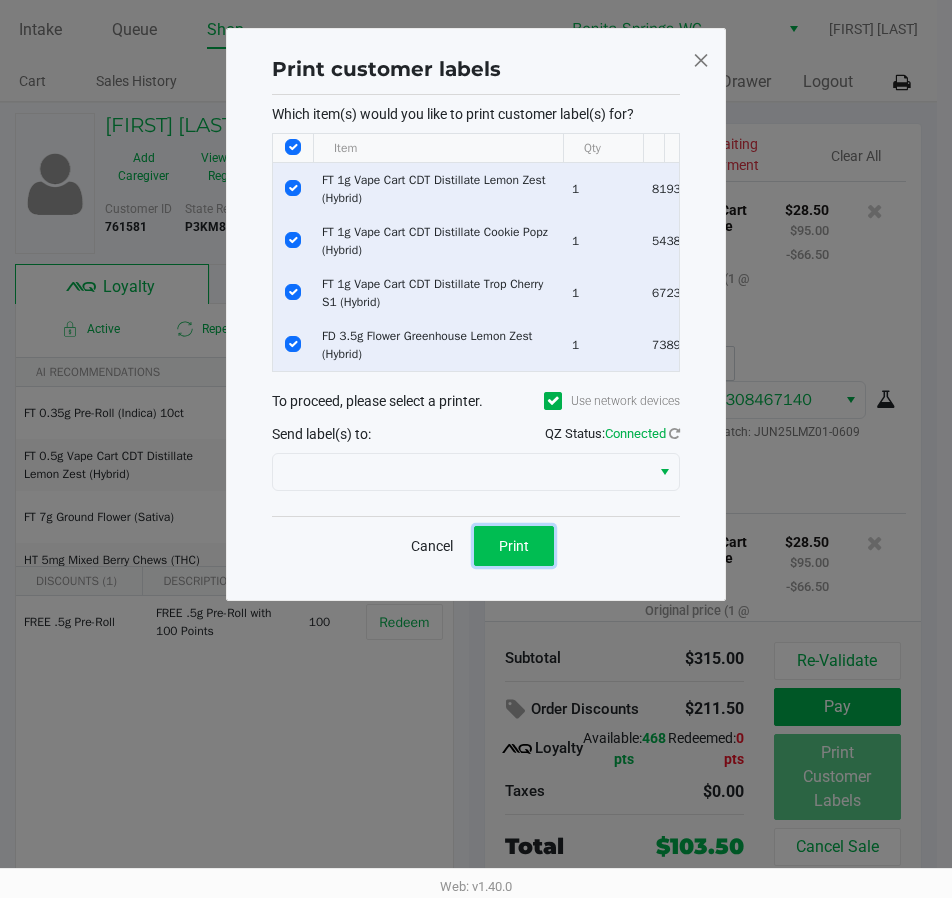 drag, startPoint x: 501, startPoint y: 549, endPoint x: 524, endPoint y: 576, distance: 35.468296 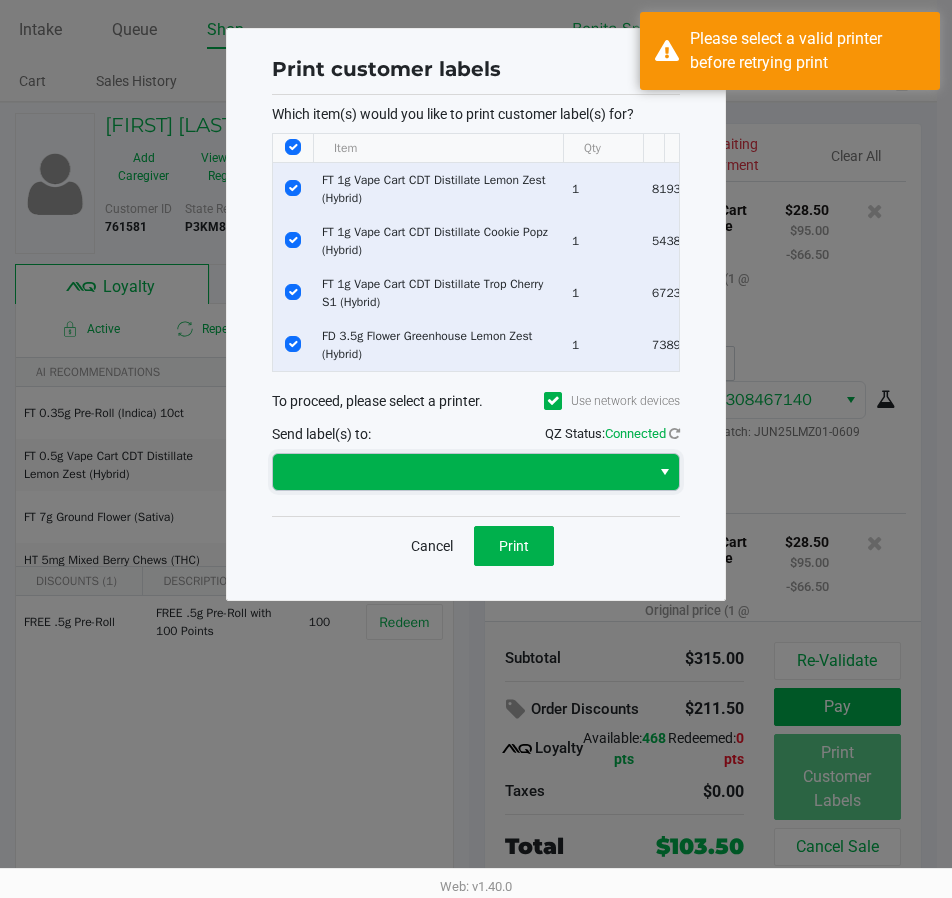 click at bounding box center (461, 472) 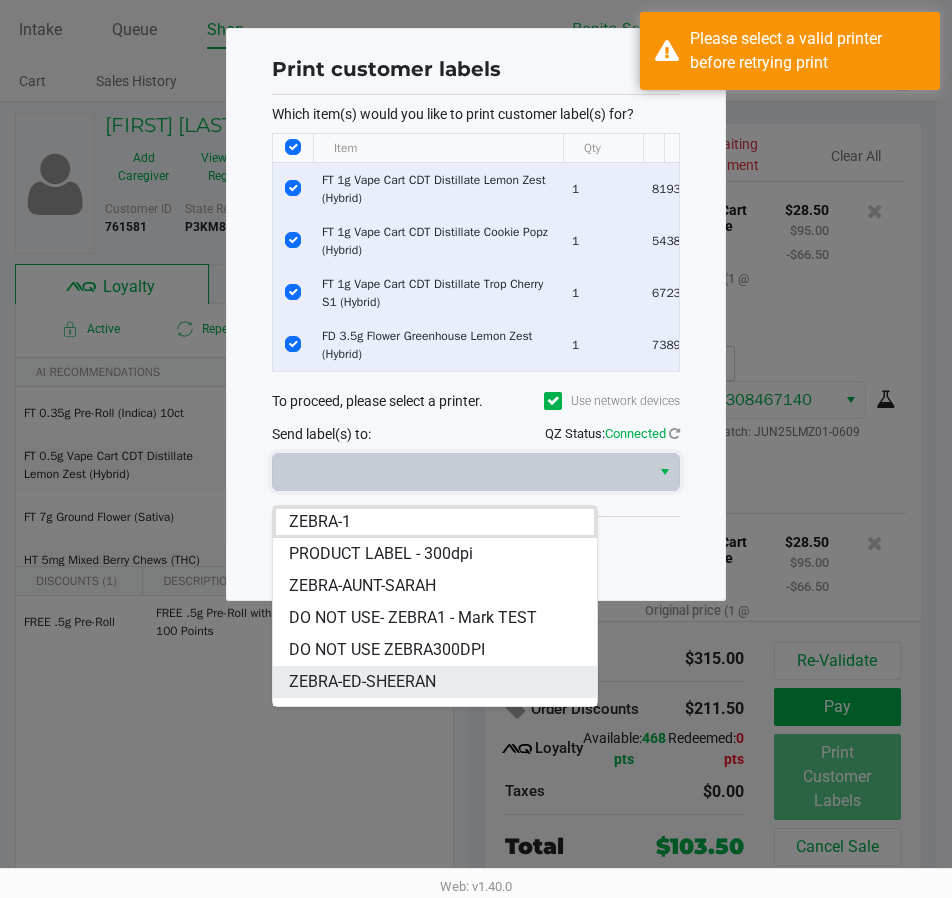 scroll, scrollTop: 24, scrollLeft: 0, axis: vertical 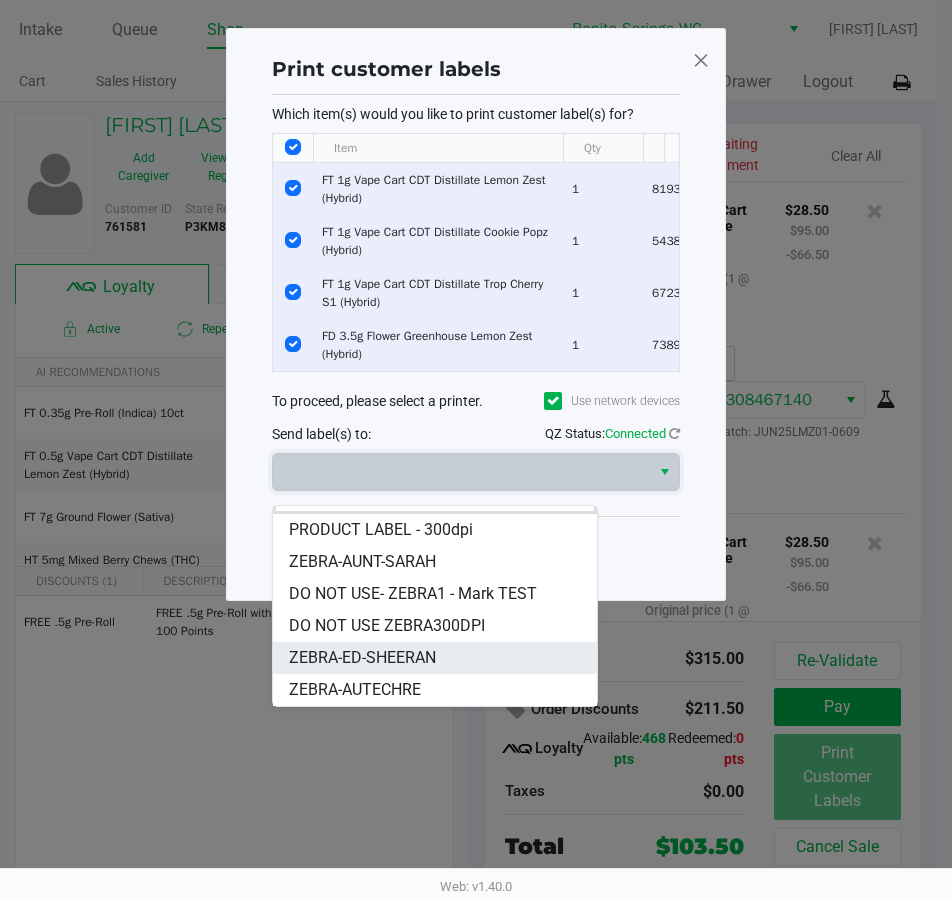 click on "ZEBRA-ED-SHEERAN" at bounding box center [435, 658] 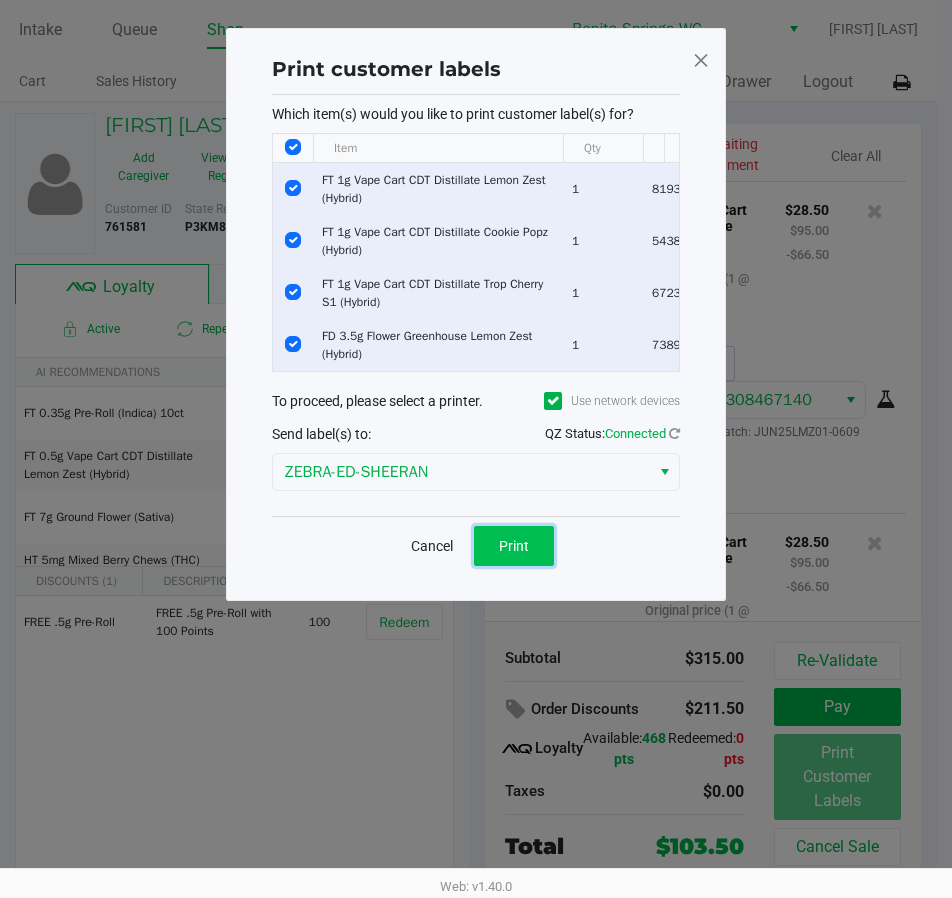 click on "Print" 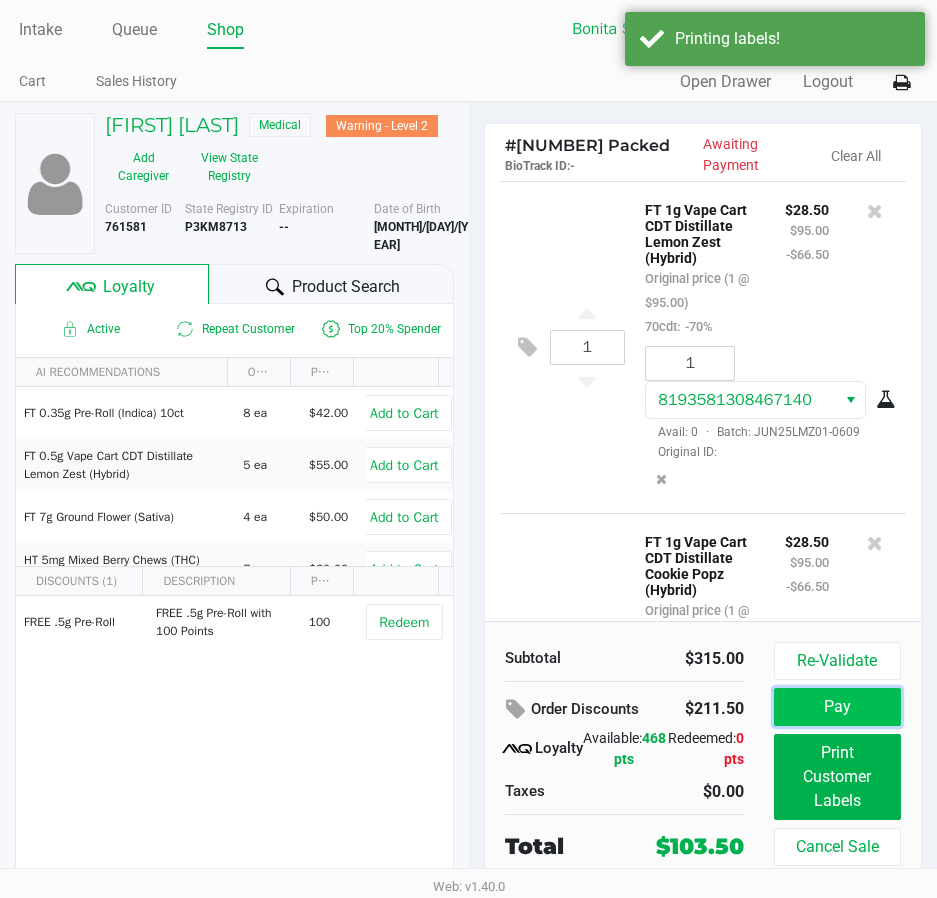 click on "Pay" 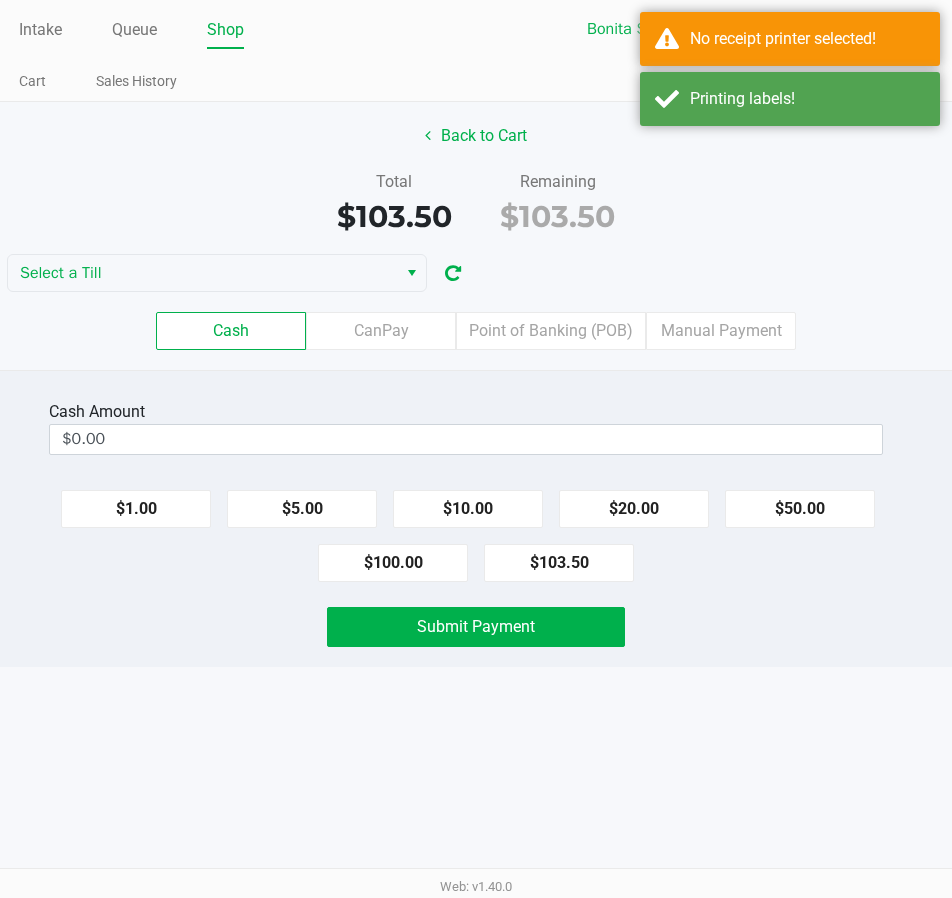 click on "Back to Cart" 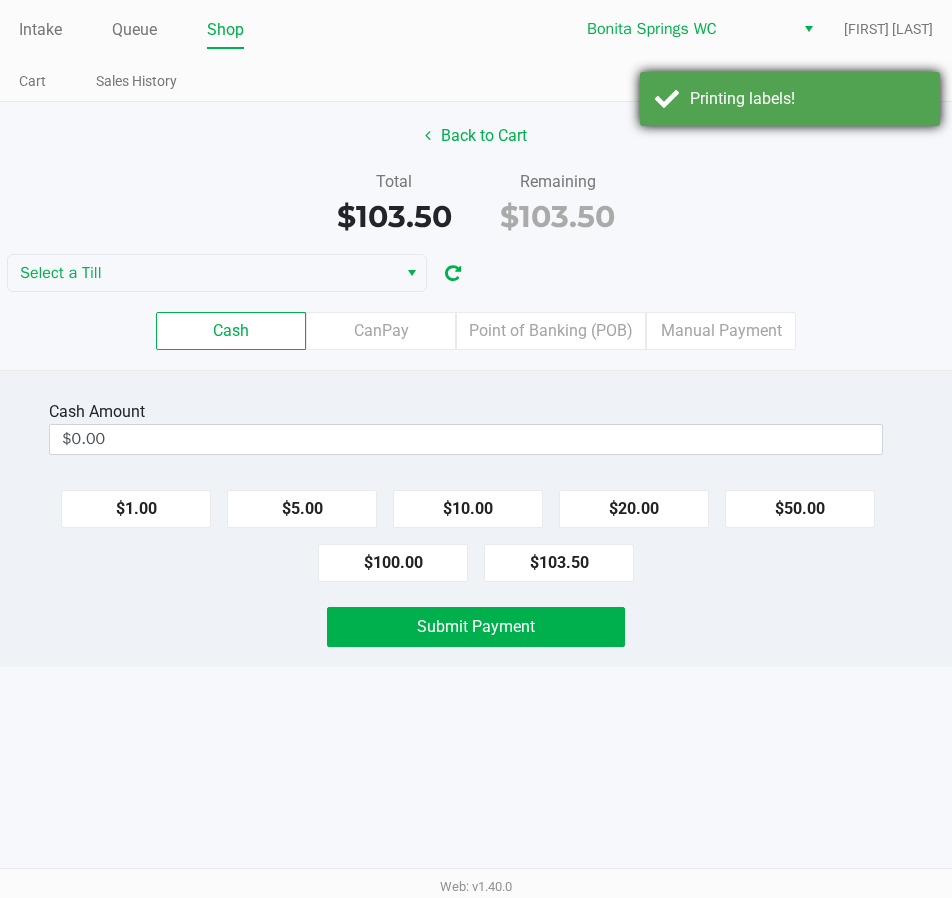 click on "Printing labels!" at bounding box center [807, 99] 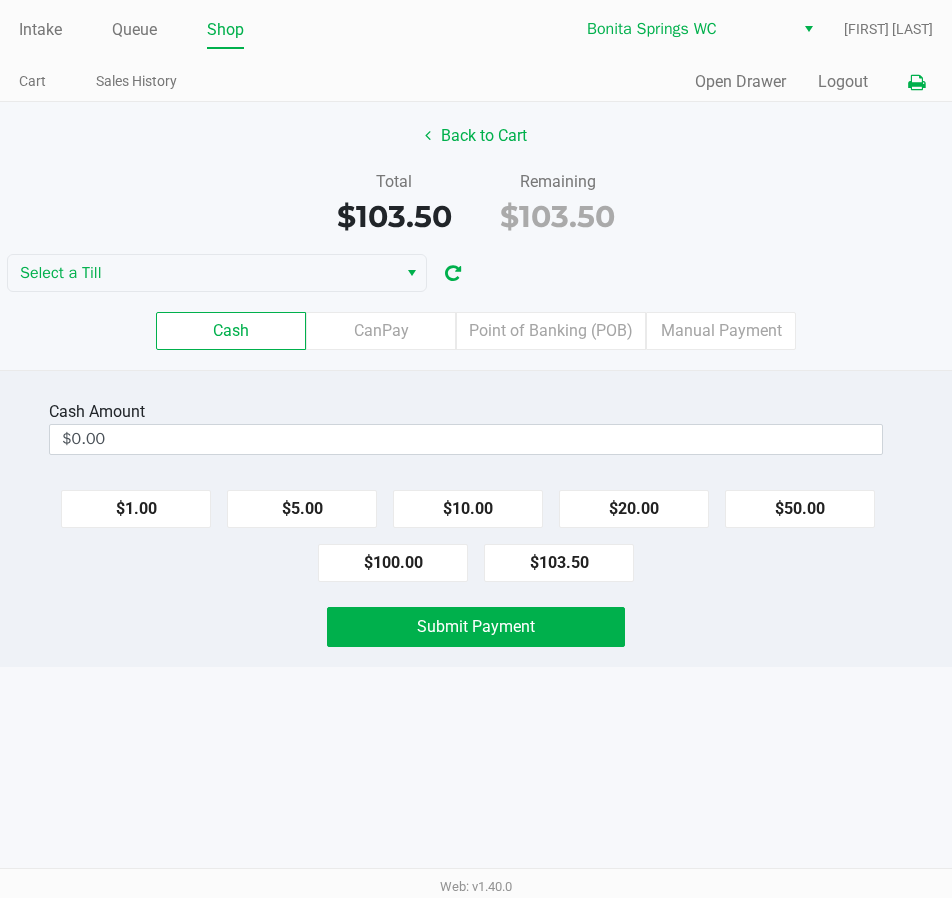 click 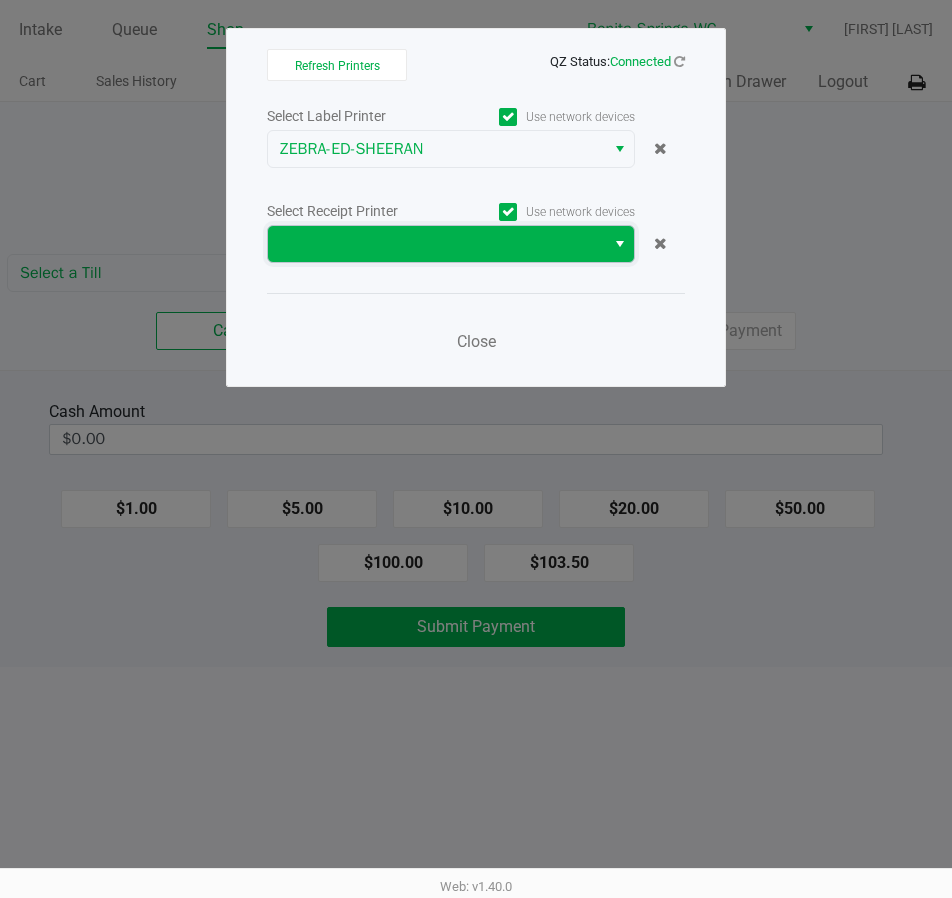 click at bounding box center [436, 244] 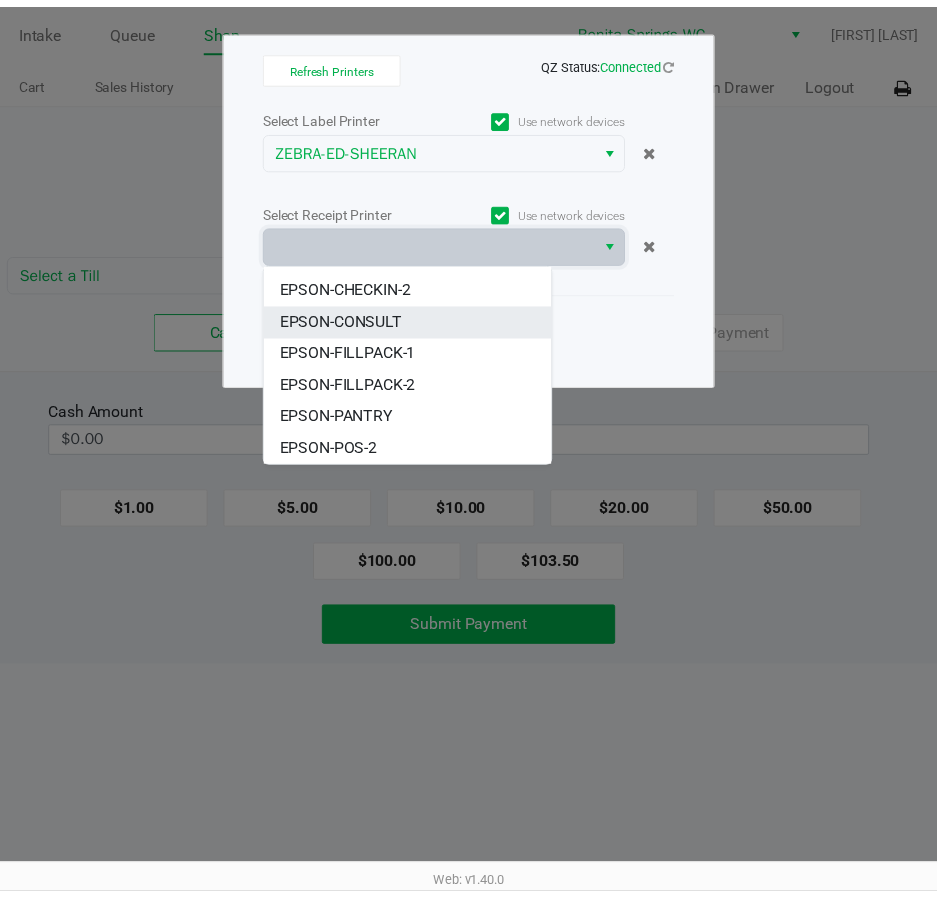 scroll, scrollTop: 184, scrollLeft: 0, axis: vertical 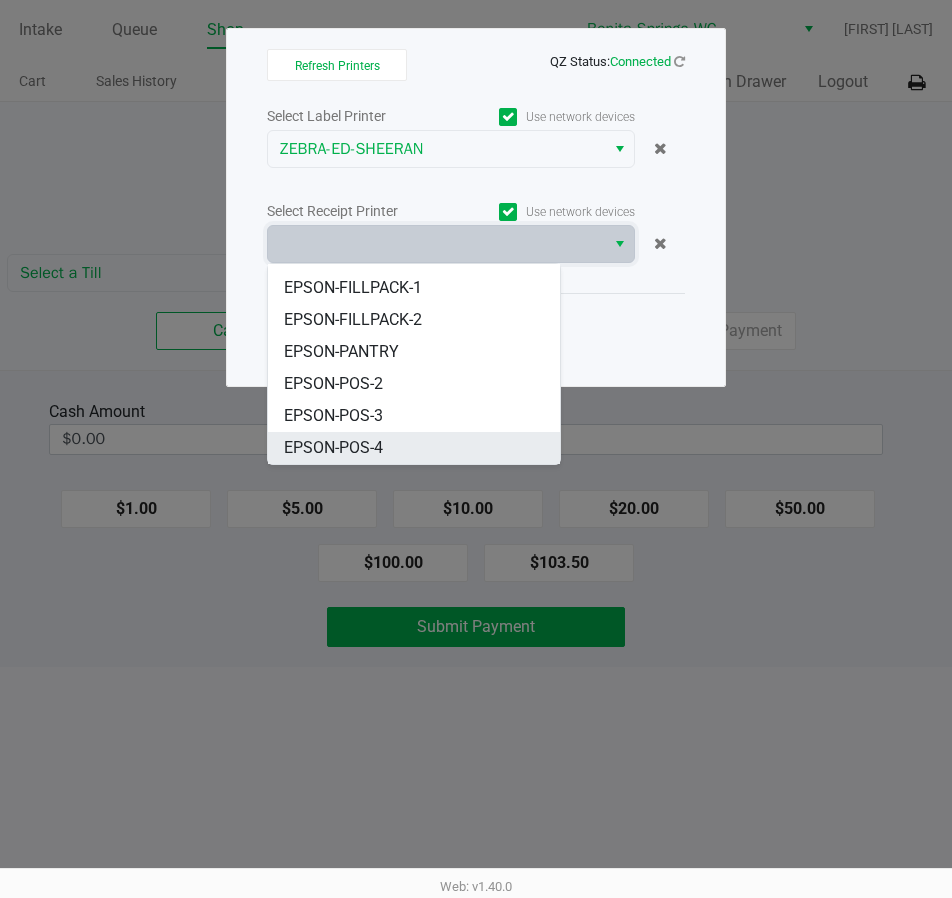 click on "EPSON-POS-4" at bounding box center (333, 448) 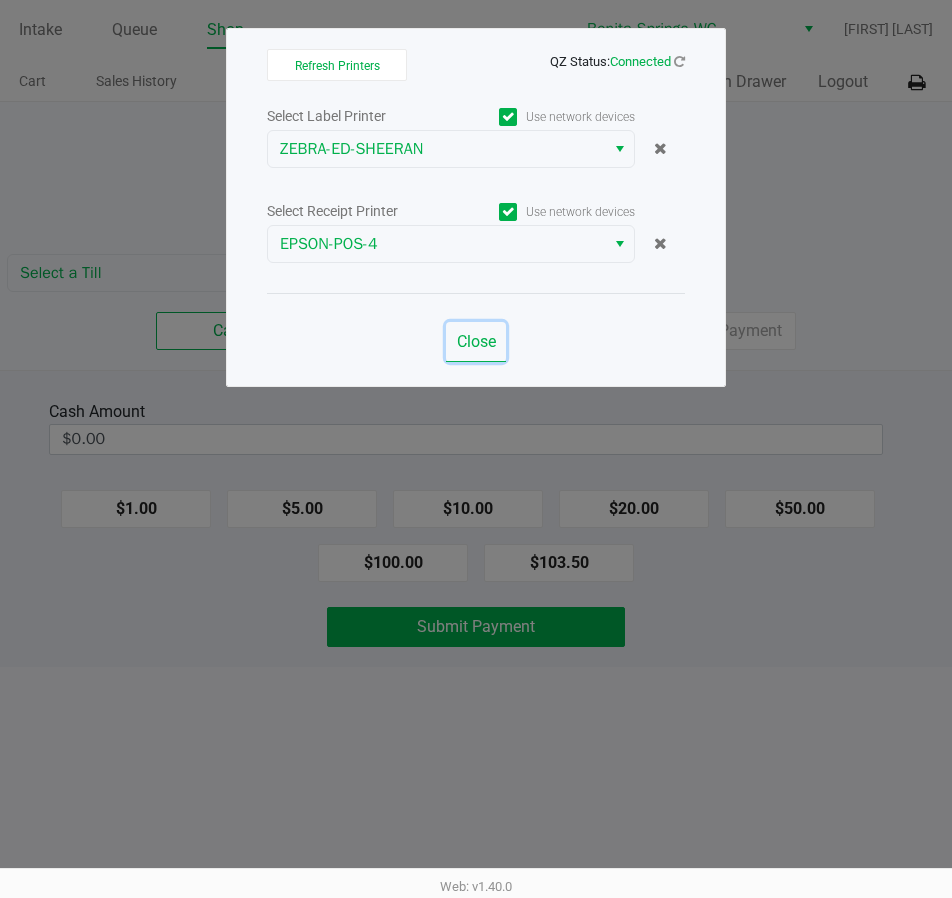 click on "Close" 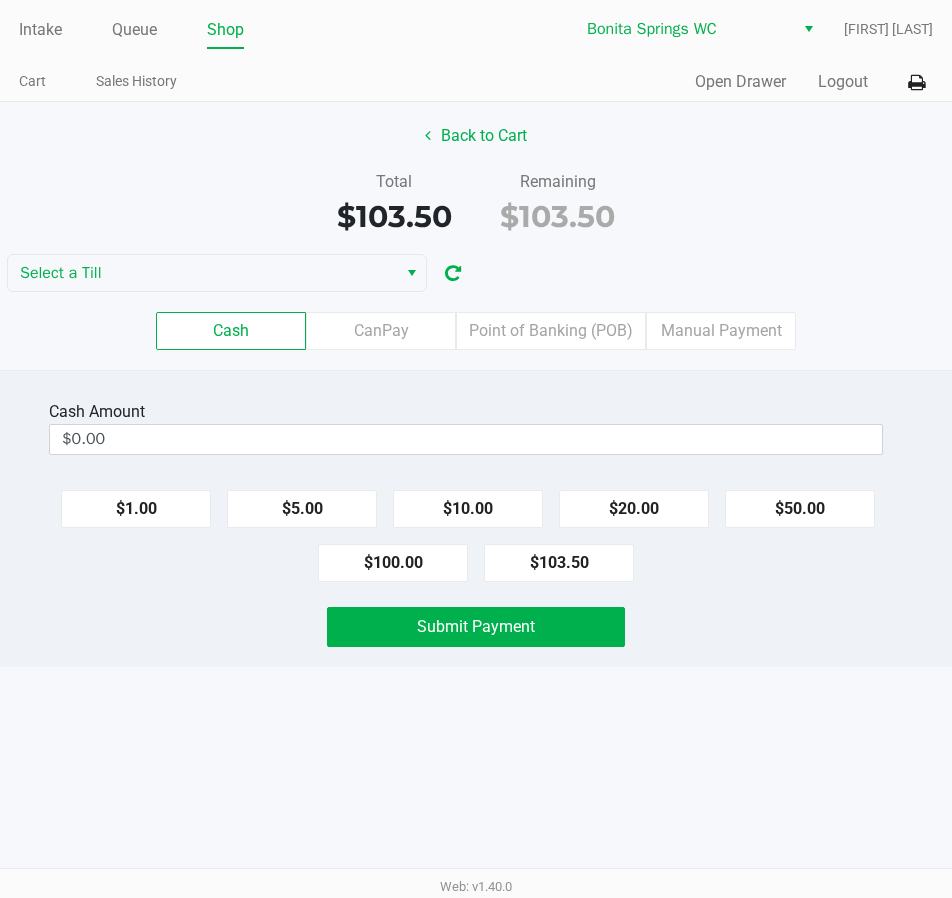 click on "Cash  Amount  $0.00  $1.00   $5.00   $10.00   $20.00   $50.00   $100.00   $103.50   Submit Payment" 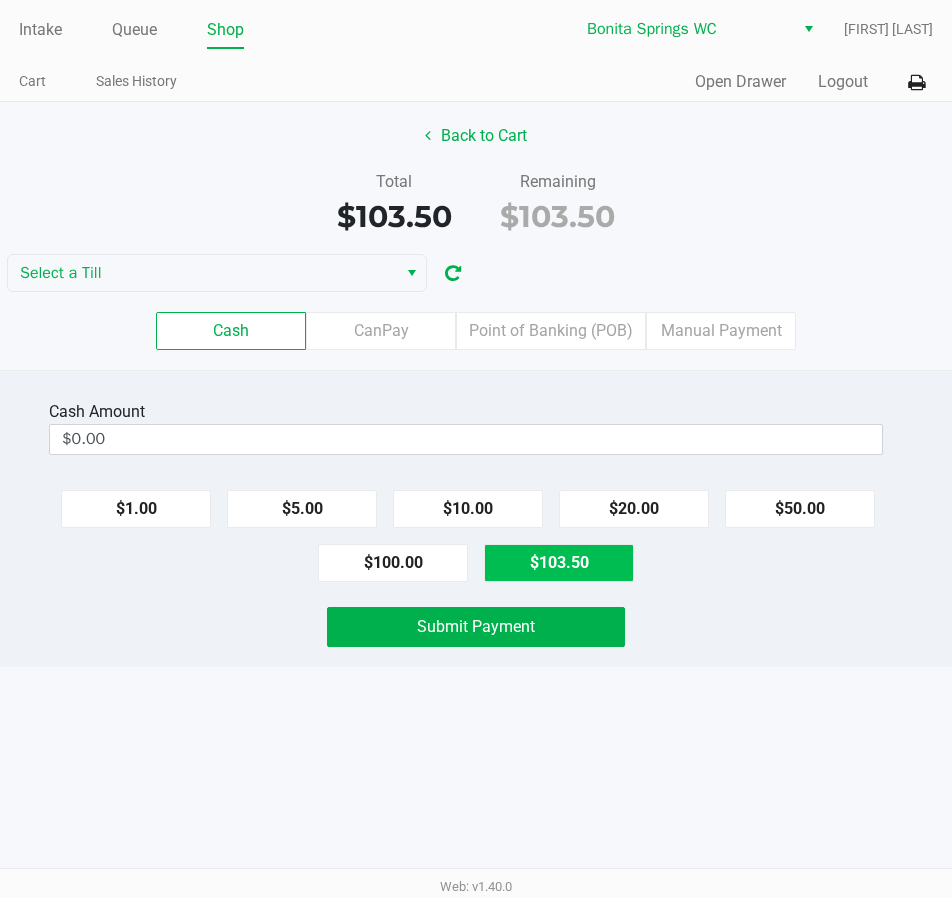 click on "$103.50" 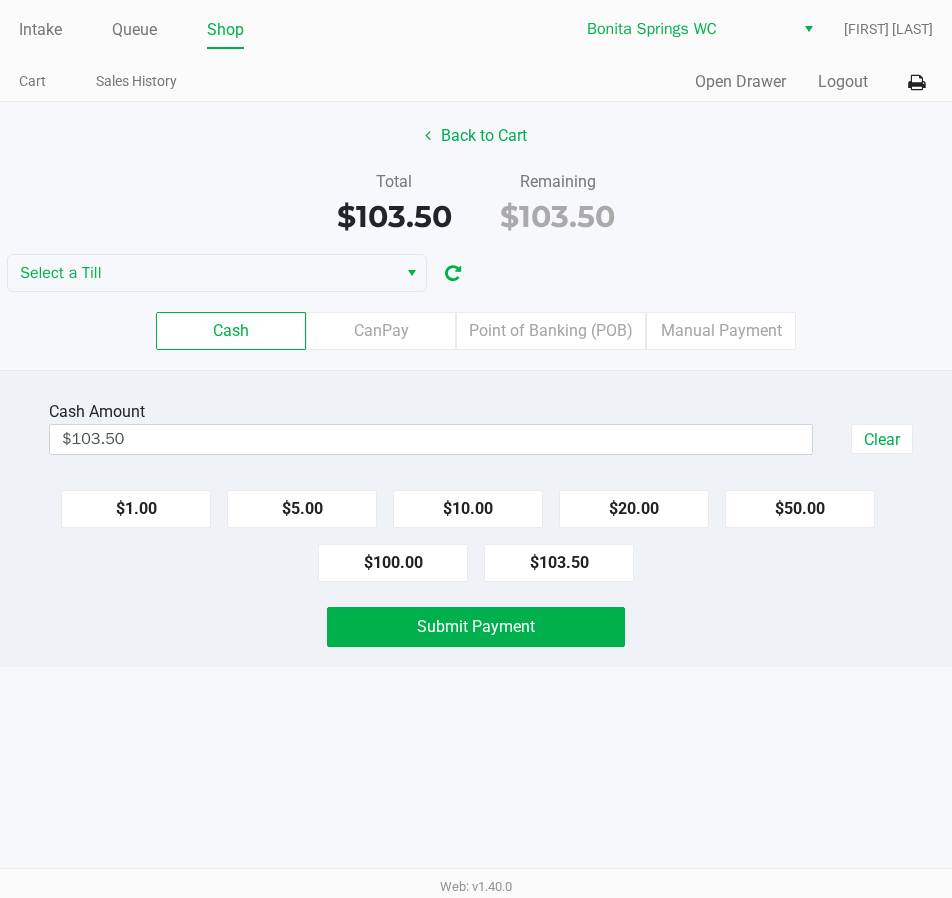 click on "$103.50" 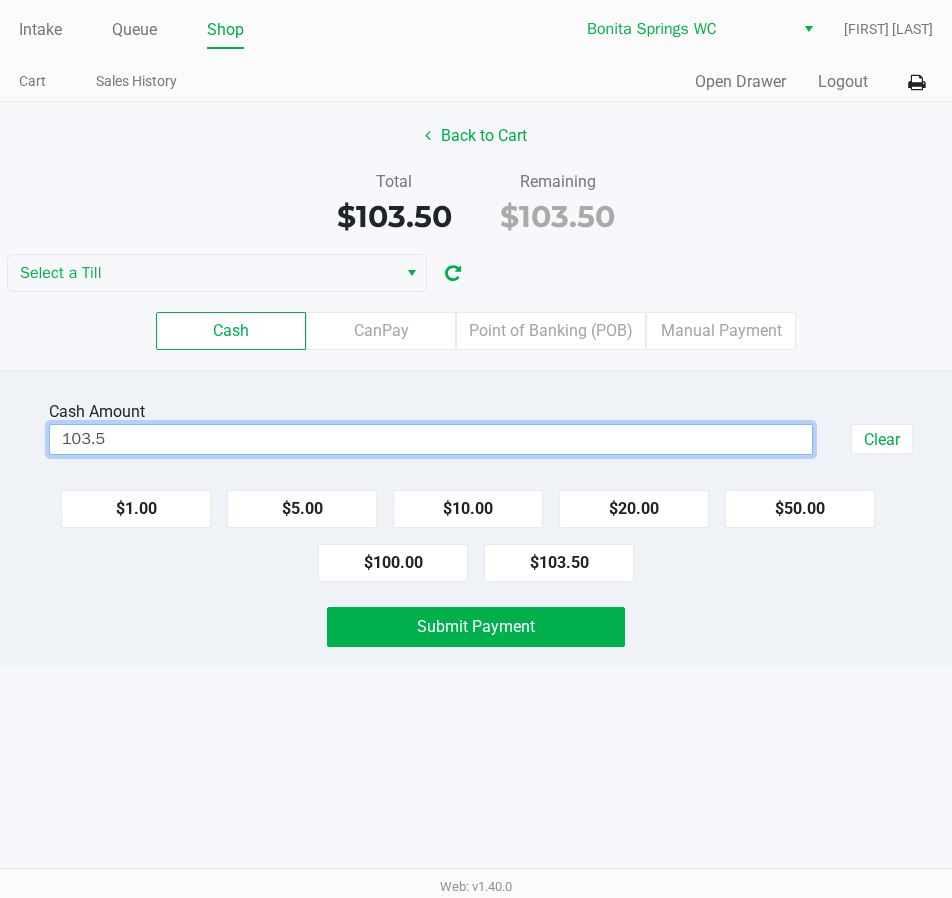click on "103.5" at bounding box center (431, 439) 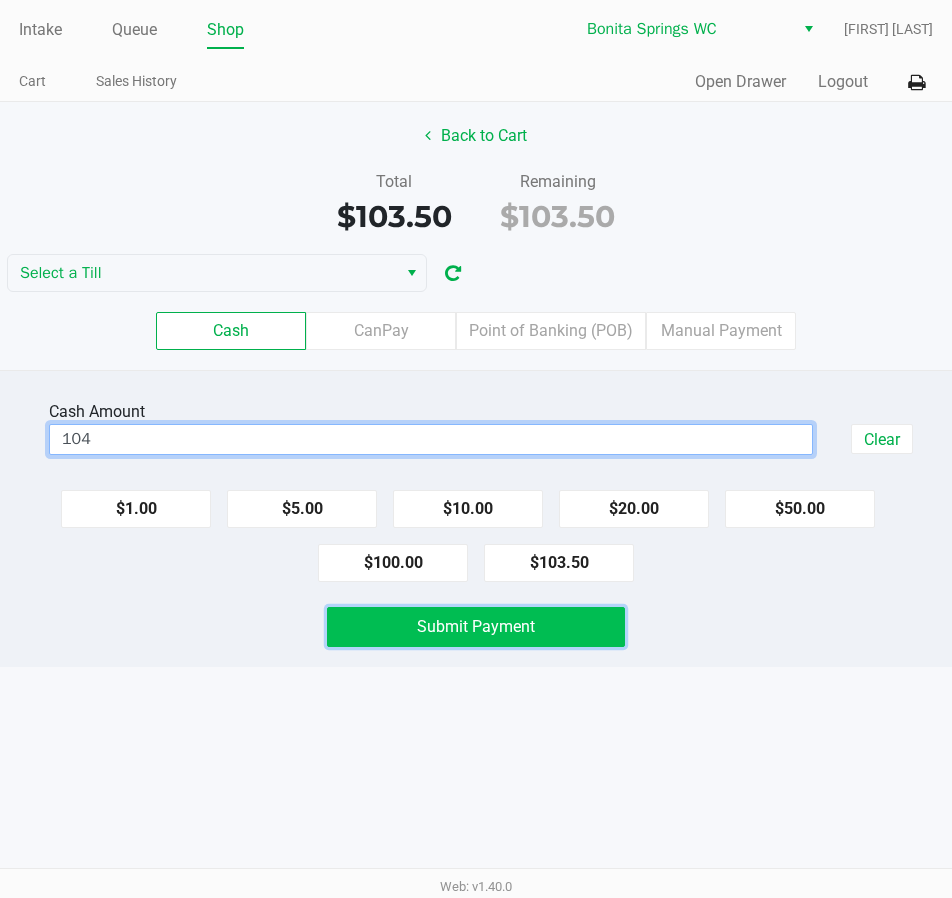 type on "$104.00" 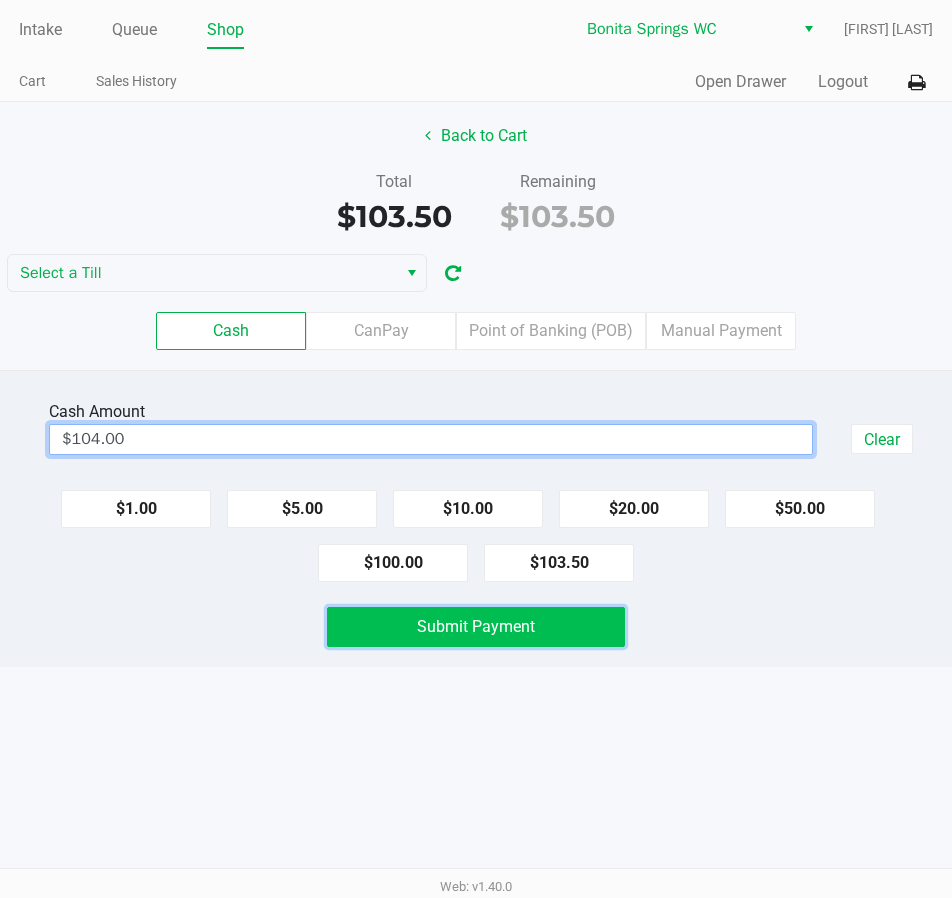 click on "Submit Payment" 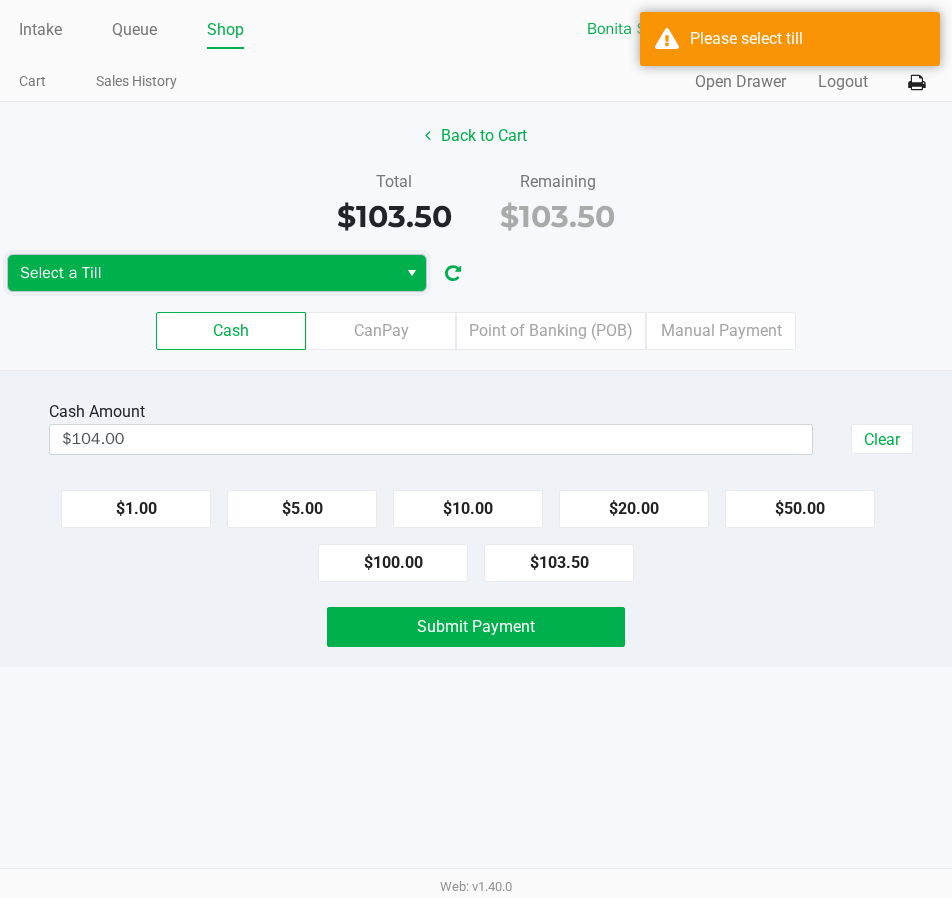 click on "Select a Till" at bounding box center [202, 273] 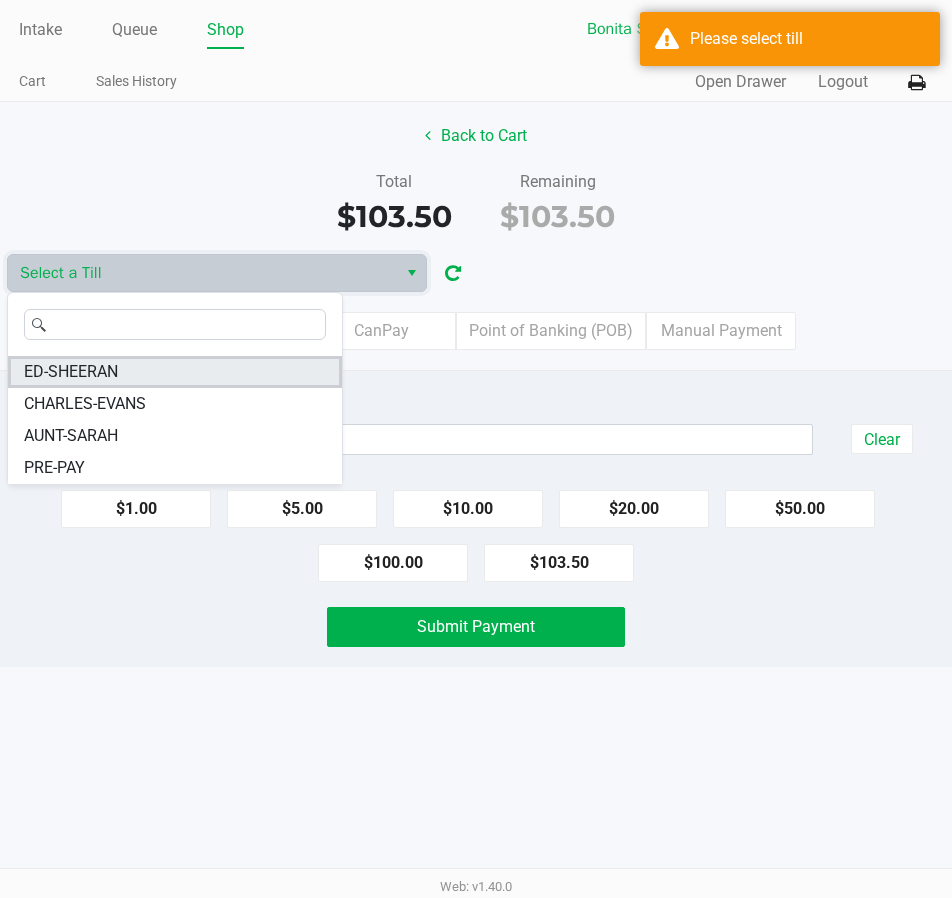 click on "ED-SHEERAN" at bounding box center [175, 372] 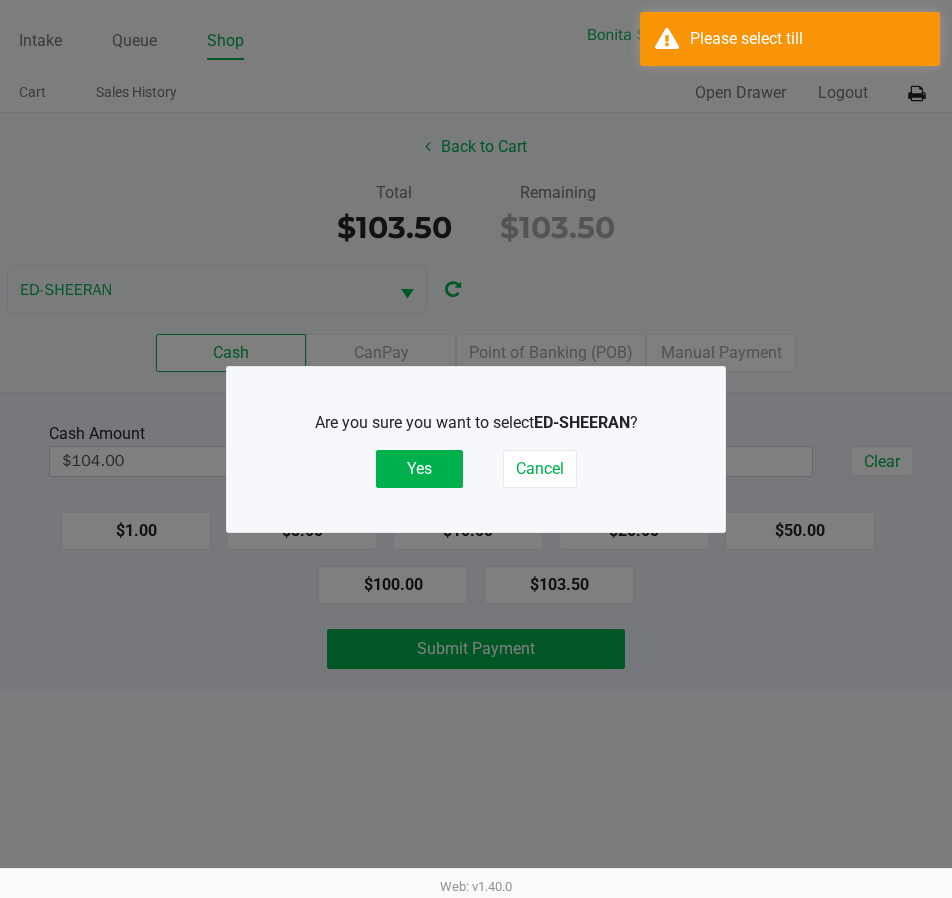drag, startPoint x: 452, startPoint y: 450, endPoint x: 448, endPoint y: 463, distance: 13.601471 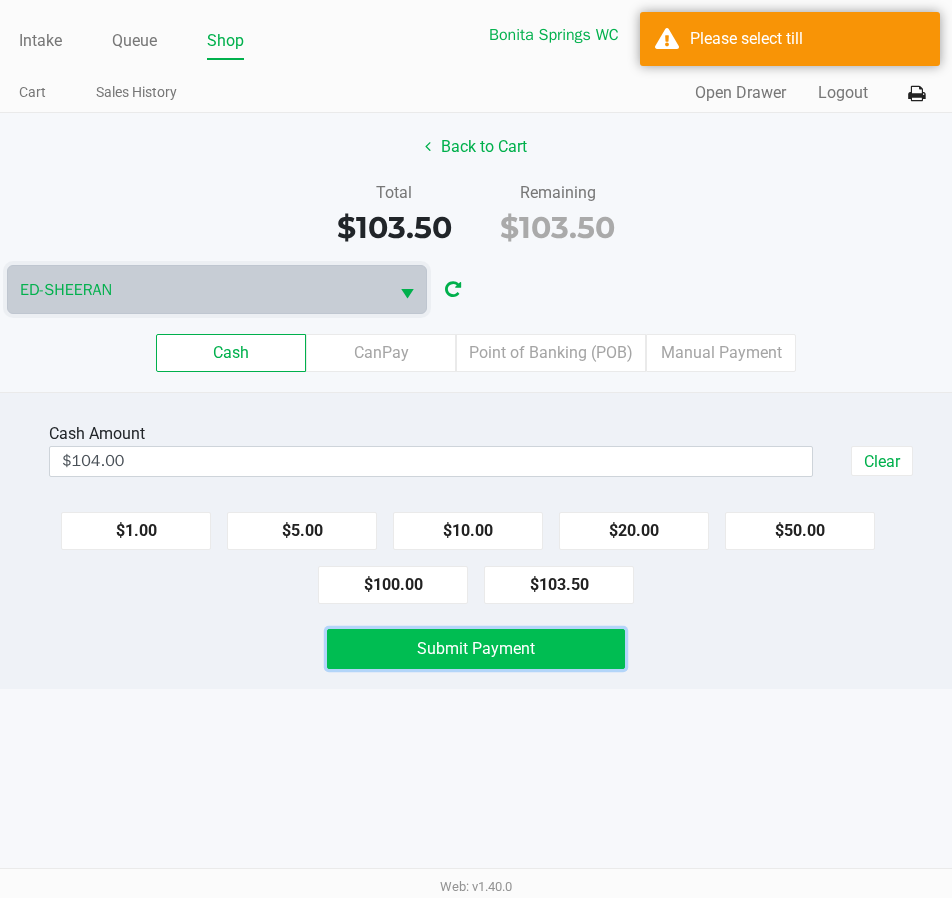 click on "Submit Payment" 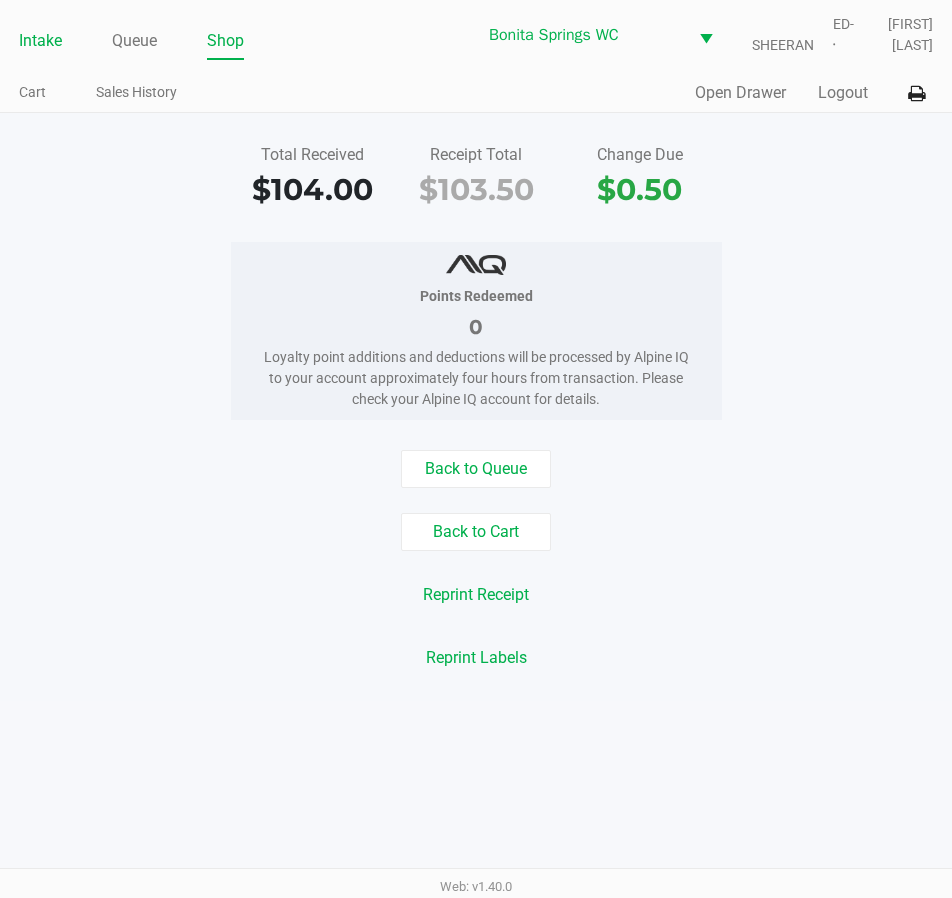 click on "Intake" 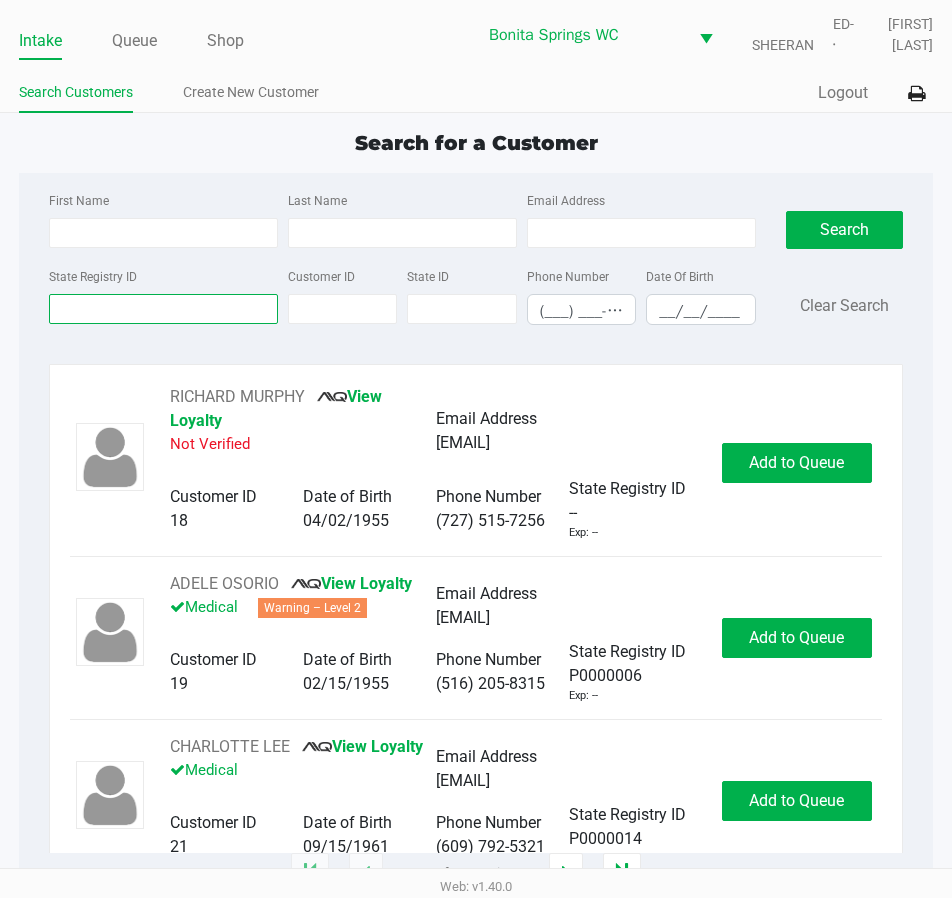 click on "State Registry ID" at bounding box center [163, 309] 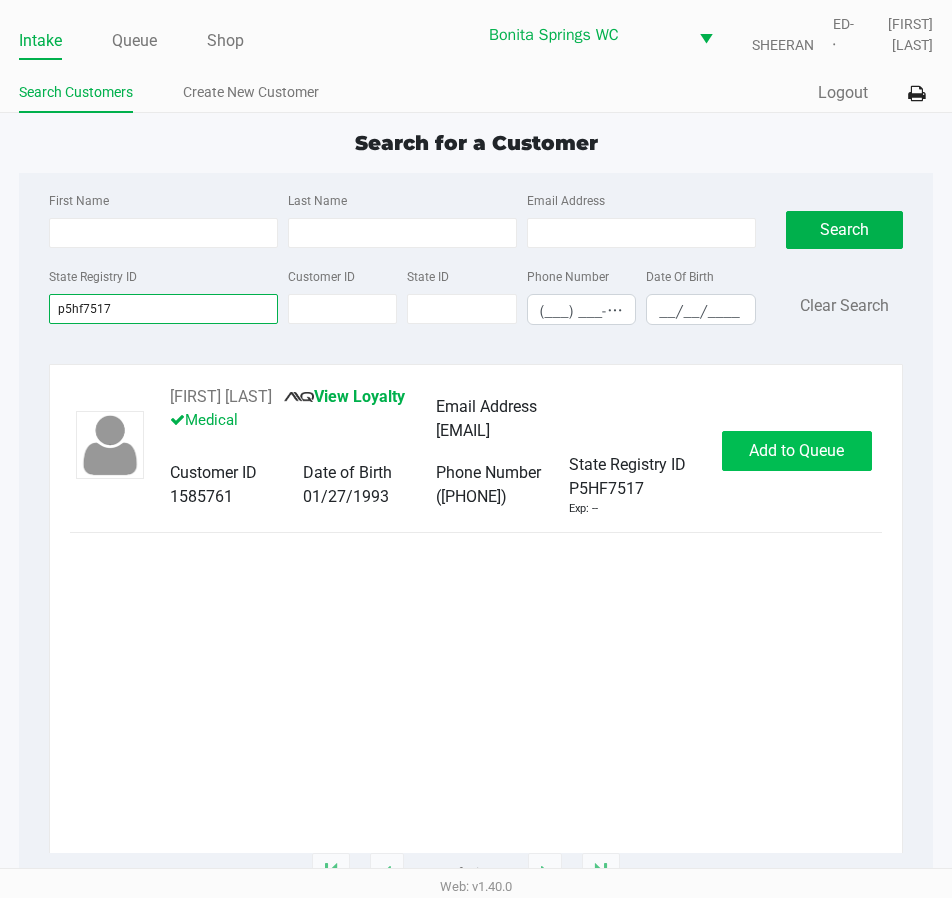 type on "p5hf7517" 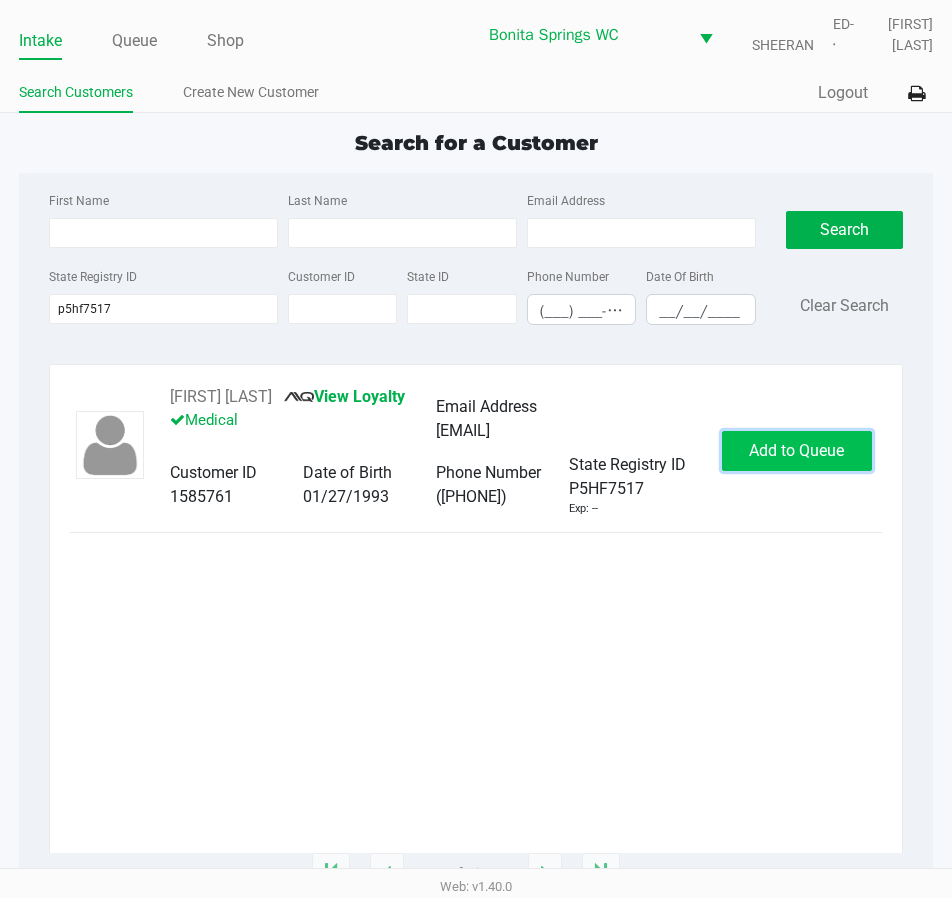 click on "Add to Queue" 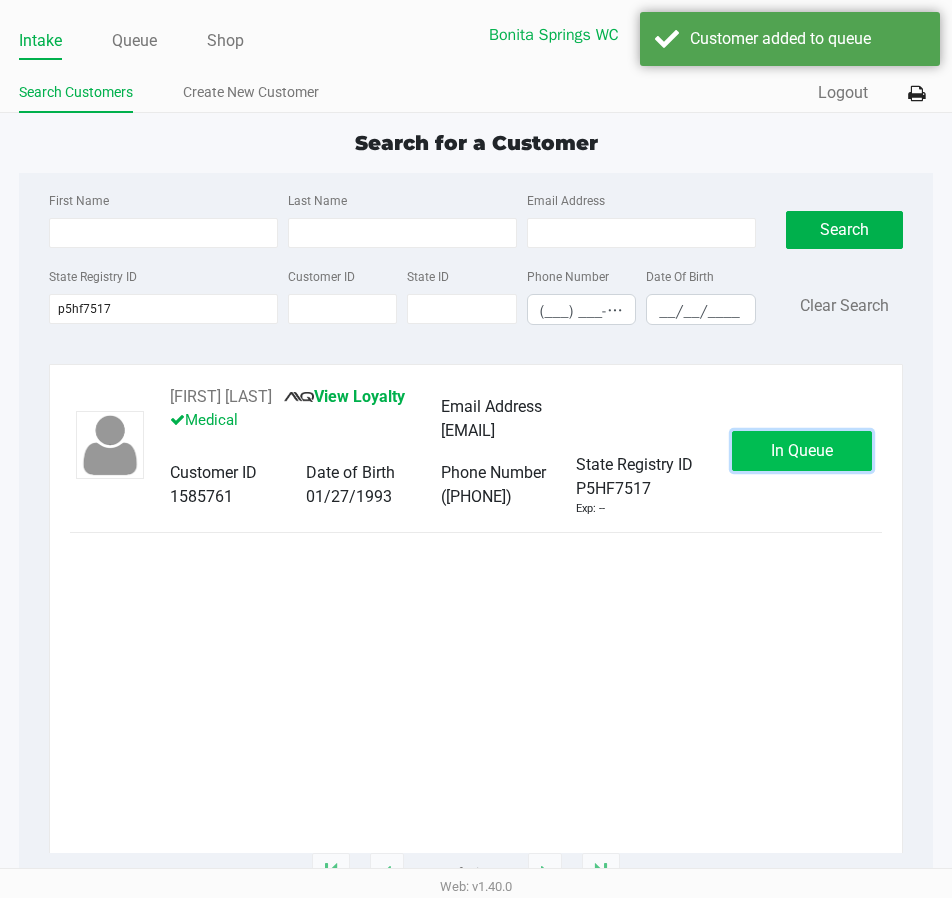 click on "In Queue" 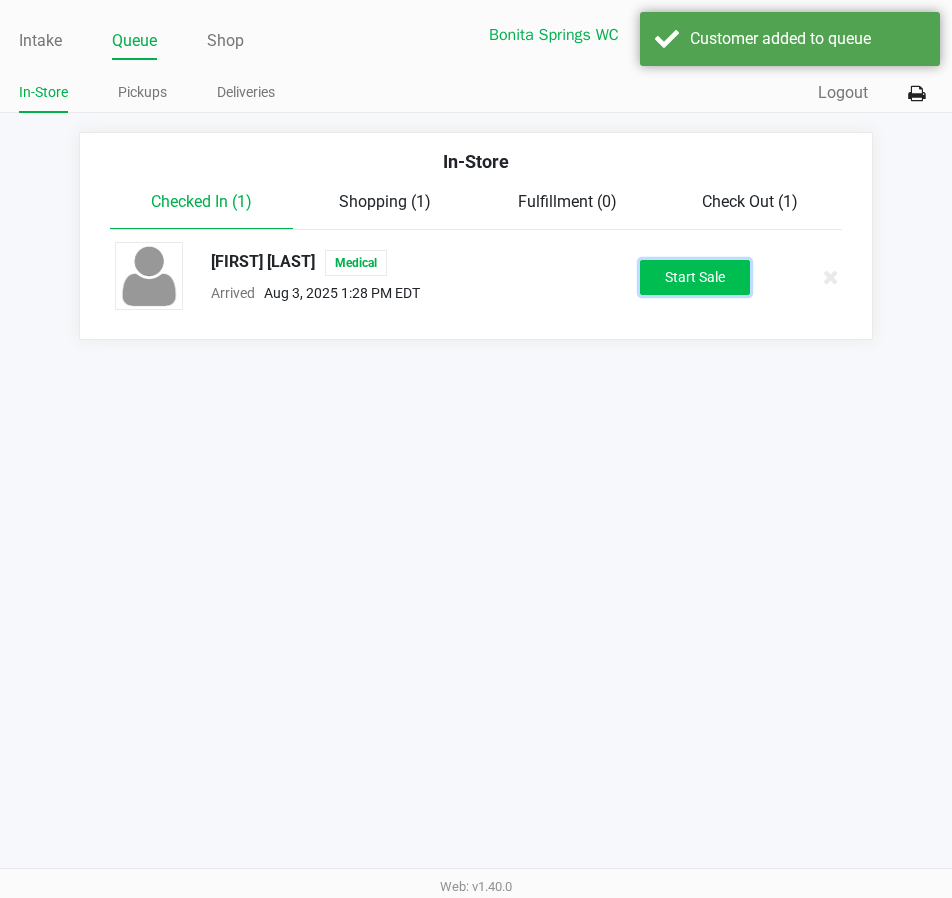 click on "Start Sale" 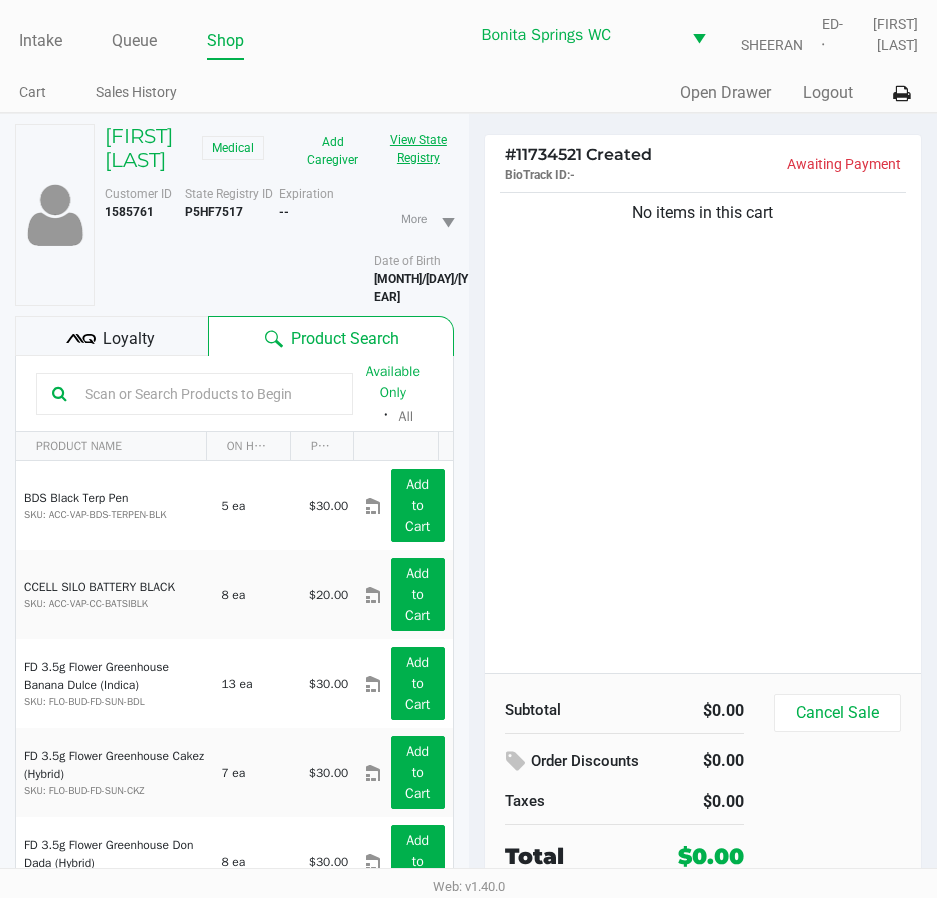 click on "View State Registry" 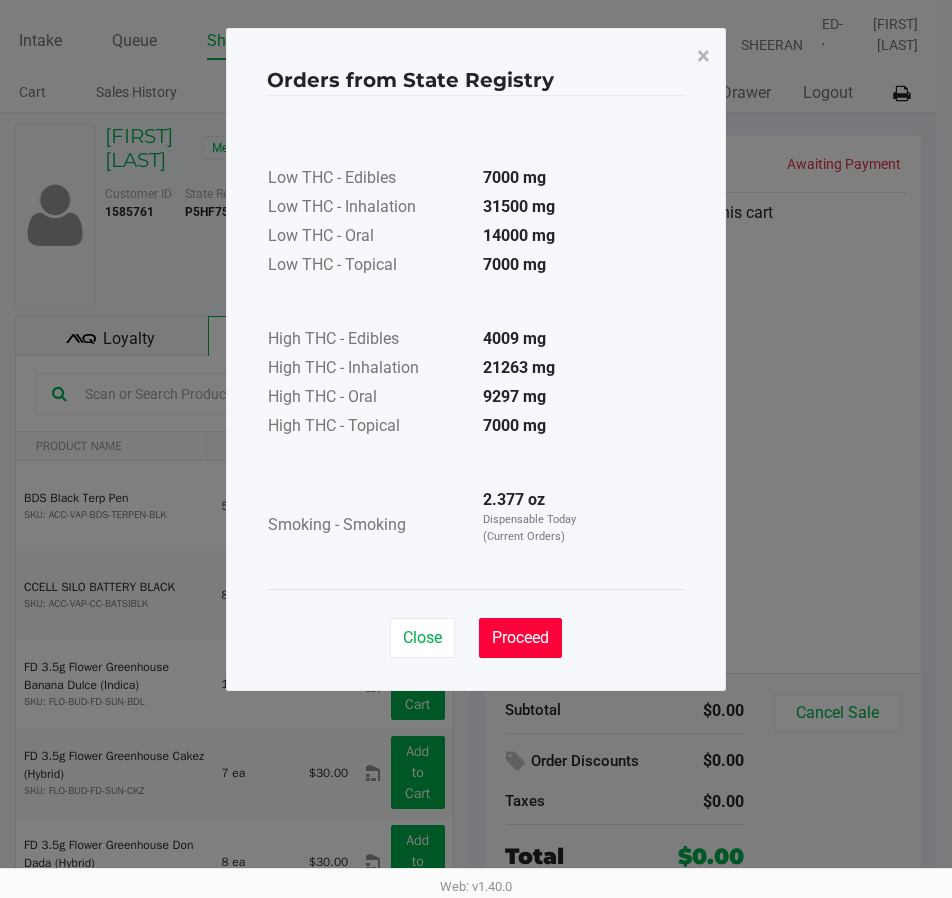 click on "Proceed" 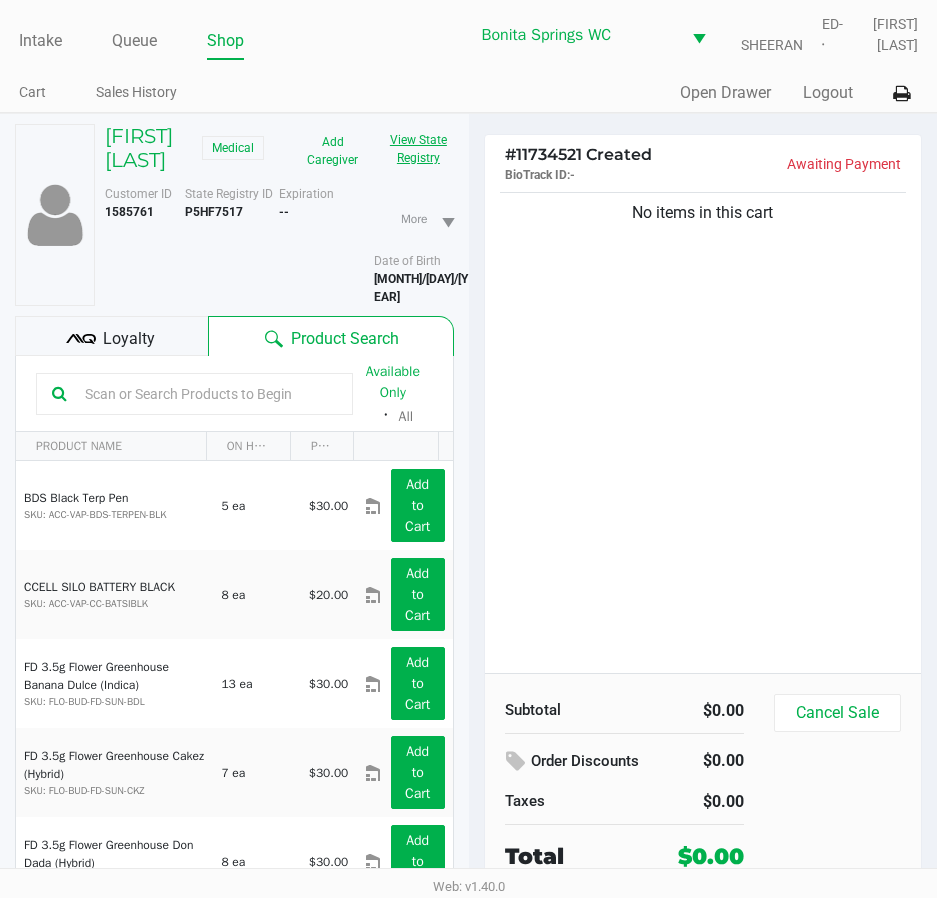 type 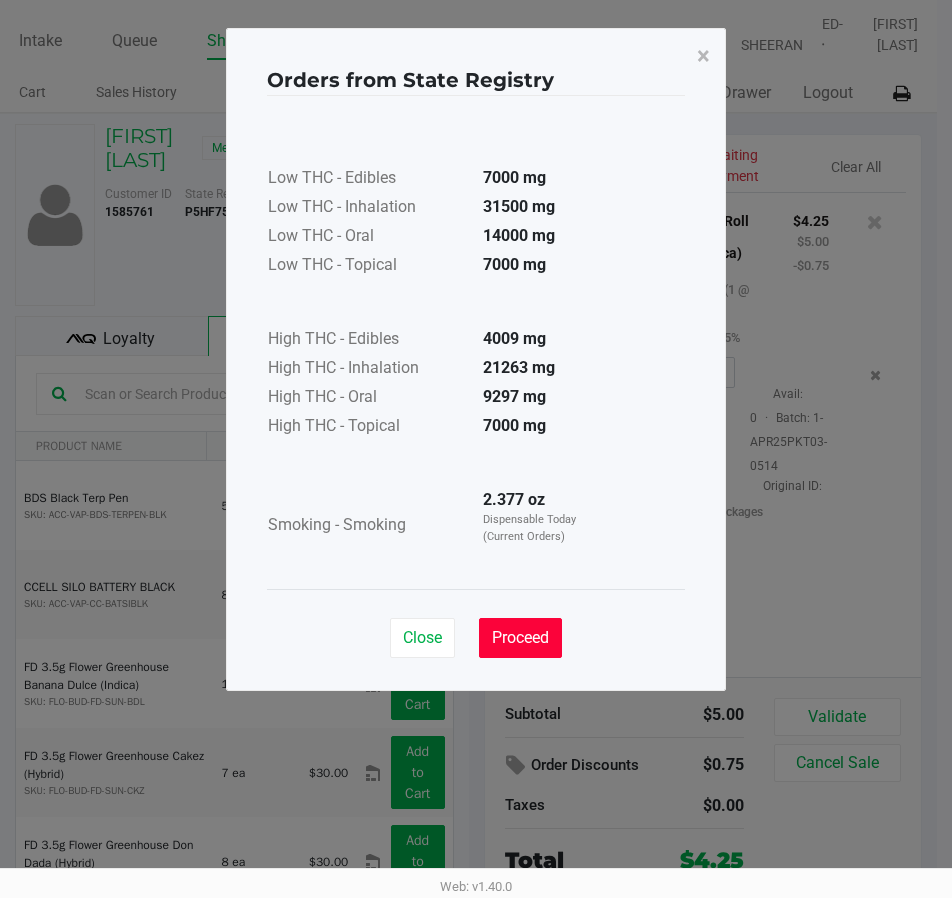 click on "Proceed" 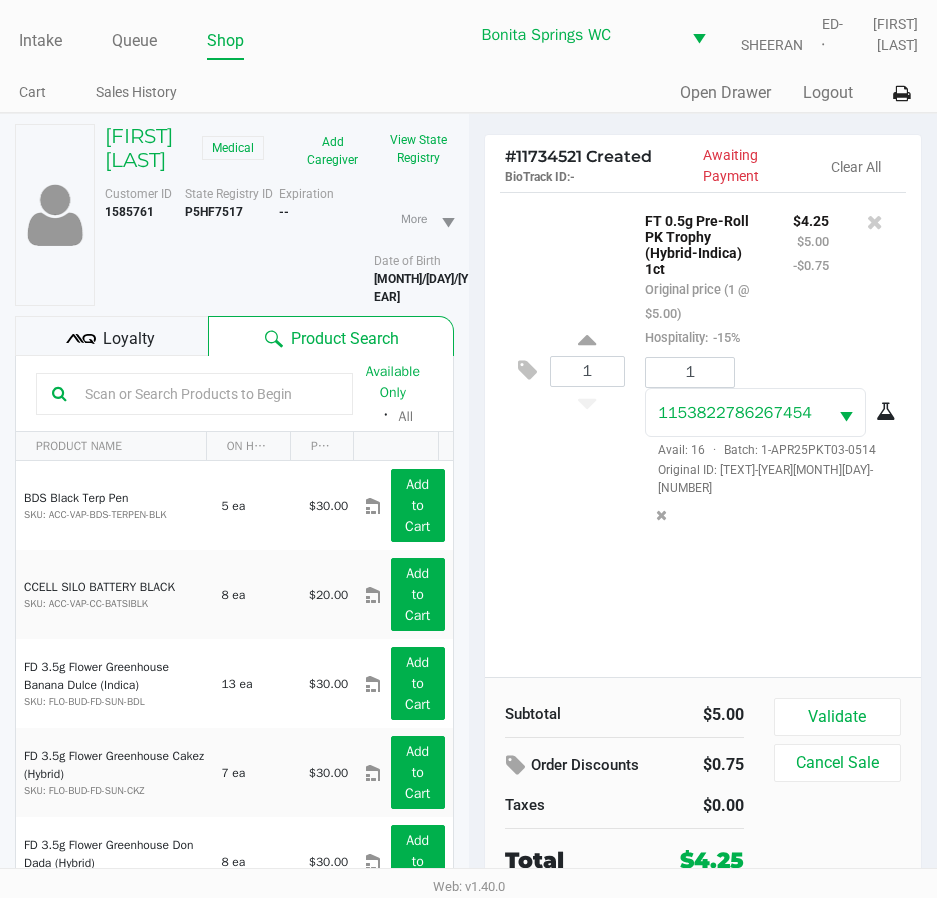 click on "Loyalty" 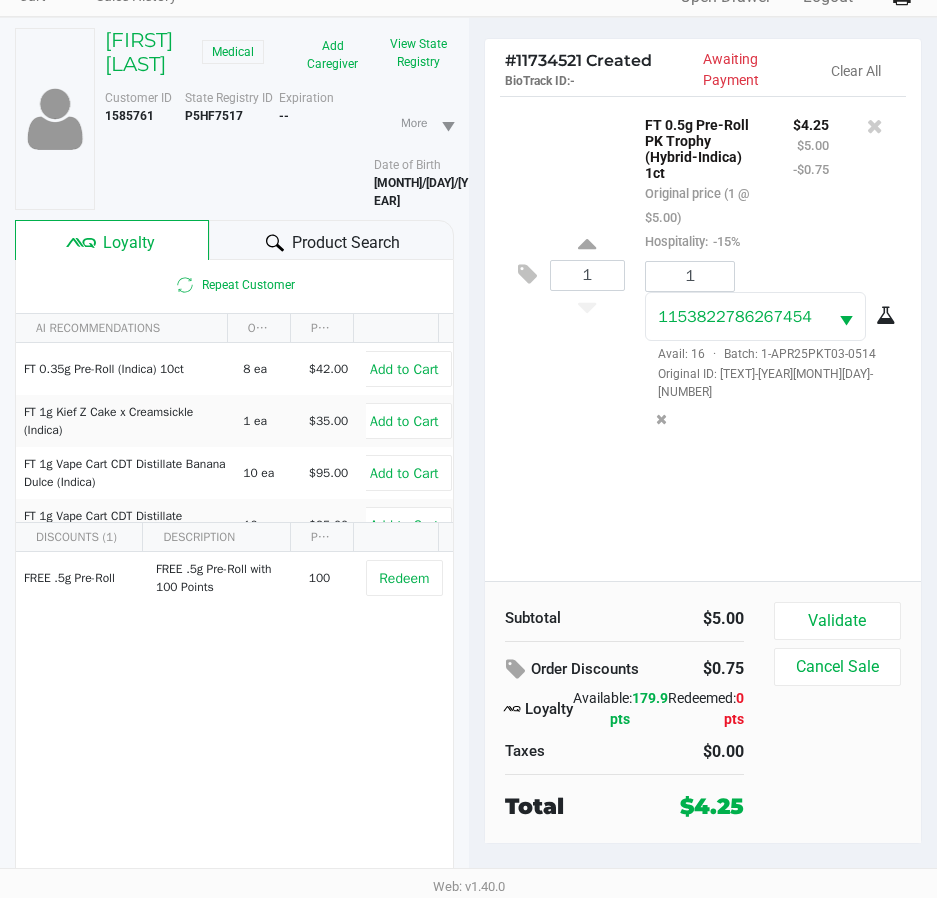 scroll, scrollTop: 104, scrollLeft: 0, axis: vertical 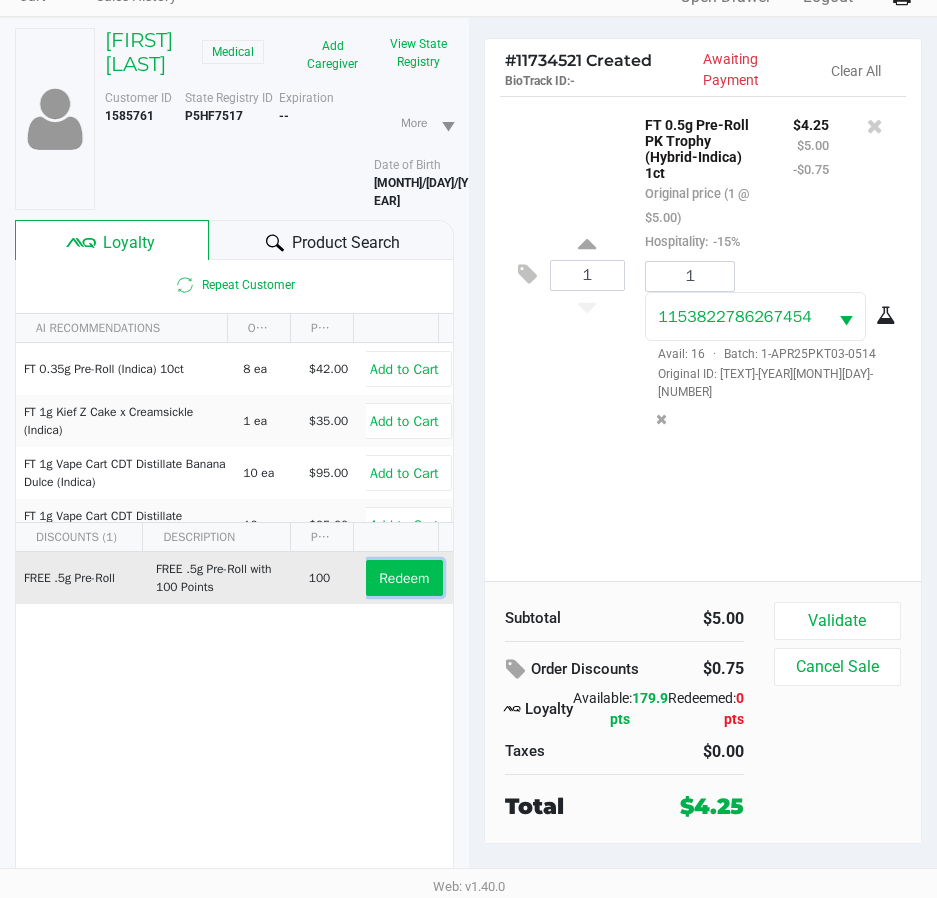 click on "Redeem" 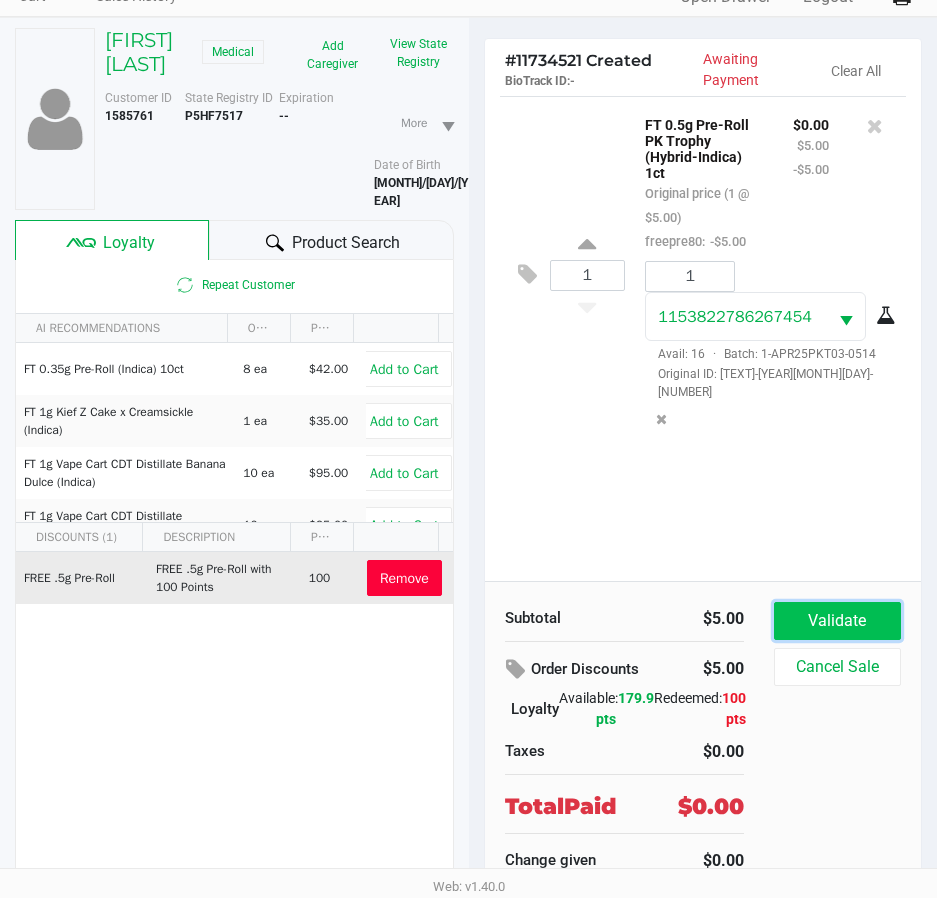 click on "Validate" 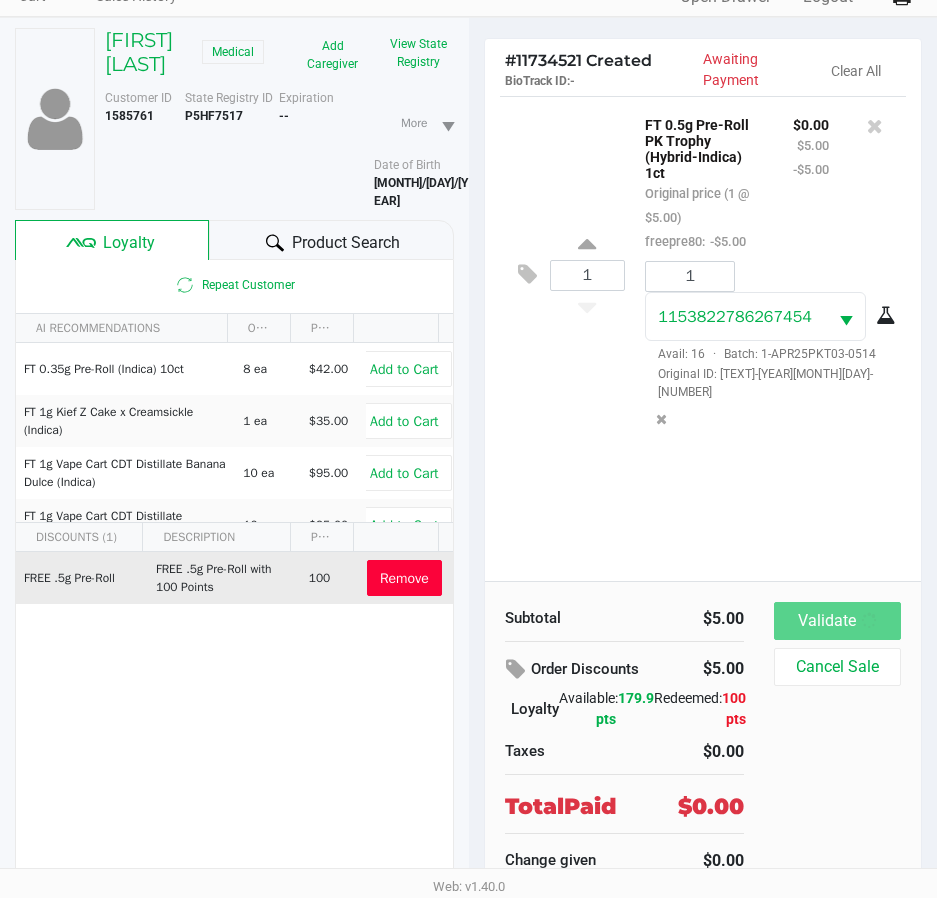 scroll, scrollTop: 0, scrollLeft: 0, axis: both 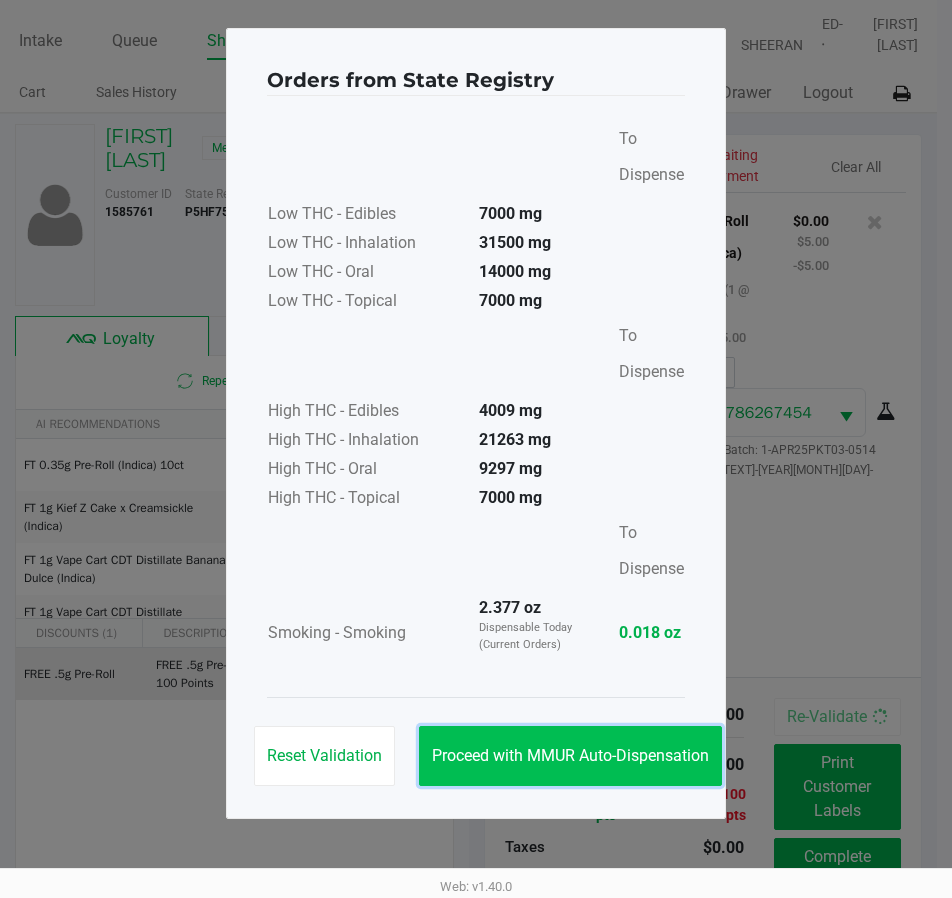 click on "Proceed with MMUR Auto-Dispensation" 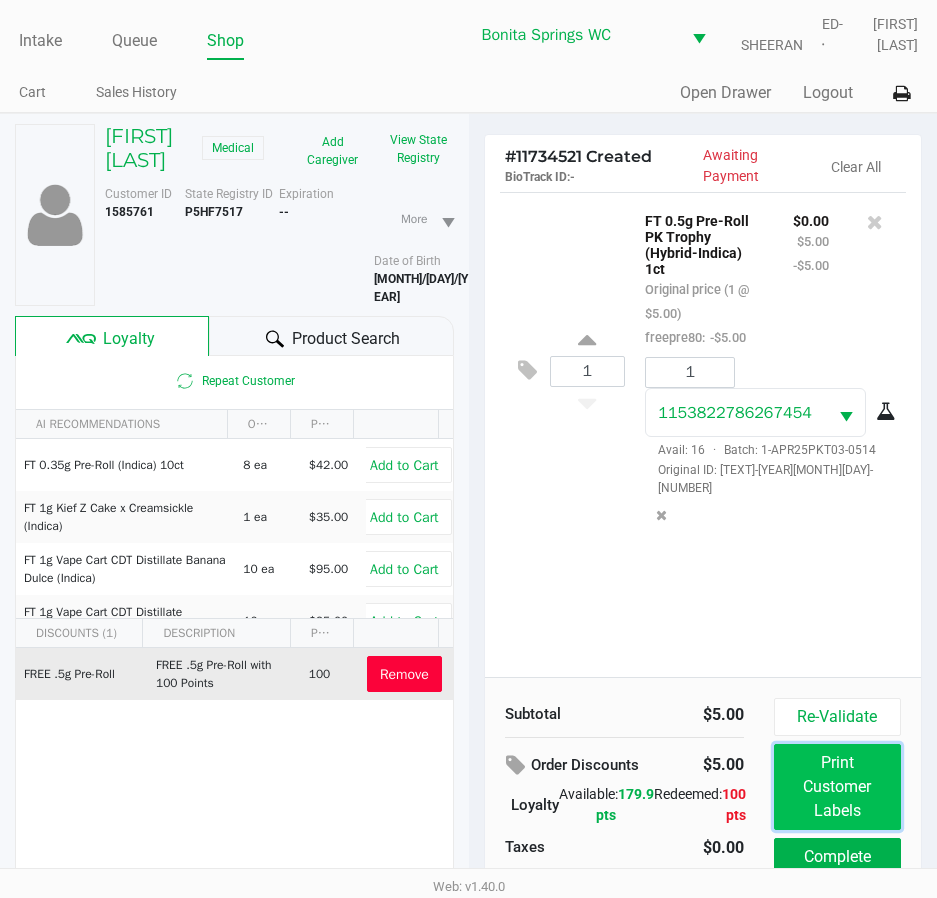 click on "Print Customer Labels" 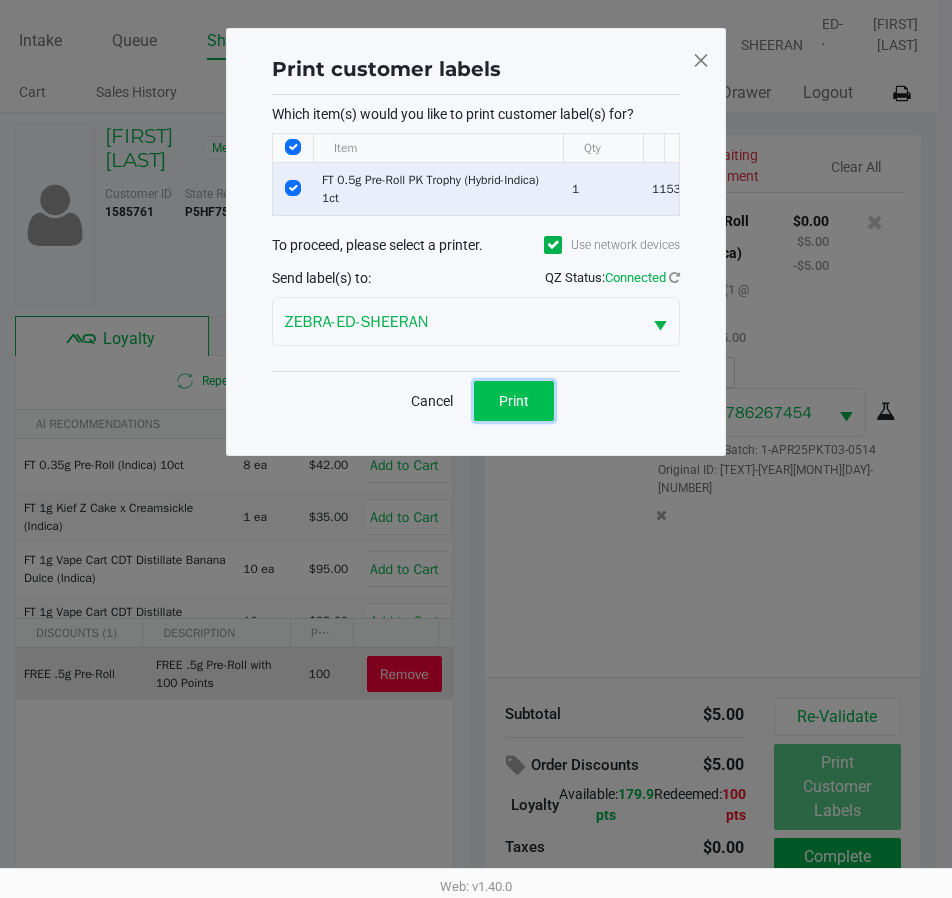 click on "Print" 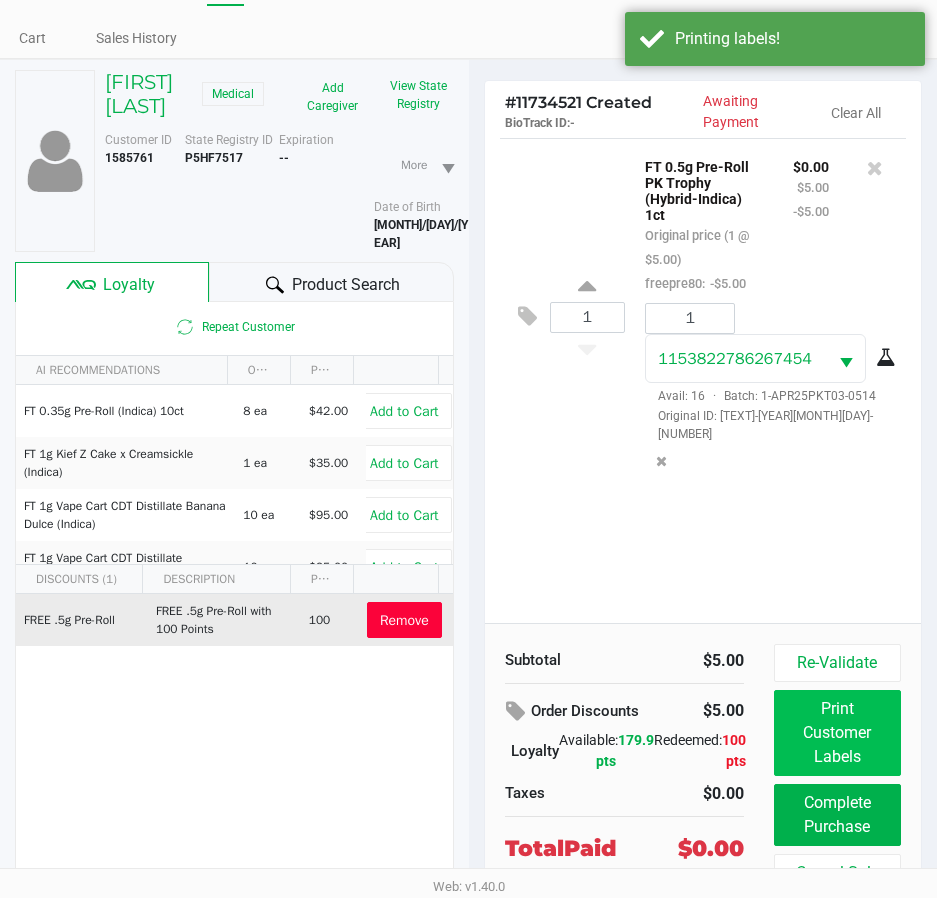 scroll, scrollTop: 104, scrollLeft: 0, axis: vertical 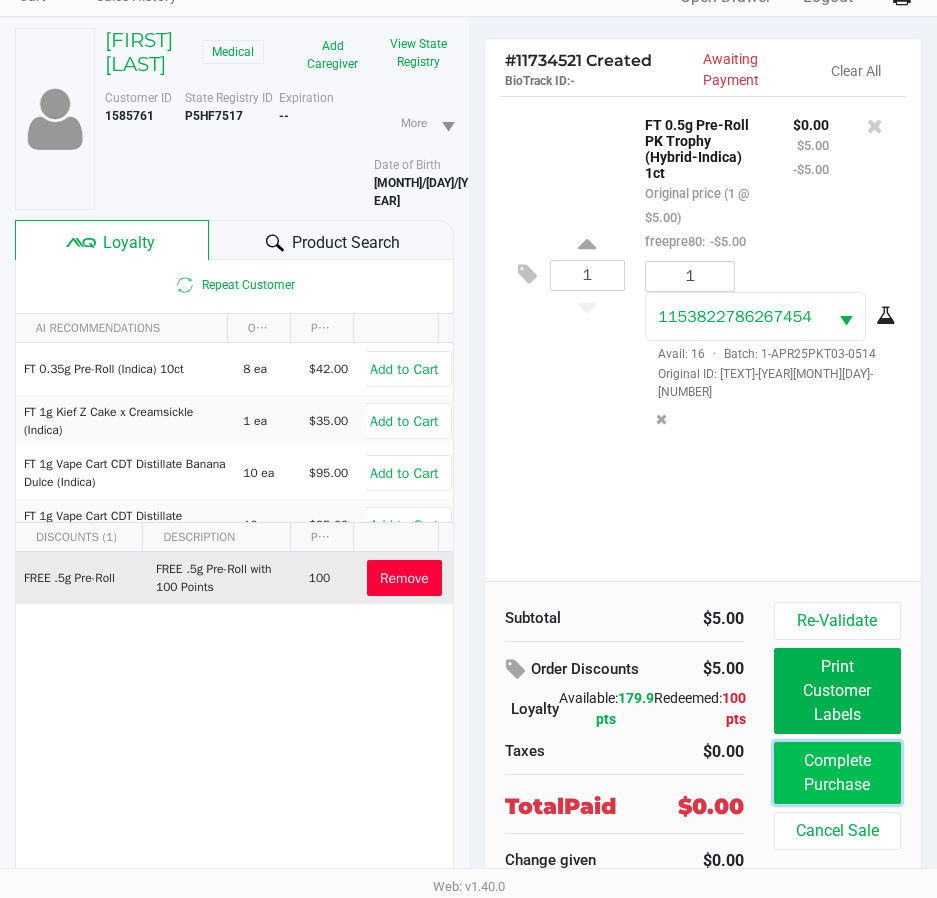 click on "Complete Purchase" 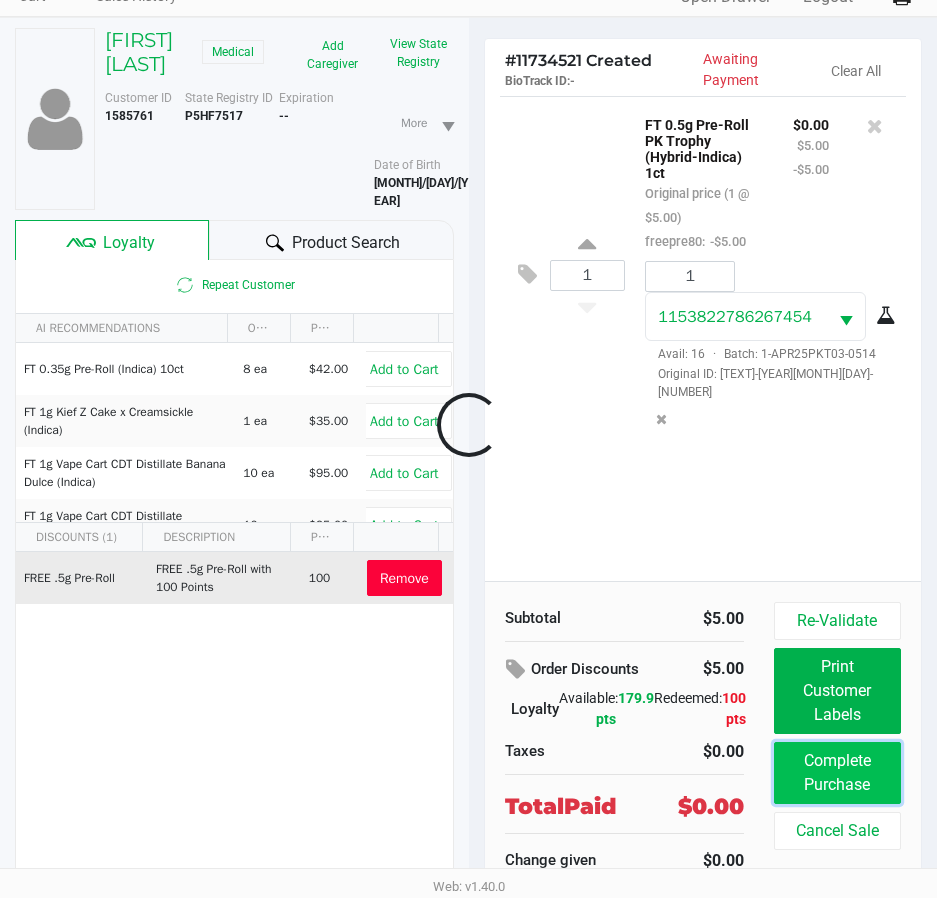 click on "Complete Purchase" 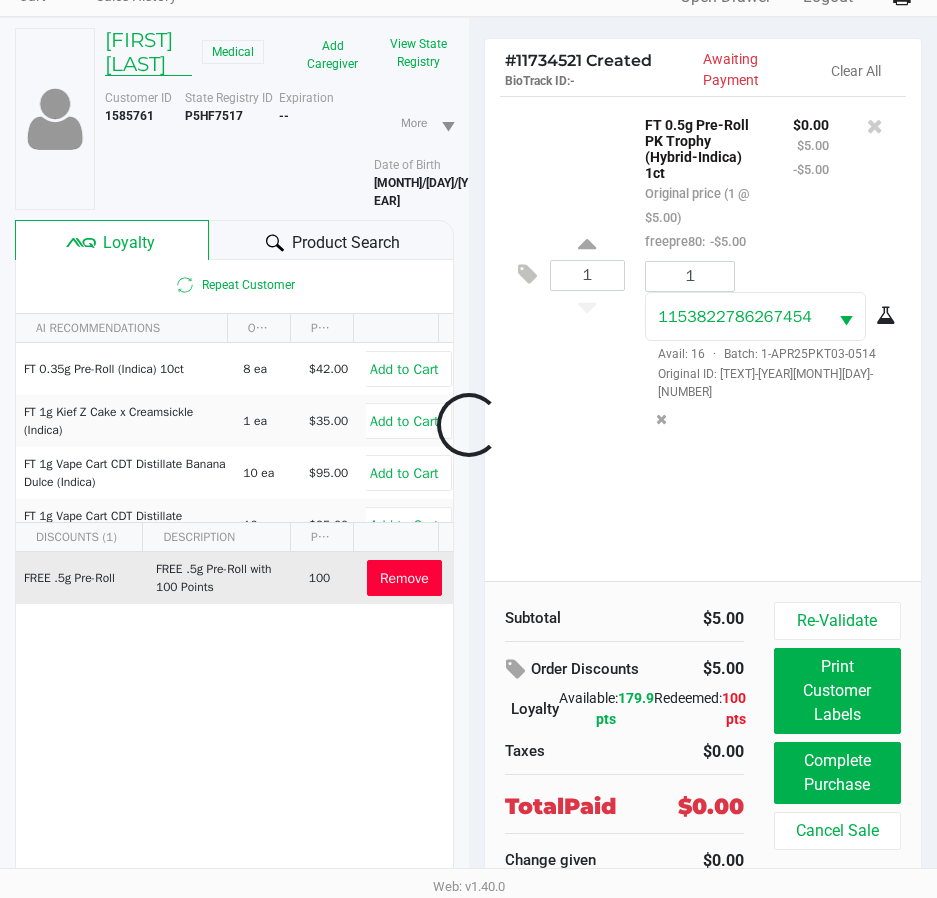click on "Kayla Albert" 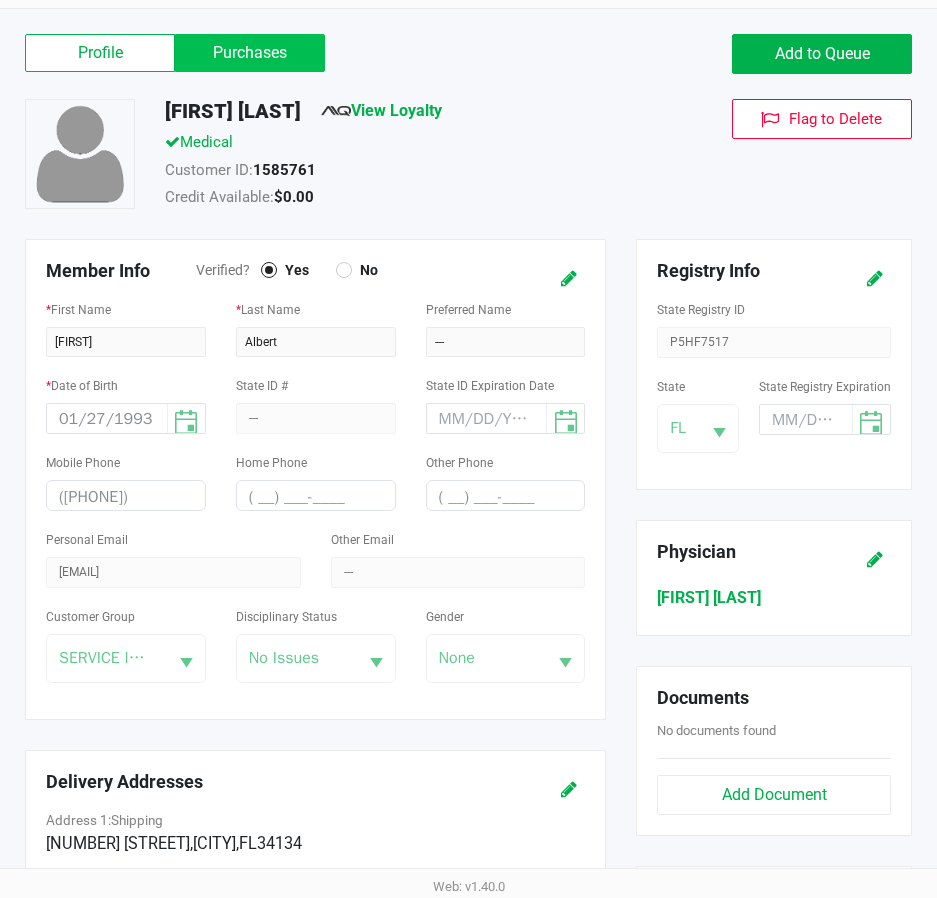 click on "Purchases" 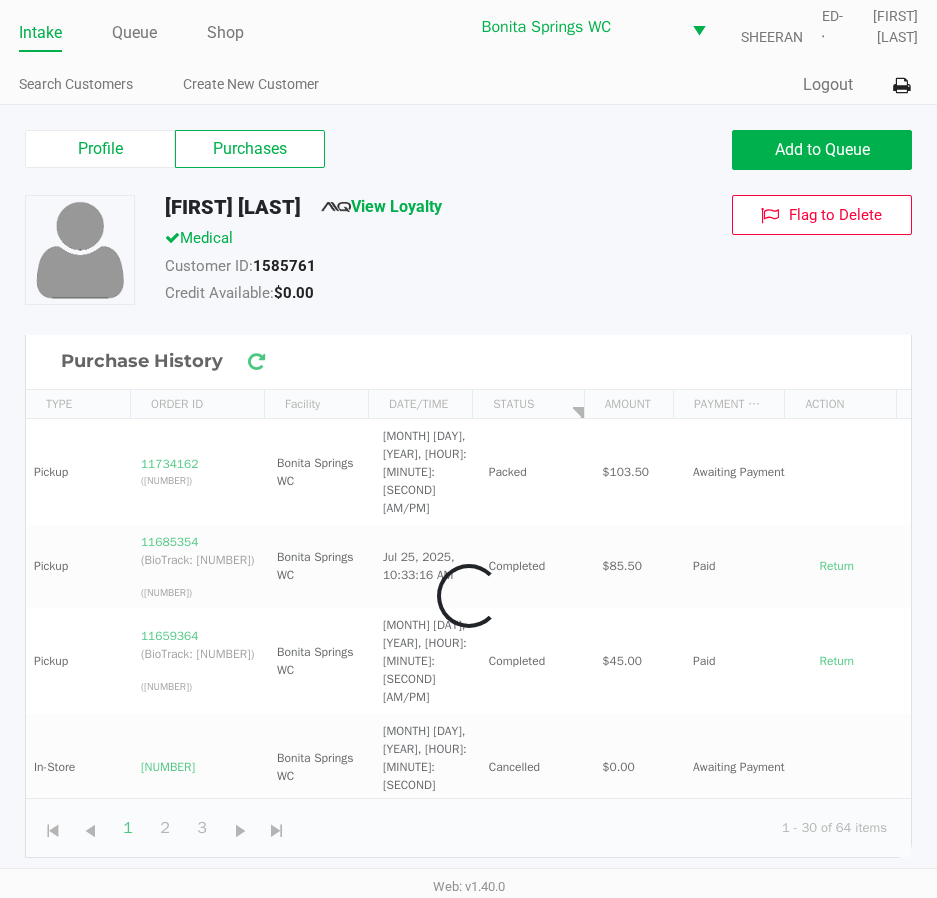 scroll, scrollTop: 8, scrollLeft: 0, axis: vertical 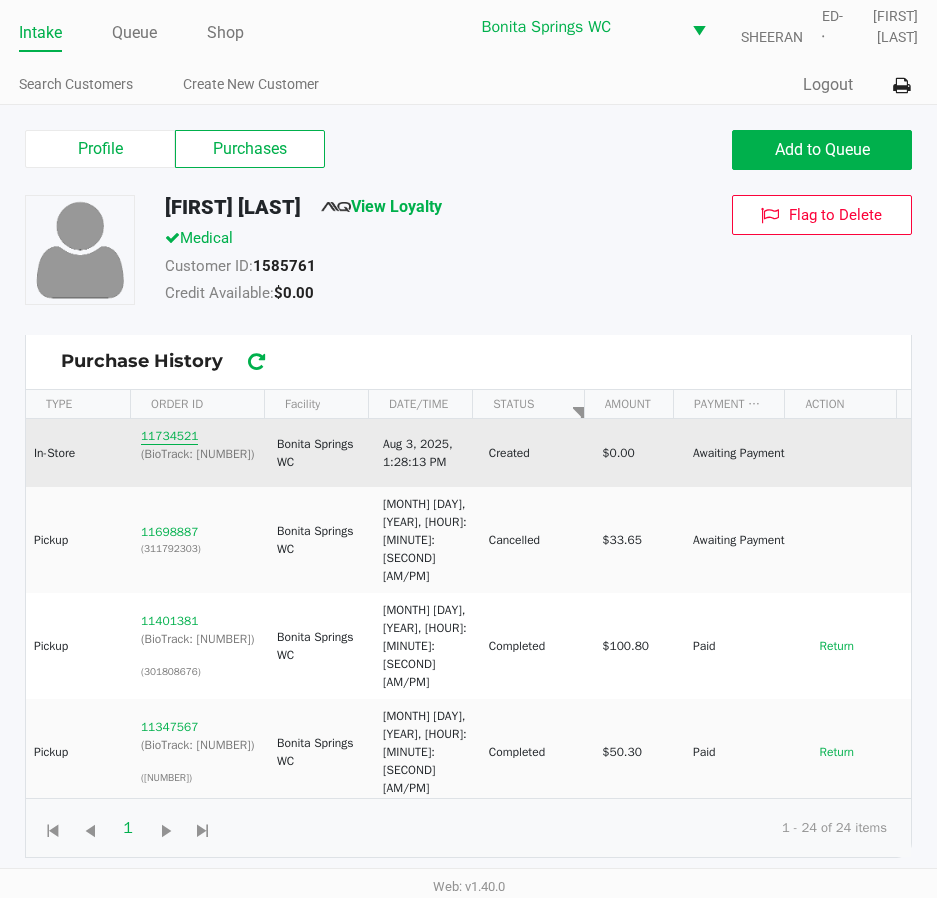 click on "11734521" 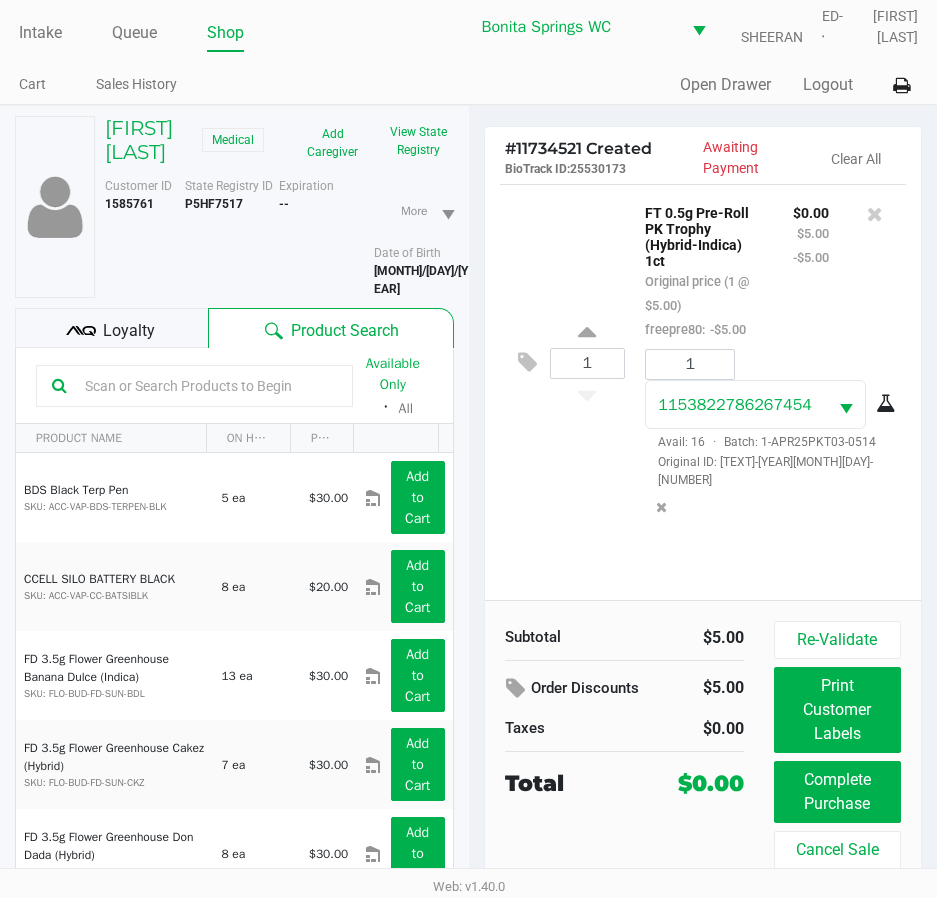 click on "Loyalty" 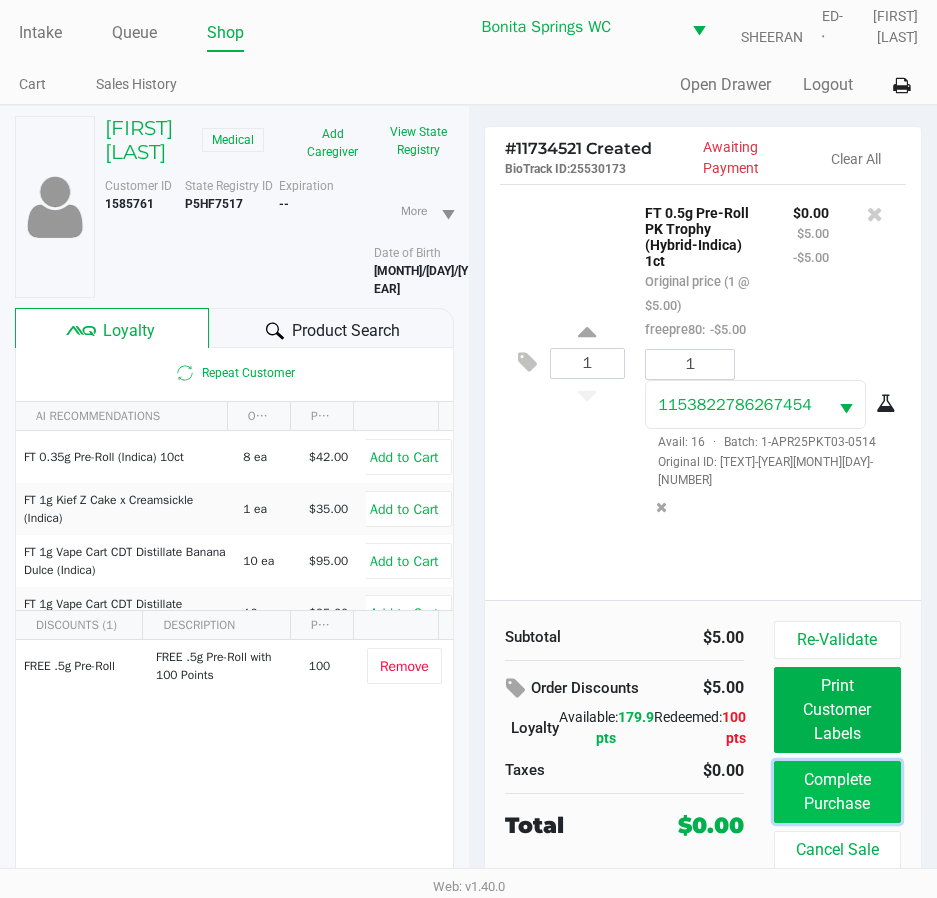 click on "Complete Purchase" 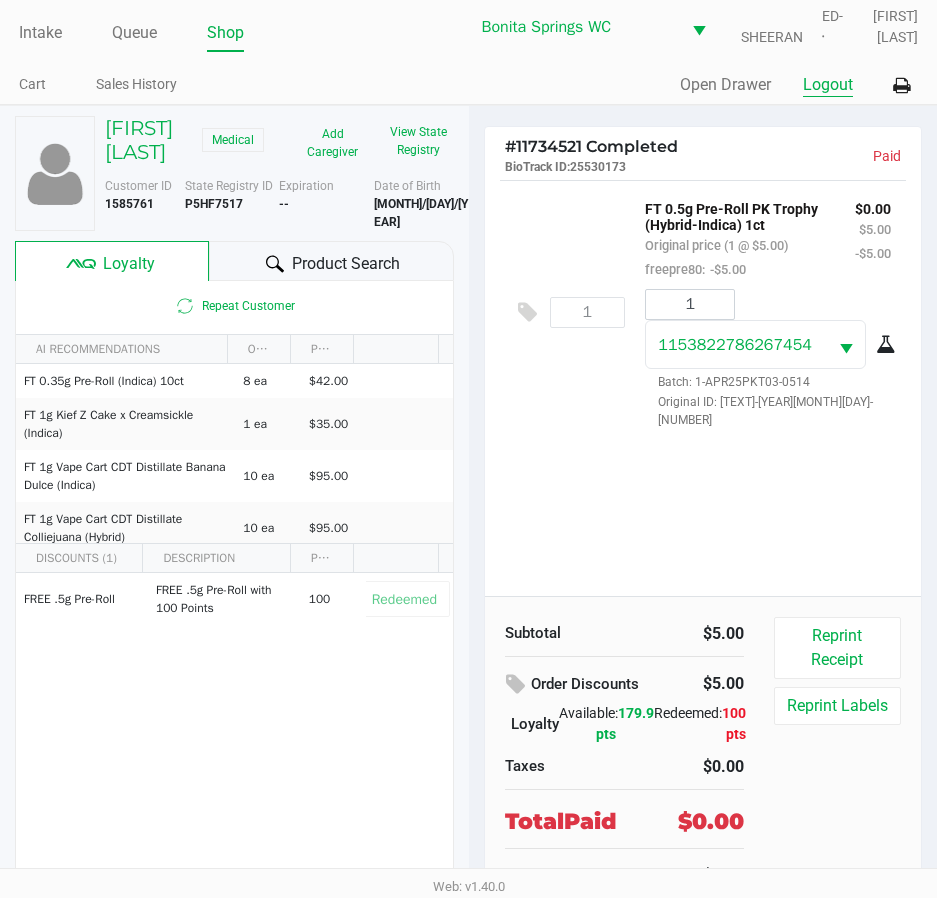click on "Logout" 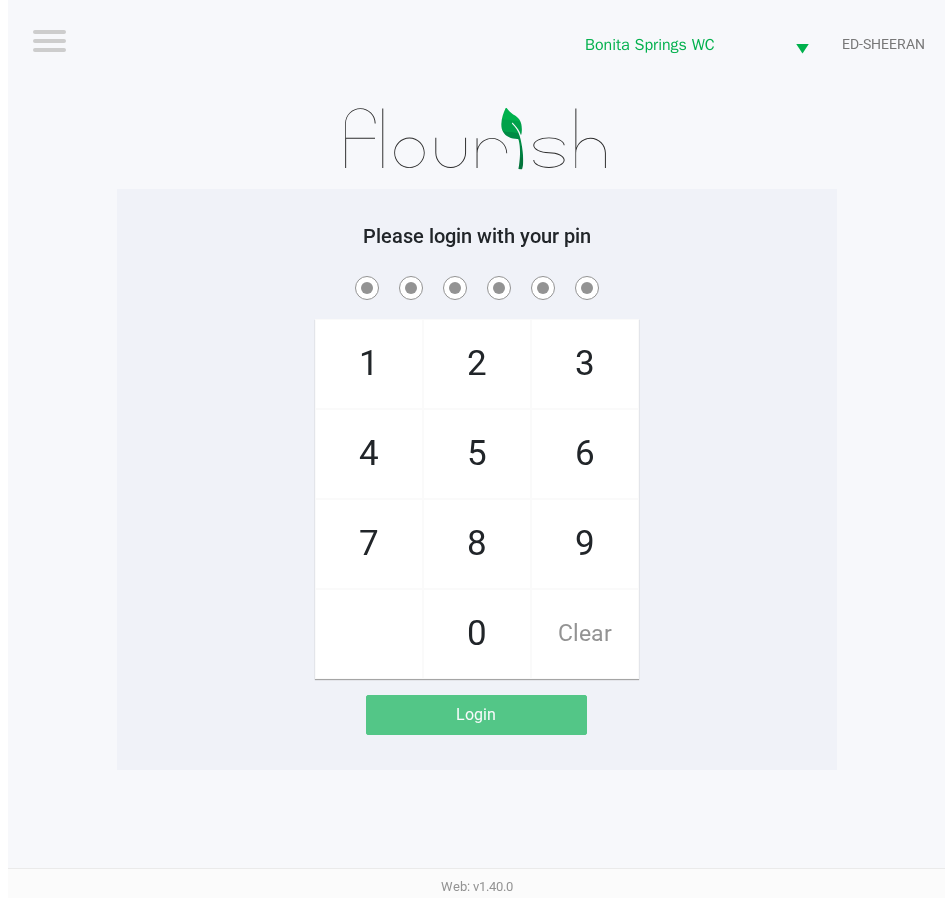scroll, scrollTop: 0, scrollLeft: 0, axis: both 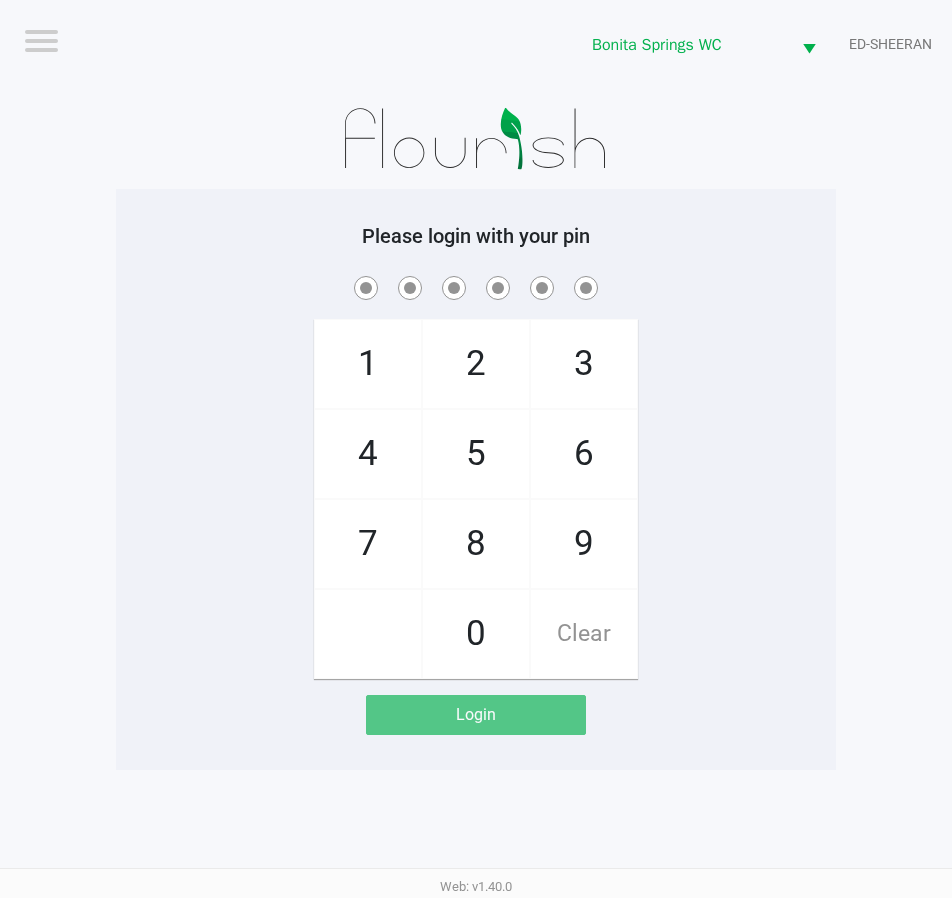 click on "Logout  Bonita Springs WC  ED-SHEERAN  Please login with your pin  1   4   7       2   5   8   0   3   6   9   Clear   Login" 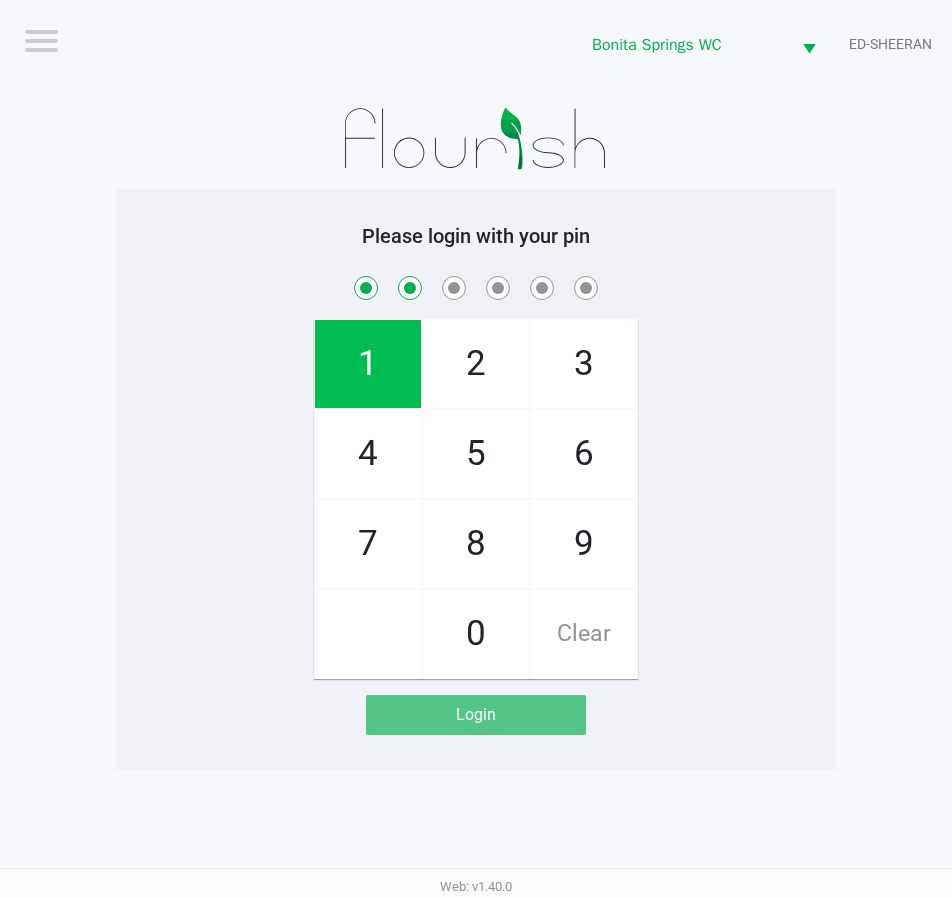 checkbox on "true" 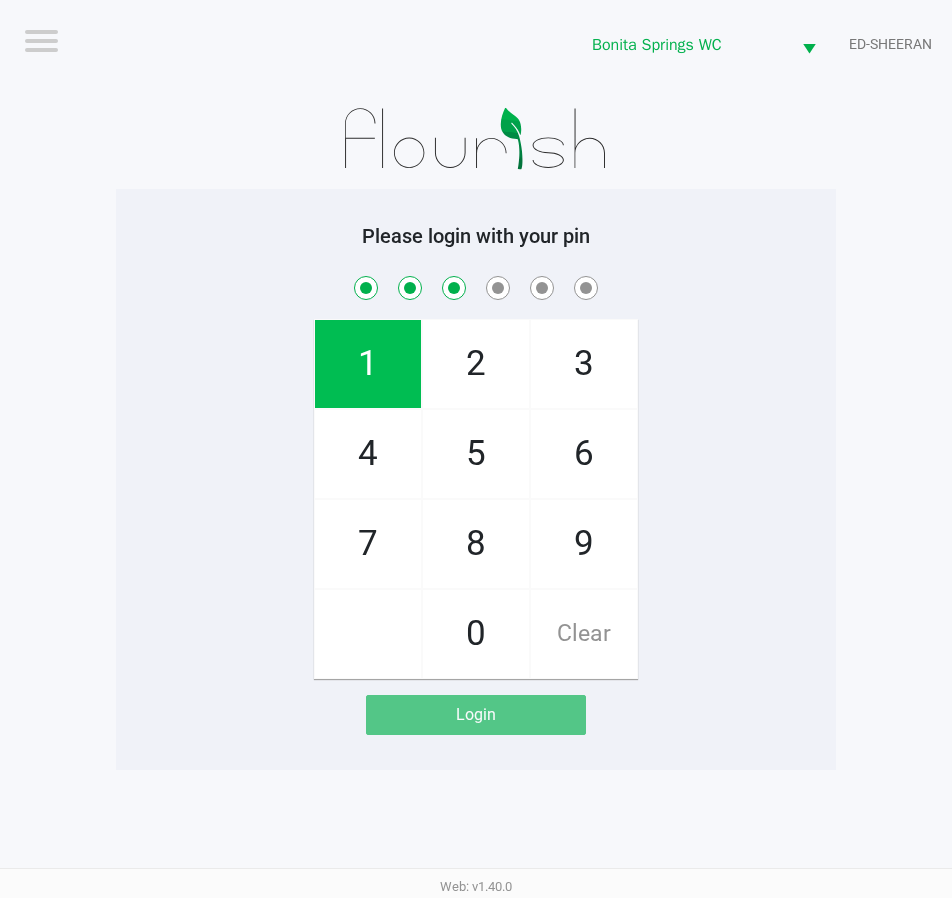 checkbox on "true" 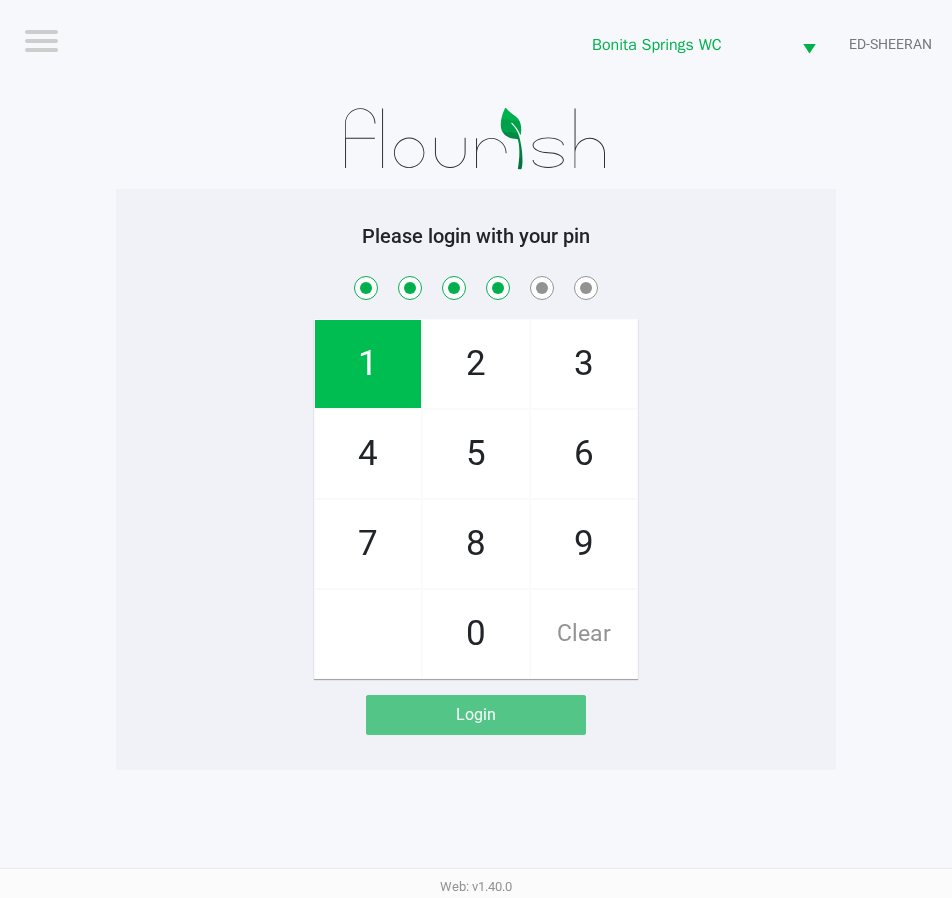 checkbox on "true" 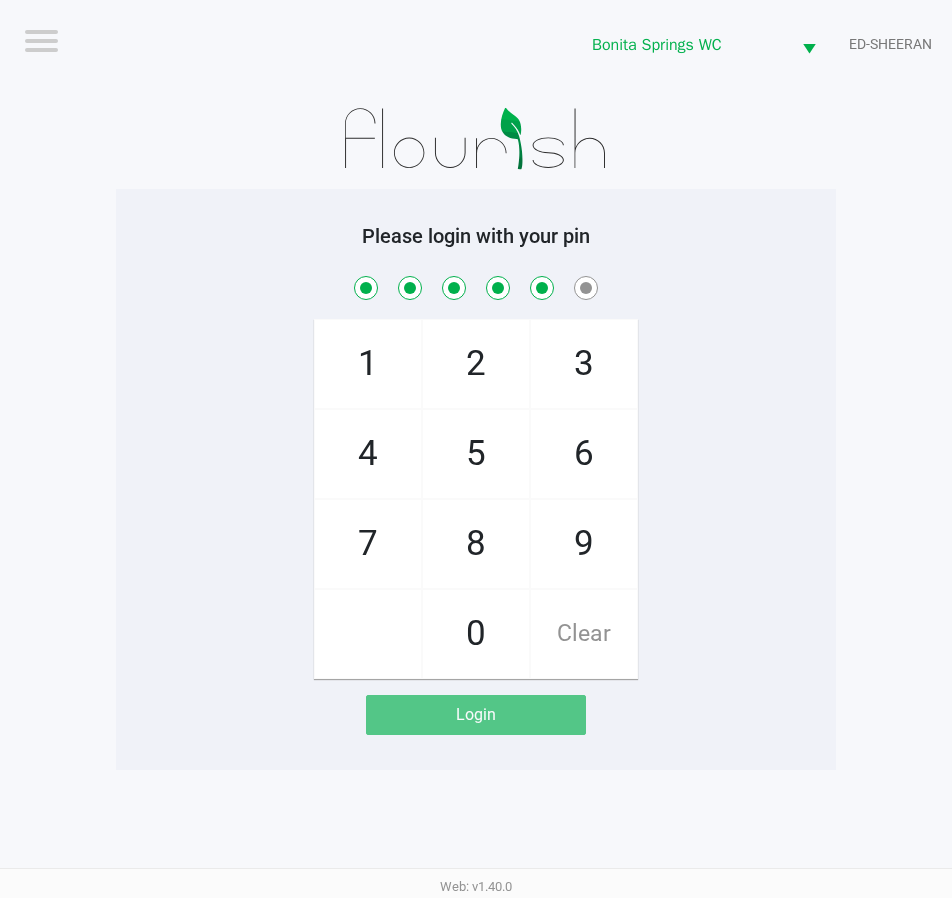 checkbox on "true" 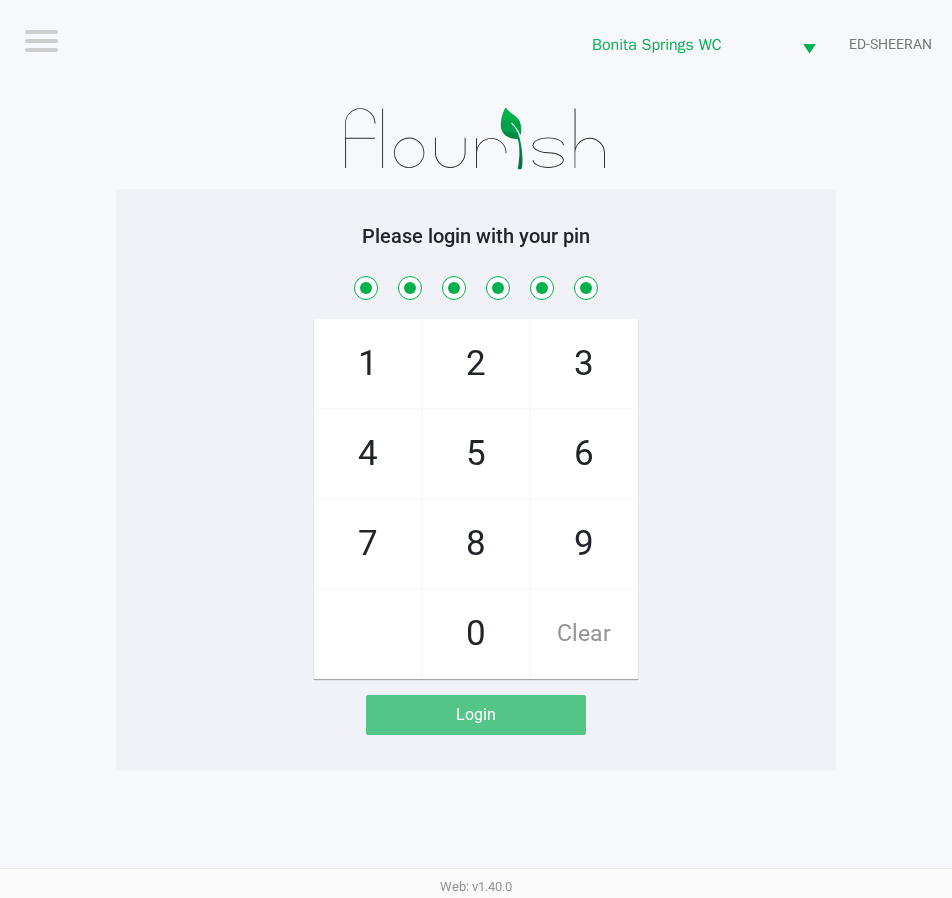 checkbox on "true" 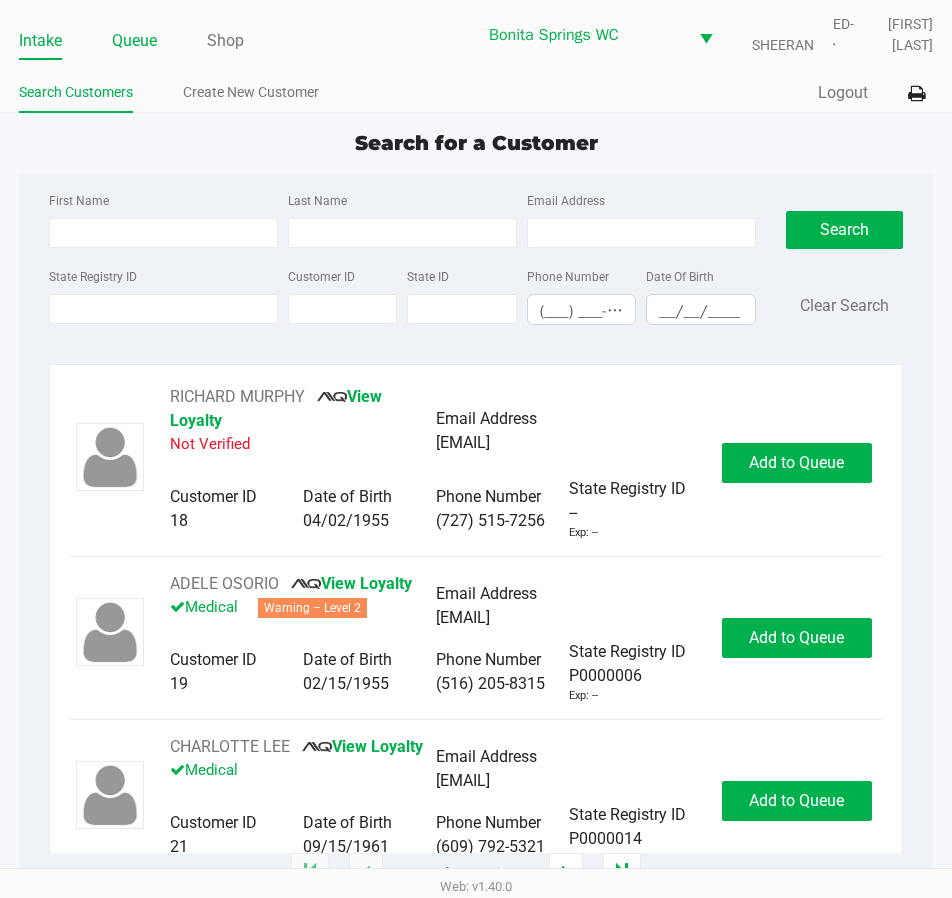 click on "Queue" 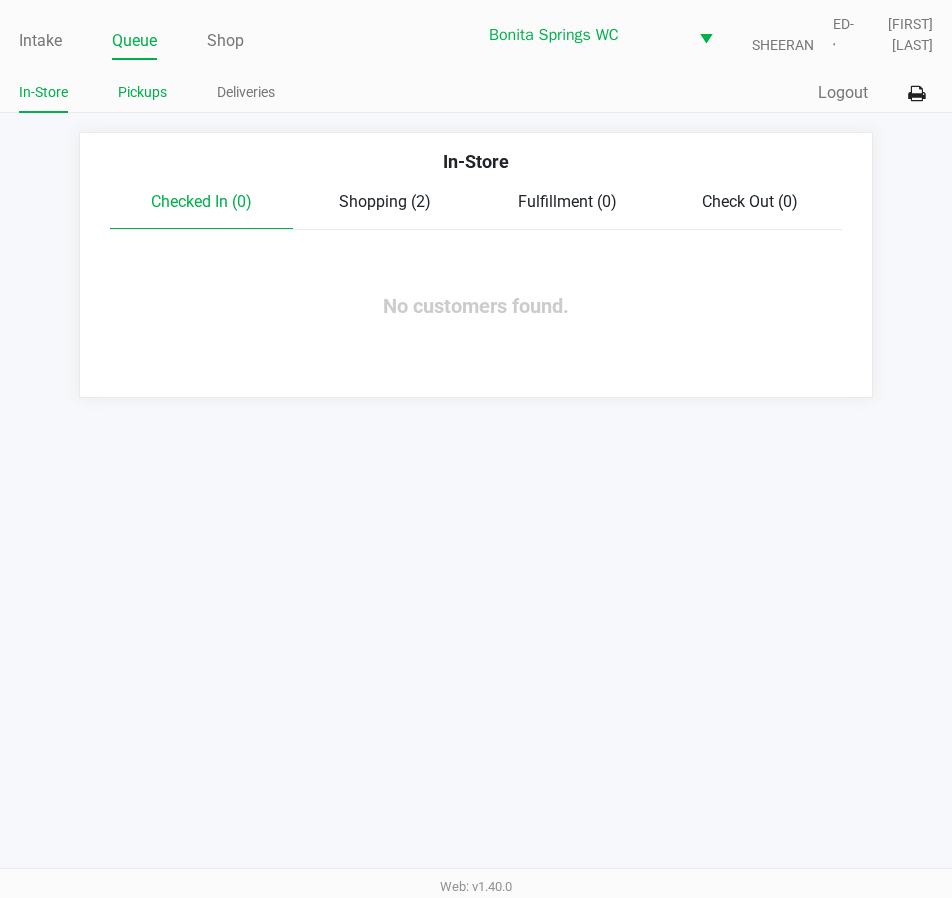 click on "Pickups" 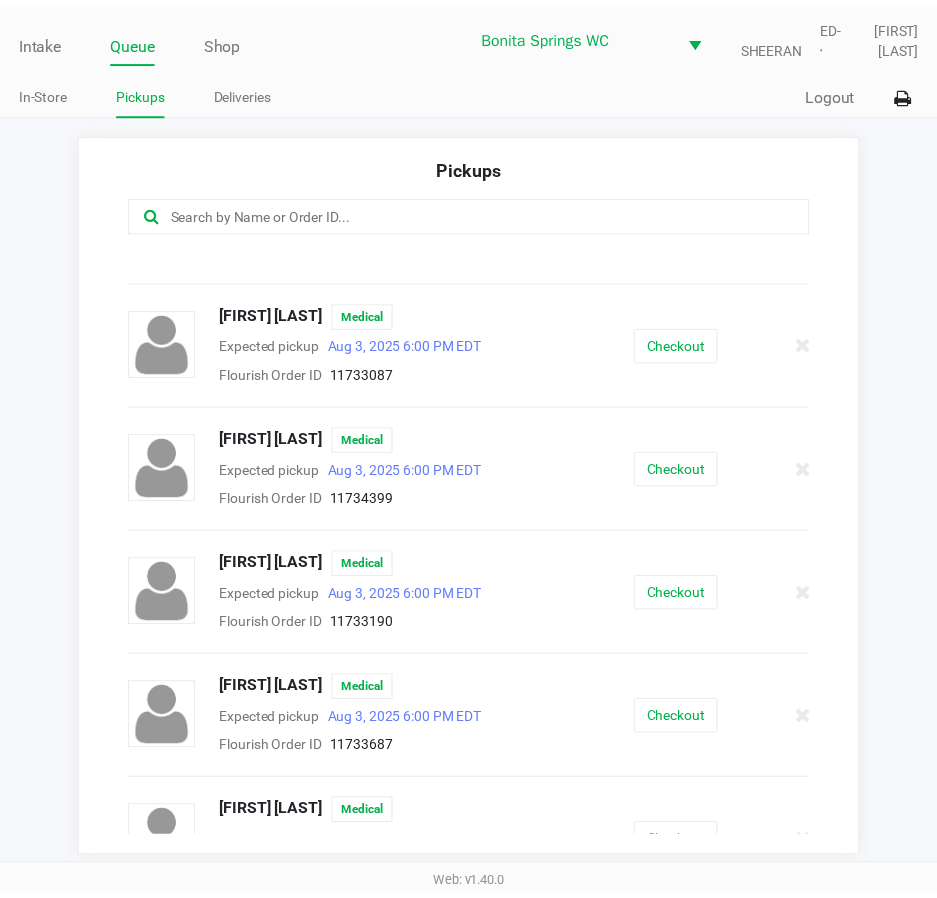 scroll, scrollTop: 1000, scrollLeft: 0, axis: vertical 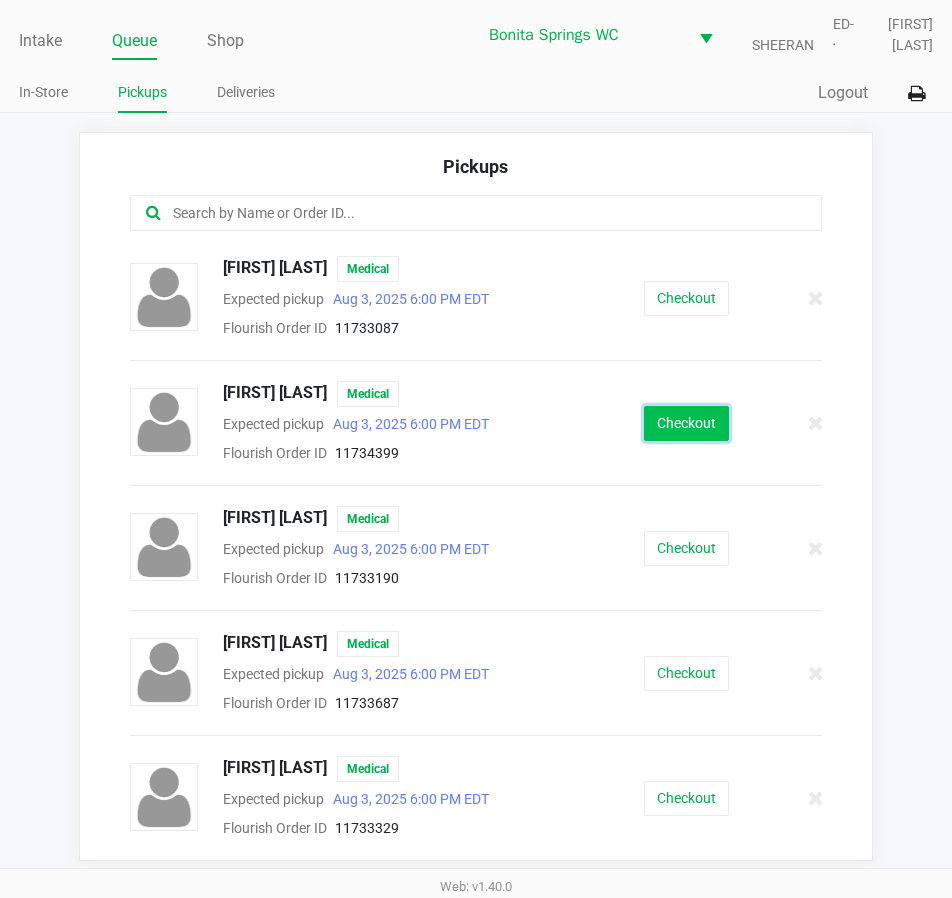 click on "Checkout" 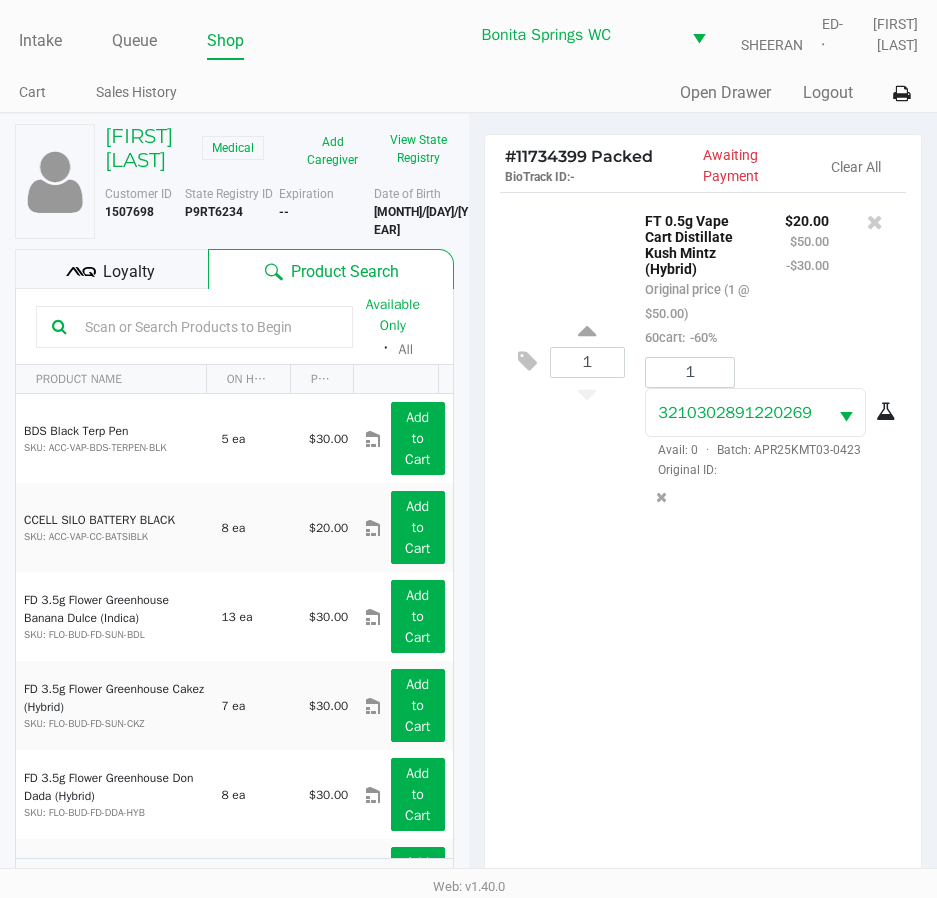 click on "1  FT 0.5g Vape Cart Distillate Kush Mintz (Hybrid)   Original price (1 @ $50.00)  60cart:  -60% $20.00 $50.00 -$30.00 1 3210302891220269  Avail: 0  ·  Batch: APR25KMT03-0423   Original ID:" 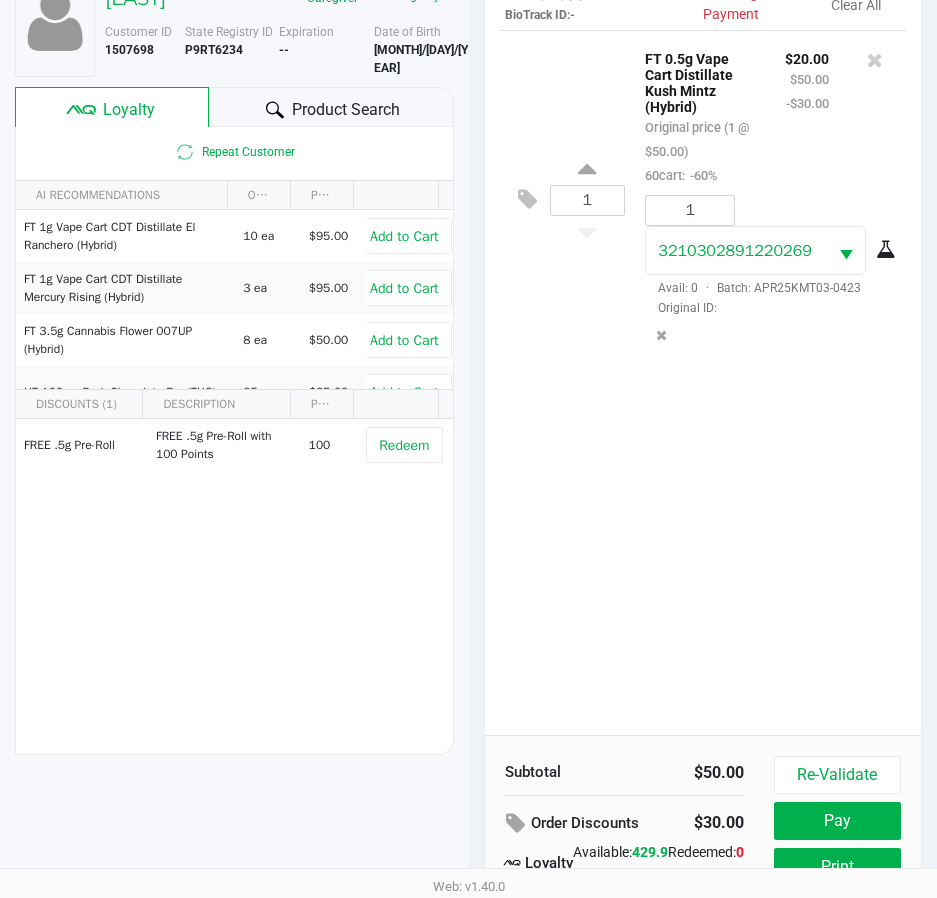 scroll, scrollTop: 265, scrollLeft: 0, axis: vertical 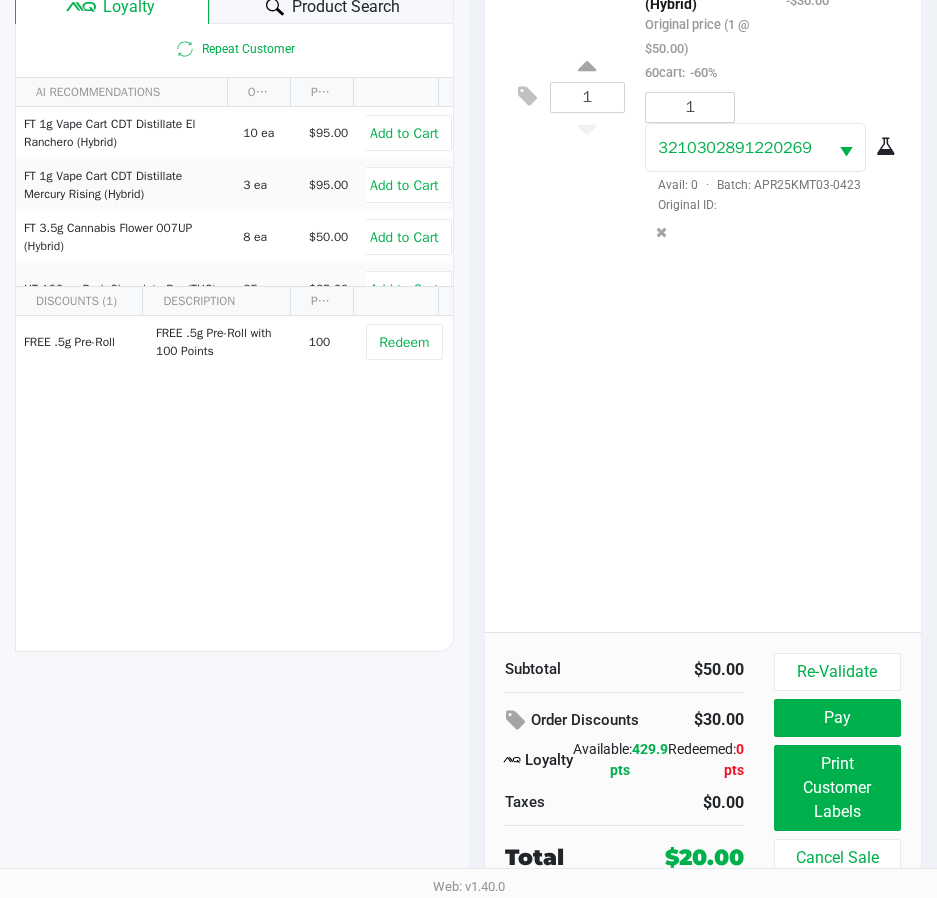 click on "1  FT 0.5g Vape Cart Distillate Kush Mintz (Hybrid)   Original price (1 @ $50.00)  60cart:  -60% $20.00 $50.00 -$30.00 1 3210302891220269  Avail: 0  ·  Batch: APR25KMT03-0423   Original ID:" 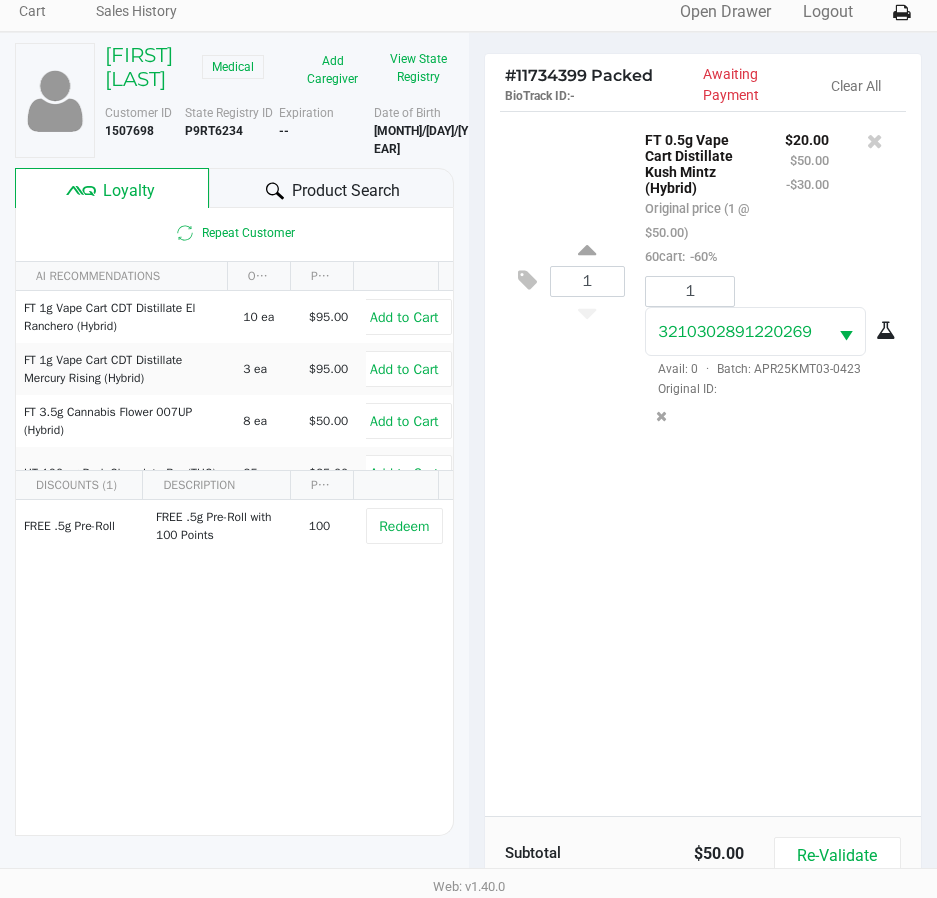scroll, scrollTop: 200, scrollLeft: 0, axis: vertical 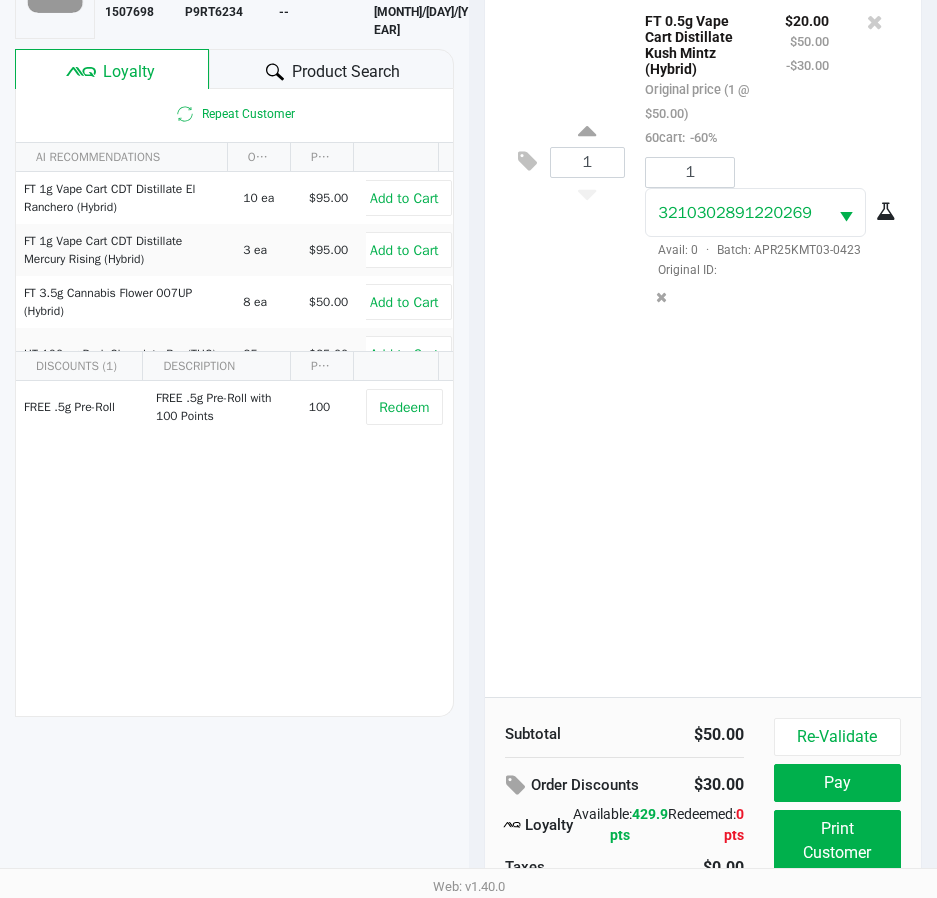 click on "1  FT 0.5g Vape Cart Distillate Kush Mintz (Hybrid)   Original price (1 @ $50.00)  60cart:  -60% $20.00 $50.00 -$30.00 1 3210302891220269  Avail: 0  ·  Batch: APR25KMT03-0423   Original ID:" 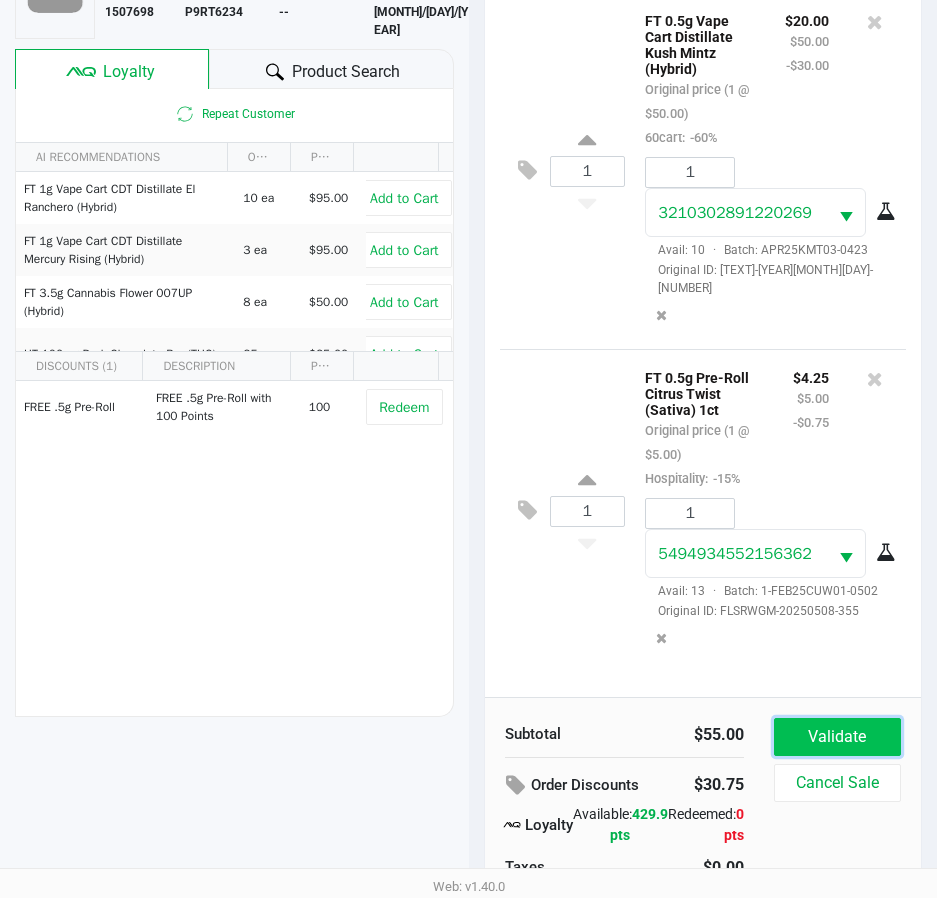 click on "Validate" 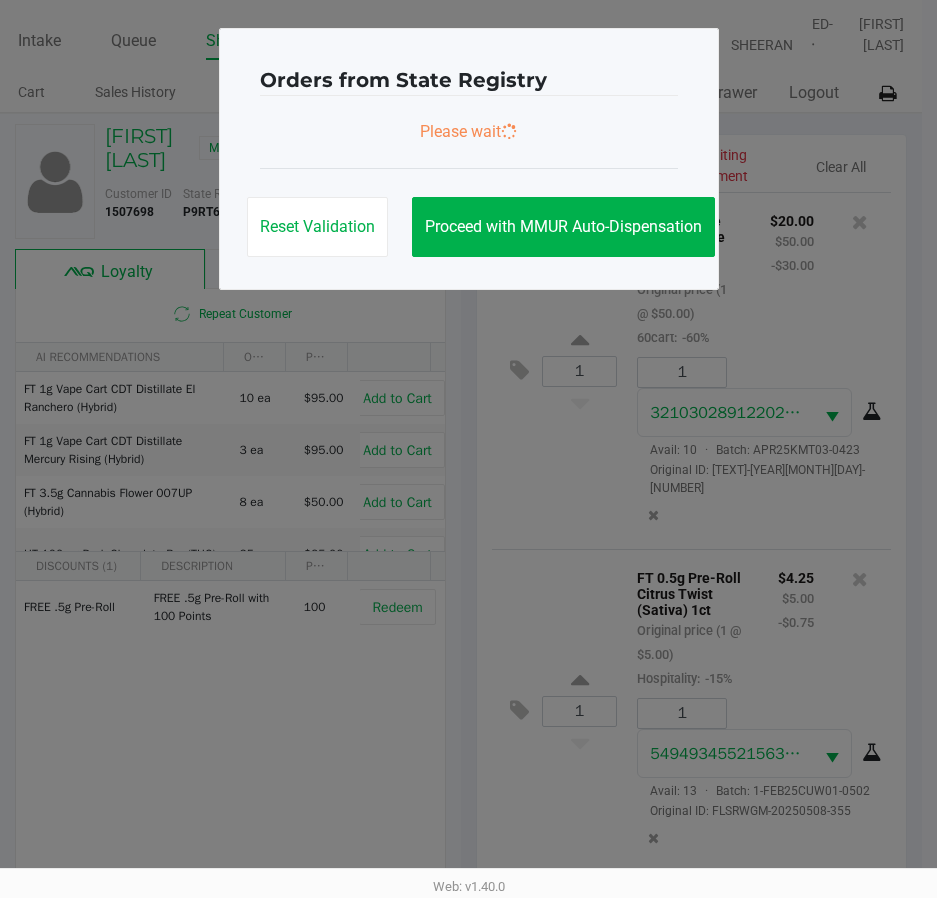 scroll, scrollTop: 0, scrollLeft: 0, axis: both 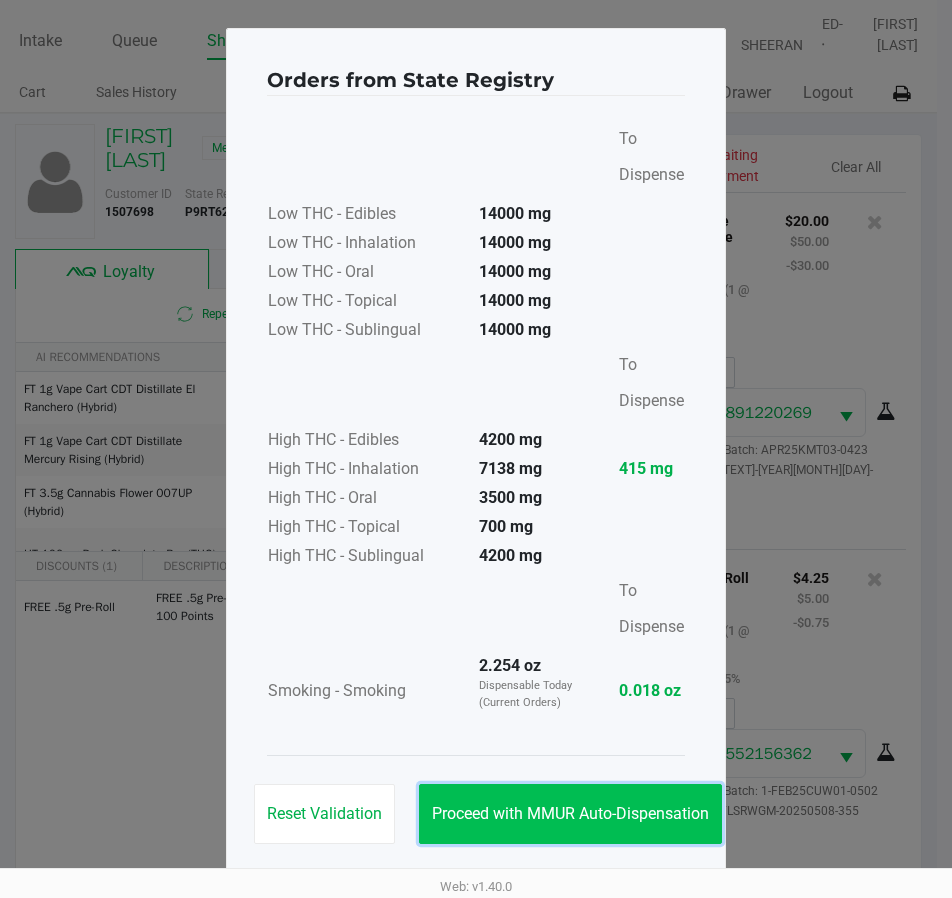 click on "Proceed with MMUR Auto-Dispensation" 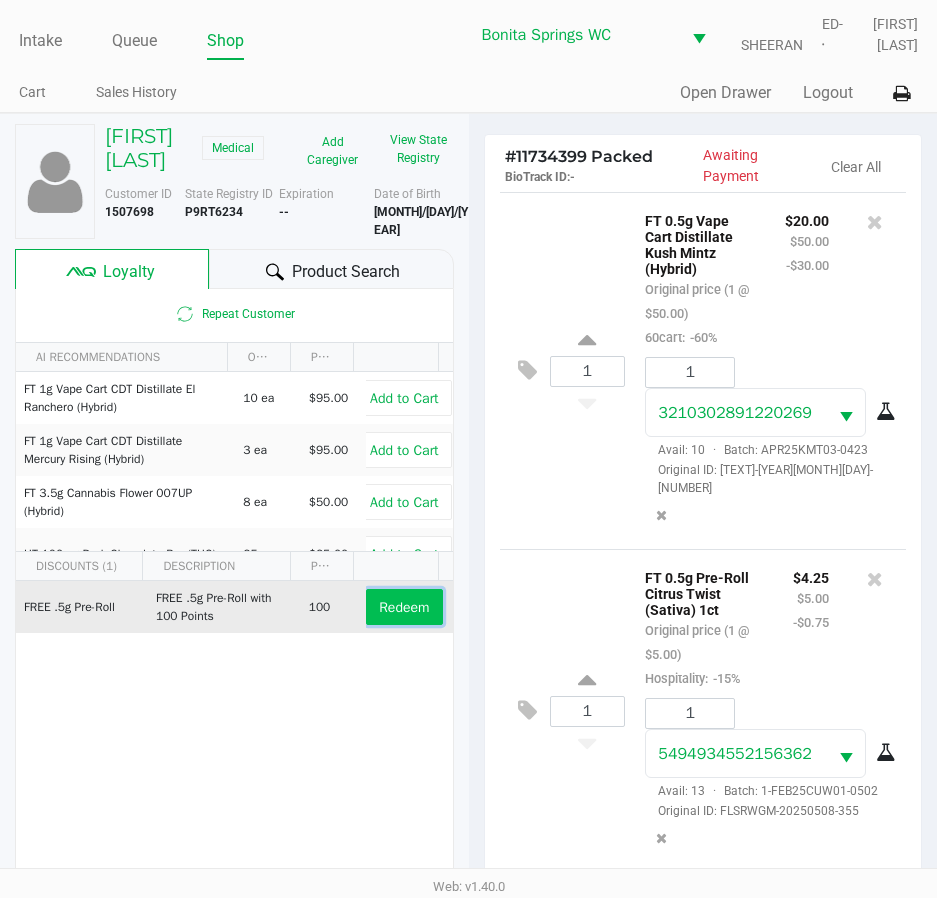 click on "Redeem" 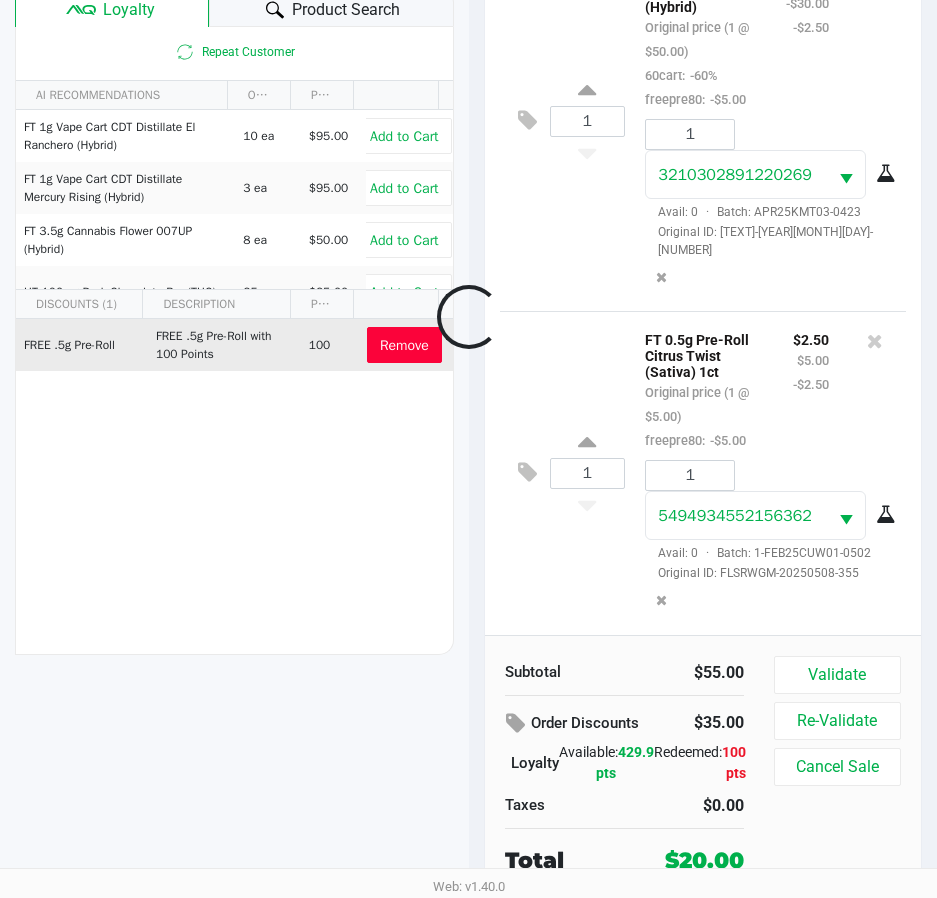 scroll, scrollTop: 262, scrollLeft: 0, axis: vertical 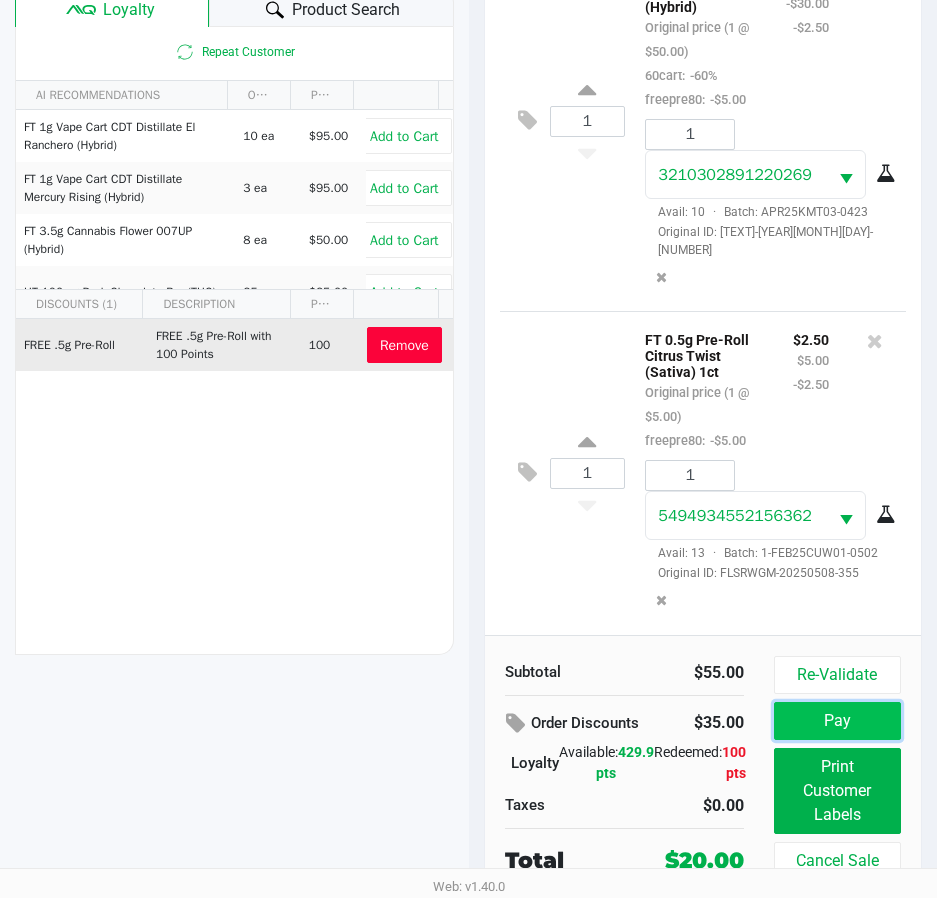click on "Pay" 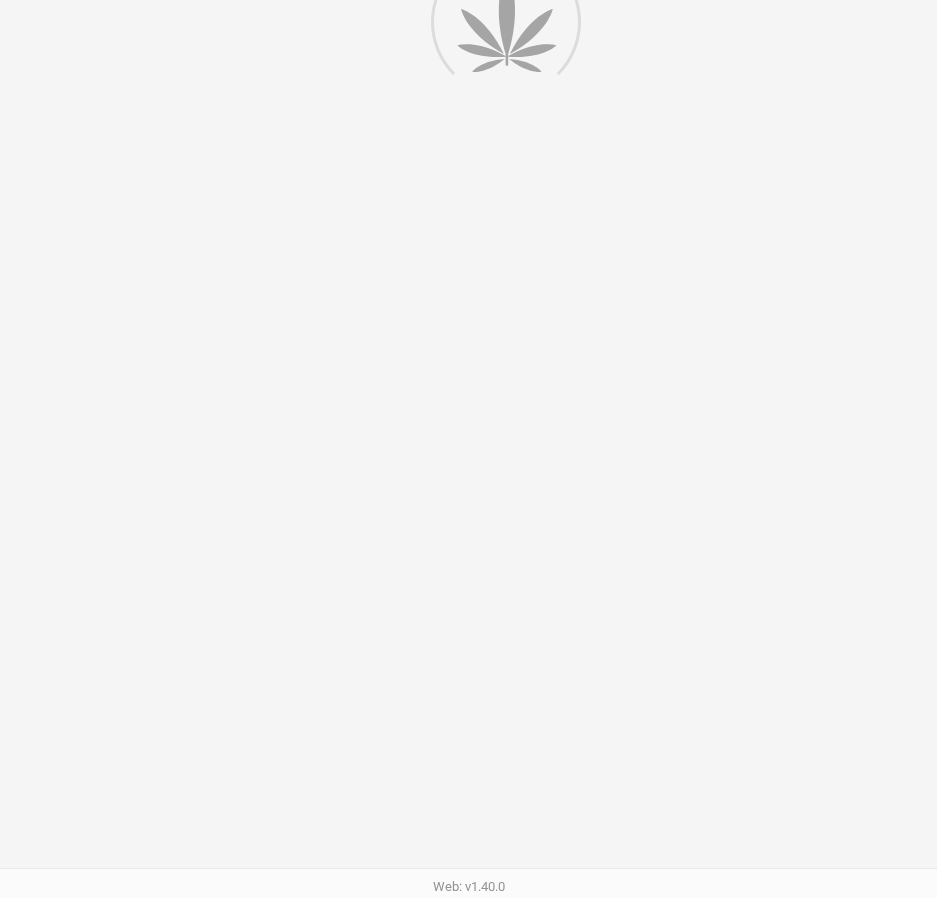 scroll, scrollTop: 0, scrollLeft: 0, axis: both 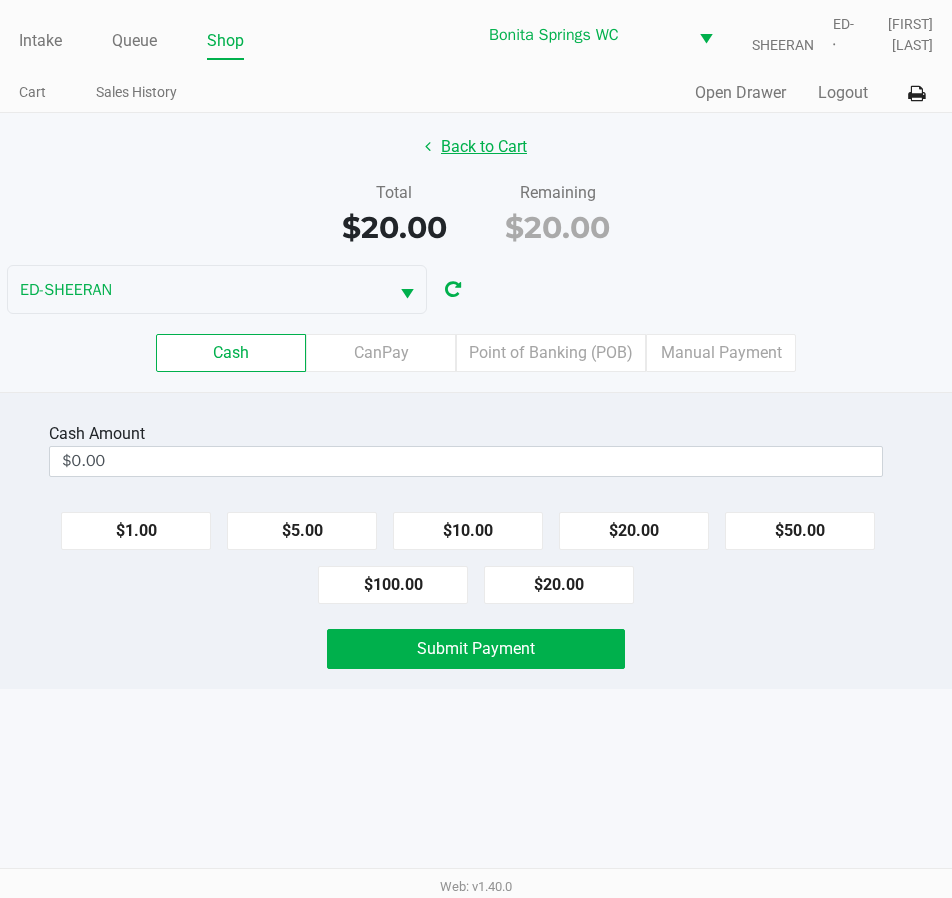click on "Back to Cart" 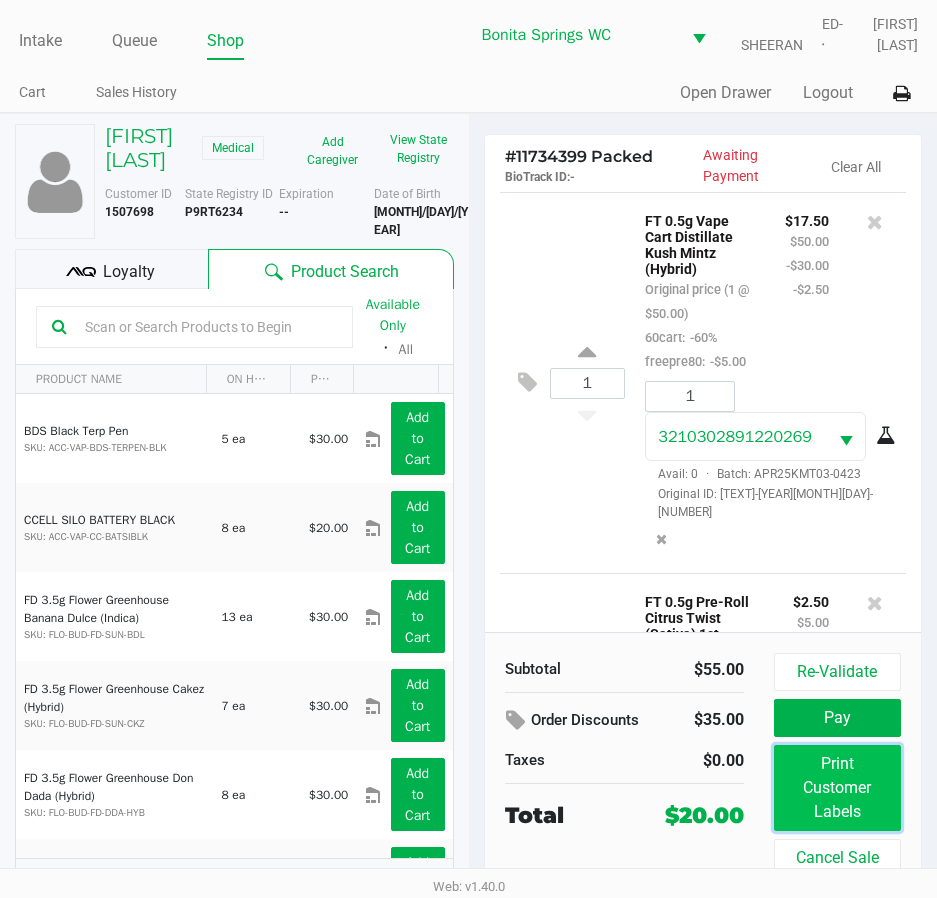 click on "Print Customer Labels" 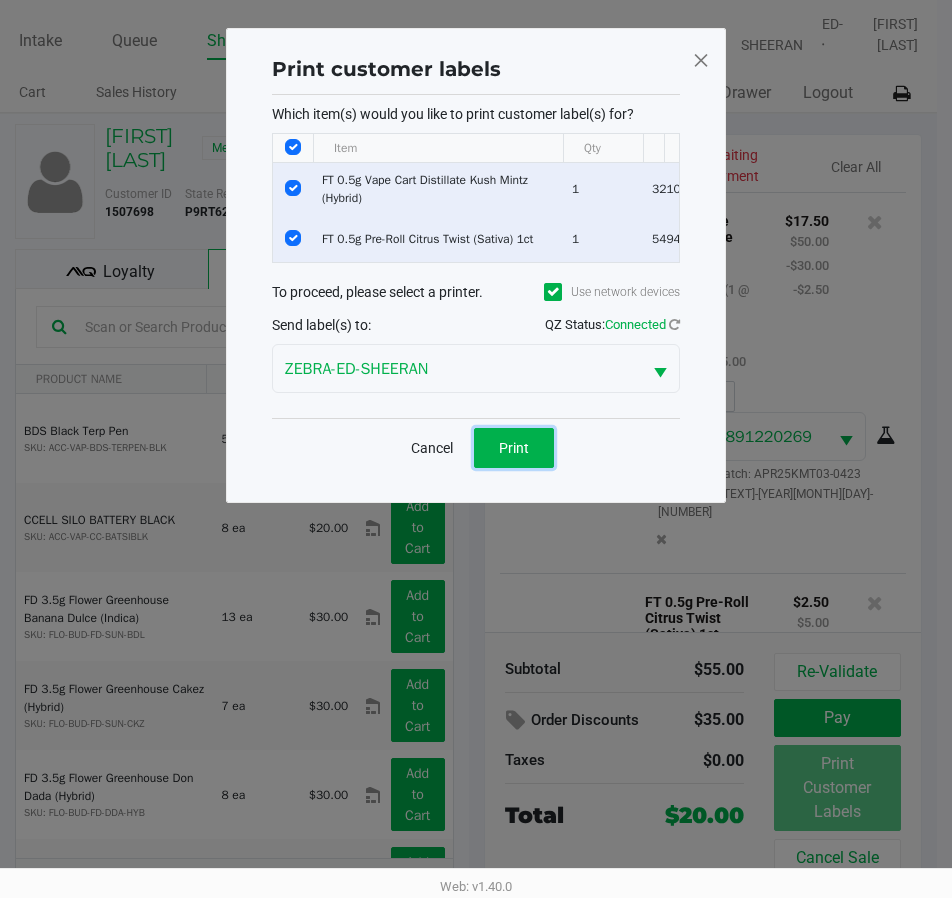 click on "Print" 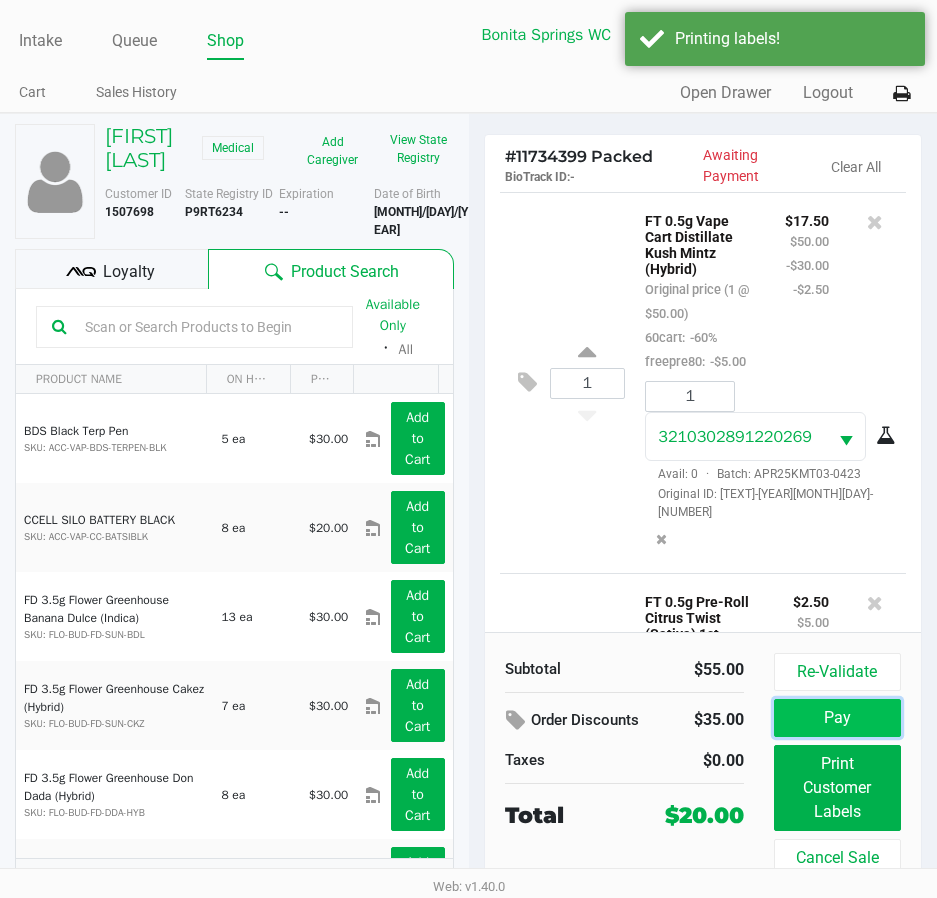 click on "Pay" 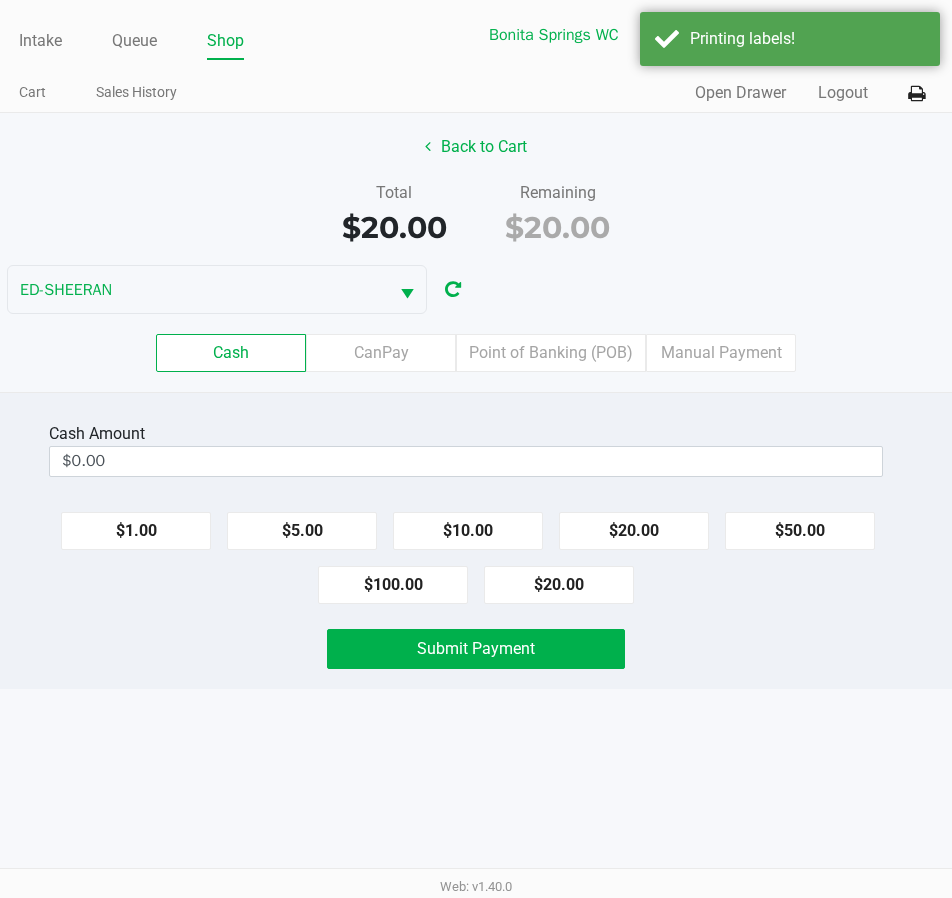 drag, startPoint x: 653, startPoint y: 410, endPoint x: 623, endPoint y: 393, distance: 34.48188 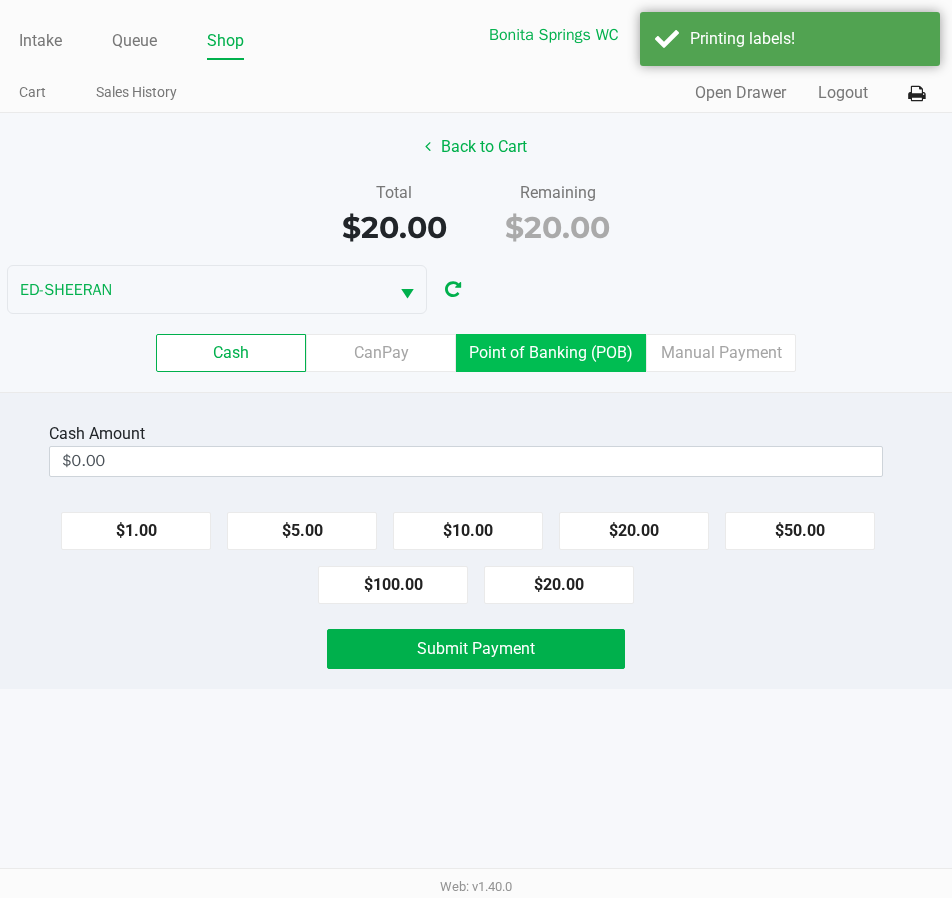 drag, startPoint x: 596, startPoint y: 375, endPoint x: 592, endPoint y: 365, distance: 10.770329 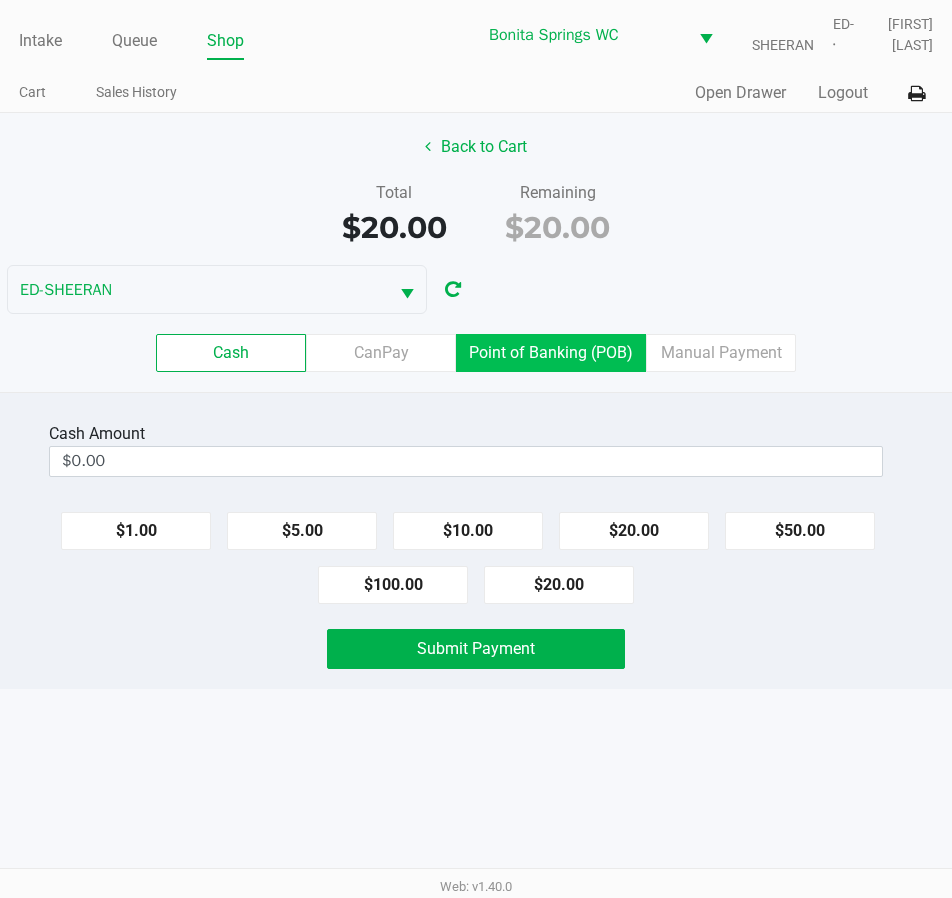 click on "Point of Banking (POB)" 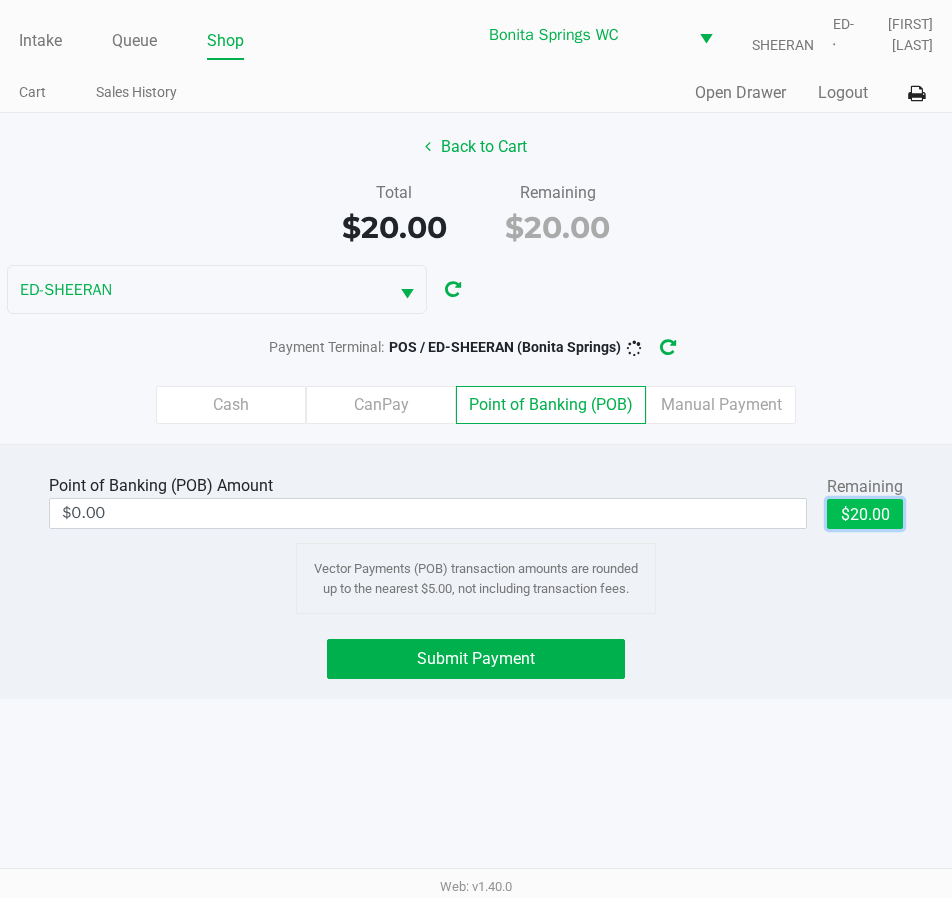 click on "$20.00" 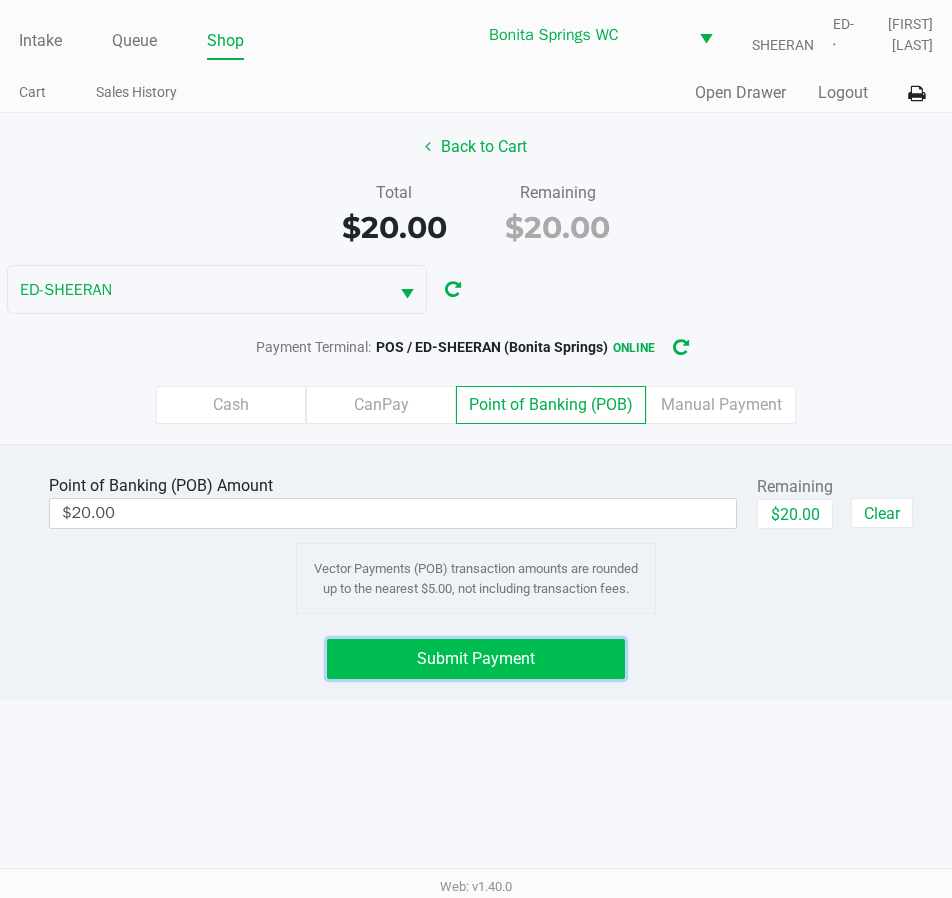 click on "Submit Payment" 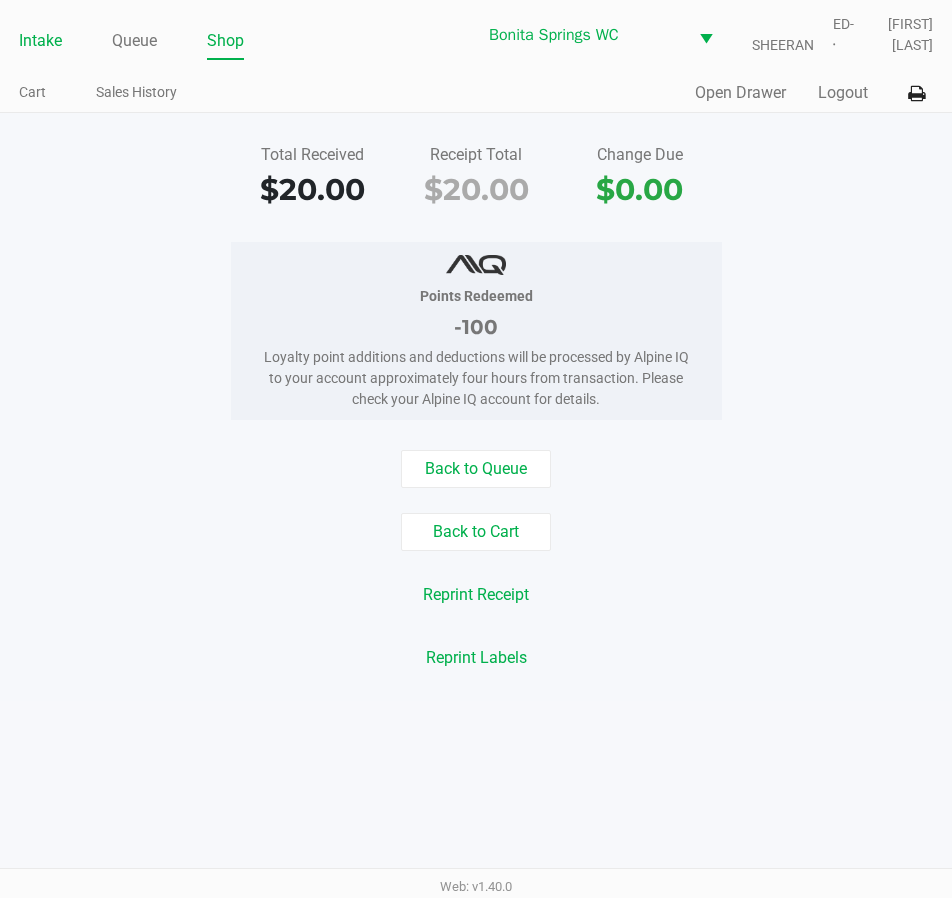 click on "Intake" 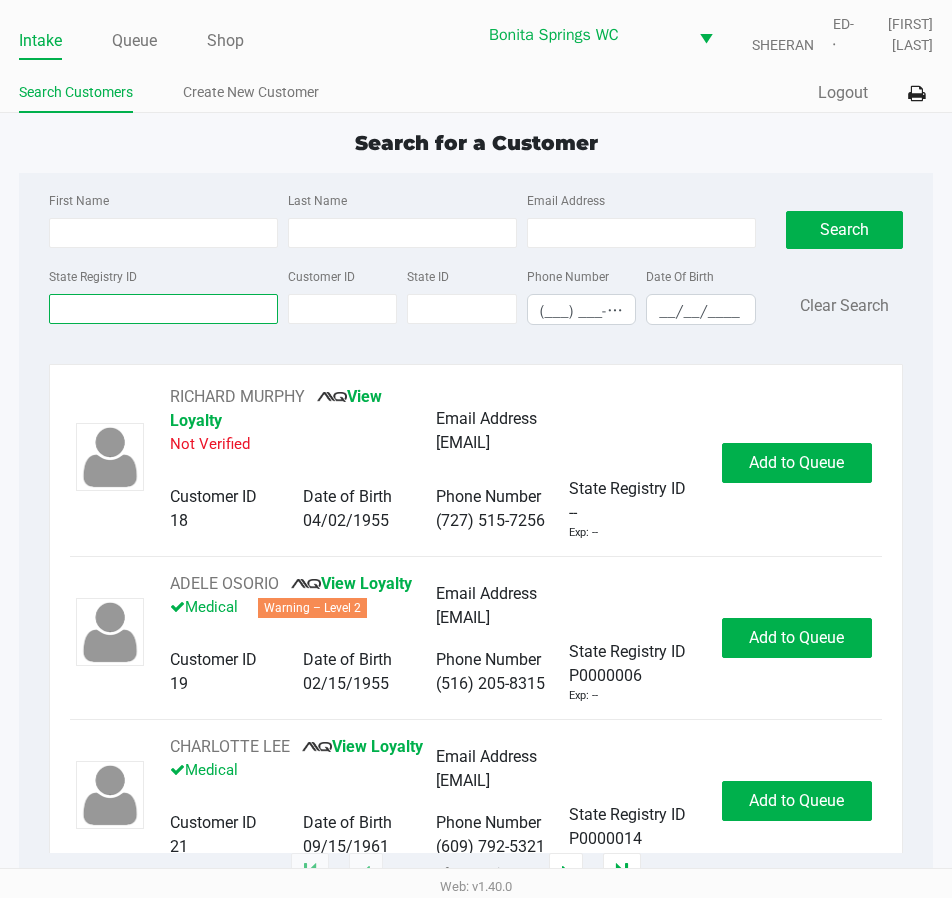 click on "State Registry ID" at bounding box center (163, 309) 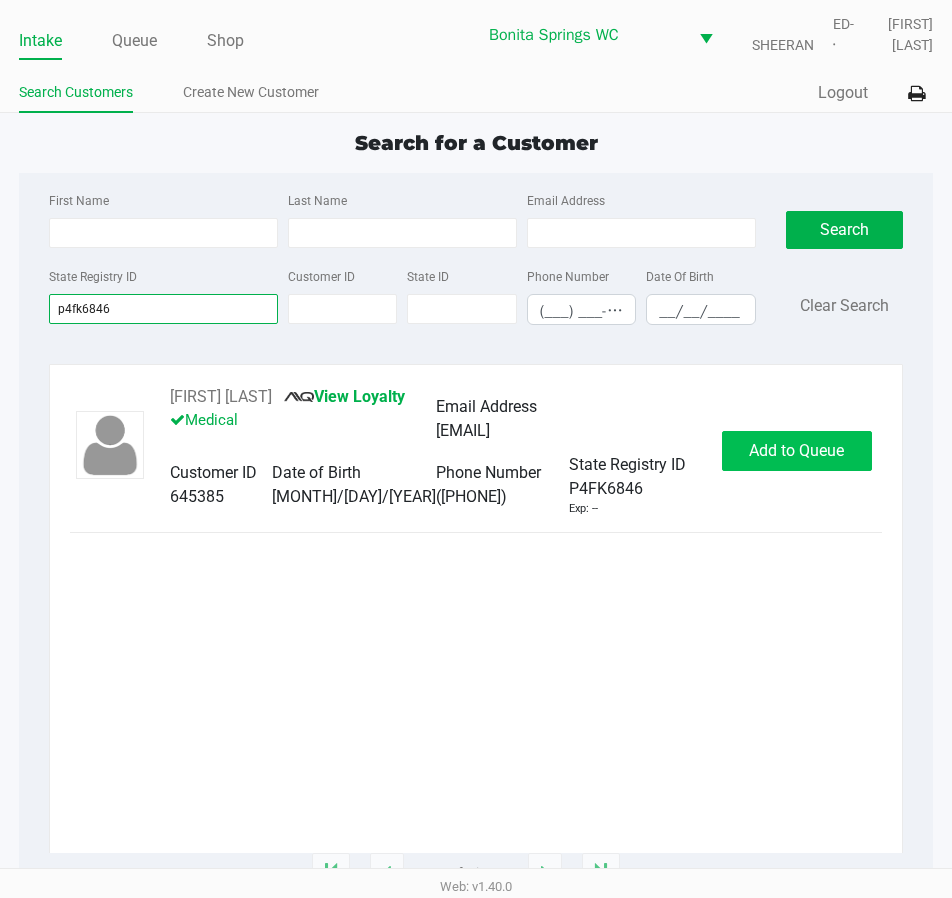 type on "p4fk6846" 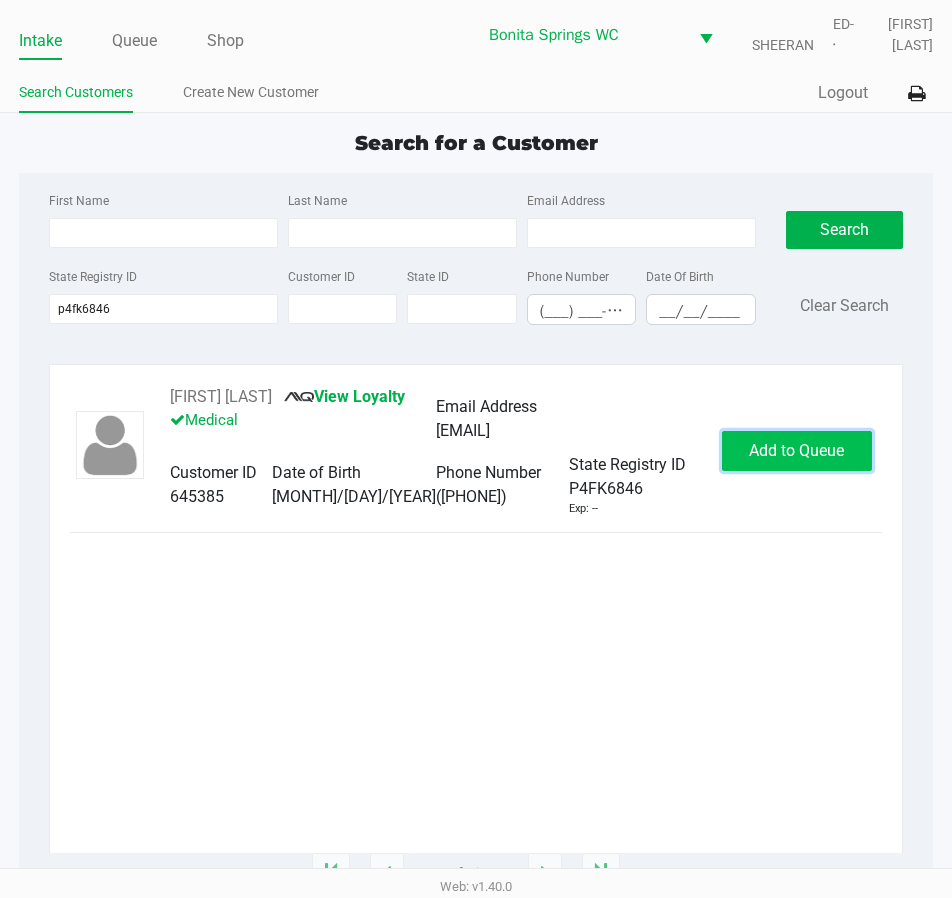 click on "Add to Queue" 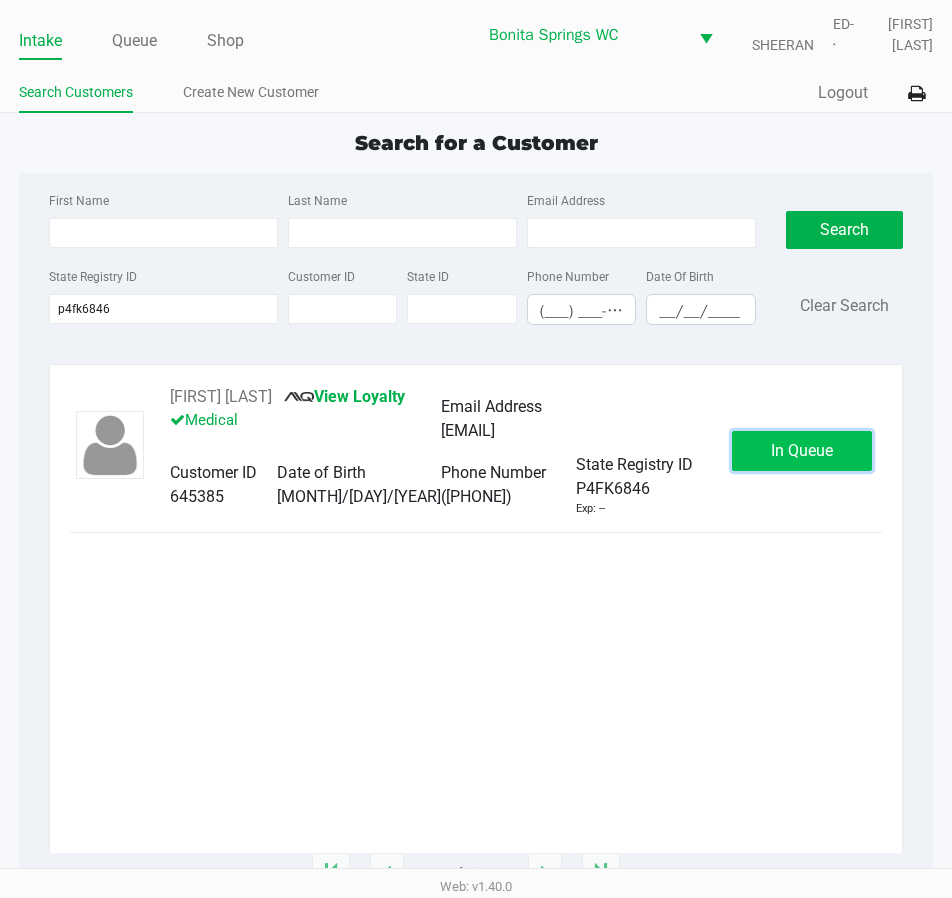 click on "In Queue" 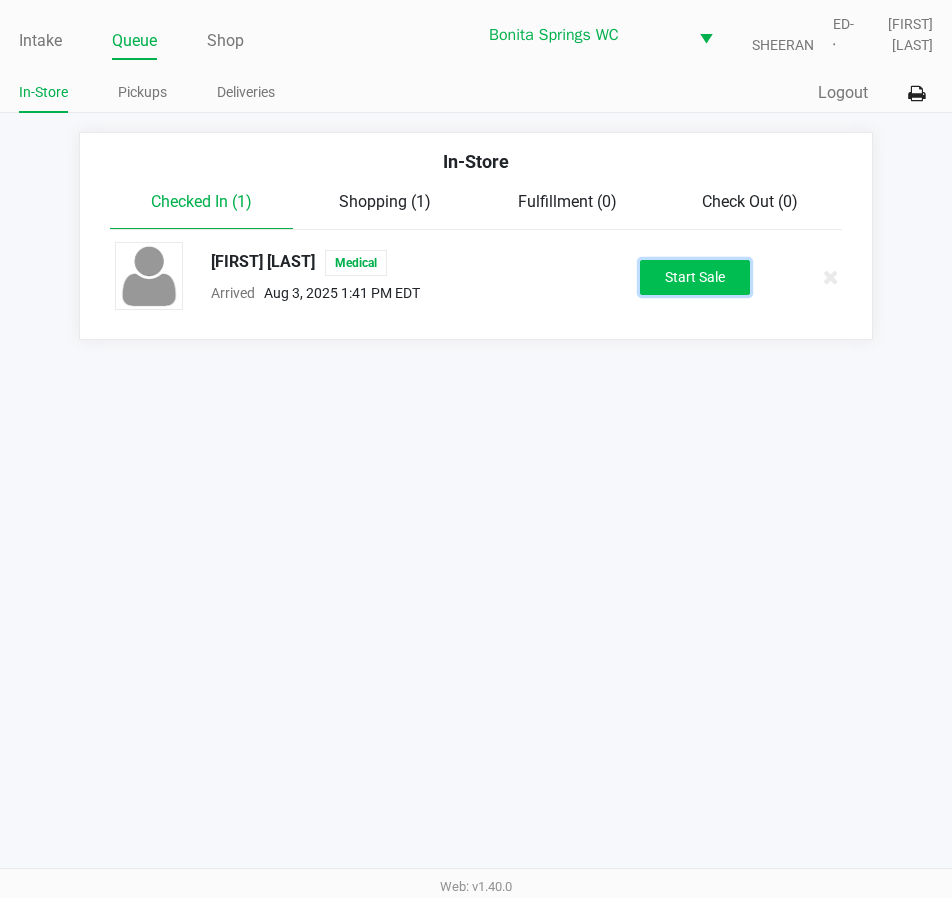 click on "Start Sale" 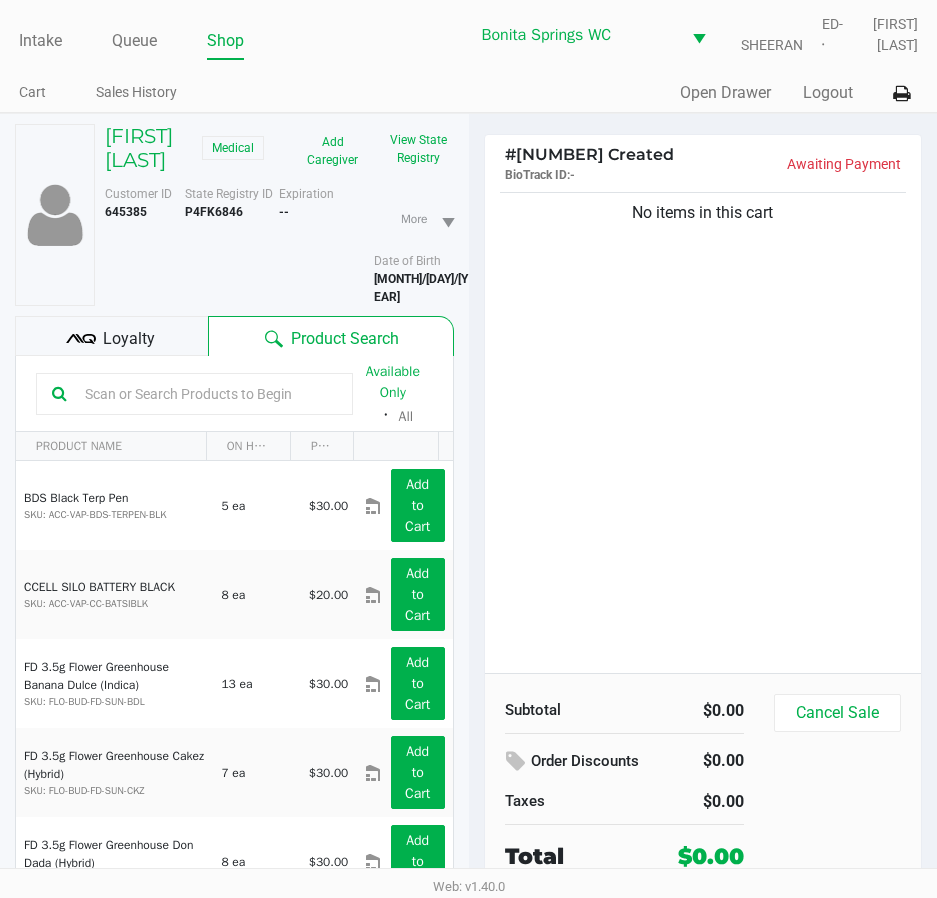 click on "No items in this cart" 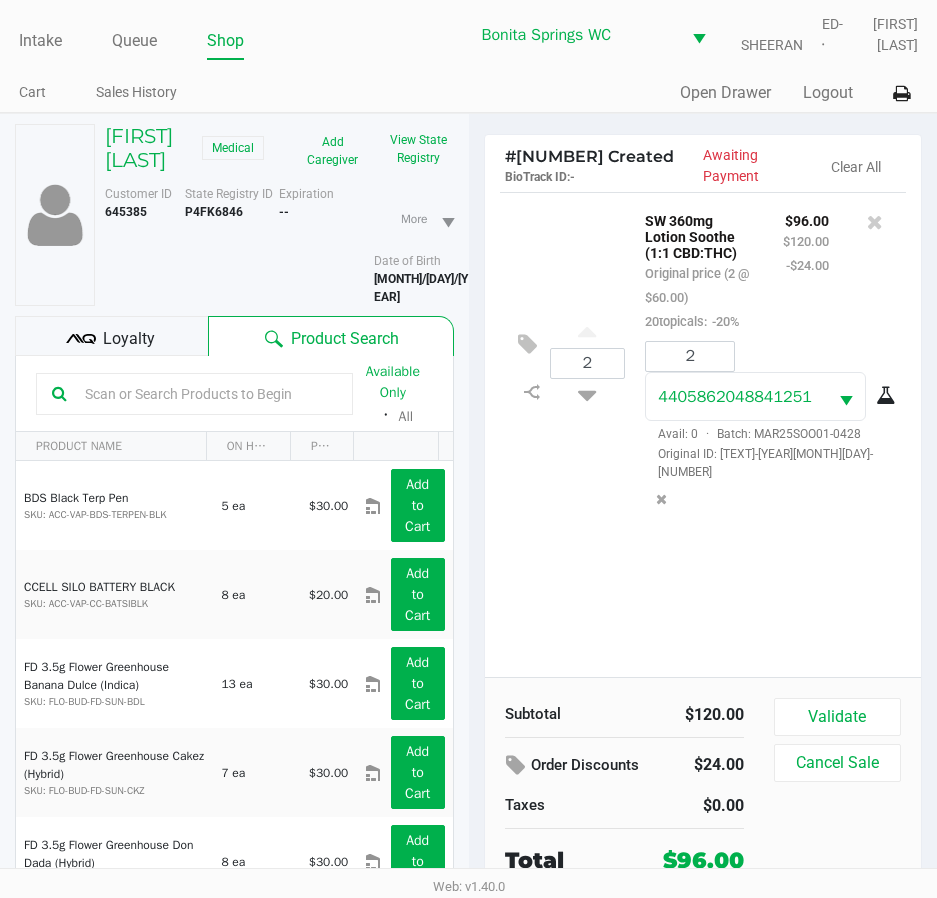click on "2  SW 360mg Lotion Soothe (1:1 CBD:THC)   Original price (2 @ $60.00)  20topicals:  -20% $96.00 $120.00 -$24.00 2 4405862048841251  Avail: 0  ·  Batch: MAR25SOO01-0428   Original ID: FLSRWGM-20250505-2434" 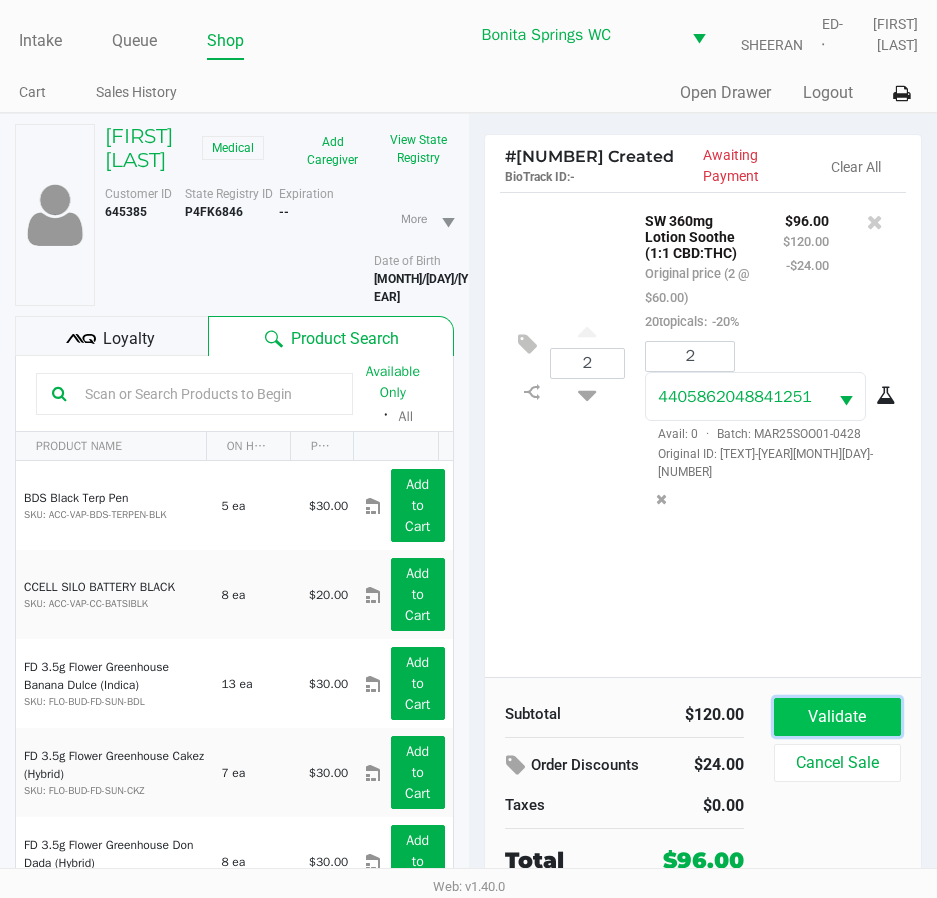 click on "Validate" 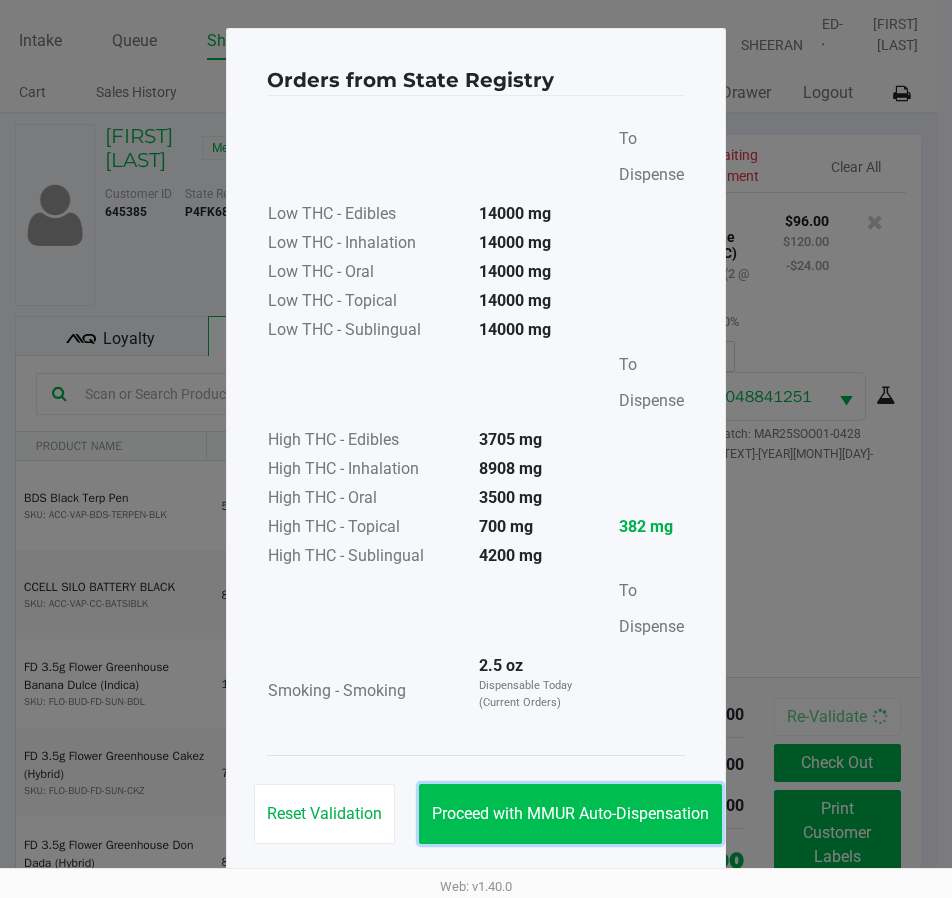 click on "Proceed with MMUR Auto-Dispensation" 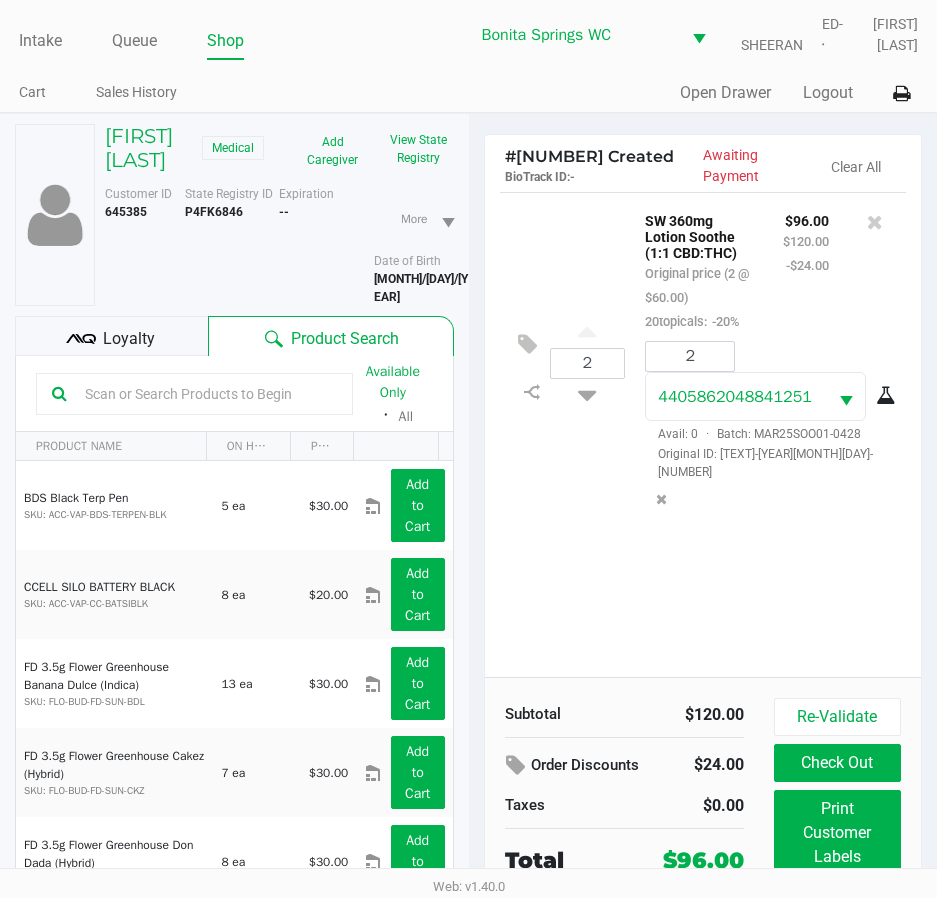 click on "Loyalty" 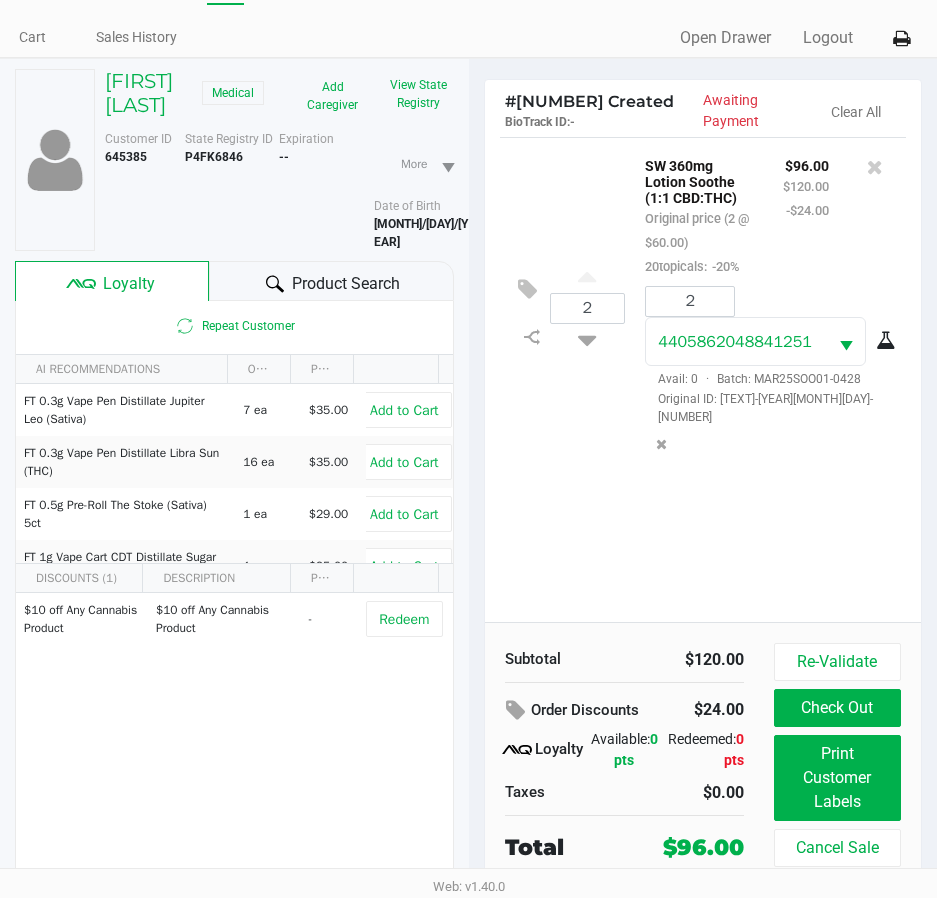 scroll, scrollTop: 104, scrollLeft: 0, axis: vertical 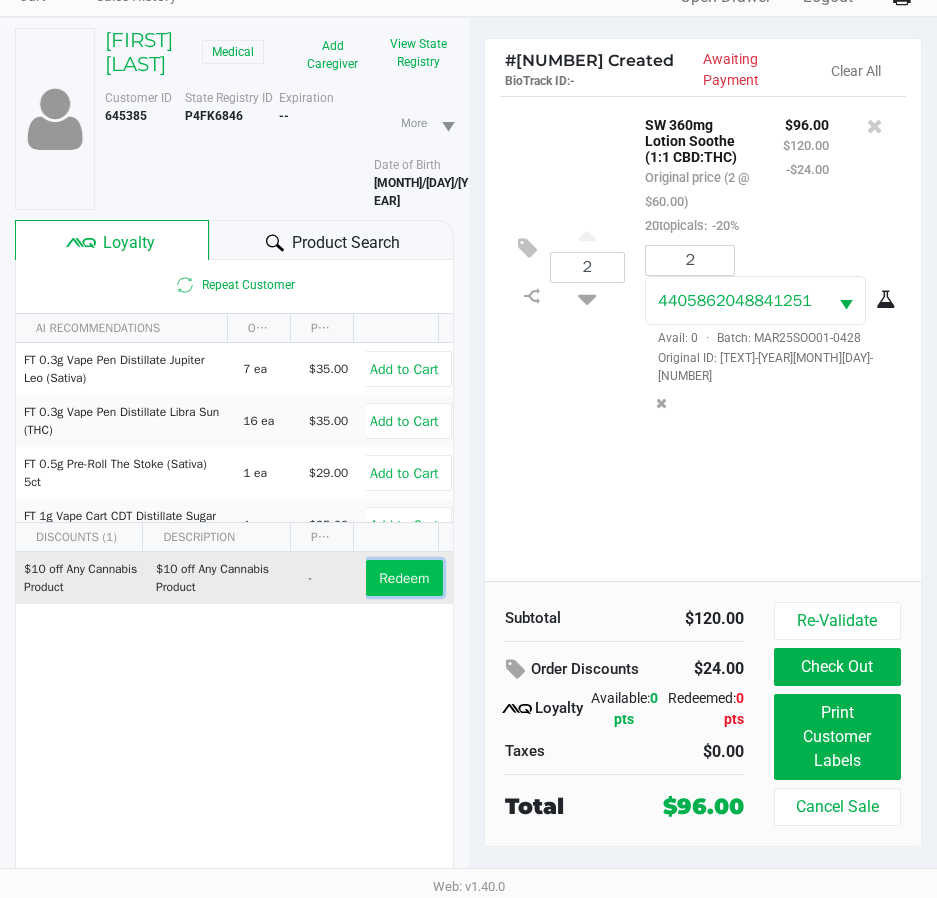 click on "Redeem" 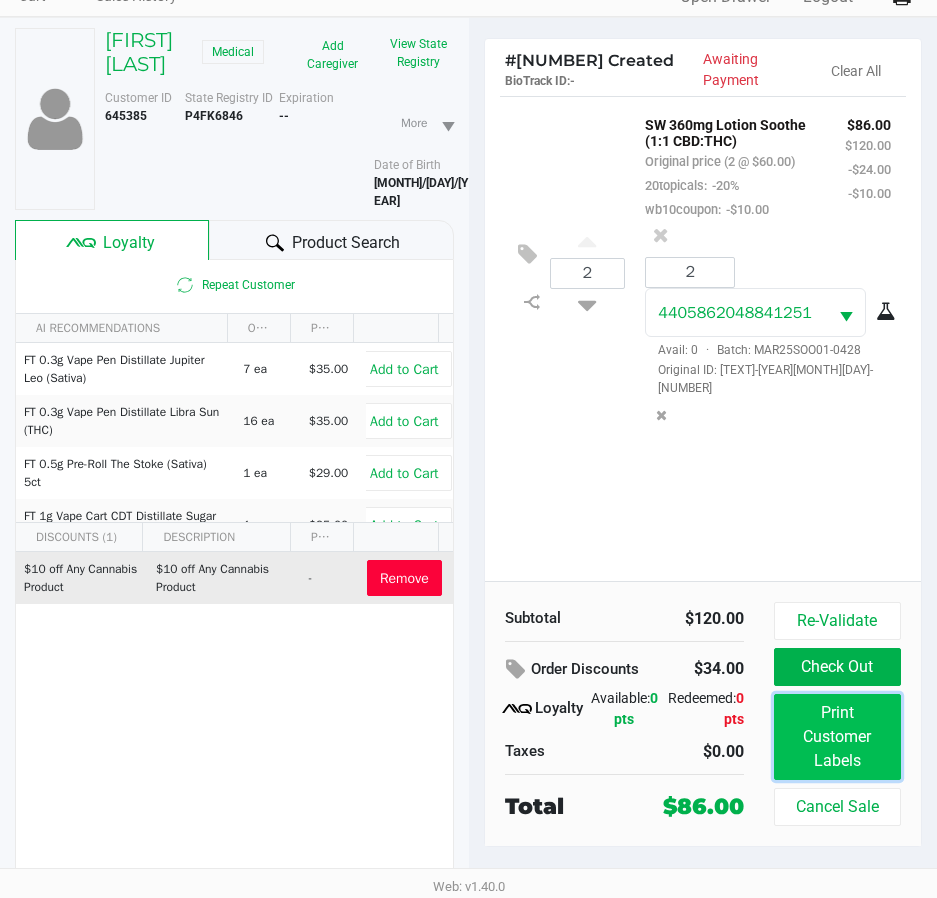 click on "Print Customer Labels" 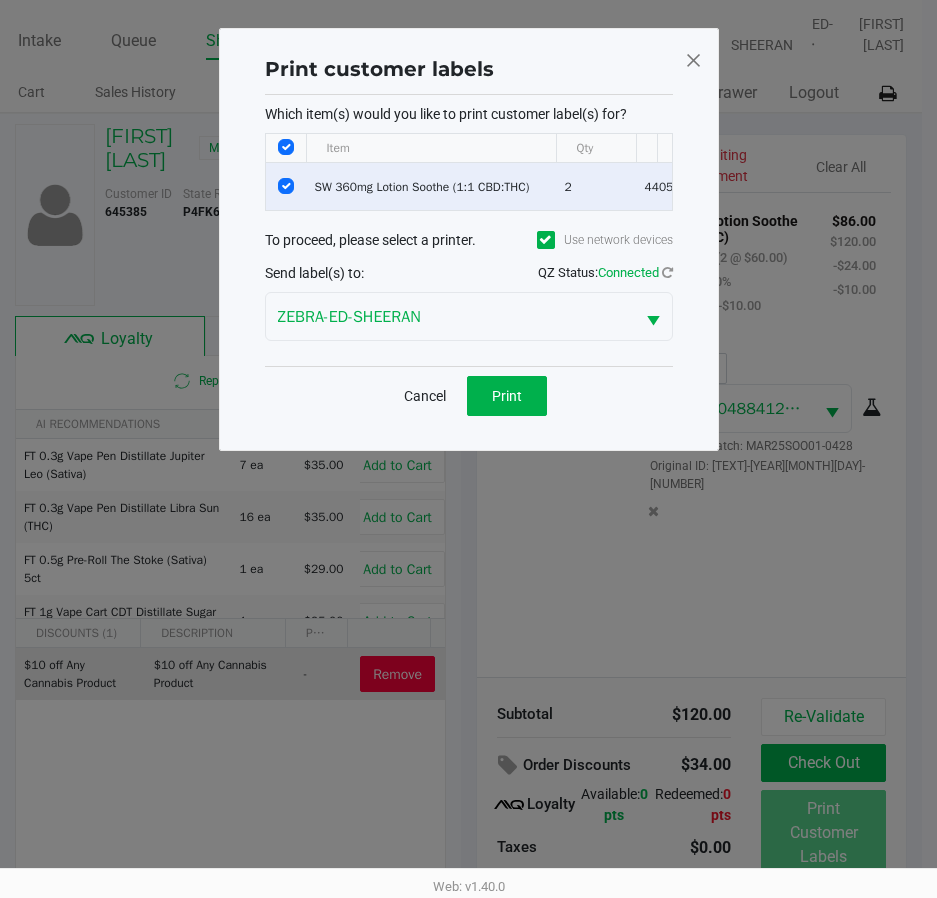 scroll, scrollTop: 0, scrollLeft: 0, axis: both 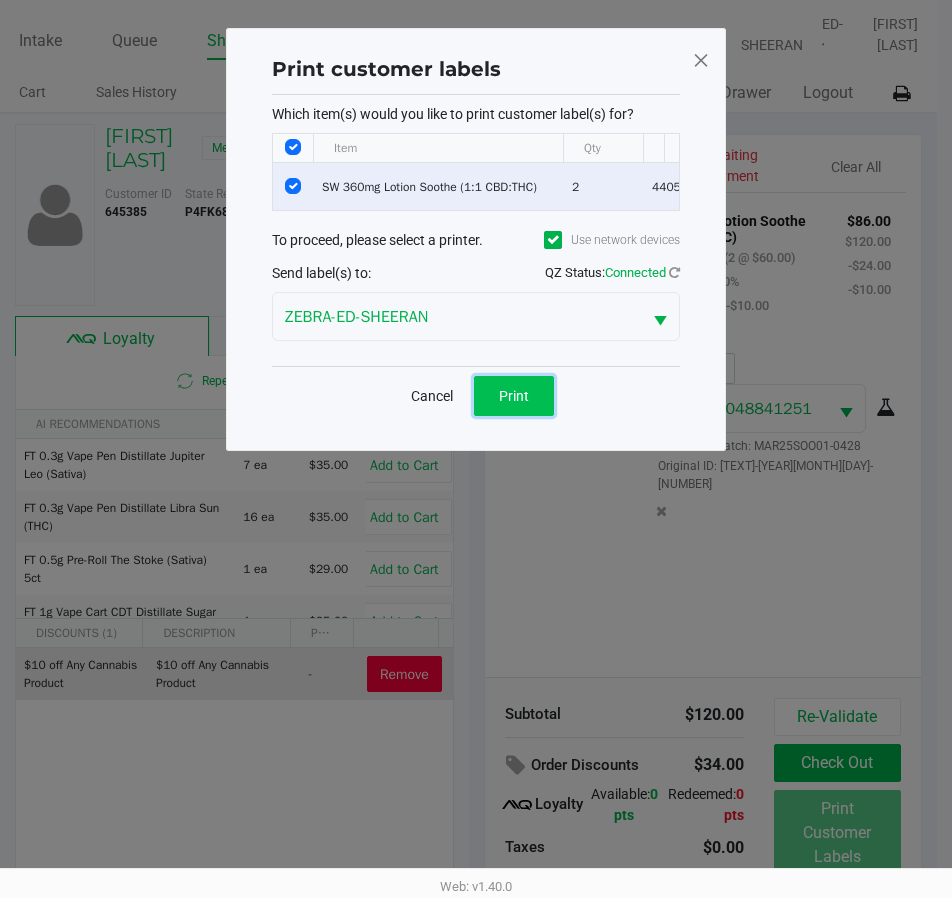 click on "Print" 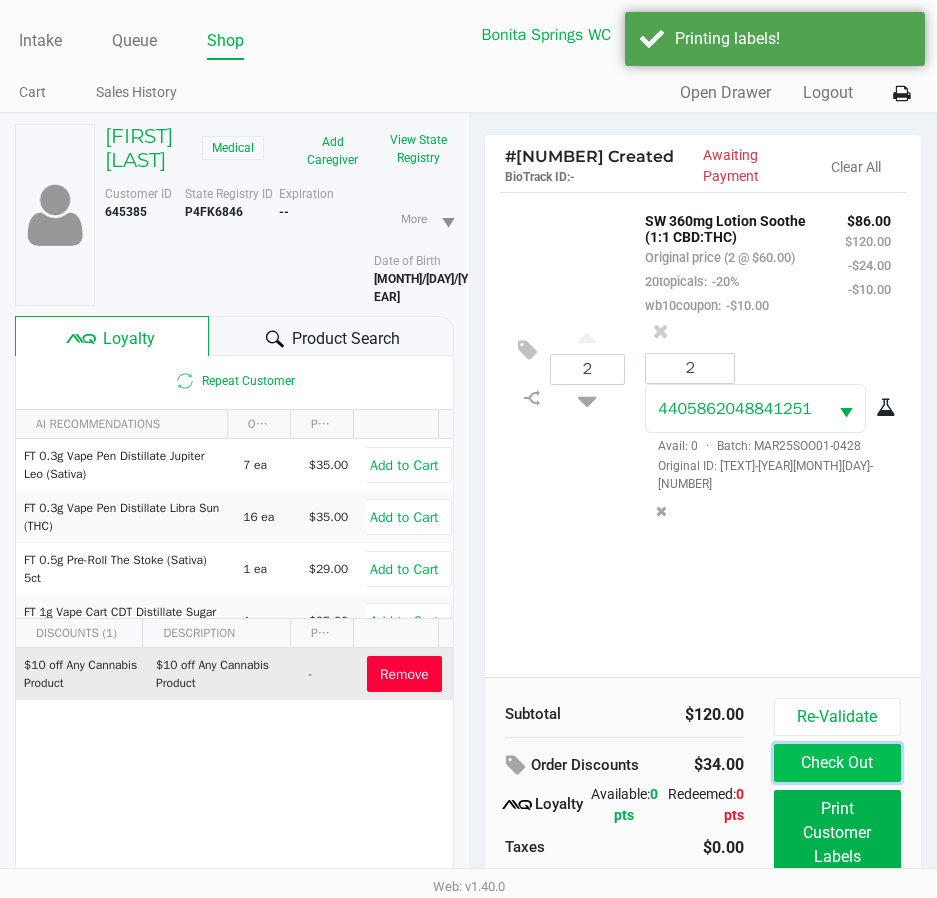 click on "Check Out" 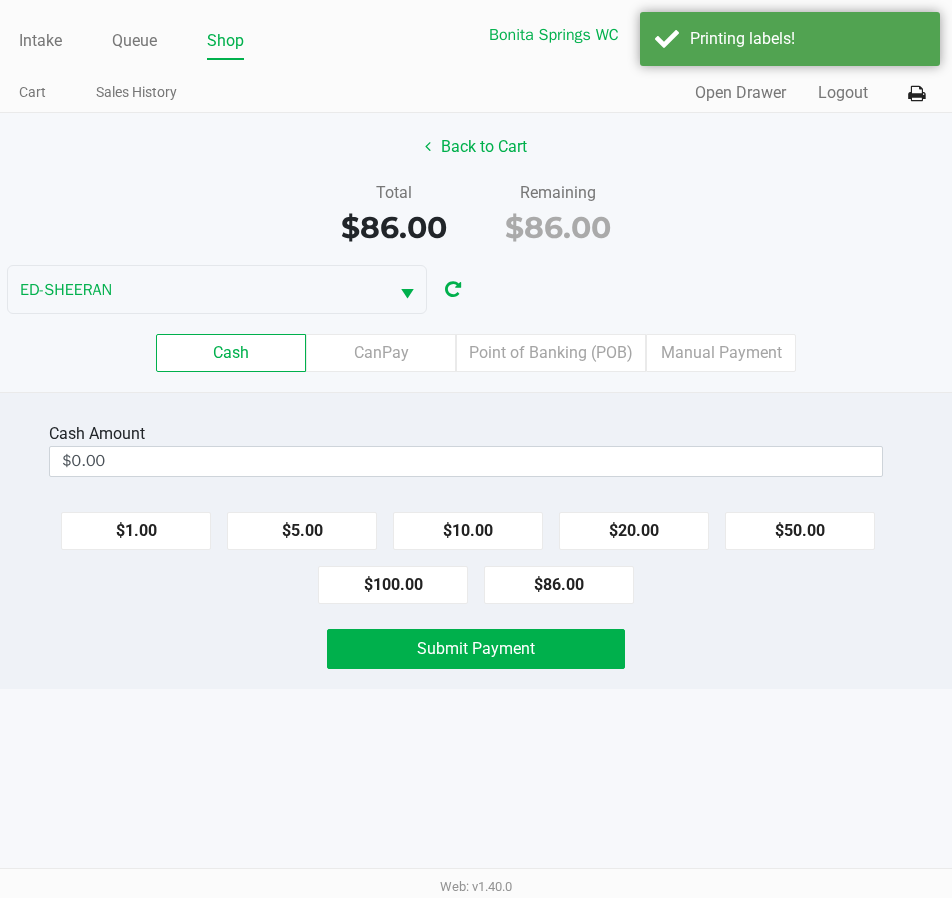 click on "Submit Payment" 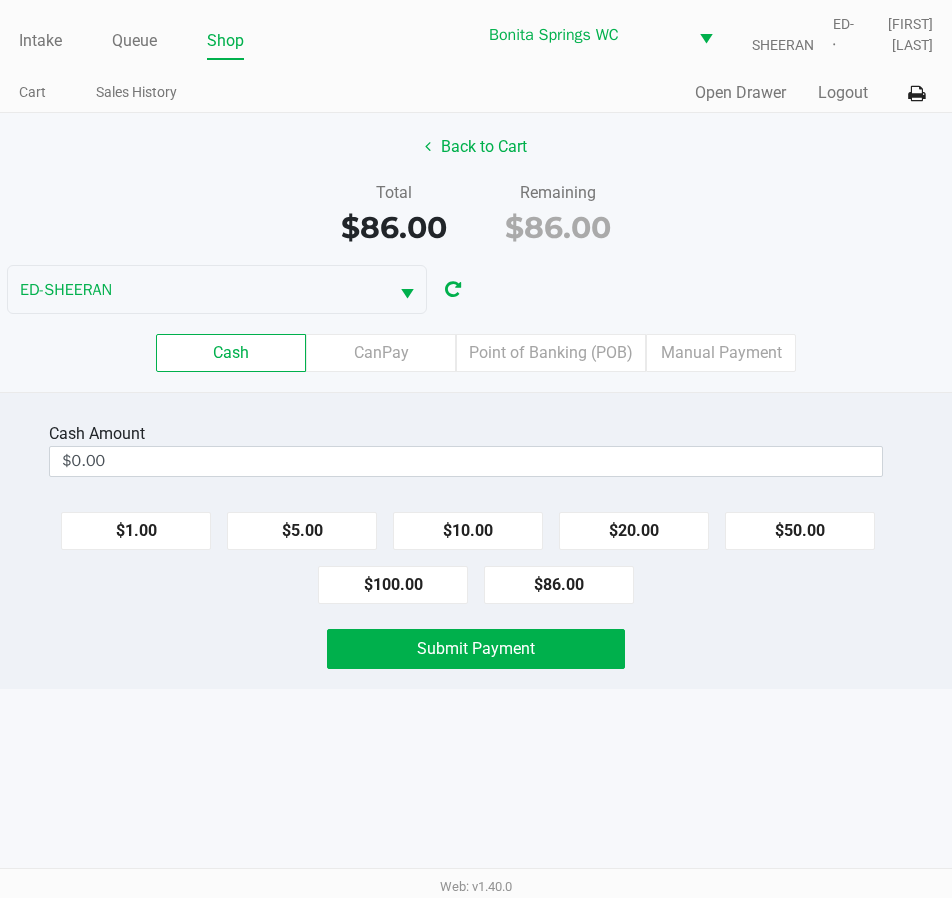 click on "Cash  Amount  $0.00  $1.00   $5.00   $10.00   $20.00   $50.00   $100.00   $86.00   Submit Payment" 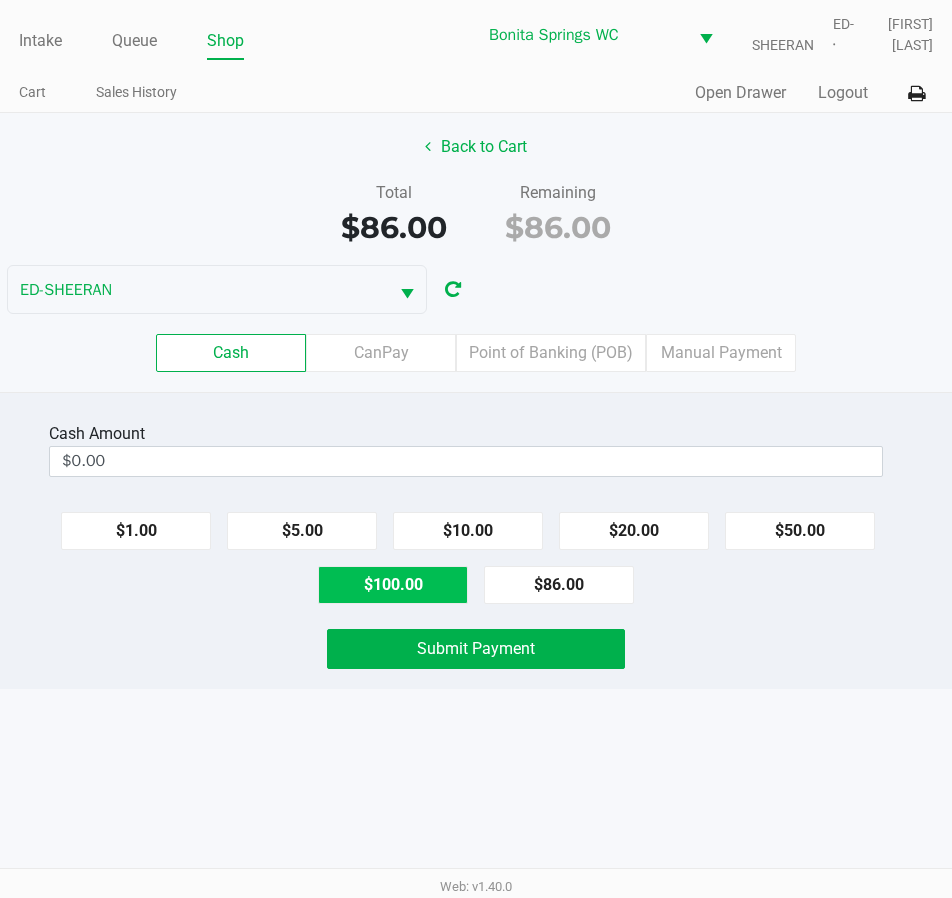 click on "$100.00" 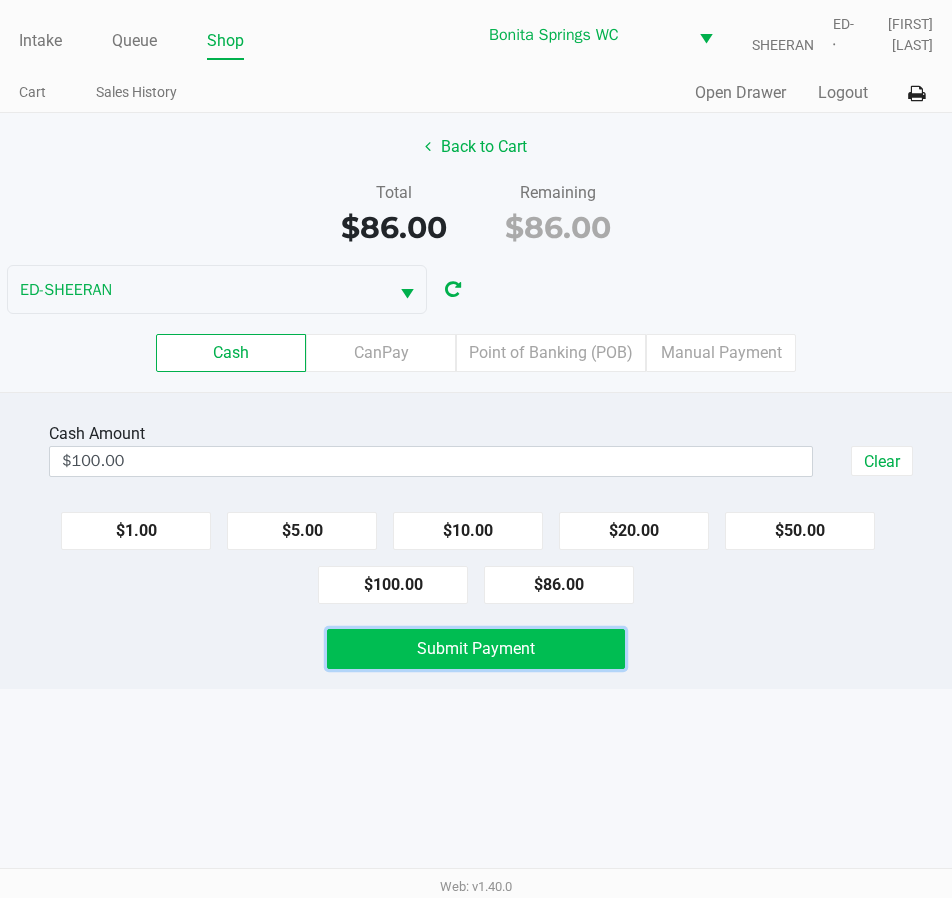 click on "Submit Payment" 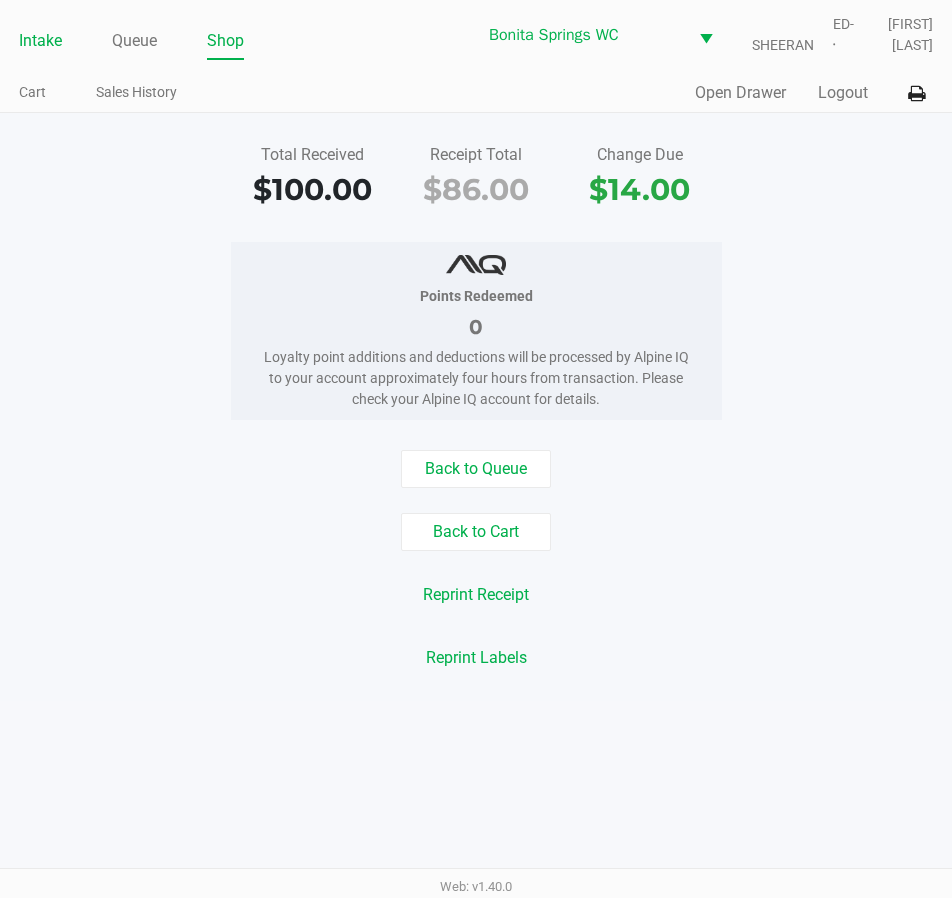 click on "Intake" 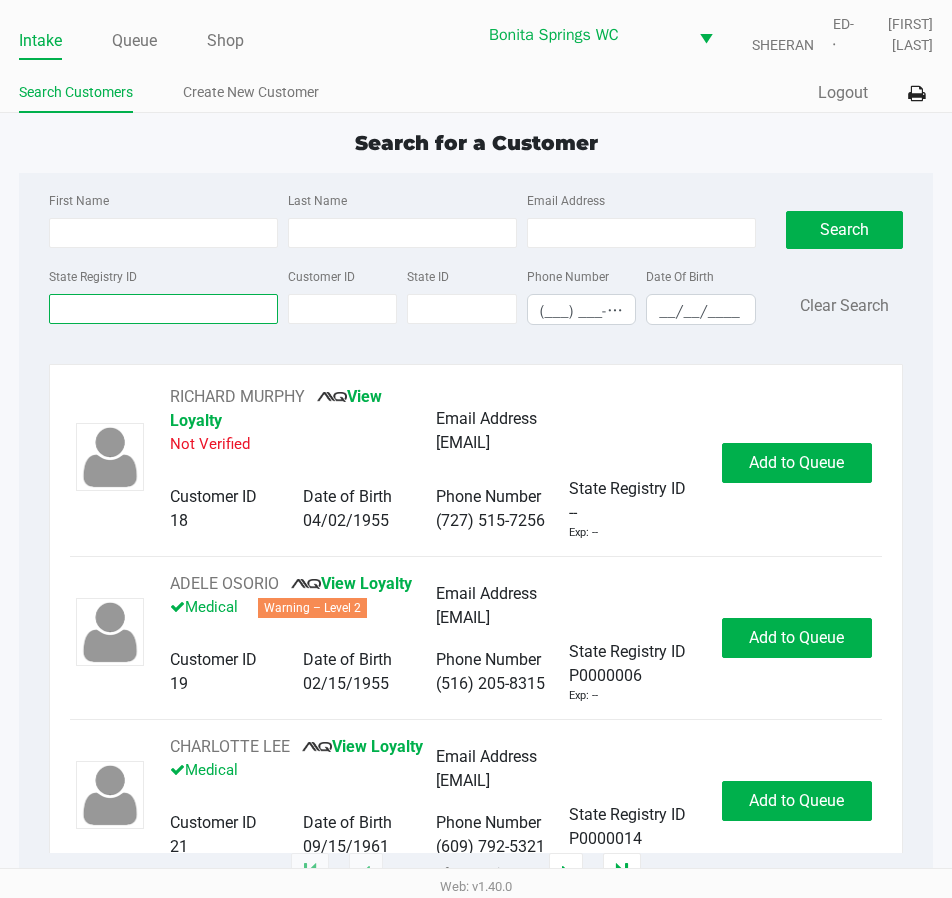 click on "State Registry ID" at bounding box center (163, 309) 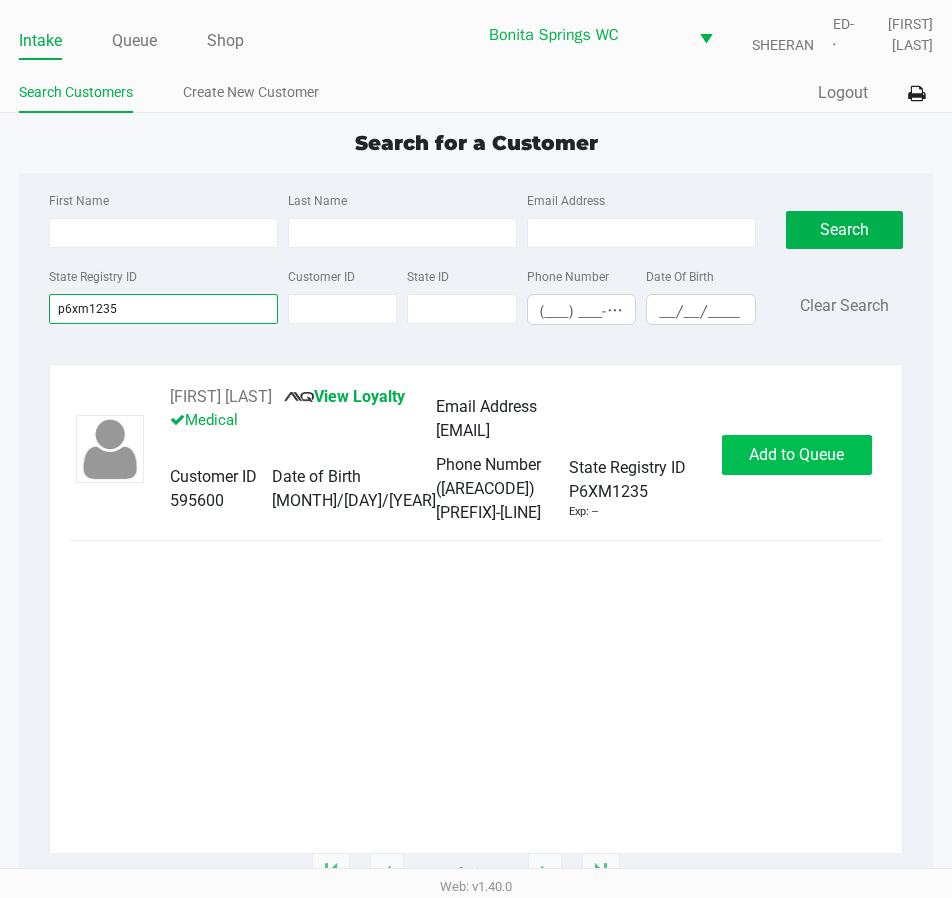 type on "p6xm1235" 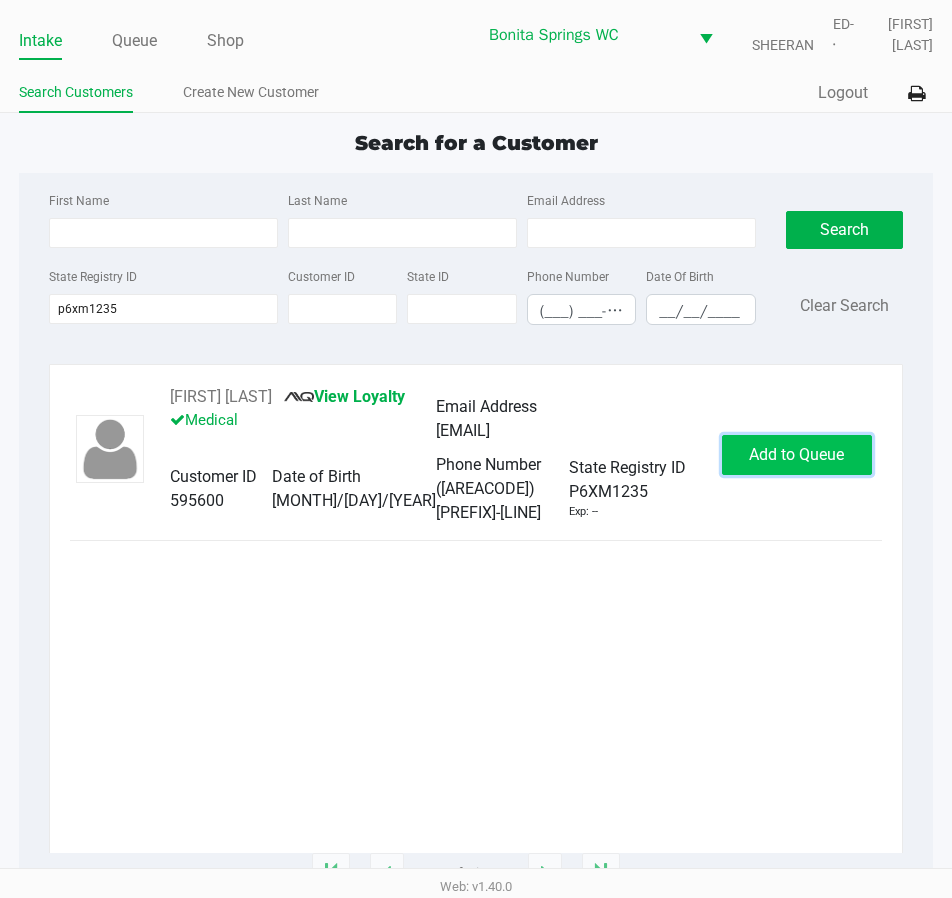 click on "Add to Queue" 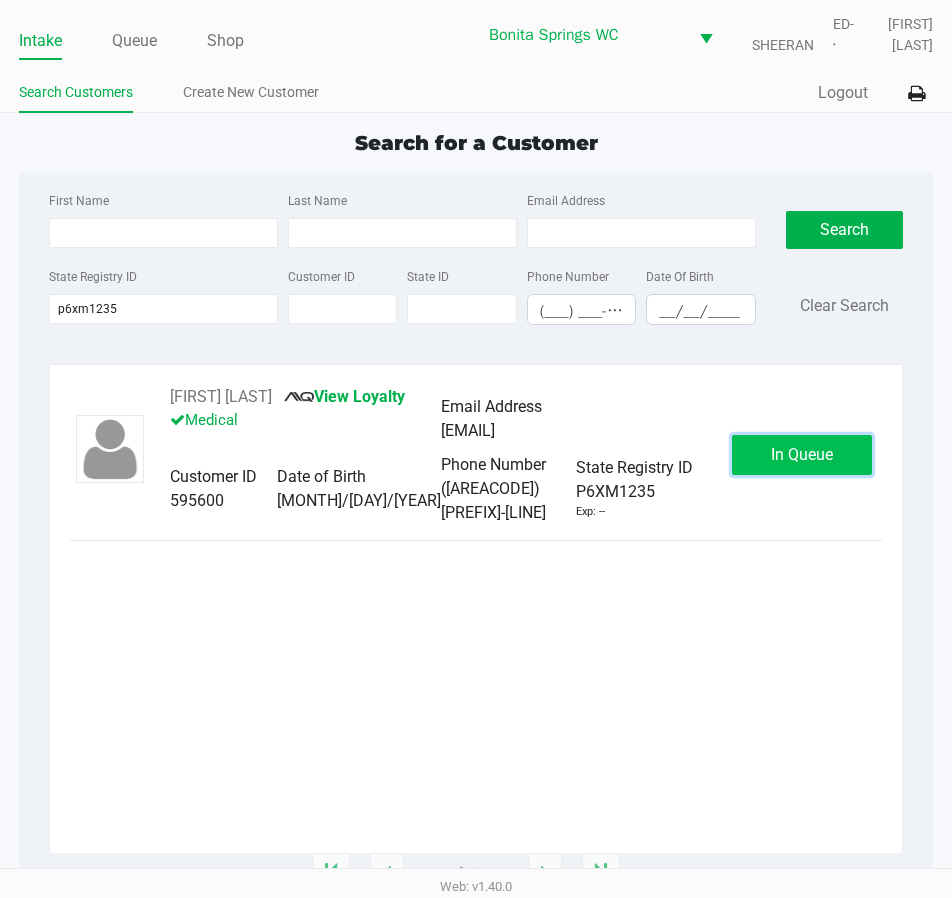 click on "In Queue" 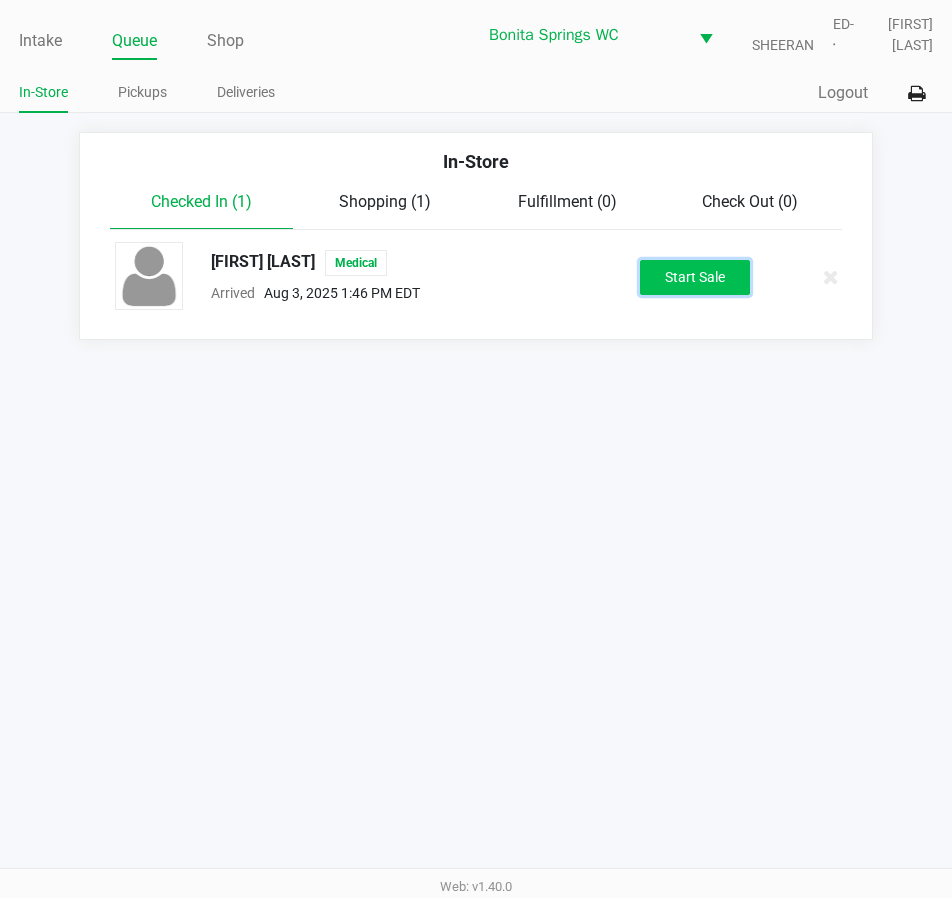 click on "Start Sale" 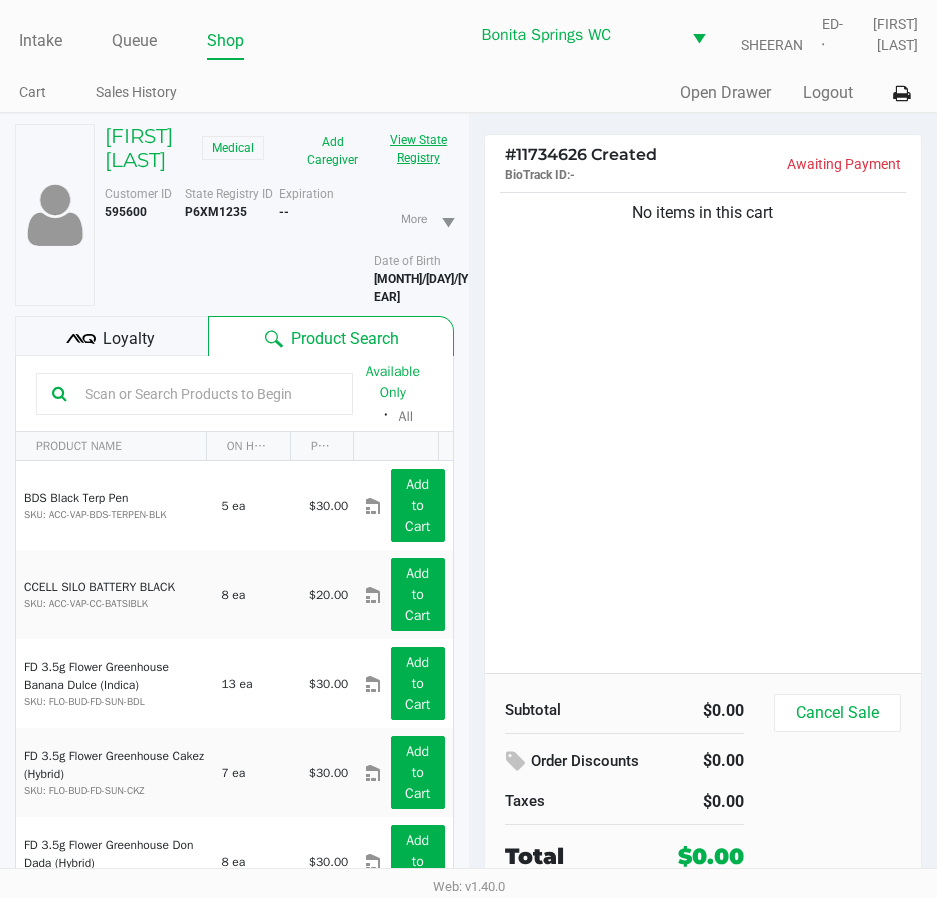 click on "View State Registry" 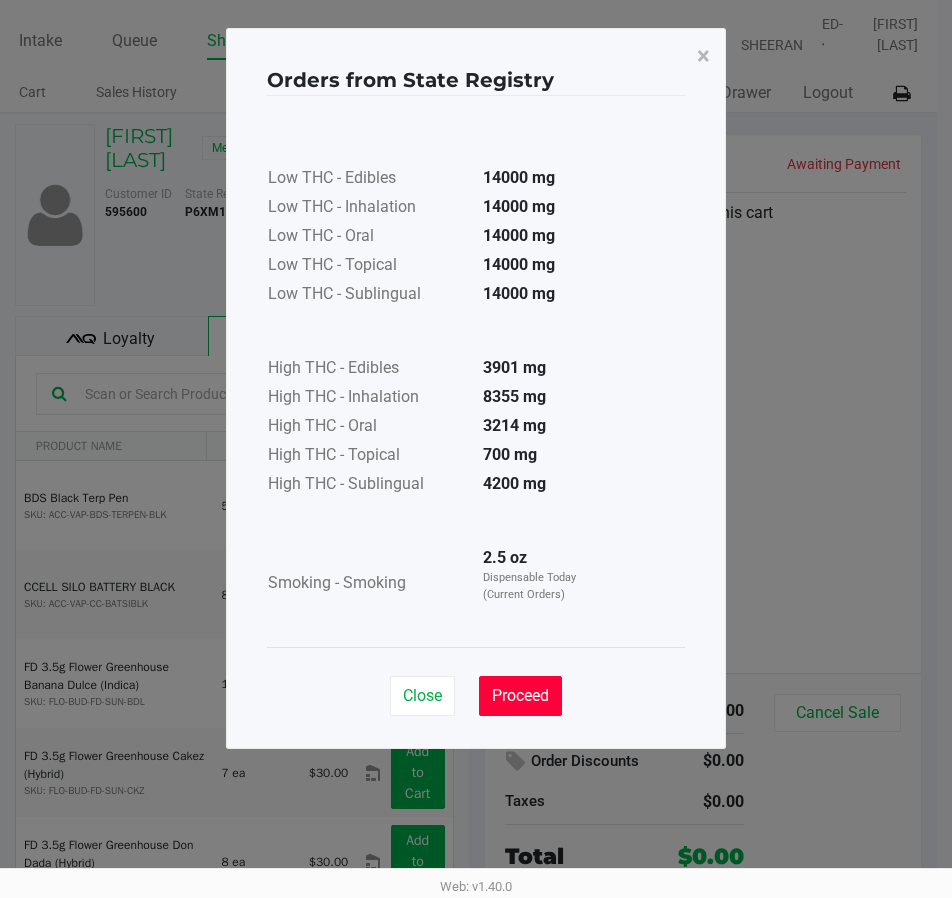 click on "Proceed" 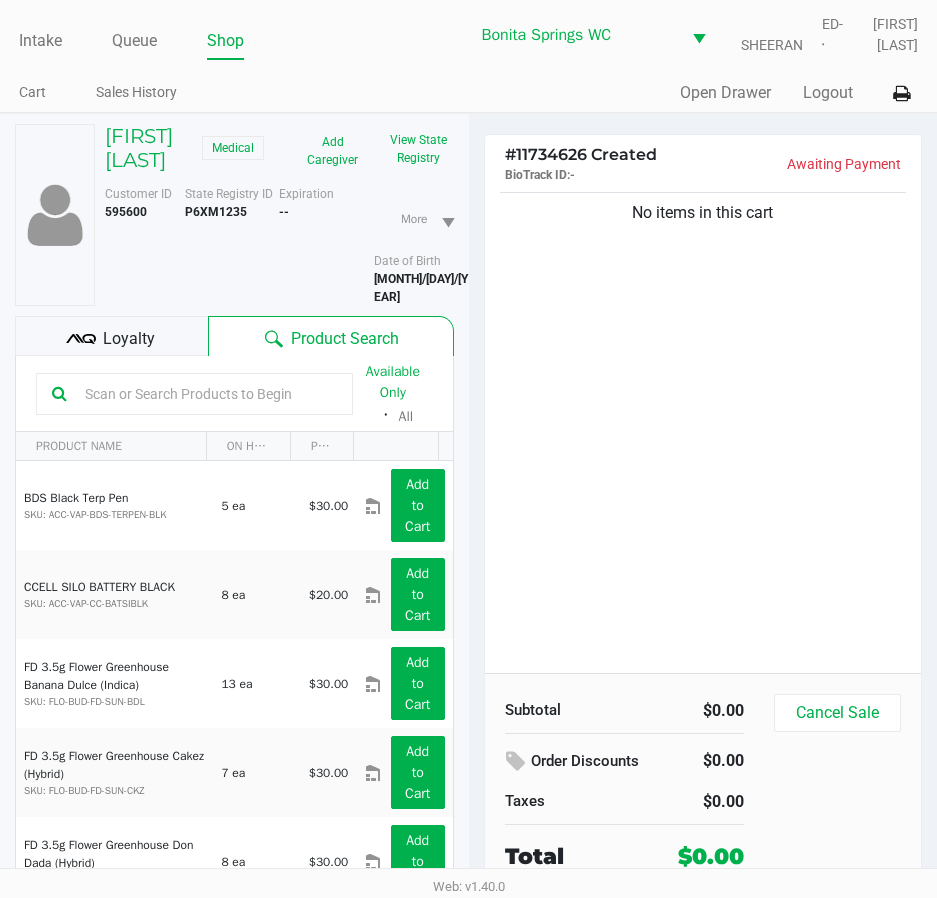 click on "No items in this cart" 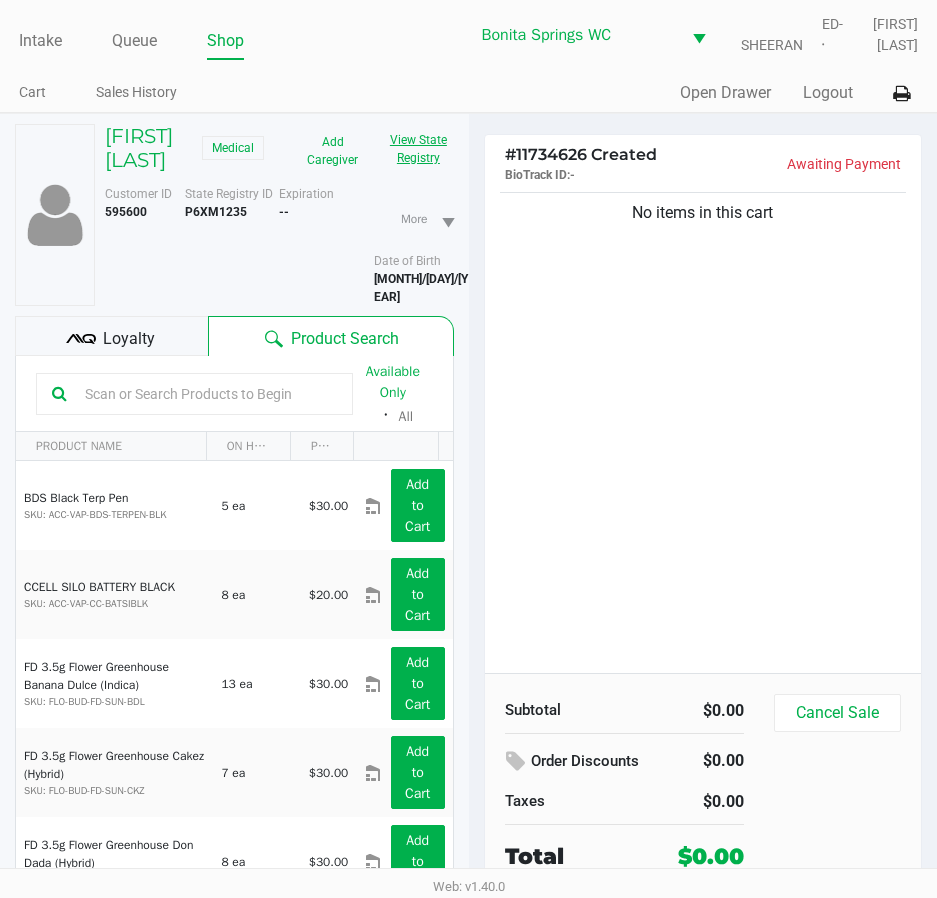 click on "View State Registry" 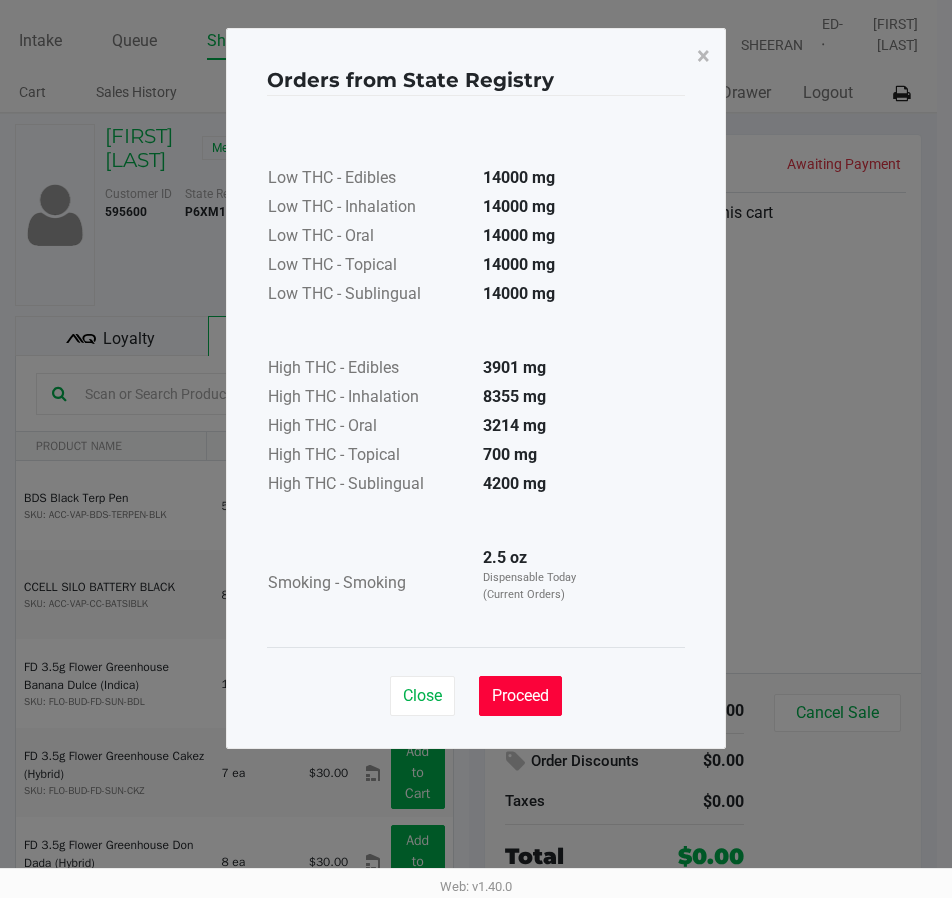 click on "Proceed" 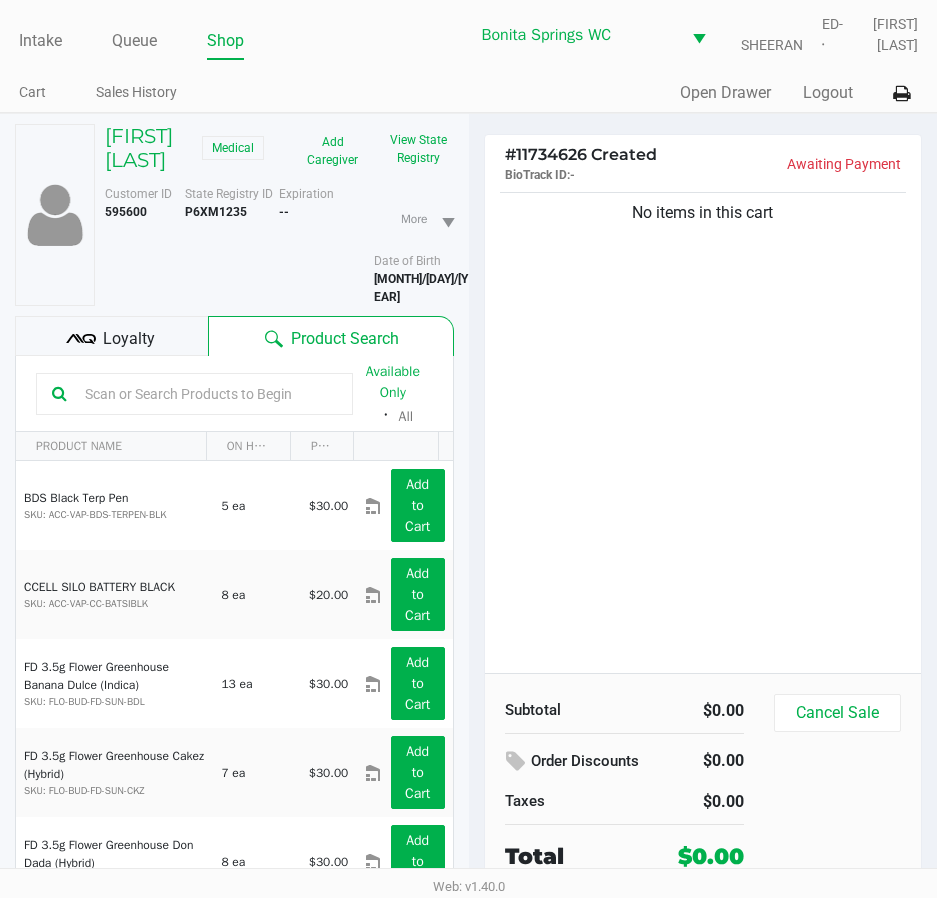 click on "No items in this cart" 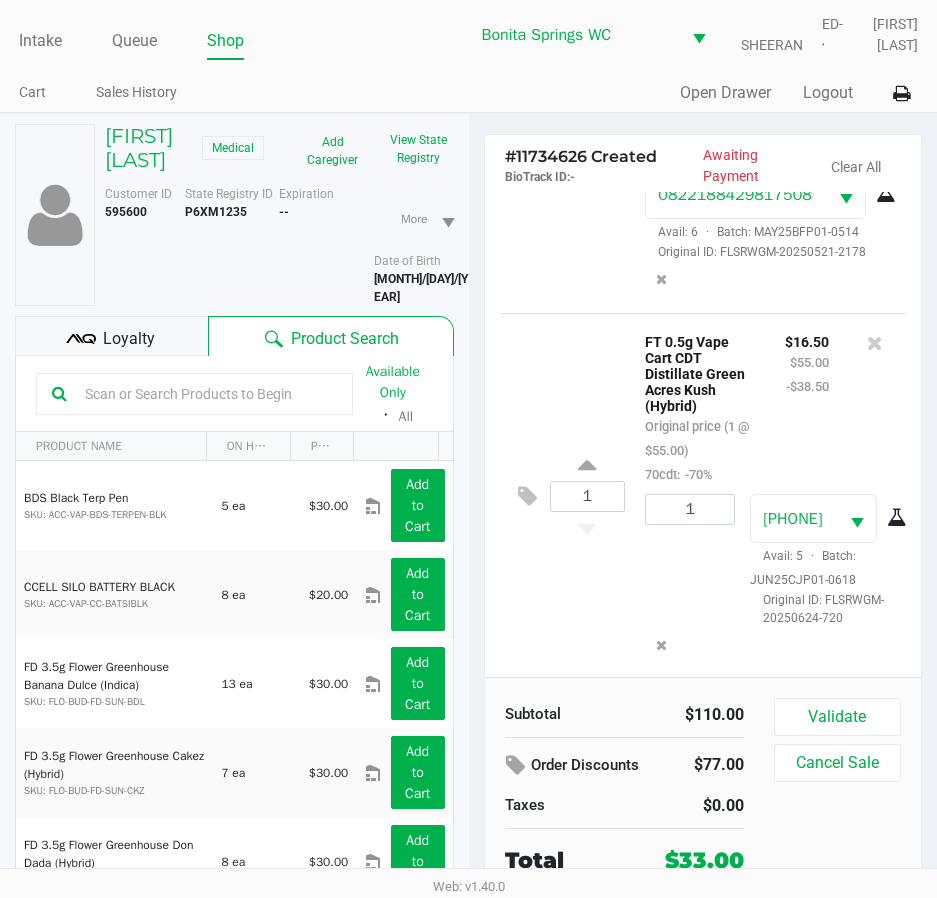scroll, scrollTop: 235, scrollLeft: 0, axis: vertical 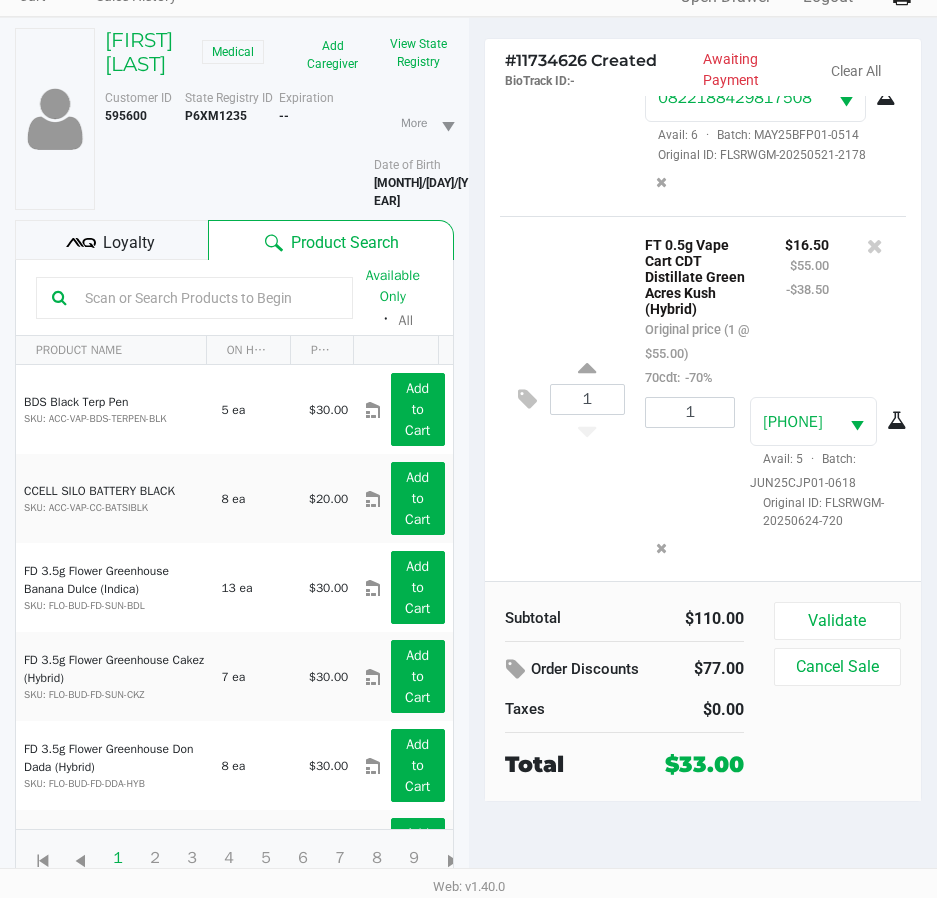 click on "Loyalty" 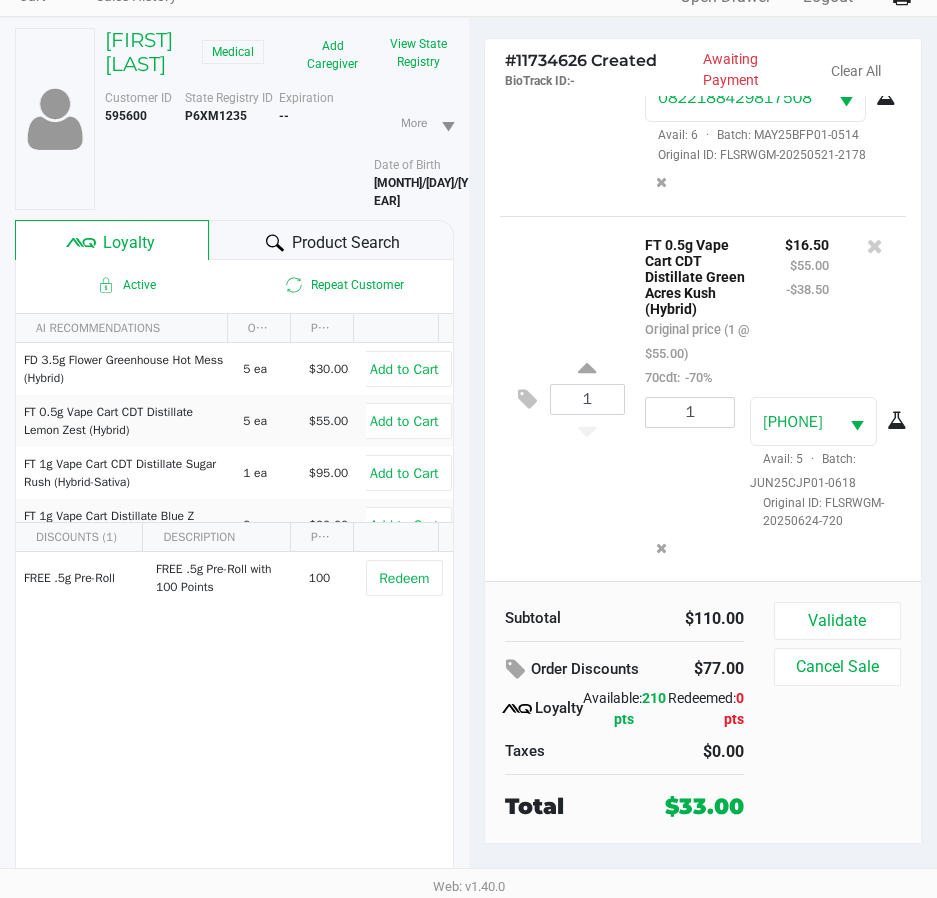 drag, startPoint x: 863, startPoint y: 786, endPoint x: 878, endPoint y: 772, distance: 20.518284 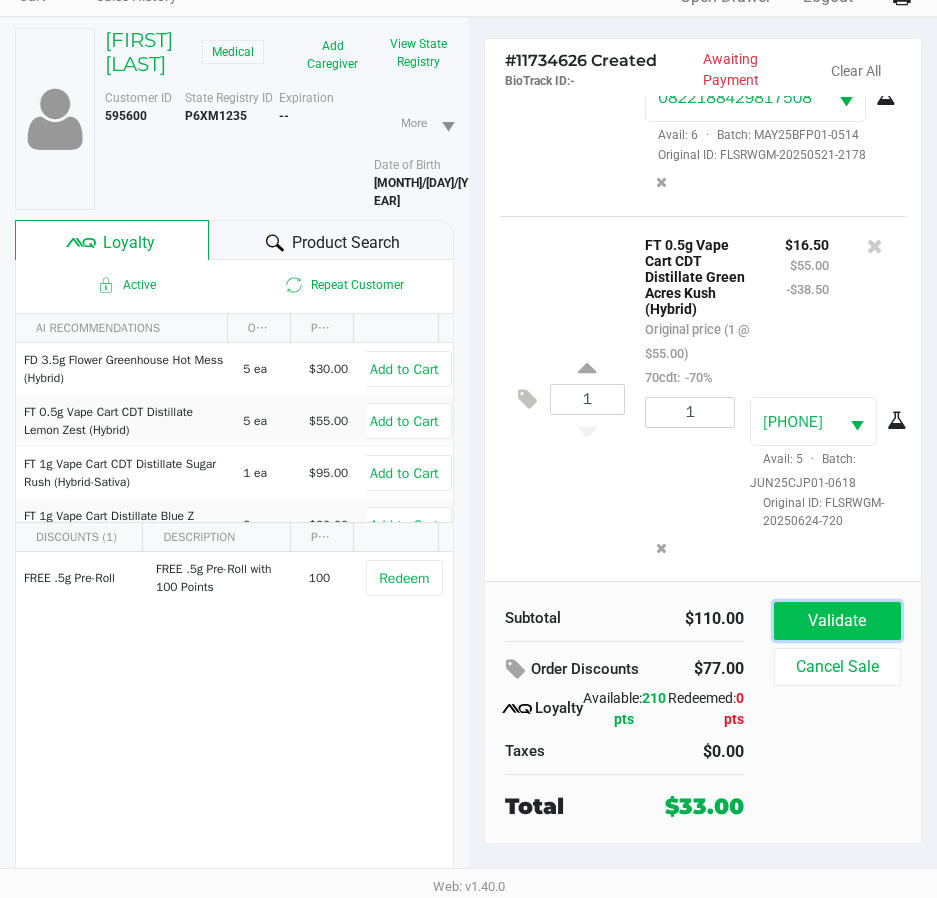 click on "Validate" 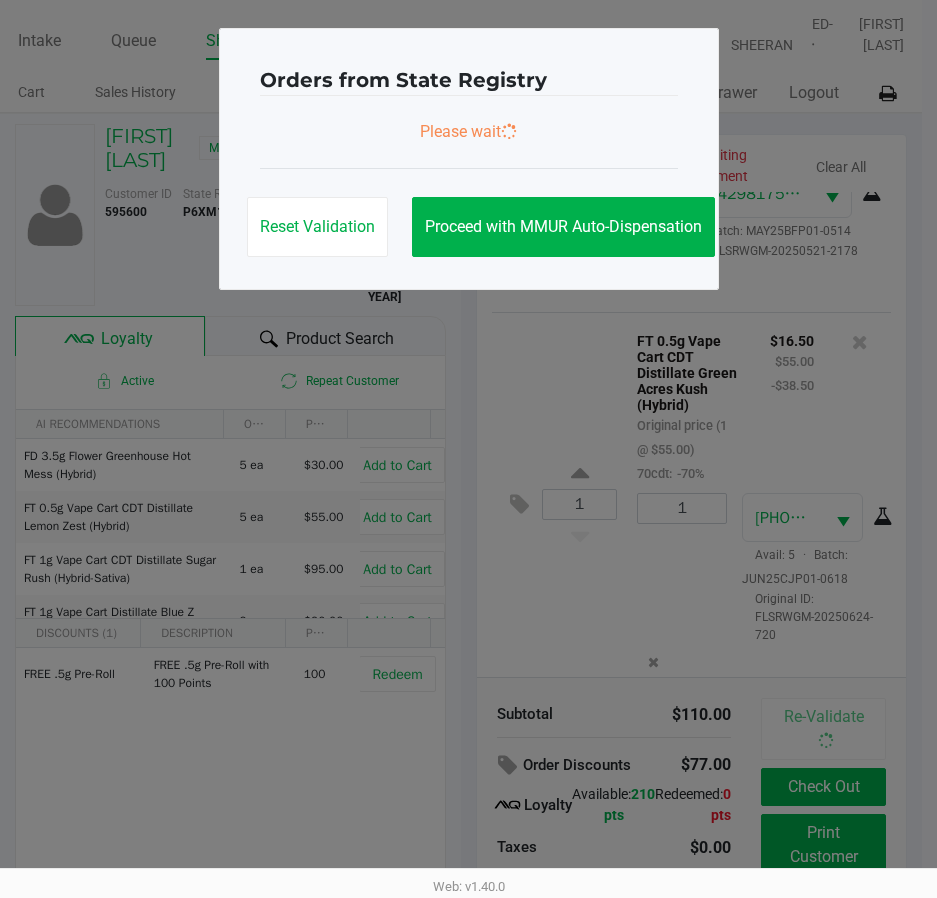 scroll, scrollTop: 0, scrollLeft: 0, axis: both 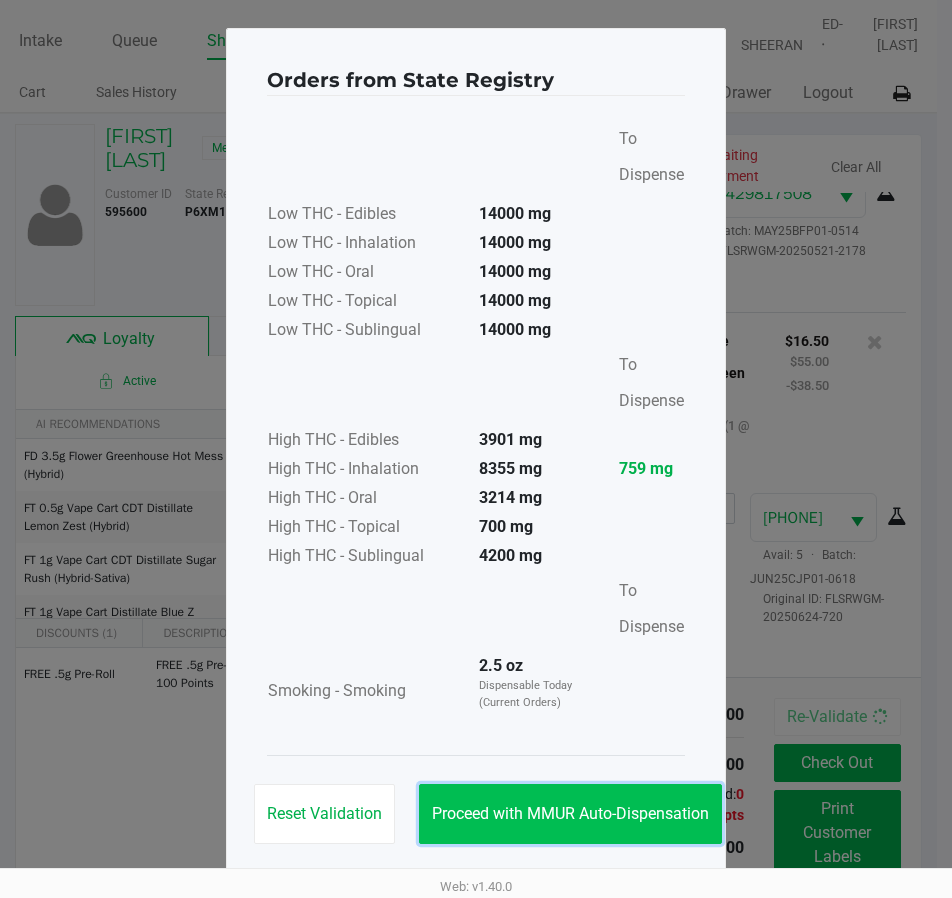 click on "Proceed with MMUR Auto-Dispensation" 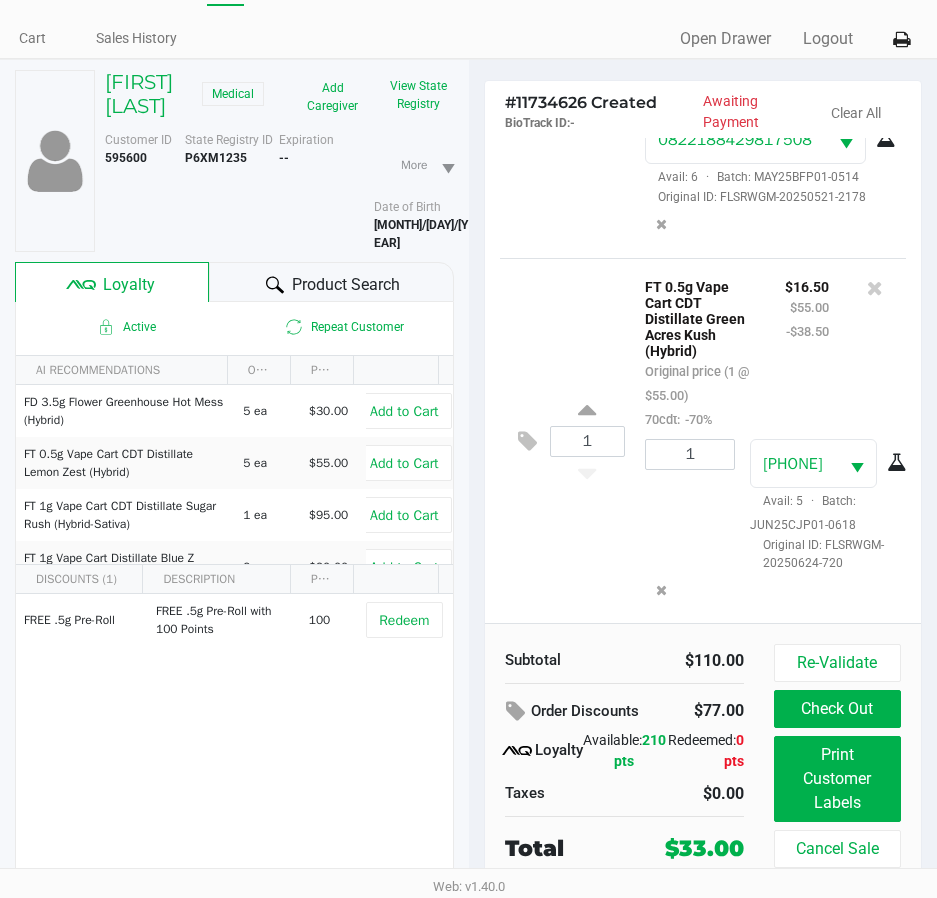 scroll, scrollTop: 104, scrollLeft: 0, axis: vertical 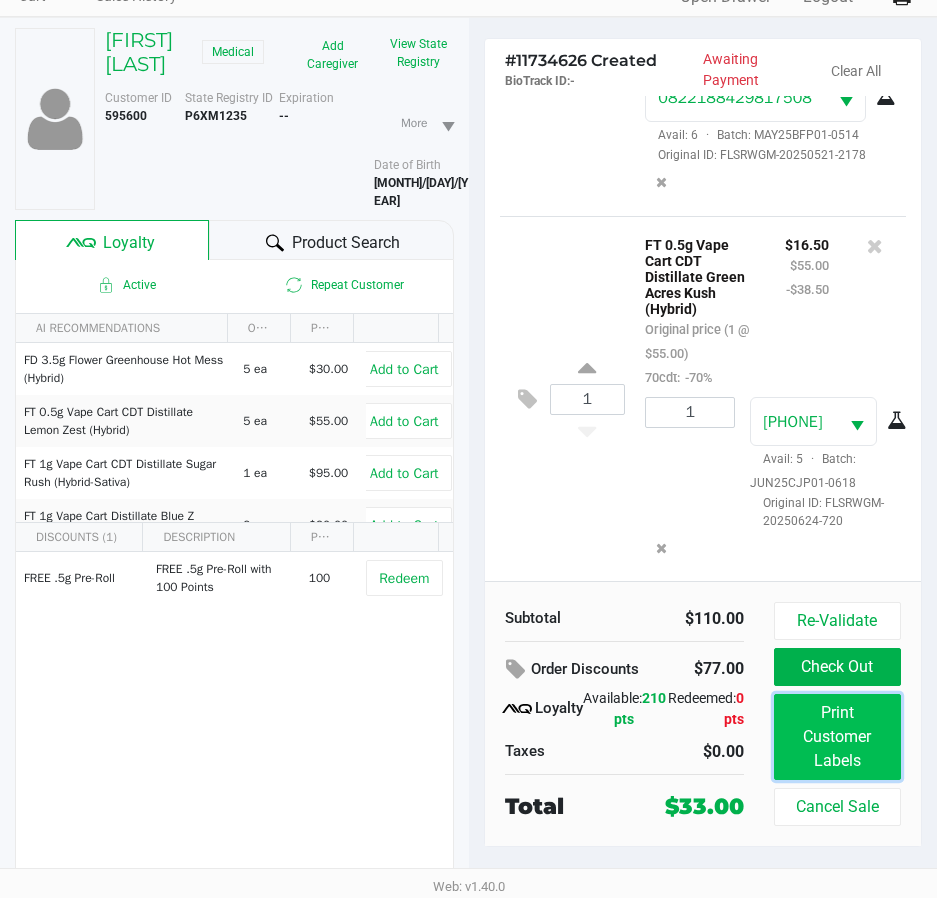 click on "Print Customer Labels" 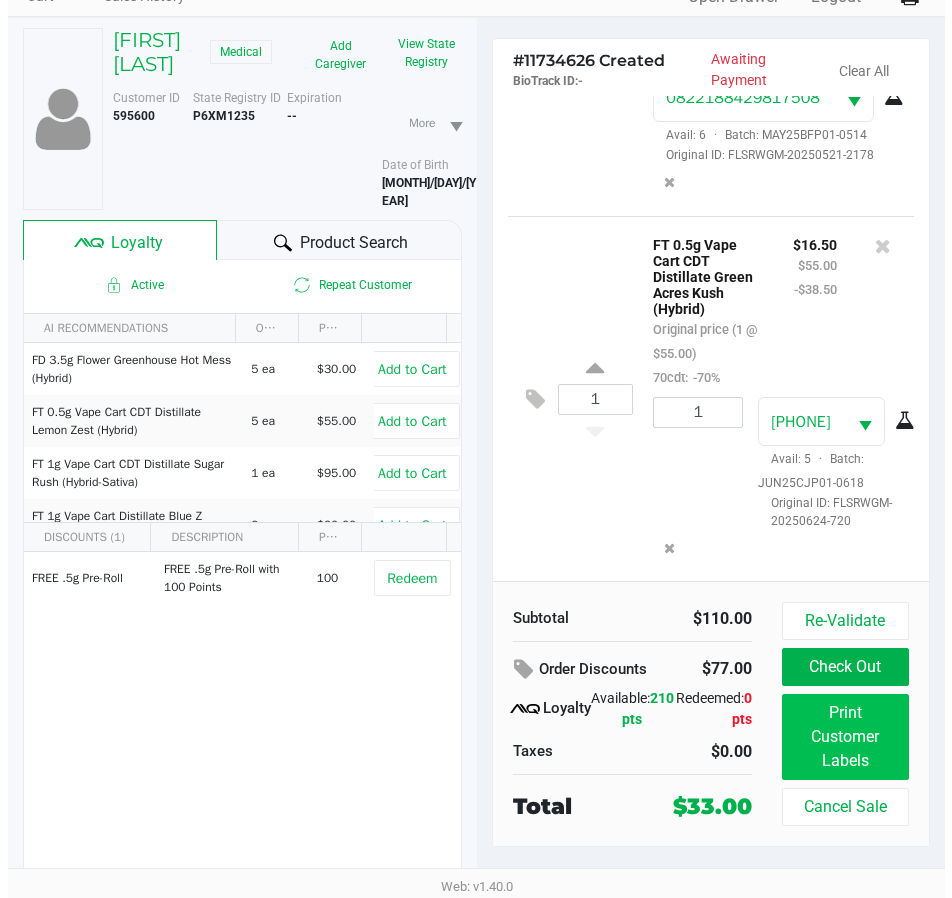 scroll, scrollTop: 0, scrollLeft: 0, axis: both 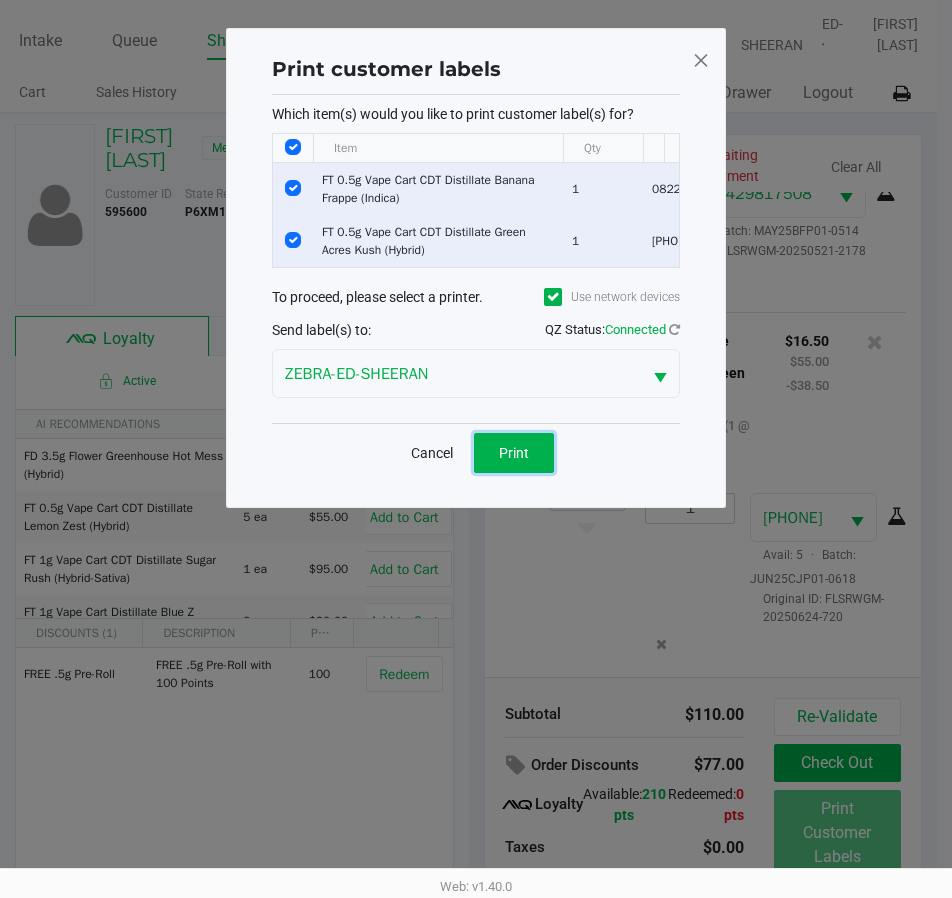 click on "Print" 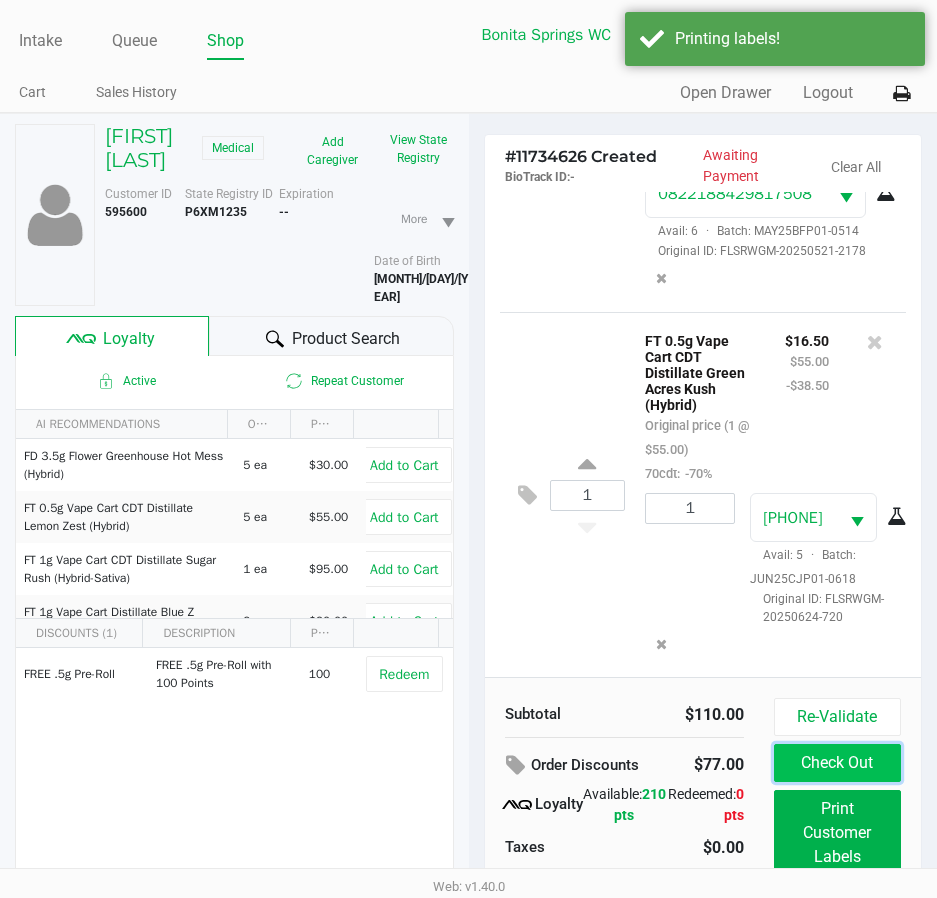 click on "Check Out" 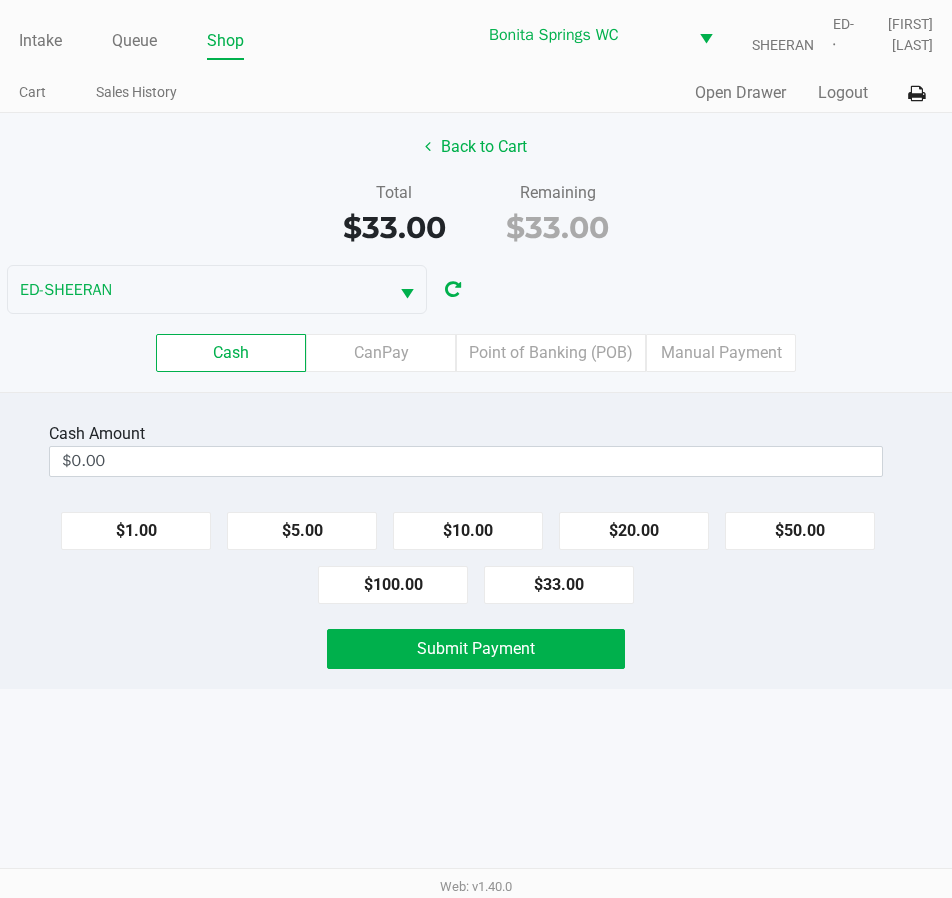 click on "Cash  Amount  $0.00  $1.00   $5.00   $10.00   $20.00   $50.00   $100.00   $33.00   Submit Payment" 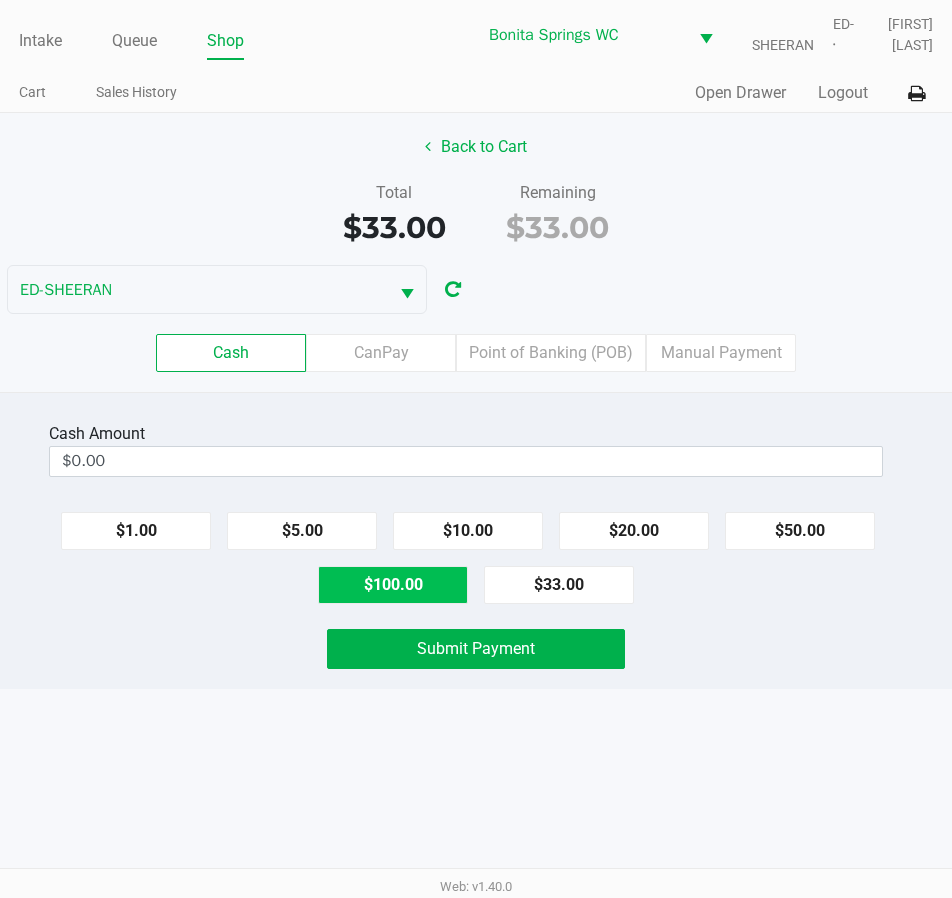 click on "$100.00" 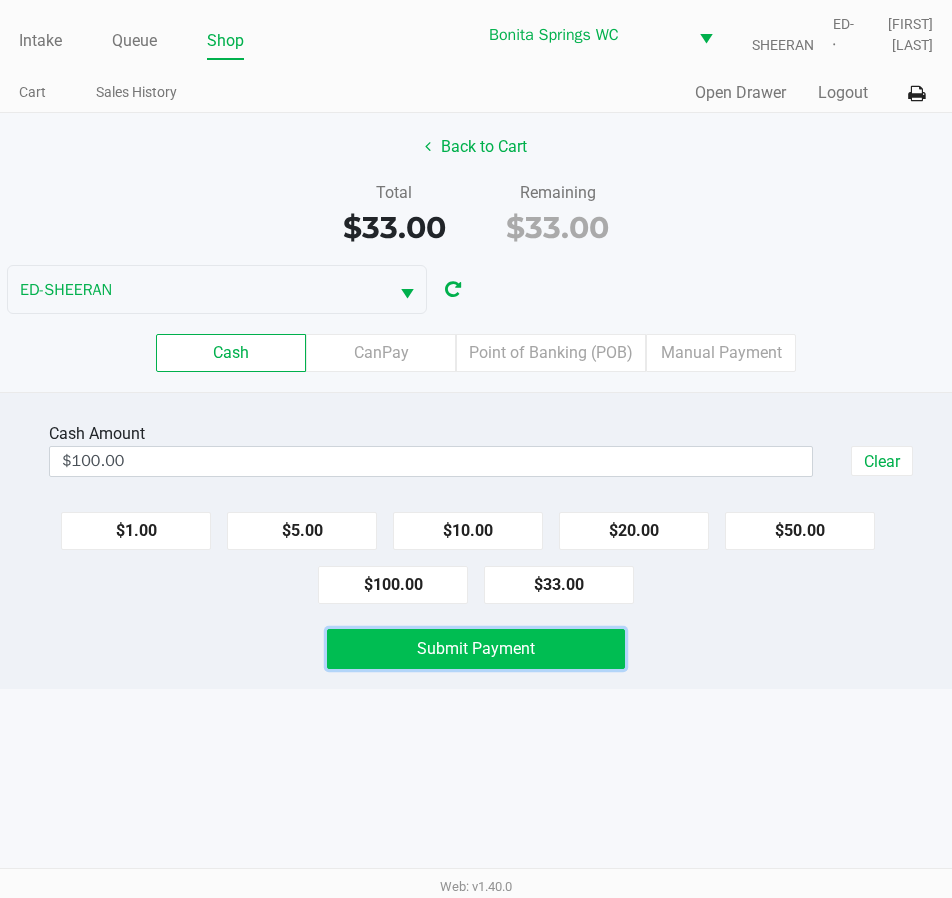 click on "Submit Payment" 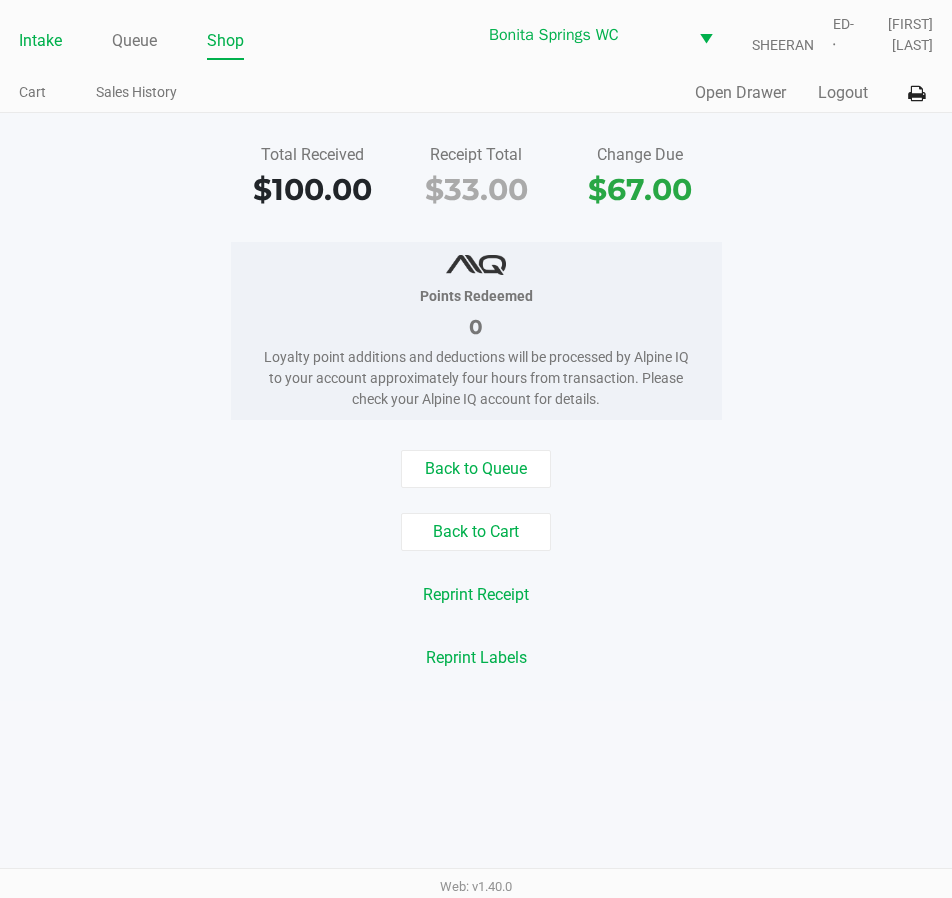 click on "Intake" 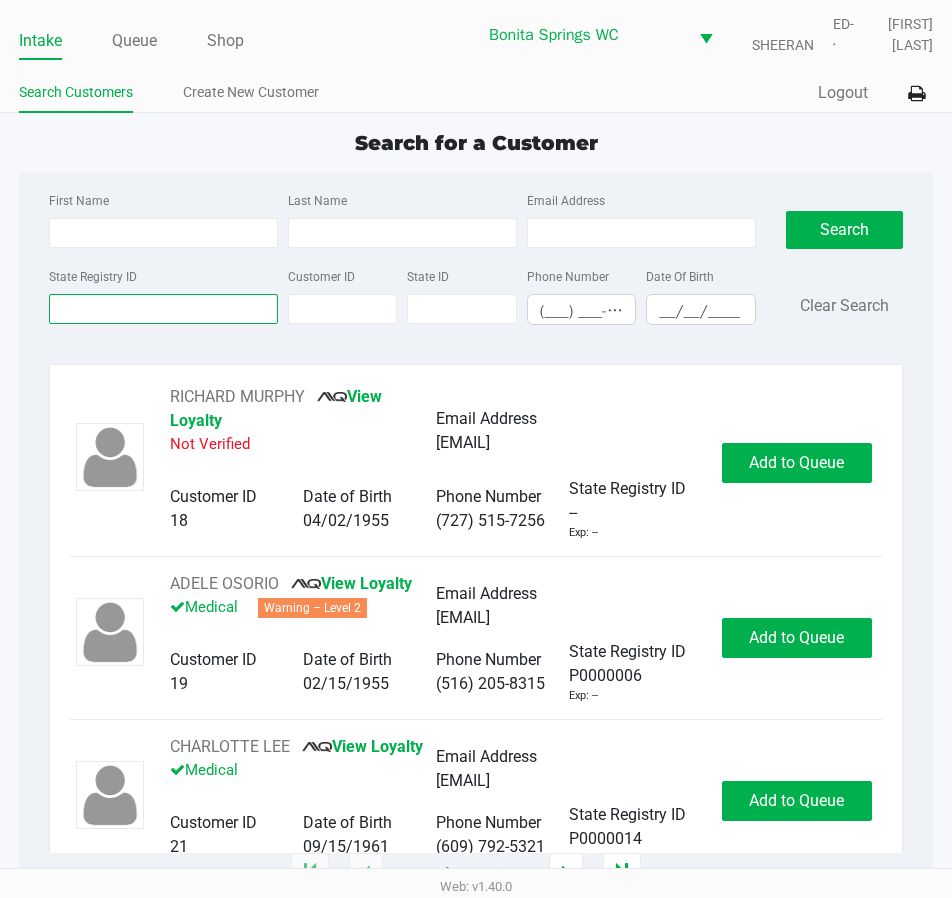 click on "State Registry ID" at bounding box center (163, 309) 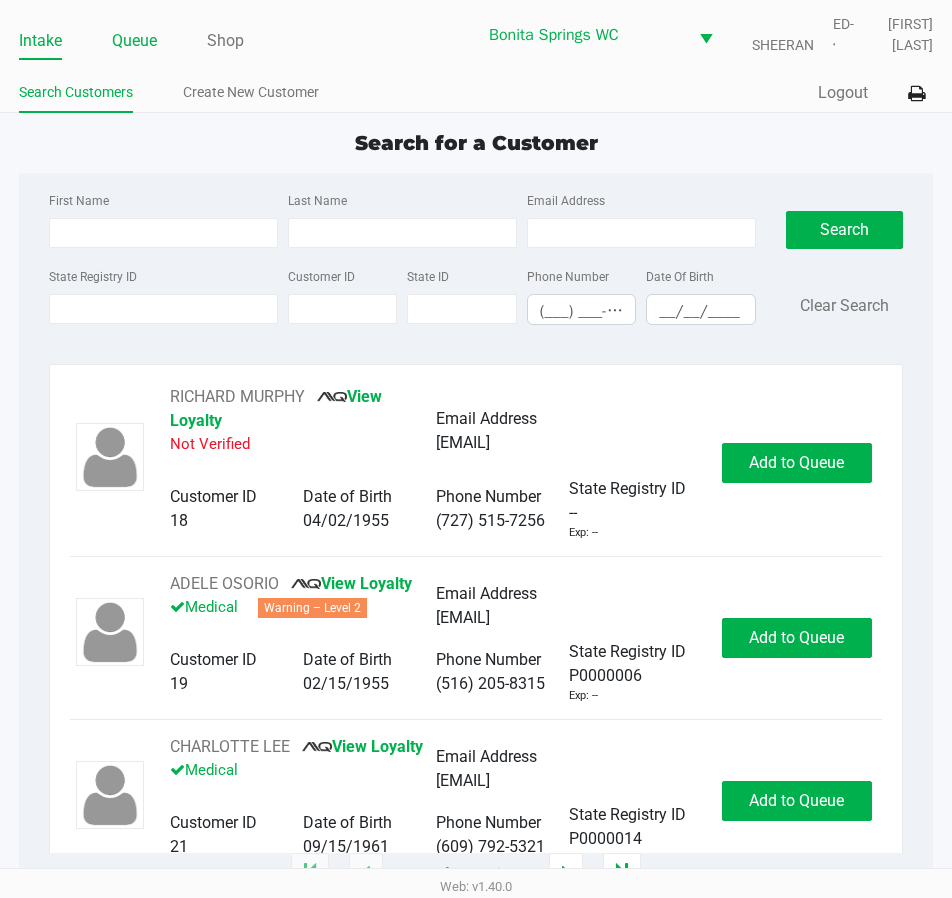 click on "Queue" 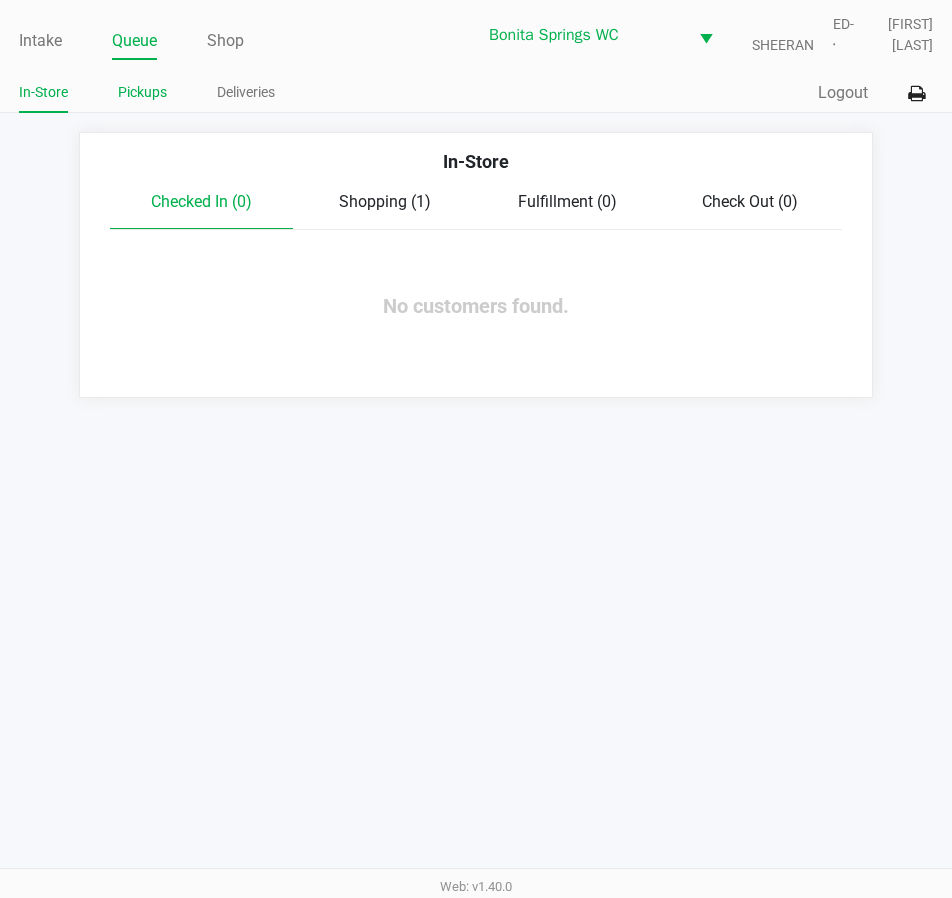 drag, startPoint x: 113, startPoint y: 104, endPoint x: 124, endPoint y: 101, distance: 11.401754 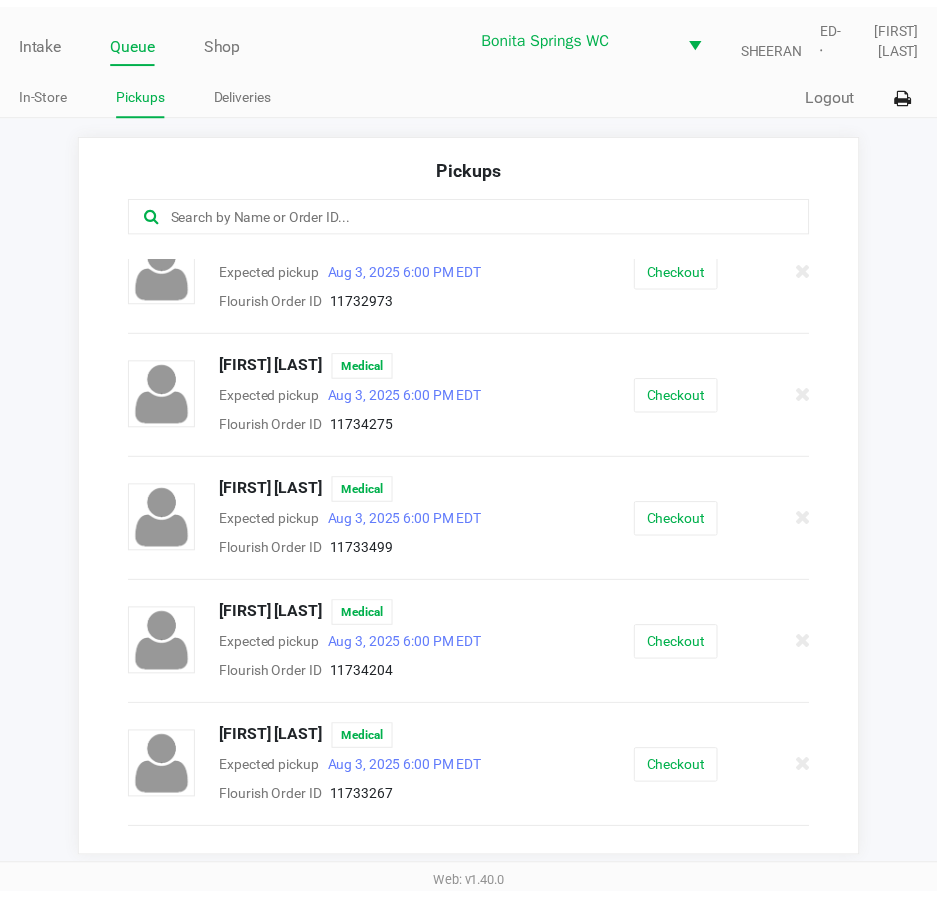 scroll, scrollTop: 500, scrollLeft: 0, axis: vertical 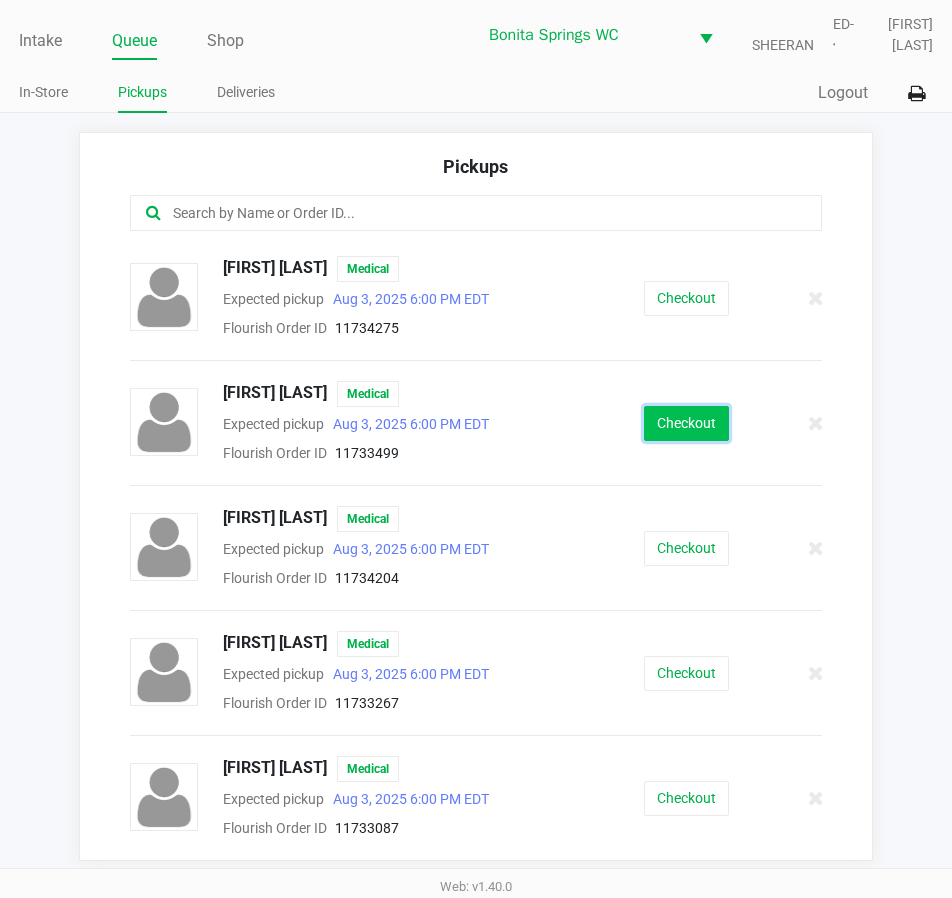 click on "Checkout" 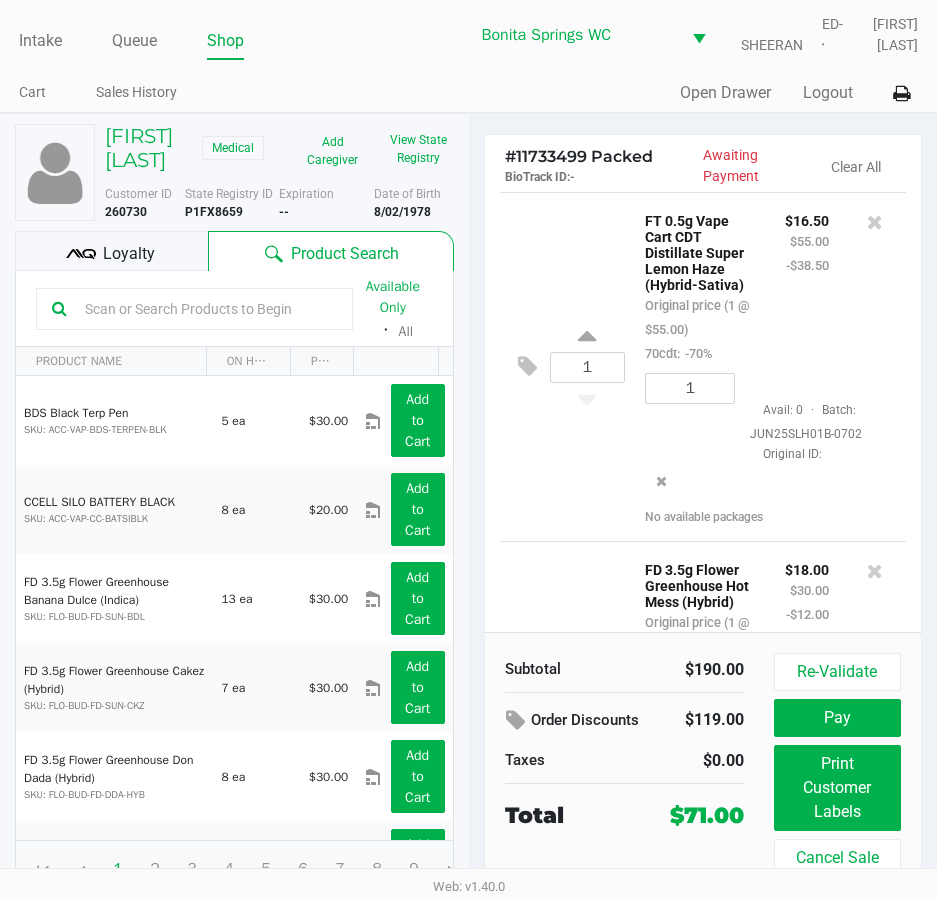 click on "1  FT 0.5g Vape Cart CDT Distillate Super Lemon Haze (Hybrid-Sativa)   Original price (1 @ $55.00)  70cdt:  -70% $16.50 $55.00 -$38.50 1  Avail: 0  ·  Batch: JUN25SLH01B-0702   Original ID:    No available packages" 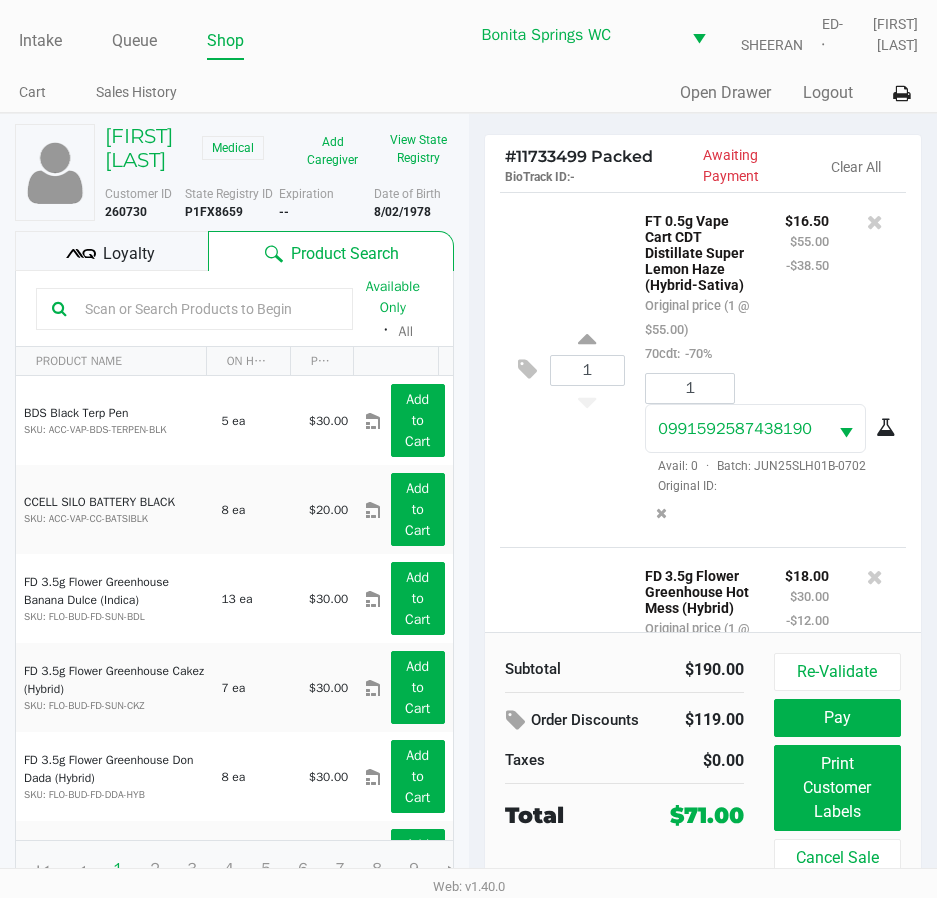 scroll, scrollTop: 103, scrollLeft: 0, axis: vertical 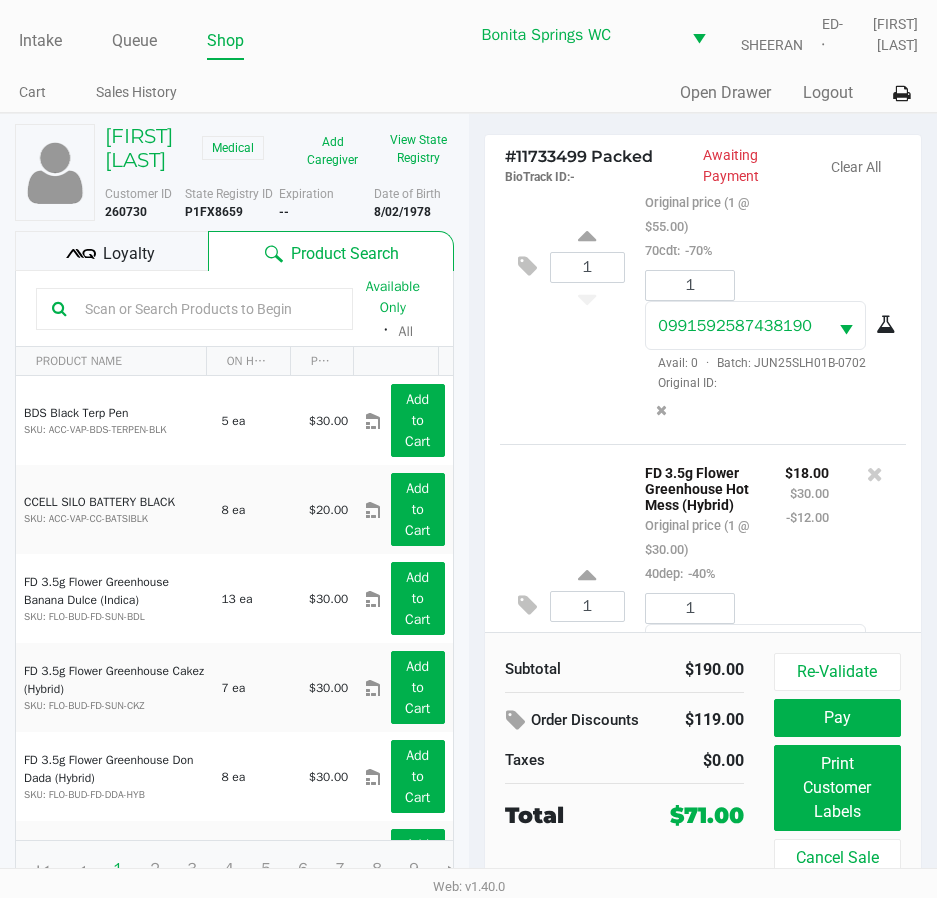 click on "Loyalty" 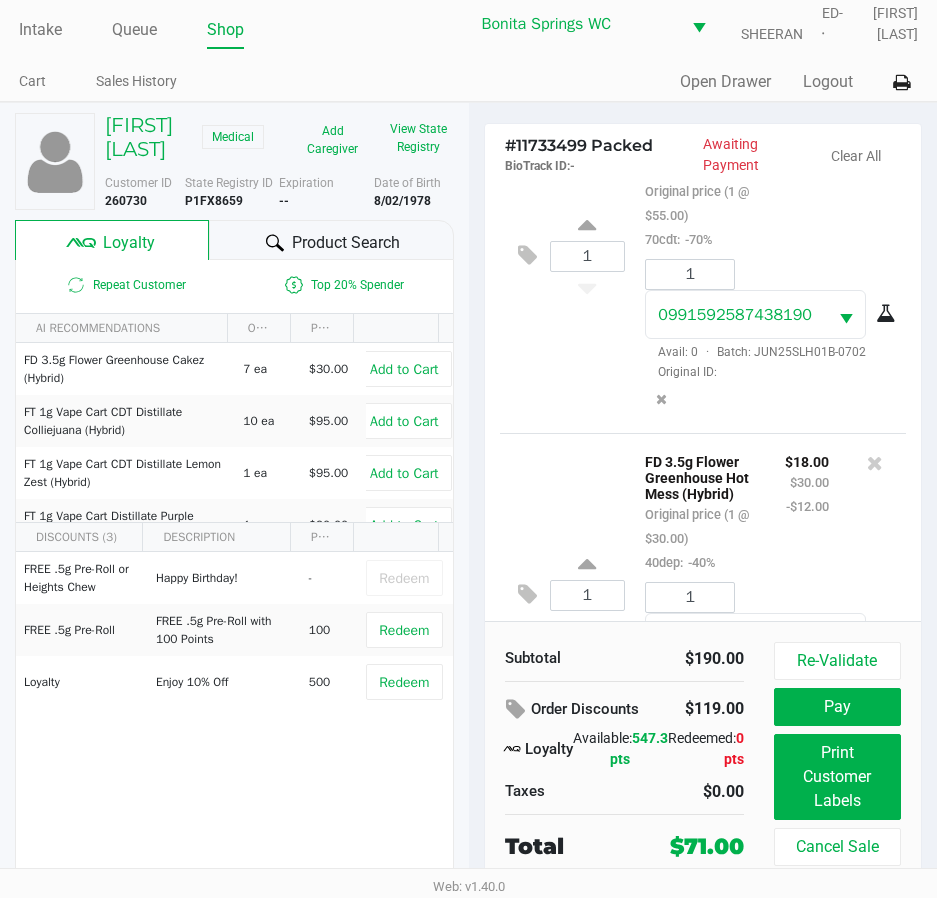 scroll, scrollTop: 37, scrollLeft: 0, axis: vertical 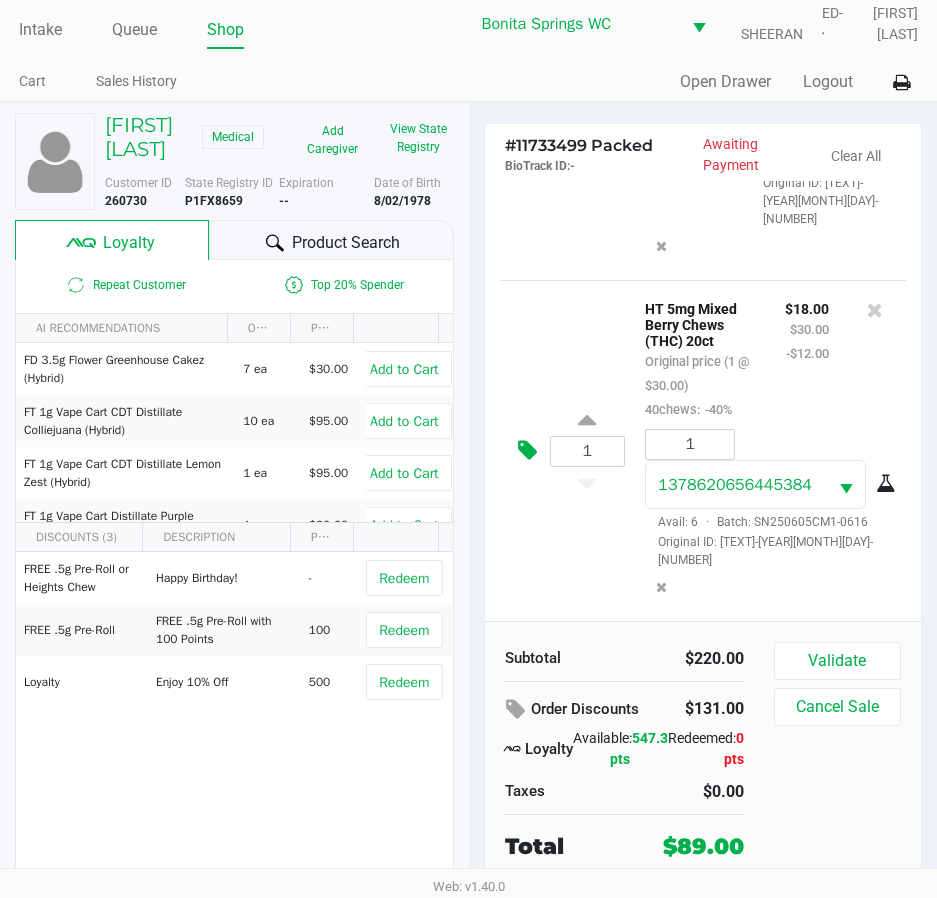 click 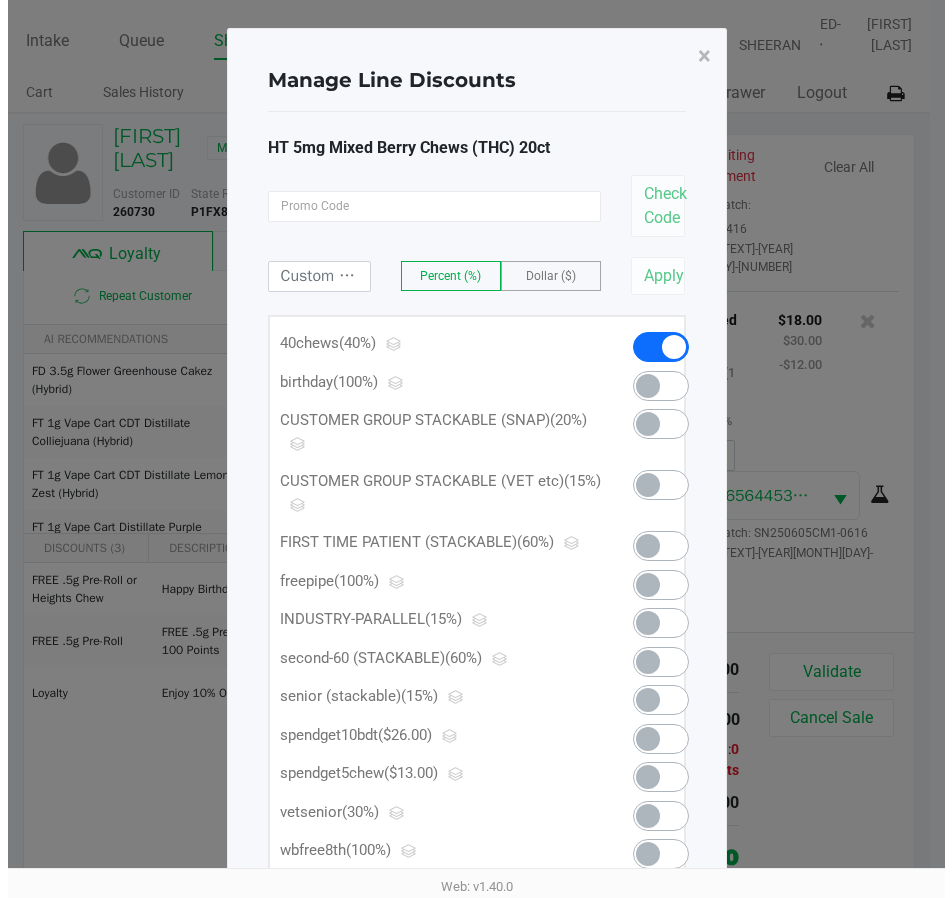 scroll, scrollTop: 0, scrollLeft: 0, axis: both 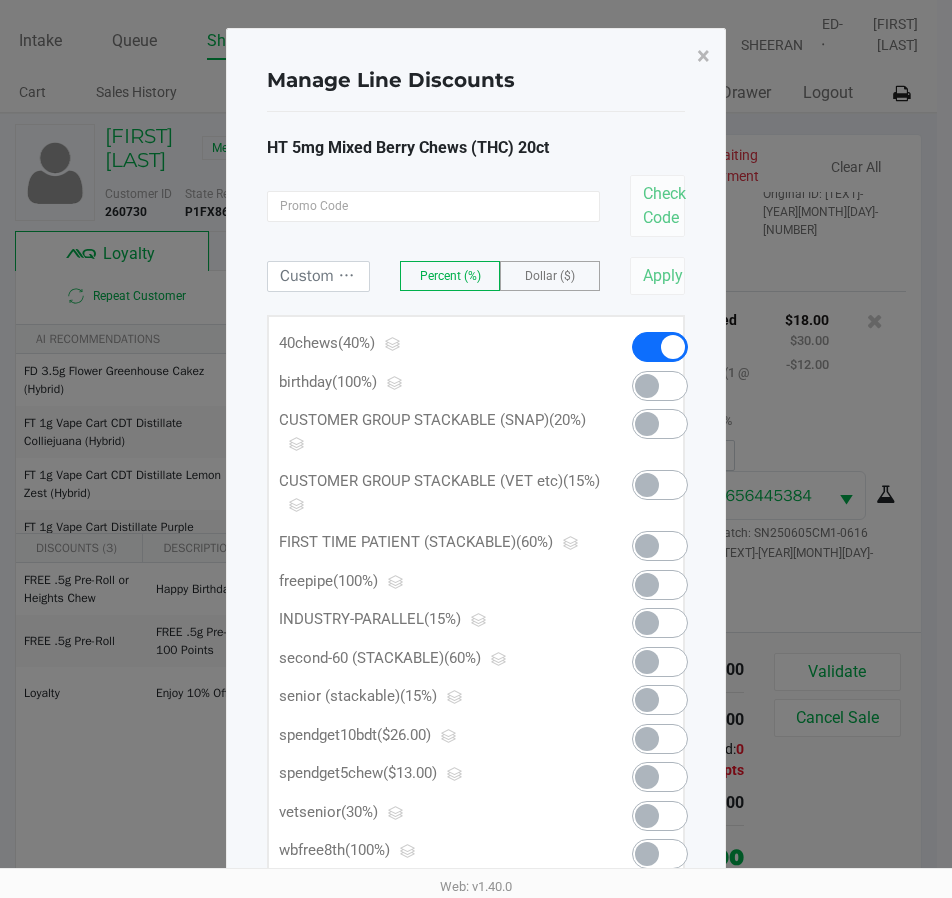 click at bounding box center [660, 386] 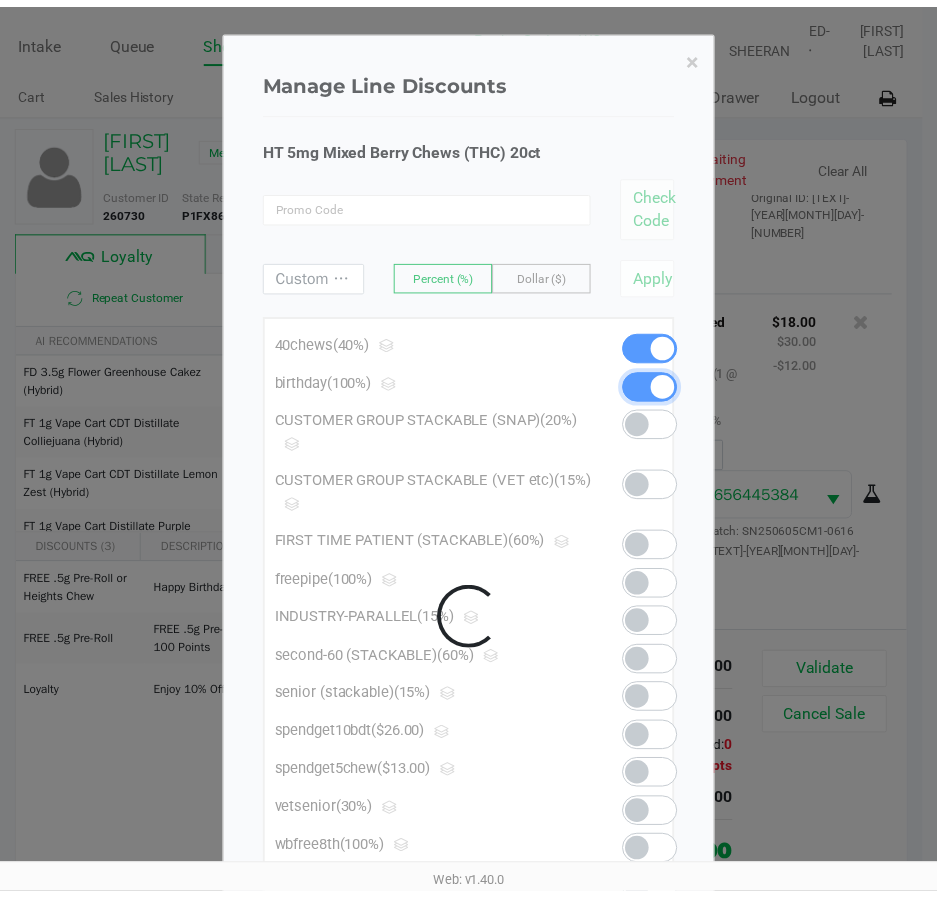 scroll, scrollTop: 1357, scrollLeft: 0, axis: vertical 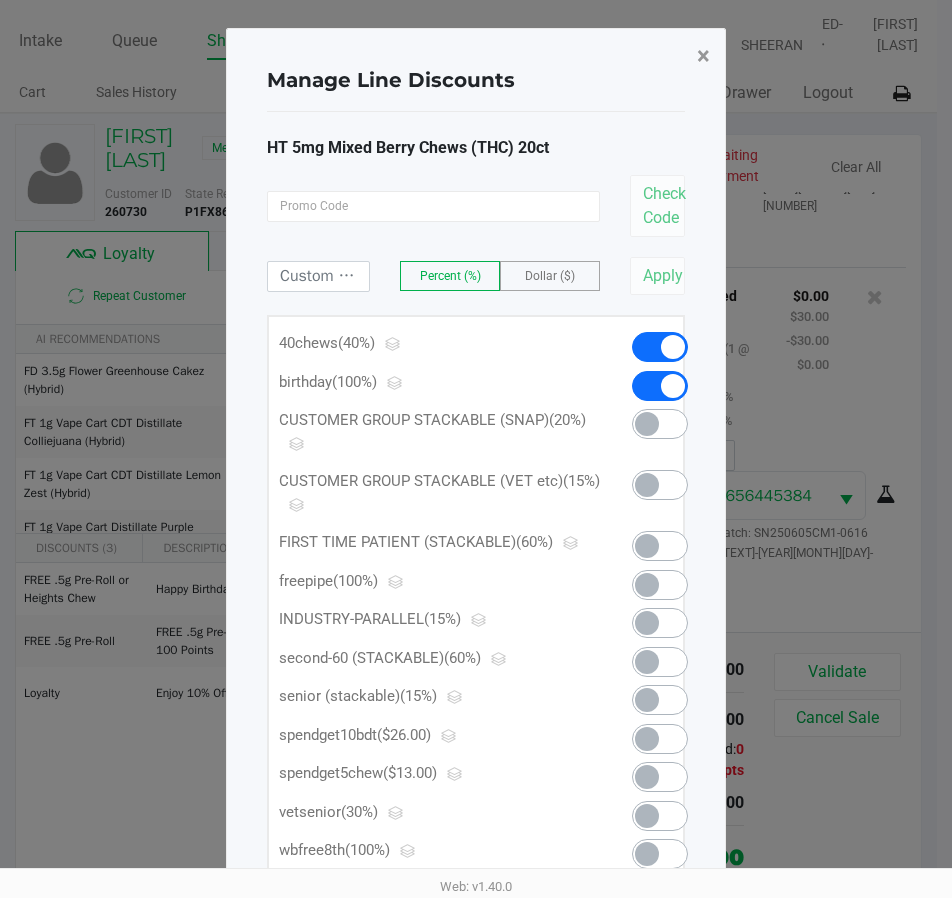 click on "×" 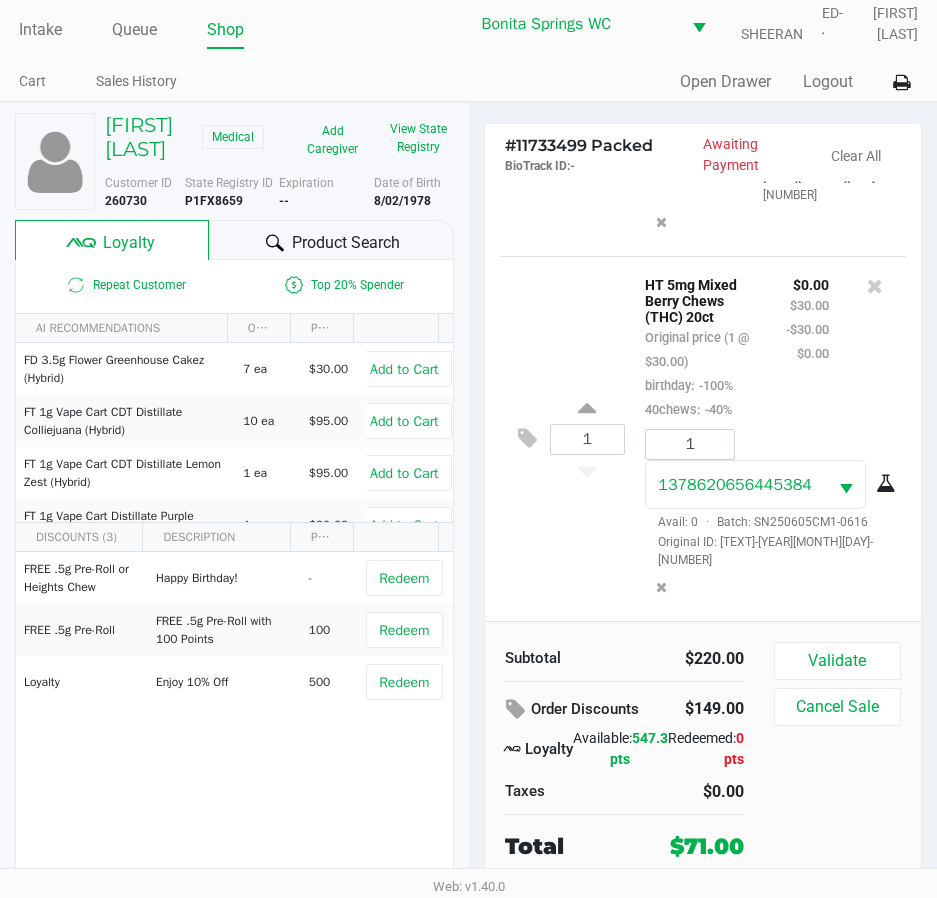 scroll, scrollTop: 37, scrollLeft: 0, axis: vertical 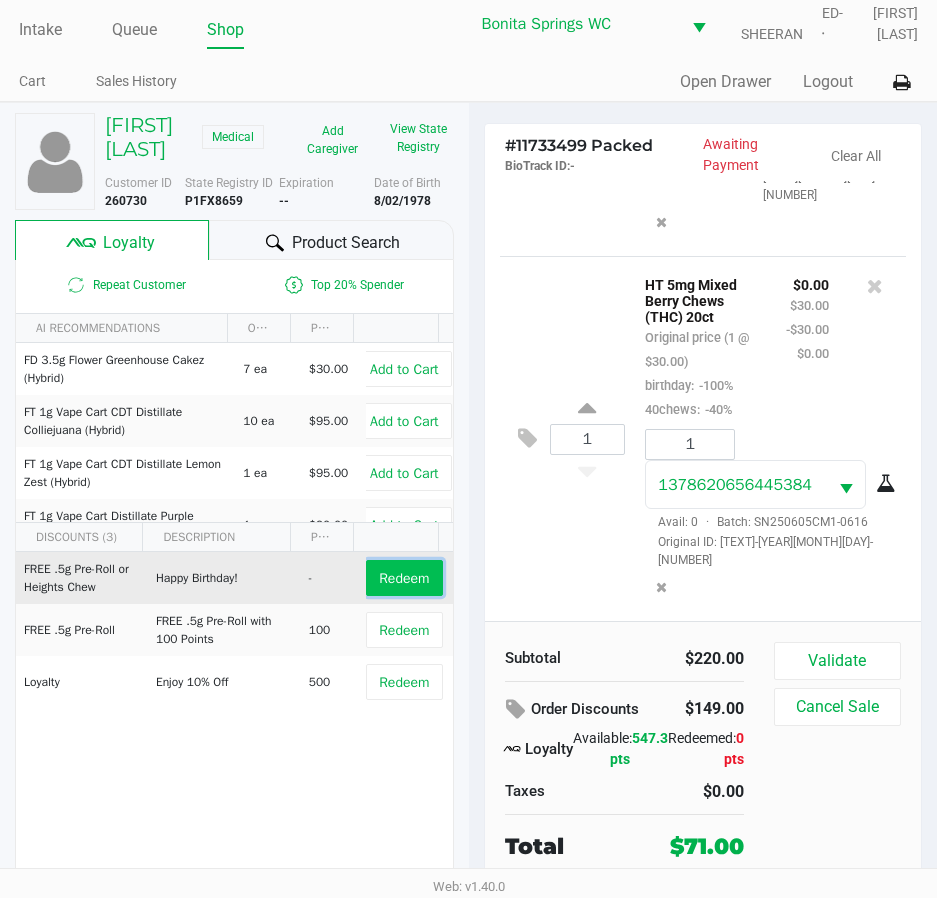 click on "Redeem" 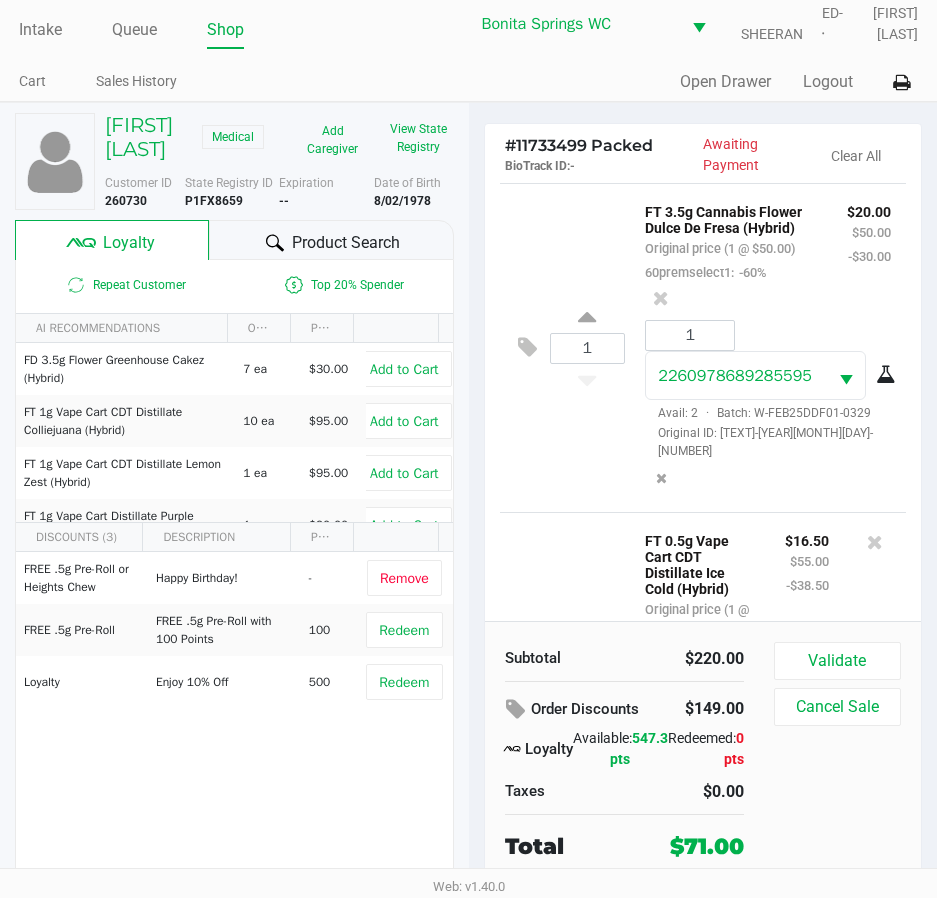 scroll, scrollTop: 900, scrollLeft: 0, axis: vertical 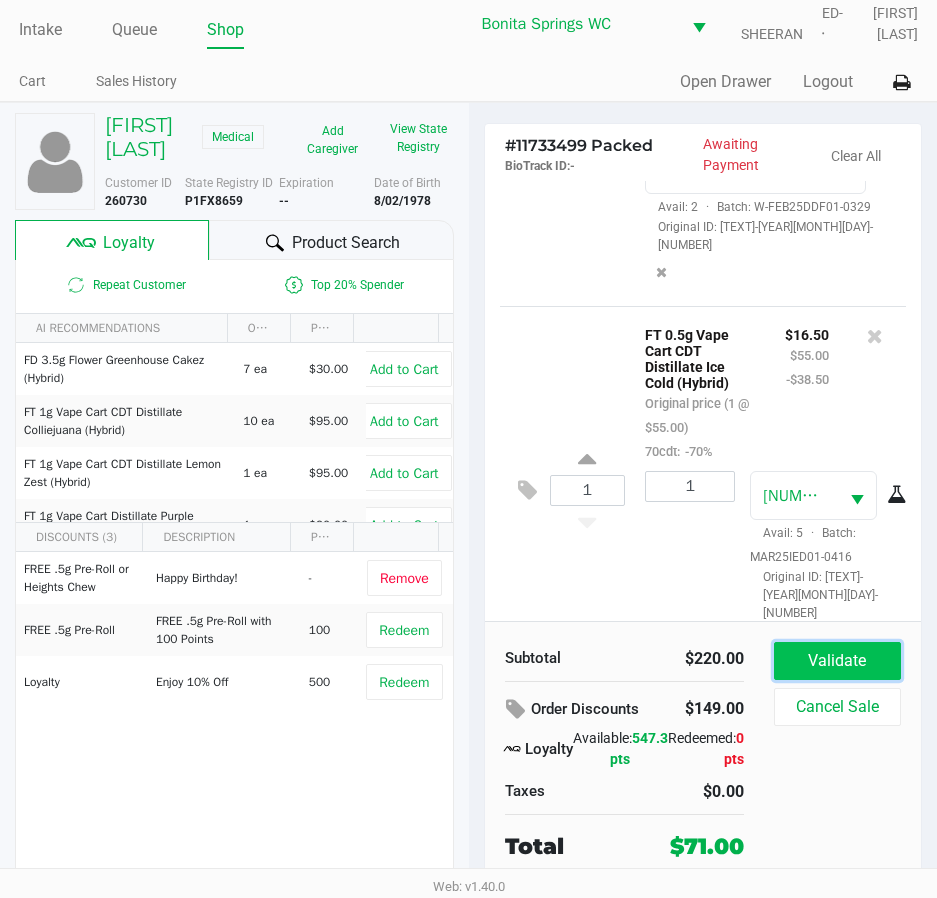 click on "Validate" 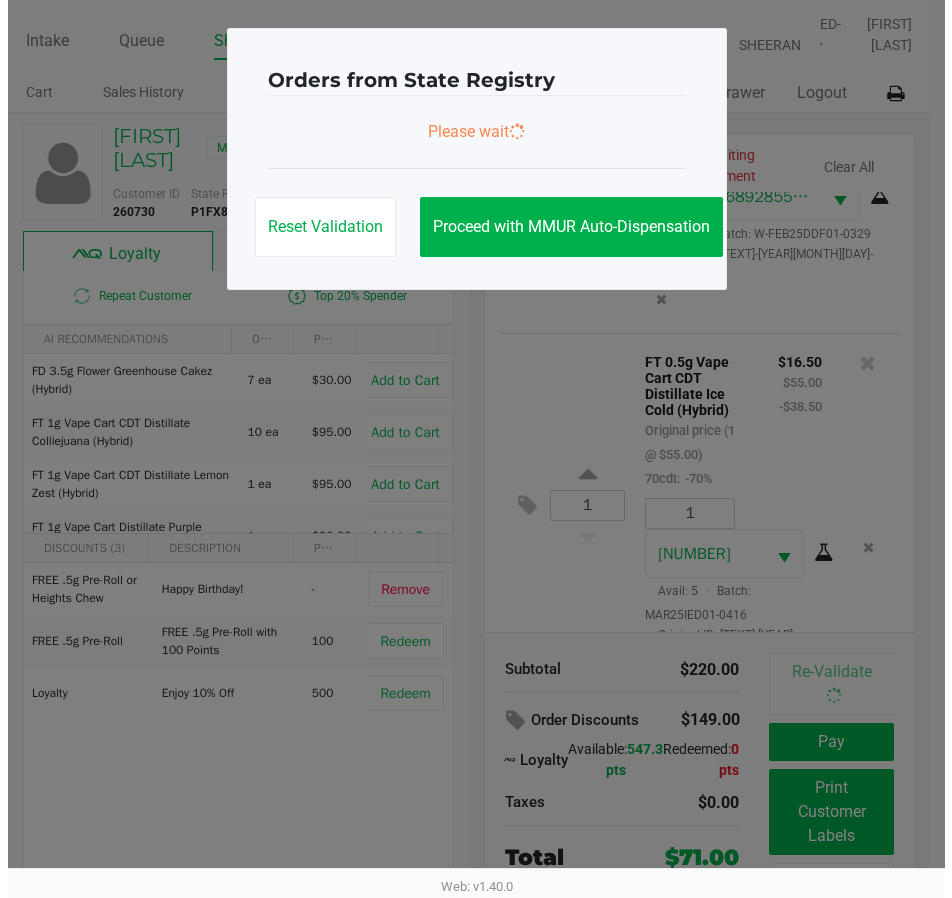 scroll, scrollTop: 0, scrollLeft: 0, axis: both 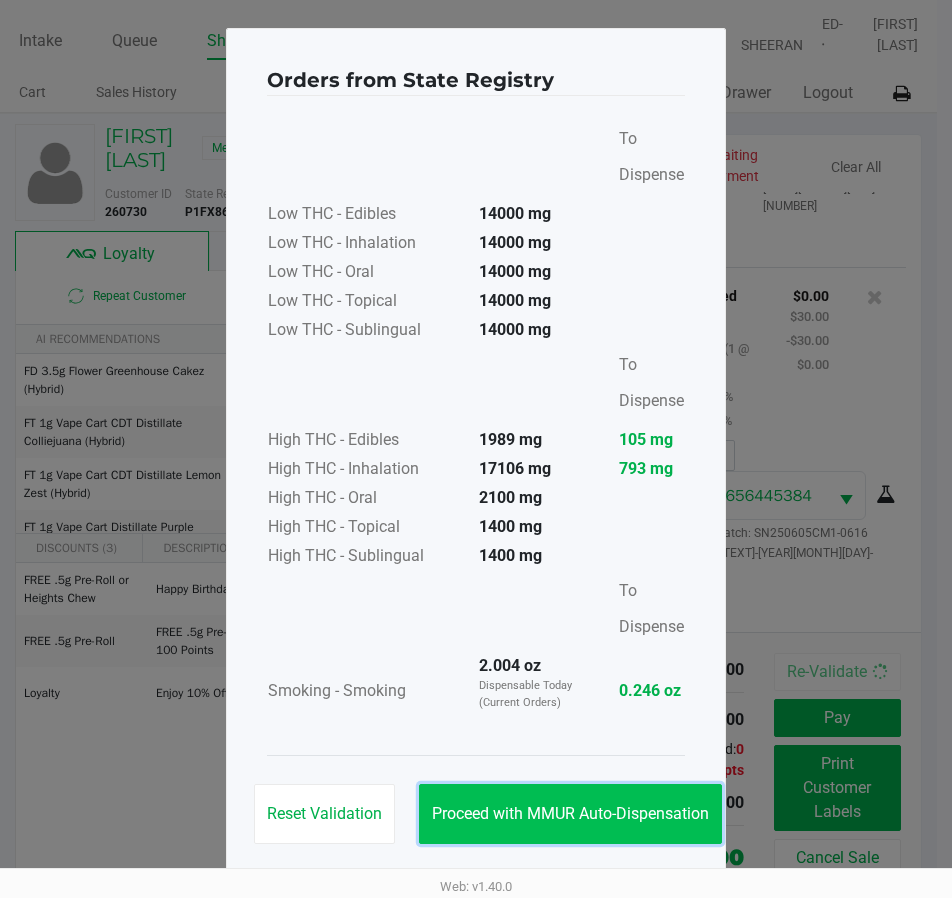 click on "Proceed with MMUR Auto-Dispensation" 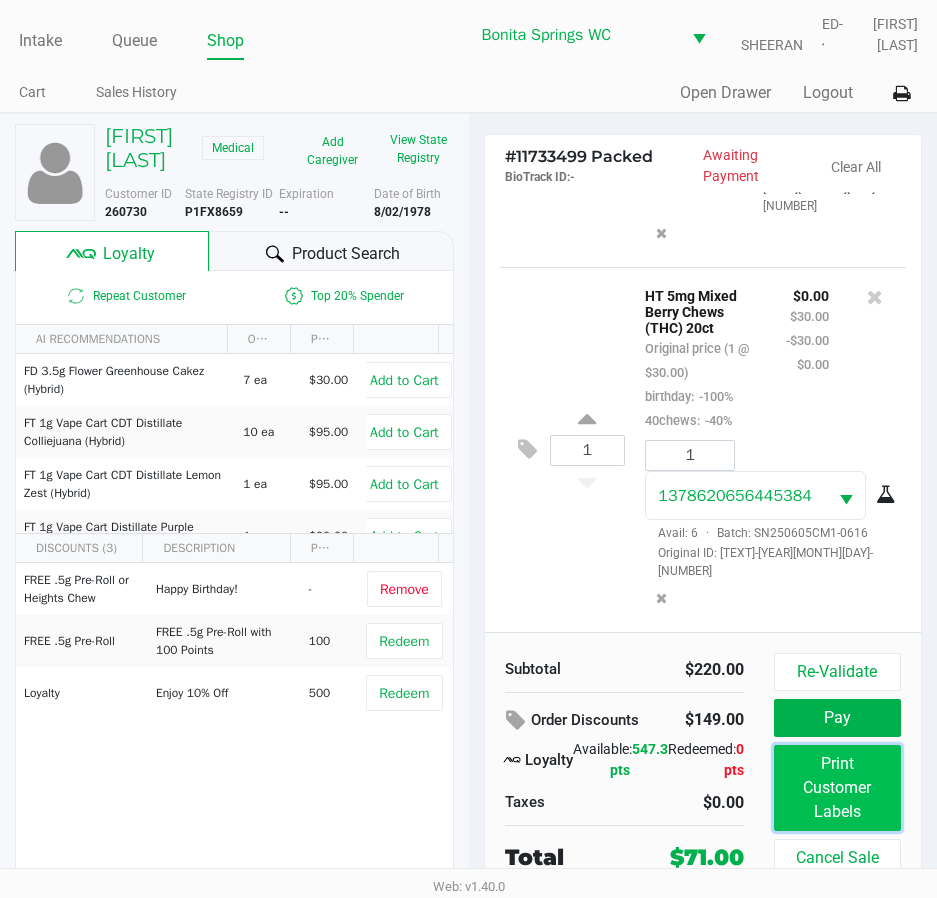 click on "Print Customer Labels" 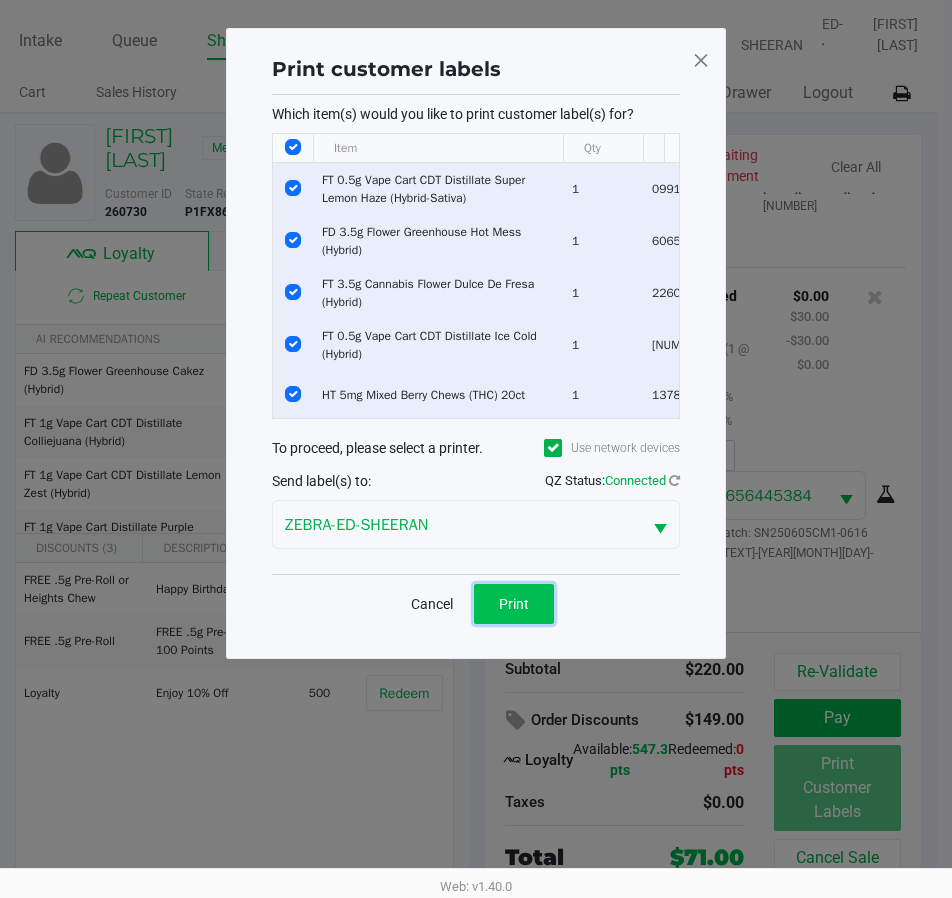 click on "Print" 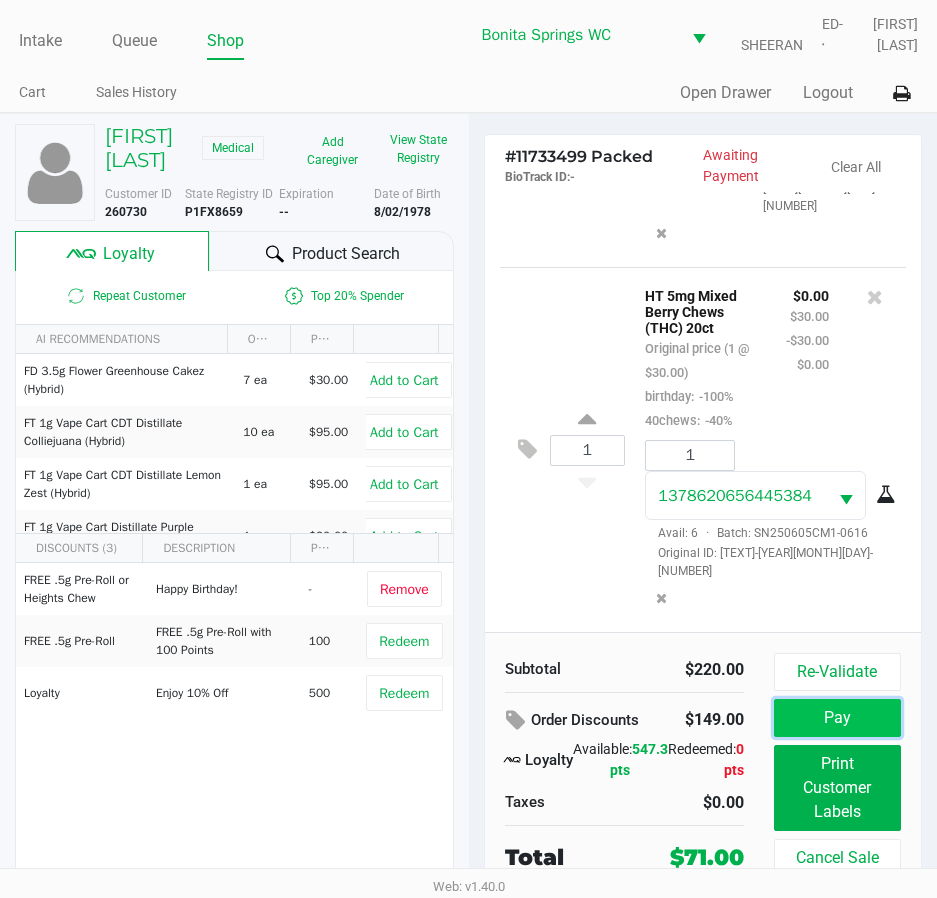 click on "Pay" 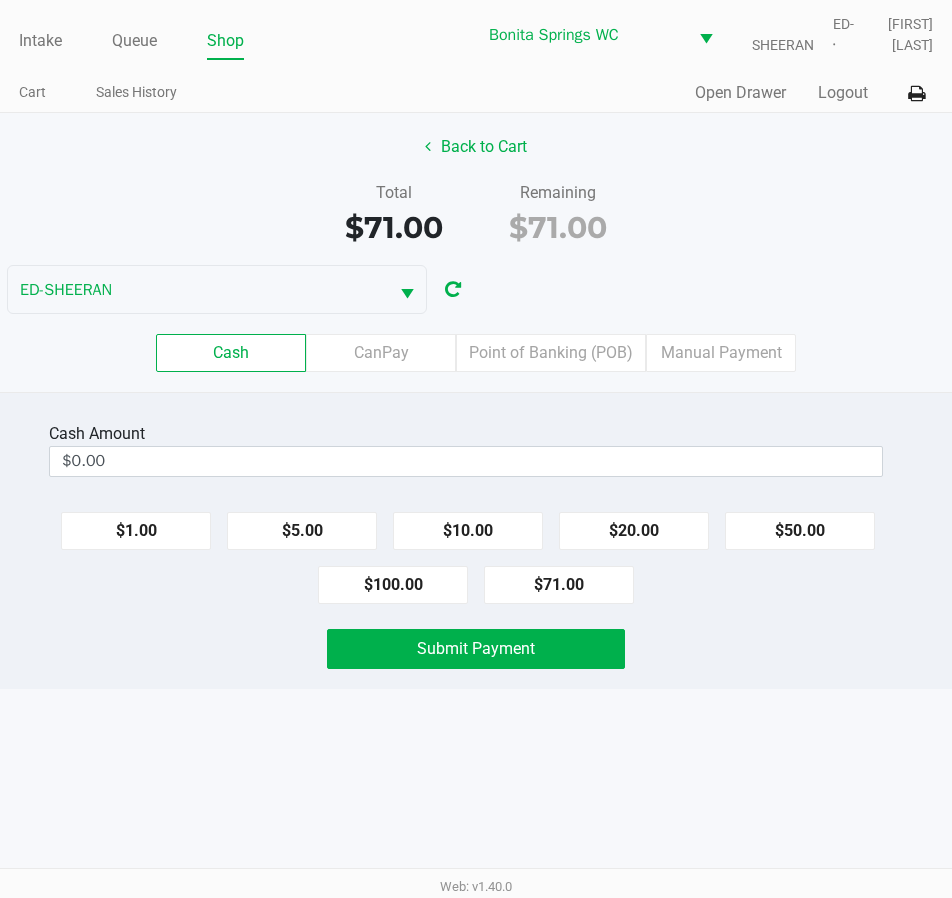 click on "Submit Payment" 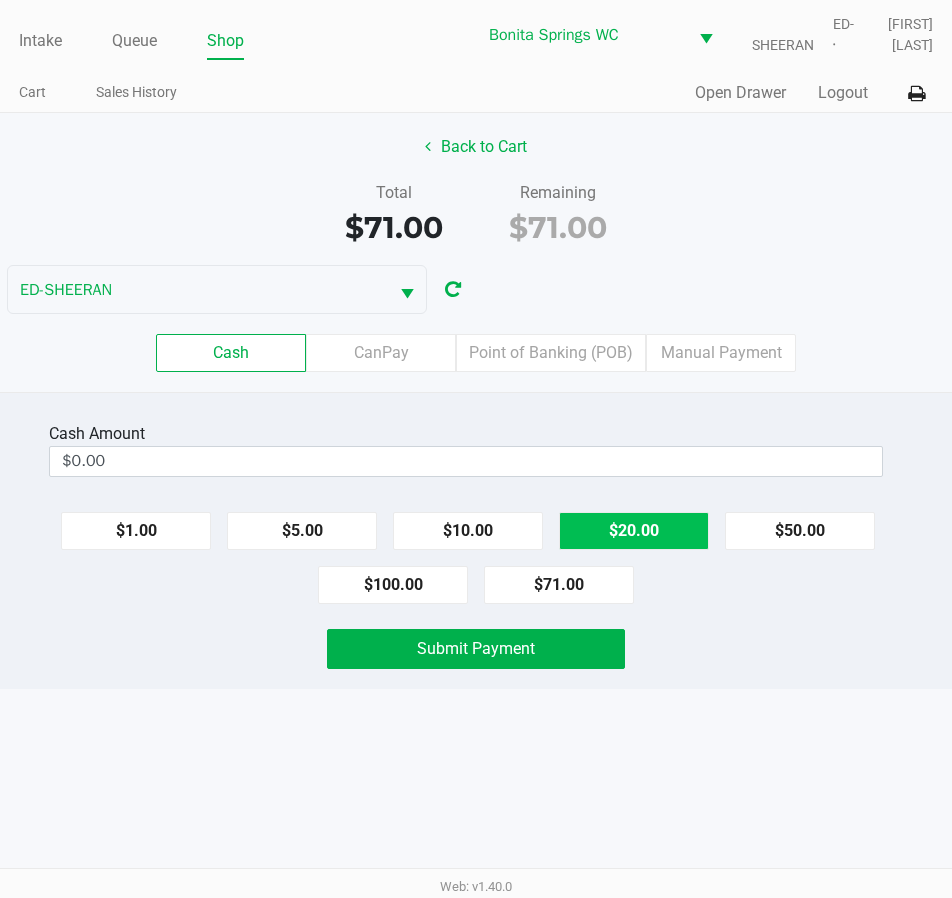 click on "$20.00" 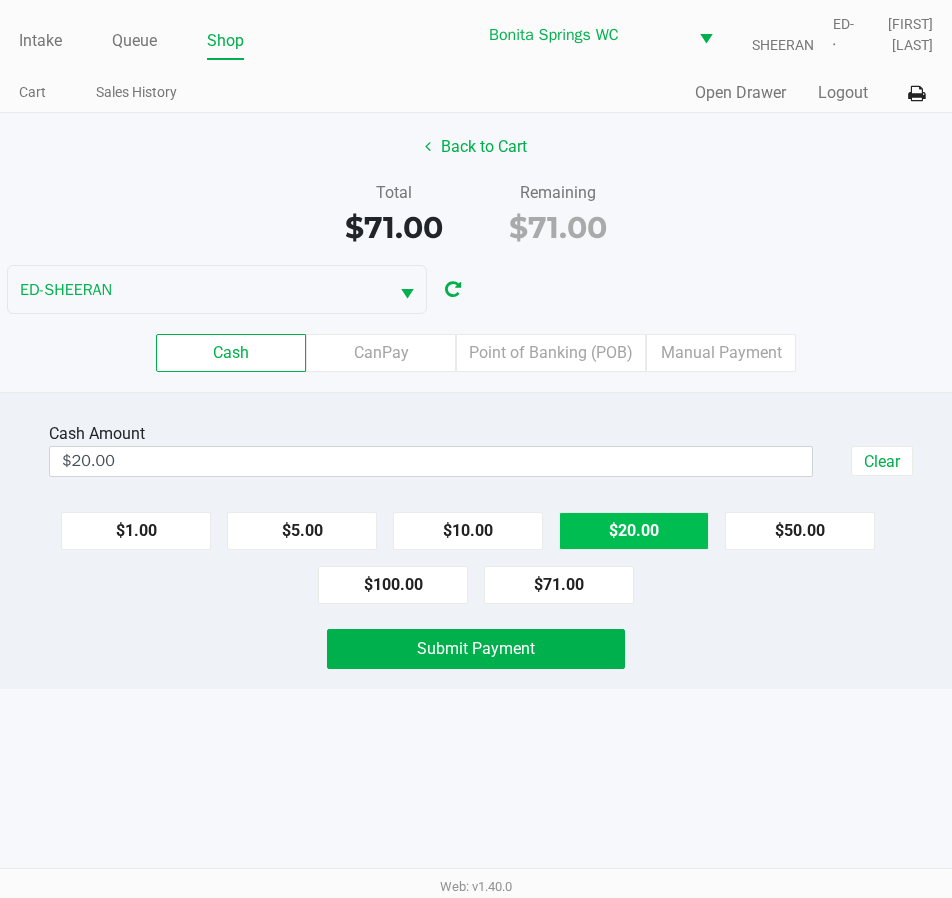 click on "$20.00" 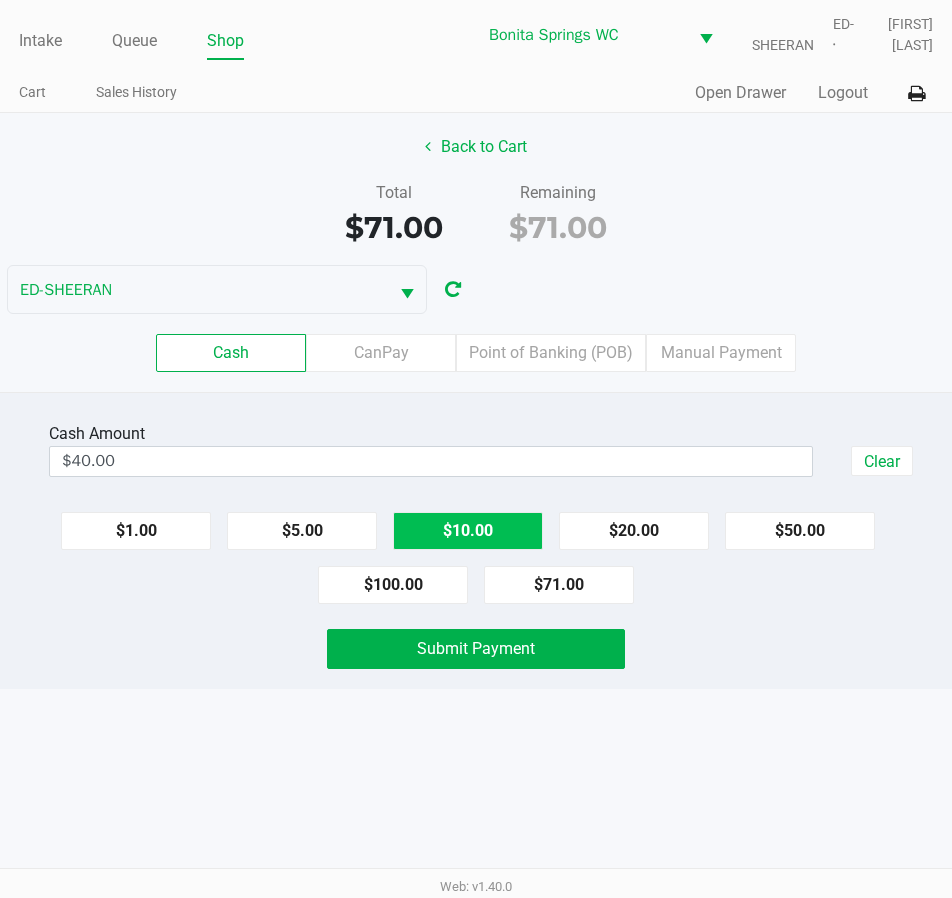 click on "$10.00" 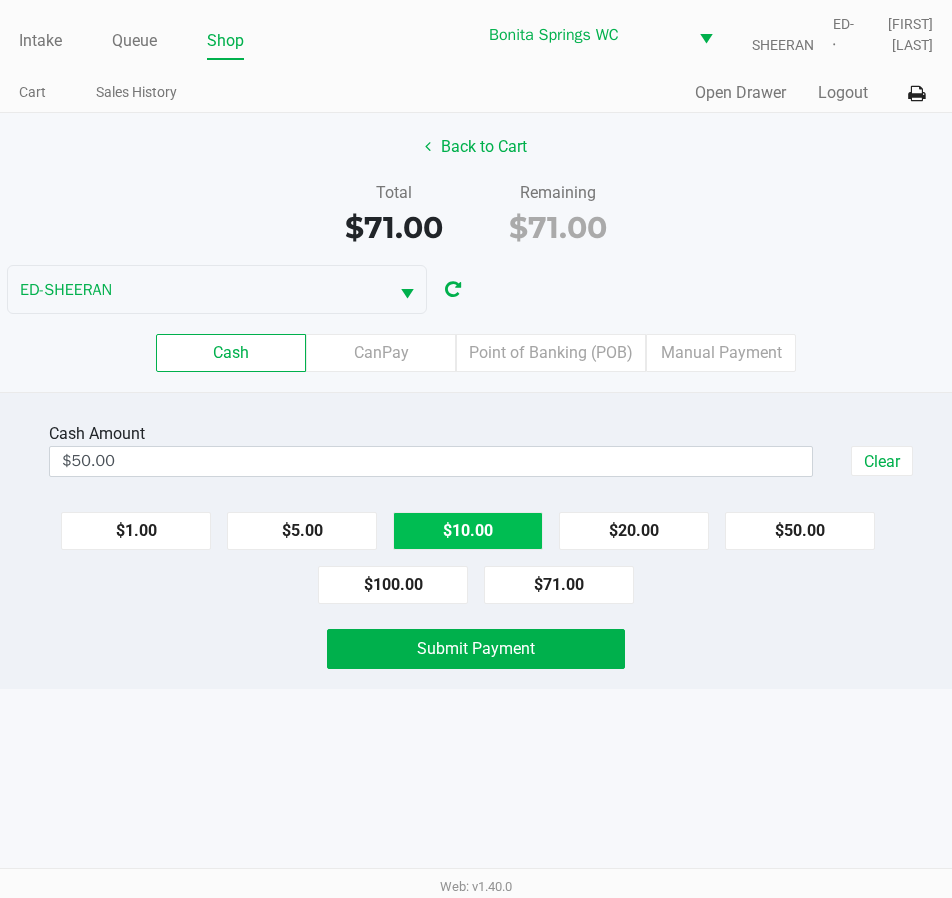 click on "$10.00" 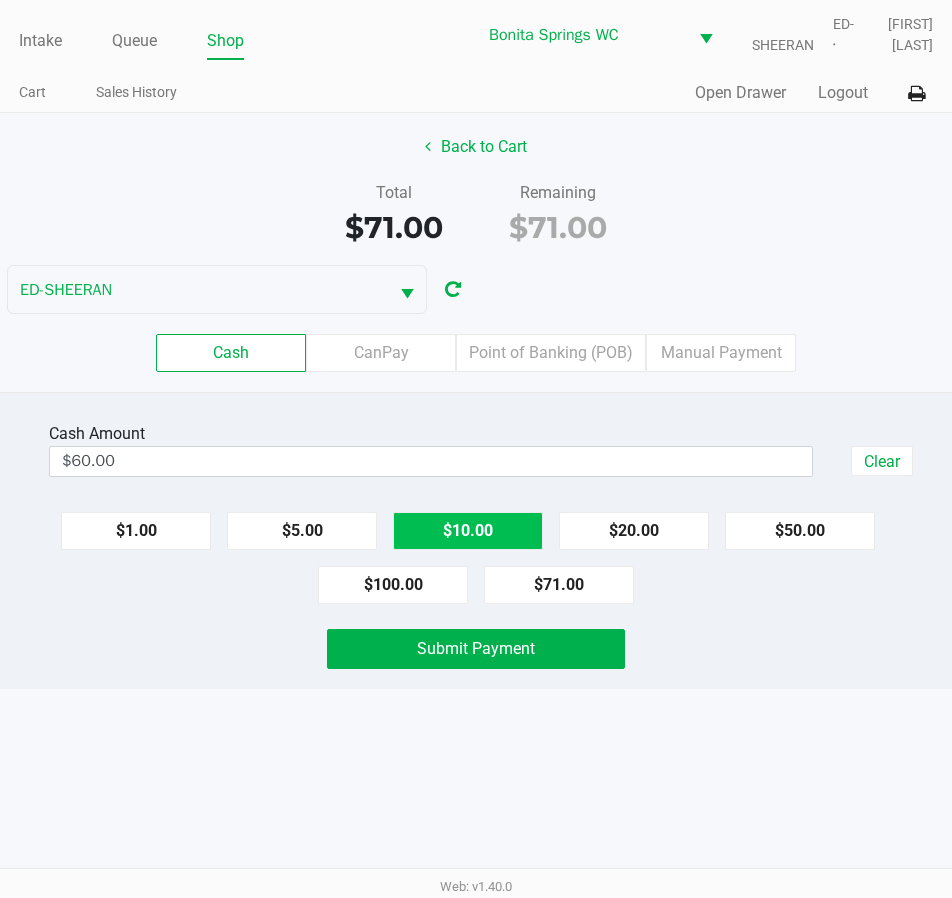click on "$10.00" 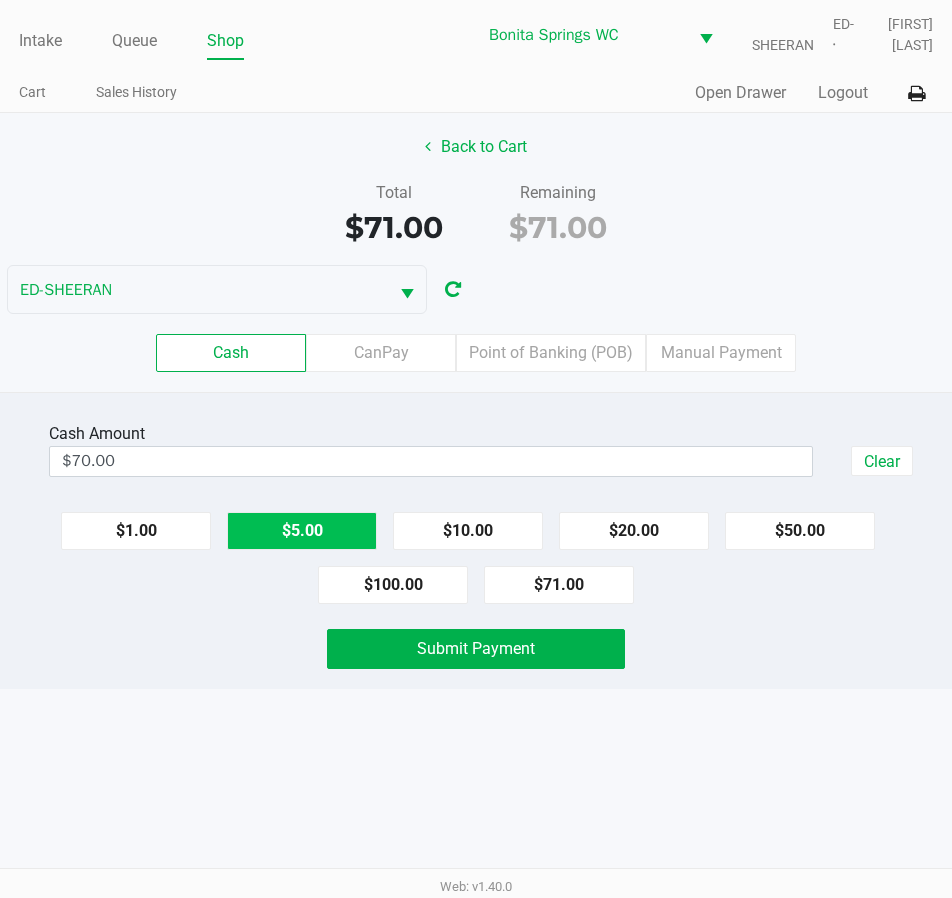 click on "$5.00" 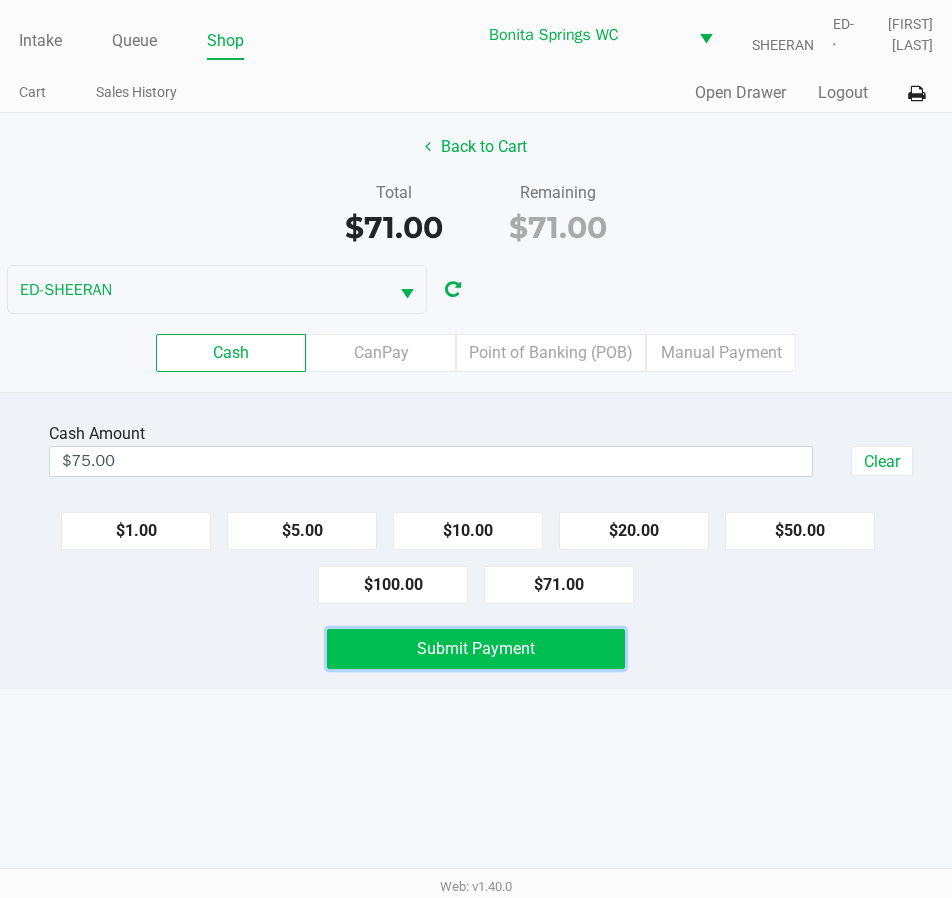 click on "Submit Payment" 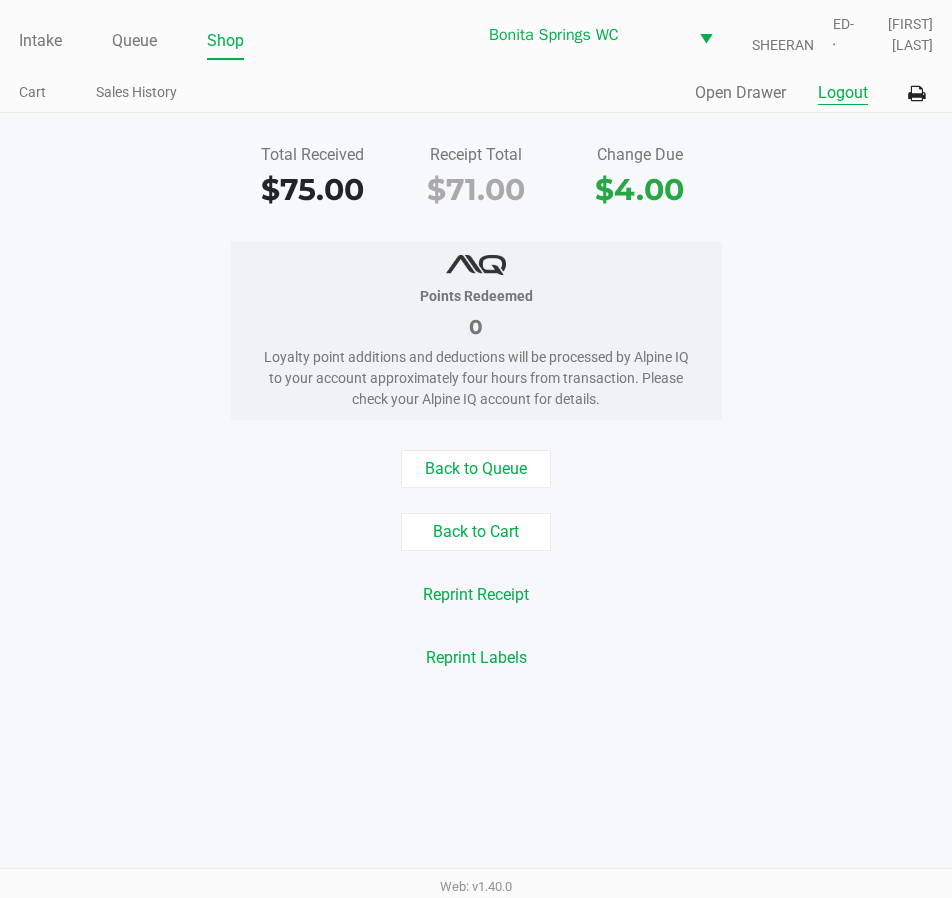 click on "Logout" 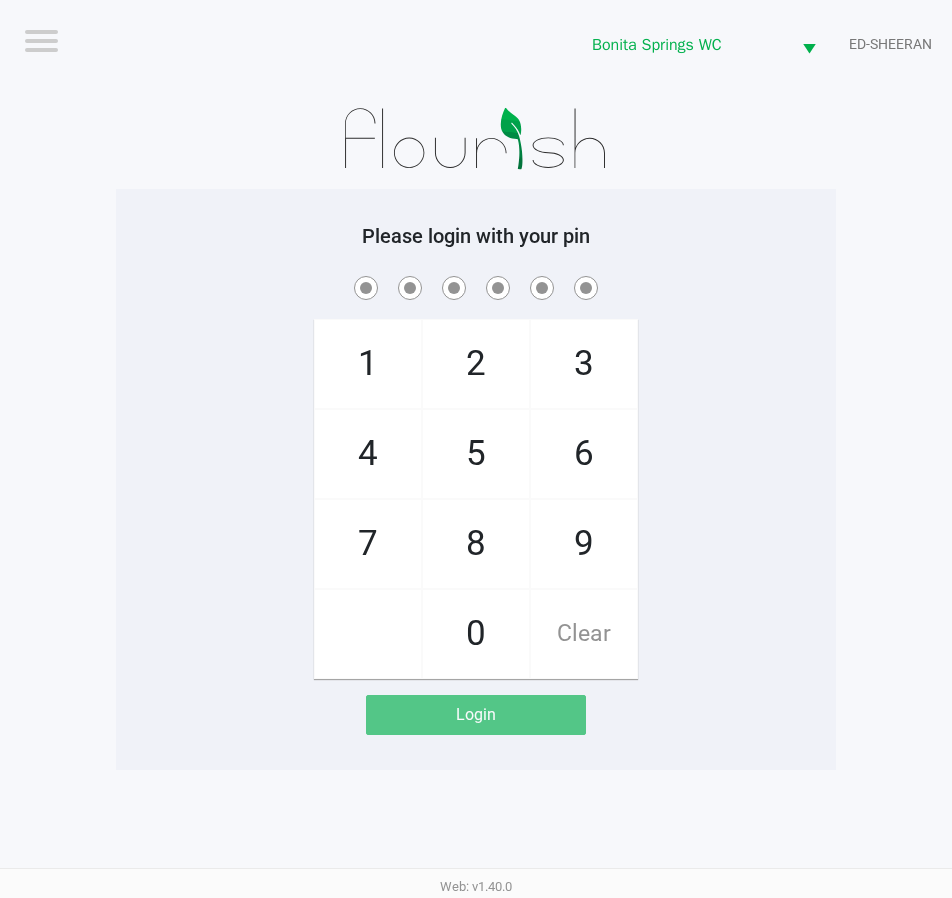 click 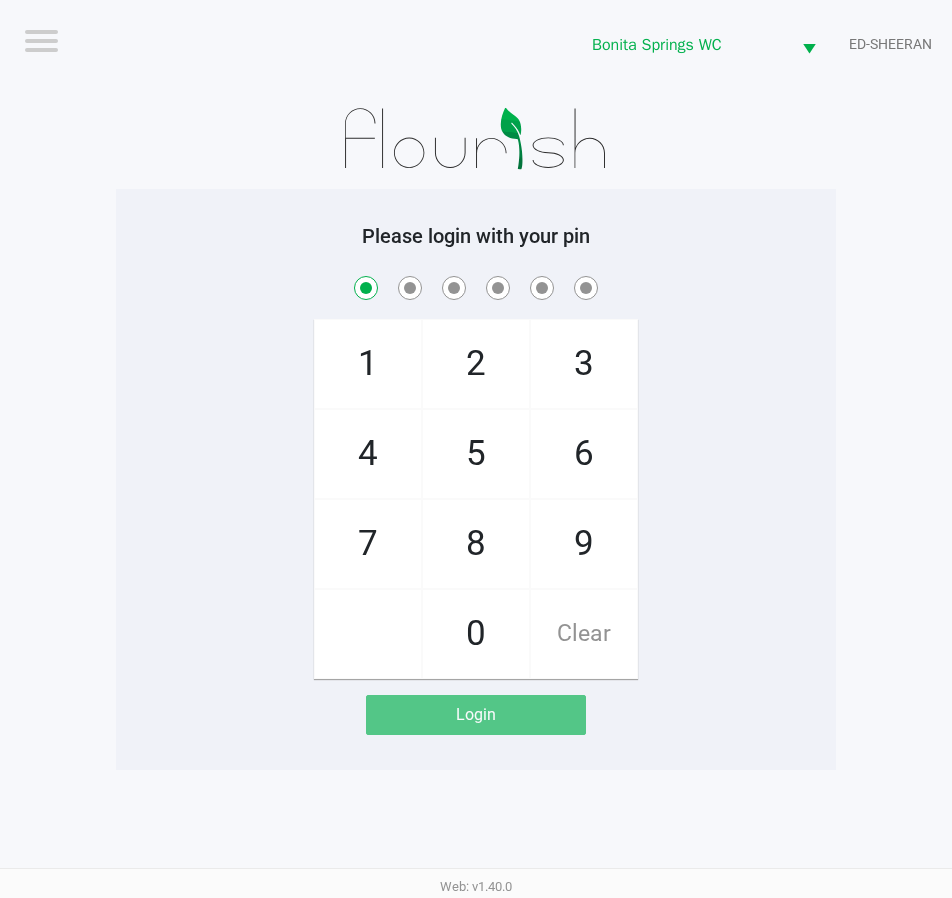 checkbox on "true" 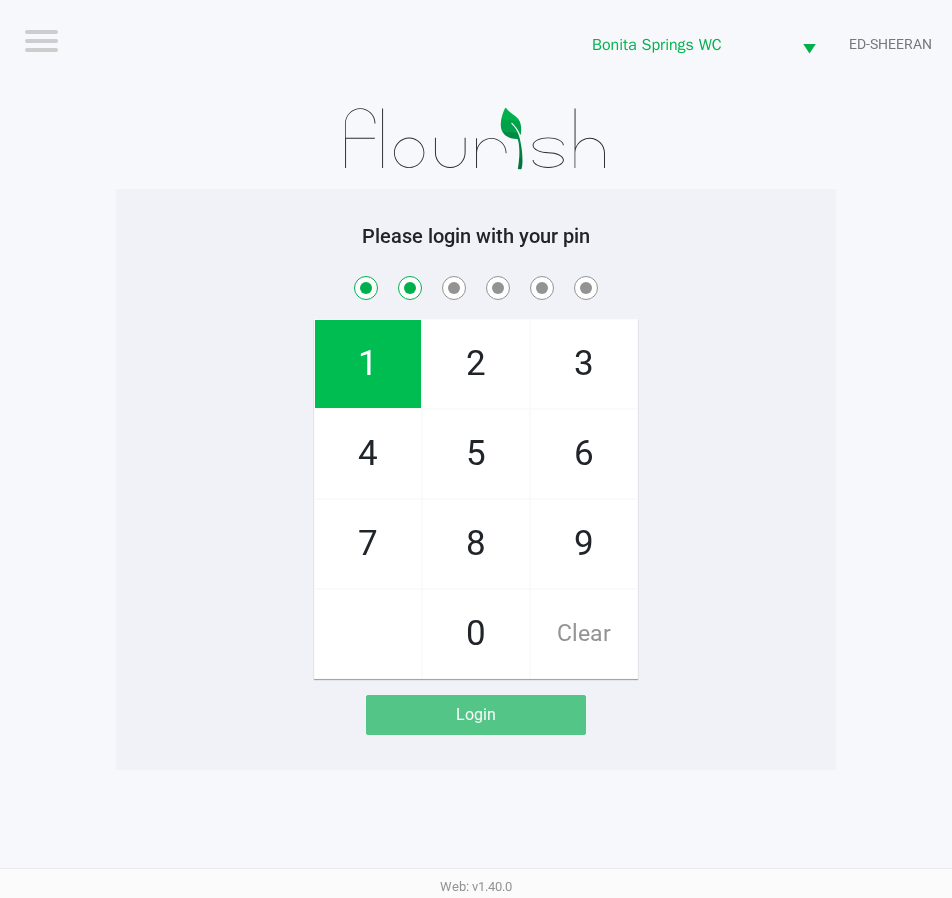 checkbox on "true" 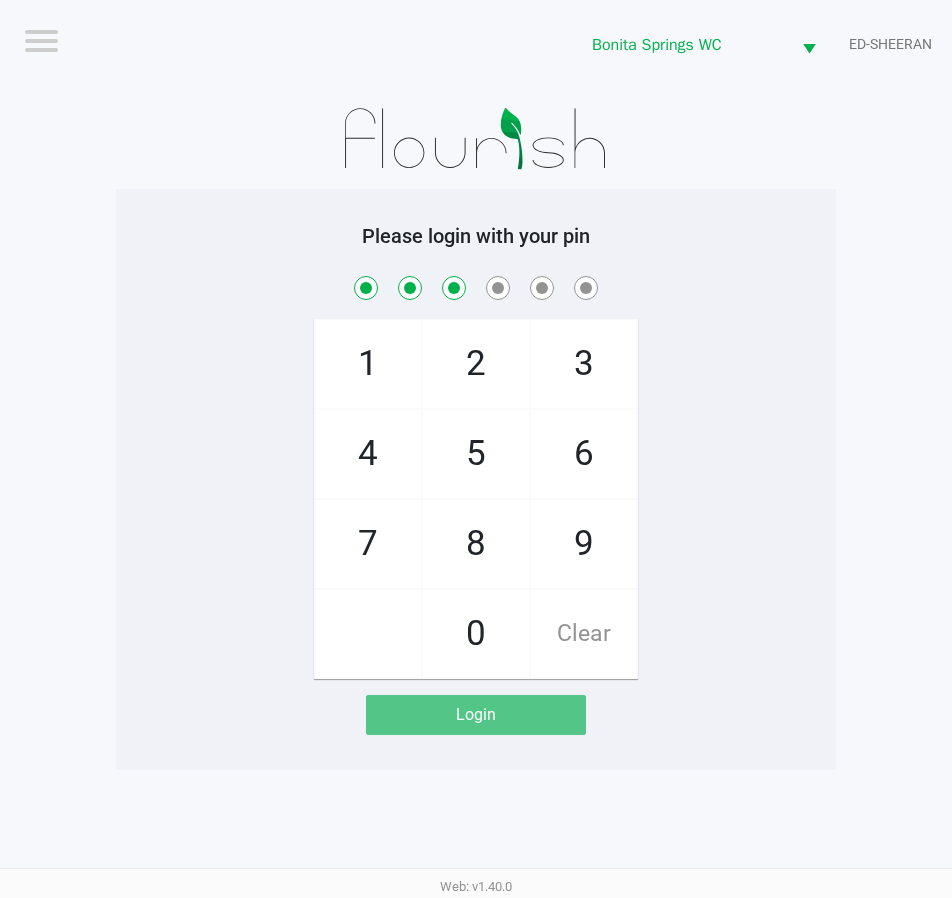 checkbox on "true" 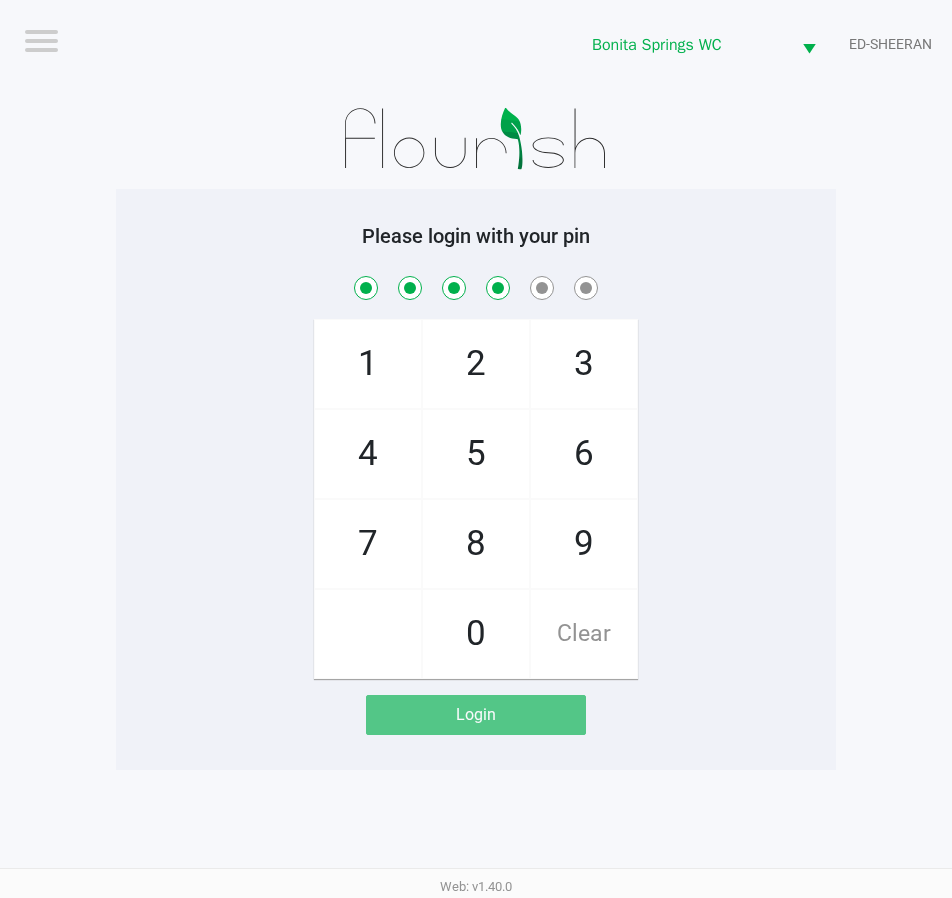 checkbox on "true" 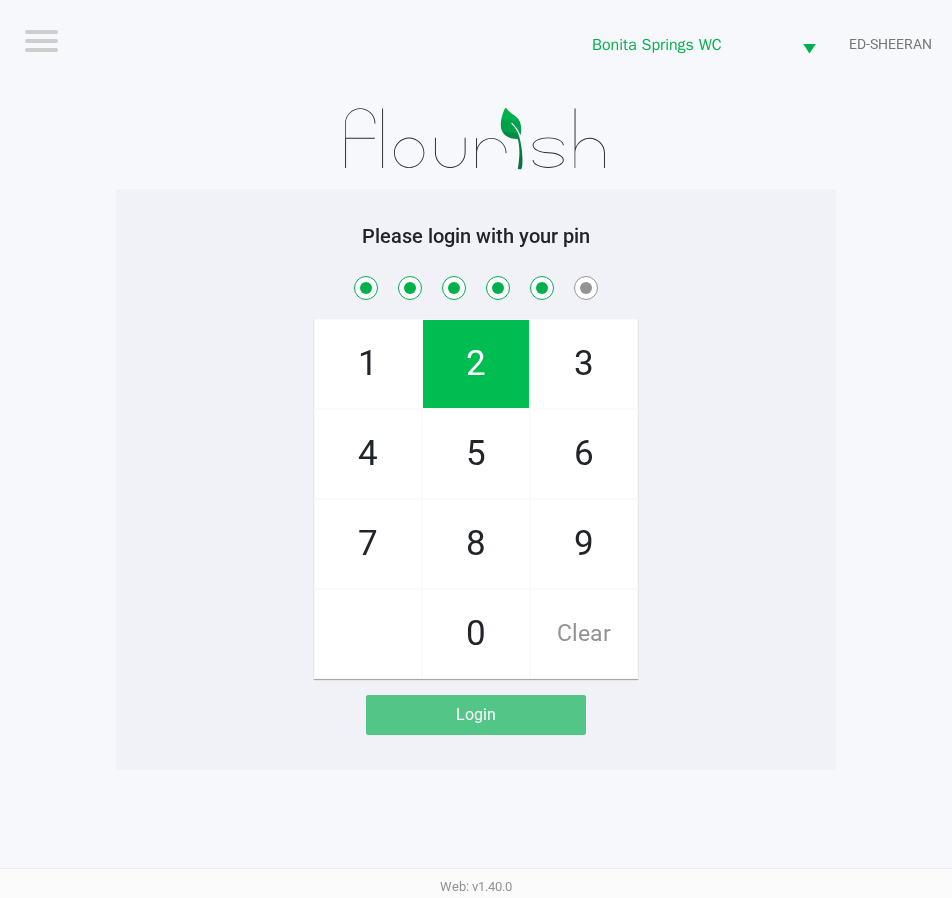 checkbox on "true" 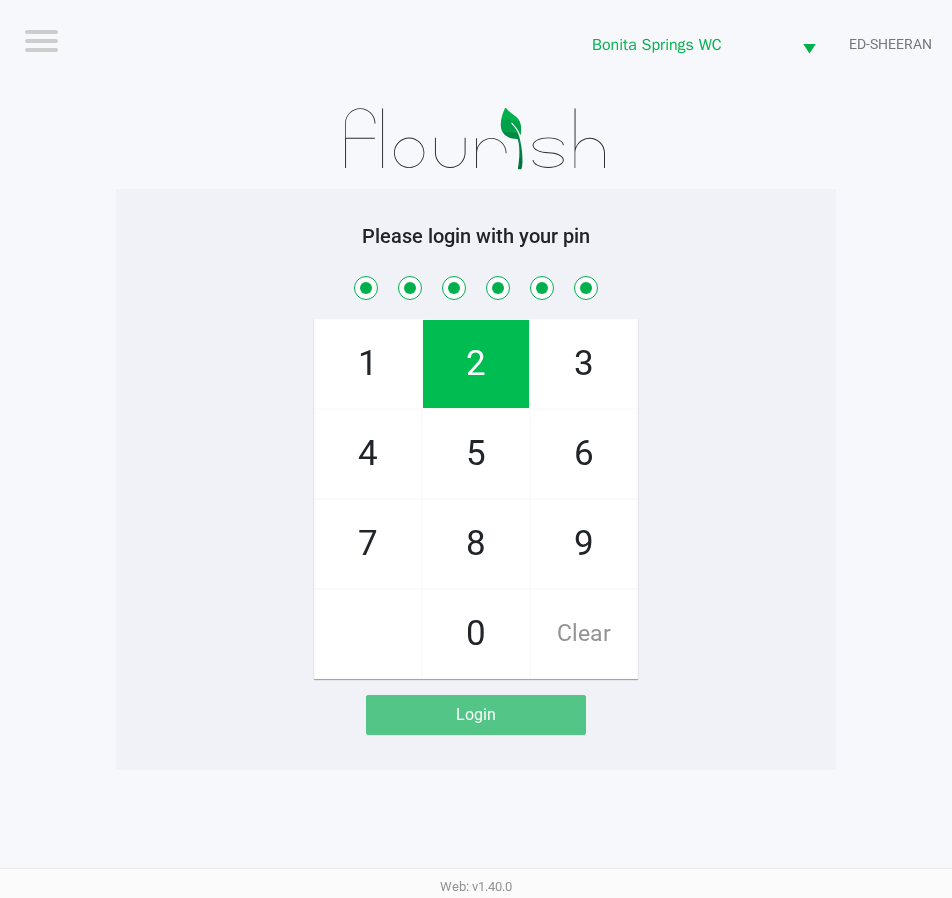 checkbox on "true" 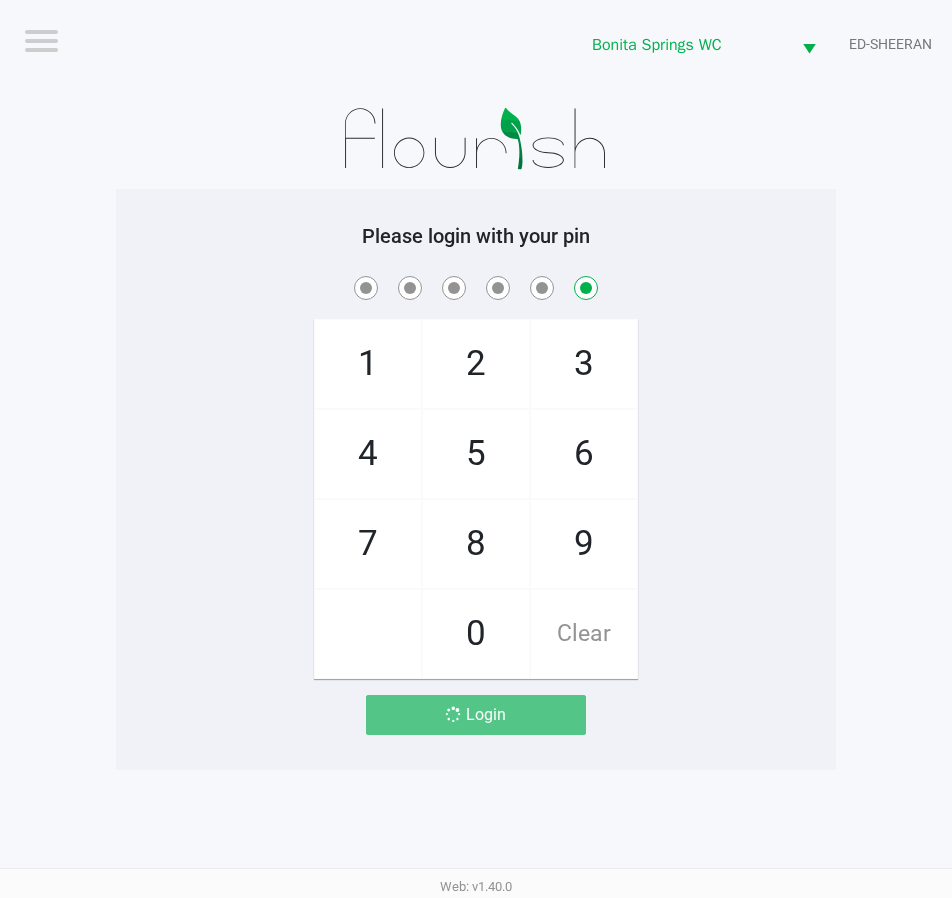 checkbox on "false" 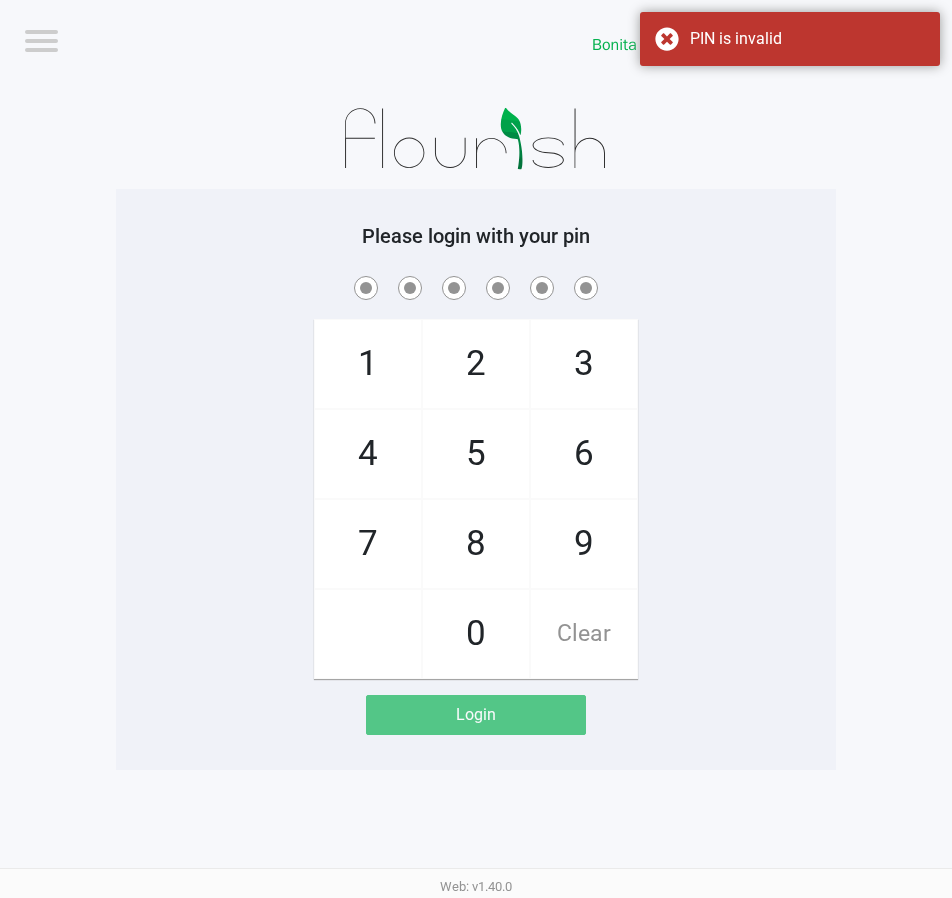 click on "1   4   7       2   5   8   0   3   6   9   Clear" 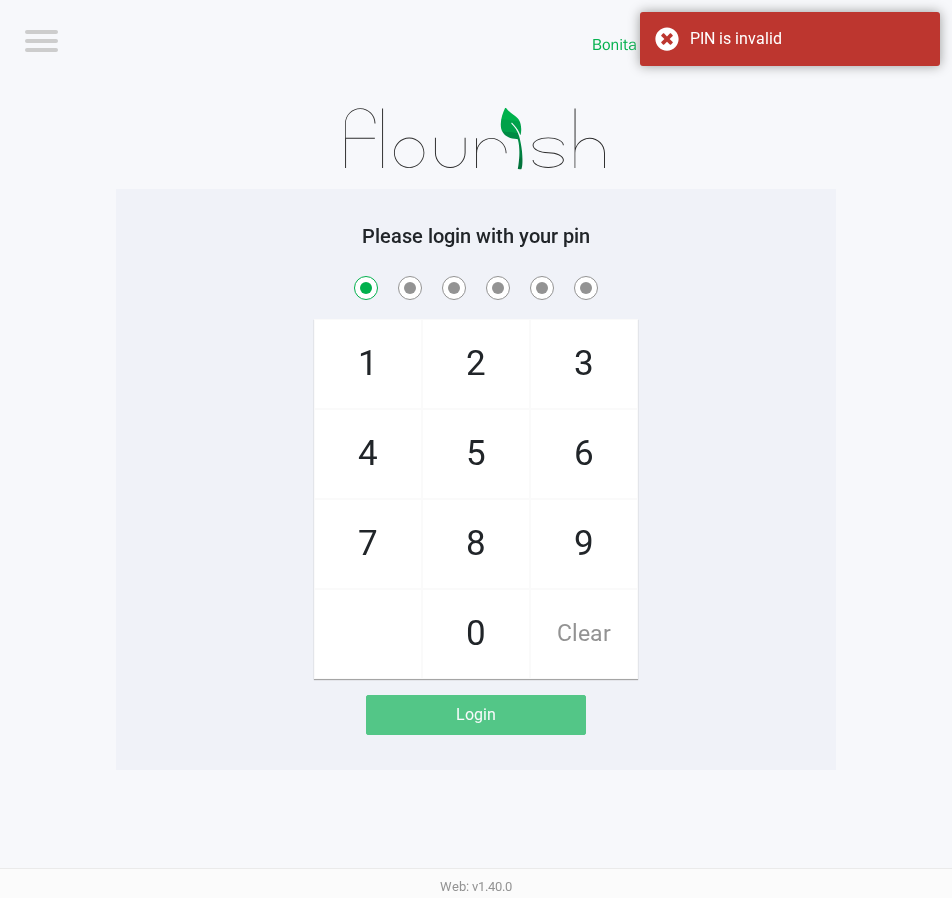 checkbox on "true" 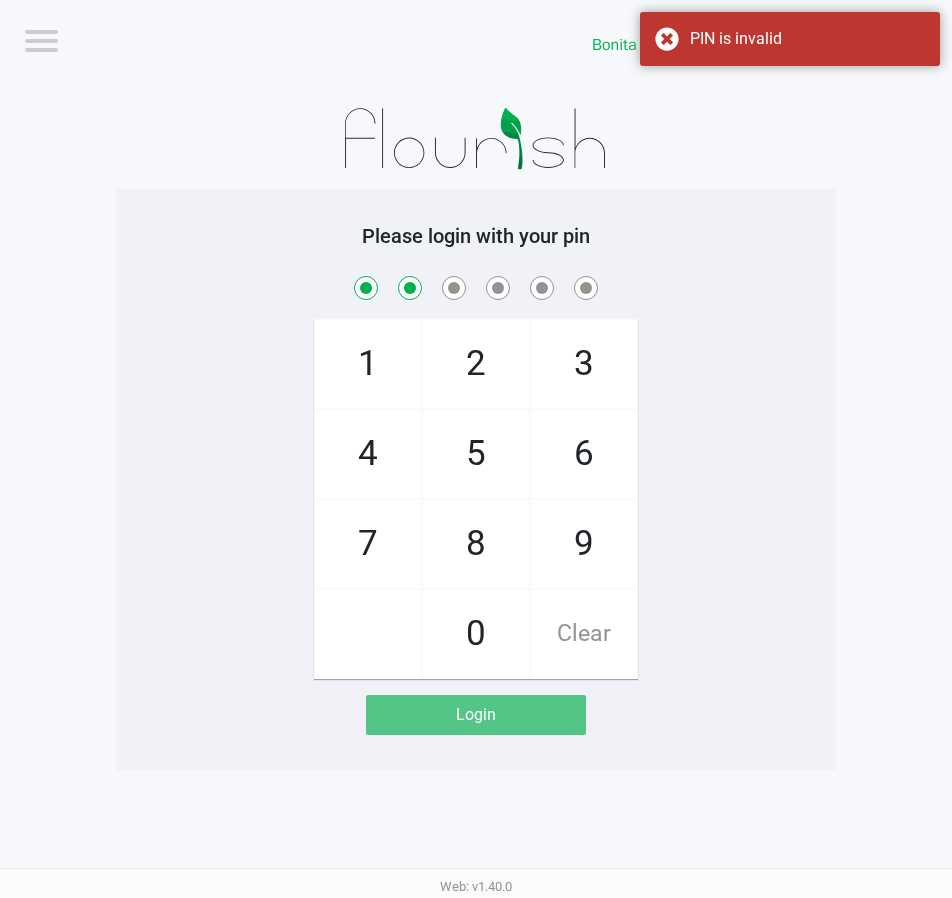 checkbox on "true" 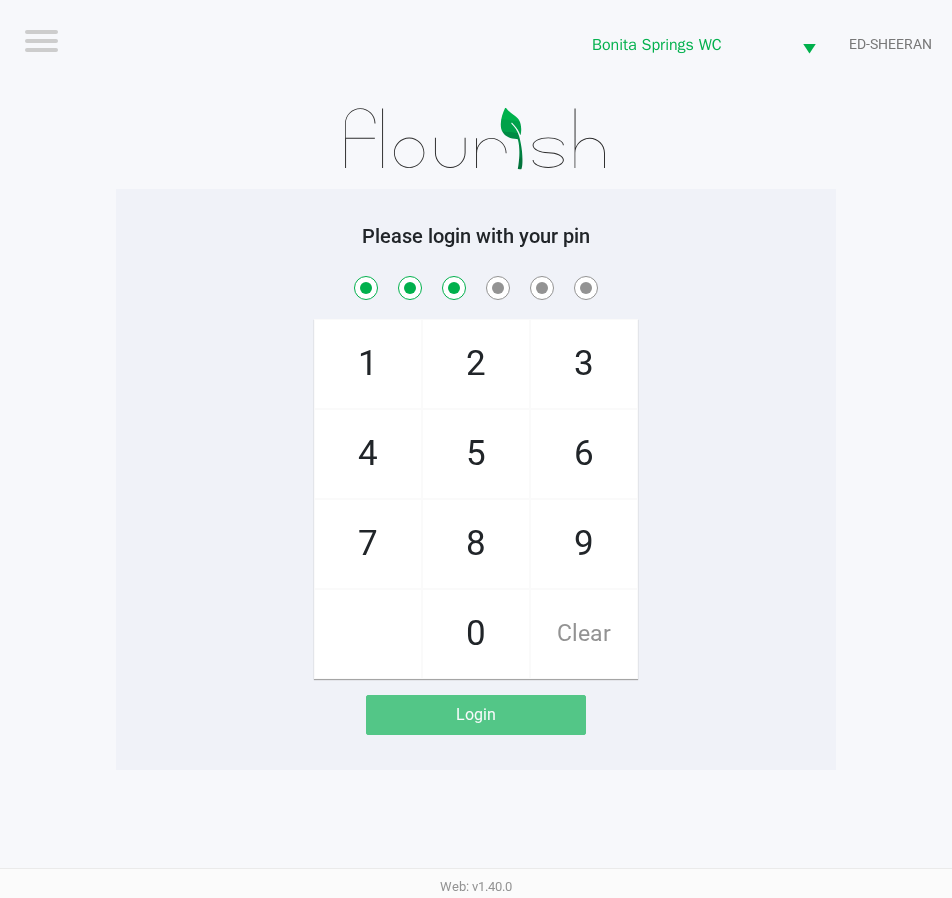 checkbox on "true" 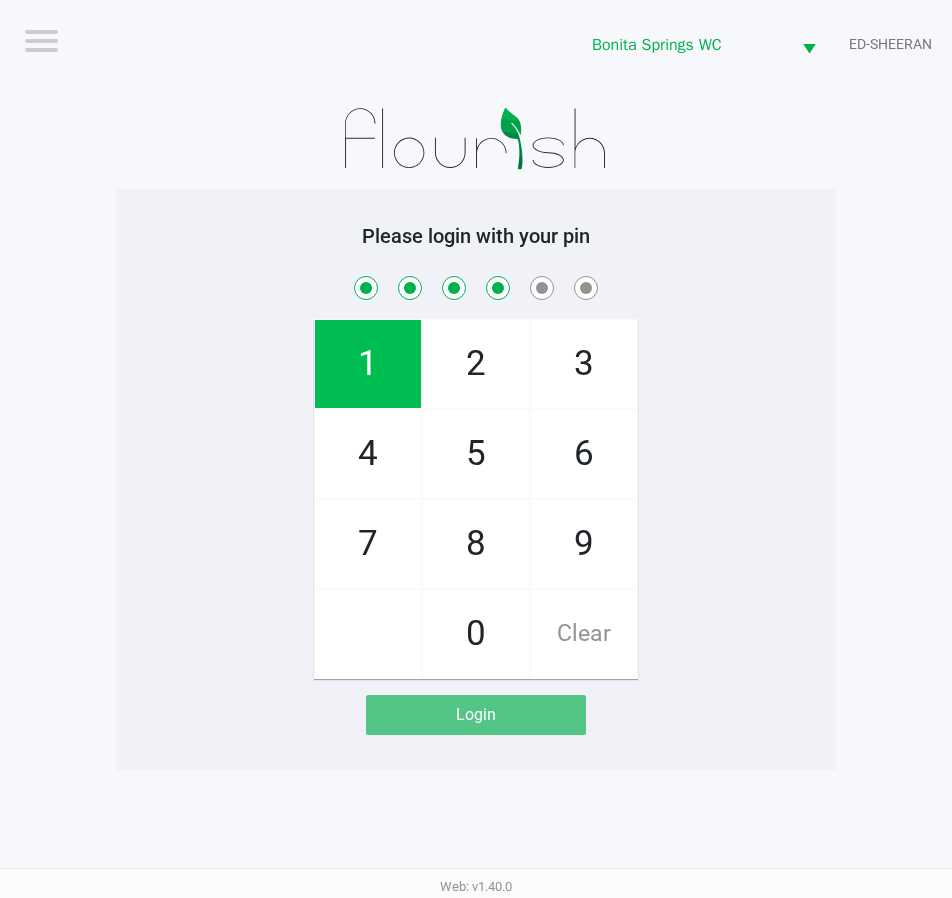 checkbox on "true" 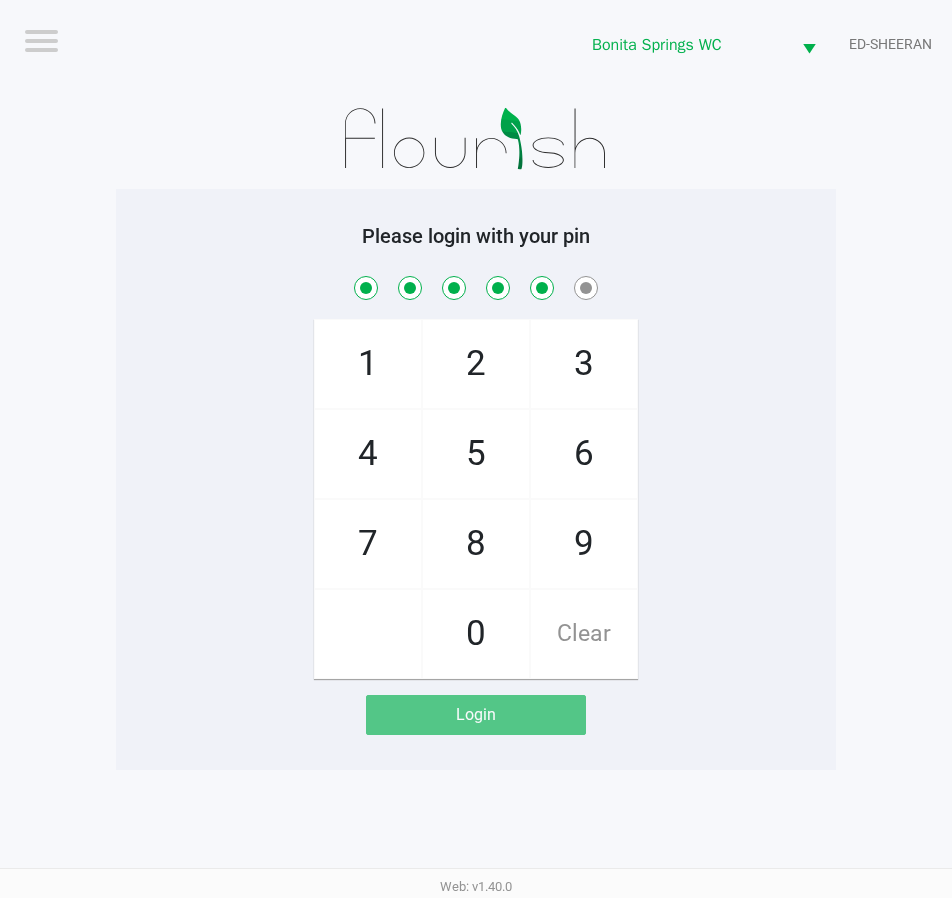 checkbox on "true" 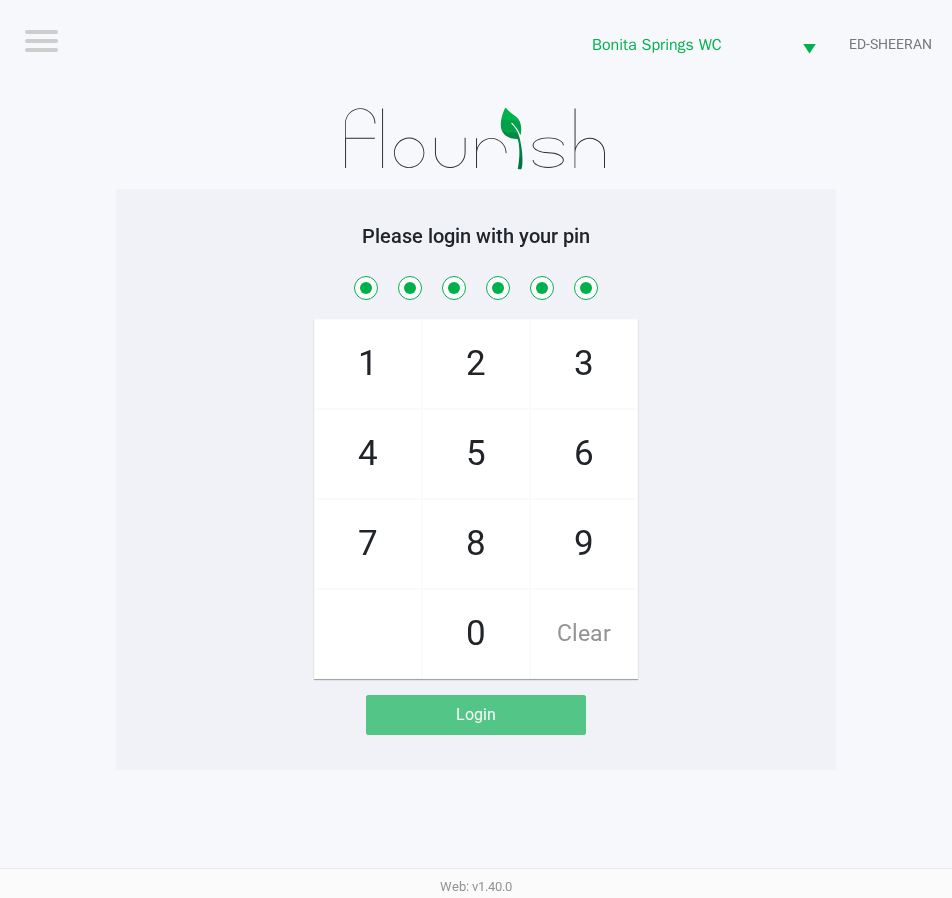 checkbox on "true" 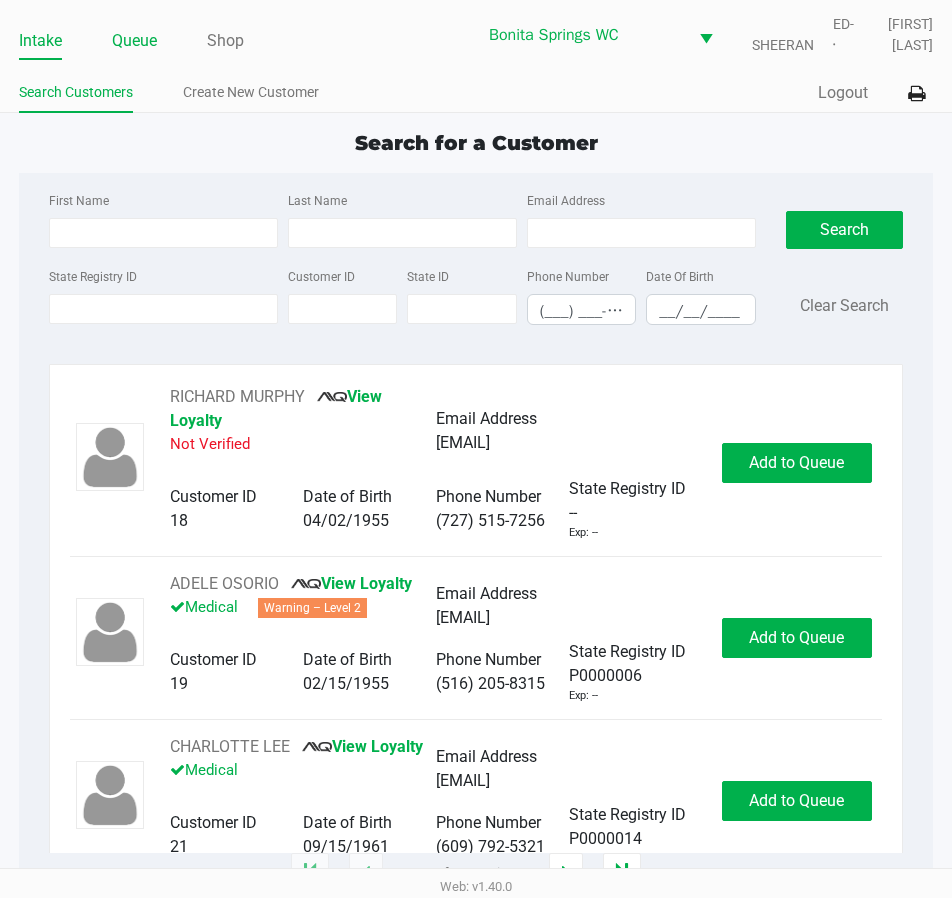 click on "Queue" 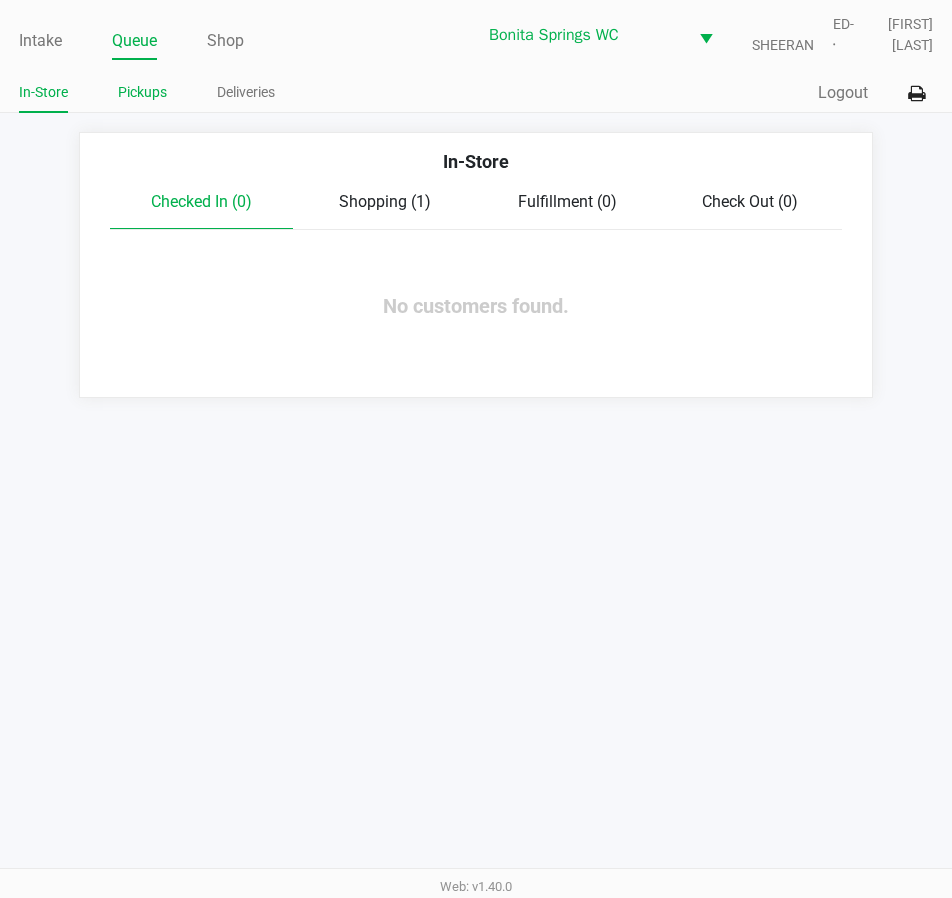 click on "Pickups" 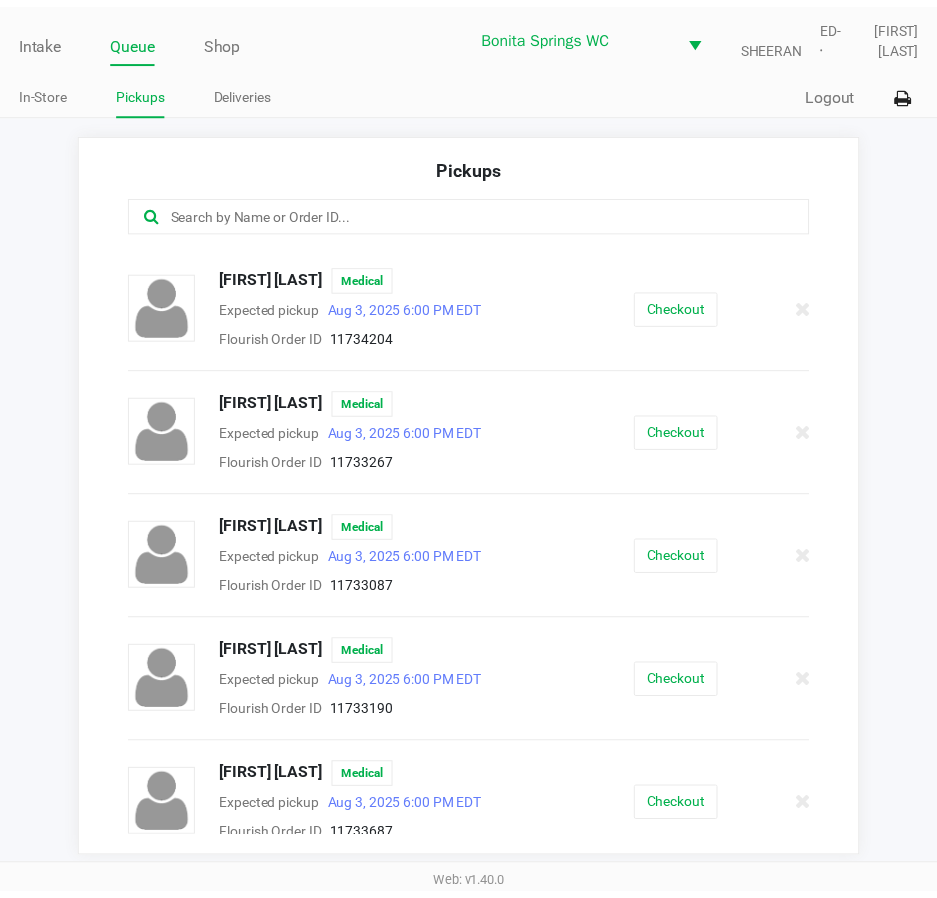 scroll, scrollTop: 500, scrollLeft: 0, axis: vertical 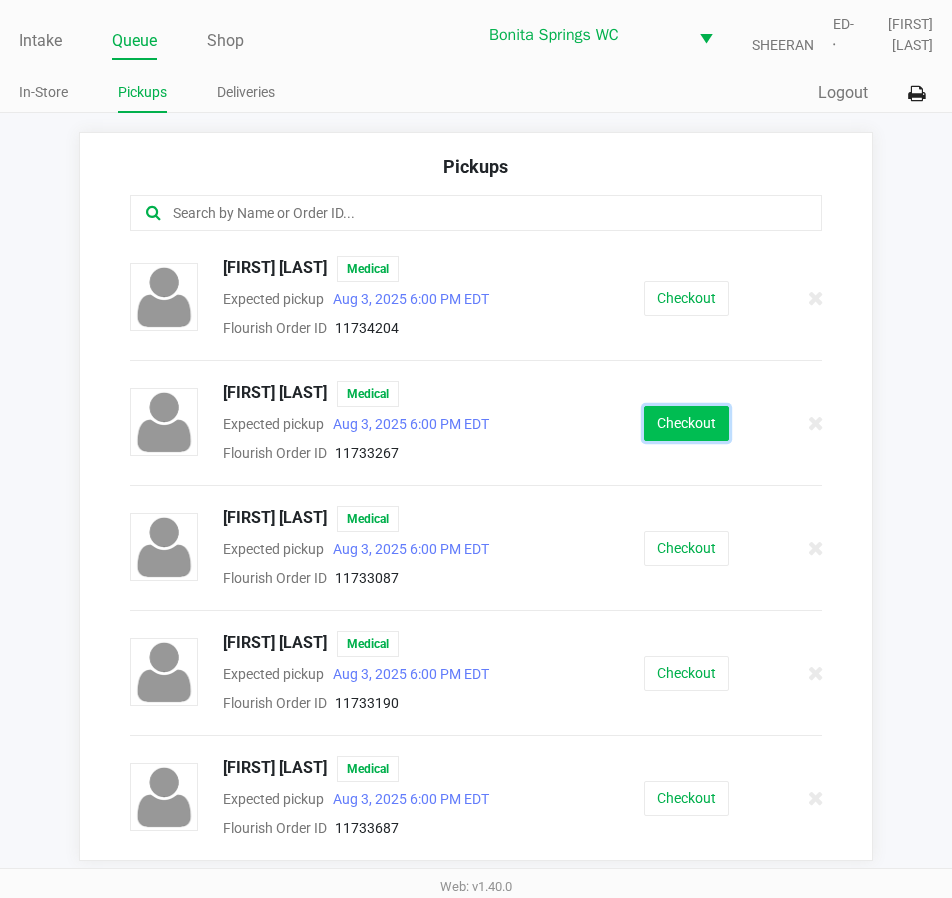 click on "Checkout" 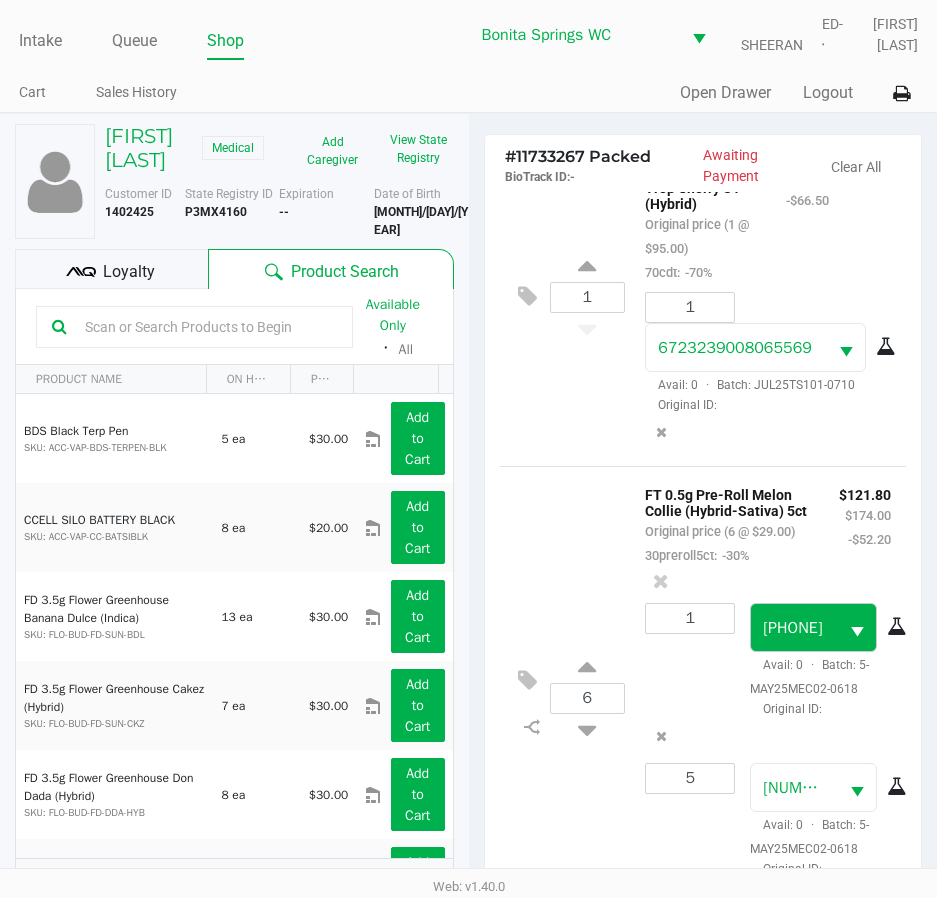 scroll, scrollTop: 206, scrollLeft: 0, axis: vertical 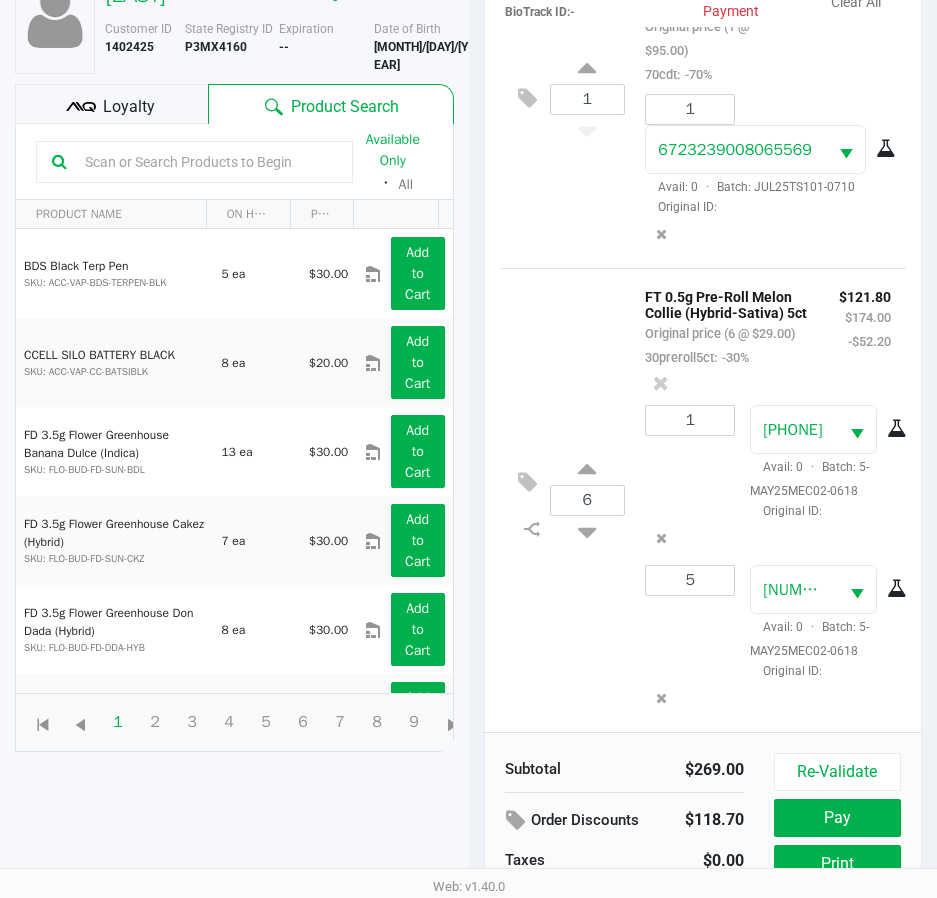 click on "Loyalty" 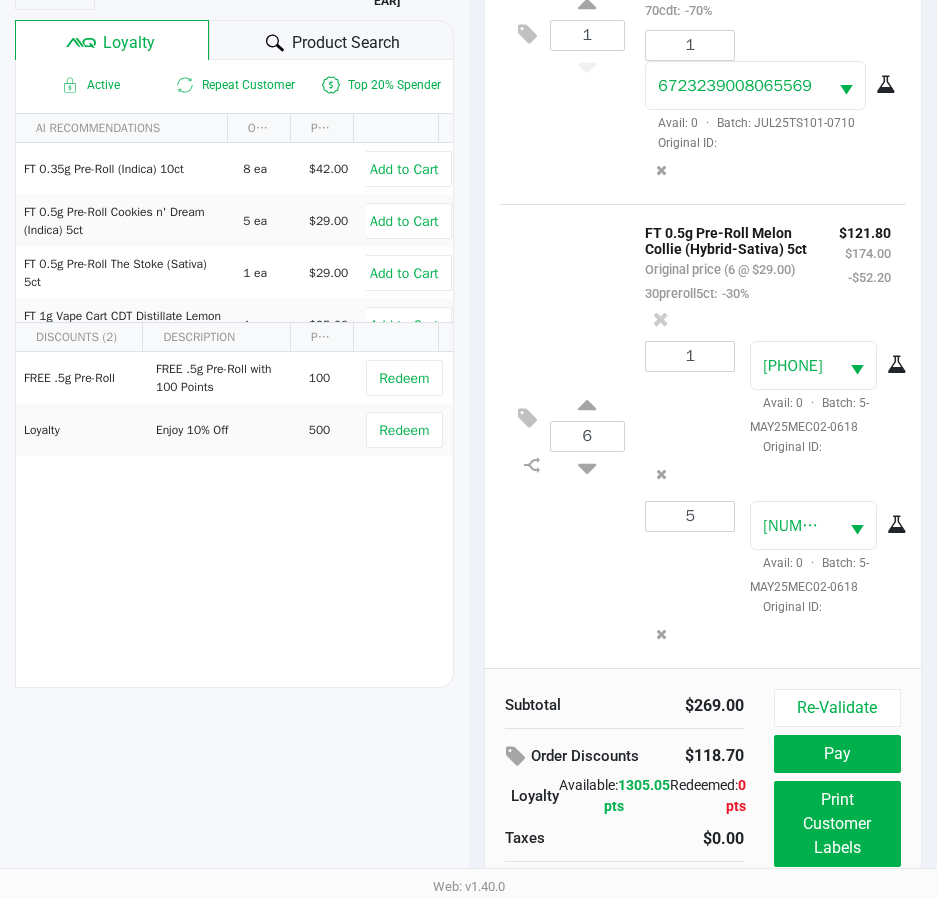 scroll, scrollTop: 265, scrollLeft: 0, axis: vertical 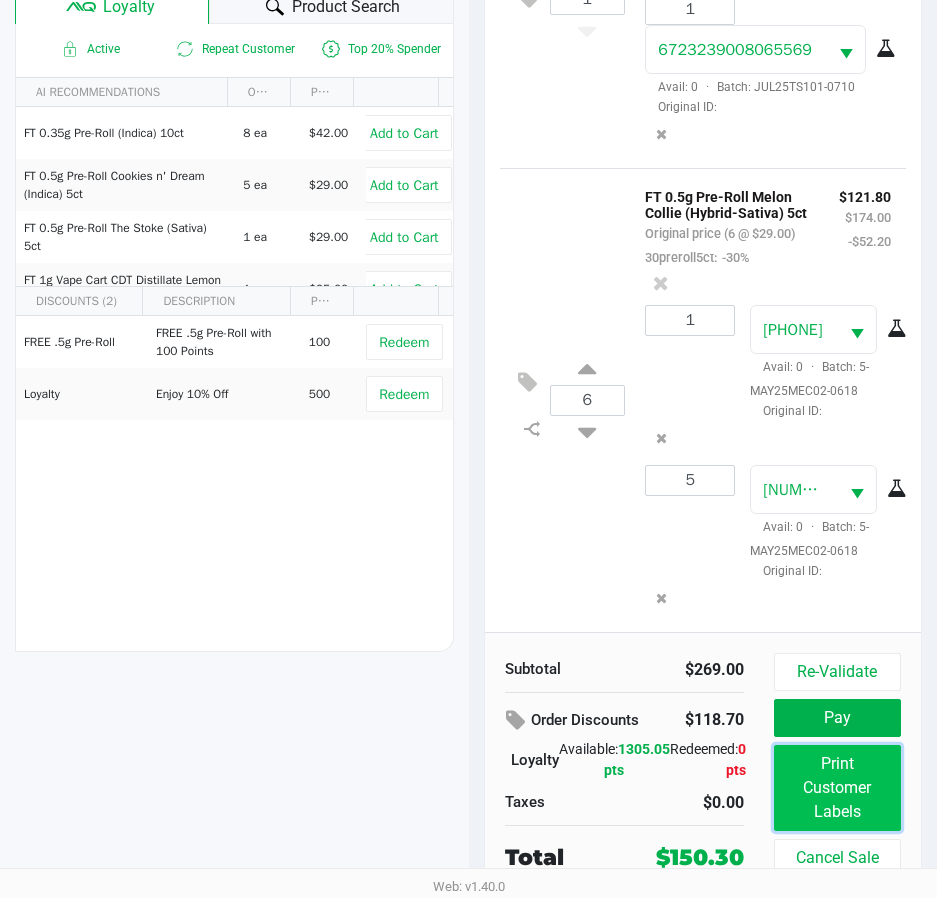 click on "Print Customer Labels" 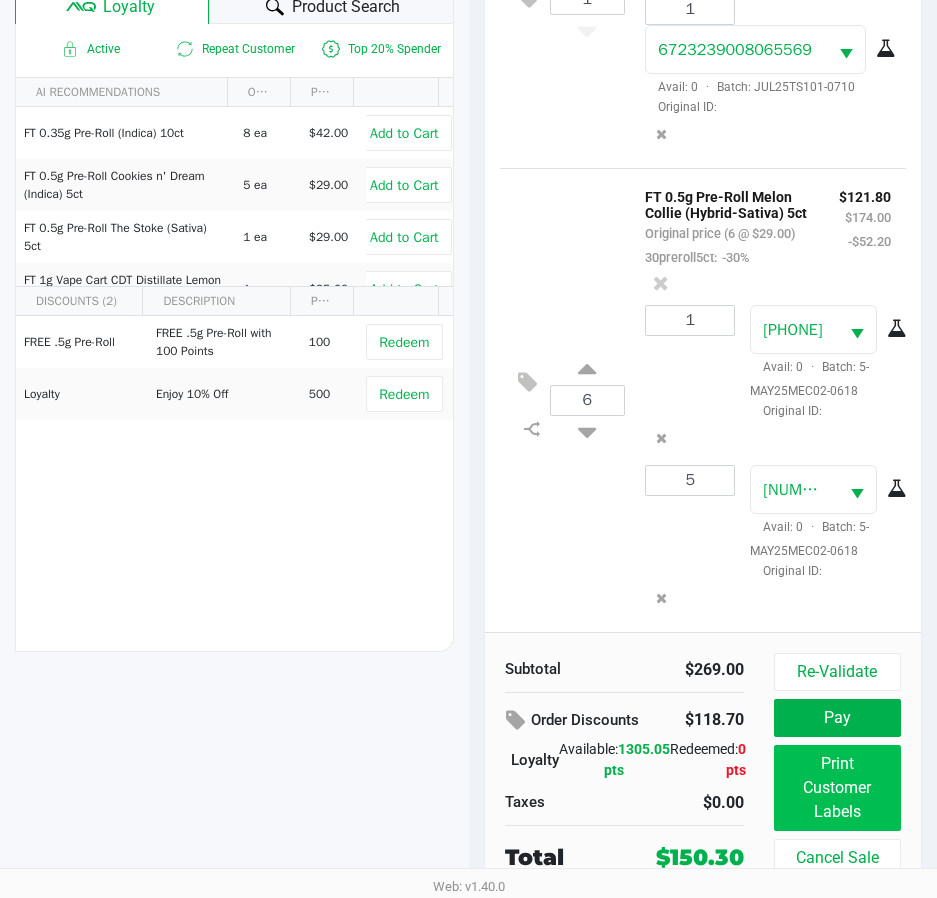 scroll, scrollTop: 0, scrollLeft: 0, axis: both 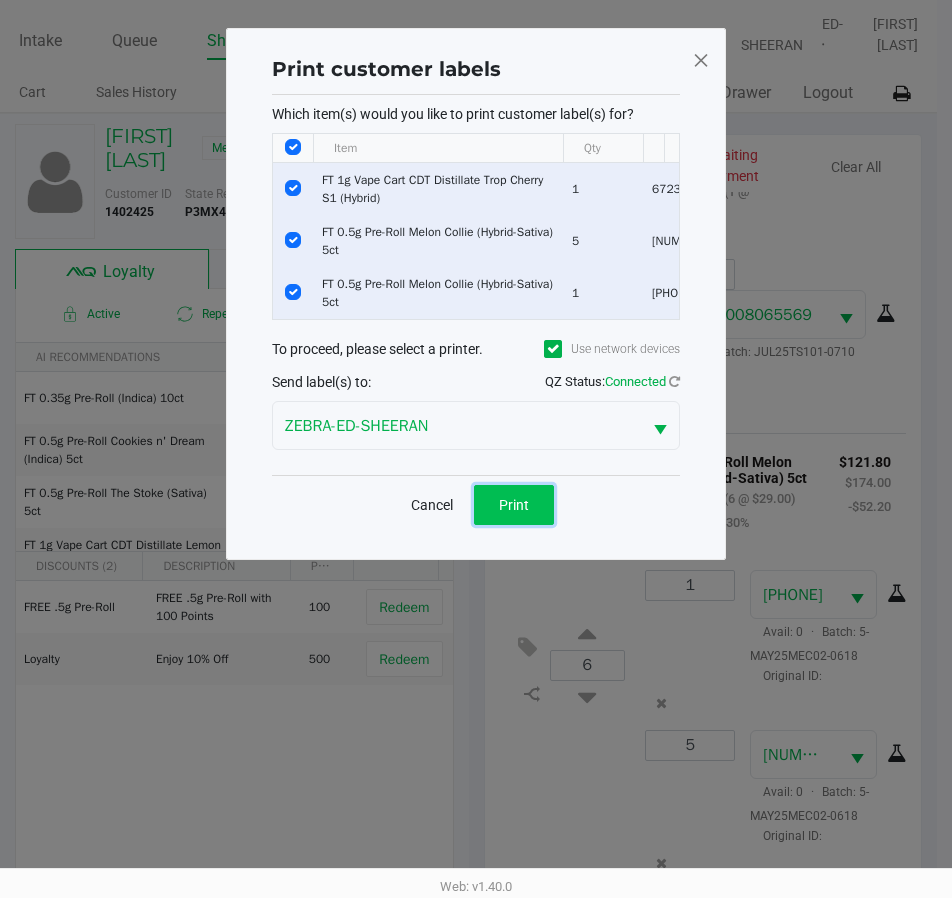 click on "Print" 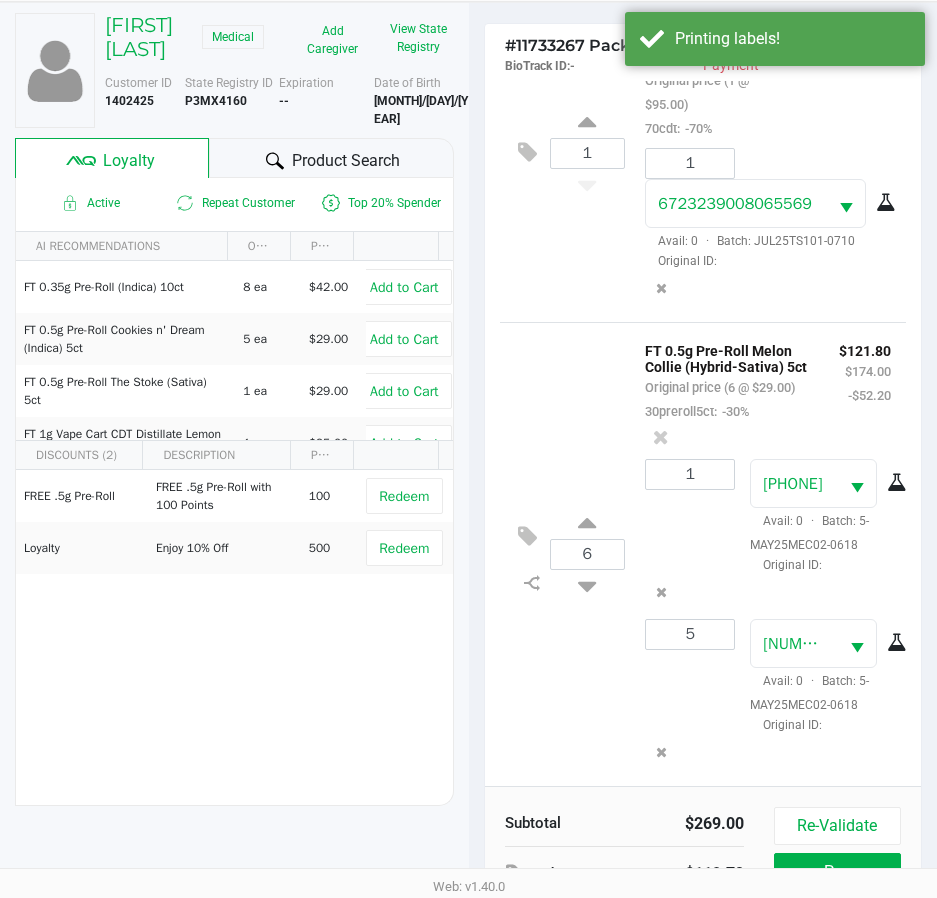 scroll, scrollTop: 265, scrollLeft: 0, axis: vertical 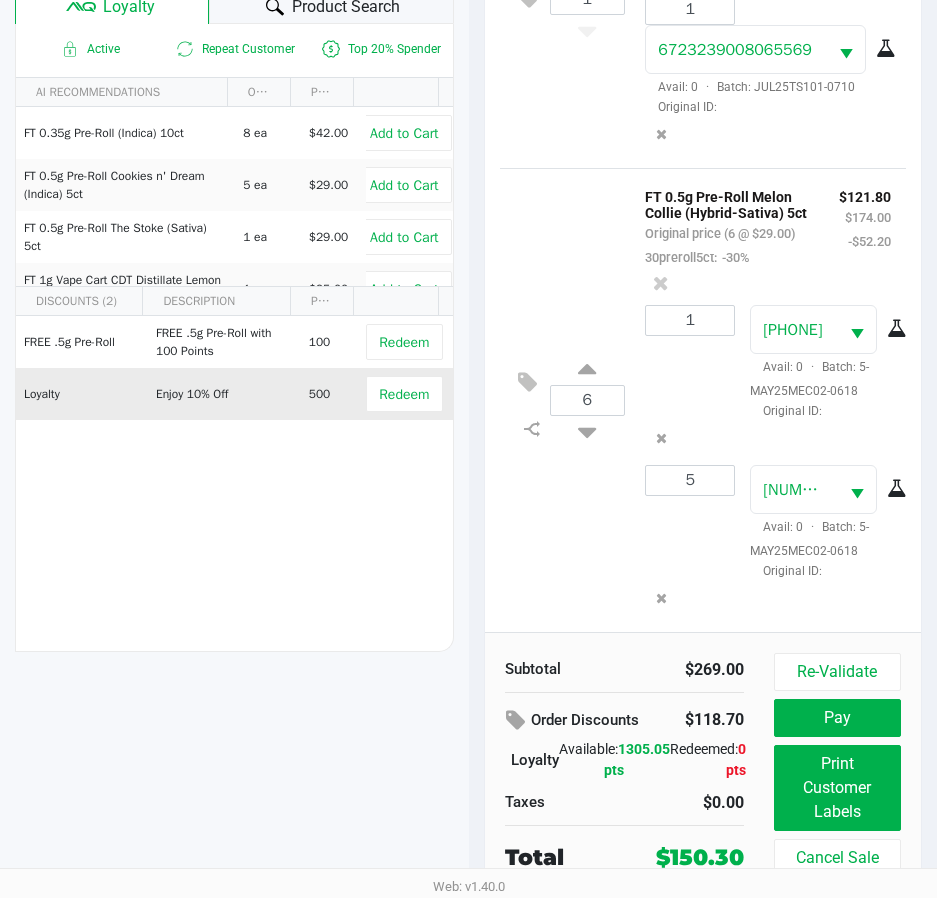 click on "Redeem" 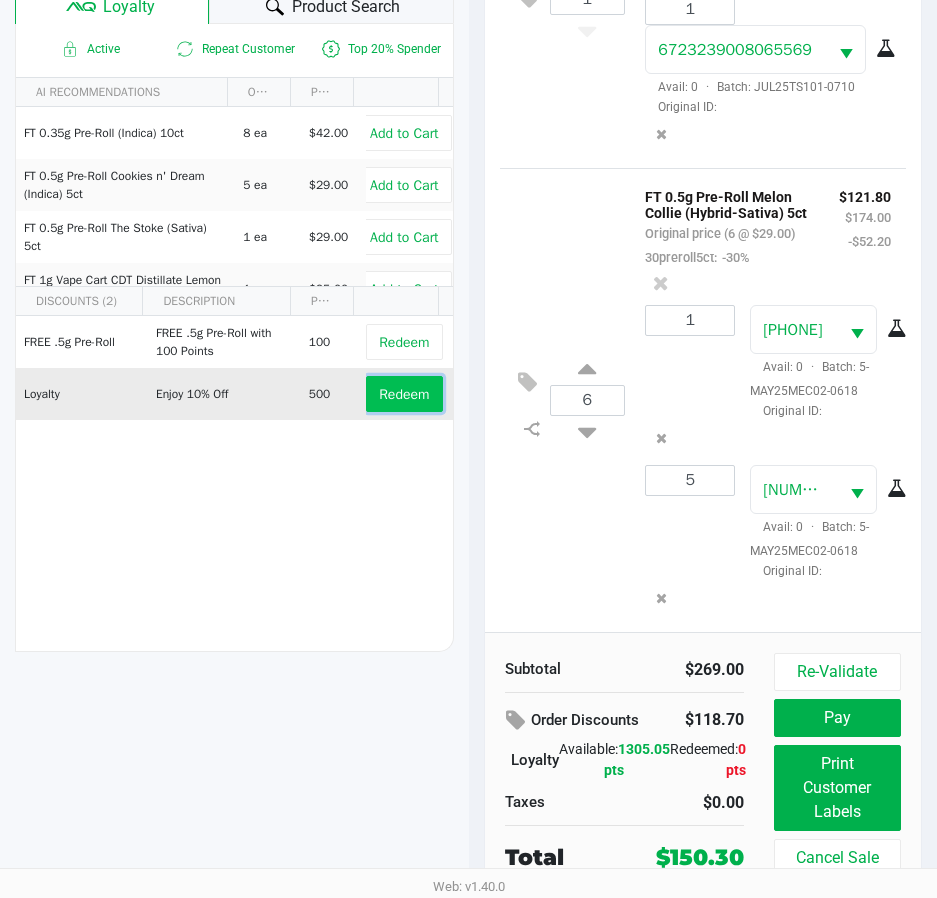 click on "Redeem" 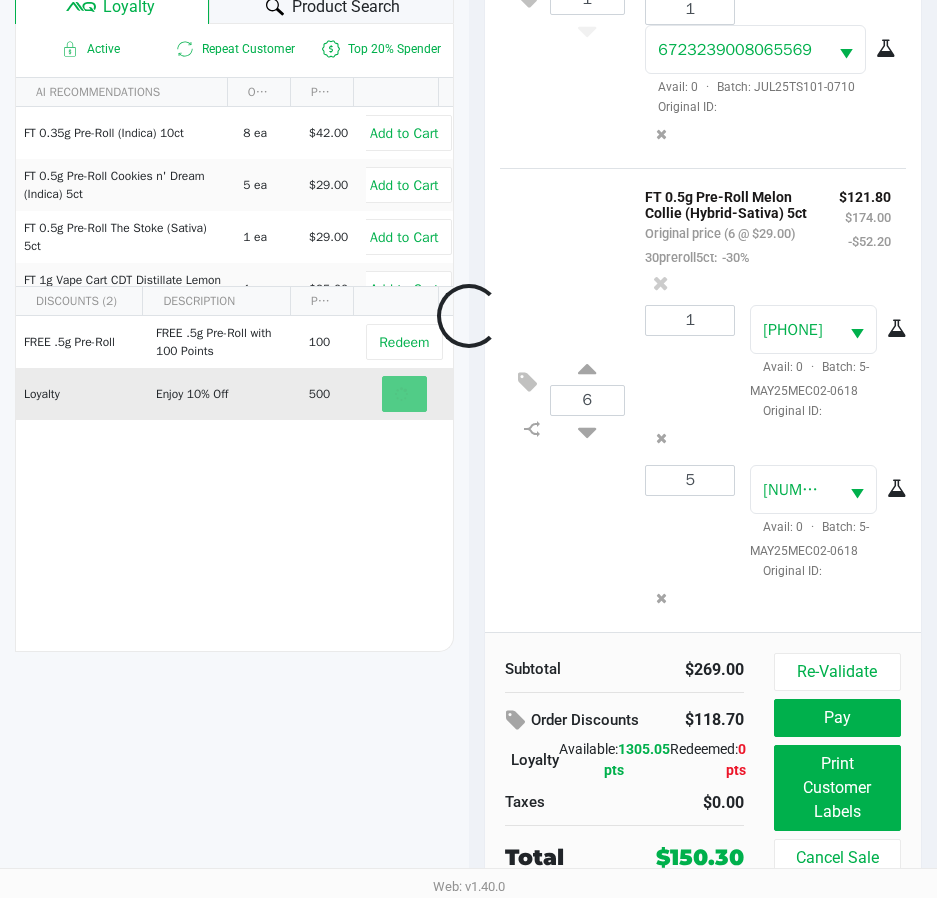 scroll, scrollTop: 262, scrollLeft: 0, axis: vertical 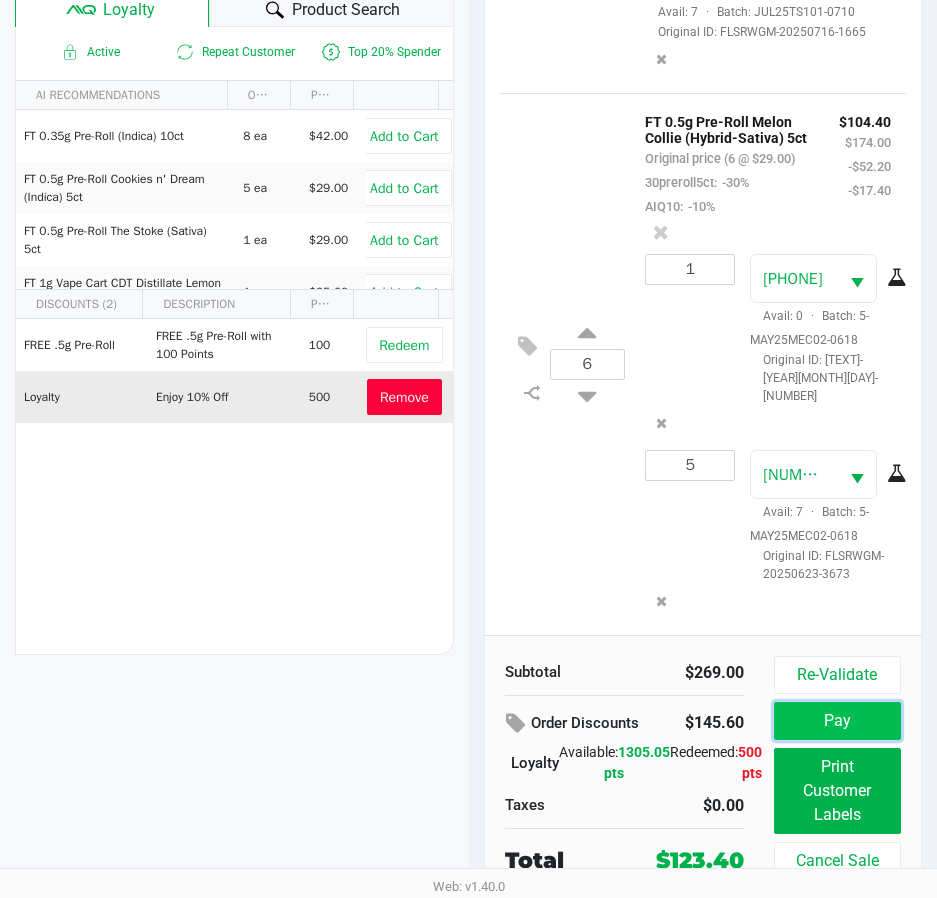 click on "Pay" 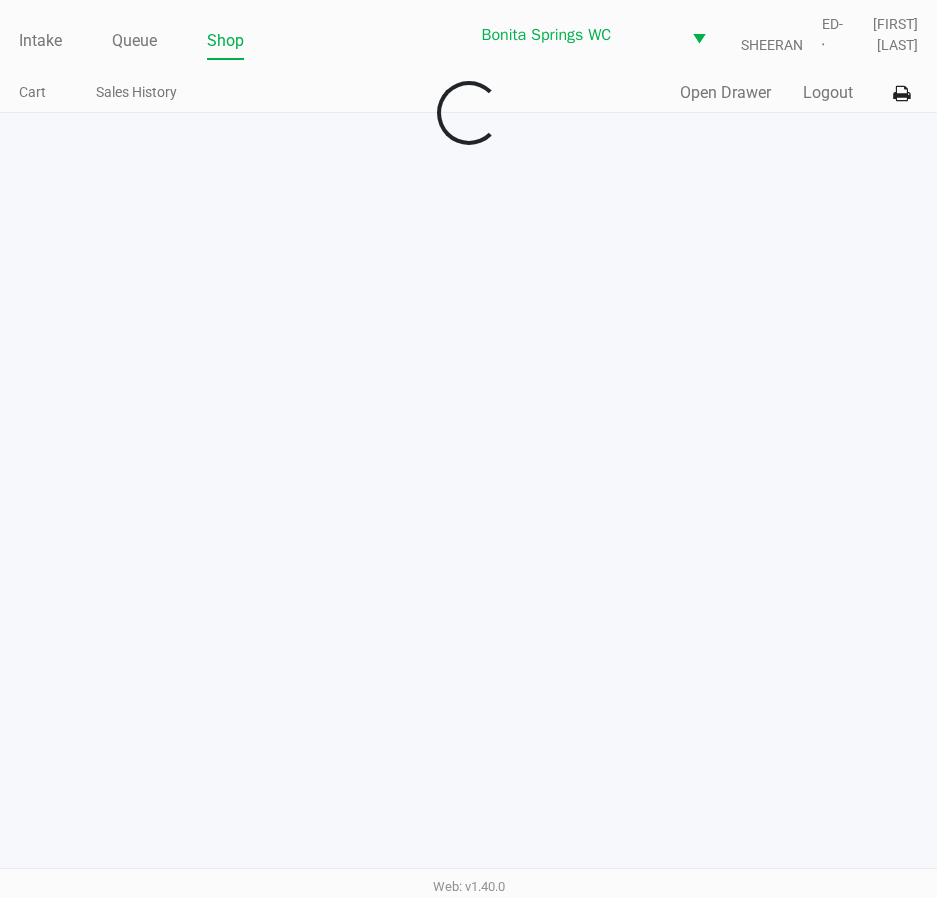 scroll, scrollTop: 0, scrollLeft: 0, axis: both 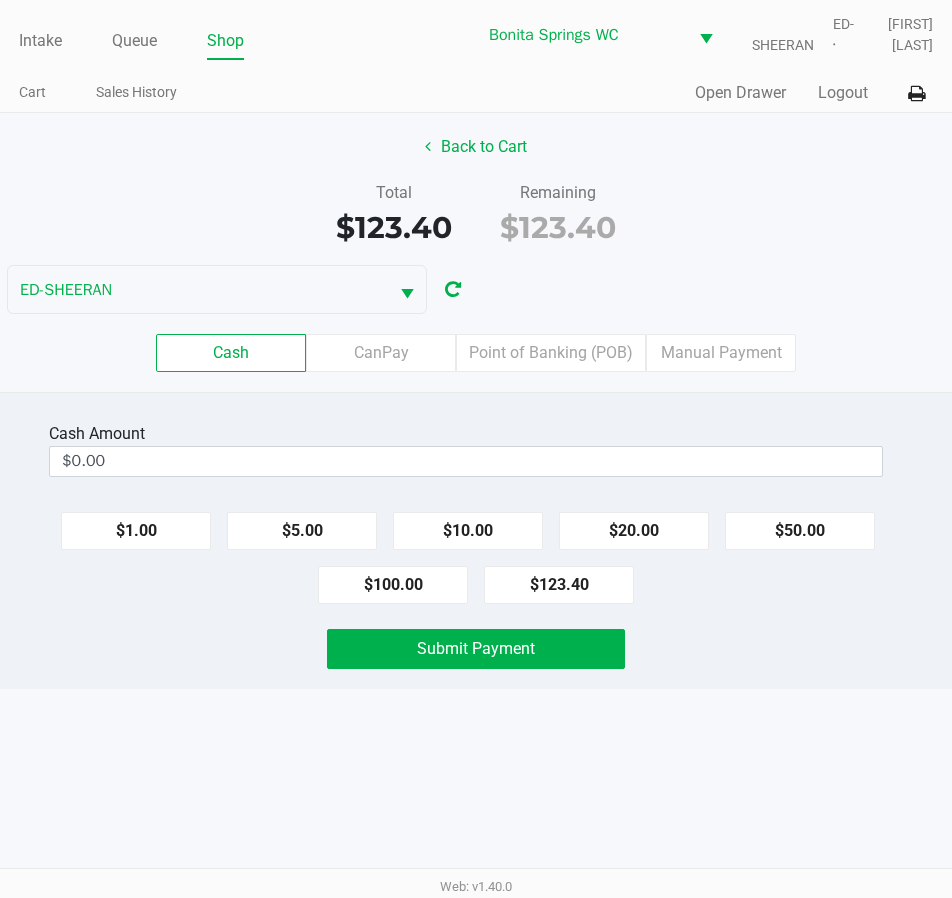 click on "Submit Payment" 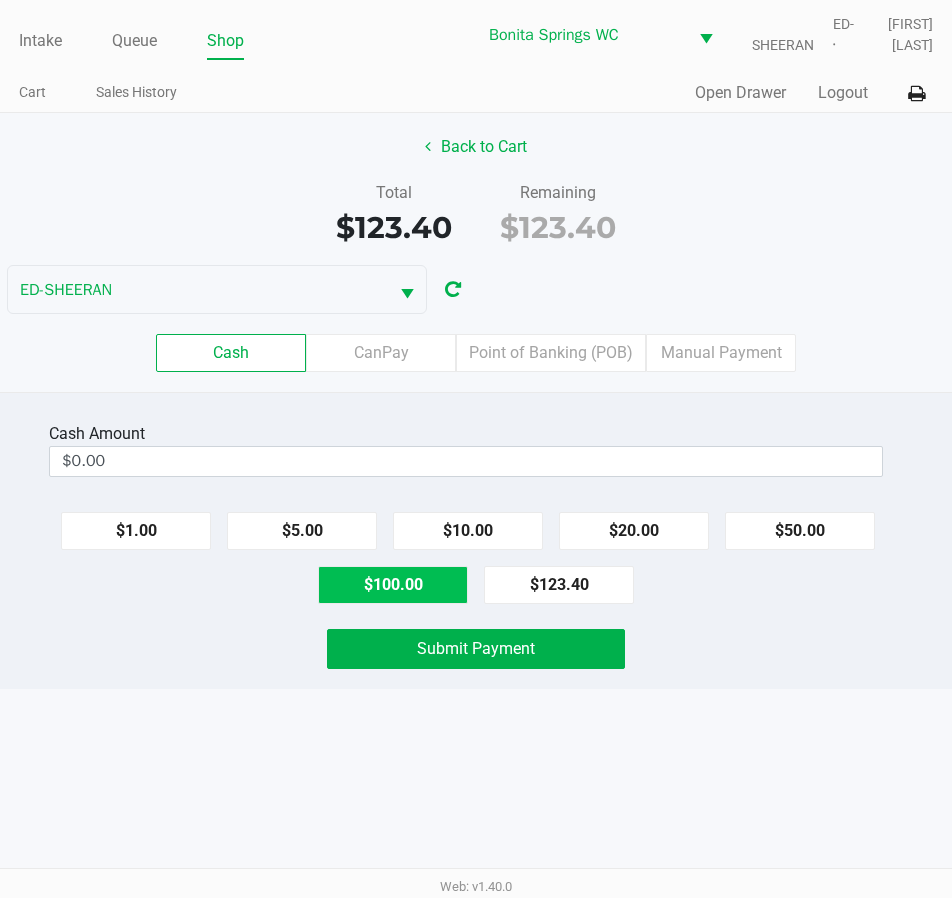 click on "$100.00" 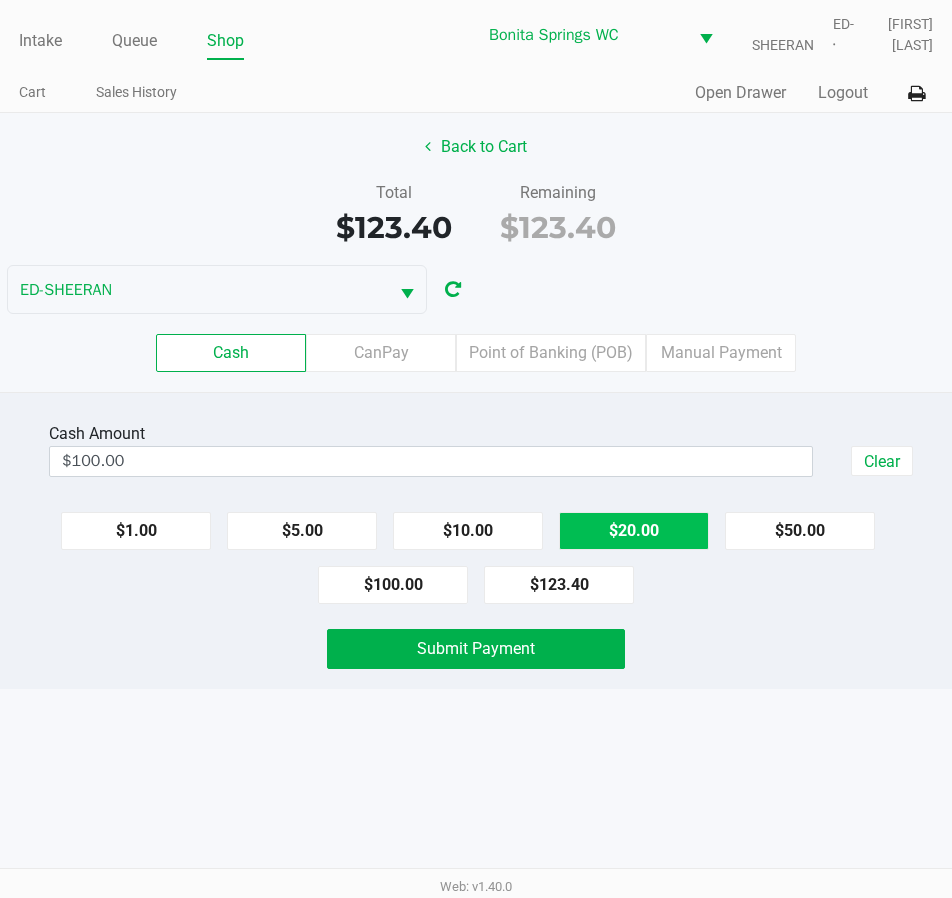 click on "$20.00" 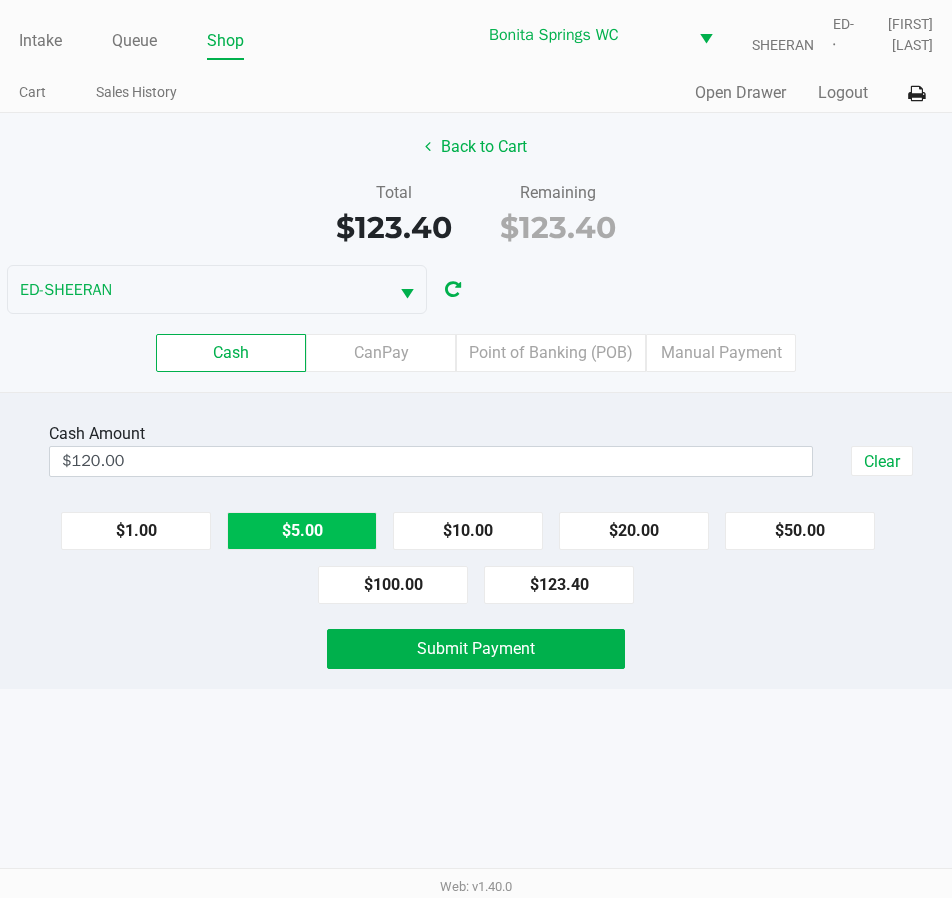 click on "$5.00" 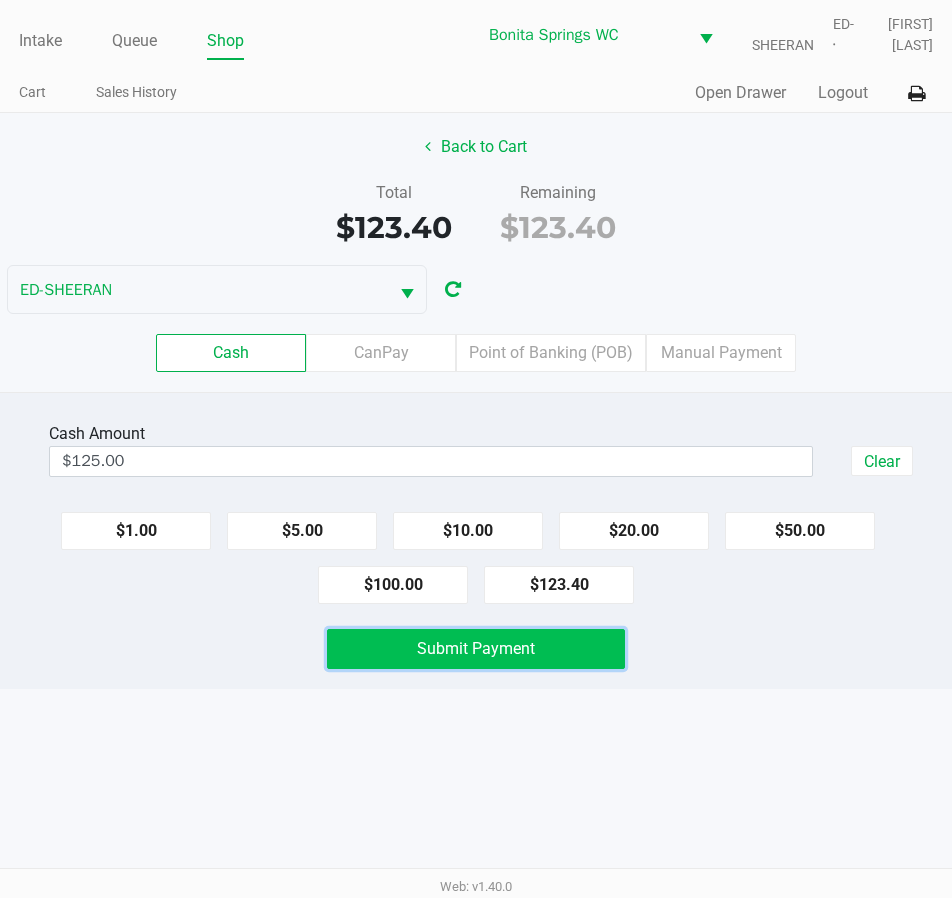 click on "Submit Payment" 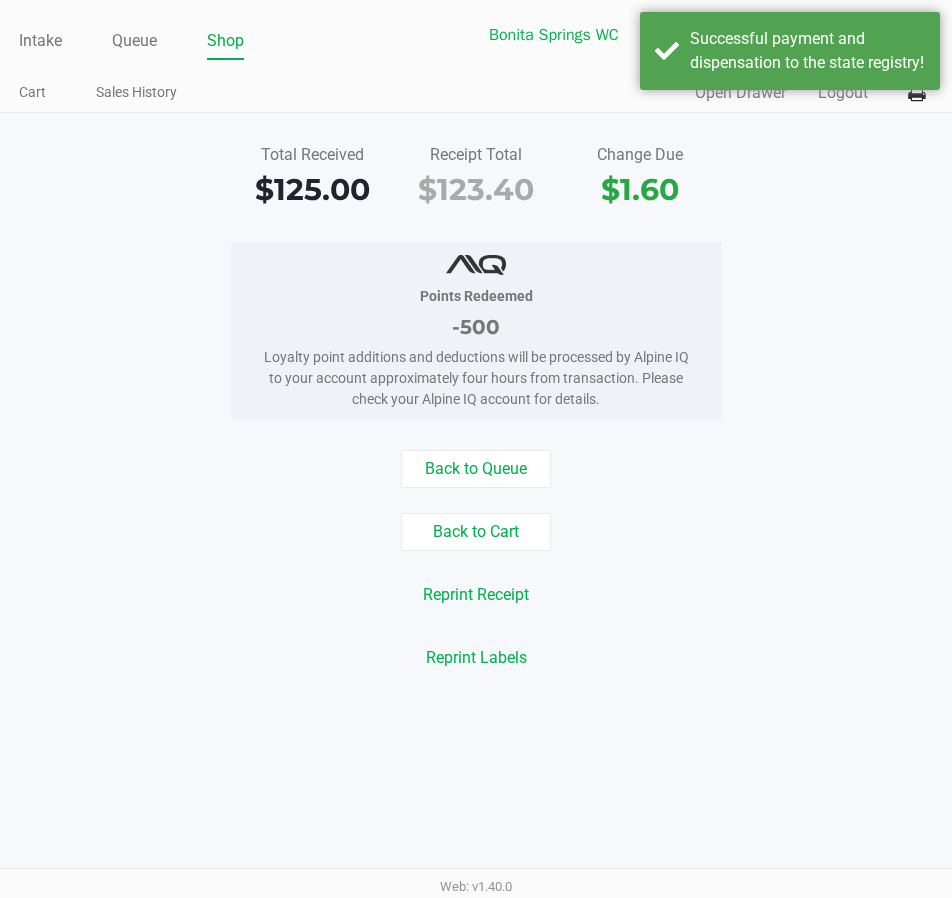 click on "Back to Queue   Back to Cart   Reprint Receipt   Reprint Labels" 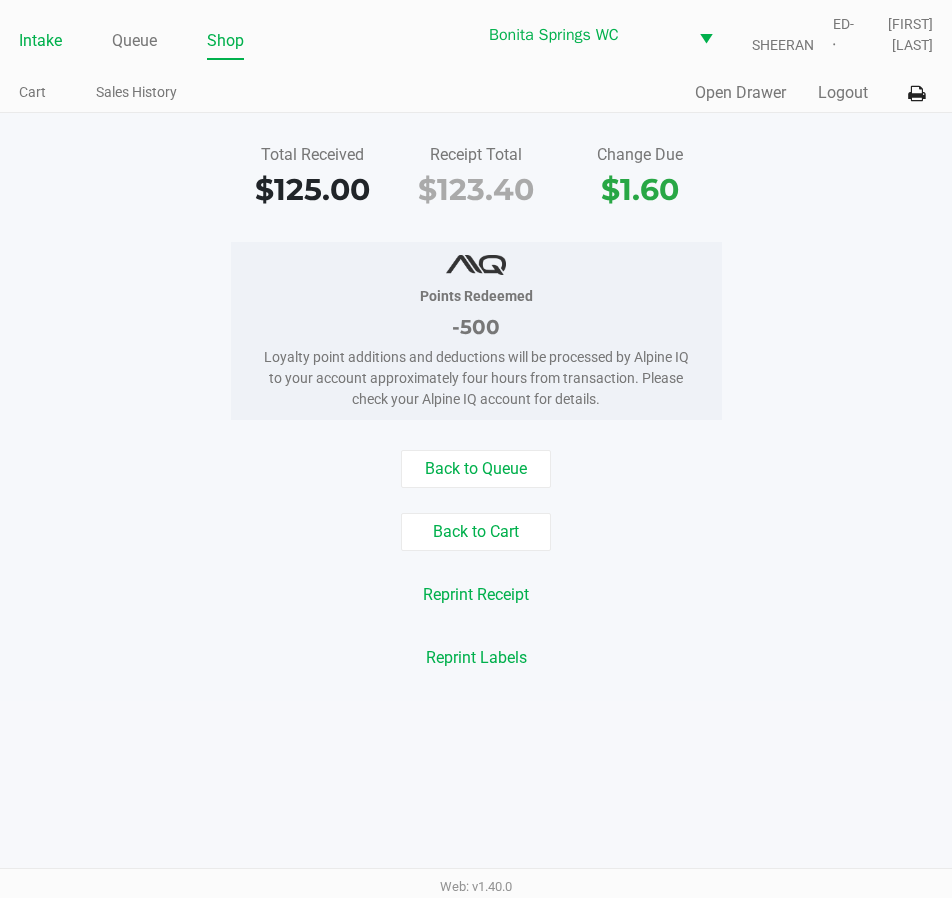 click on "Intake" 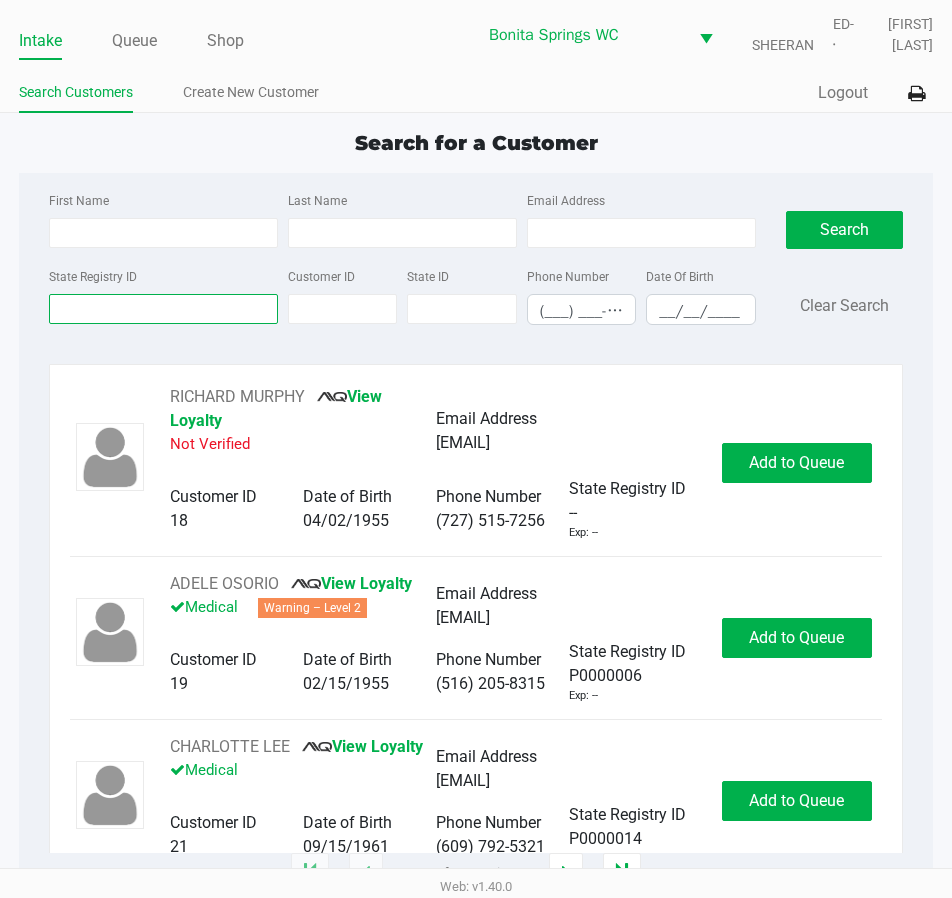 click on "State Registry ID" at bounding box center (163, 309) 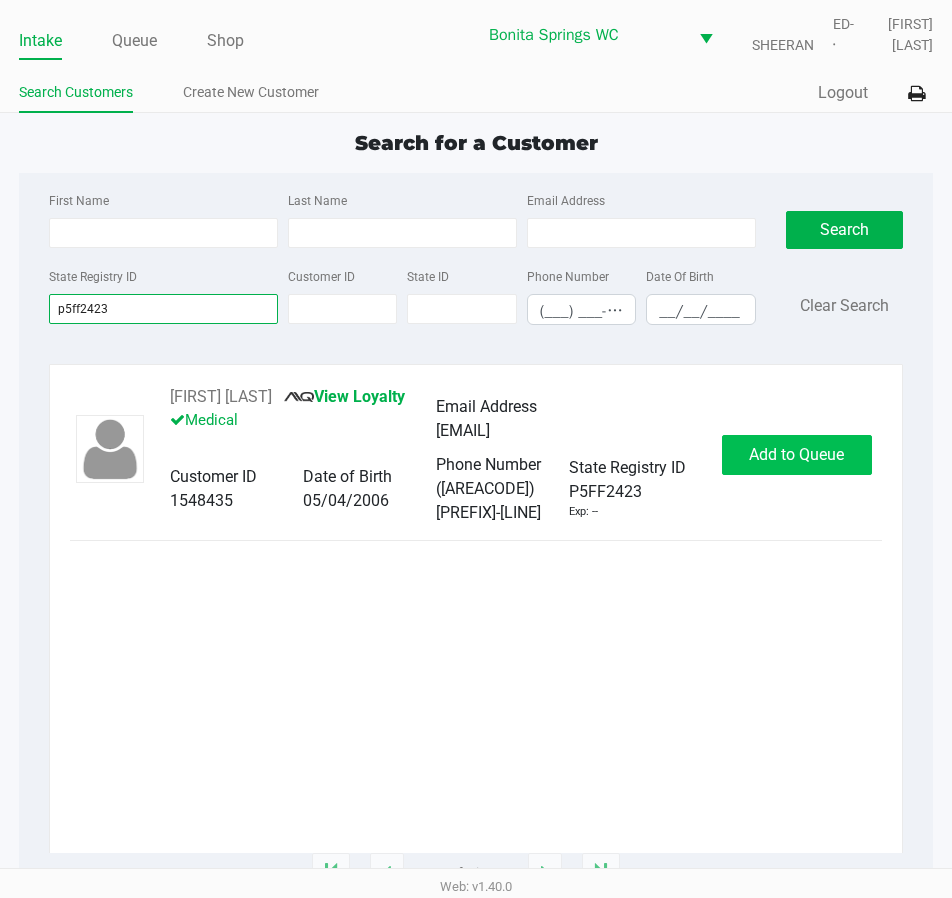 type on "p5ff2423" 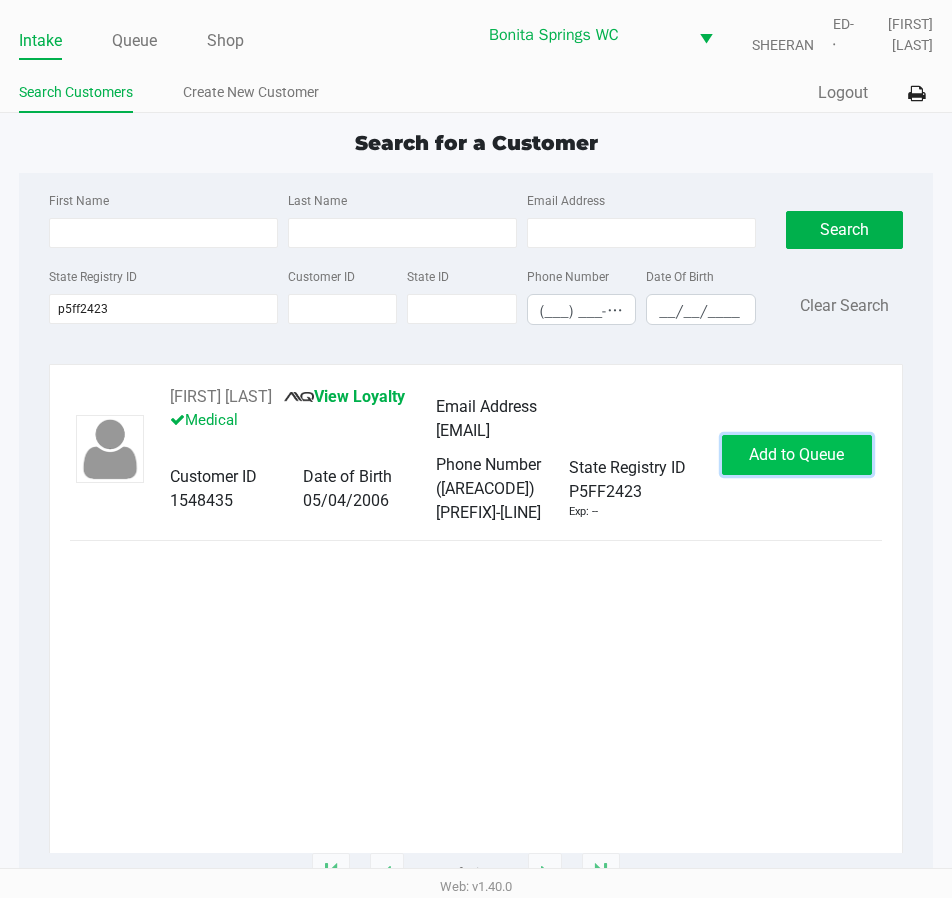 click on "Add to Queue" 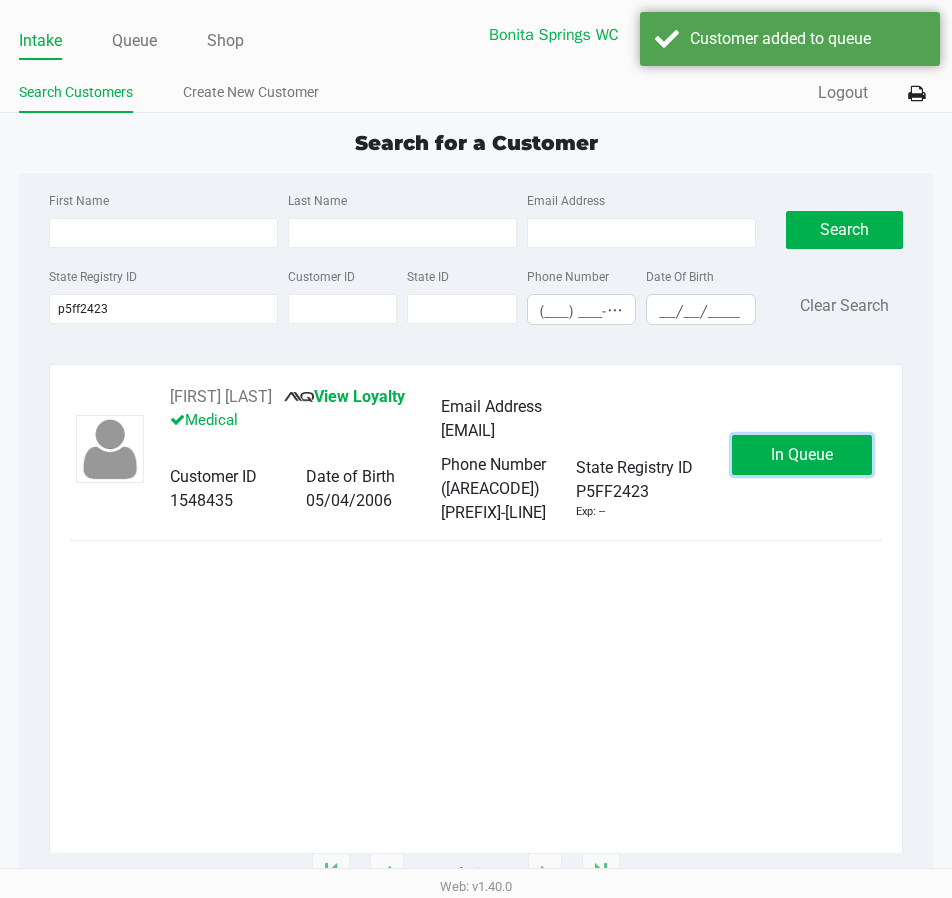 click on "In Queue" 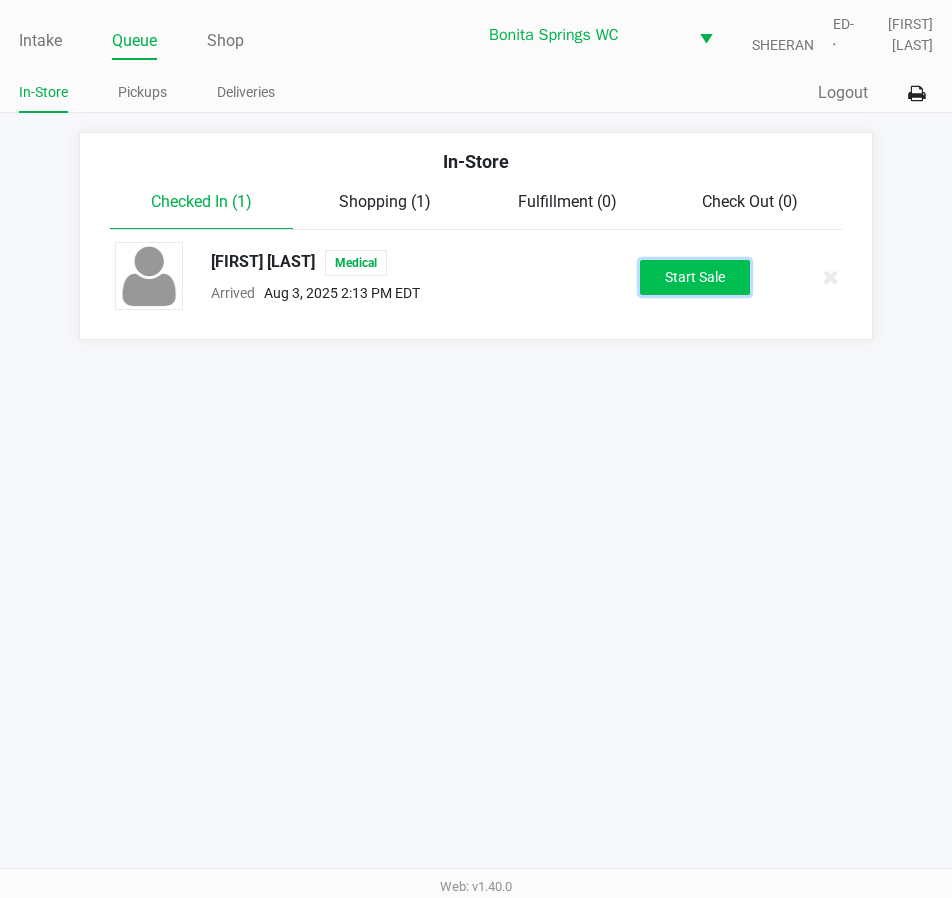 click on "Start Sale" 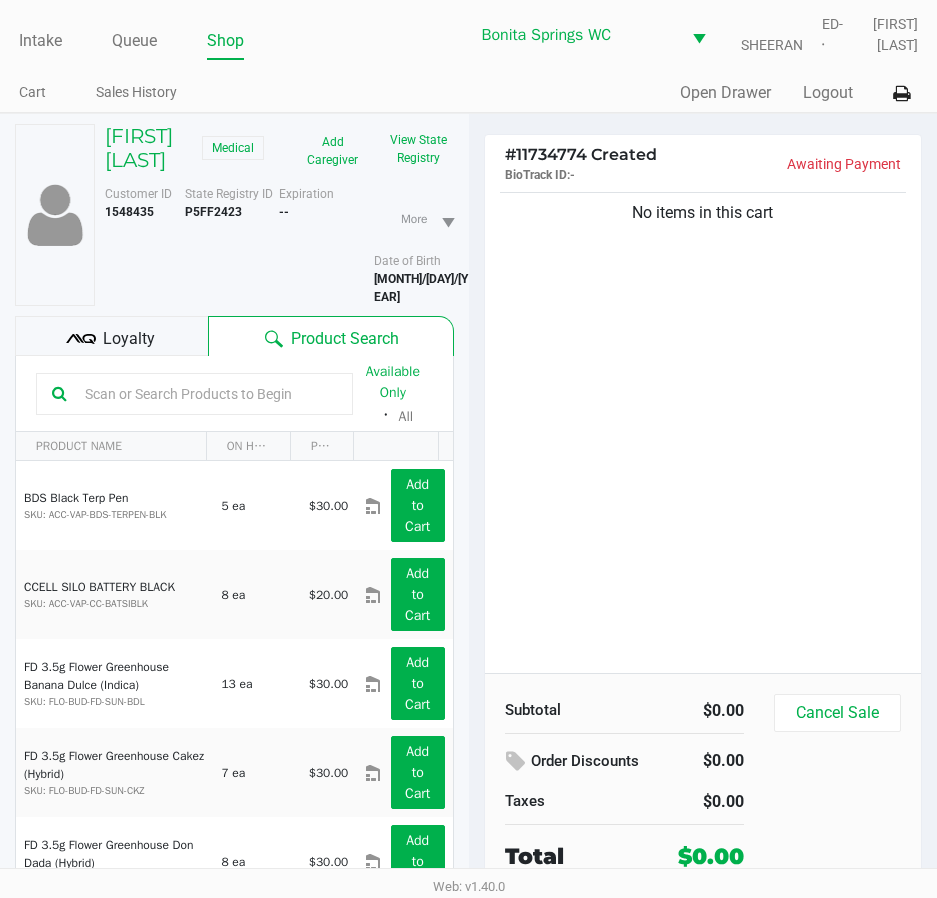 click on "No items in this cart" 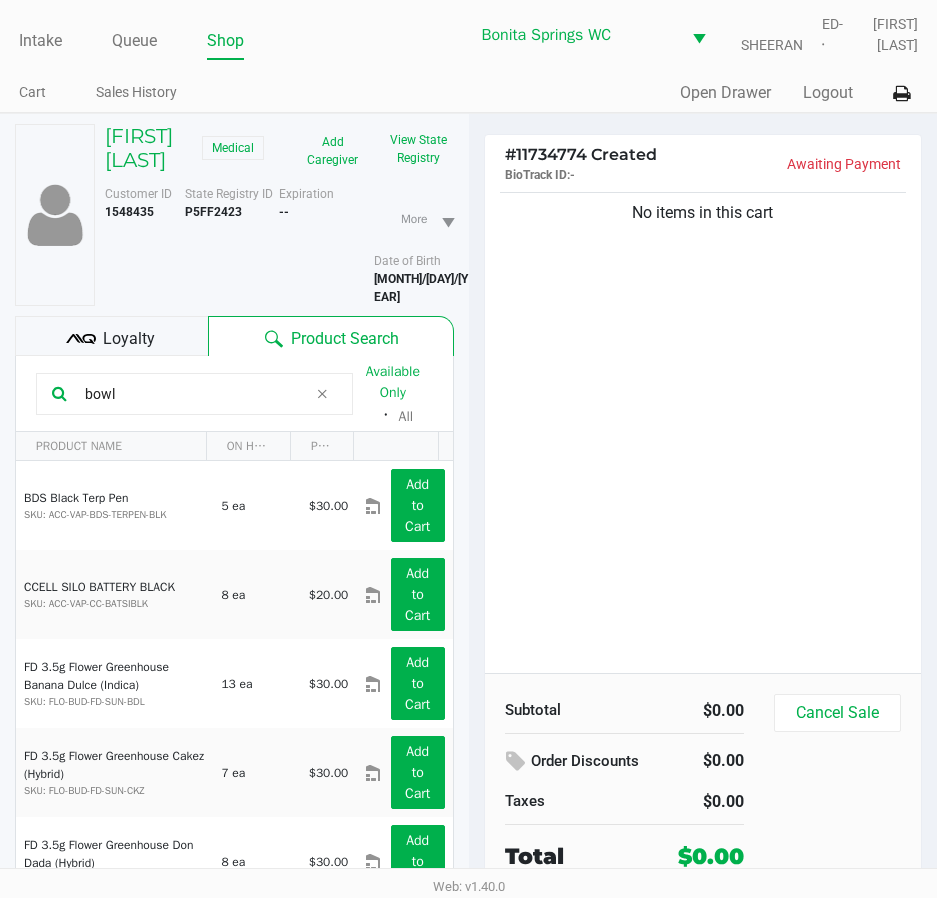 type on "bowl" 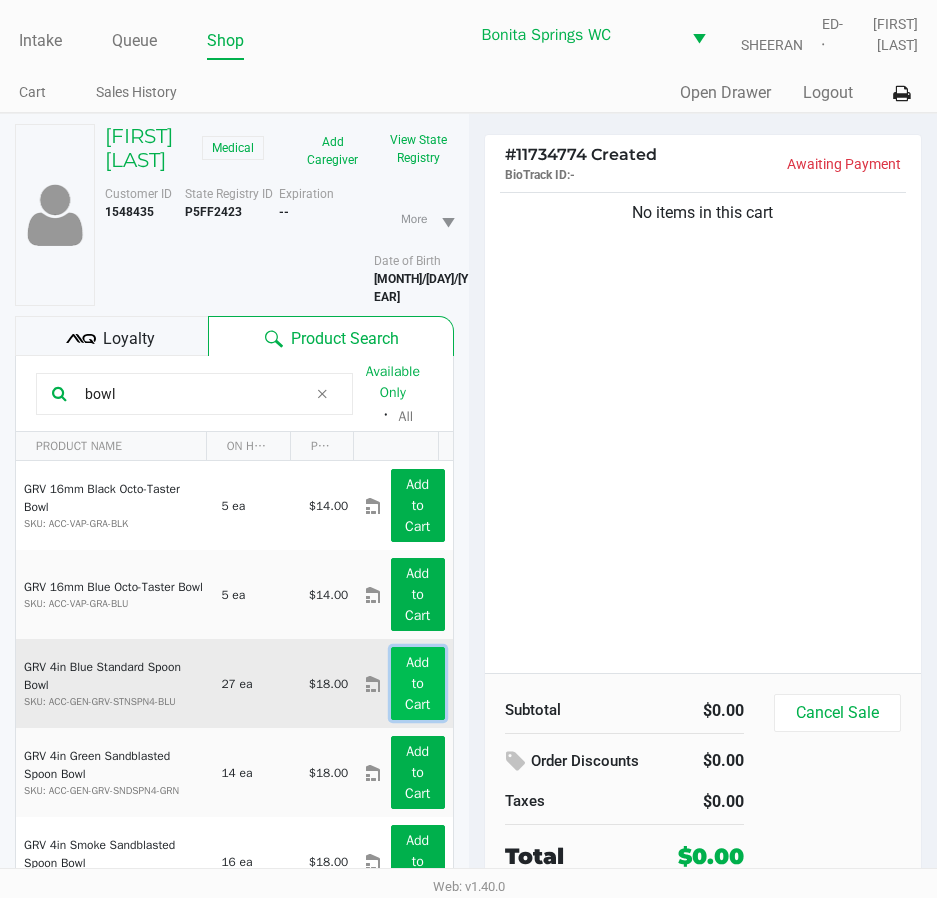 click on "Add to Cart" 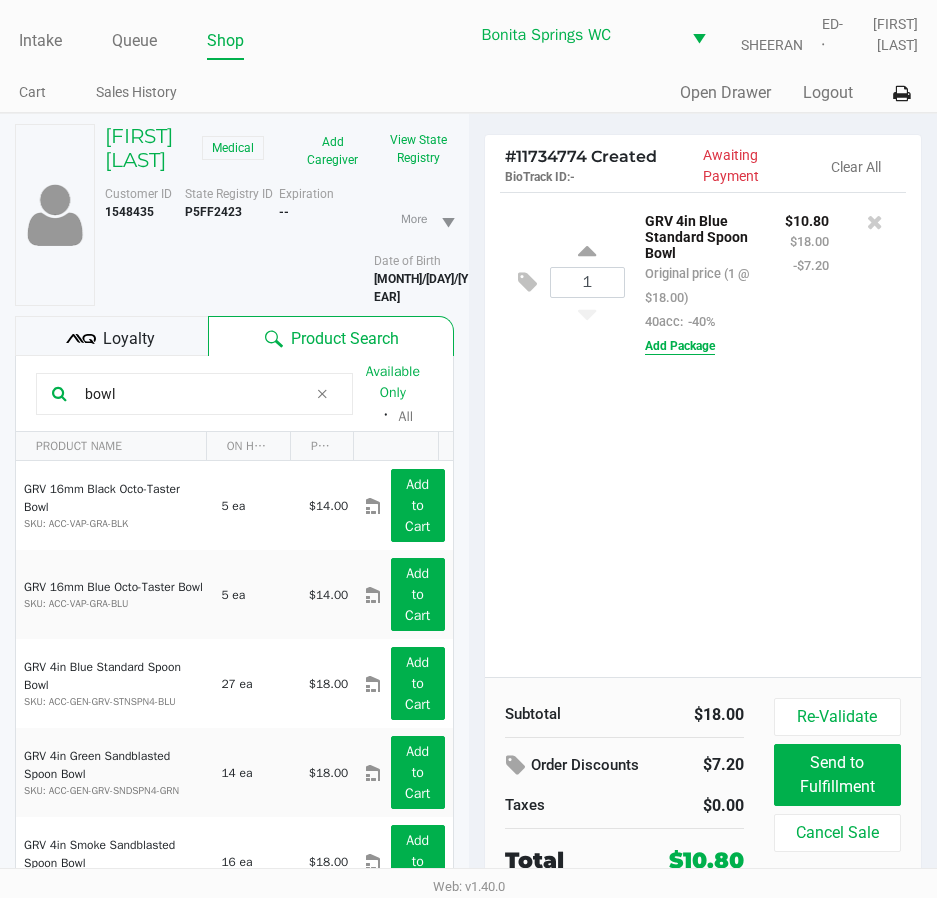 click on "Add Package" 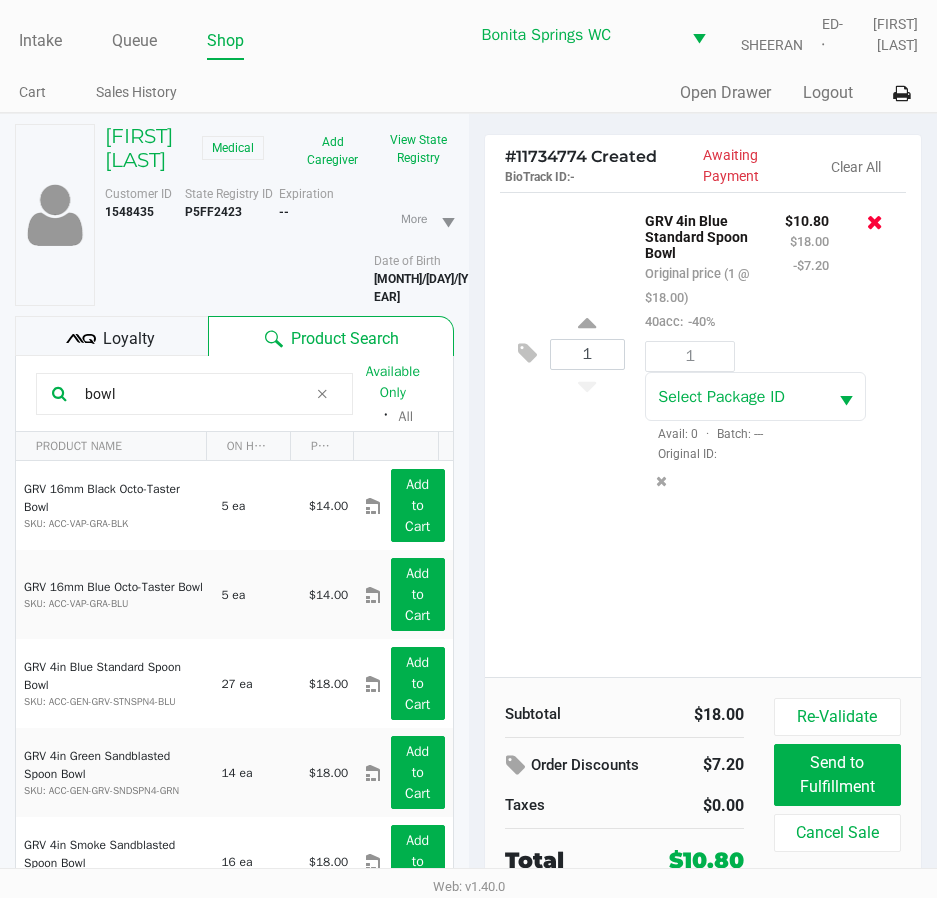 click 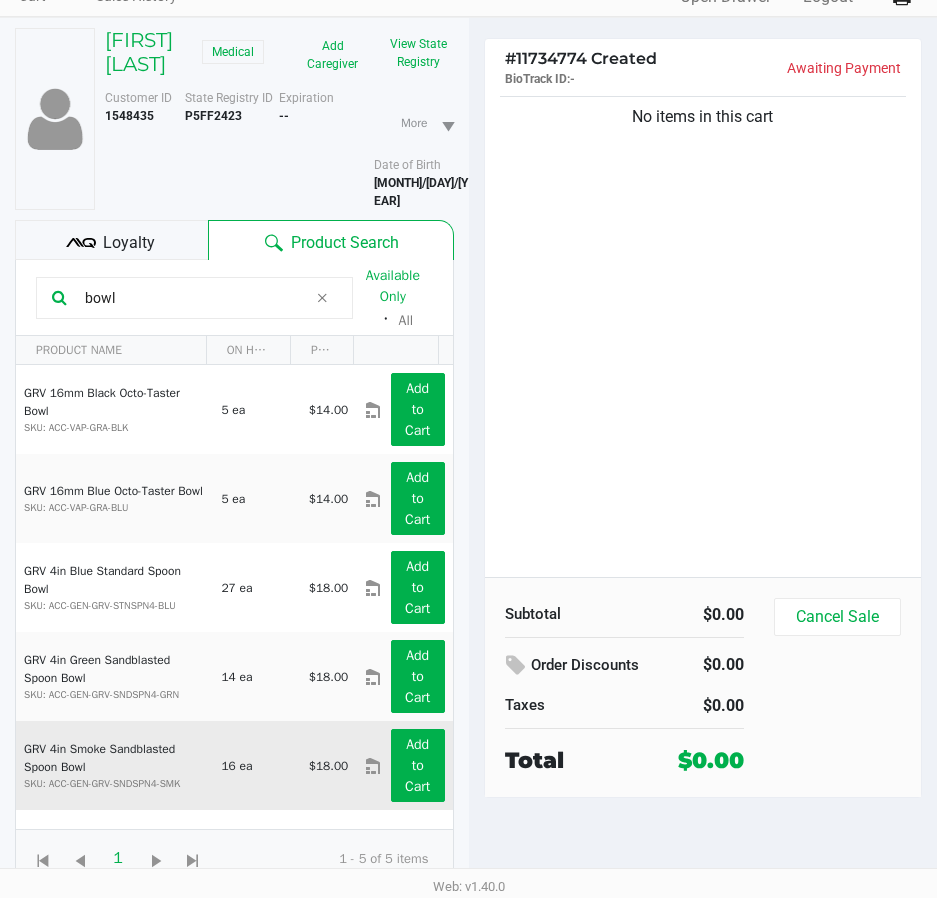 scroll, scrollTop: 104, scrollLeft: 0, axis: vertical 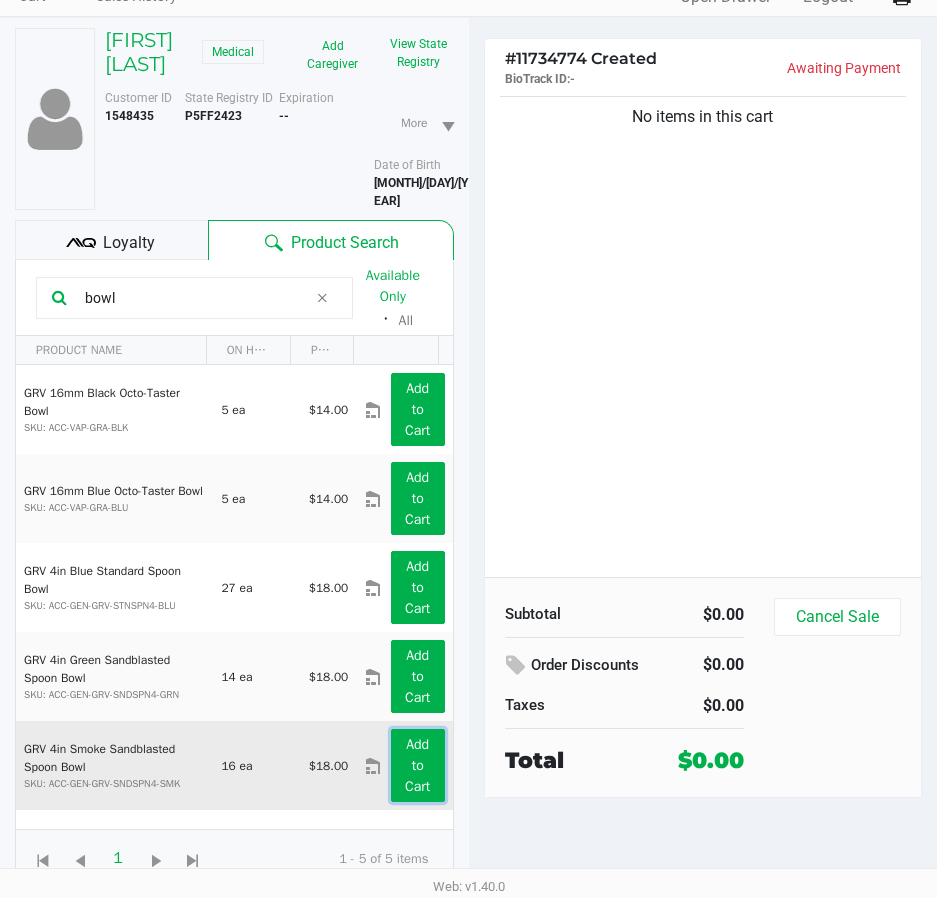 click on "Add to Cart" 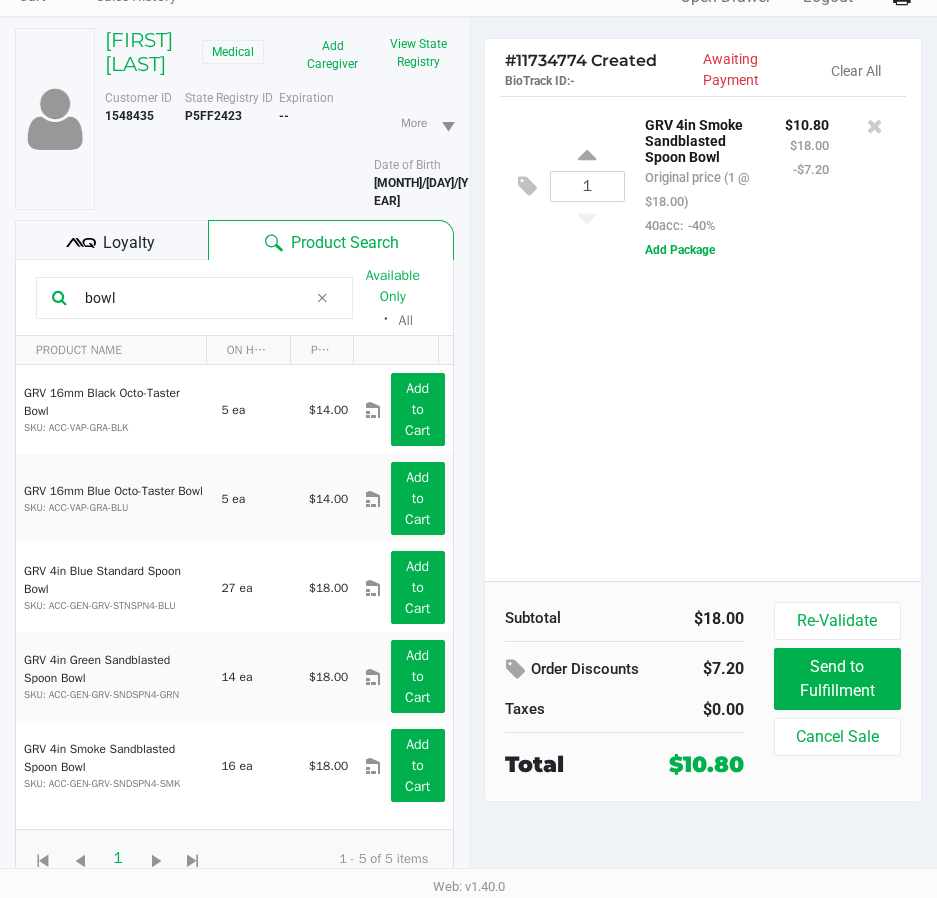 click on "1  GRV 4in Smoke Sandblasted Spoon Bowl   Original price (1 @ $18.00)  40acc:  -40% $10.80 $18.00 -$7.20  Add Package" 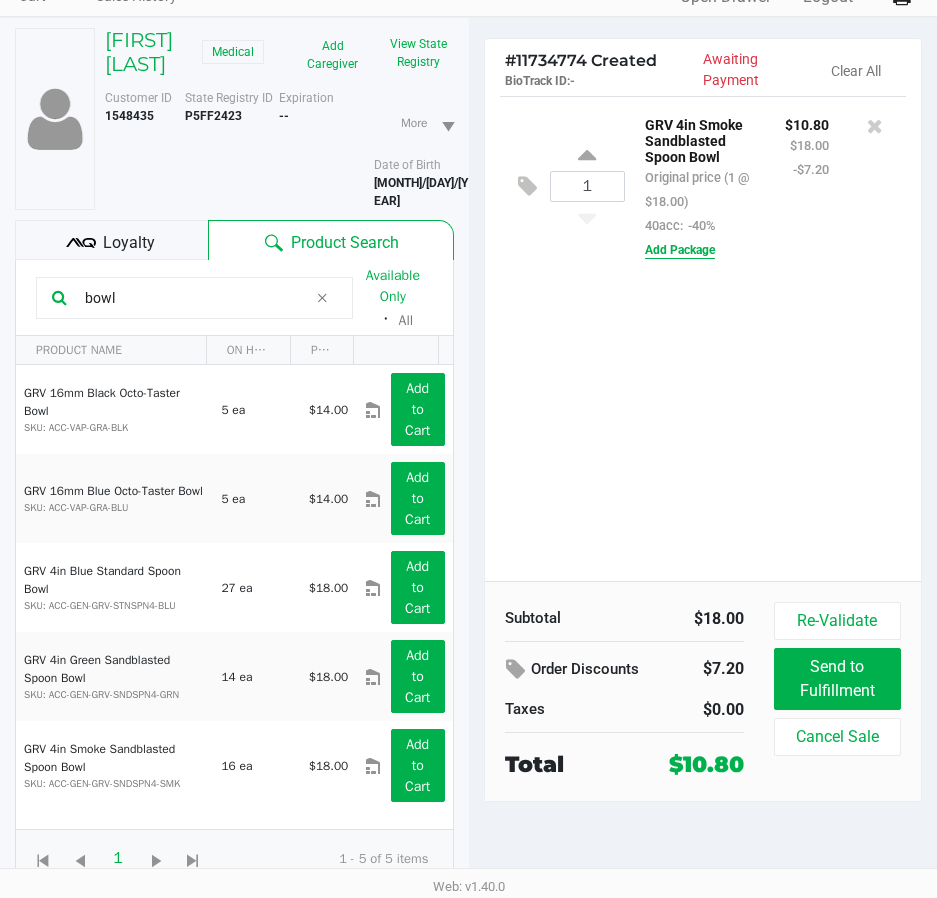 click on "Add Package" 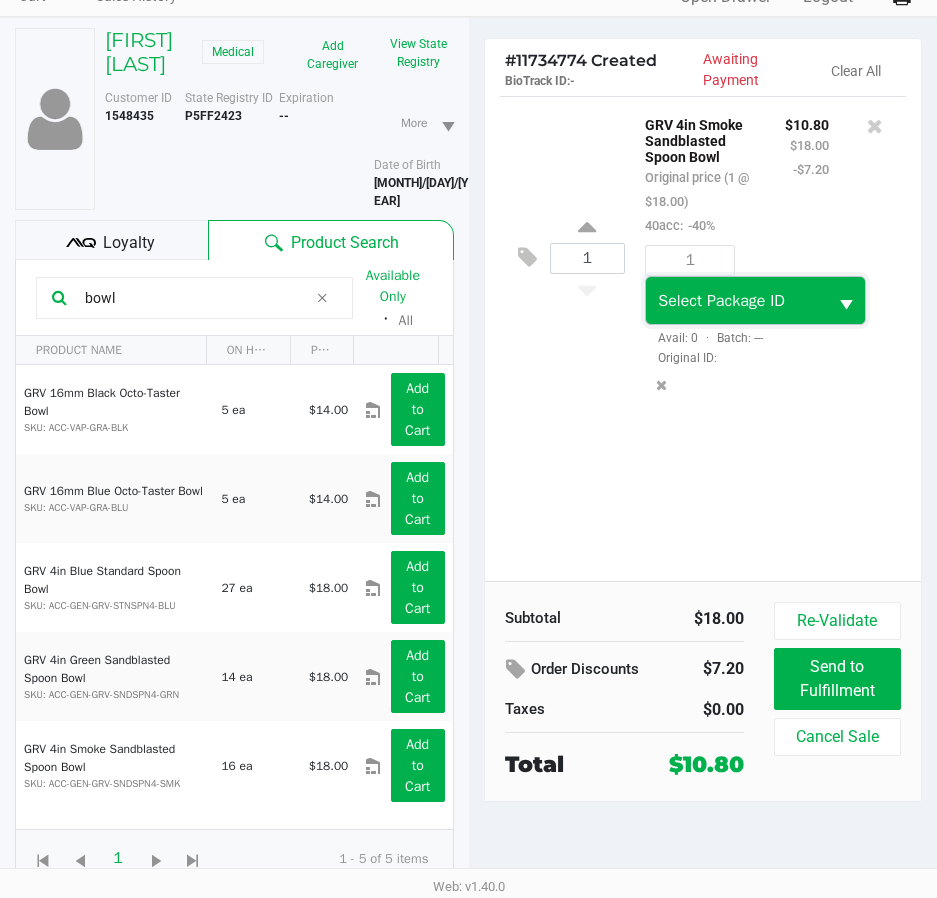 click on "Select Package ID" at bounding box center (721, 301) 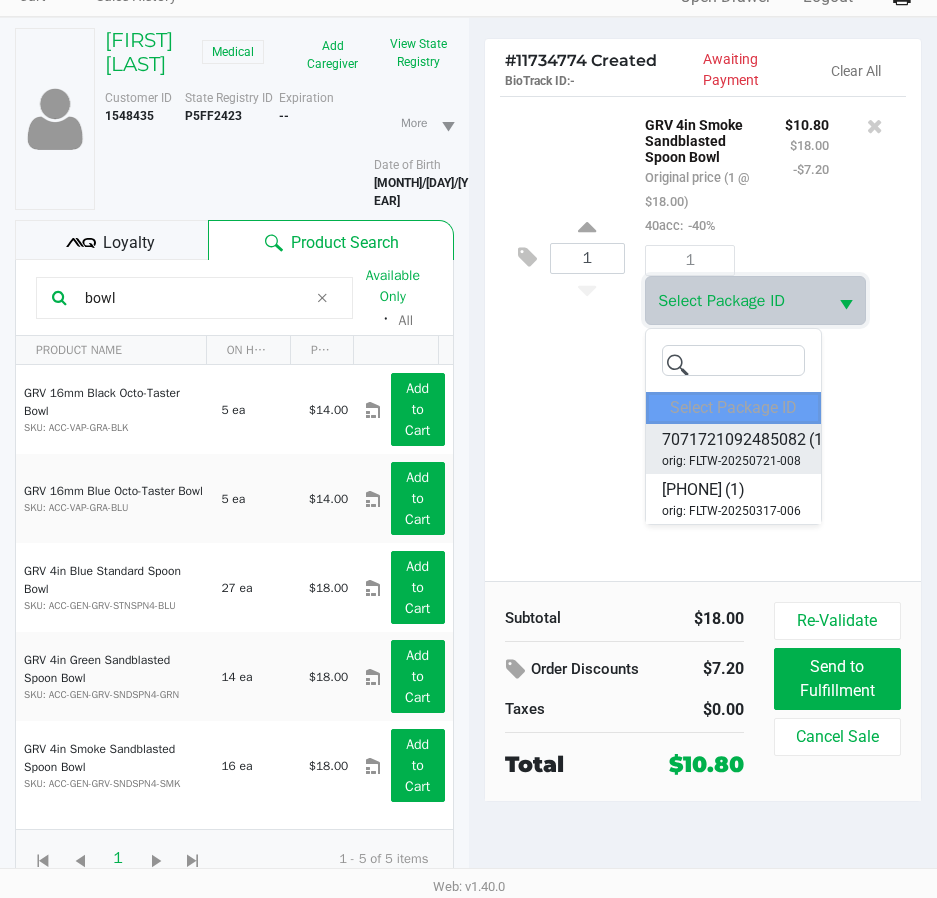 click on "7071721092485082" at bounding box center (734, 440) 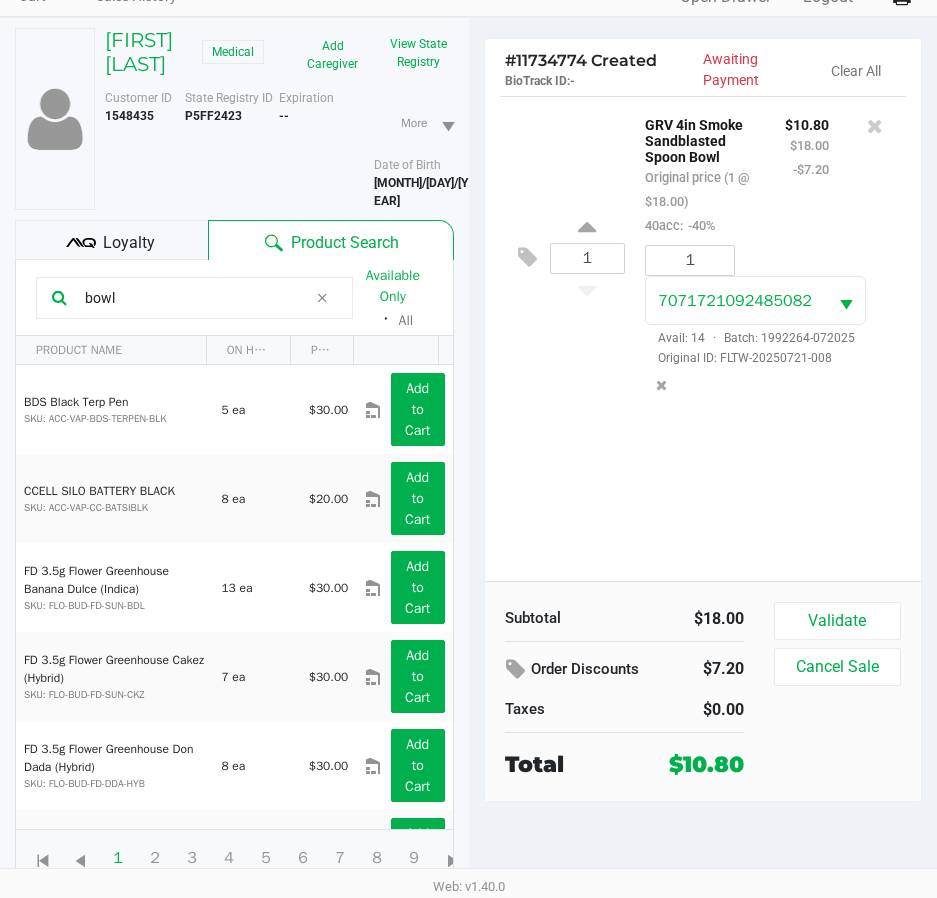 click on "1  GRV 4in Smoke Sandblasted Spoon Bowl   Original price (1 @ $18.00)  40acc:  -40% $10.80 $18.00 -$7.20 1 7071721092485082  Avail: 14  ·  Batch: 1992264-072025   Original ID: FLTW-20250721-008" 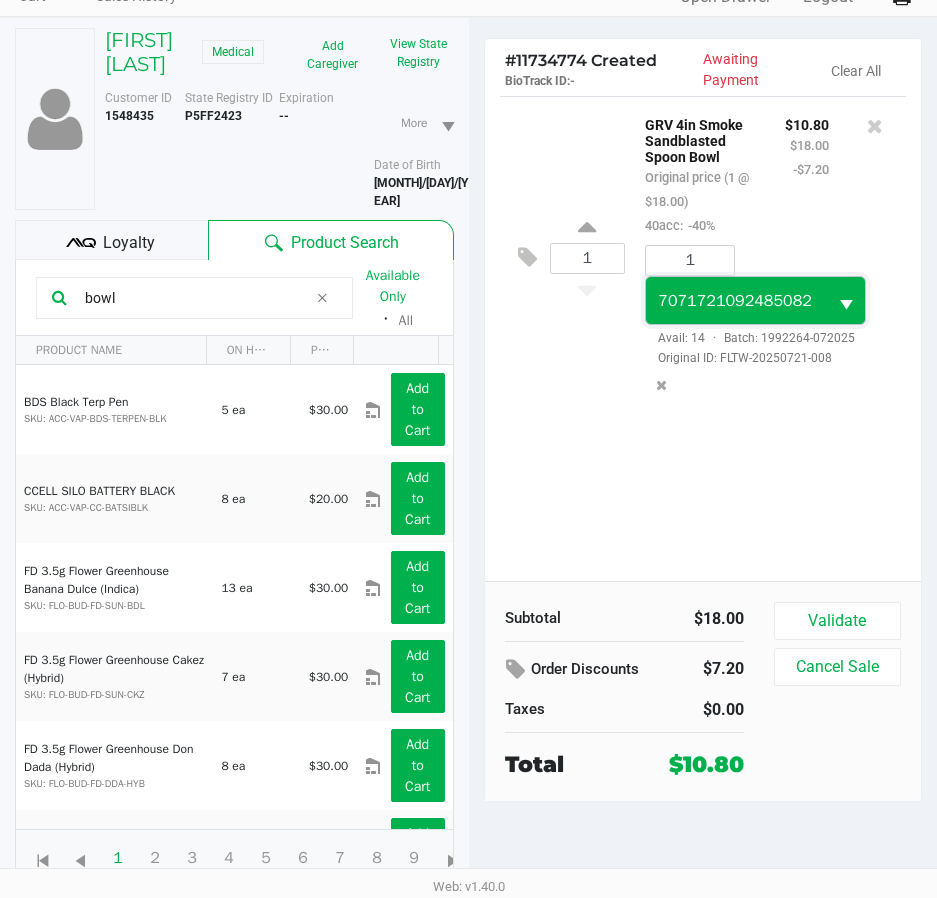 click on "7071721092485082" at bounding box center (735, 301) 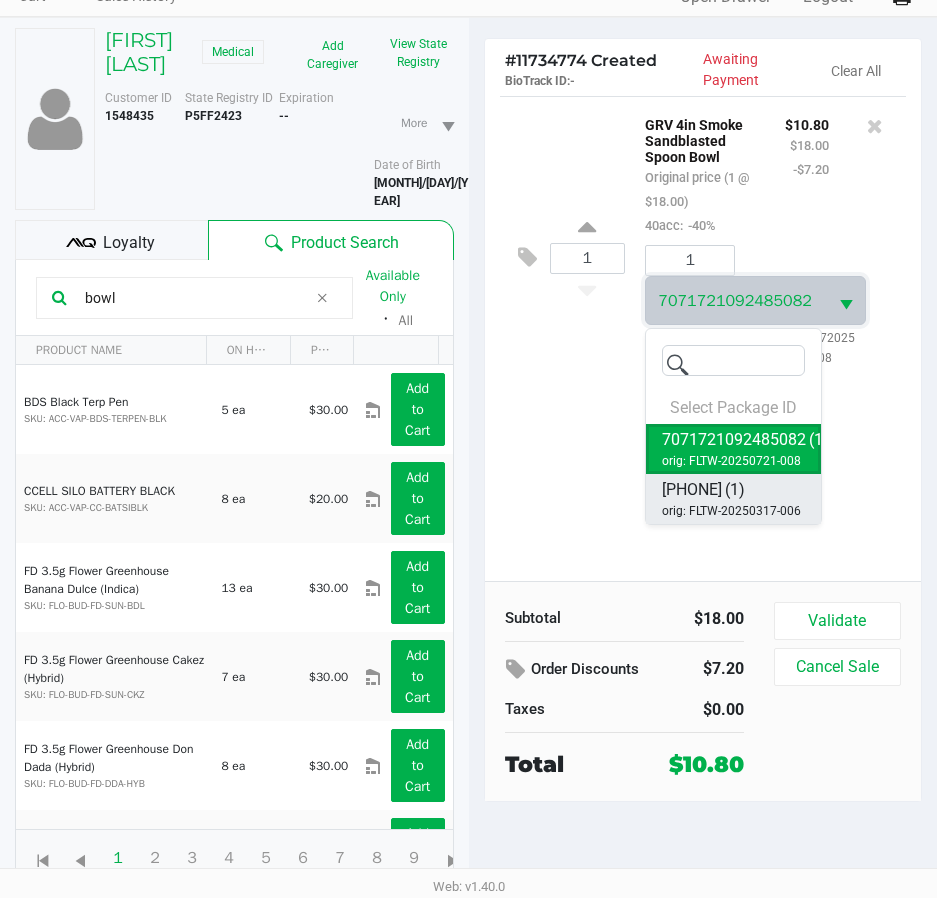 click on "3037727171832790" at bounding box center [692, 490] 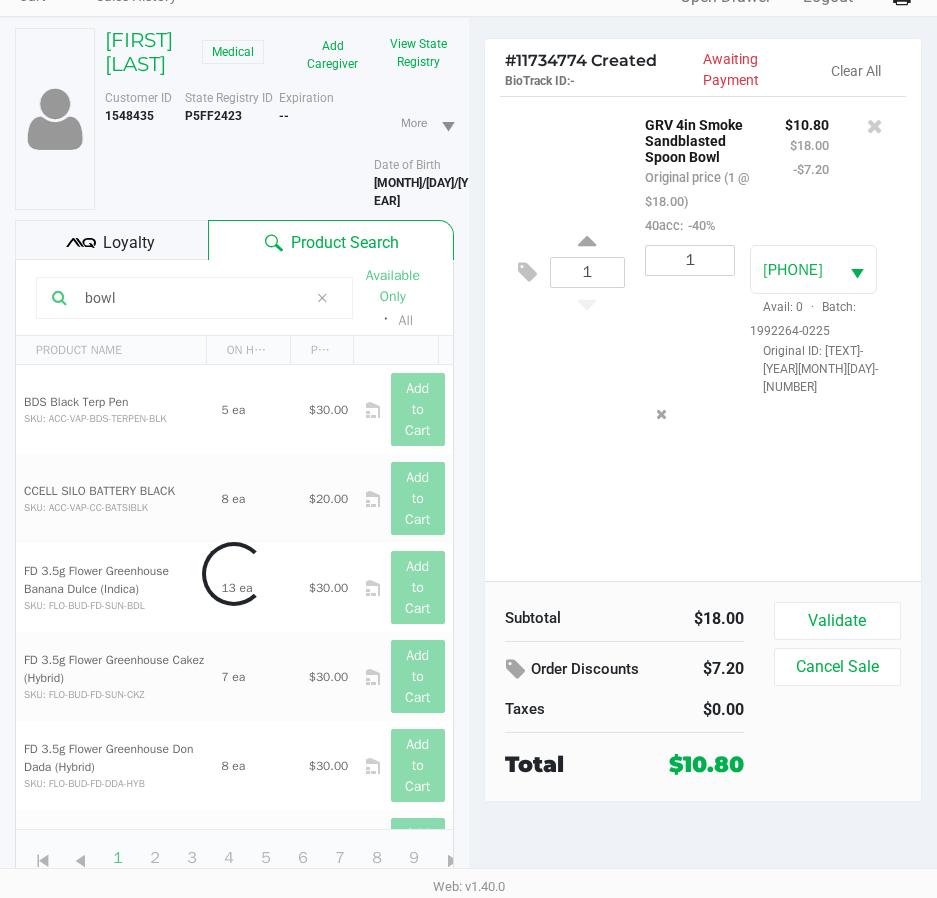 click on "1  GRV 4in Smoke Sandblasted Spoon Bowl   Original price (1 @ $18.00)  40acc:  -40% $10.80 $18.00 -$7.20 1 3037727171832790  Avail: 0  ·  Batch: 1992264-0225   Original ID: FLTW-20250317-006" 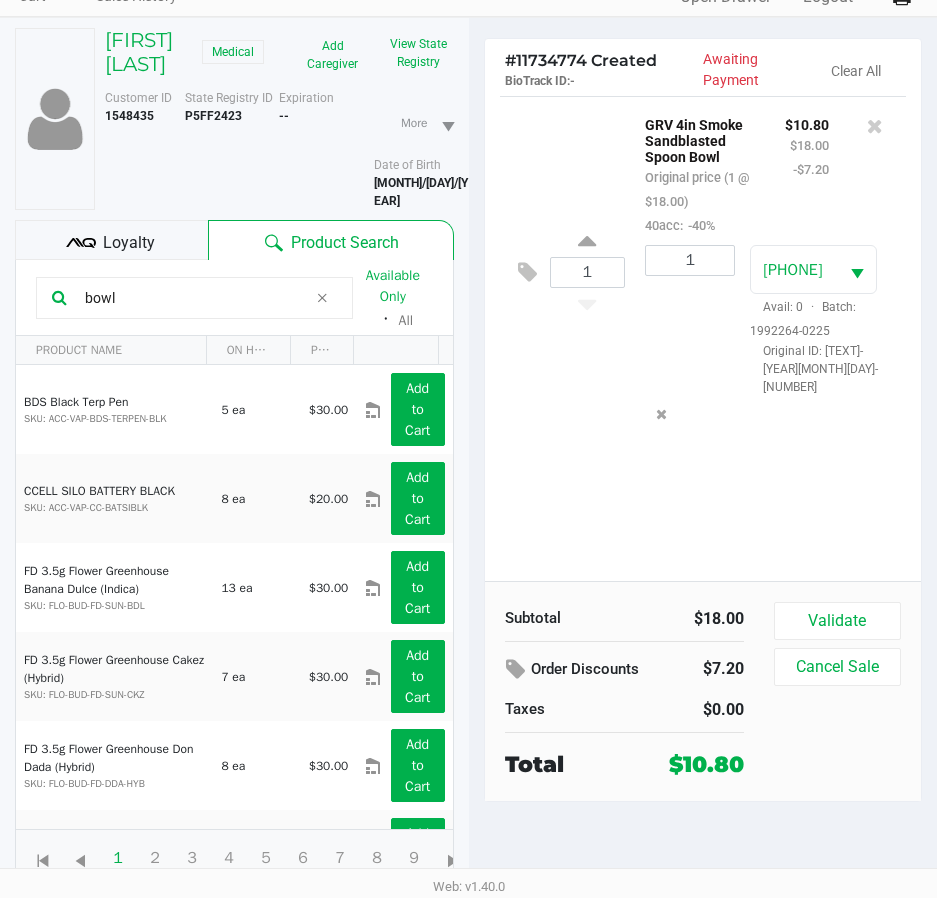 click on "1  GRV 4in Smoke Sandblasted Spoon Bowl   Original price (1 @ $18.00)  40acc:  -40% $10.80 $18.00 -$7.20 1 3037727171832790  Avail: 0  ·  Batch: 1992264-0225   Original ID: FLTW-20250317-006" 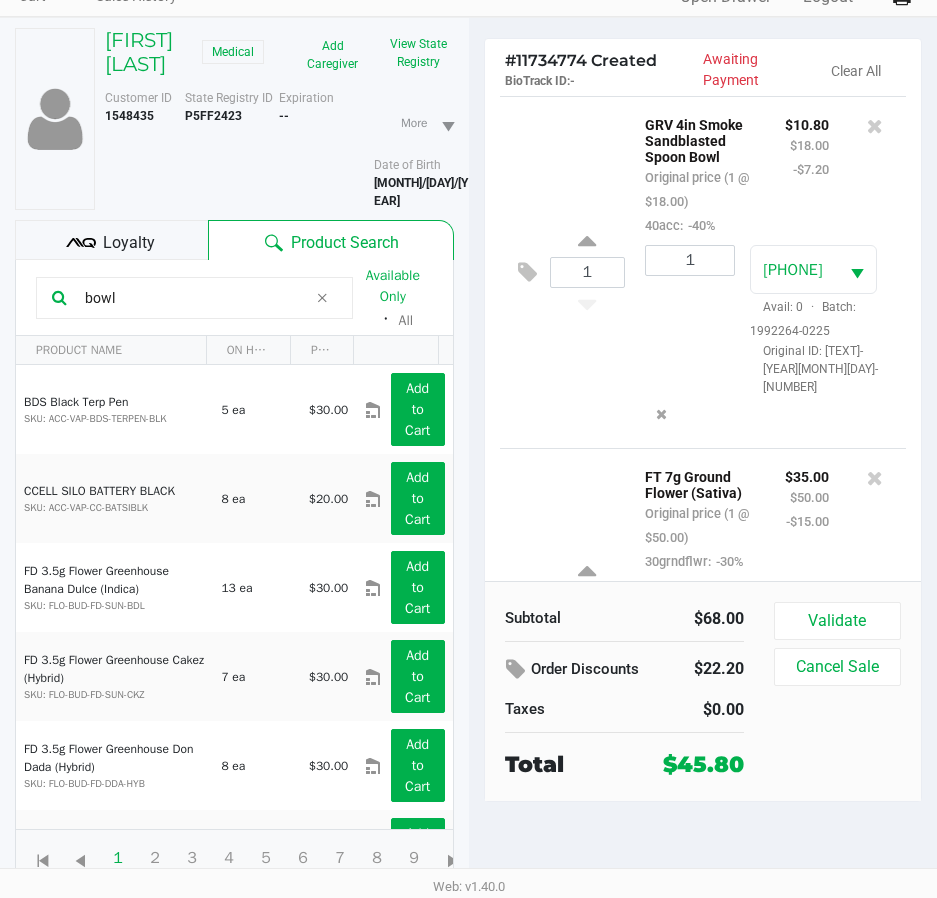 scroll, scrollTop: 185, scrollLeft: 0, axis: vertical 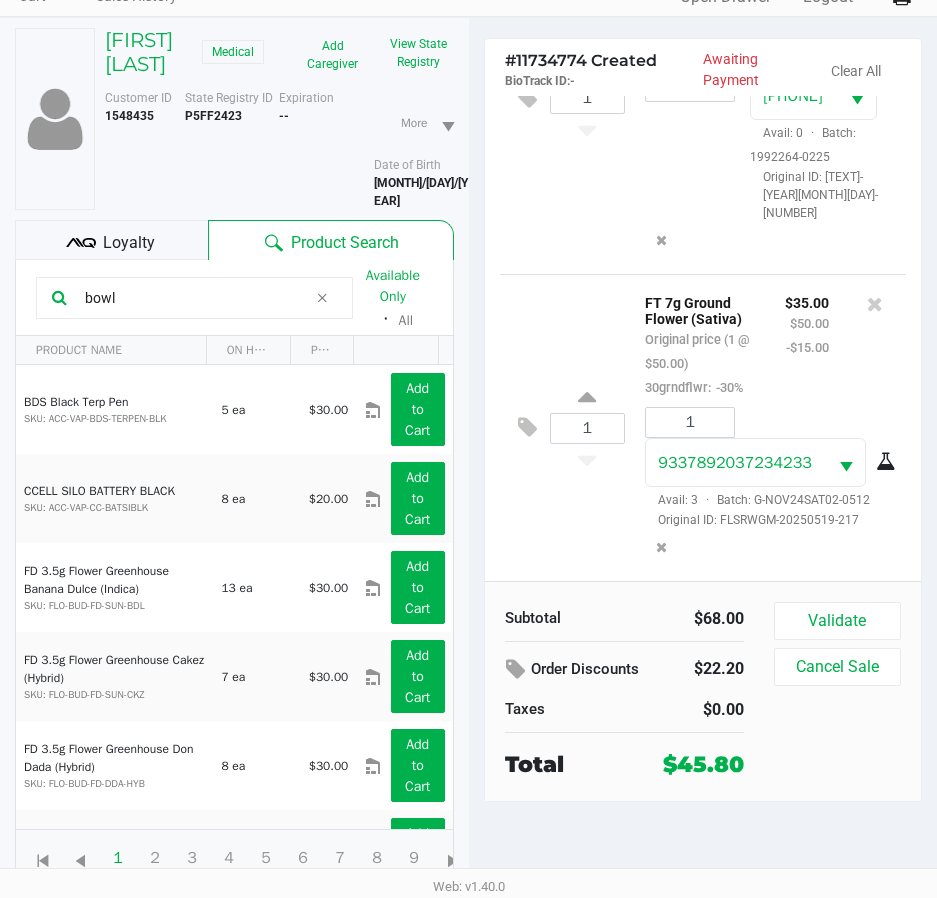 click on "$35.00 $50.00 -$15.00" 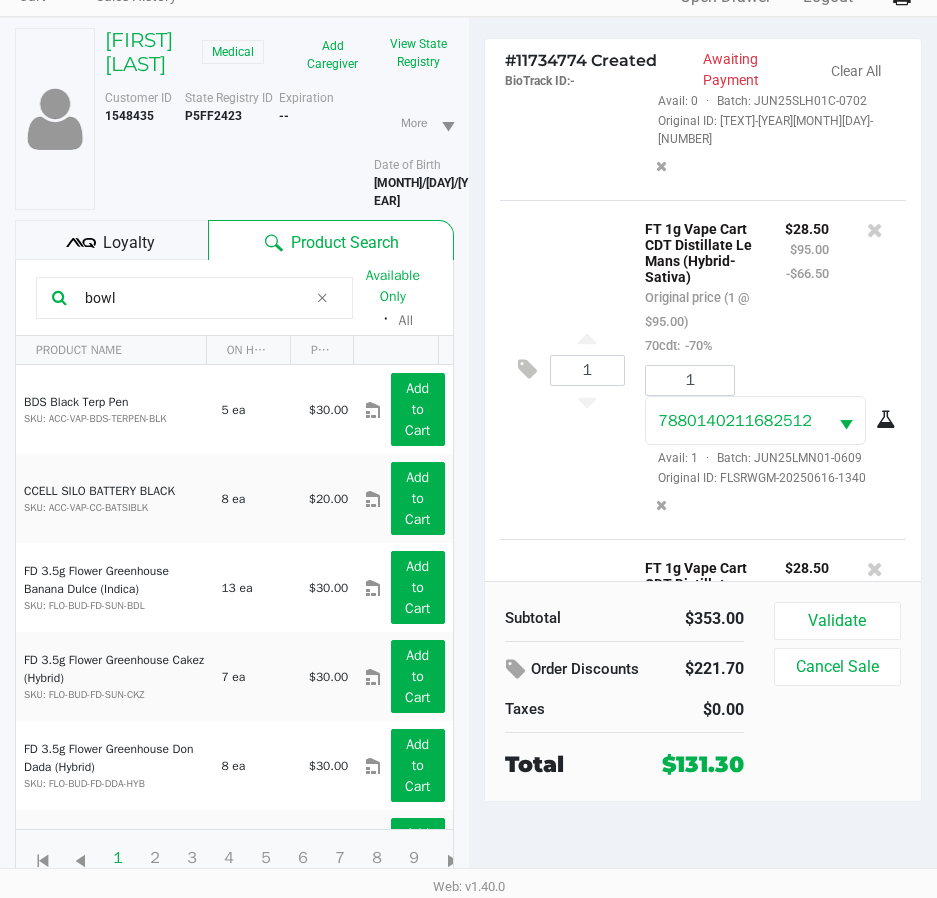scroll, scrollTop: 1299, scrollLeft: 0, axis: vertical 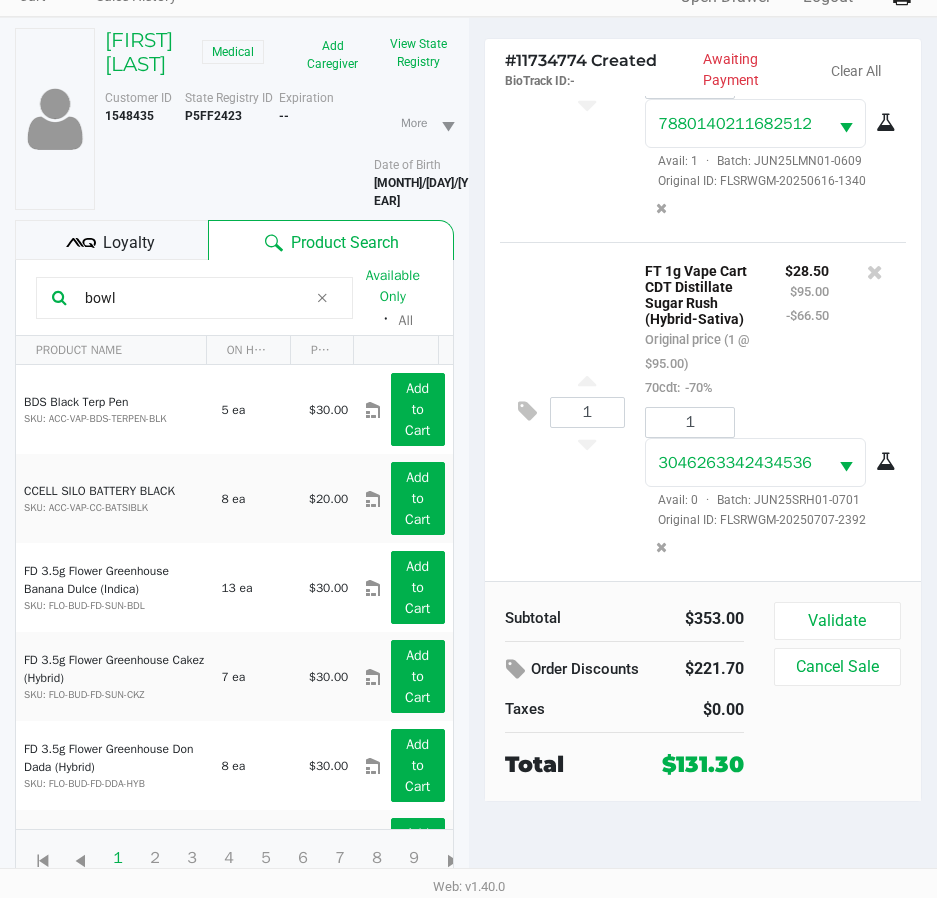 click on "Loyalty" 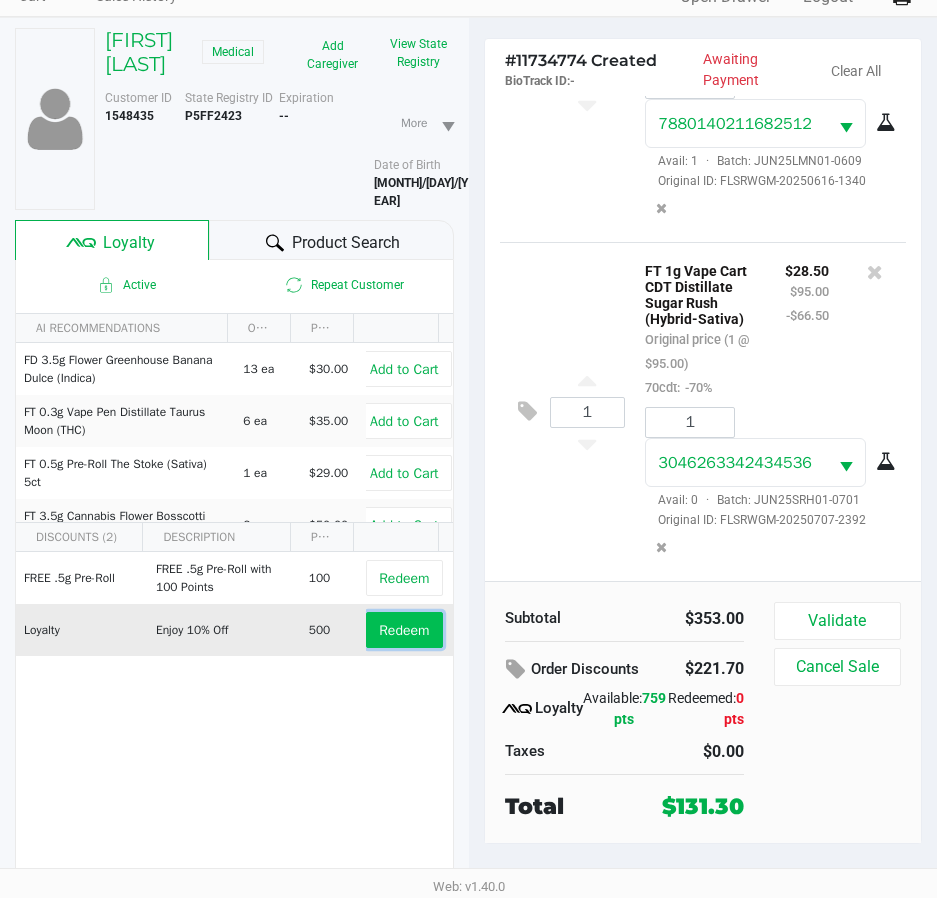 click on "Redeem" 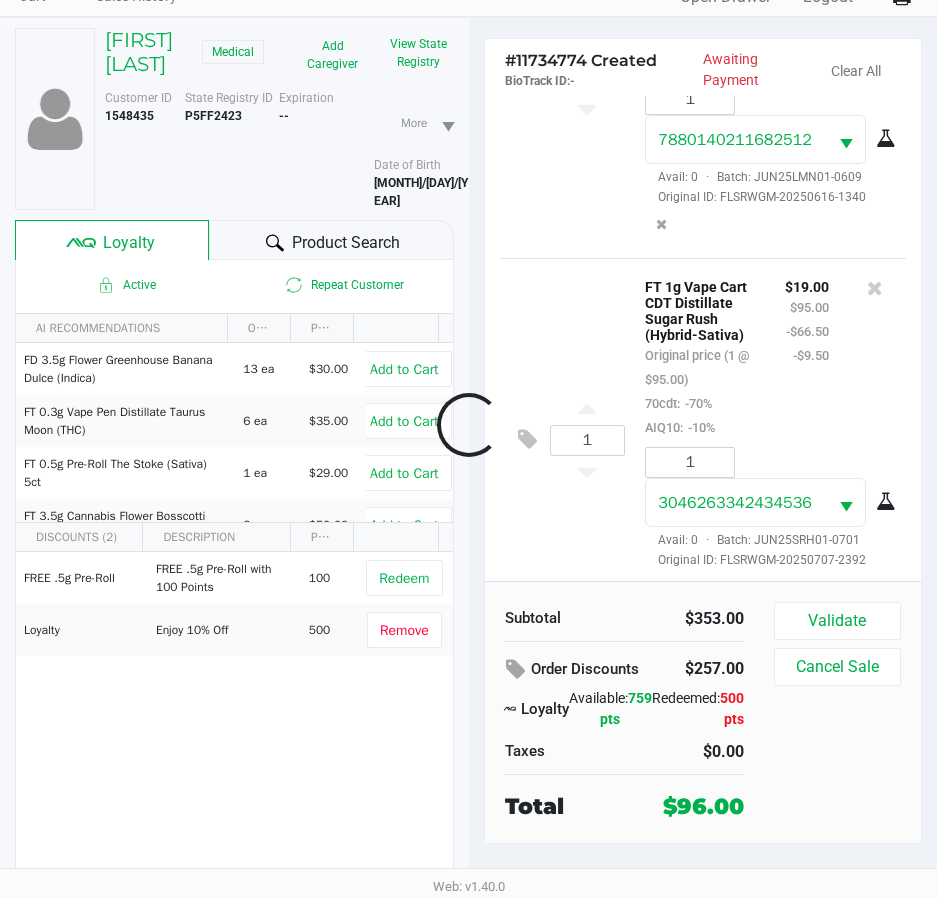 scroll, scrollTop: 1408, scrollLeft: 0, axis: vertical 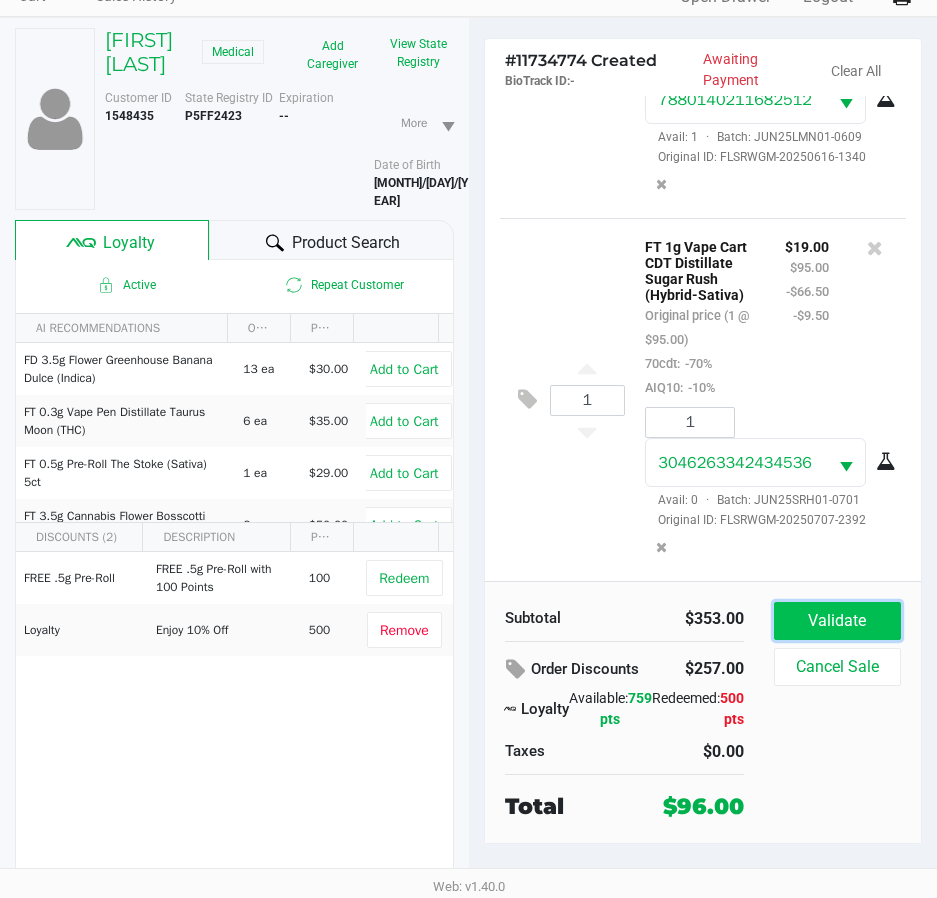 click on "Validate" 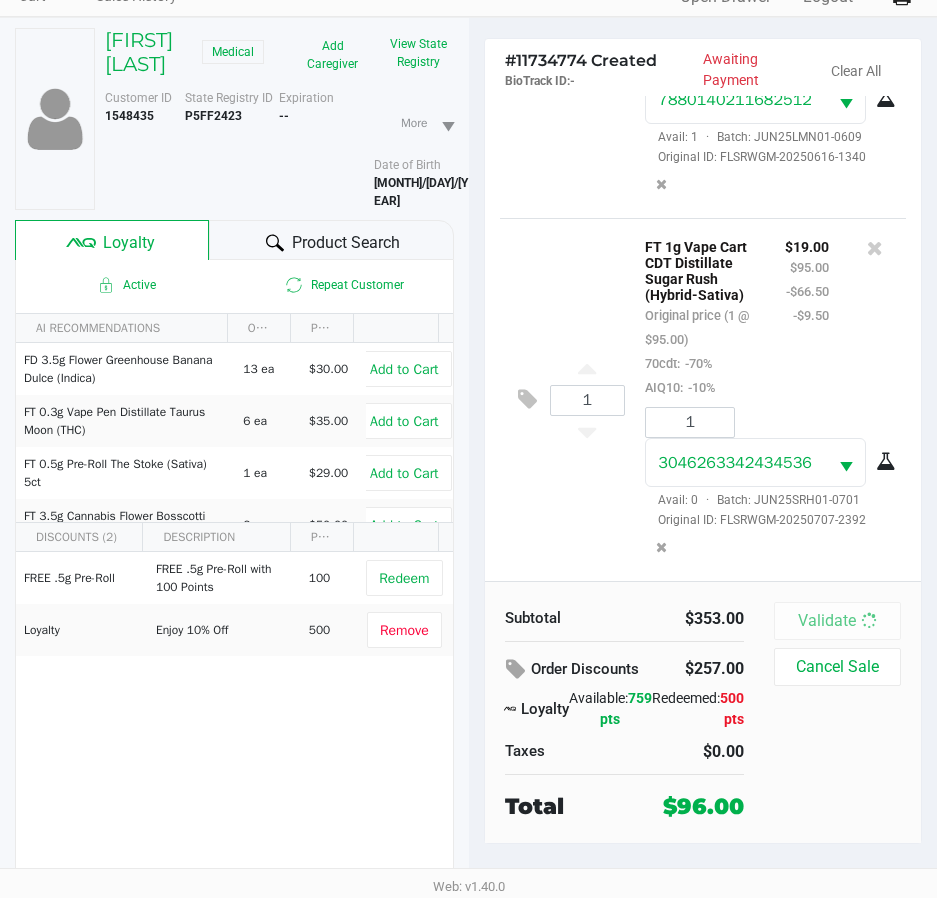 scroll, scrollTop: 0, scrollLeft: 0, axis: both 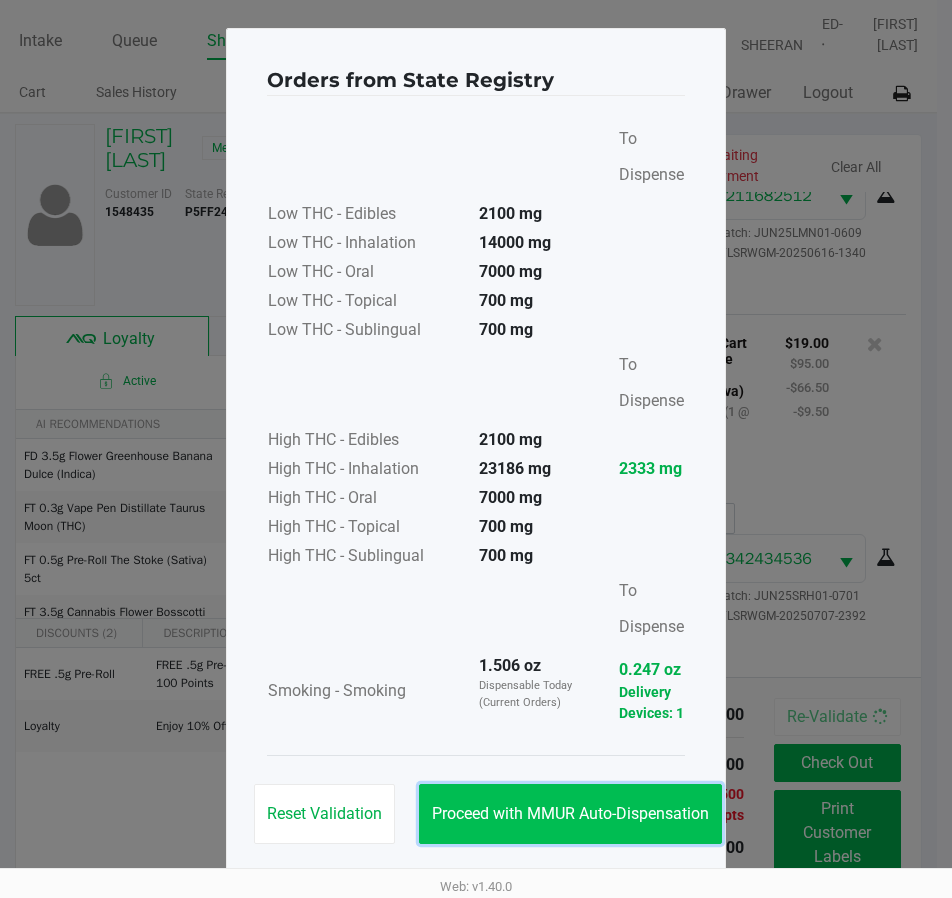 click on "Proceed with MMUR Auto-Dispensation" 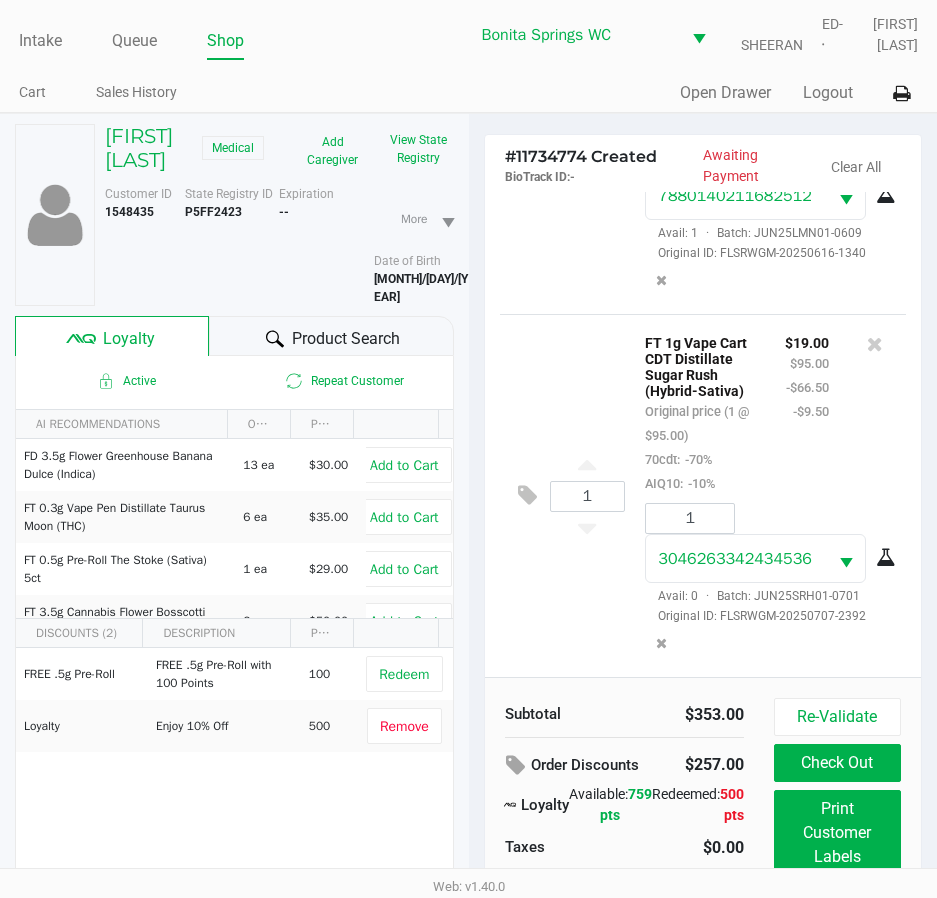 click on "1  FT 1g Vape Cart CDT Distillate Sugar Rush (Hybrid-Sativa)   Original price (1 @ $95.00)  70cdt:  -70%  AIQ10:  -10% $19.00 $95.00 -$66.50 -$9.50 1 3046263342434536  Avail: 0  ·  Batch: JUN25SRH01-0701   Original ID: FLSRWGM-20250707-2392" 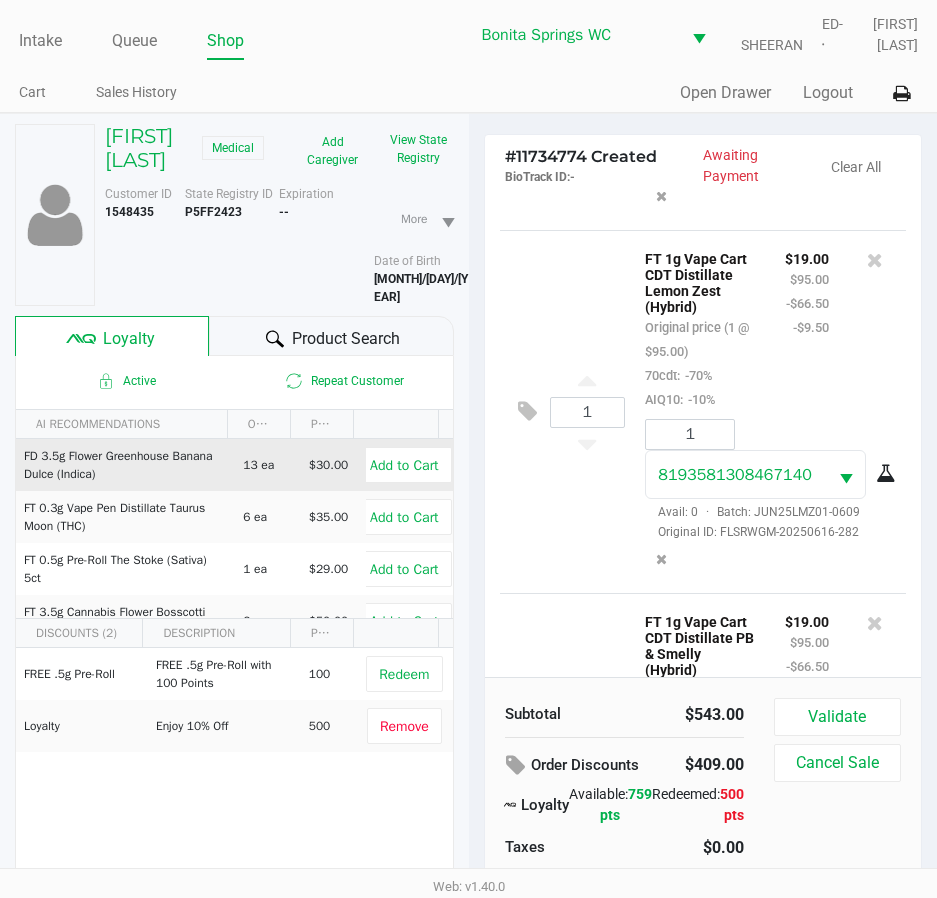 scroll, scrollTop: 2170, scrollLeft: 0, axis: vertical 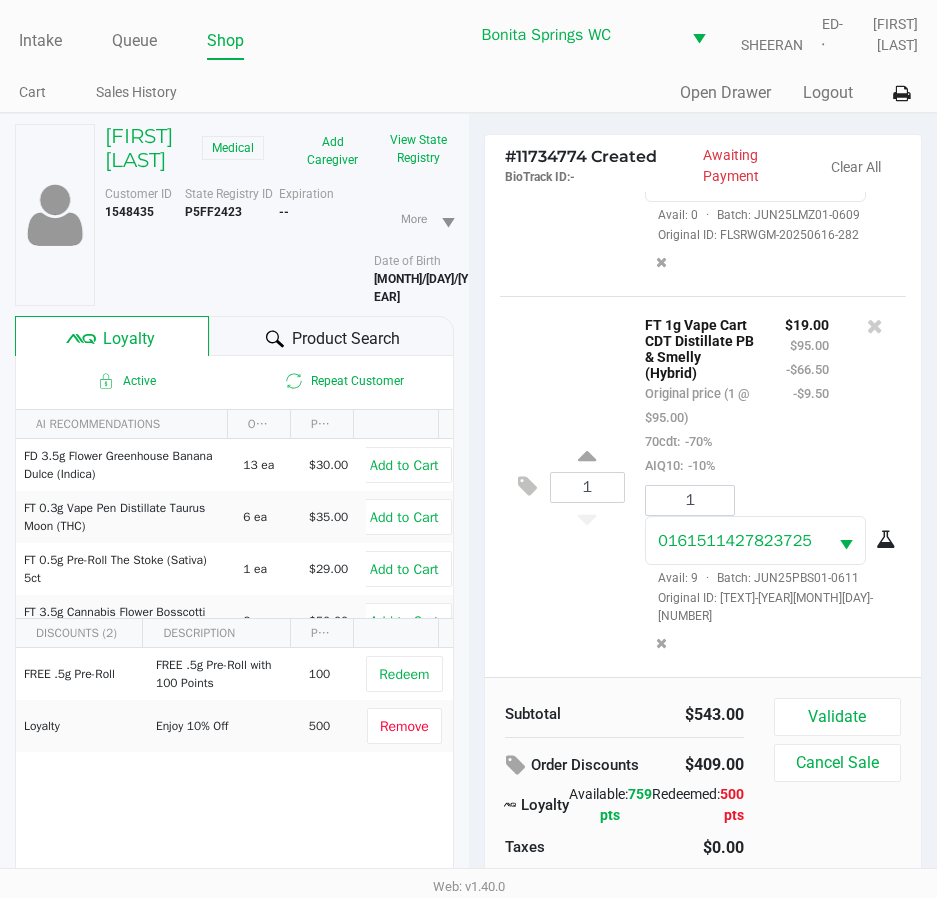 click on "Product Search" 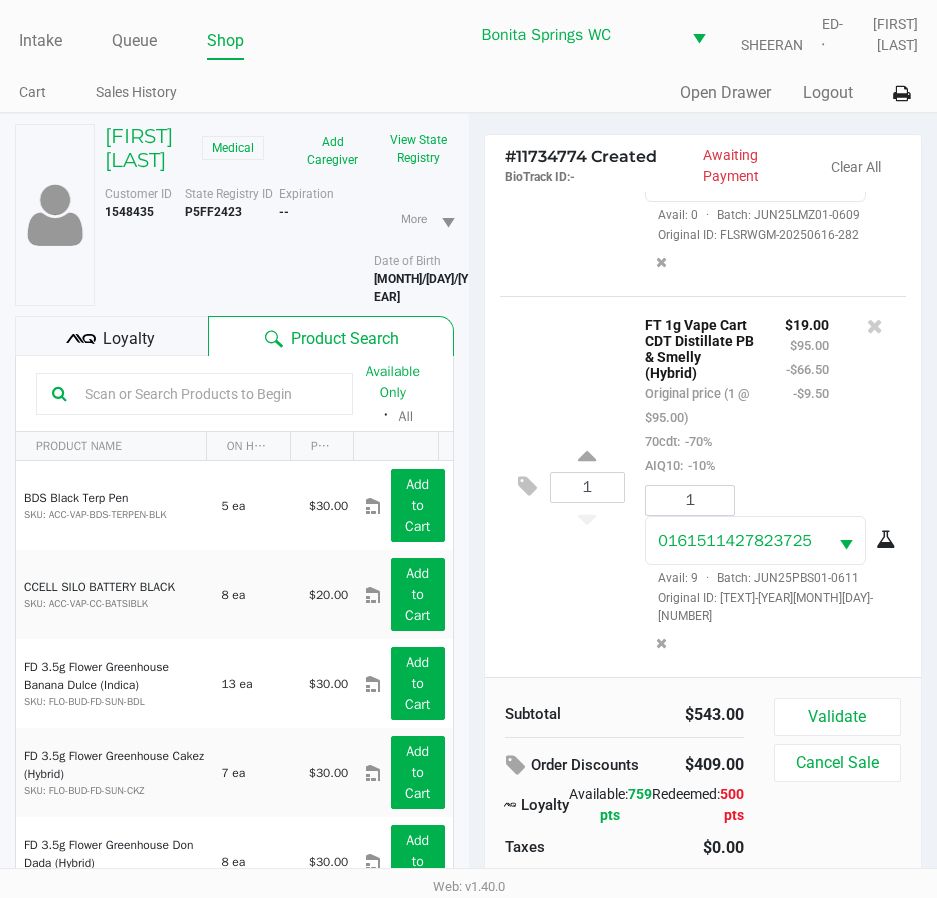 click 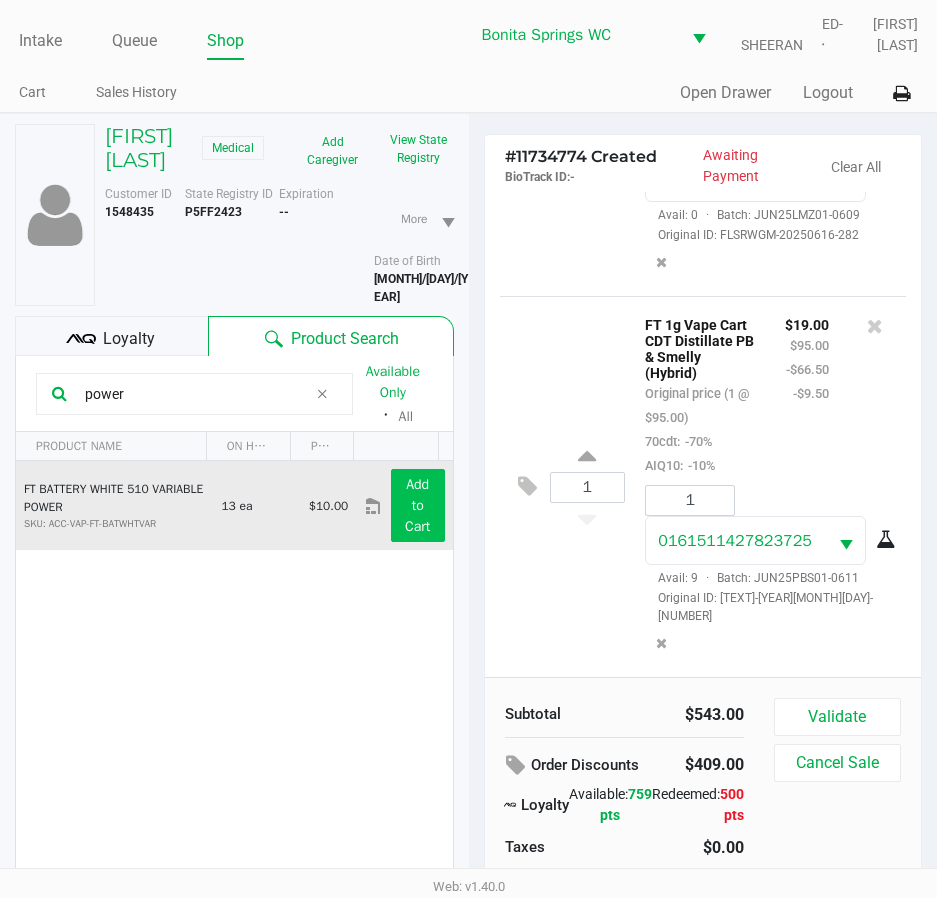 type on "power" 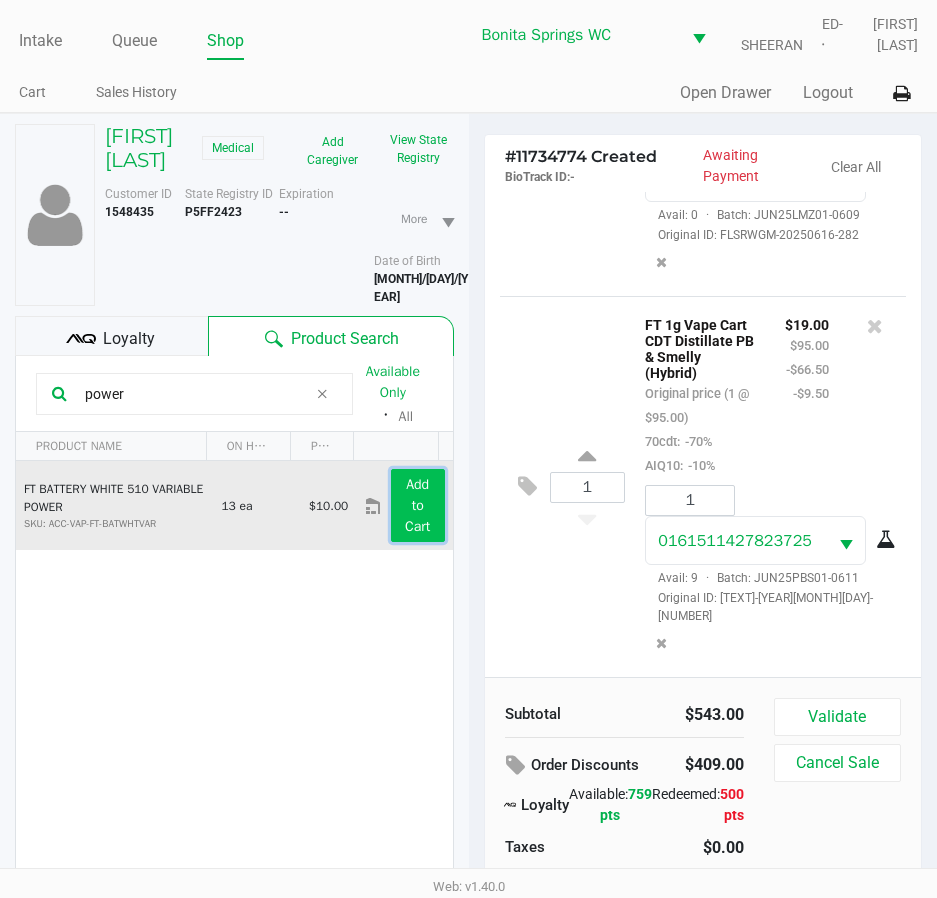 click on "Add to Cart" 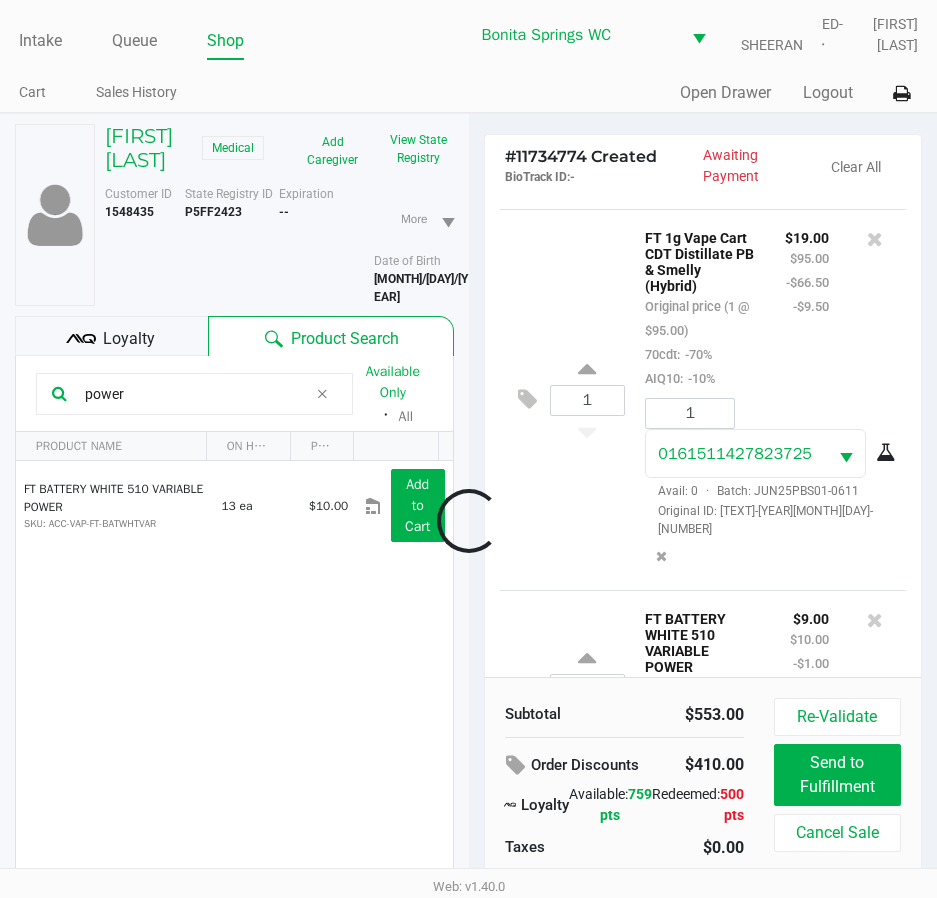scroll, scrollTop: 2376, scrollLeft: 0, axis: vertical 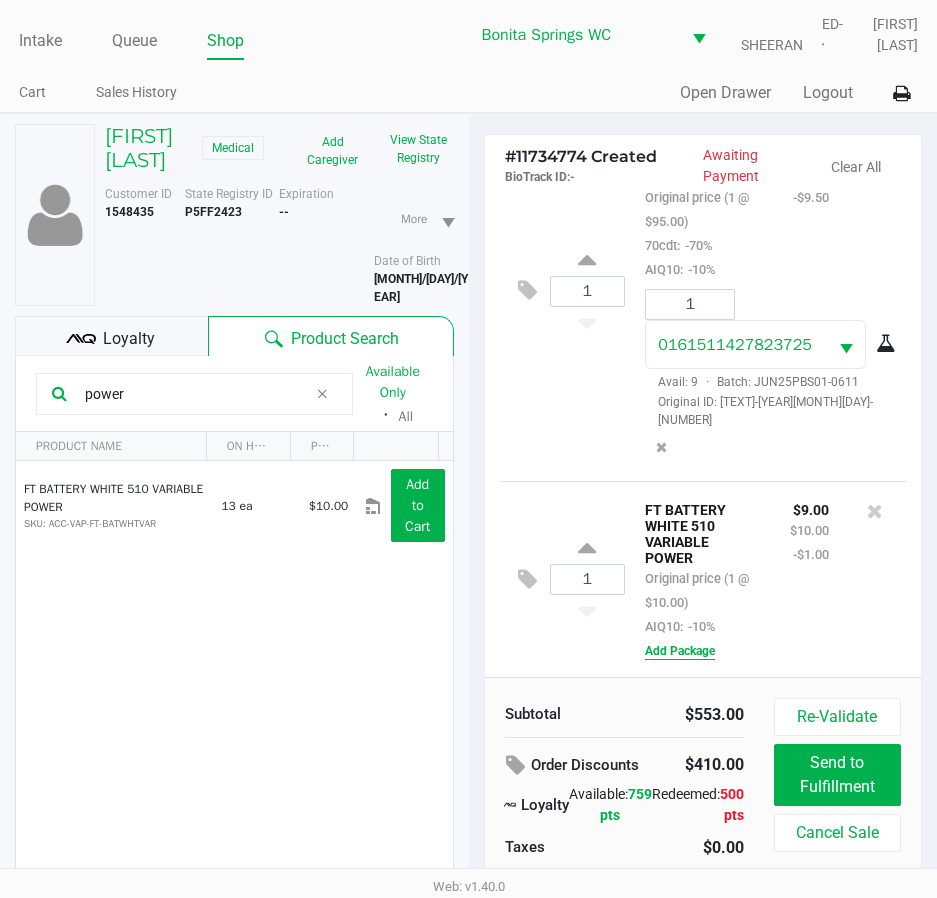 click on "Add Package" 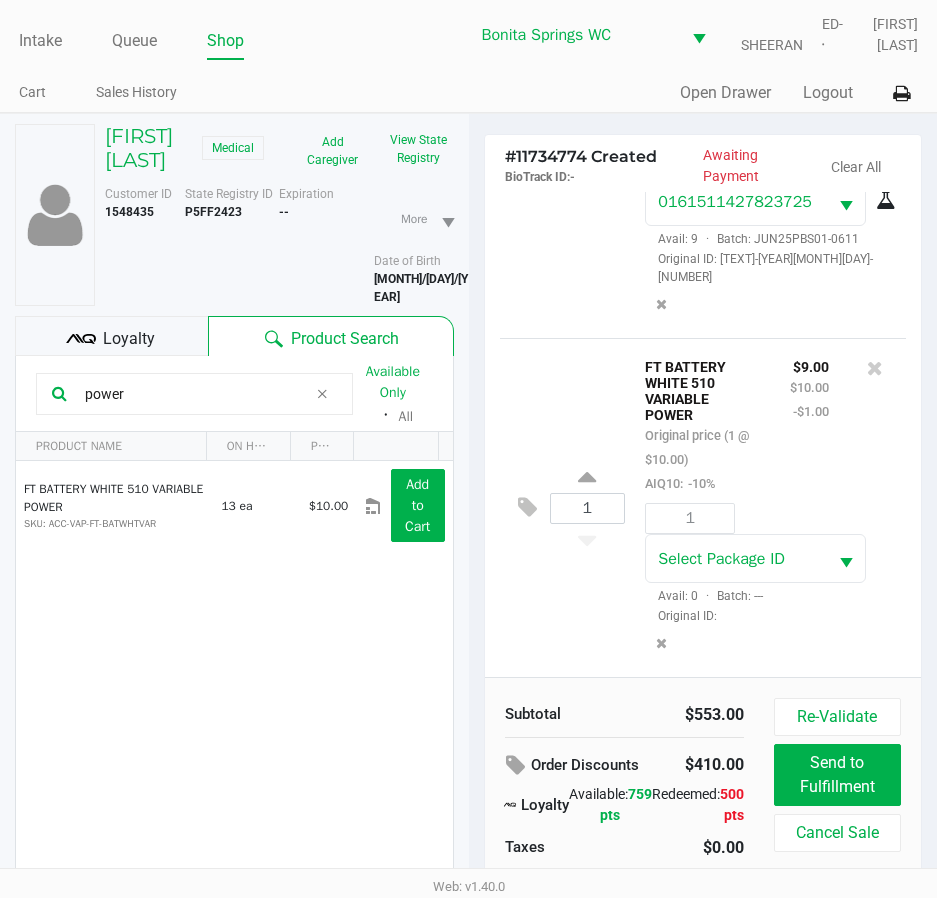 scroll, scrollTop: 2519, scrollLeft: 0, axis: vertical 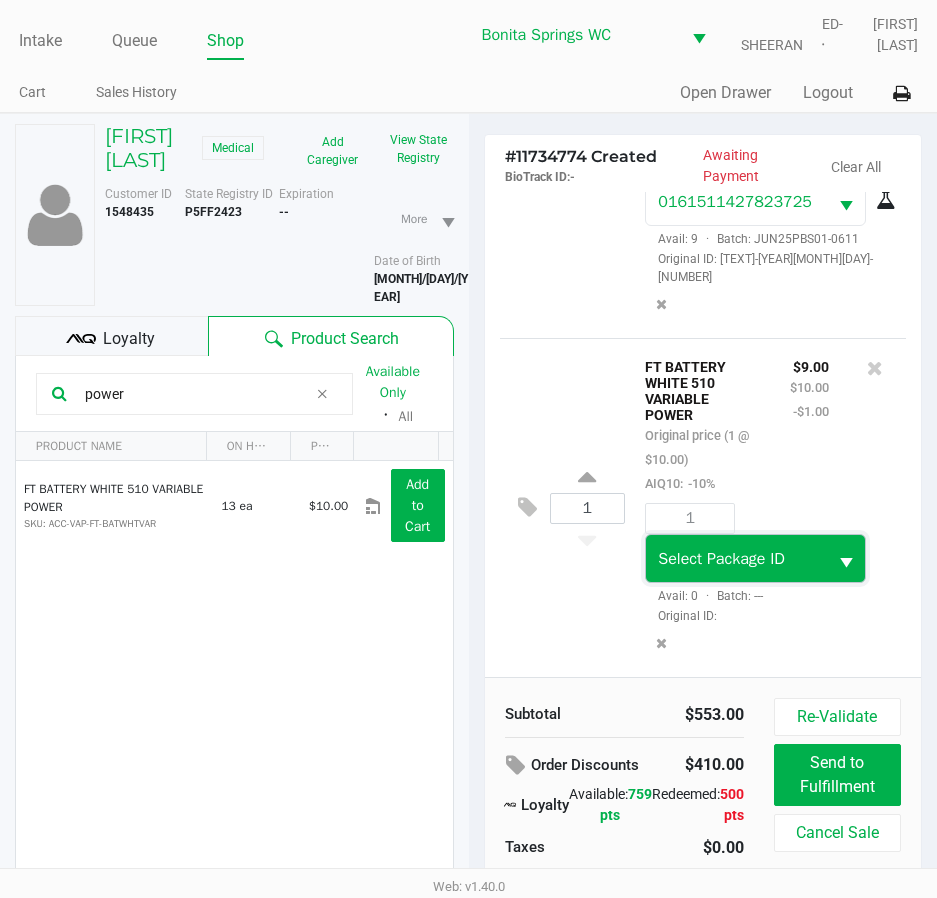 click on "Select Package ID" at bounding box center [736, 558] 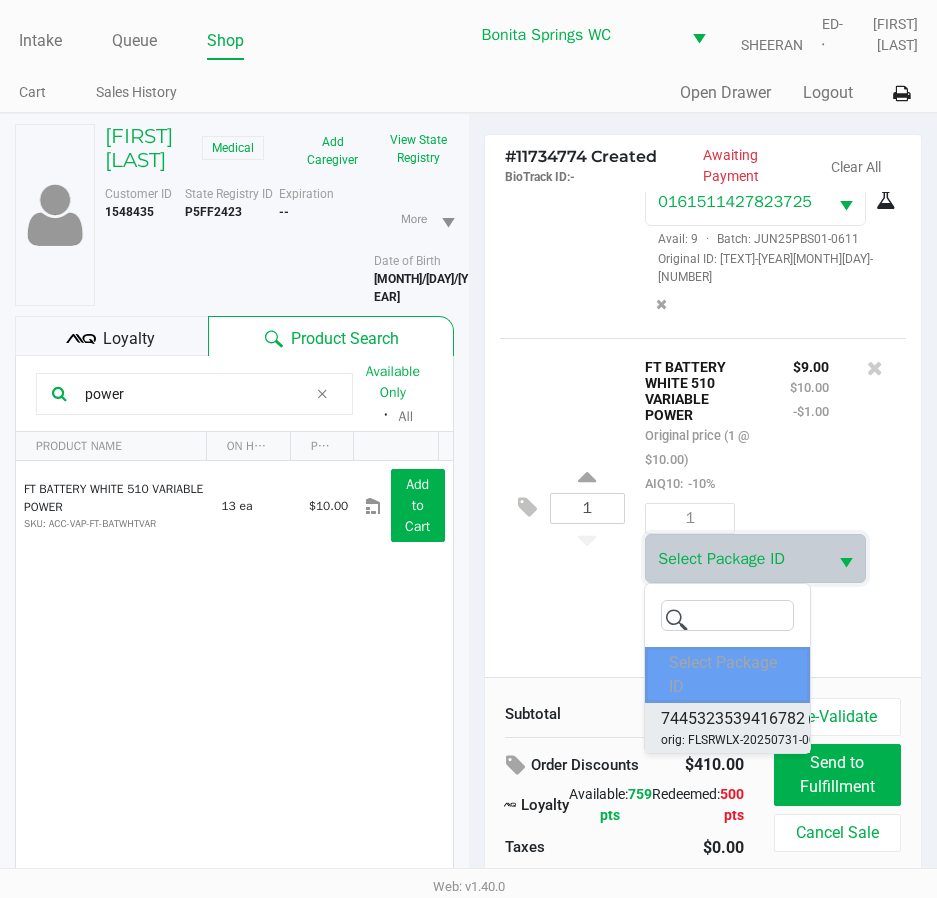 click on "7445323539416782" at bounding box center (733, 719) 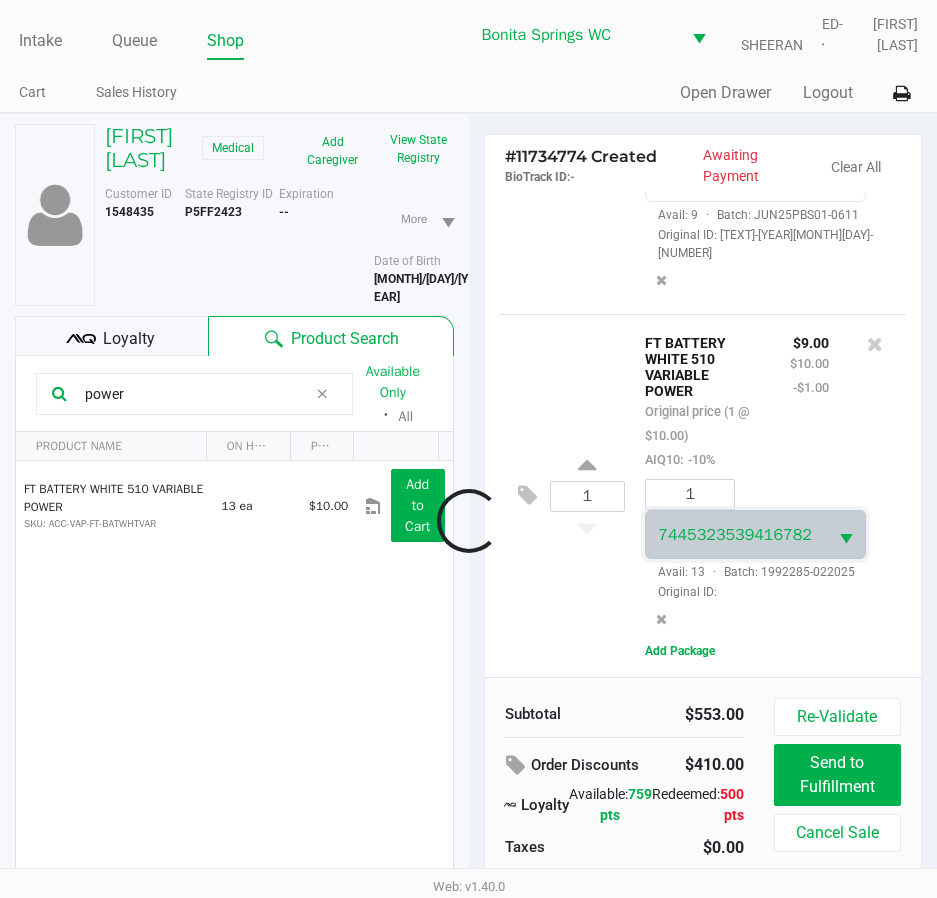 scroll, scrollTop: 2519, scrollLeft: 0, axis: vertical 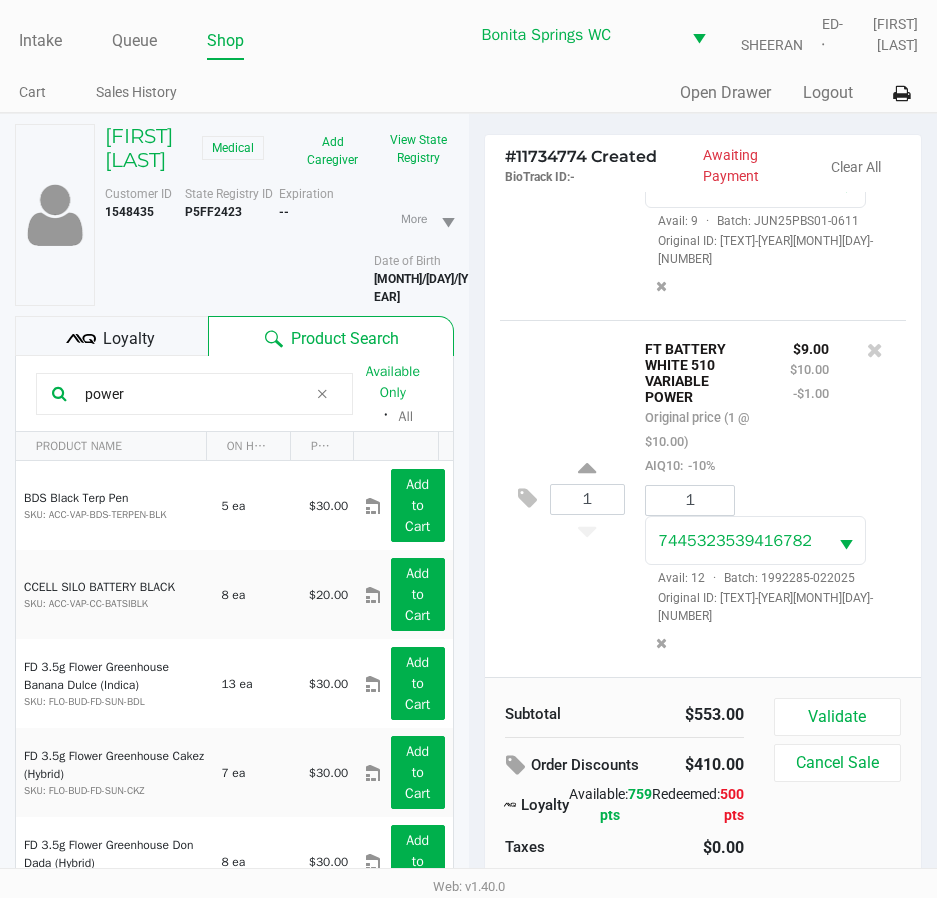 click on "1  FT BATTERY WHITE 510 VARIABLE POWER   Original price (1 @ $10.00)  AIQ10:  -10% $9.00 $10.00 -$1.00 1 7445323539416782  Avail: 12  ·  Batch: 1992285-022025   Original ID: FLSRWLX-20250731-007" 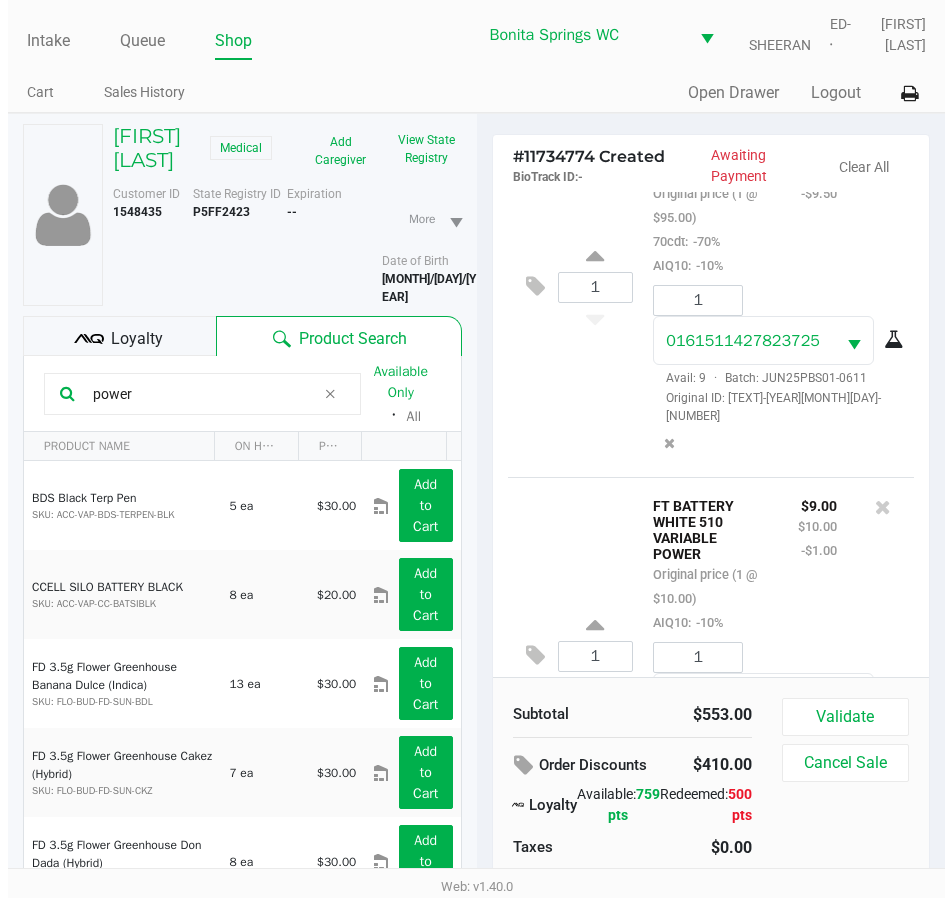 scroll, scrollTop: 2519, scrollLeft: 0, axis: vertical 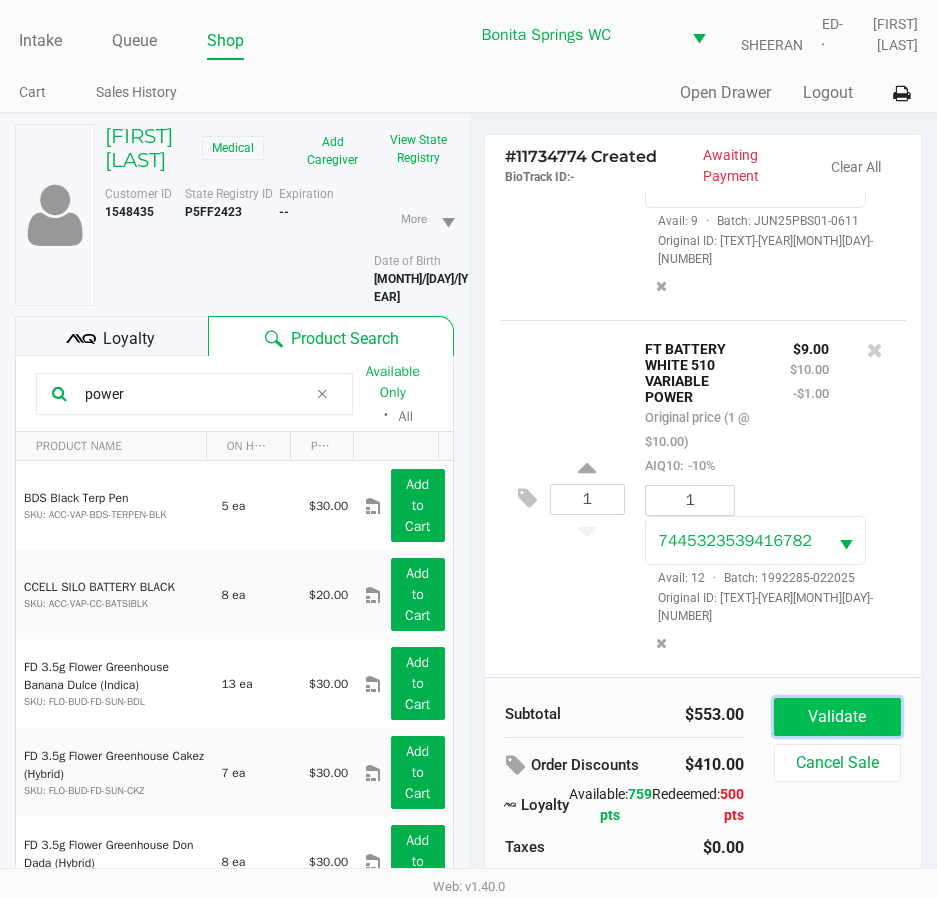 click on "Validate" 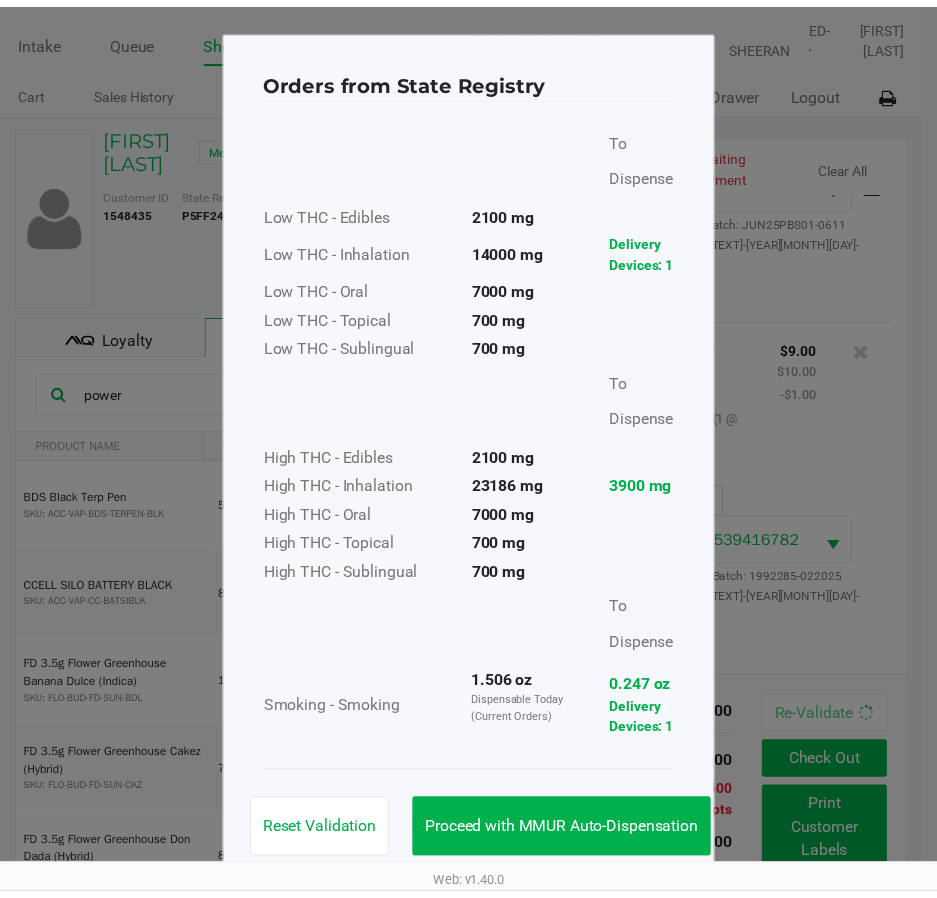 scroll, scrollTop: 25, scrollLeft: 0, axis: vertical 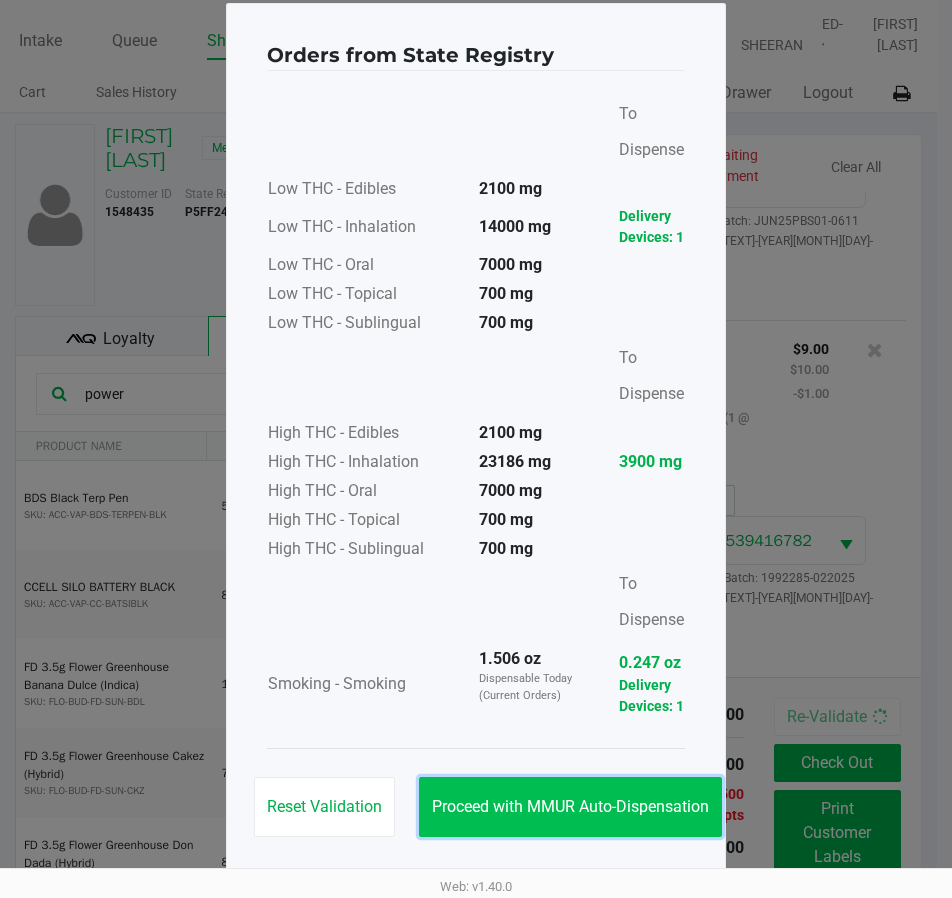 click on "Proceed with MMUR Auto-Dispensation" 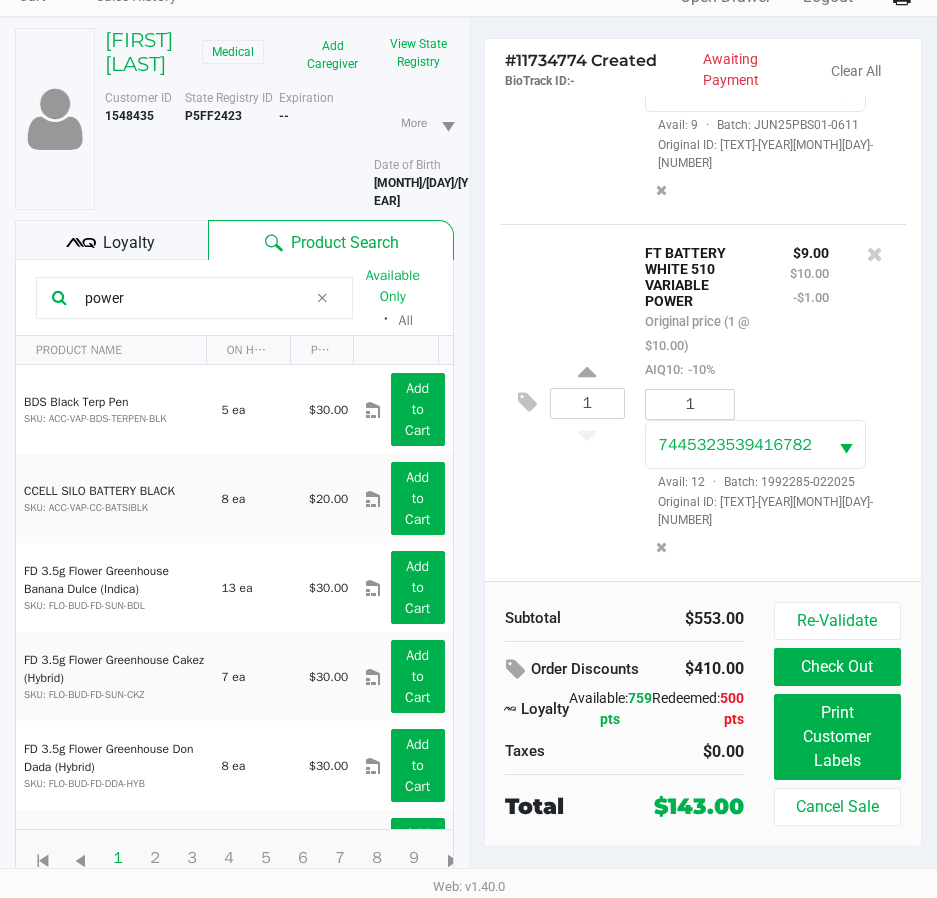 scroll, scrollTop: 104, scrollLeft: 0, axis: vertical 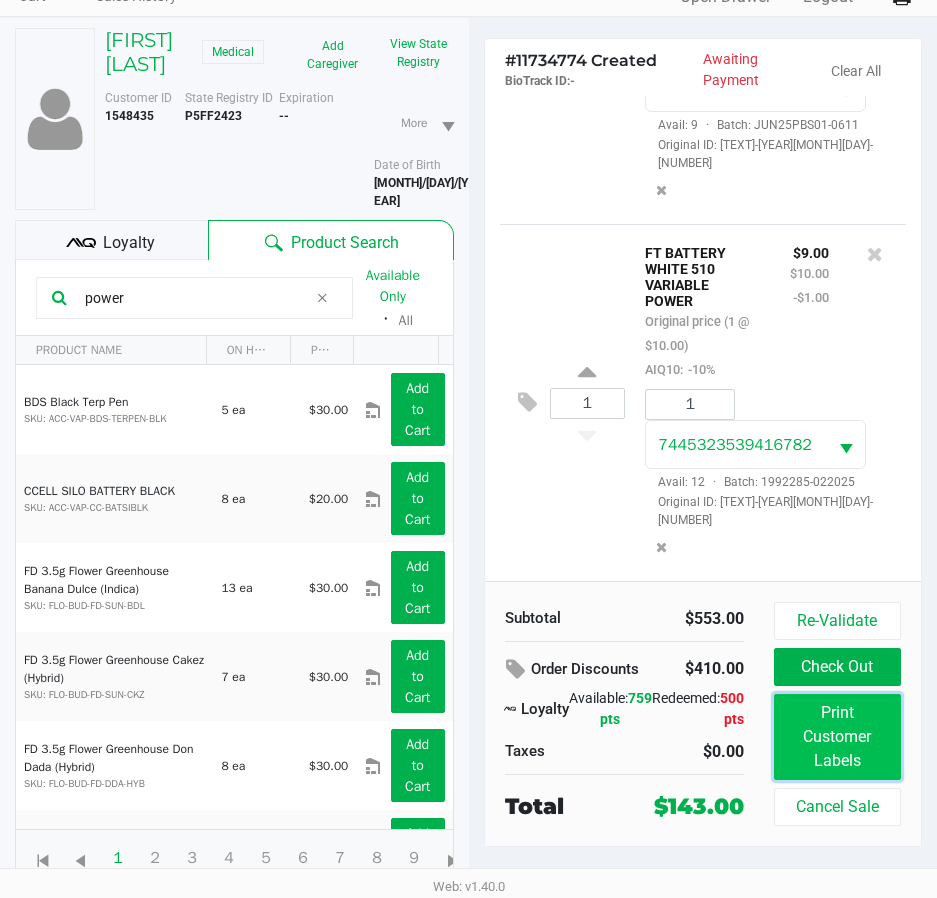 click on "Print Customer Labels" 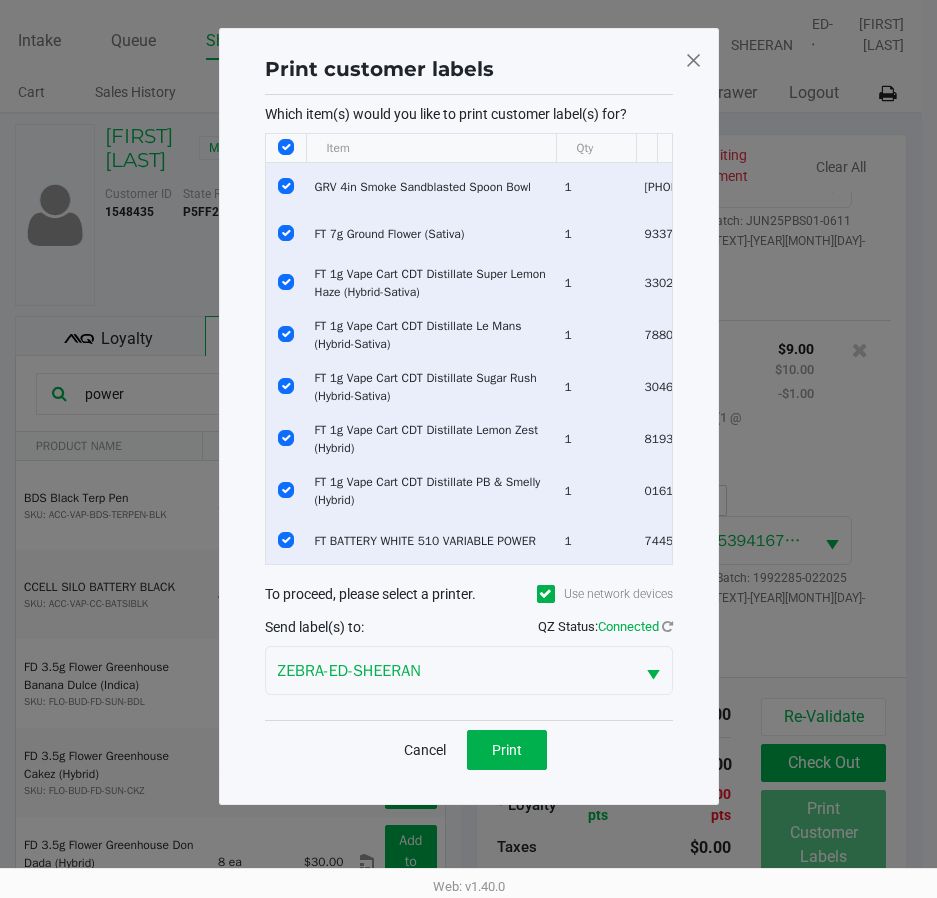 scroll, scrollTop: 0, scrollLeft: 0, axis: both 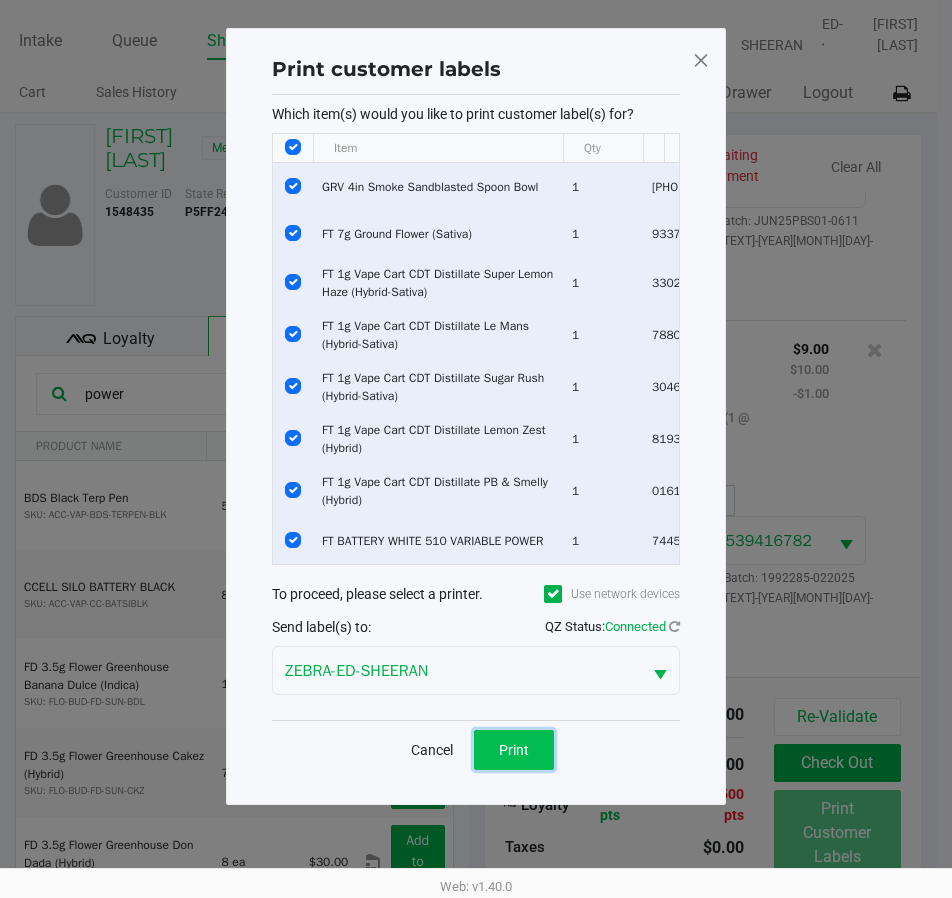 click on "Print" 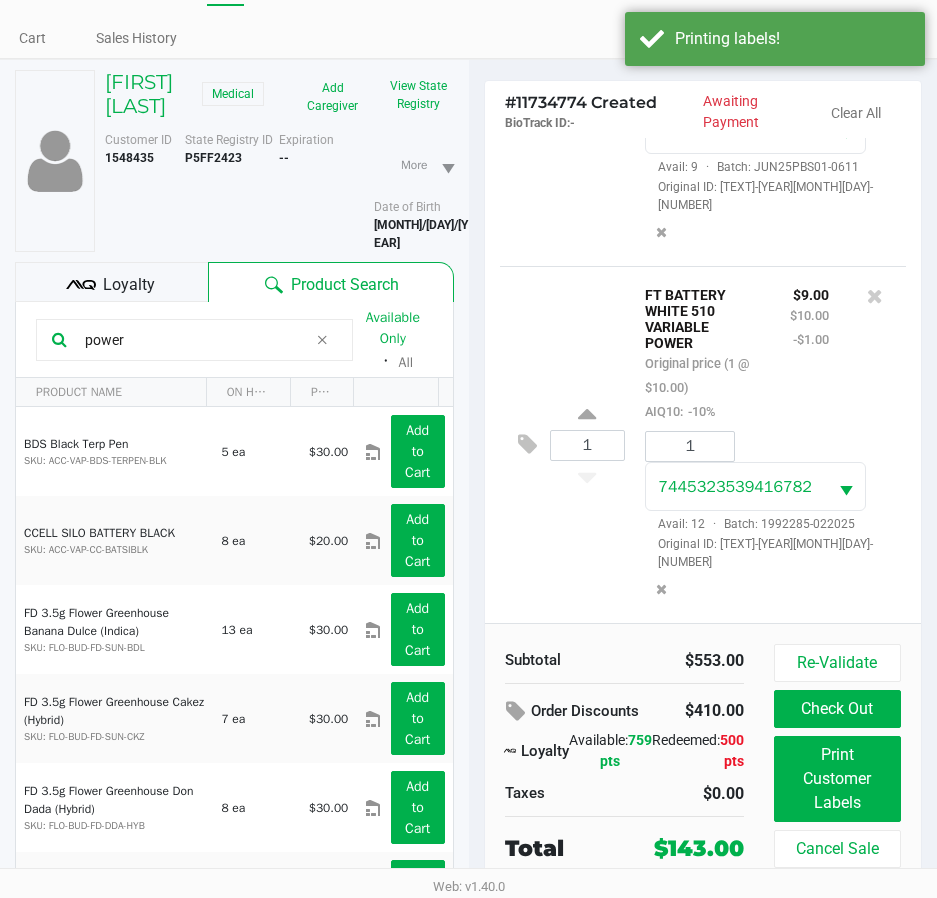 scroll, scrollTop: 104, scrollLeft: 0, axis: vertical 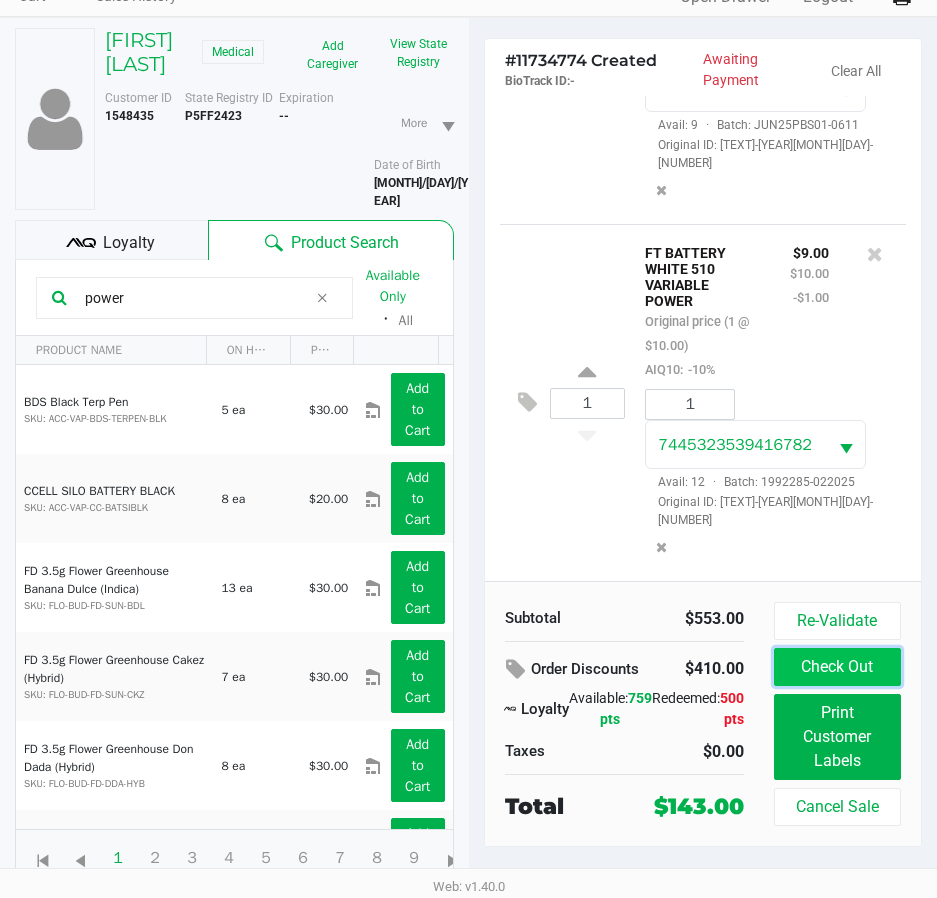 click on "Check Out" 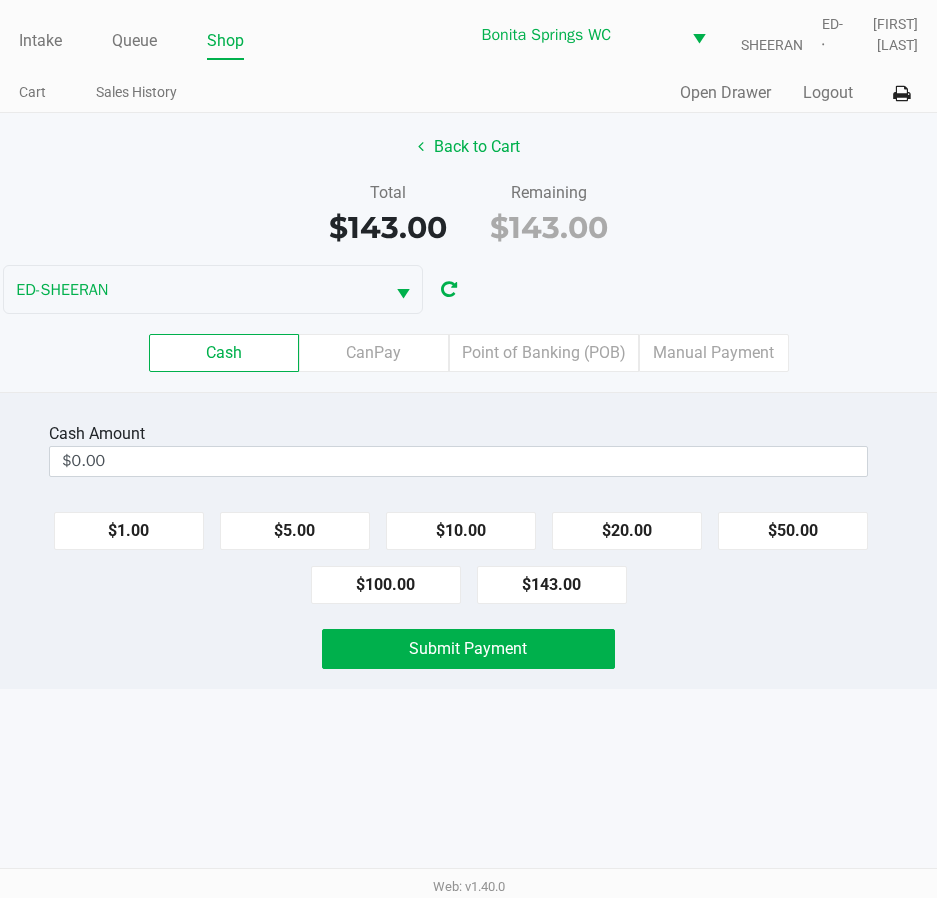 scroll, scrollTop: 0, scrollLeft: 0, axis: both 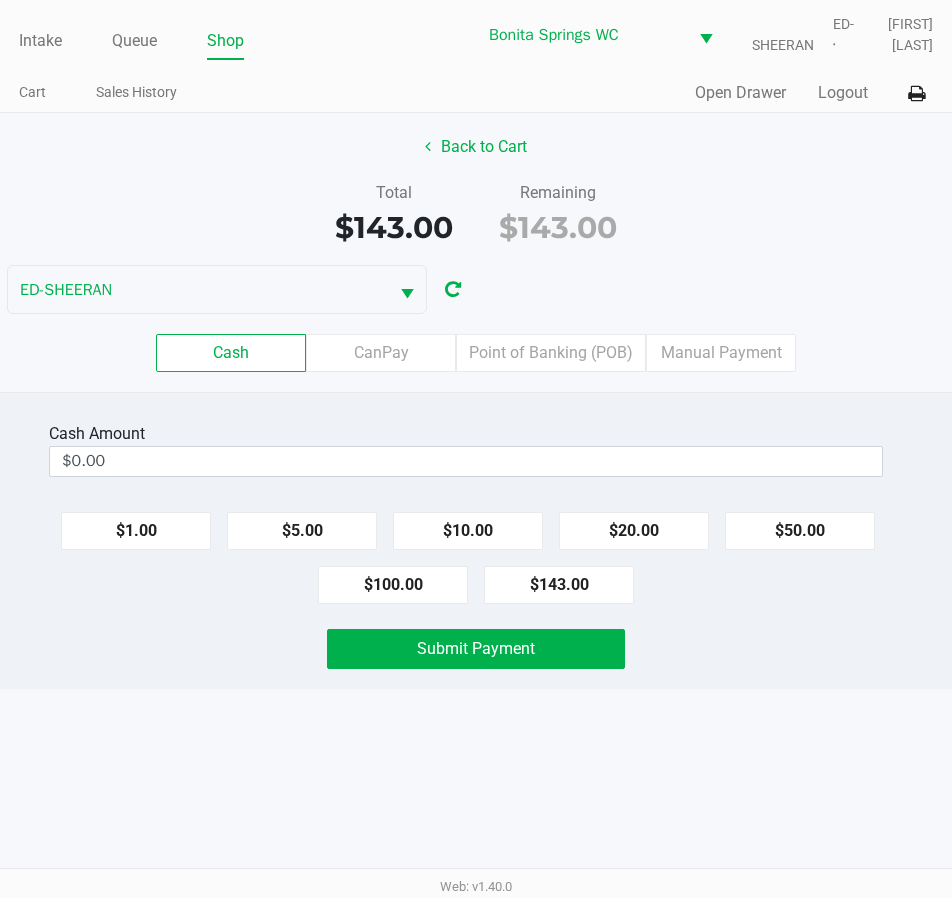 click on "Cash   CanPay   Point of Banking (POB)   Manual Payment" 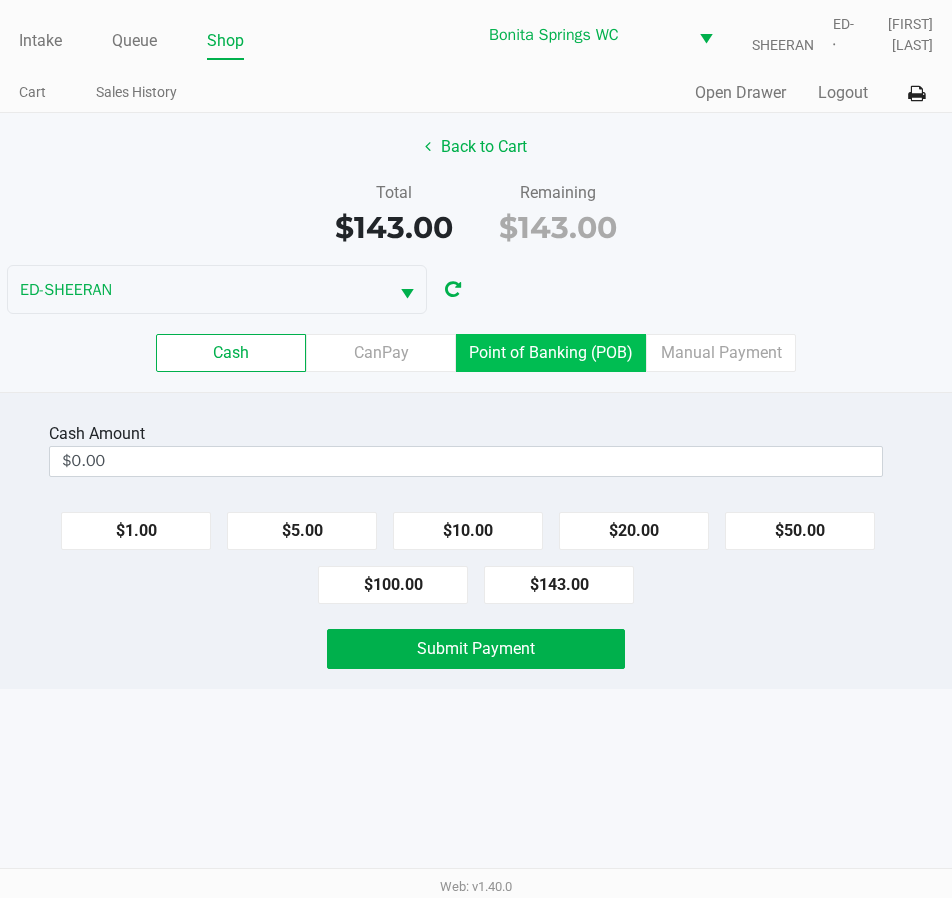 click on "Point of Banking (POB)" 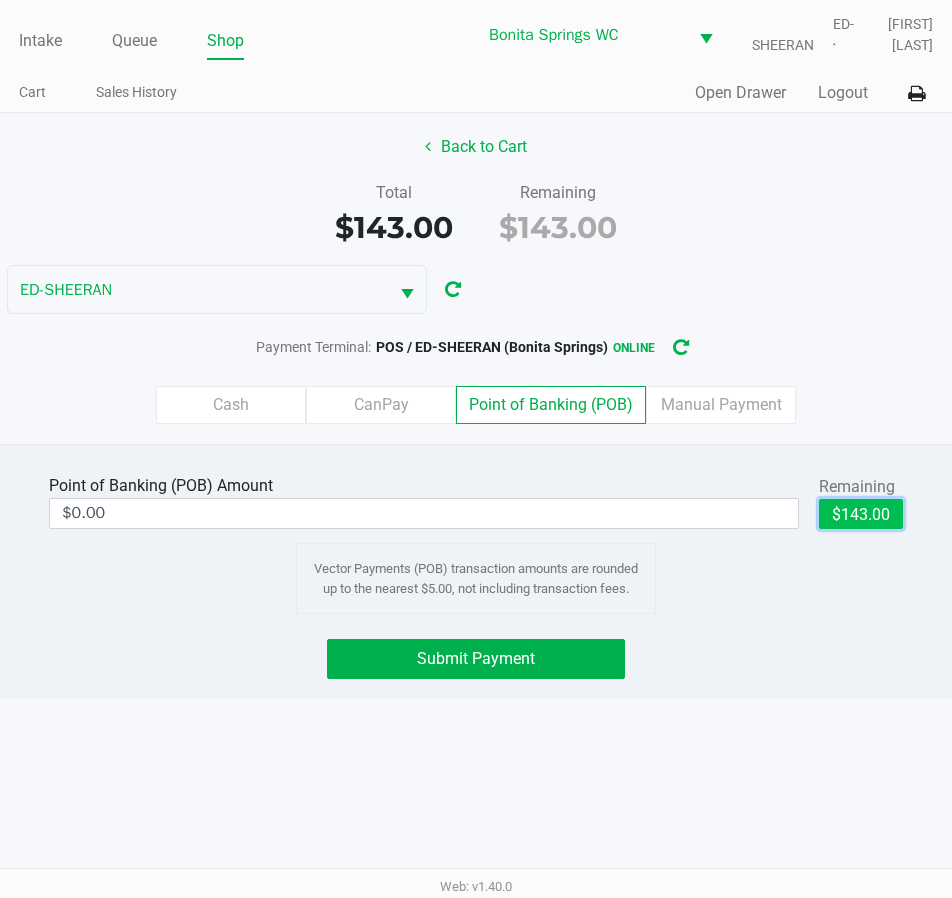 click on "$143.00" 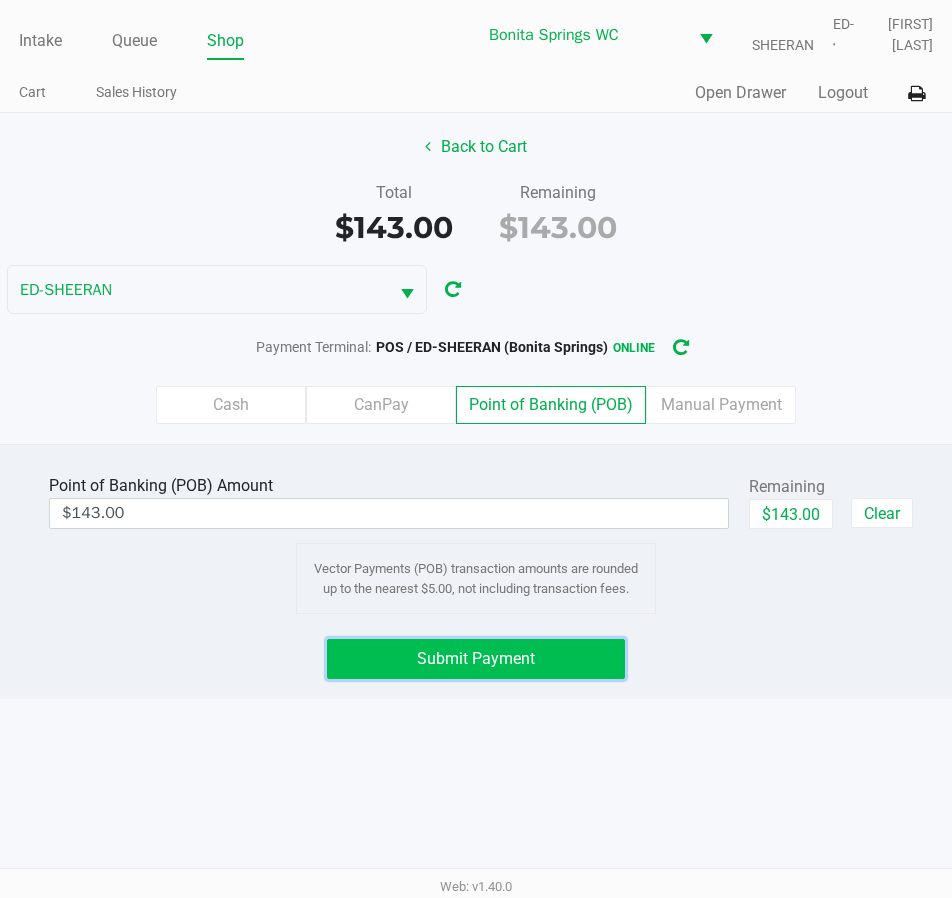 click on "Submit Payment" 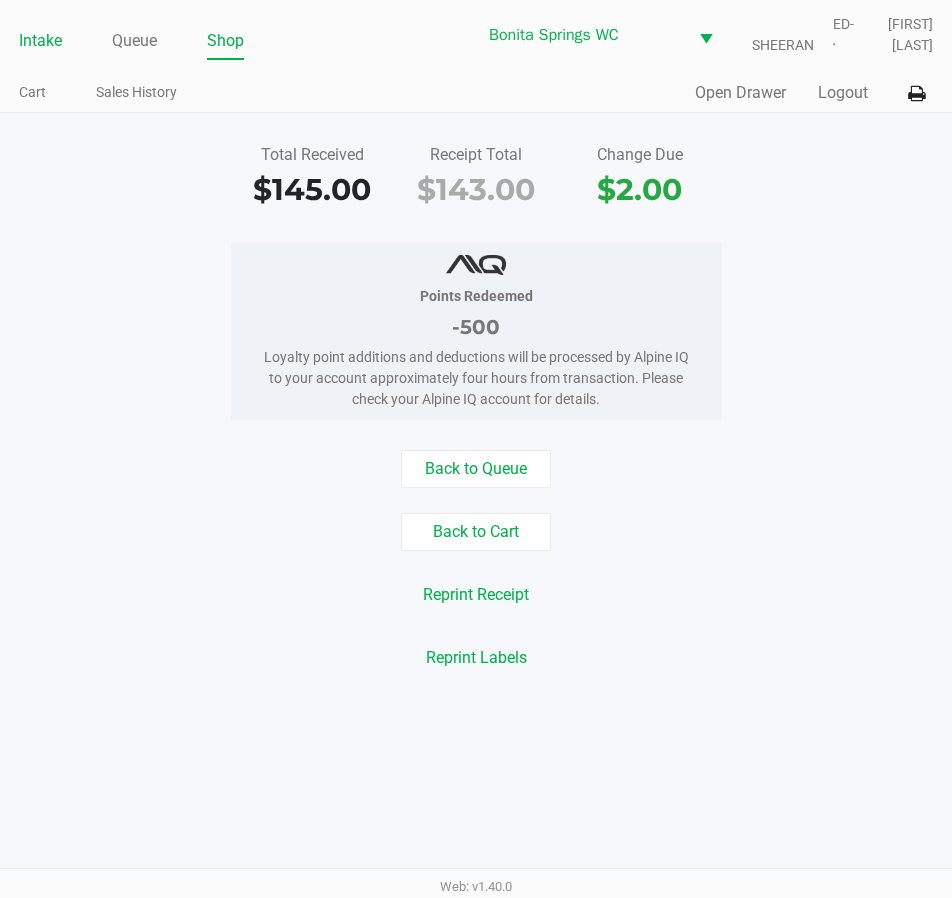 click on "Intake" 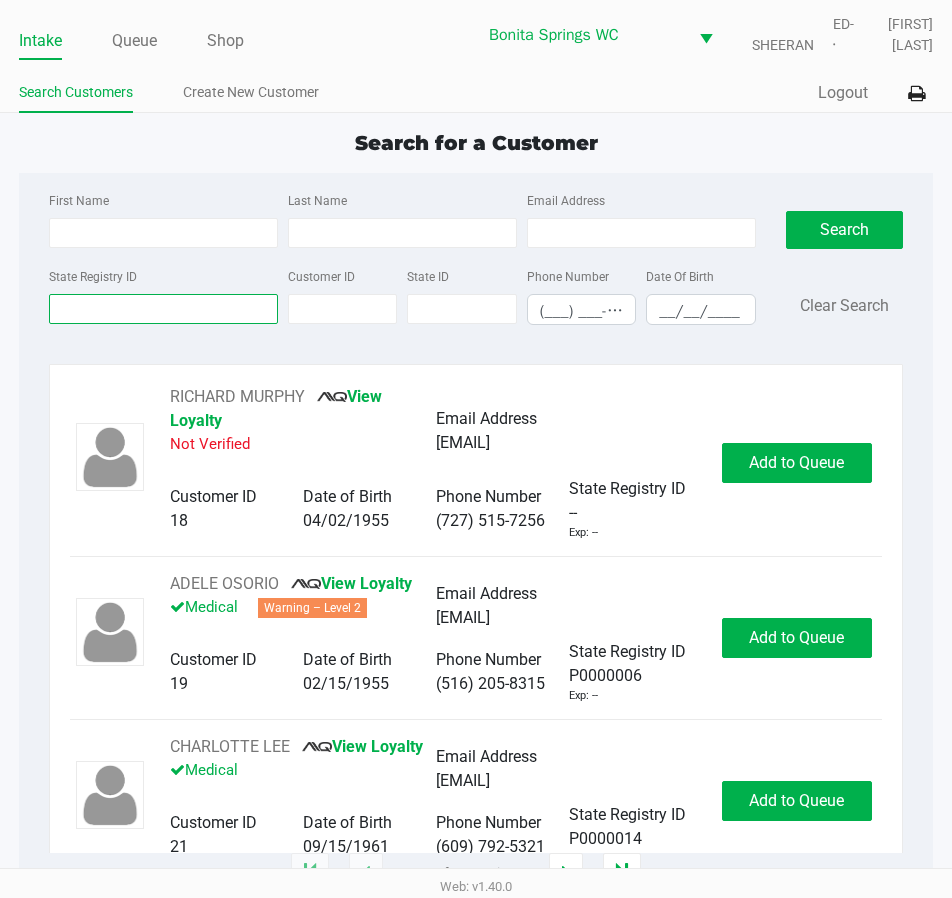 click on "State Registry ID" at bounding box center (163, 309) 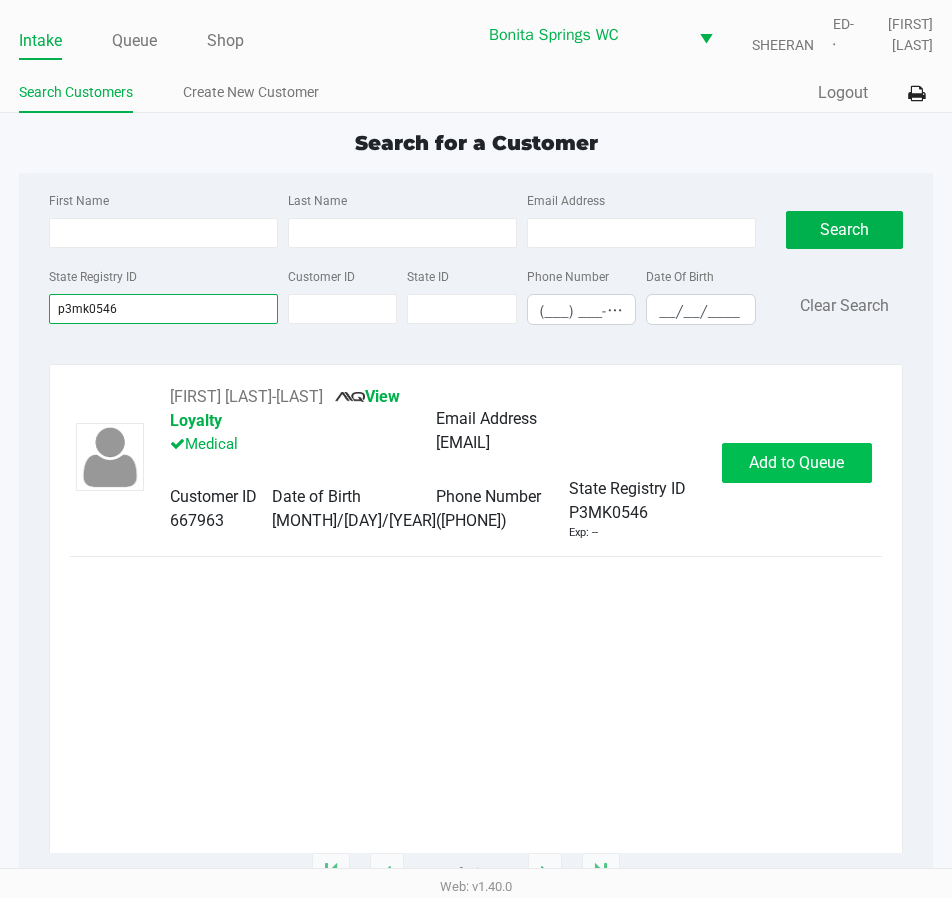 type on "p3mk0546" 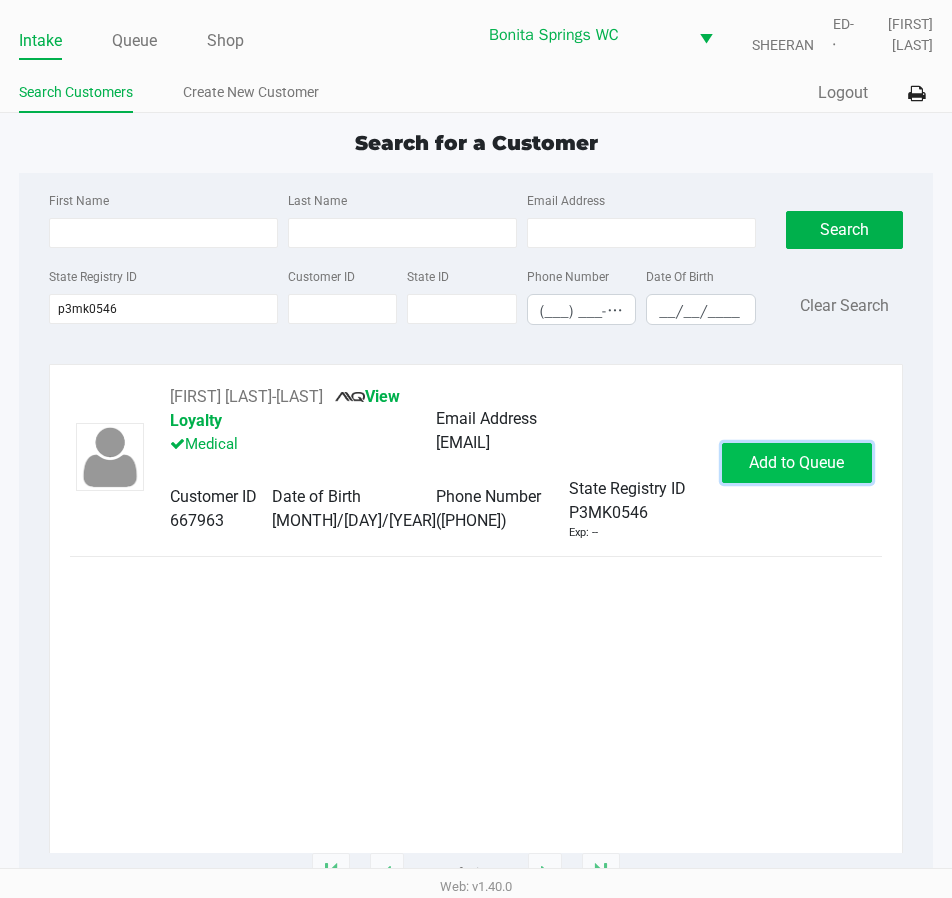 click on "Add to Queue" 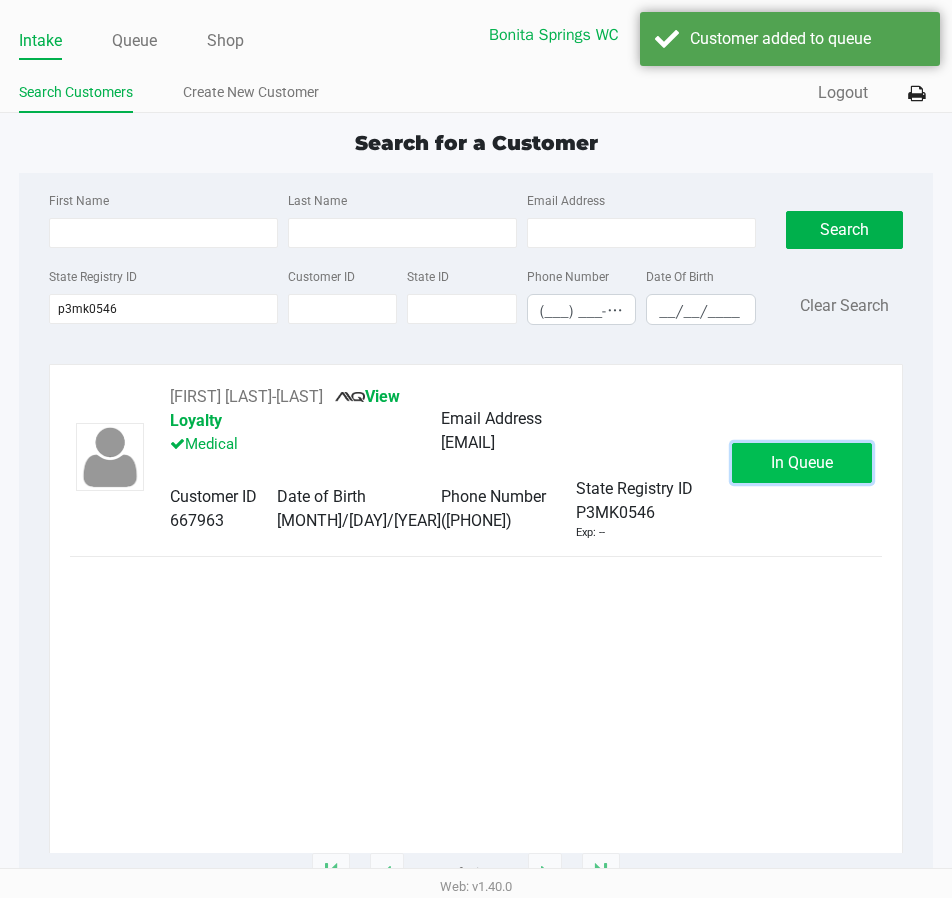 click on "In Queue" 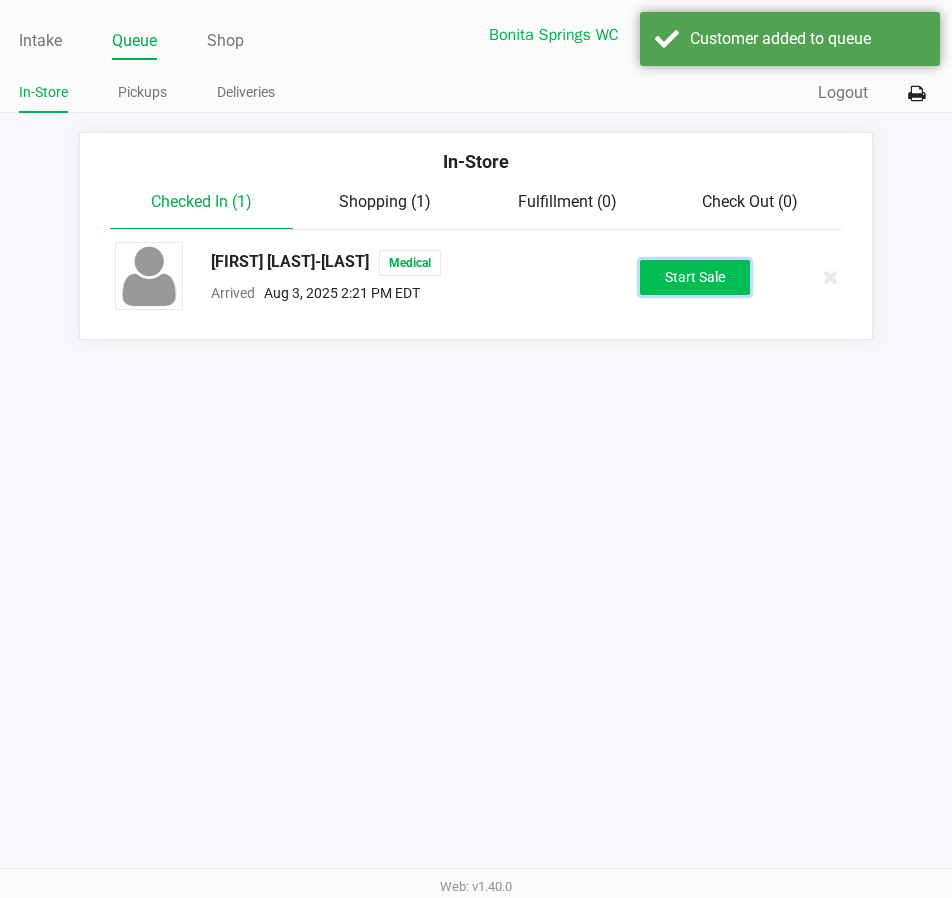 click on "Start Sale" 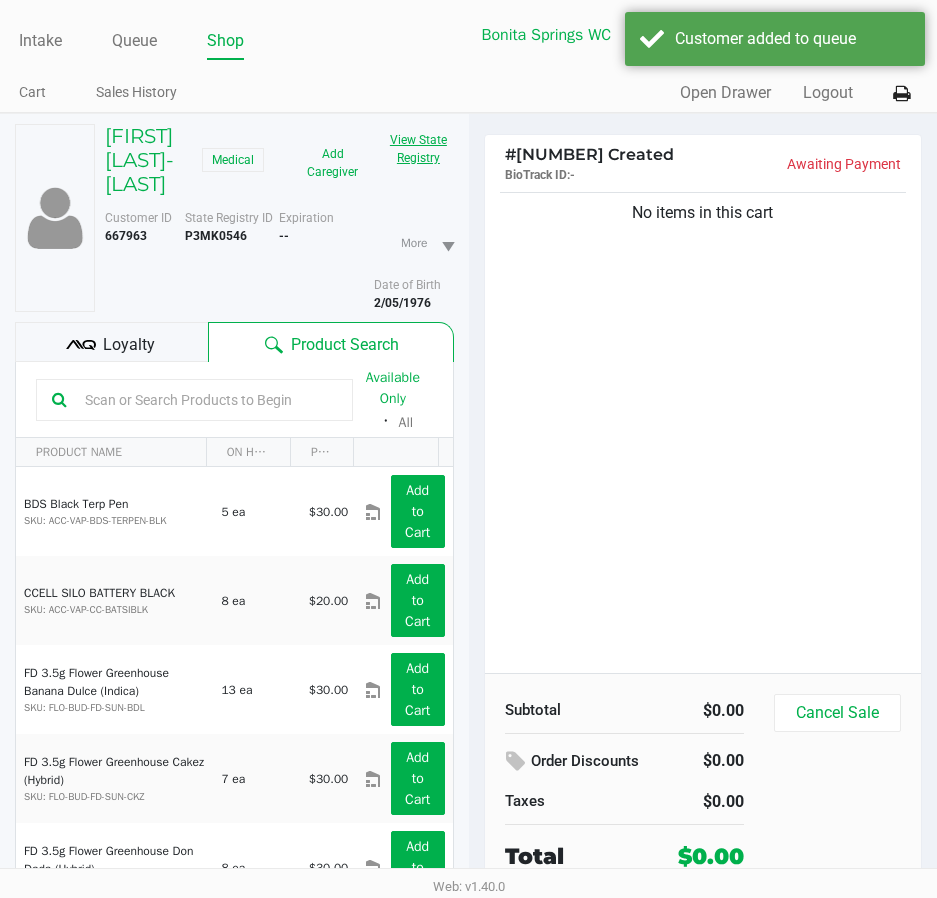 click on "View State Registry" 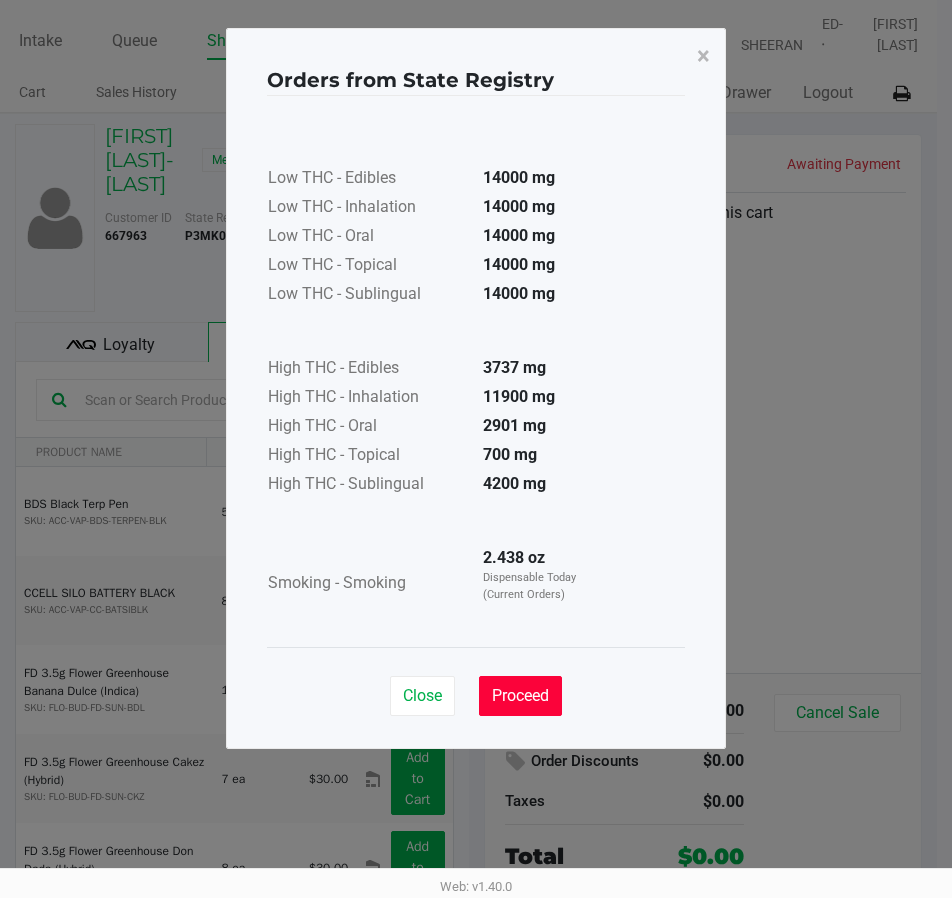 click on "Proceed" 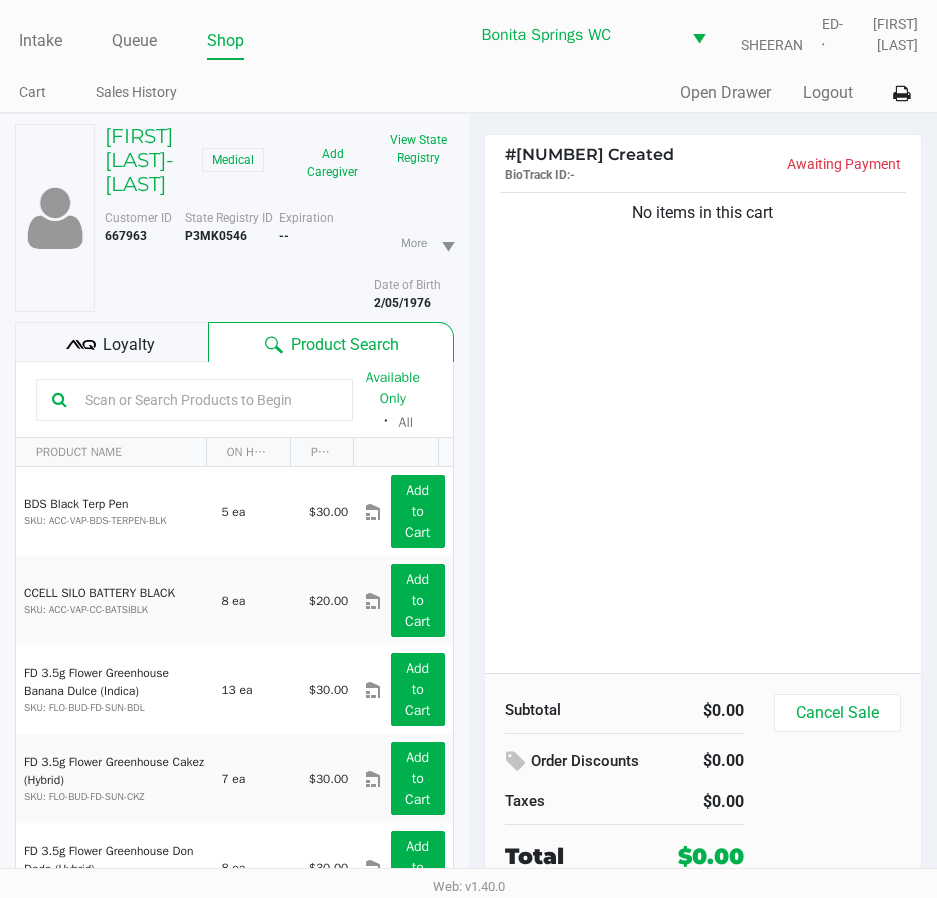 click on "No items in this cart" 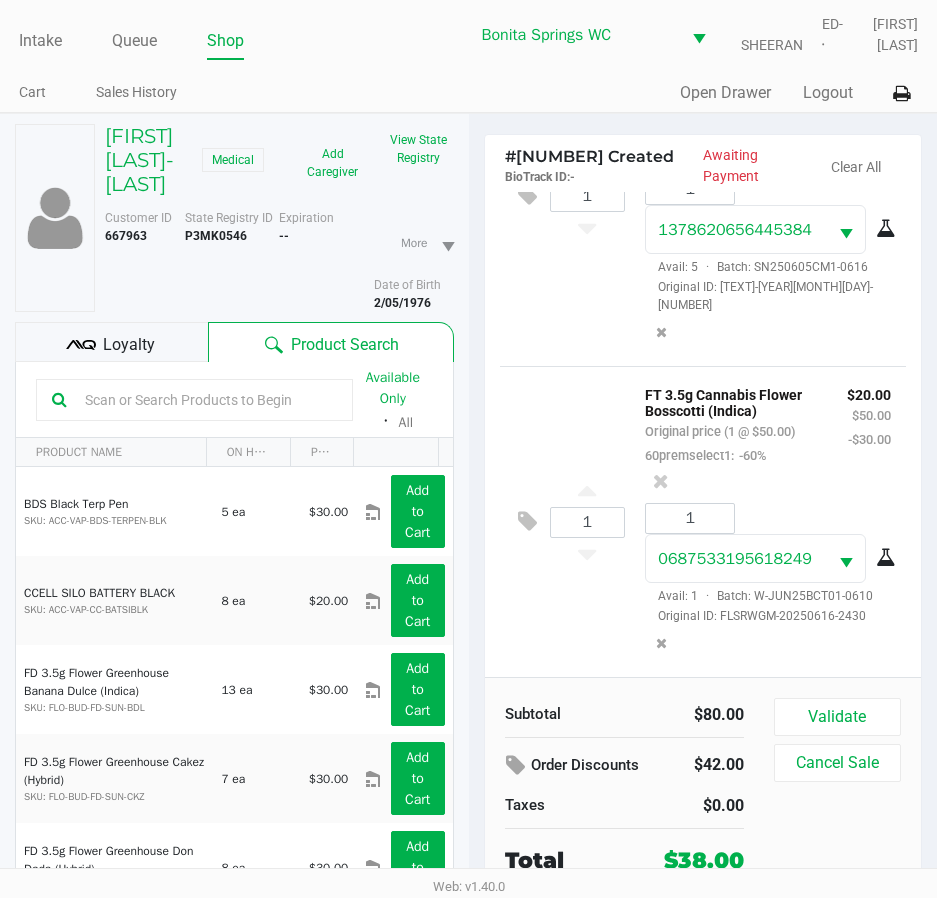 scroll, scrollTop: 225, scrollLeft: 0, axis: vertical 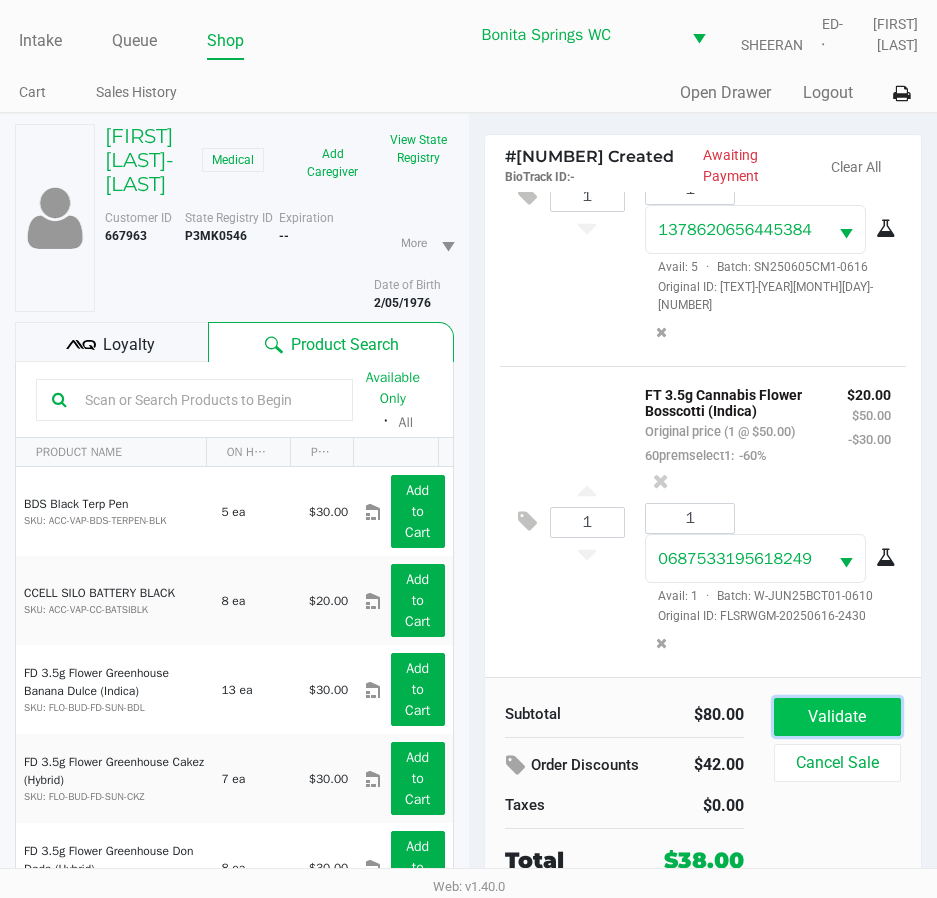 click on "Validate" 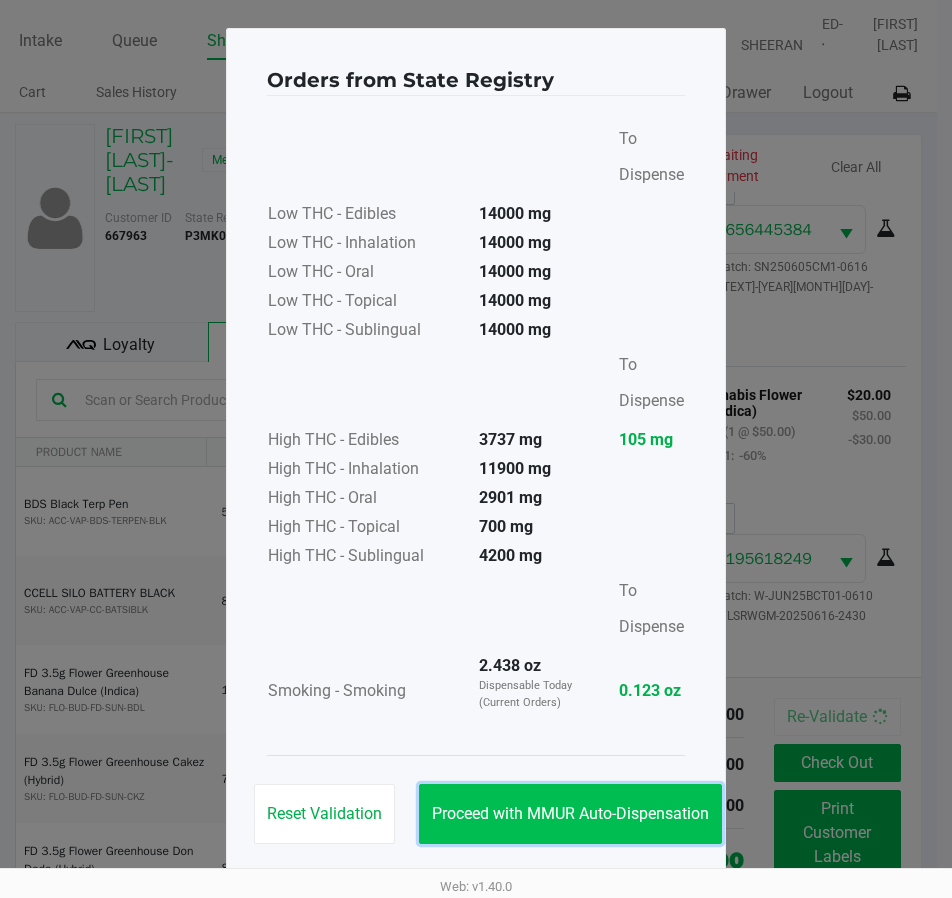 click on "Proceed with MMUR Auto-Dispensation" 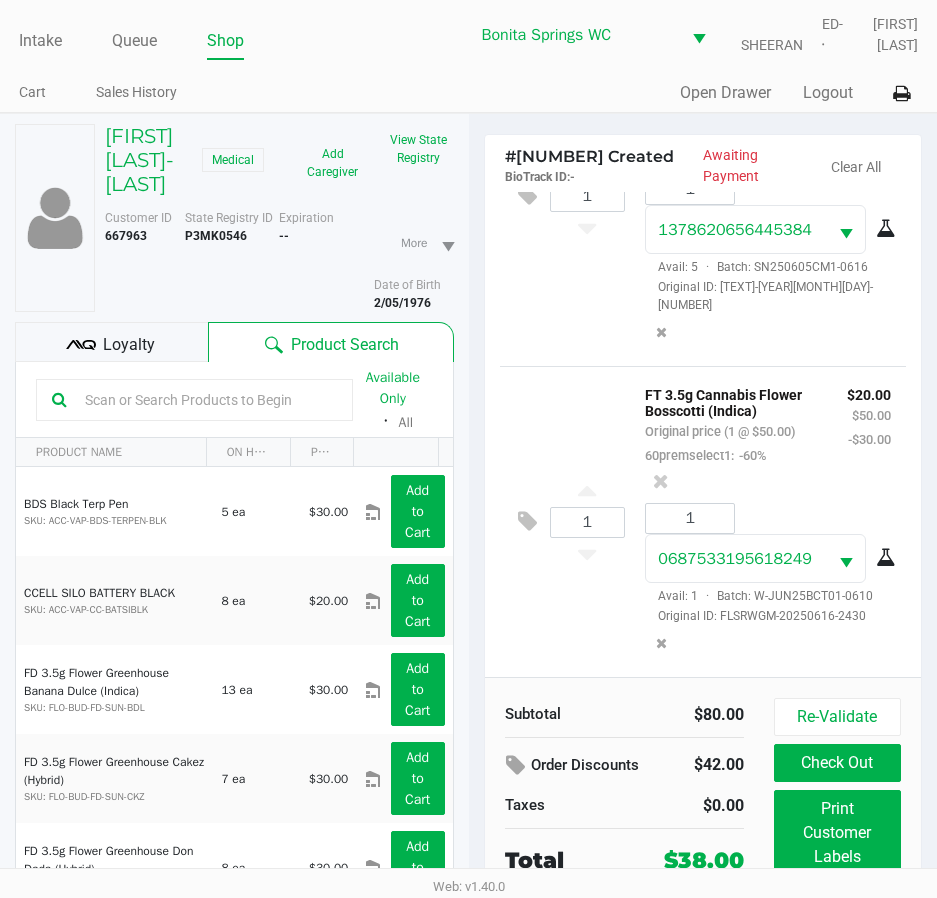 click on "Loyalty" 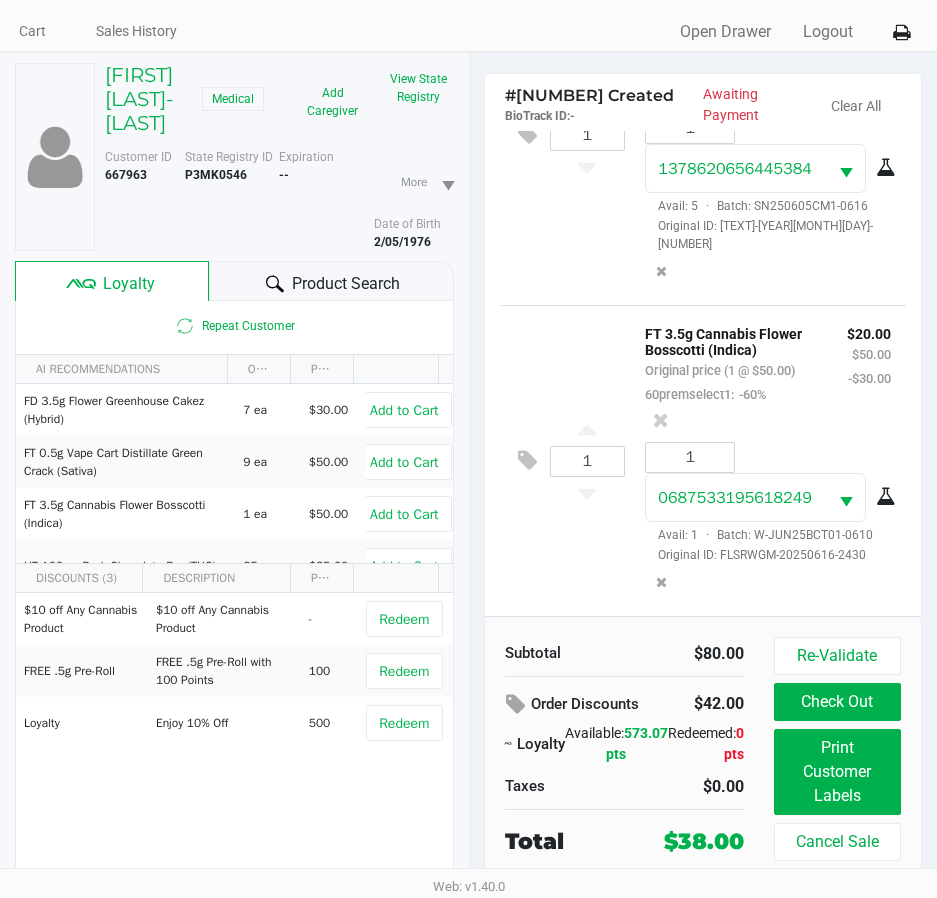 scroll, scrollTop: 128, scrollLeft: 0, axis: vertical 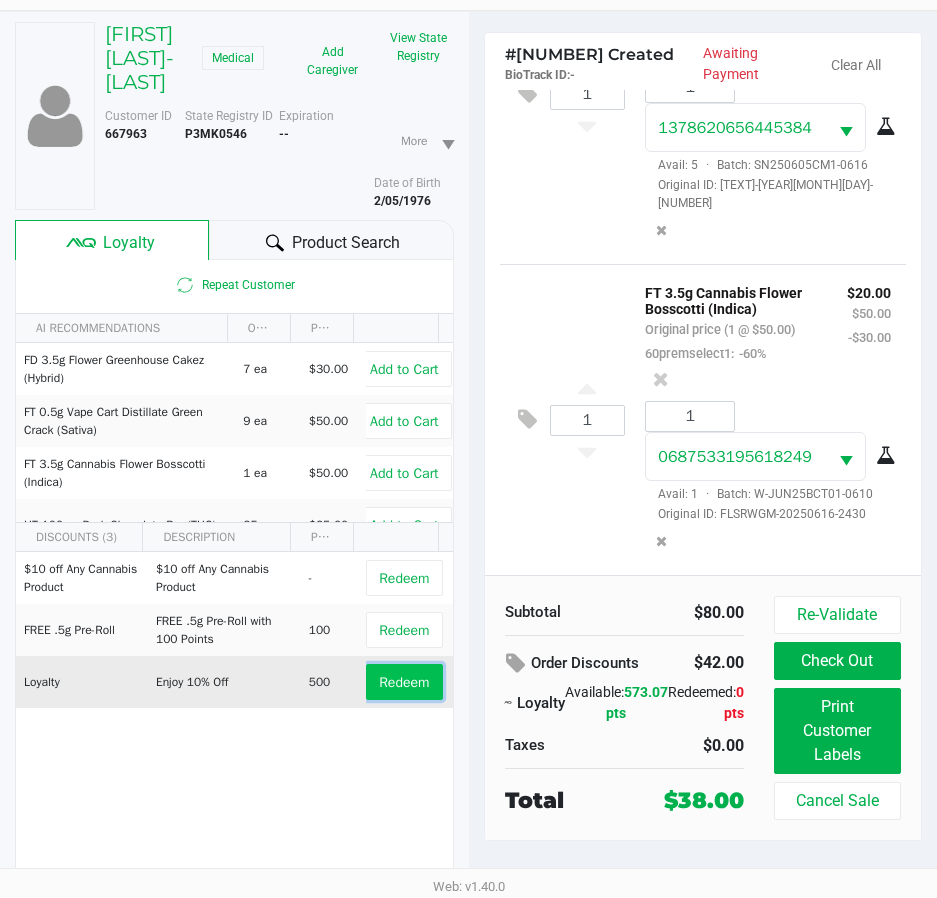 click on "Redeem" 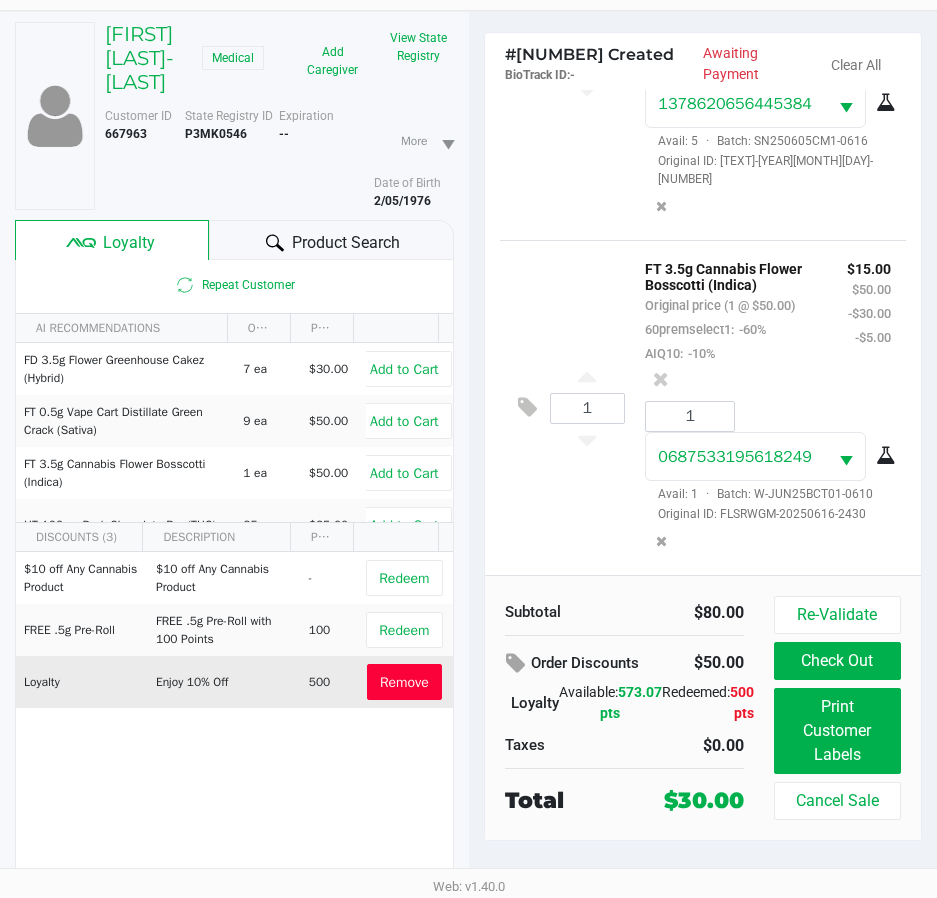 scroll, scrollTop: 273, scrollLeft: 0, axis: vertical 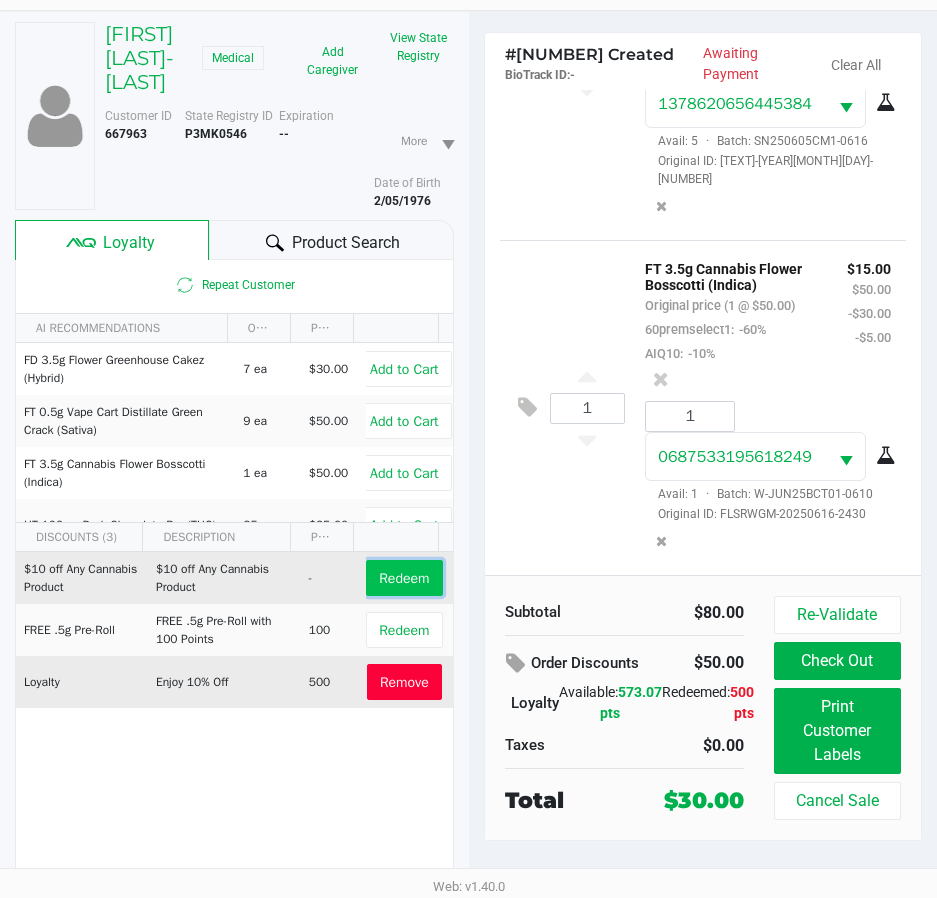 drag, startPoint x: 400, startPoint y: 581, endPoint x: 425, endPoint y: 589, distance: 26.24881 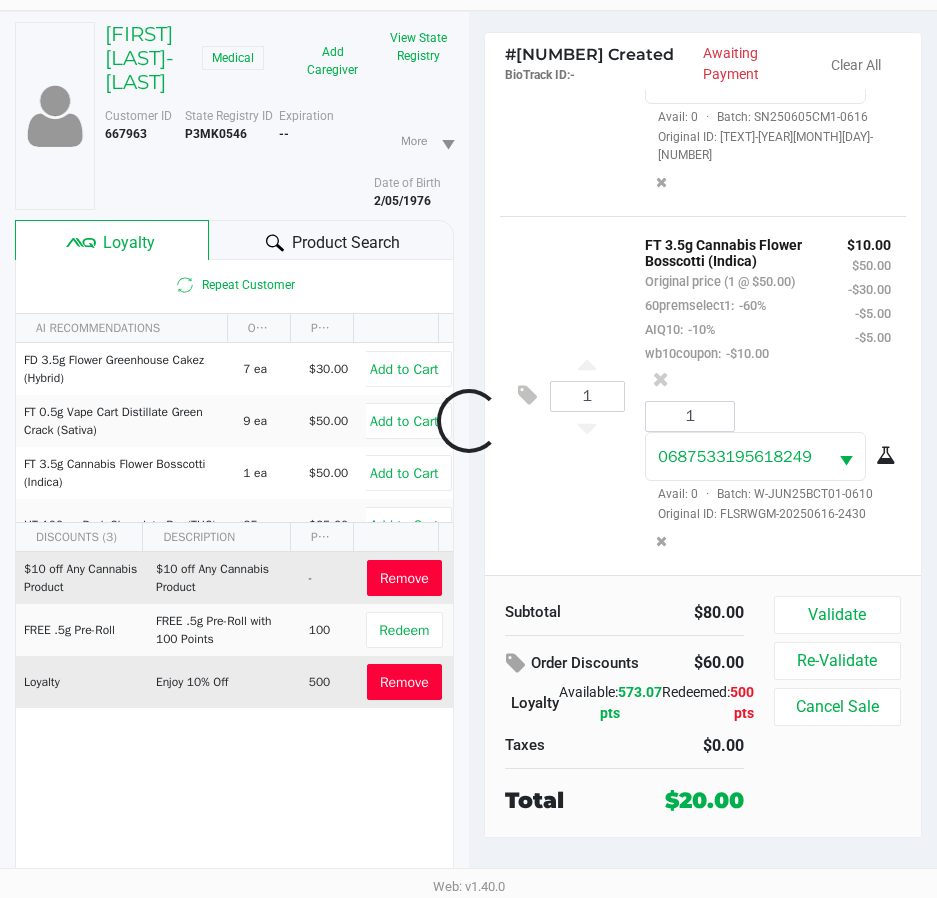 scroll, scrollTop: 369, scrollLeft: 0, axis: vertical 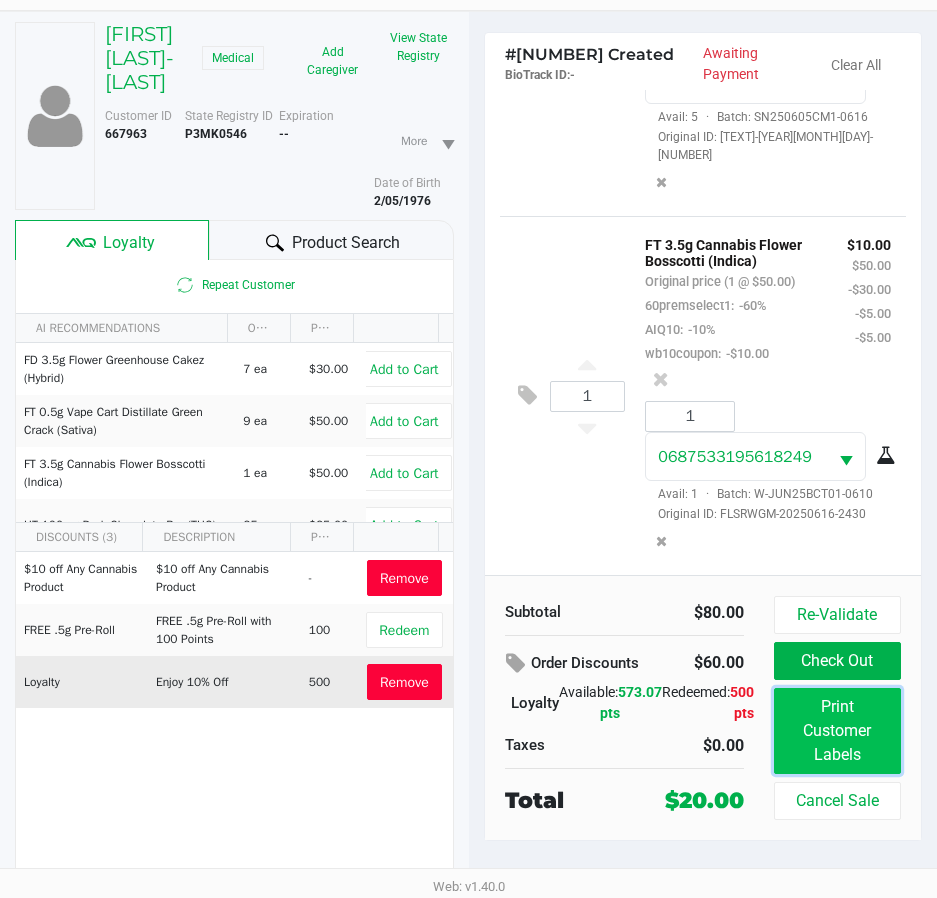 click on "Print Customer Labels" 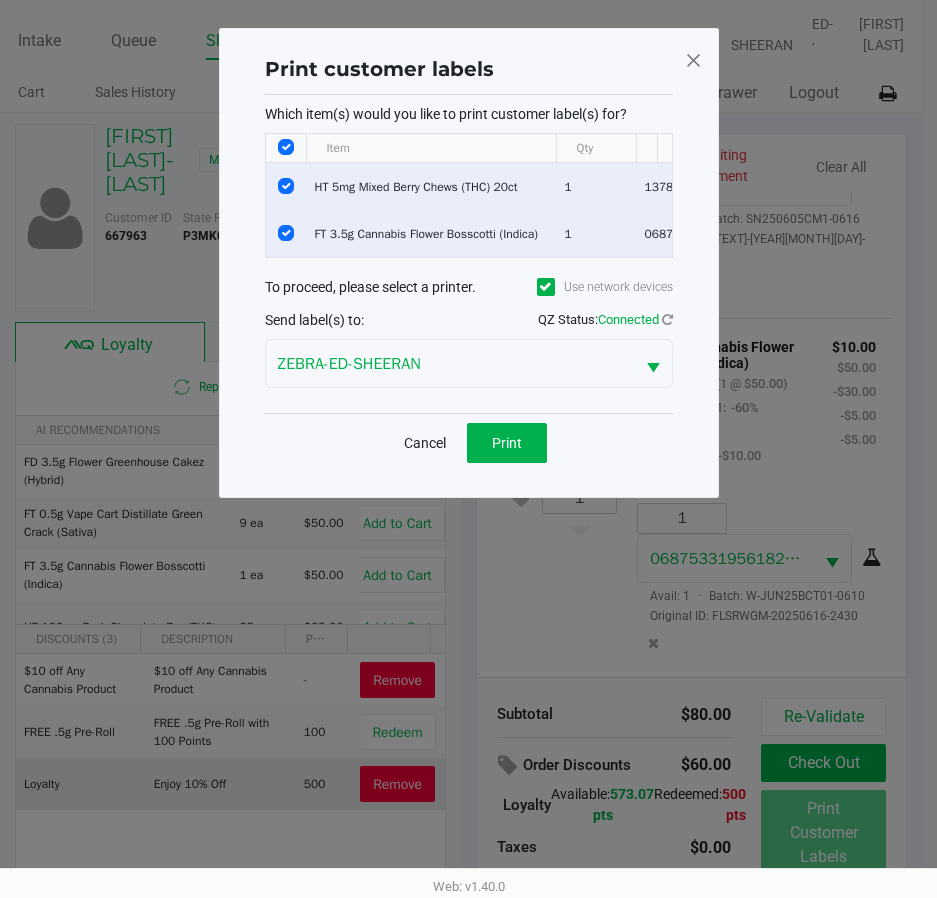 scroll, scrollTop: 0, scrollLeft: 0, axis: both 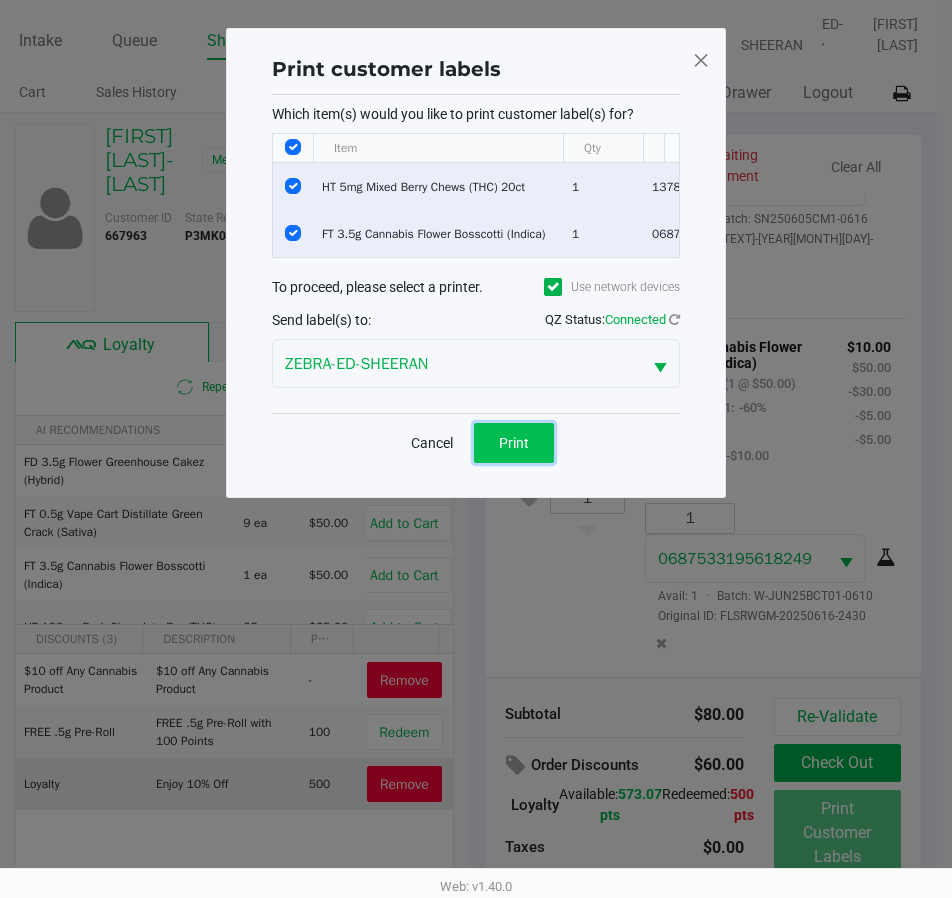 click on "Print" 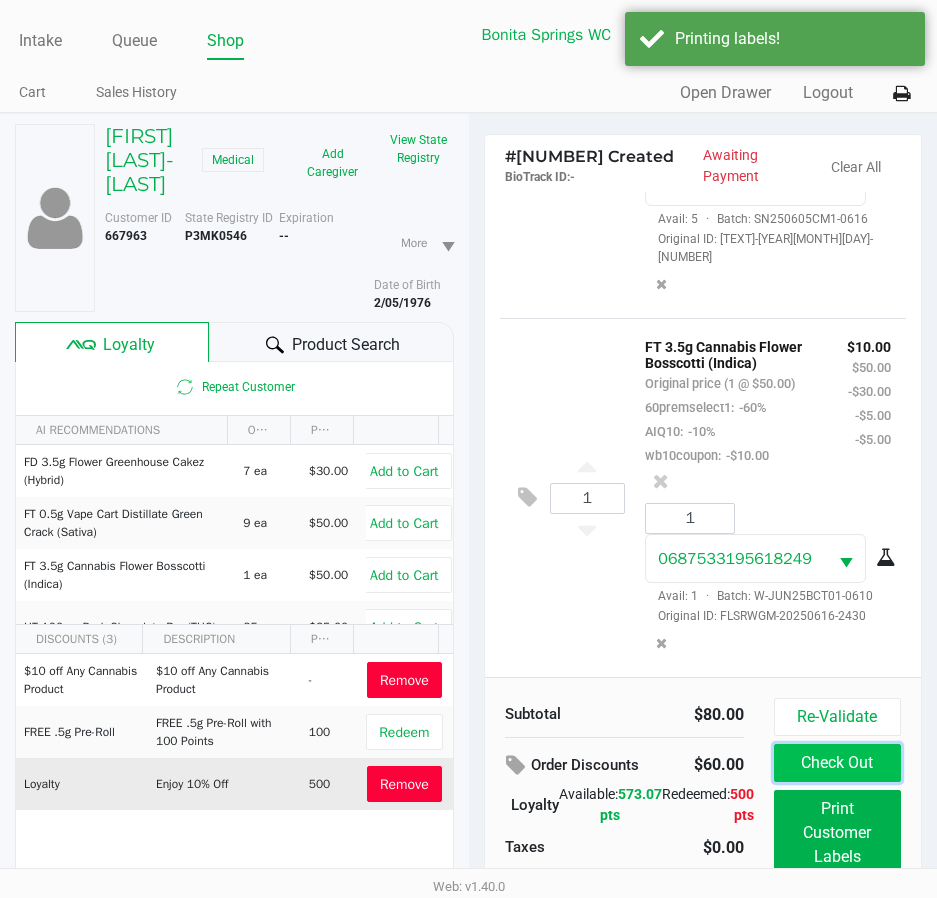 click on "Check Out" 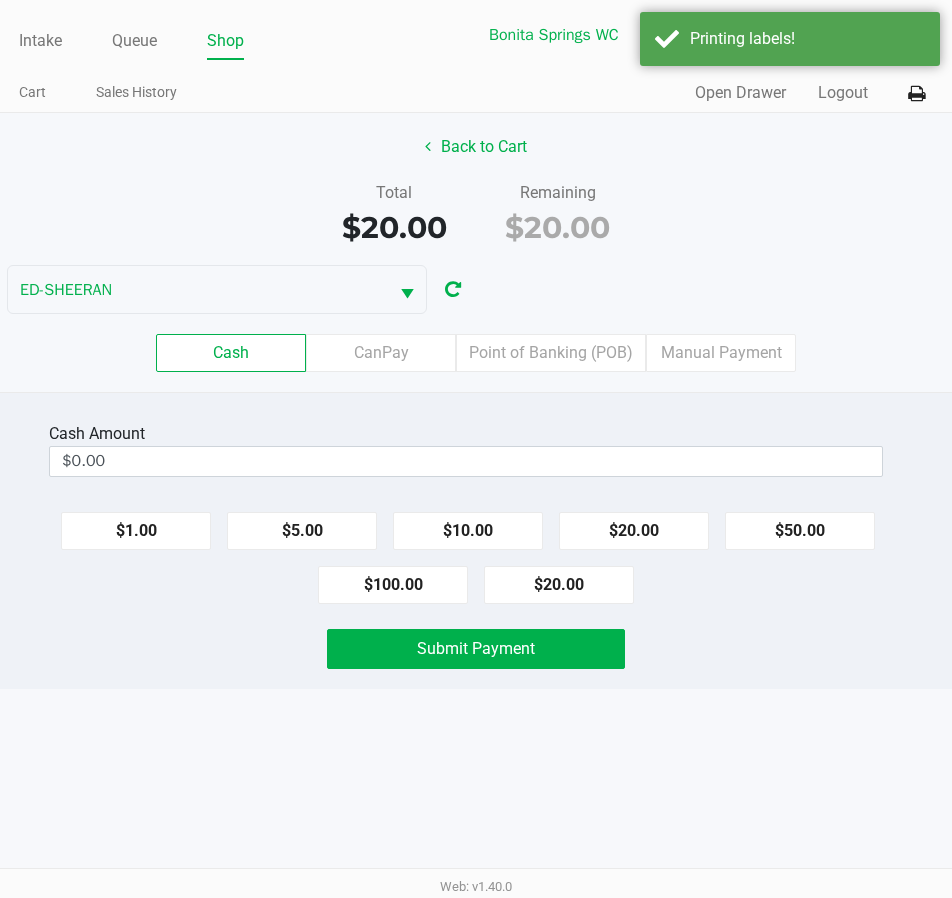 click on "Cash  Amount  $0.00  $1.00   $5.00   $10.00   $20.00   $50.00   $100.00   $20.00   Submit Payment" 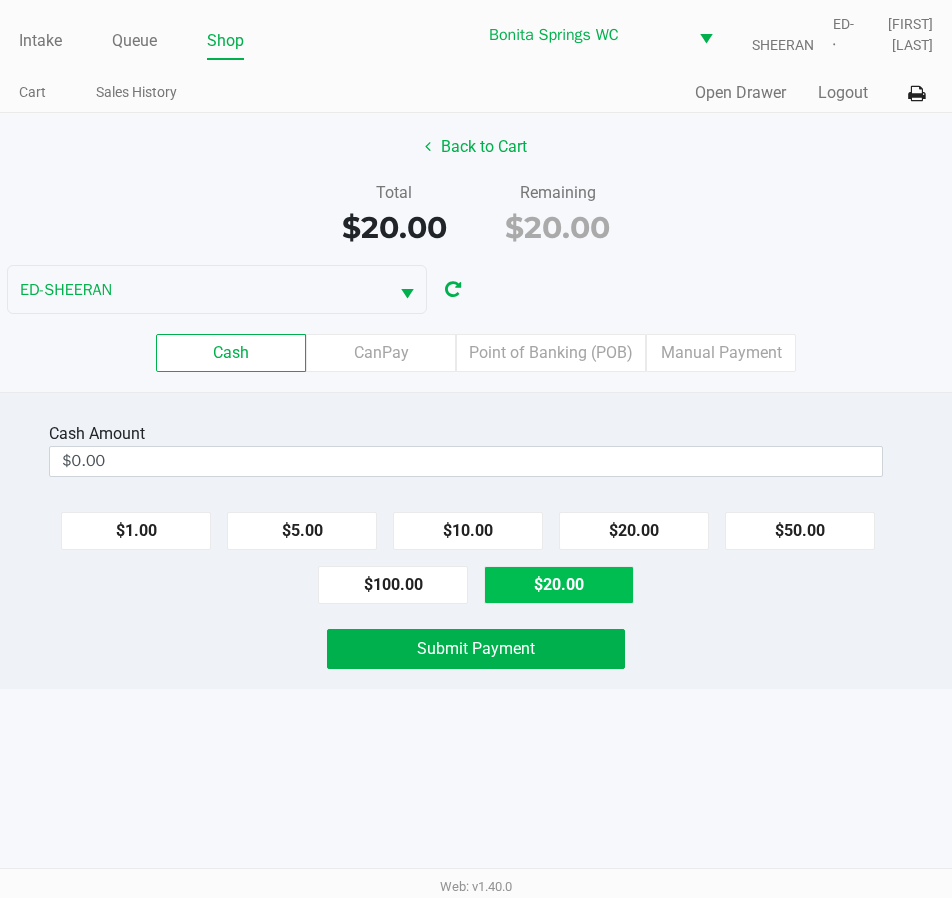 click on "$20.00" 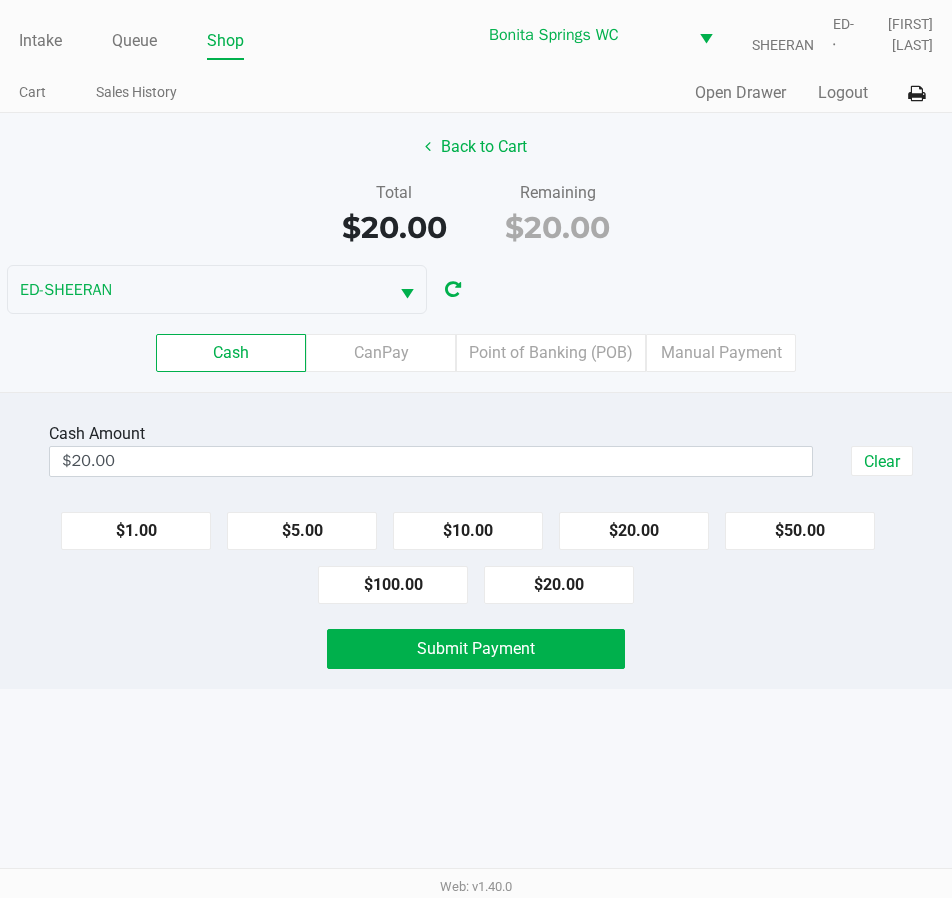click on "Cash  Amount  $20.00  Clear   $1.00   $5.00   $10.00   $20.00   $50.00   $100.00   $20.00   Submit Payment" 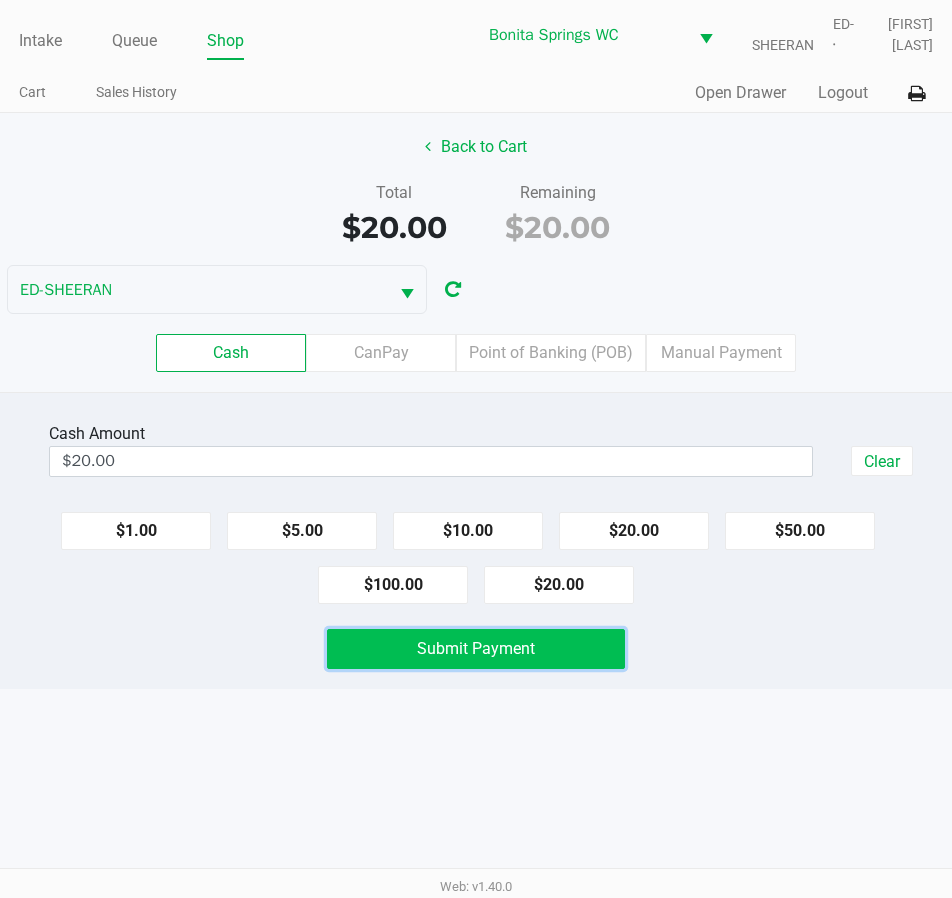 click on "Submit Payment" 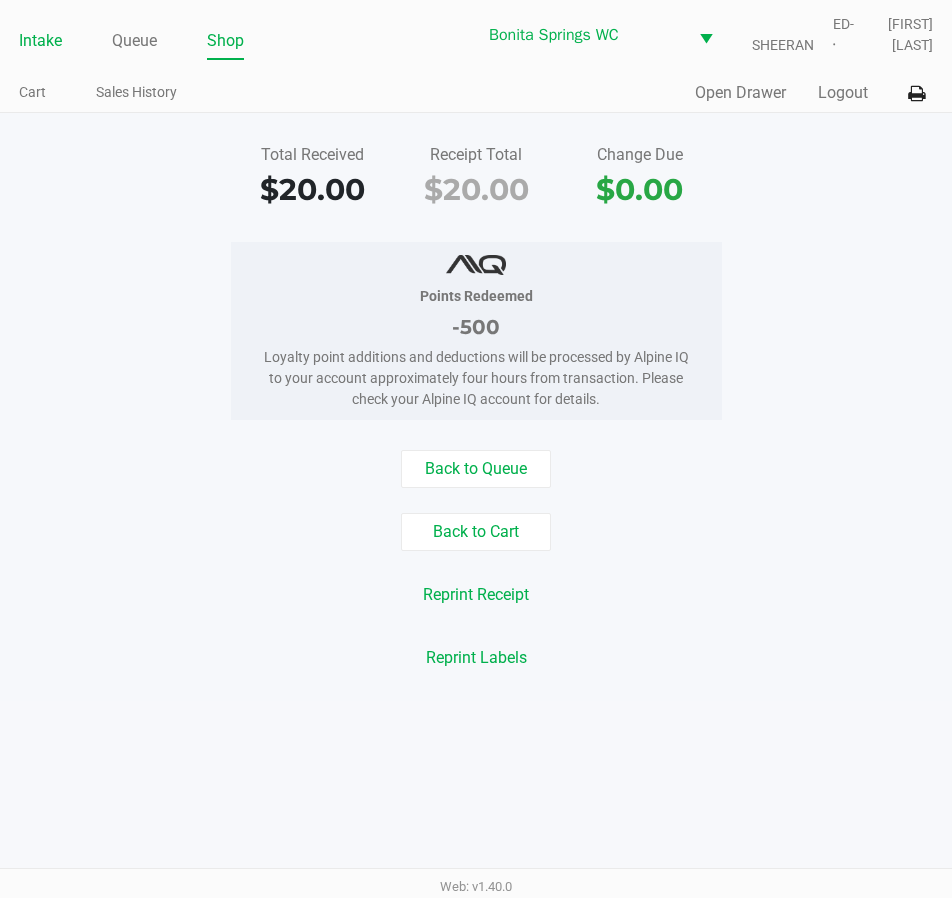 click on "Intake" 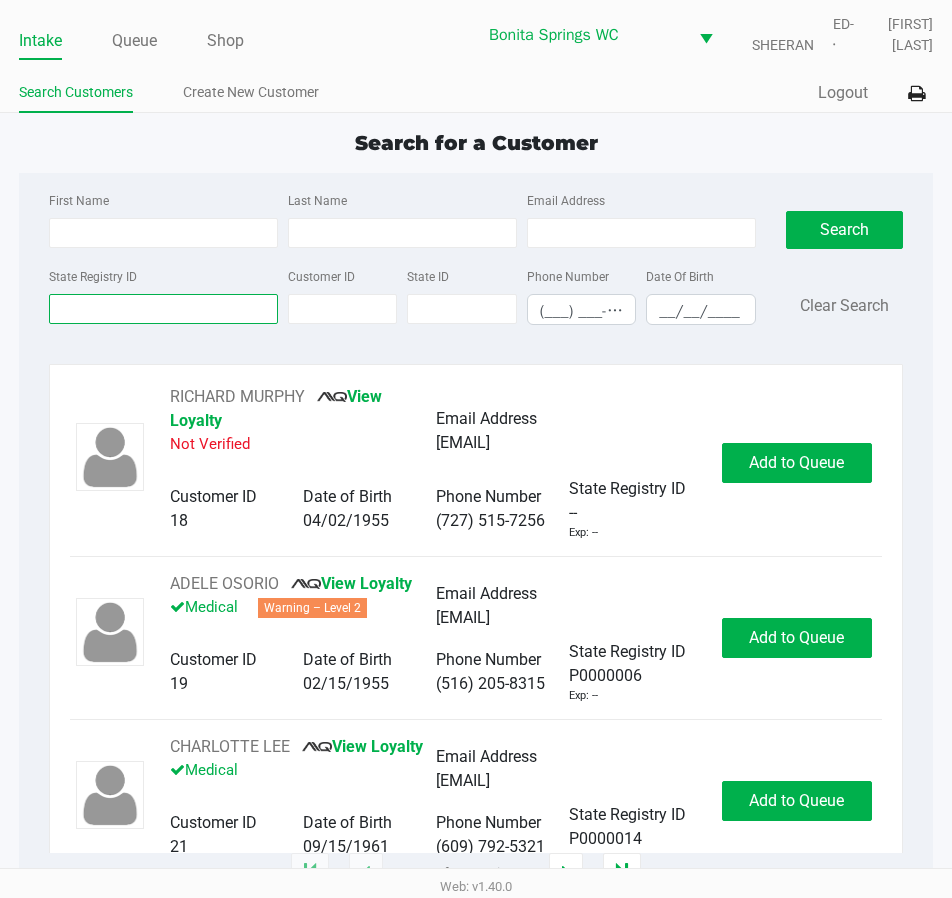 click on "State Registry ID" at bounding box center [163, 309] 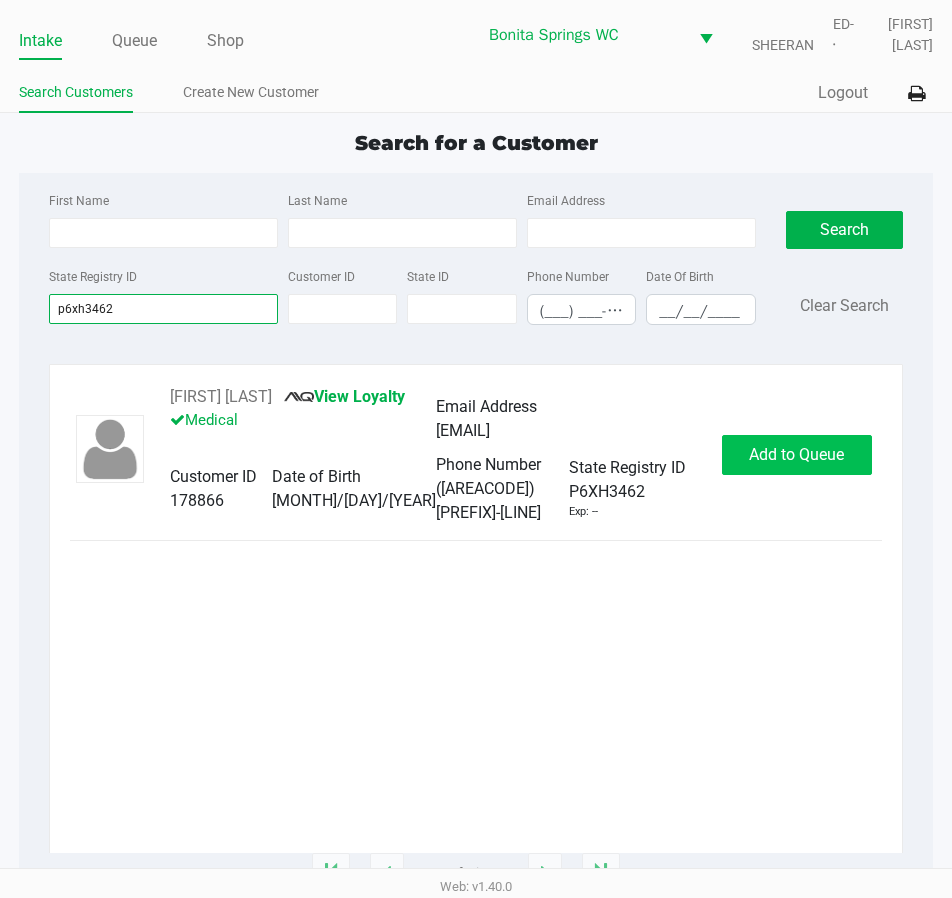 type on "p6xh3462" 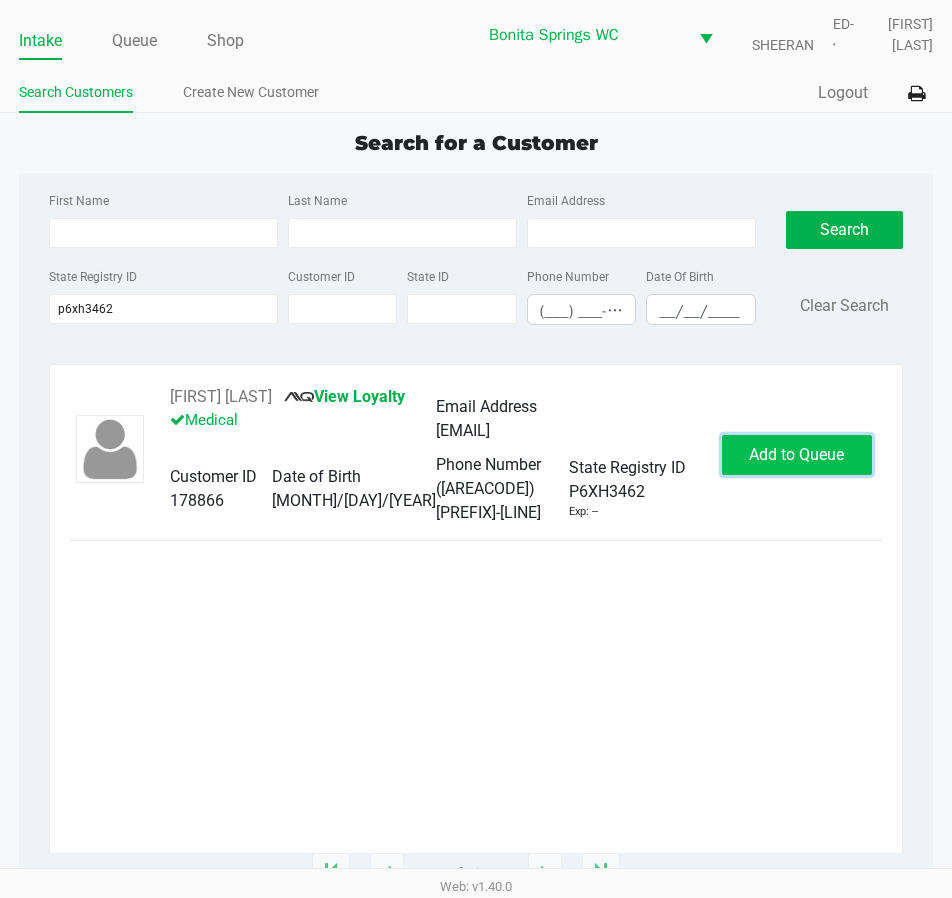 click on "Add to Queue" 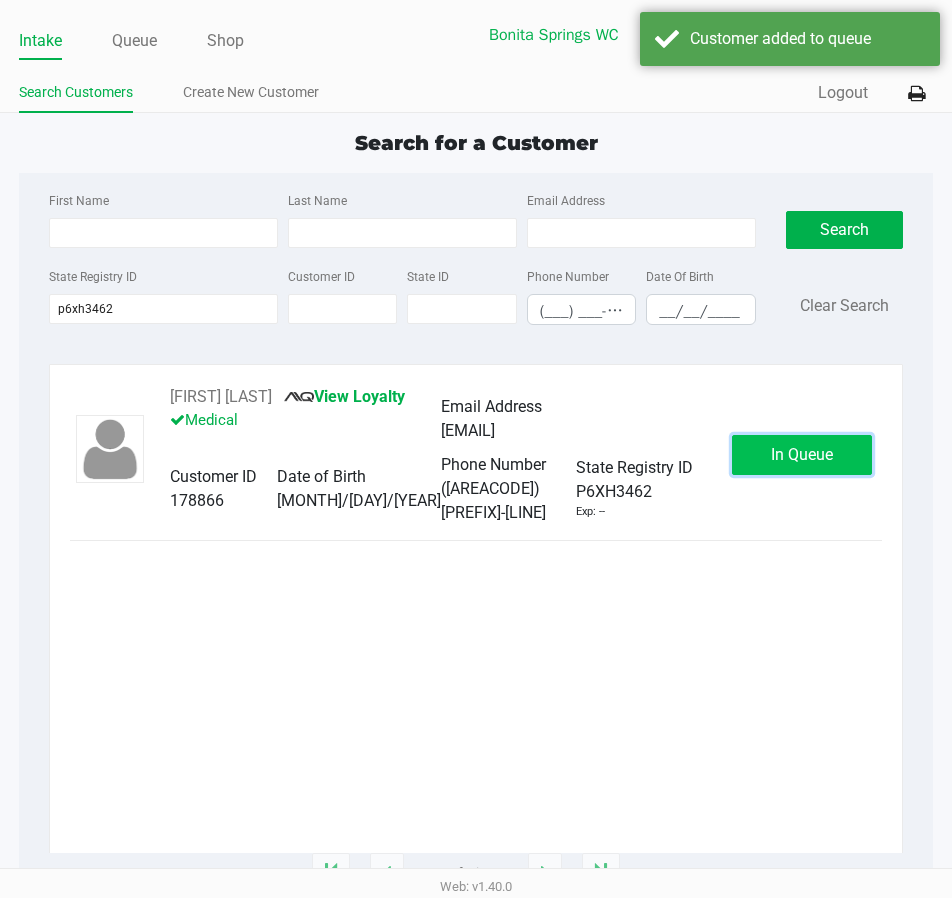 click on "In Queue" 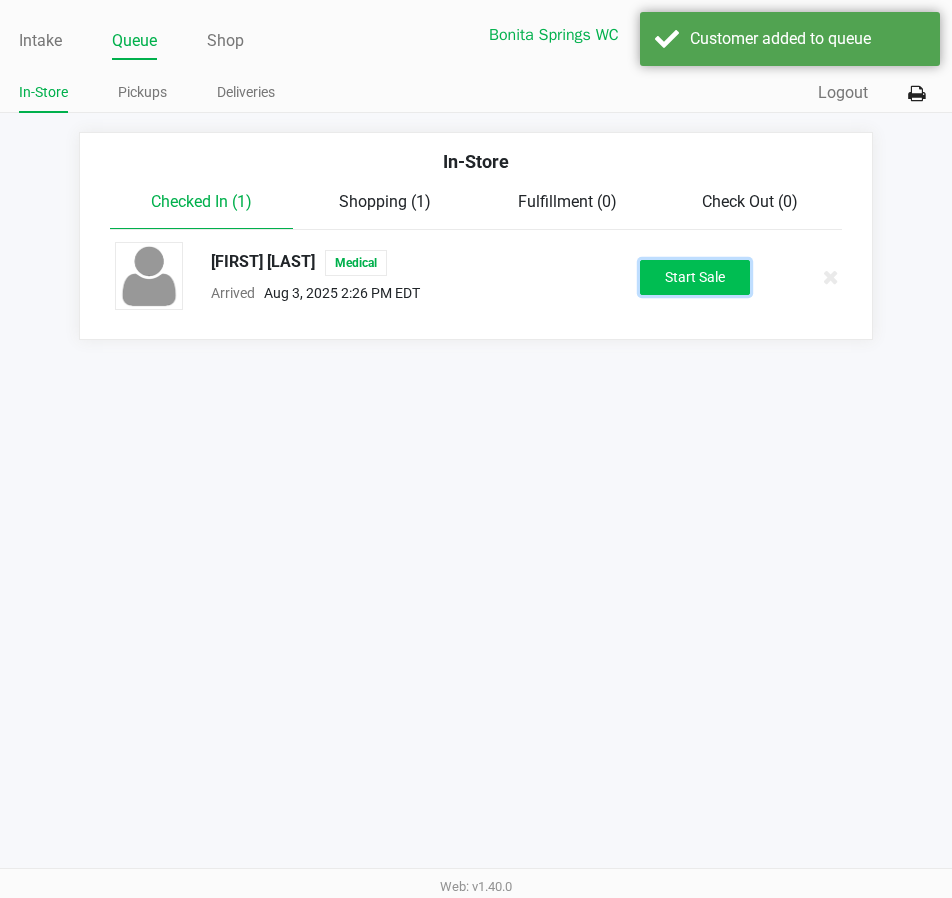 click on "Start Sale" 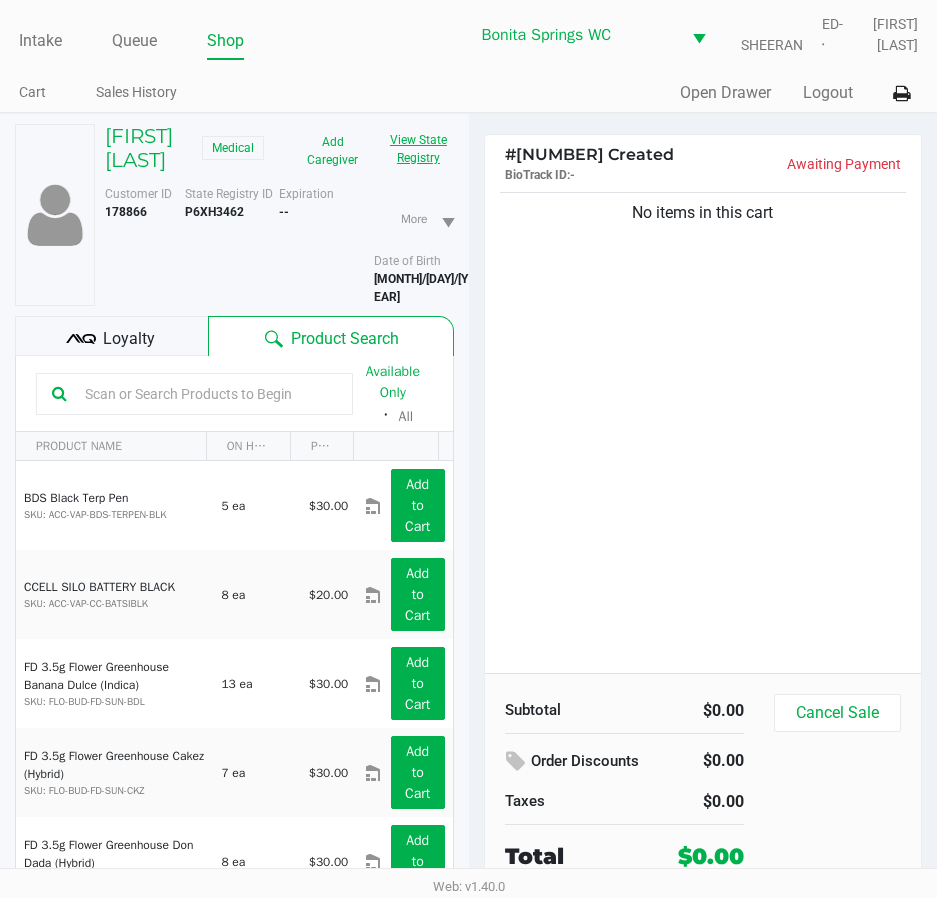 click on "View State Registry" 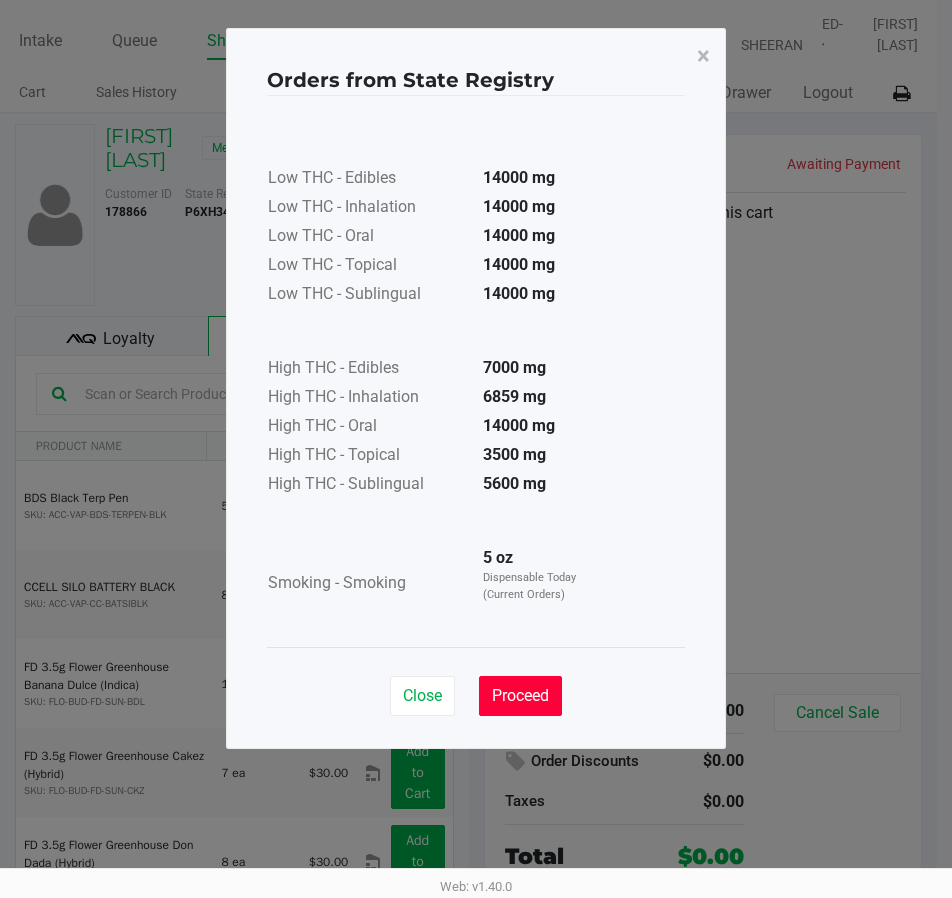 click on "Proceed" 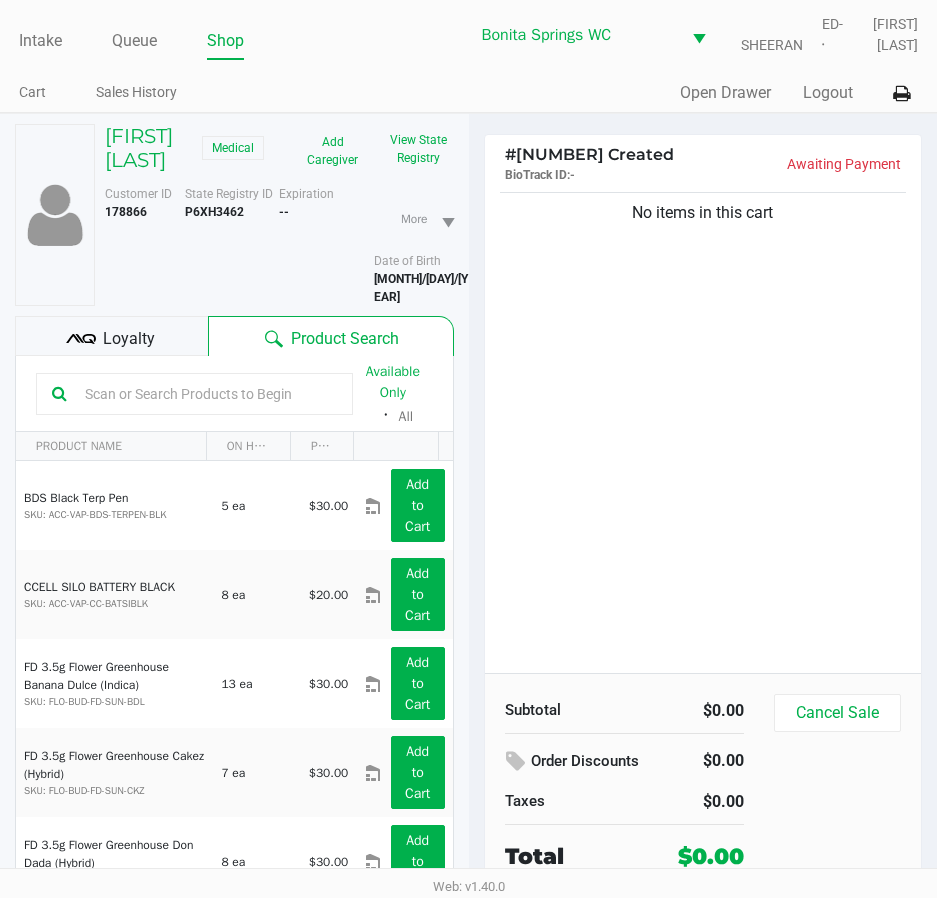 click on "No items in this cart" 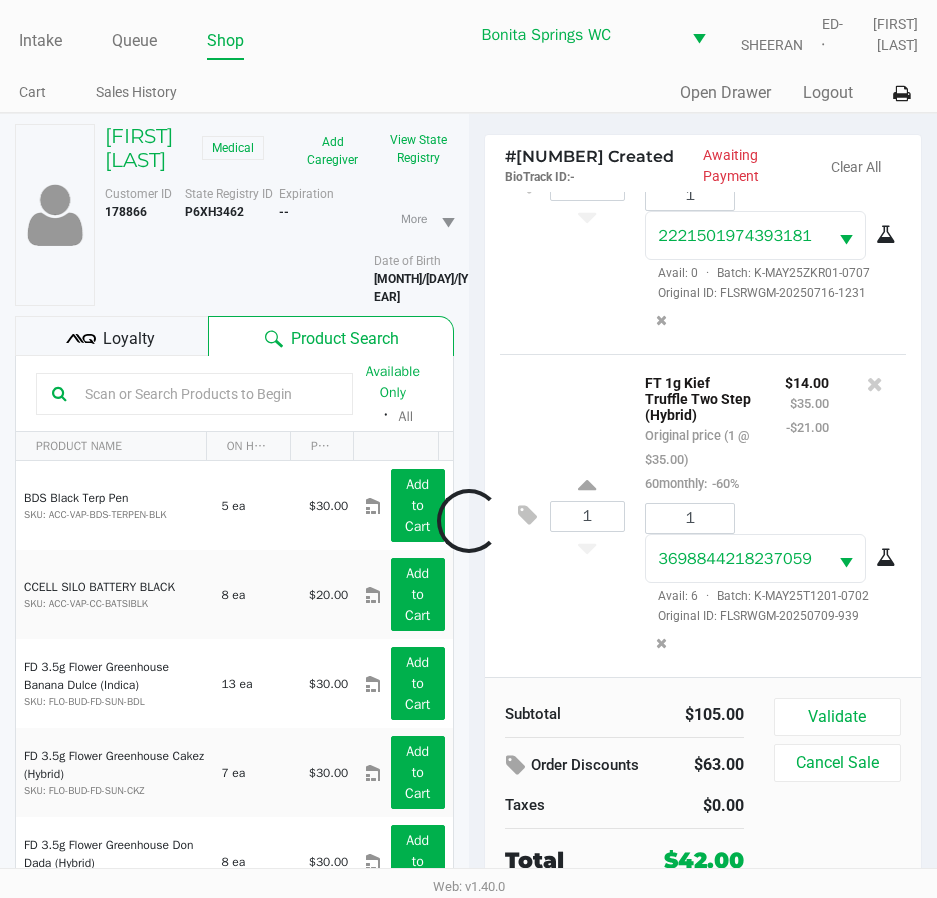 scroll, scrollTop: 582, scrollLeft: 0, axis: vertical 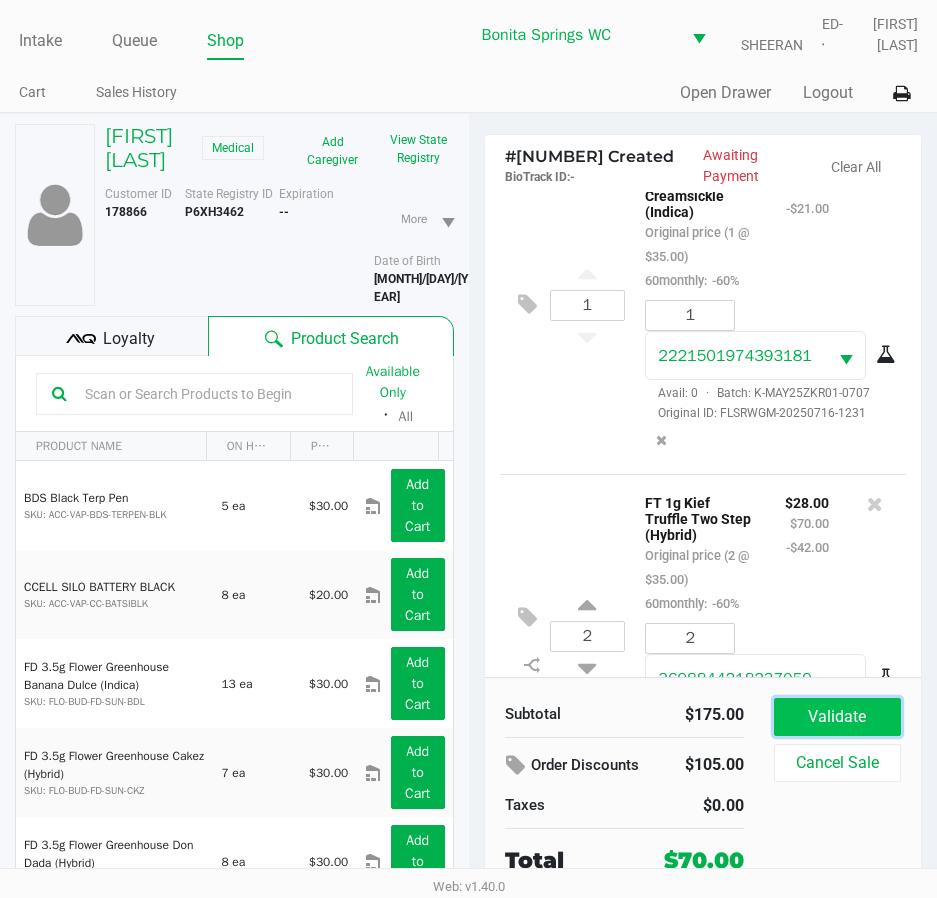 click on "Validate" 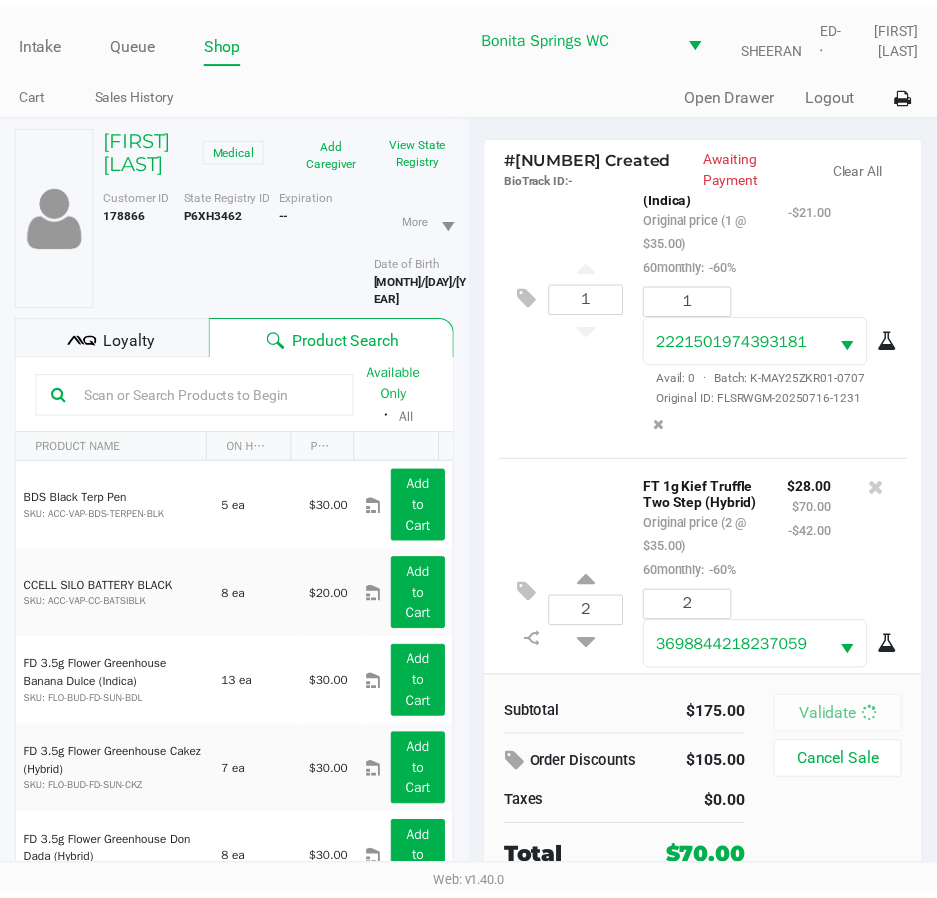 scroll, scrollTop: 582, scrollLeft: 0, axis: vertical 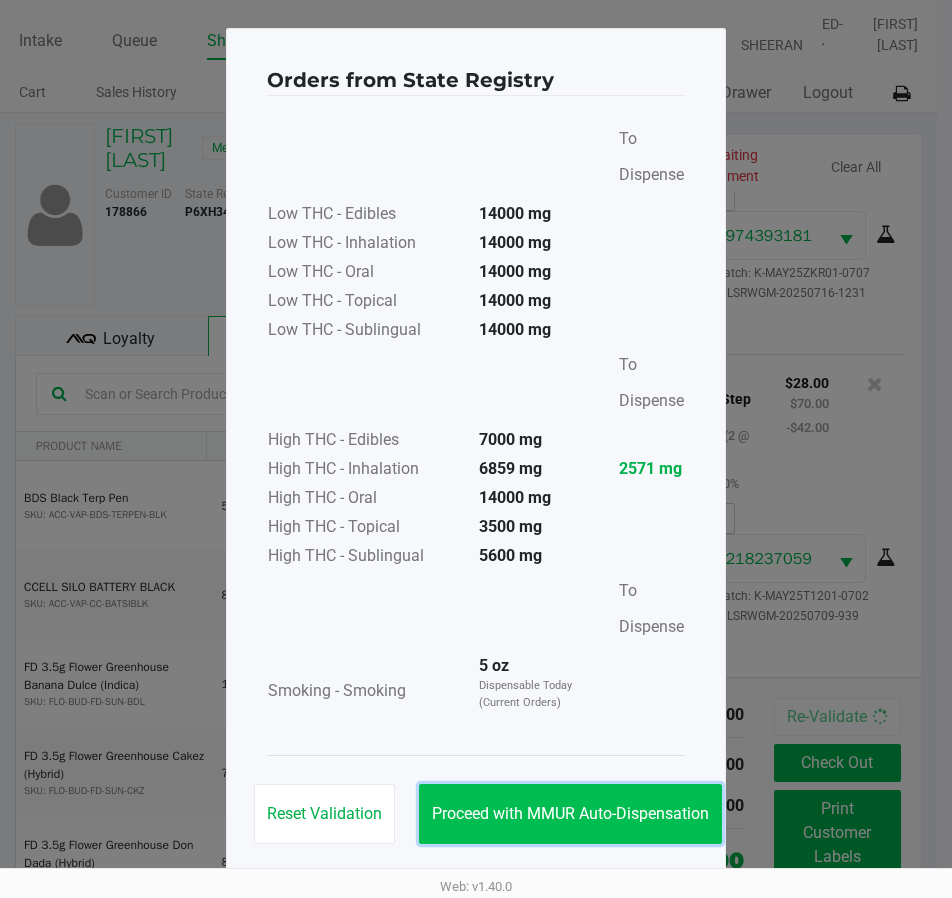 click on "Proceed with MMUR Auto-Dispensation" 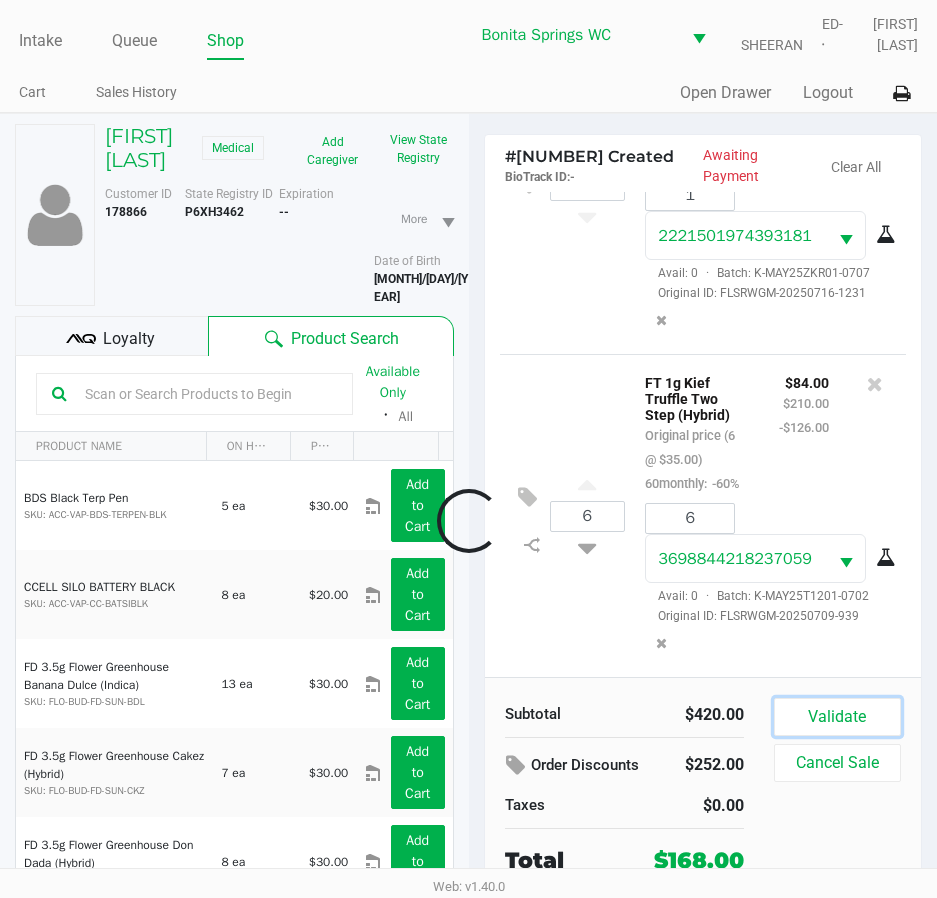 click on "Validate" 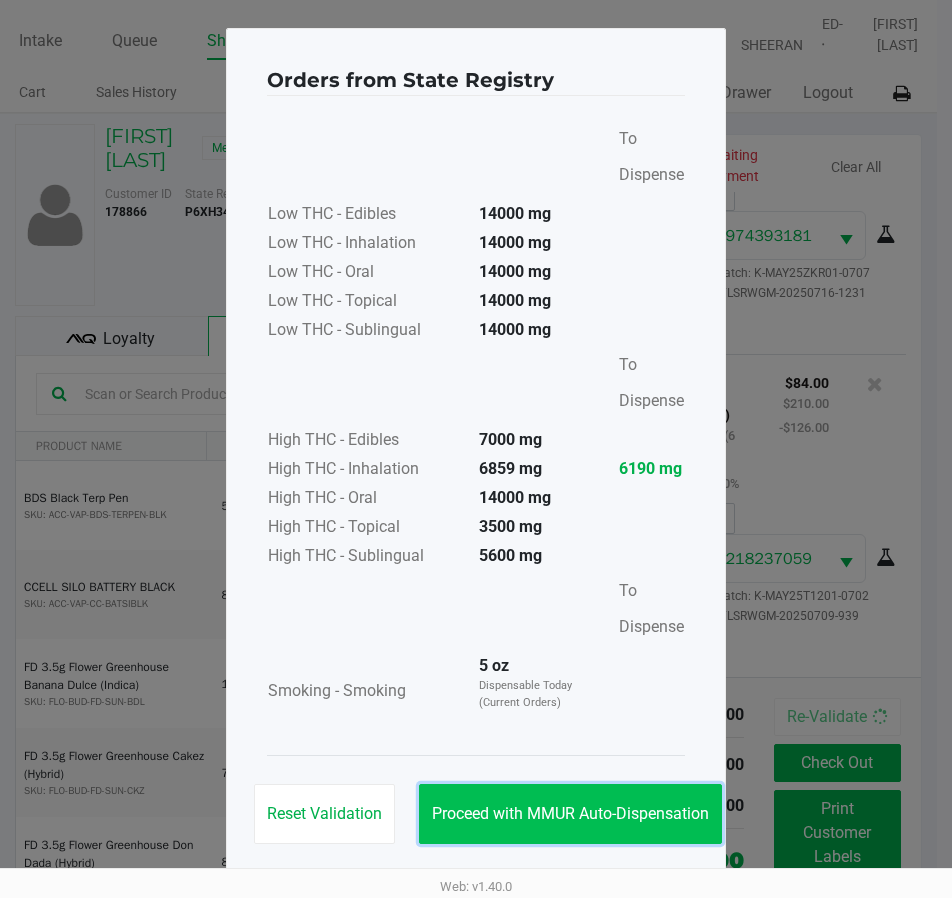 click on "Proceed with MMUR Auto-Dispensation" 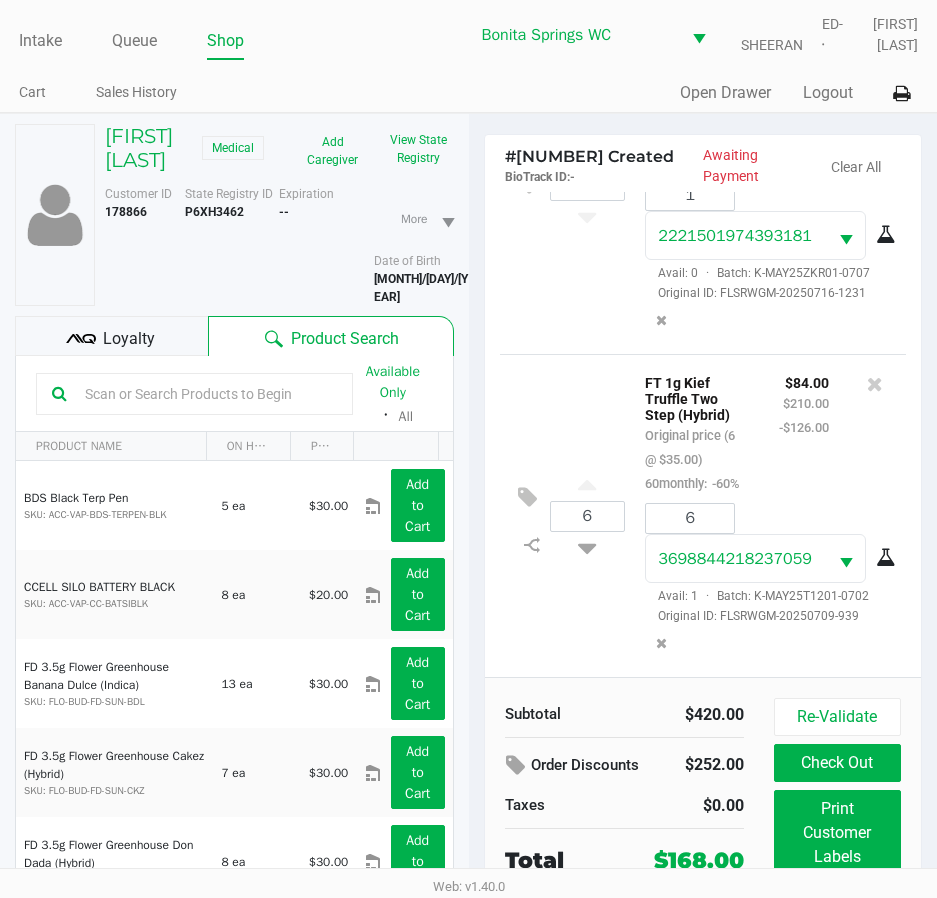 click on "$84.00 $210.00 -$126.00" 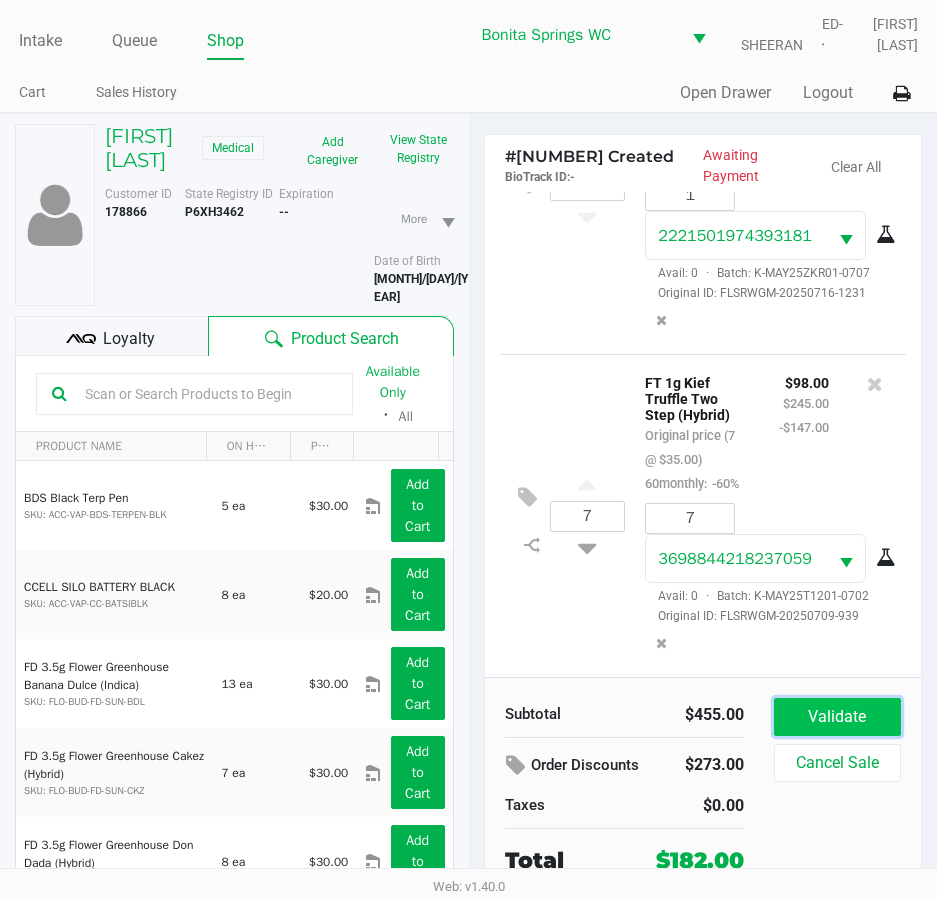click on "Validate" 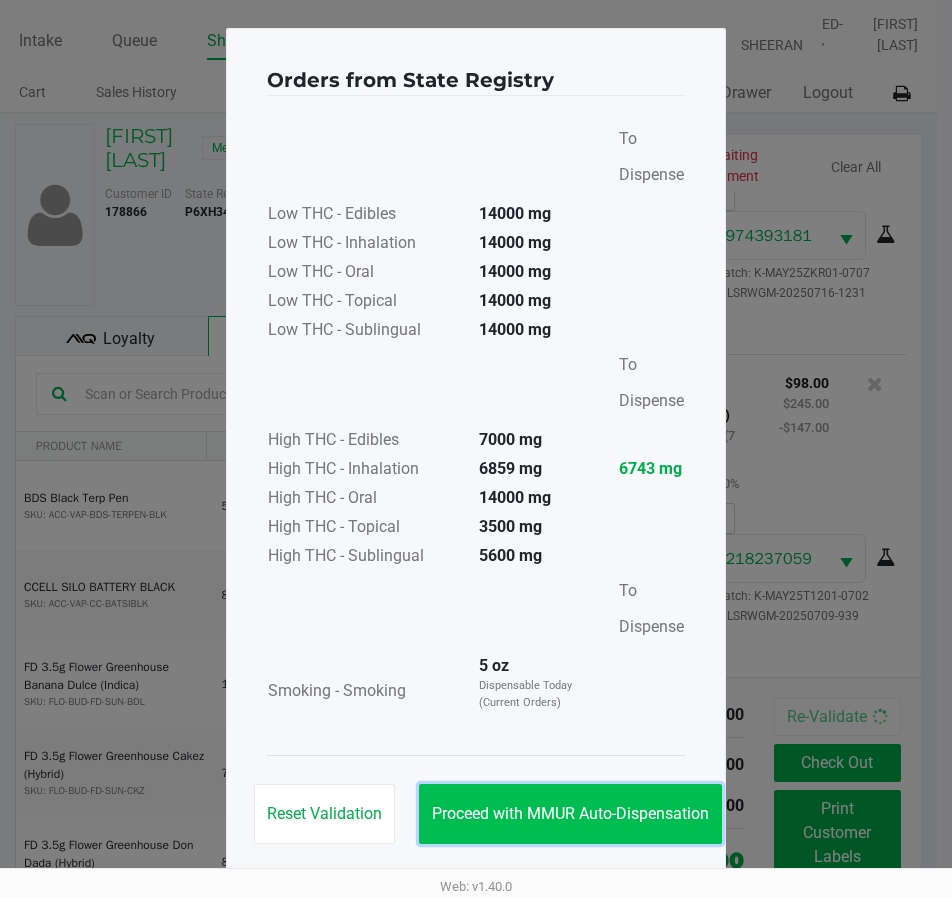 click on "Proceed with MMUR Auto-Dispensation" 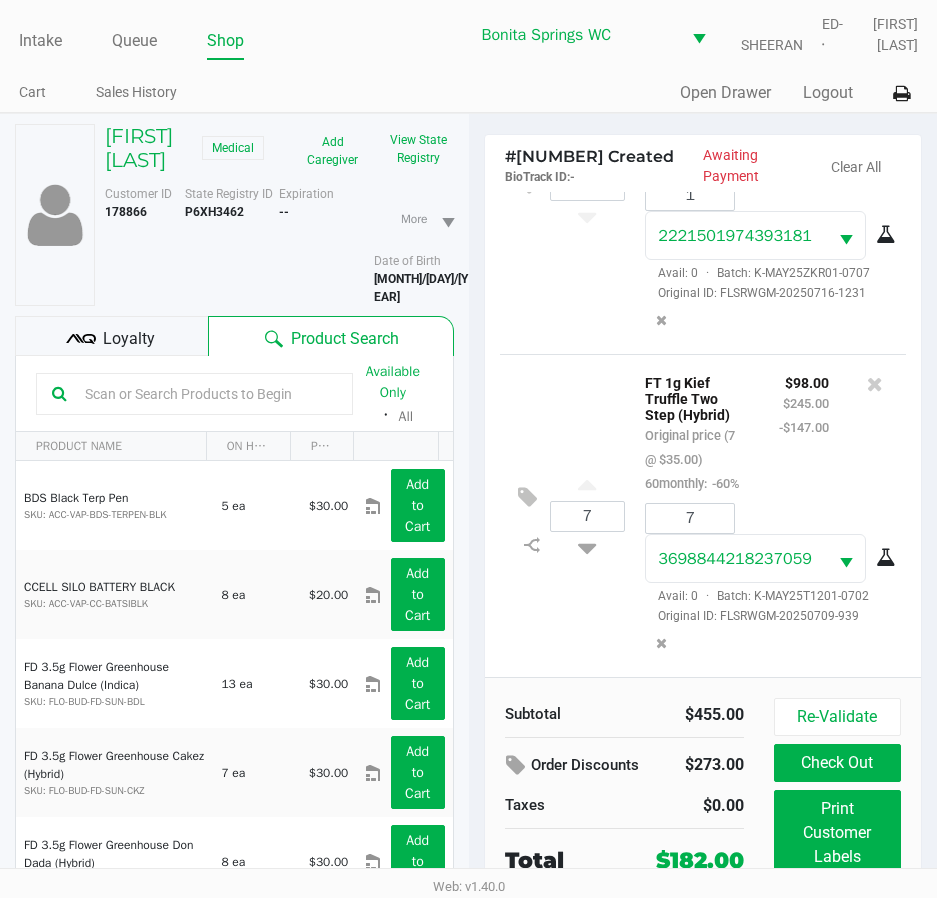 click on "$98.00 $245.00 -$147.00" 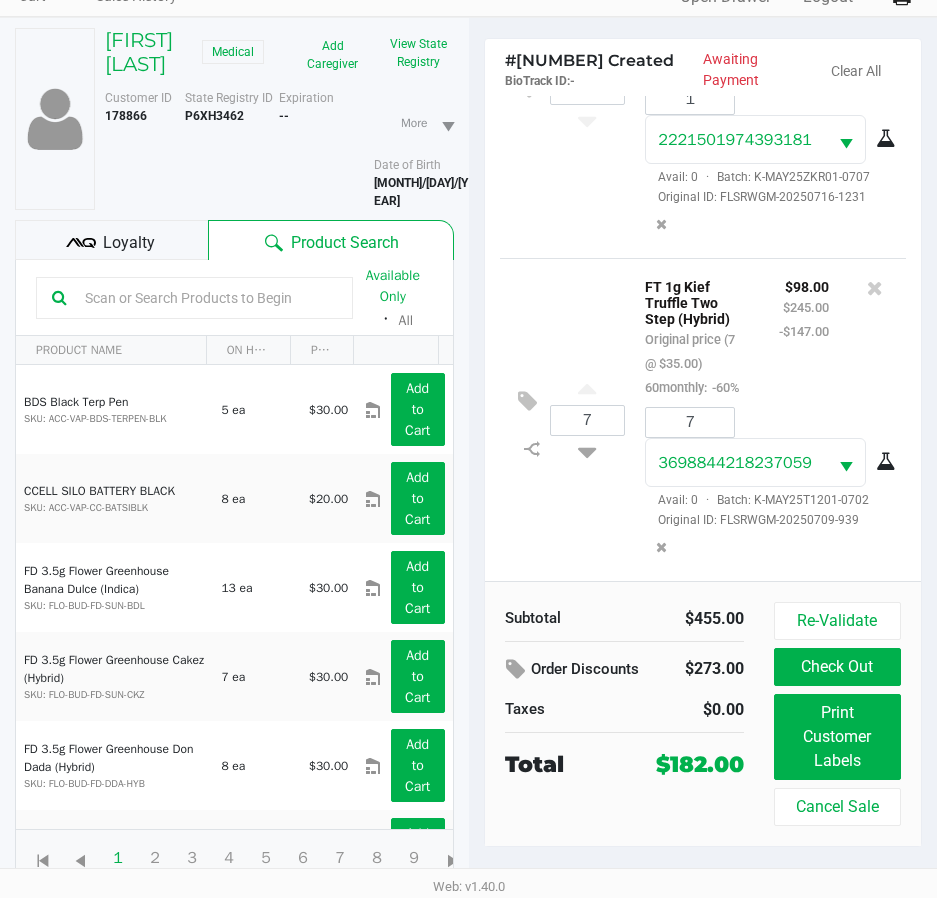 scroll, scrollTop: 104, scrollLeft: 0, axis: vertical 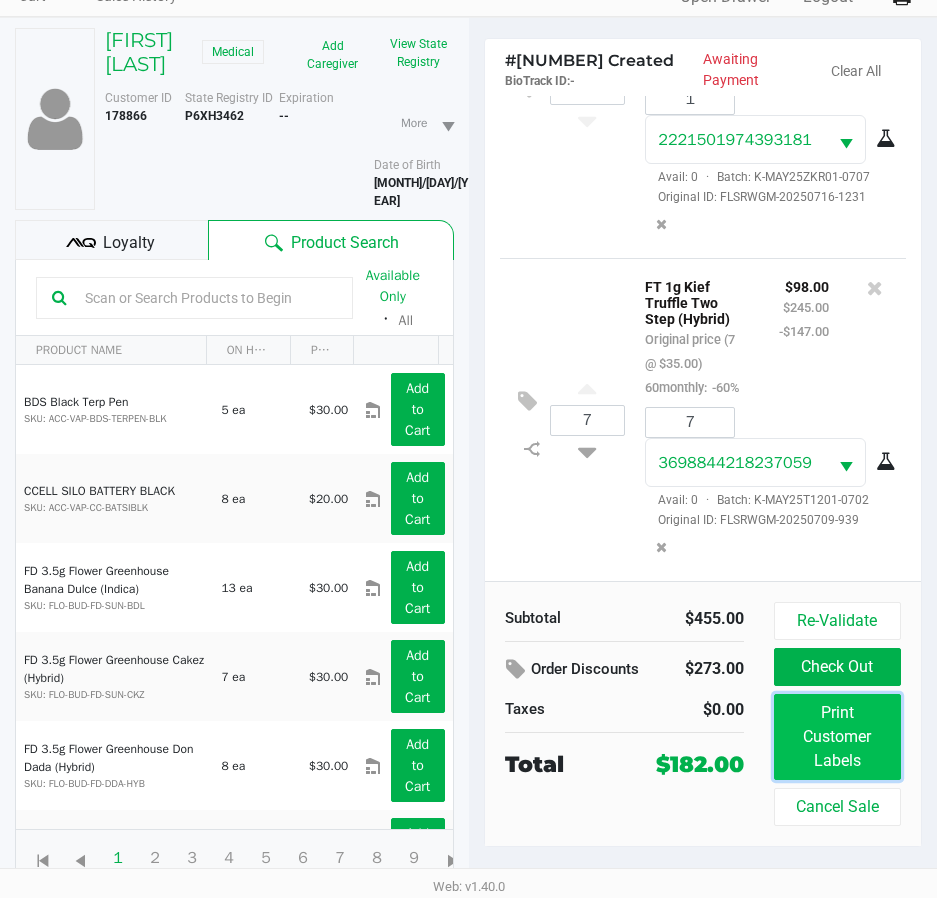 click on "Print Customer Labels" 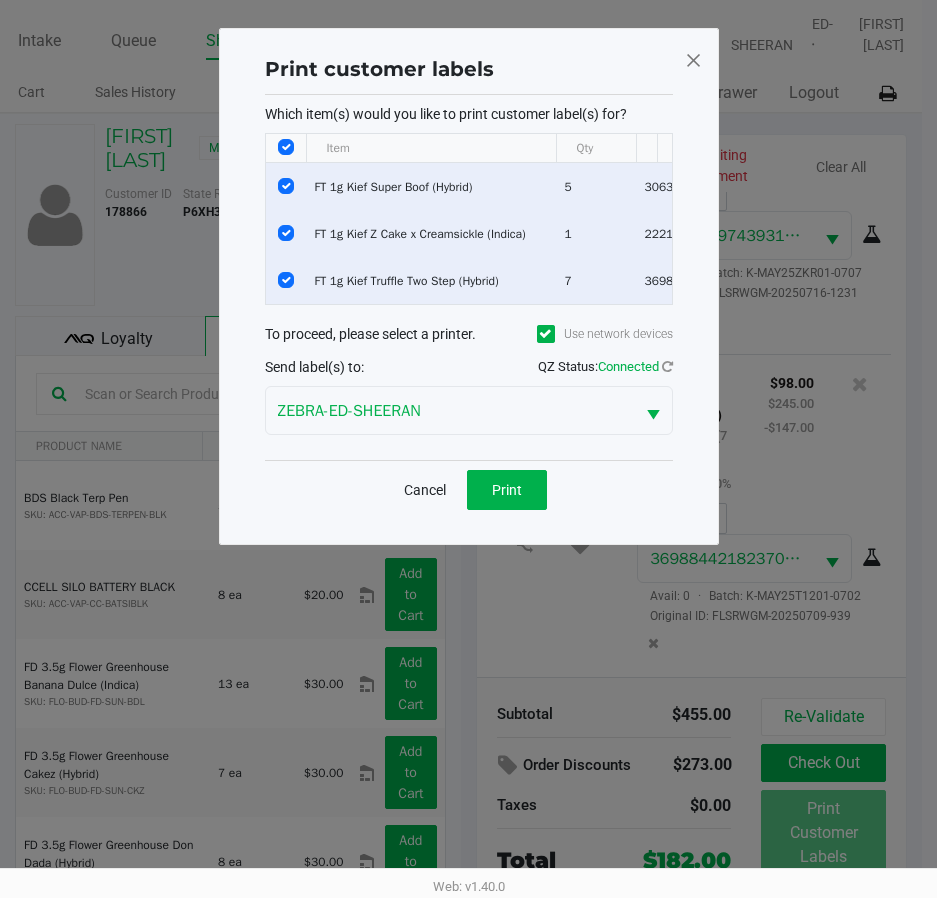 scroll, scrollTop: 0, scrollLeft: 0, axis: both 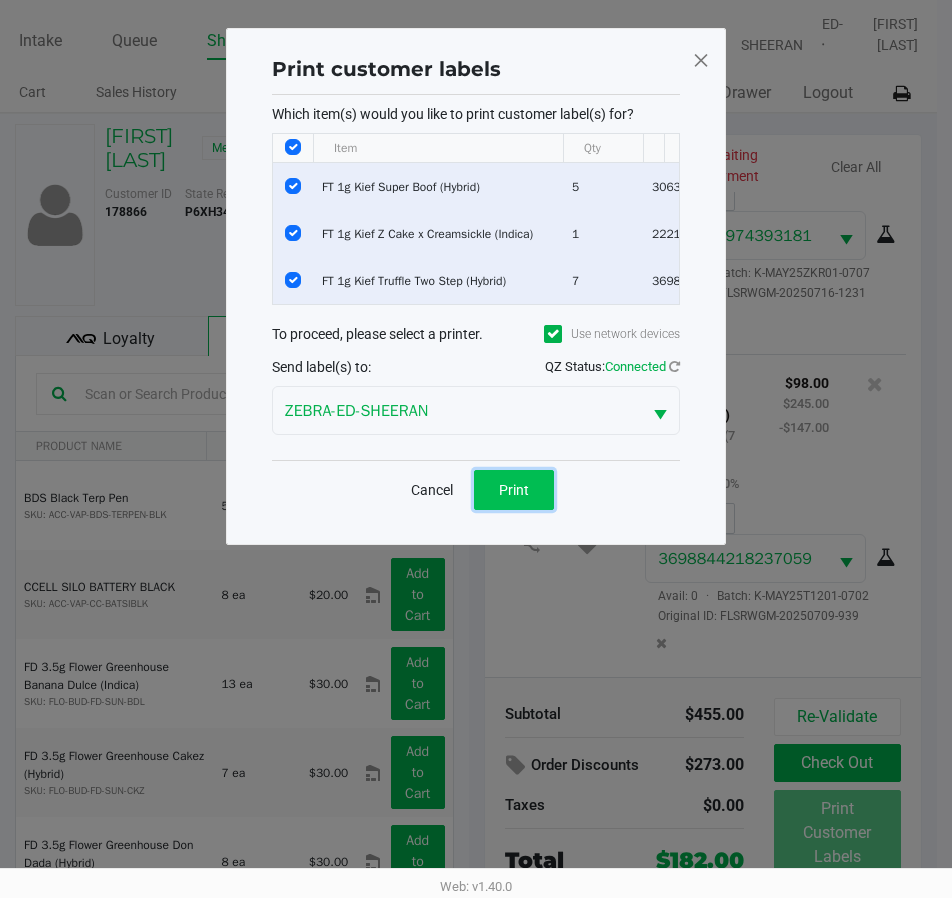 click on "Print" 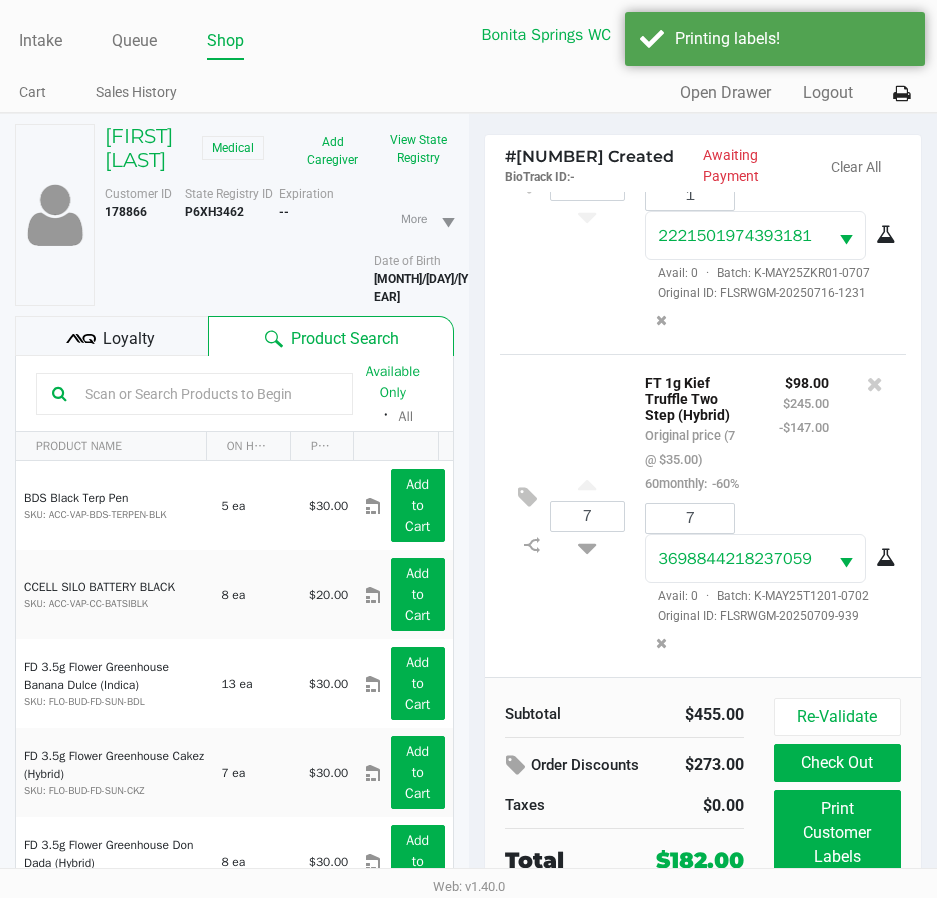 click on "Loyalty" 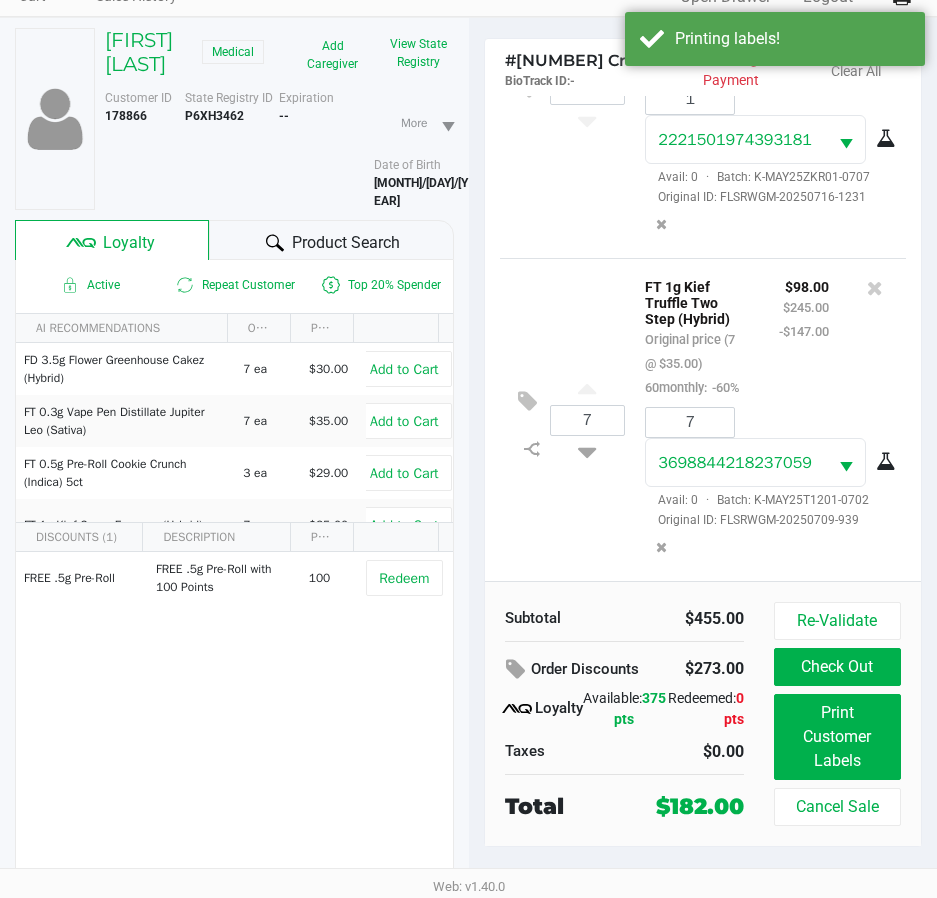 scroll, scrollTop: 104, scrollLeft: 0, axis: vertical 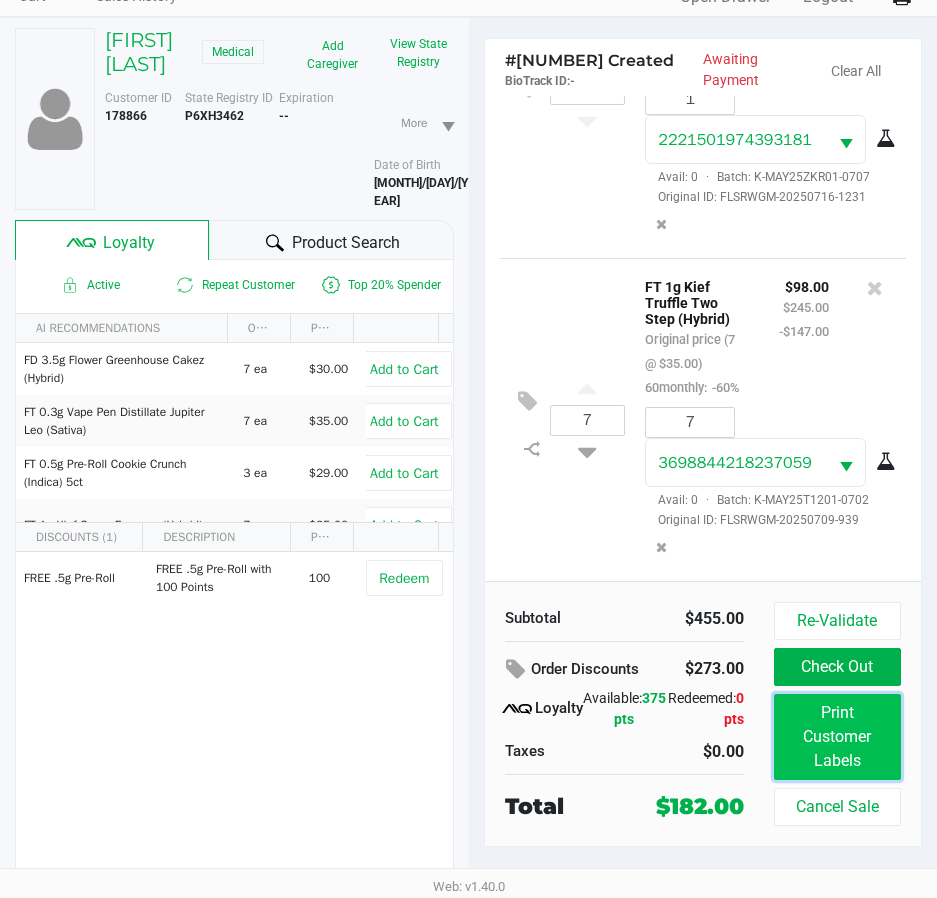 click on "Print Customer Labels" 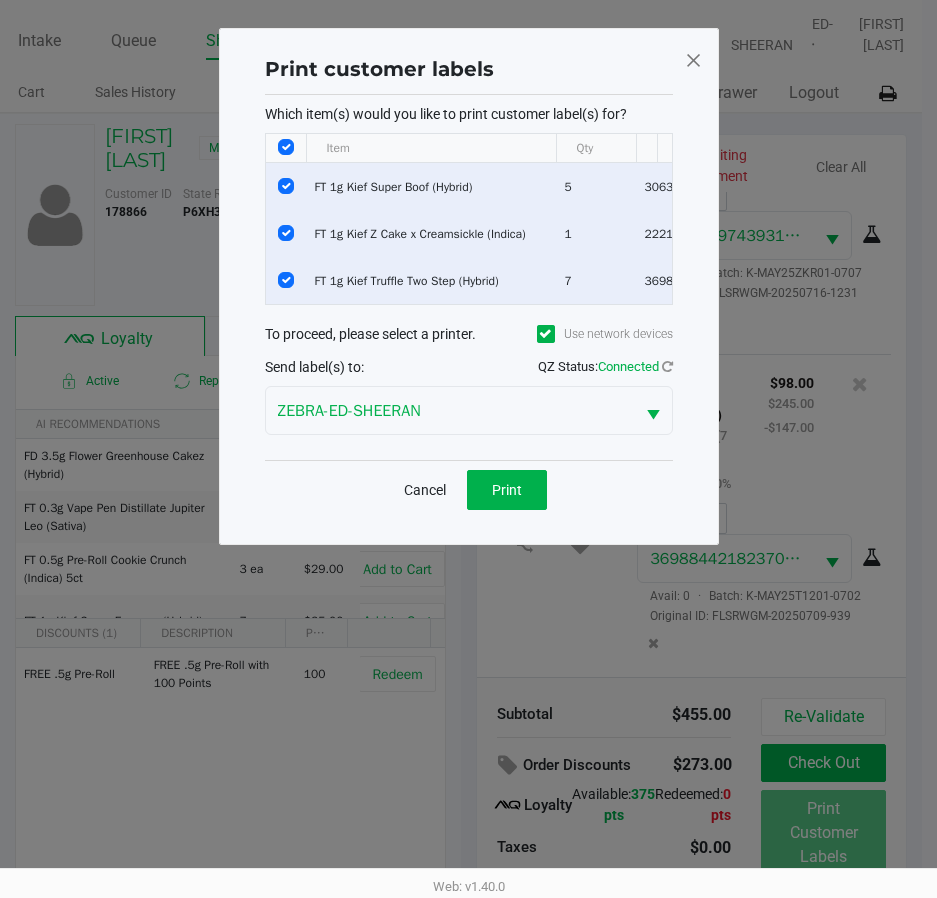 scroll, scrollTop: 0, scrollLeft: 0, axis: both 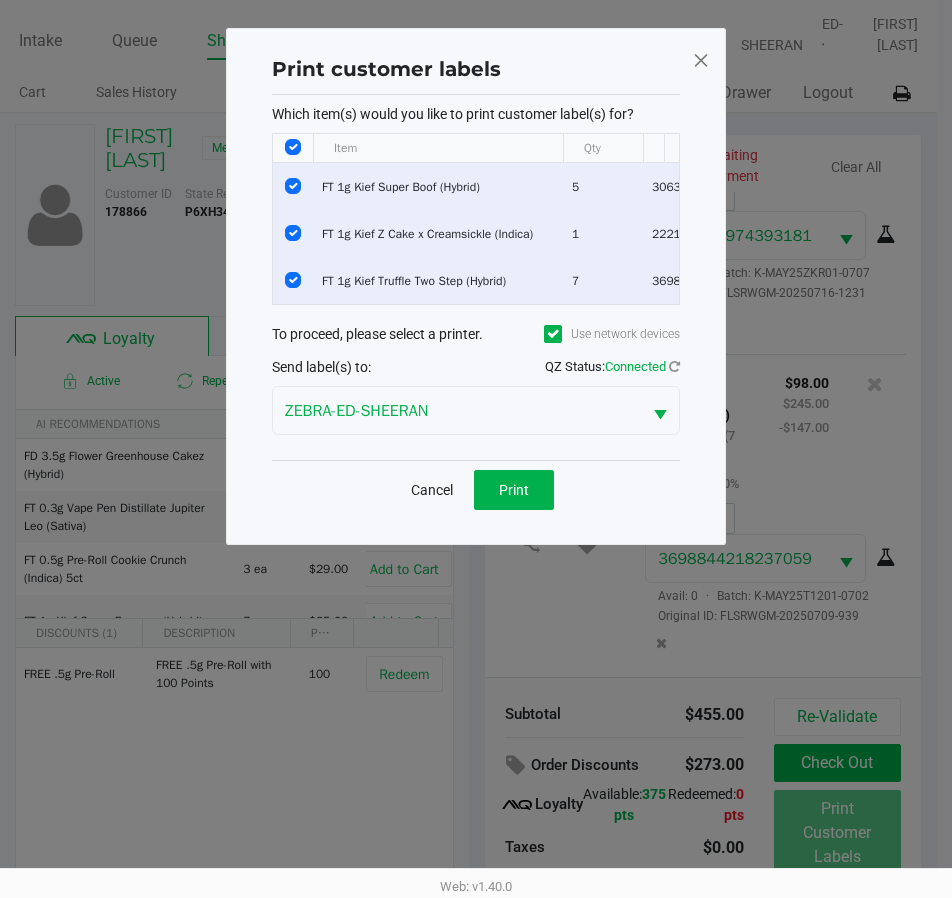 click 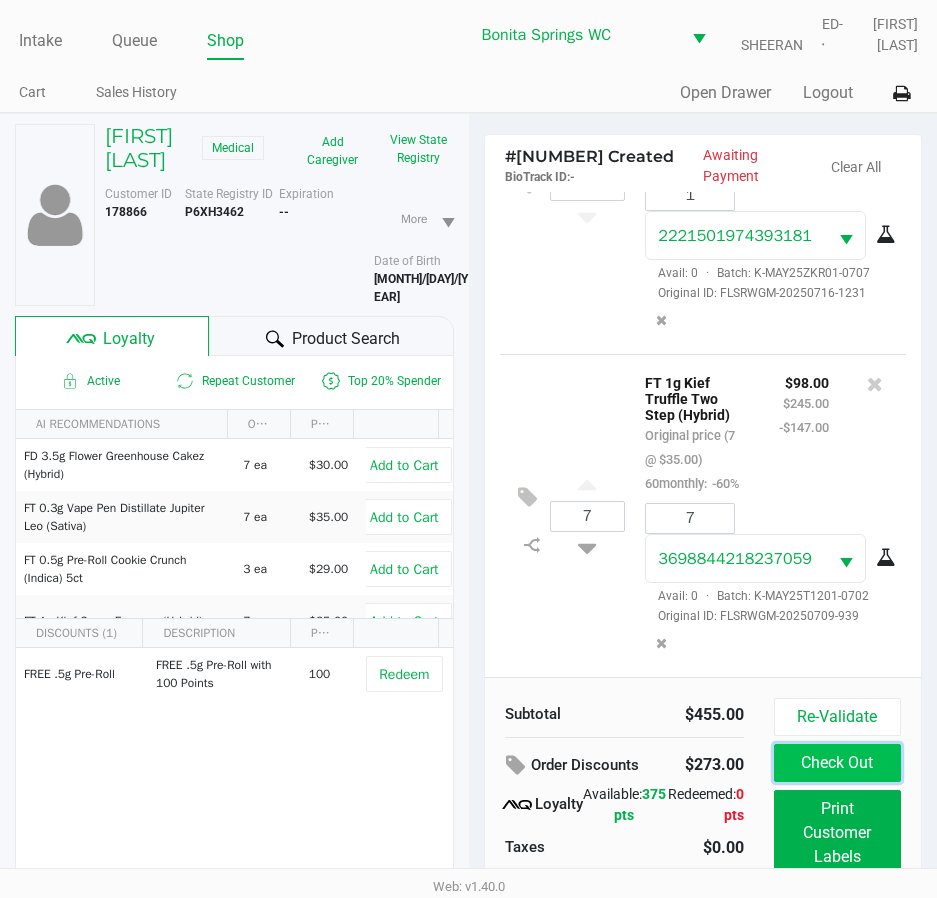 click on "Check Out" 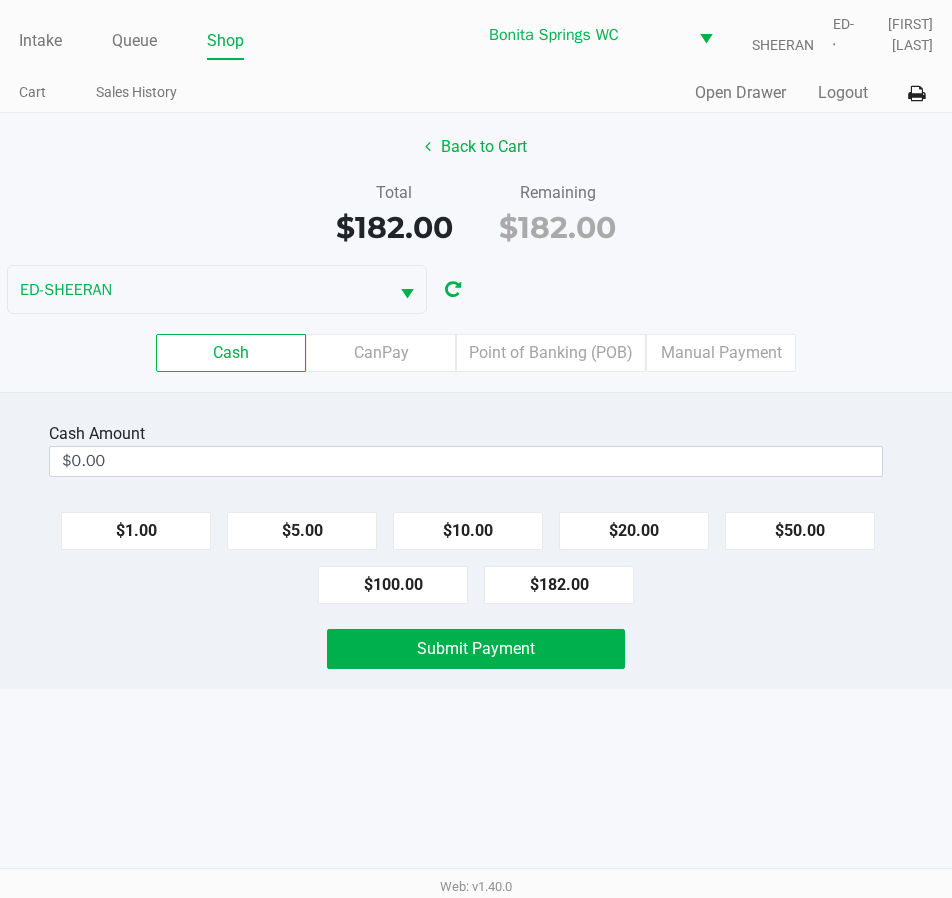 click on "Cash  Amount  $0.00  $1.00   $5.00   $10.00   $20.00   $50.00   $100.00   $182.00   Submit Payment" 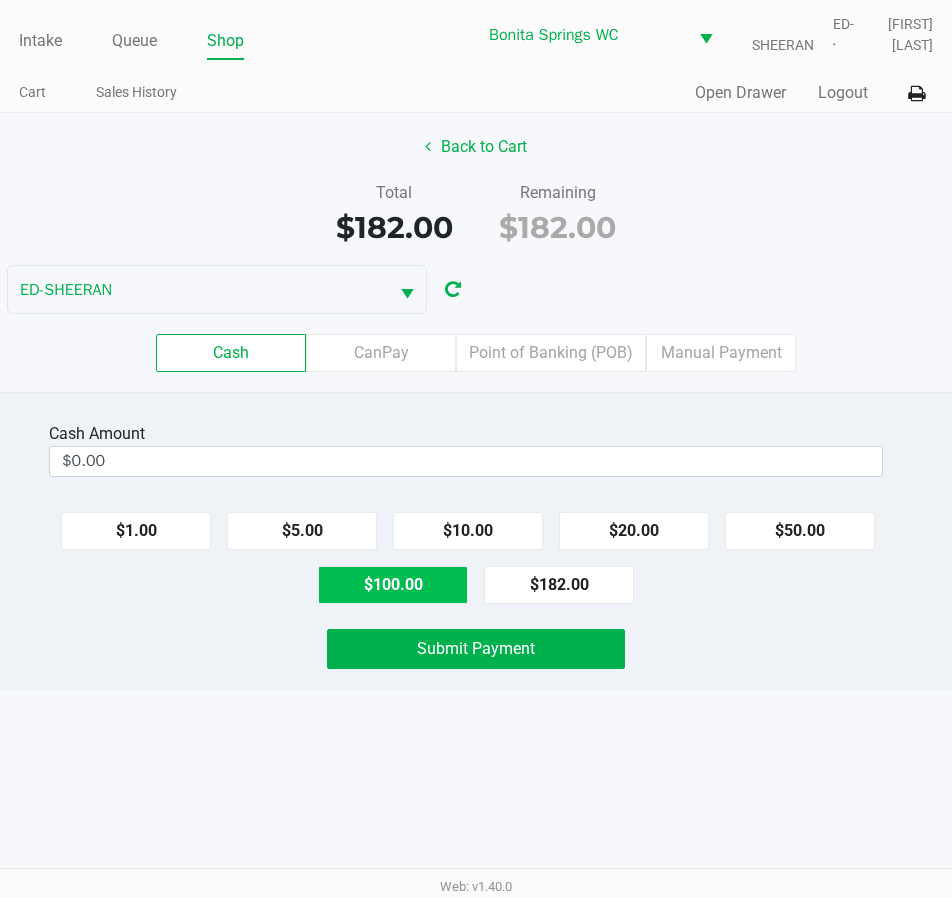 click on "$100.00" 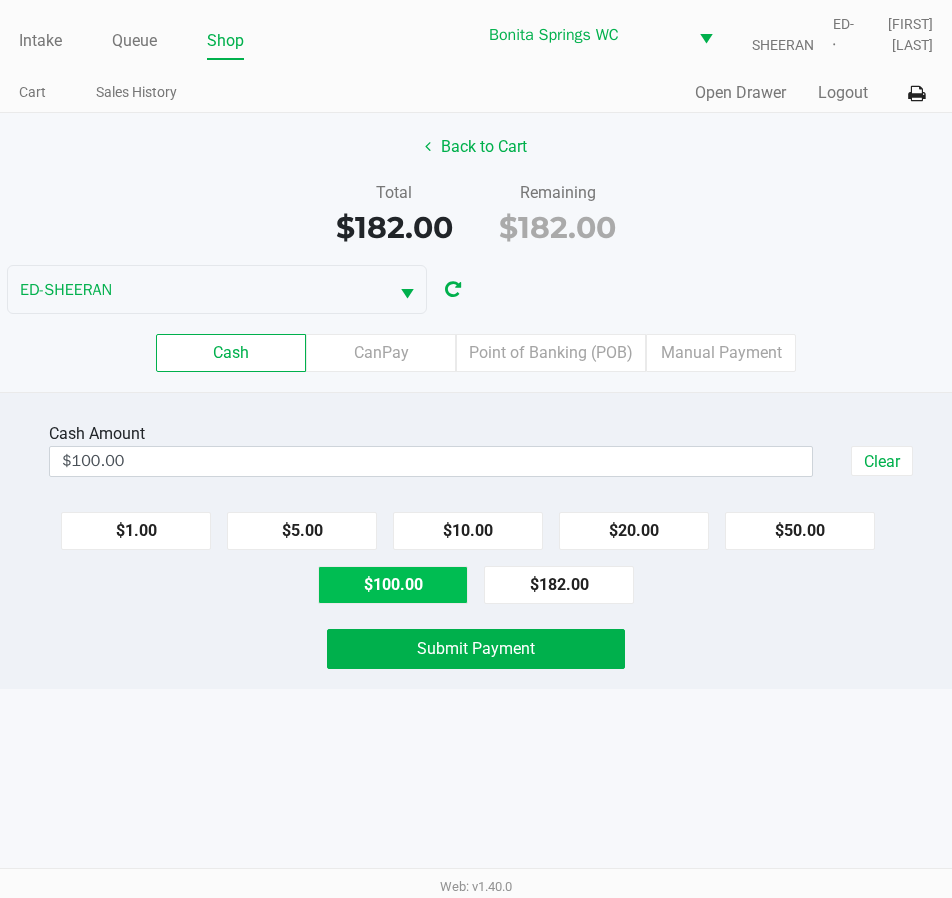 click on "$100.00" 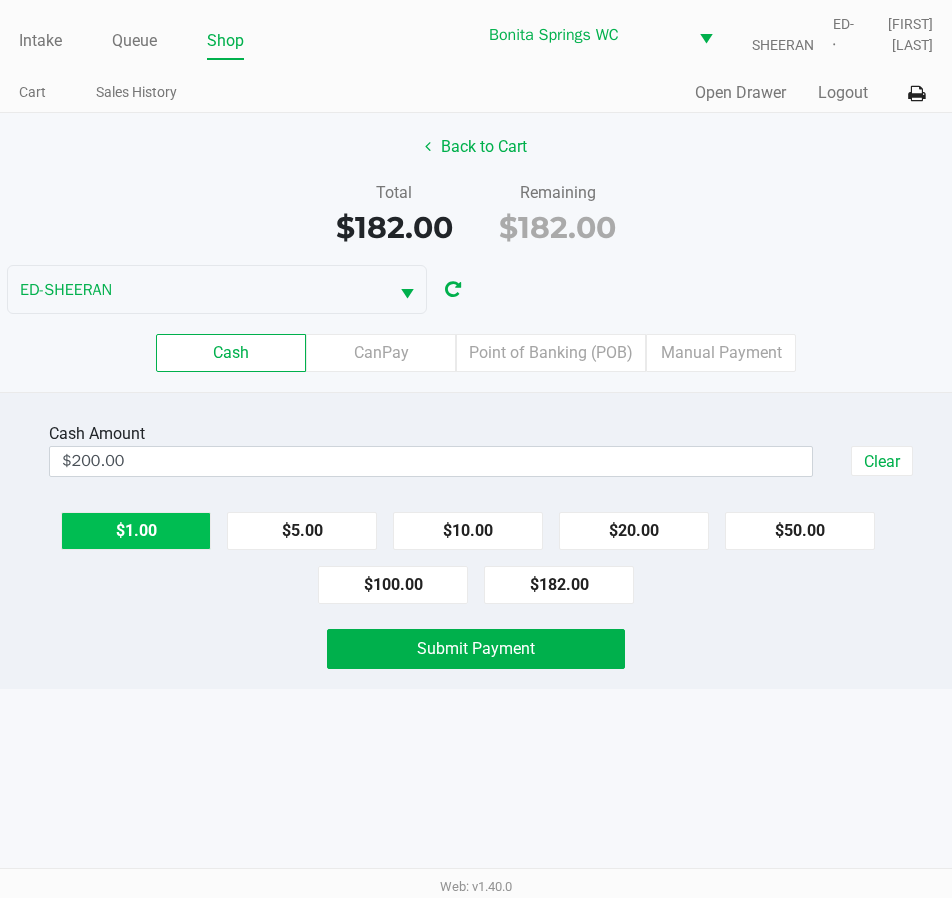 click on "$1.00" 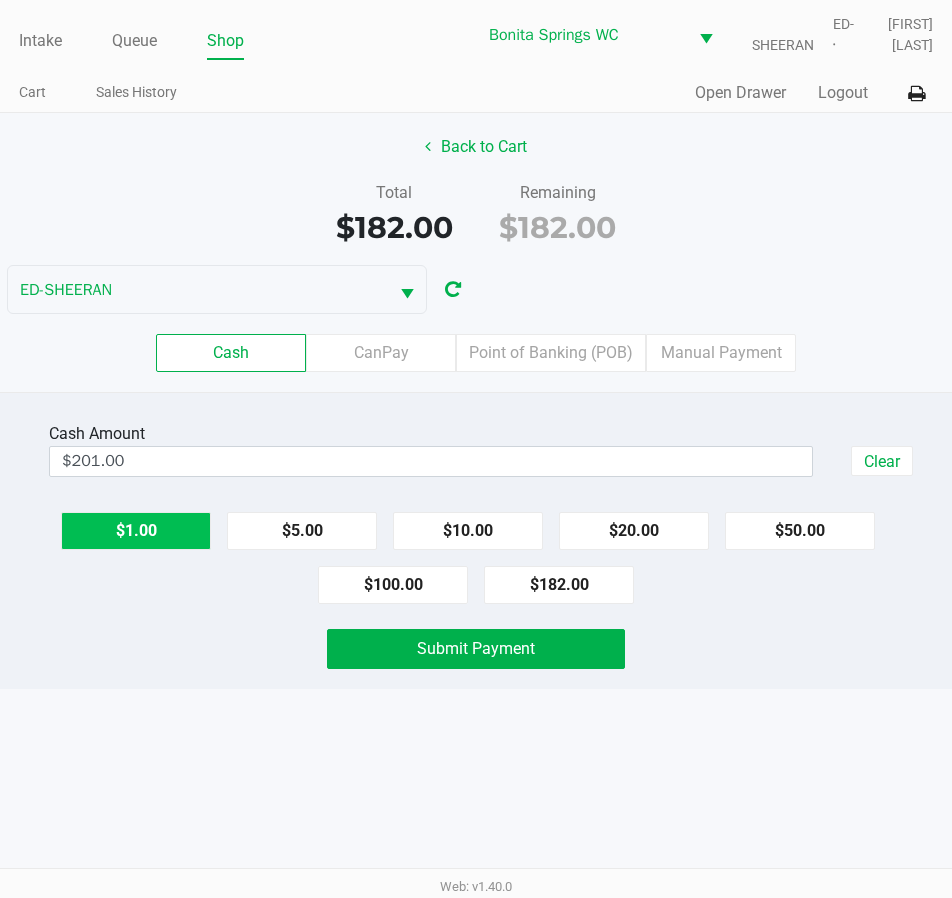 click on "$1.00" 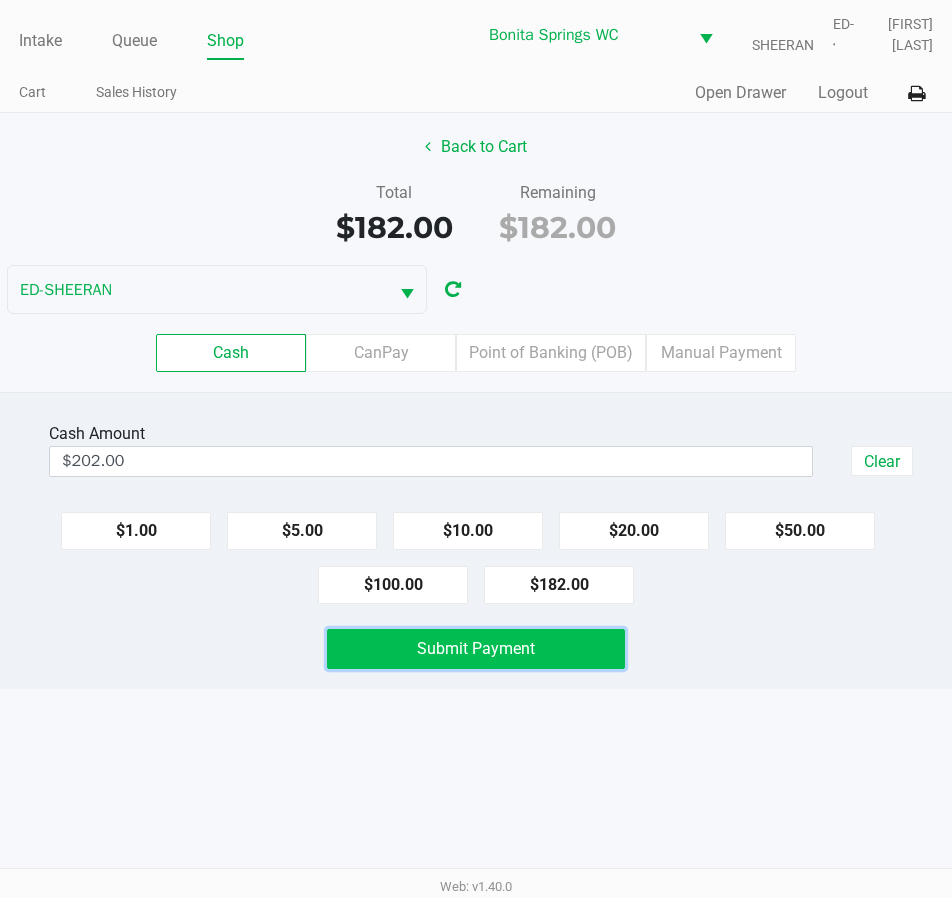 click on "Submit Payment" 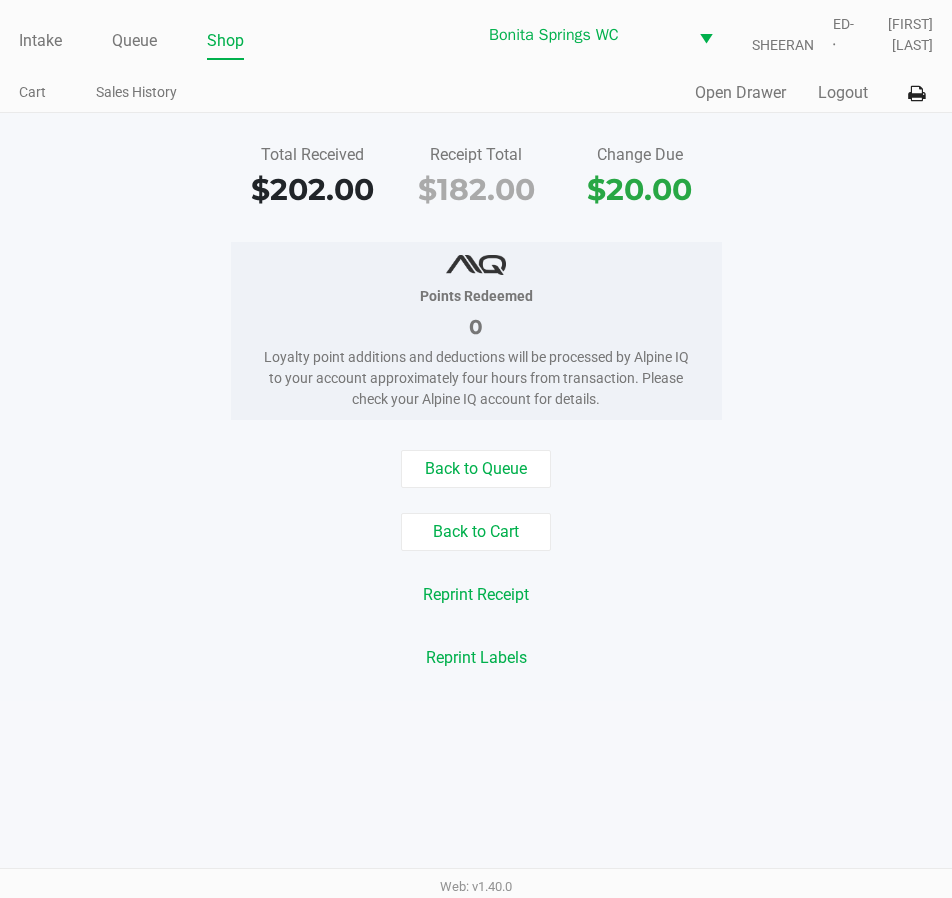 click on "Points Redeemed   0   Loyalty point additions and deductions will be processed by Alpine IQ to your account approximately four hours from transaction. Please check your Alpine IQ account for details." 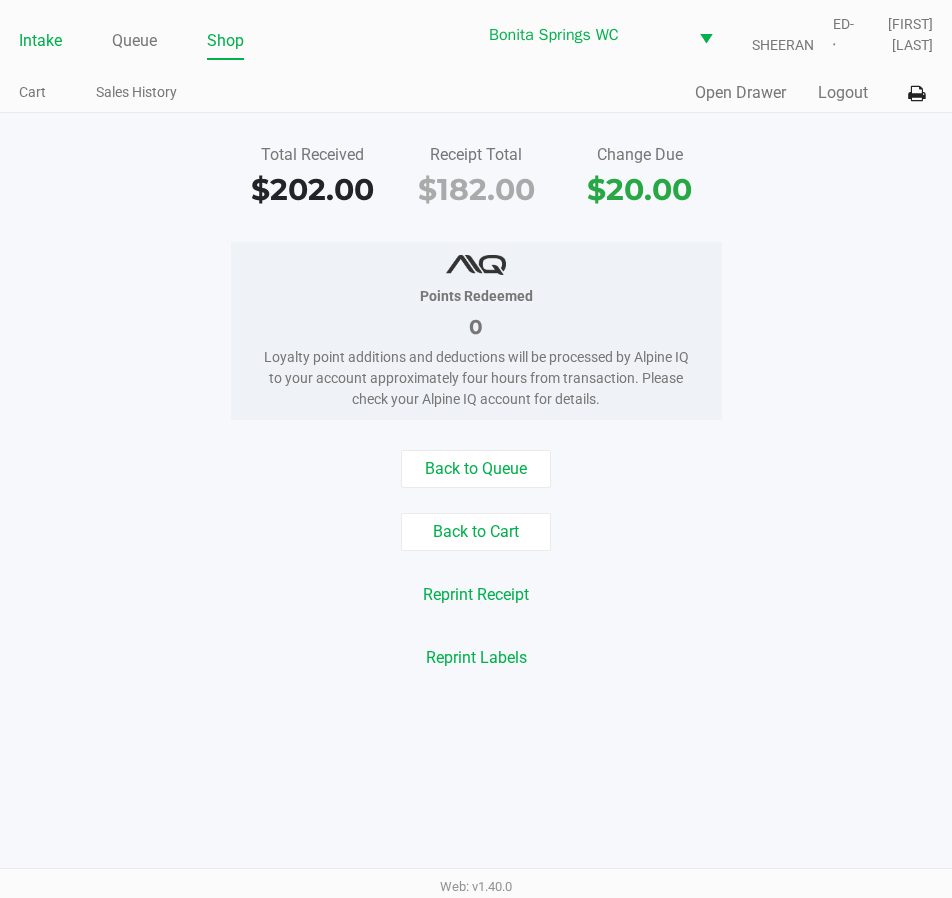 click on "Intake" 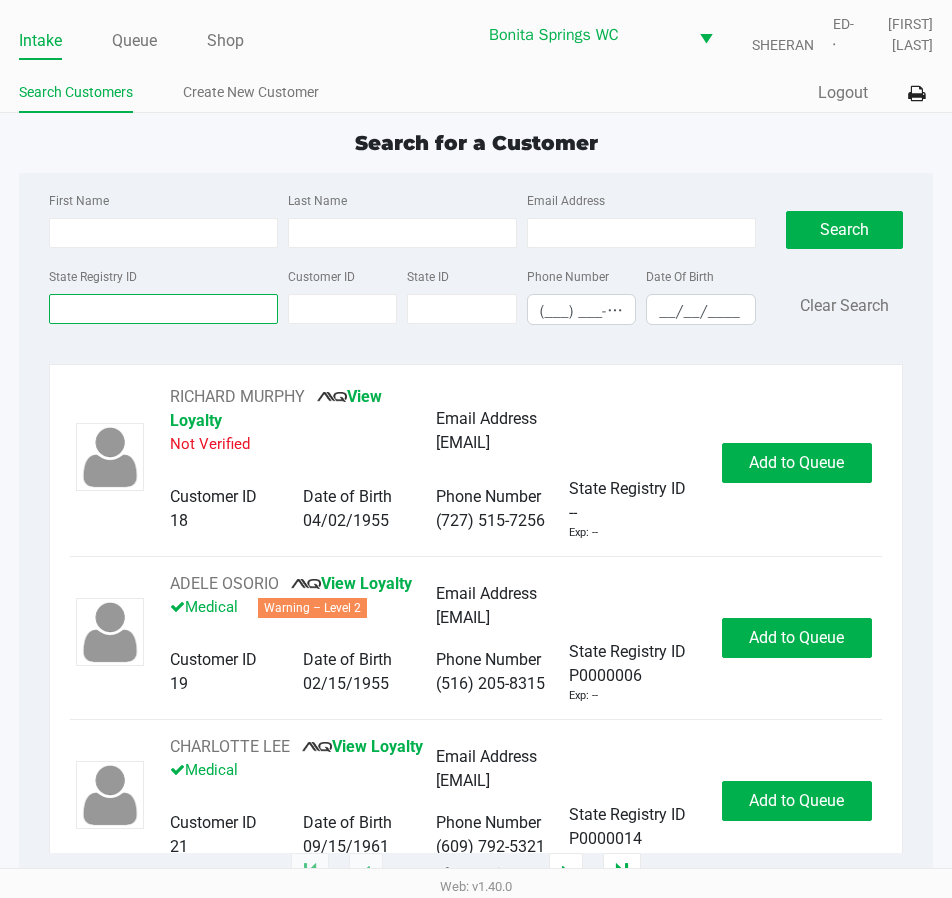 click on "State Registry ID" at bounding box center (163, 309) 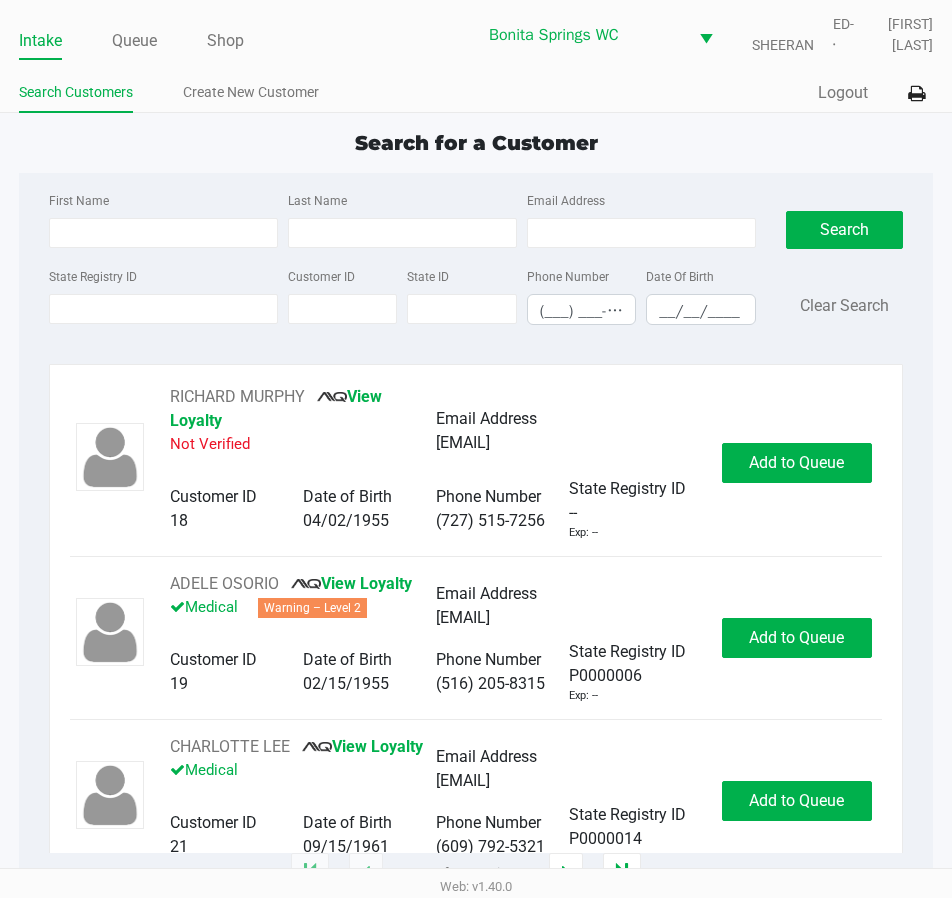 click on "First Name Last Name Email Address State Registry ID Customer ID State ID Phone Number (___) ___-____ Date Of Birth __/__/____  Search   Clear Search" 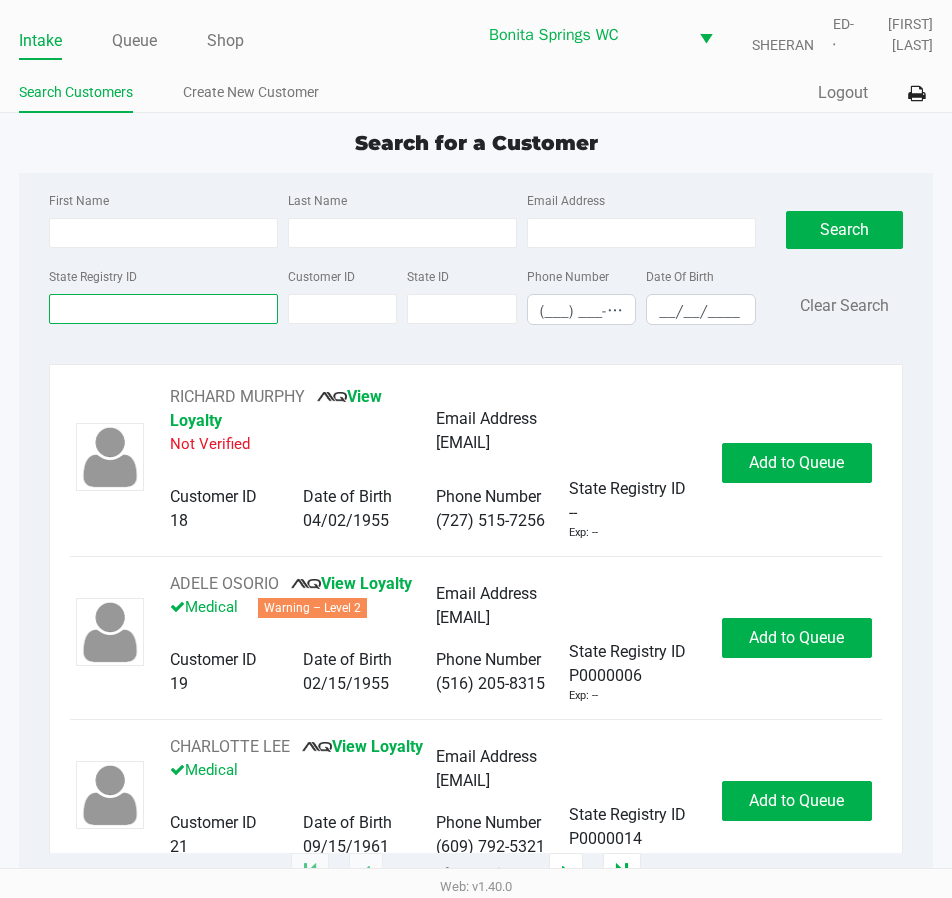 click on "State Registry ID" at bounding box center (163, 309) 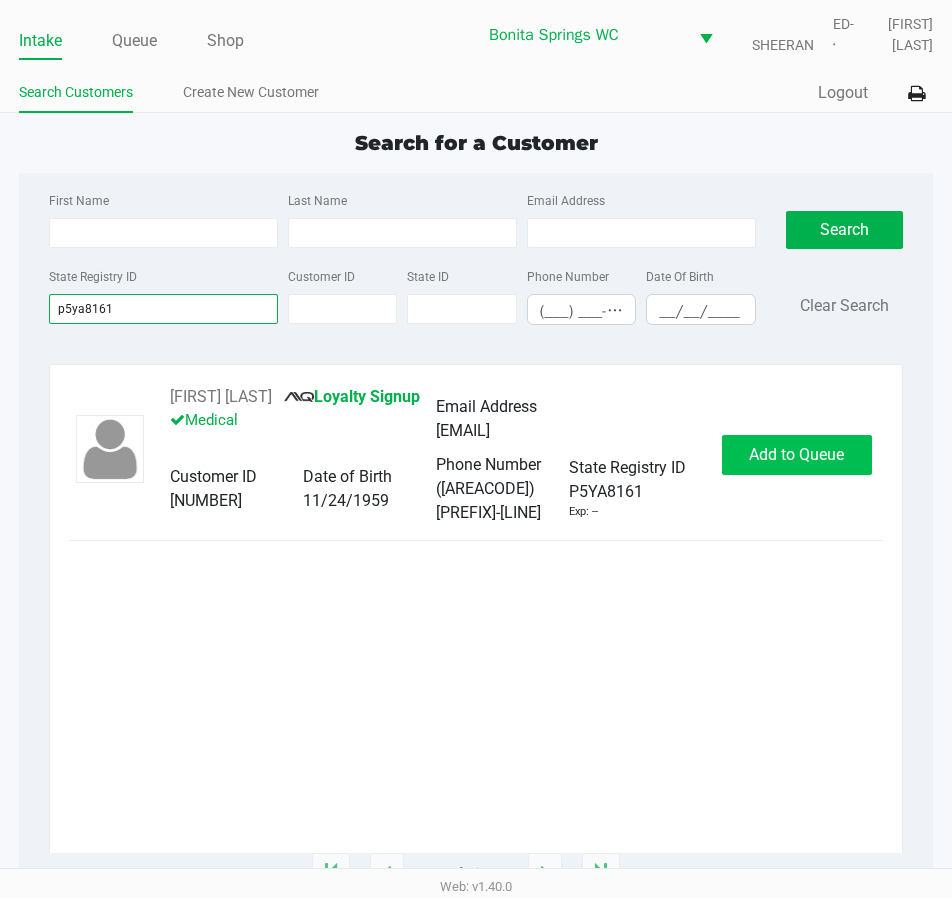 type on "p5ya8161" 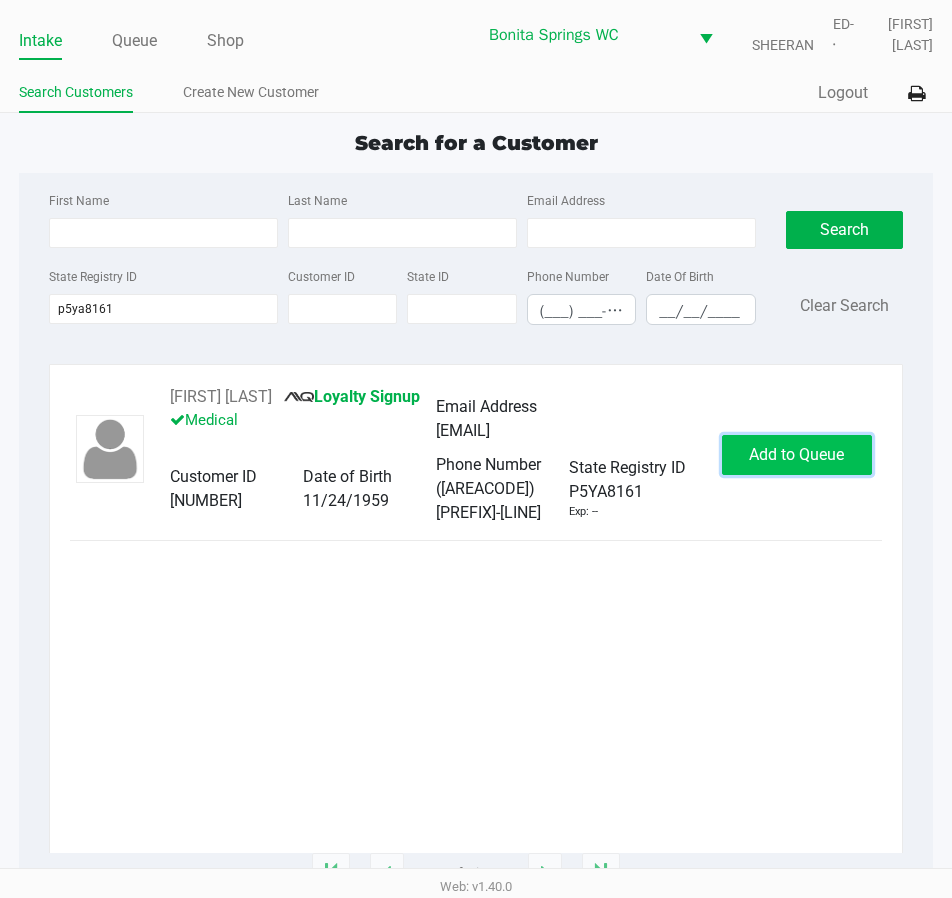 click on "Add to Queue" 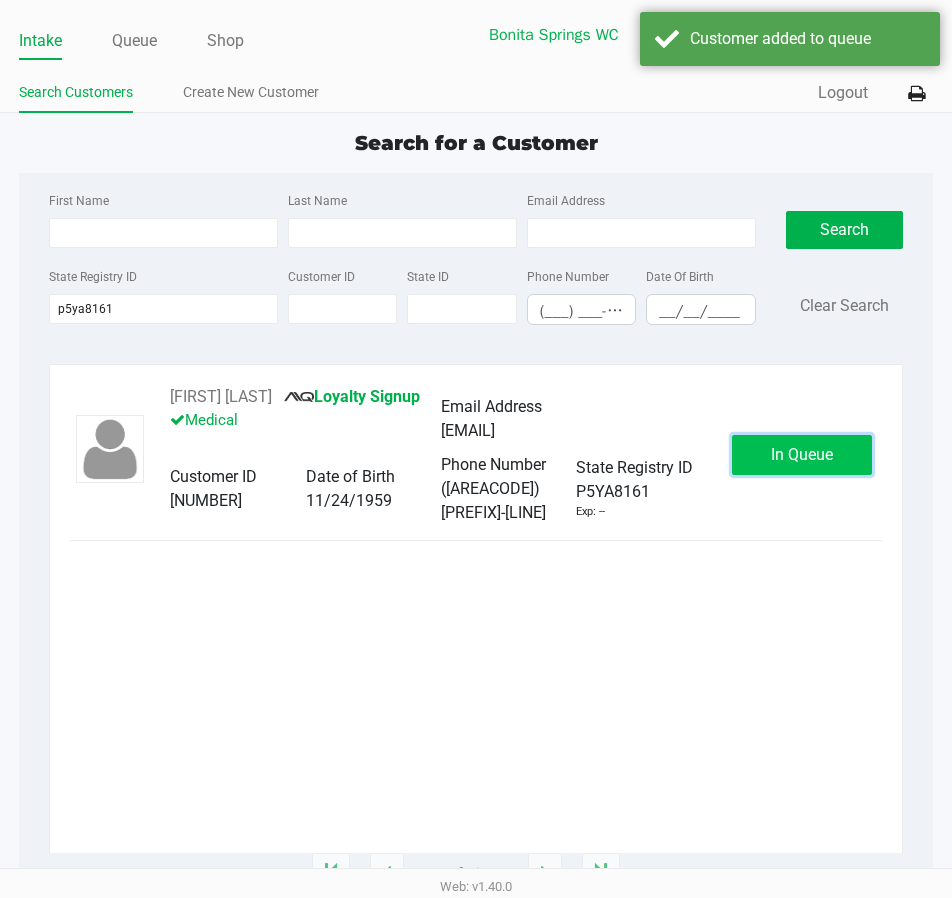 click on "In Queue" 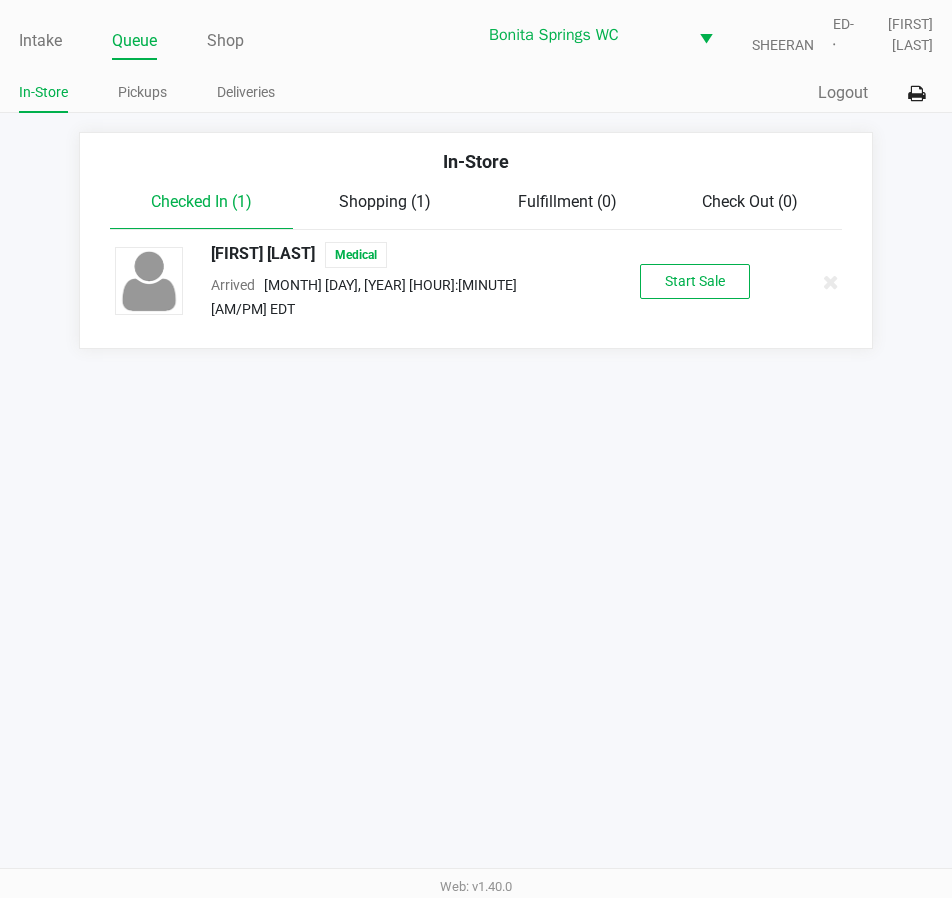 click on "Mark Hobert   Medical  Arrived      Aug 3, 2025 2:44 PM EDT   Start Sale" 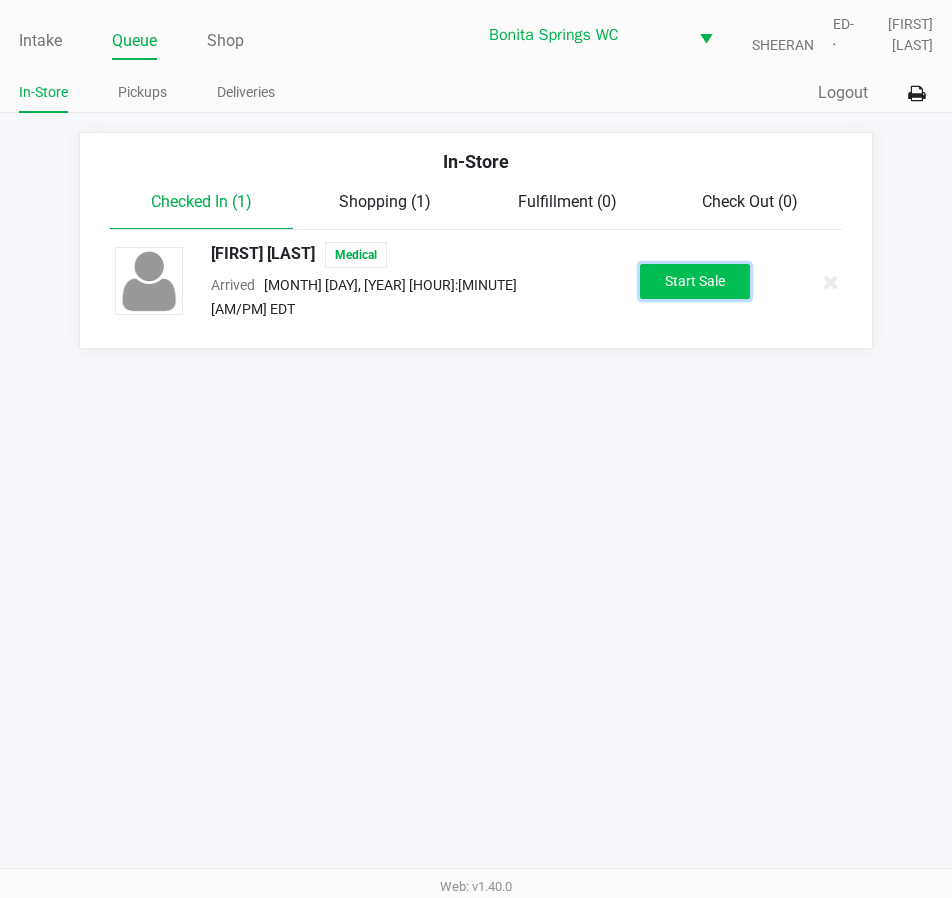 click on "Start Sale" 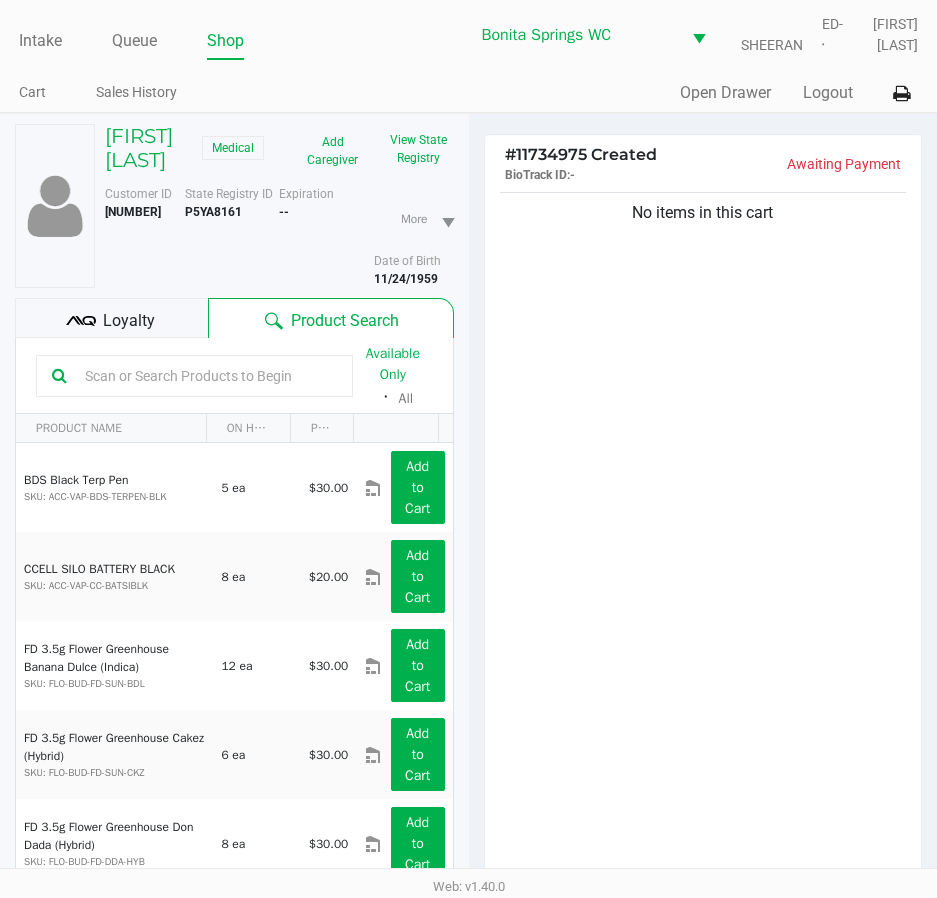 click on "No items in this cart" 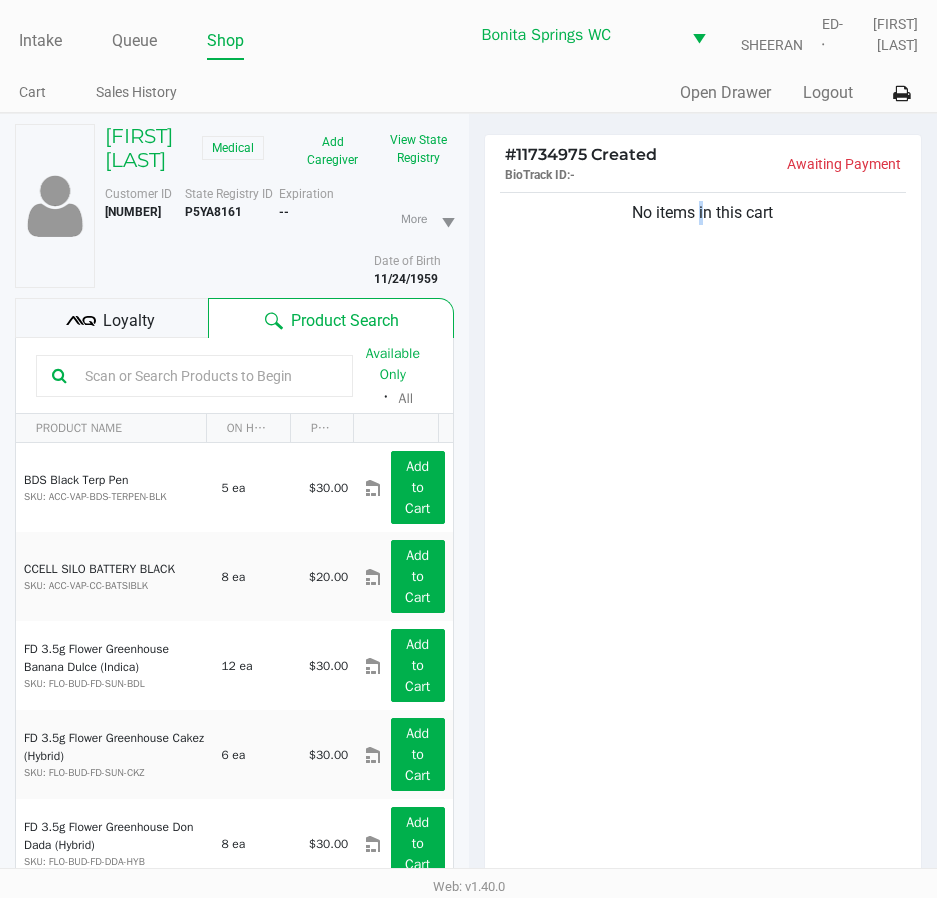 drag, startPoint x: 695, startPoint y: 415, endPoint x: 702, endPoint y: 428, distance: 14.764823 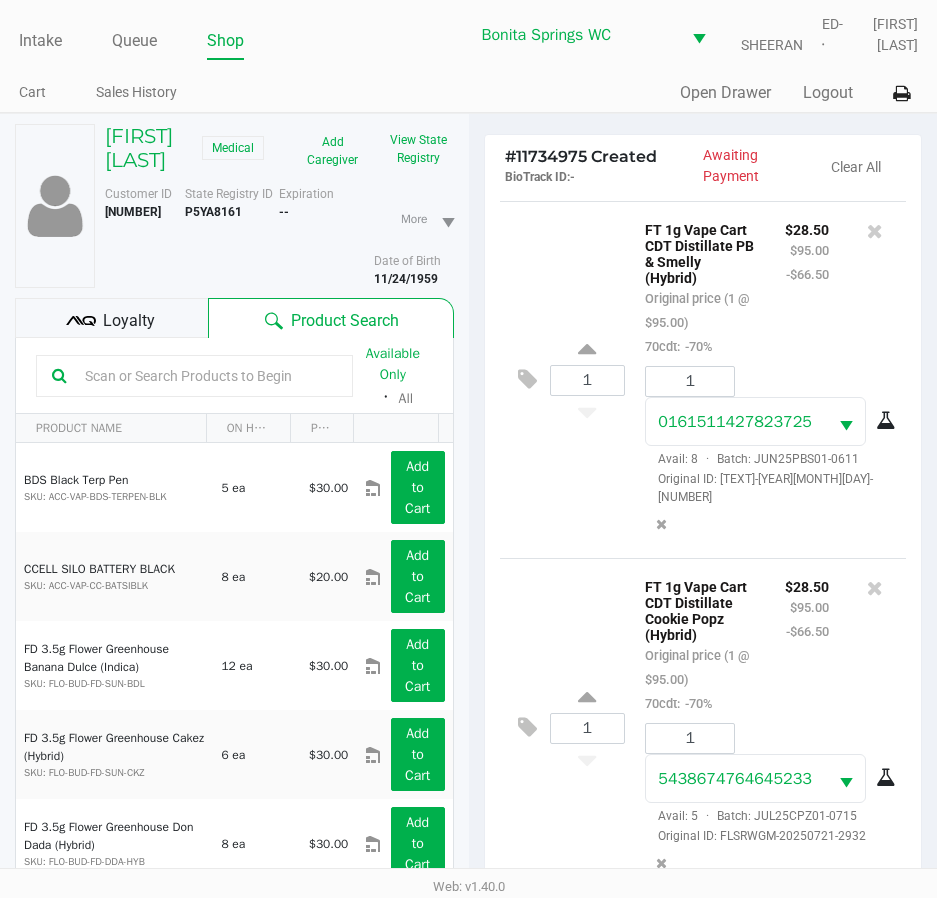 scroll, scrollTop: 1061, scrollLeft: 0, axis: vertical 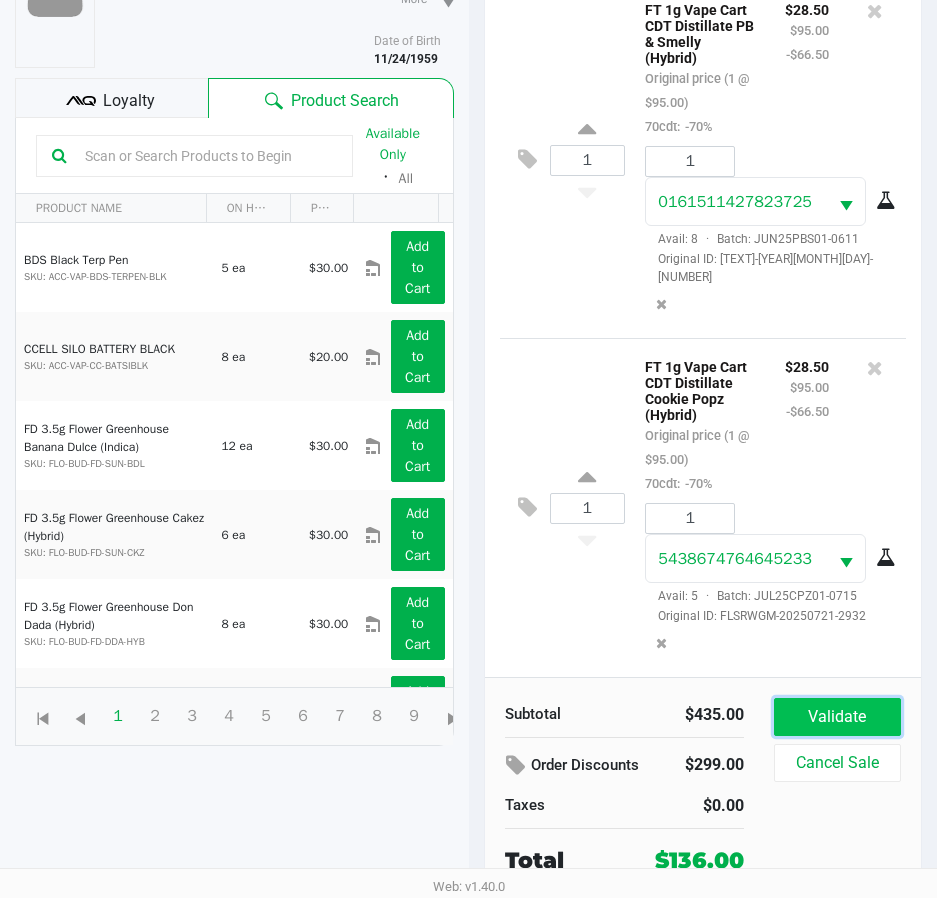 click on "Validate" 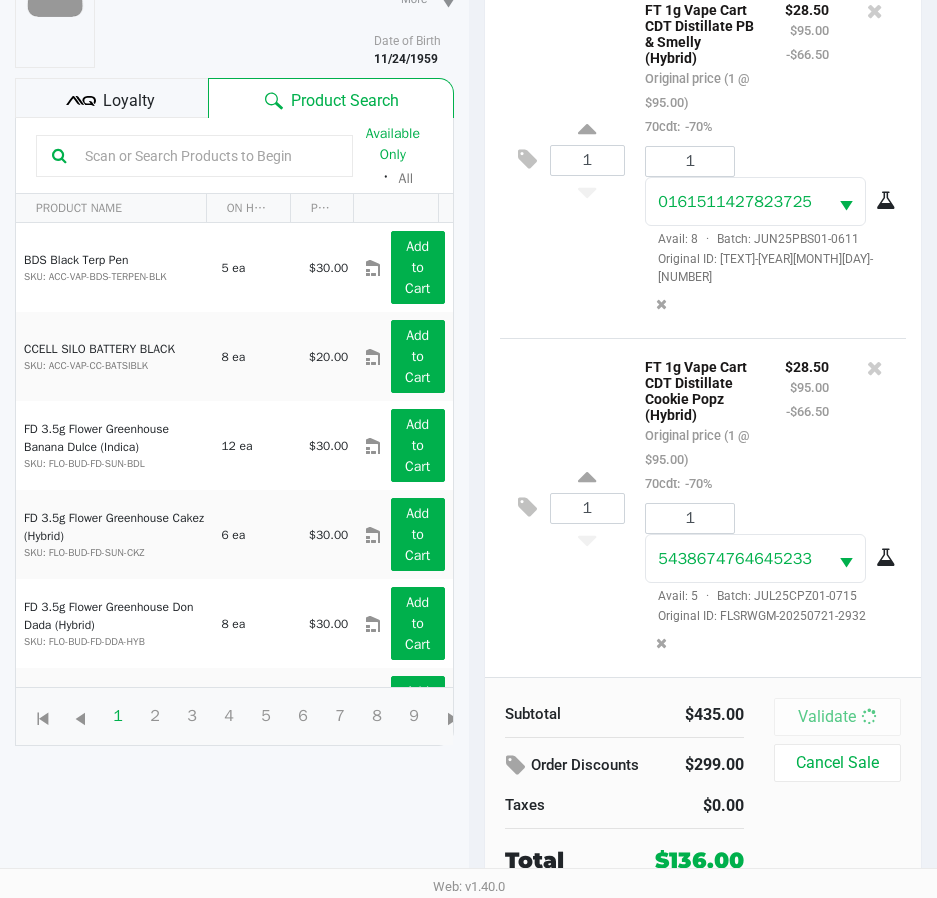 scroll, scrollTop: 0, scrollLeft: 0, axis: both 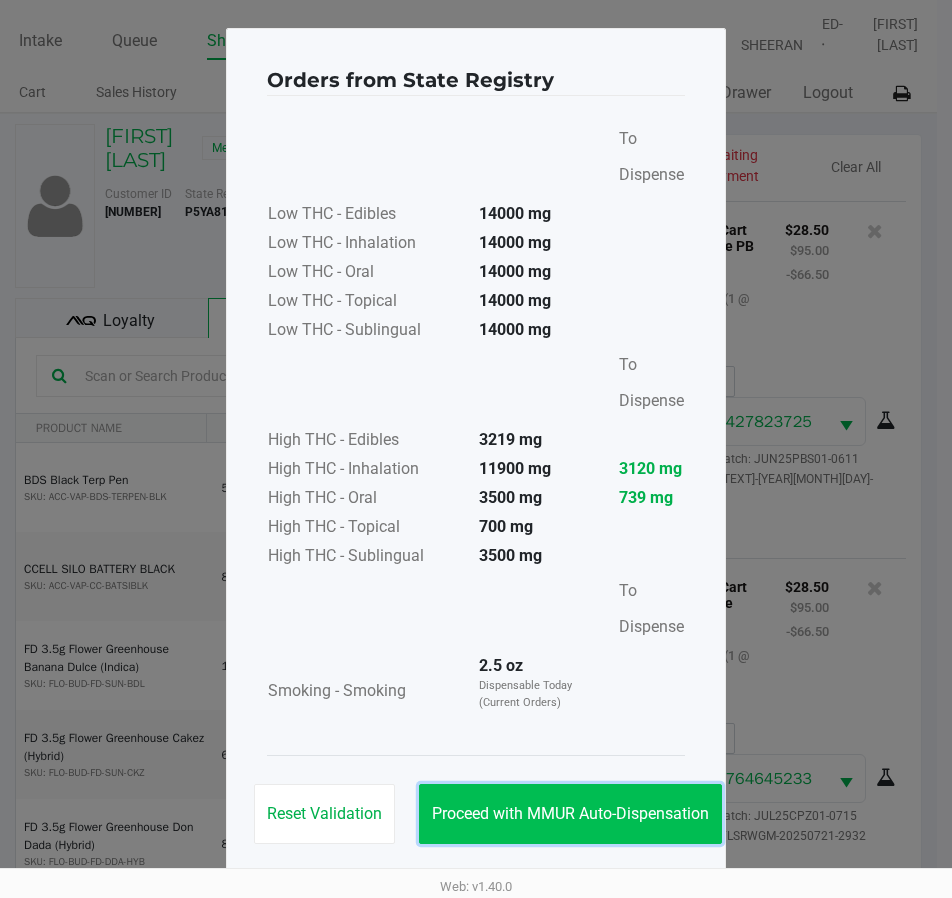 click on "Proceed with MMUR Auto-Dispensation" 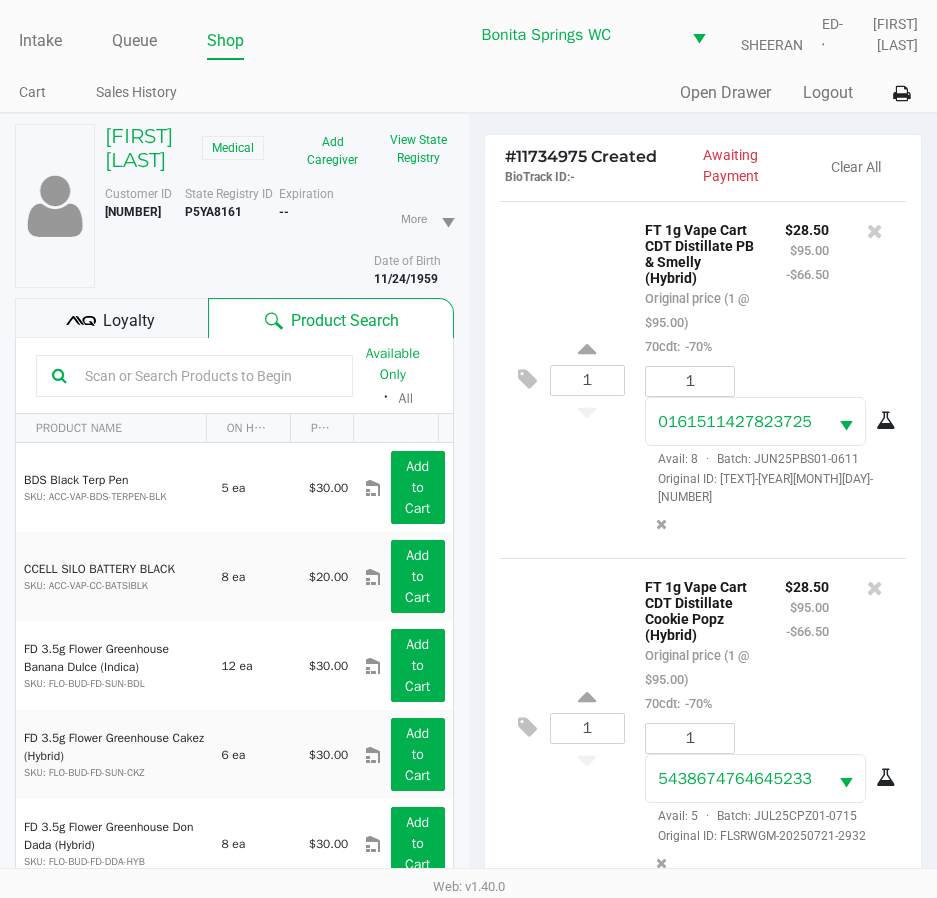 click on "Loyalty" 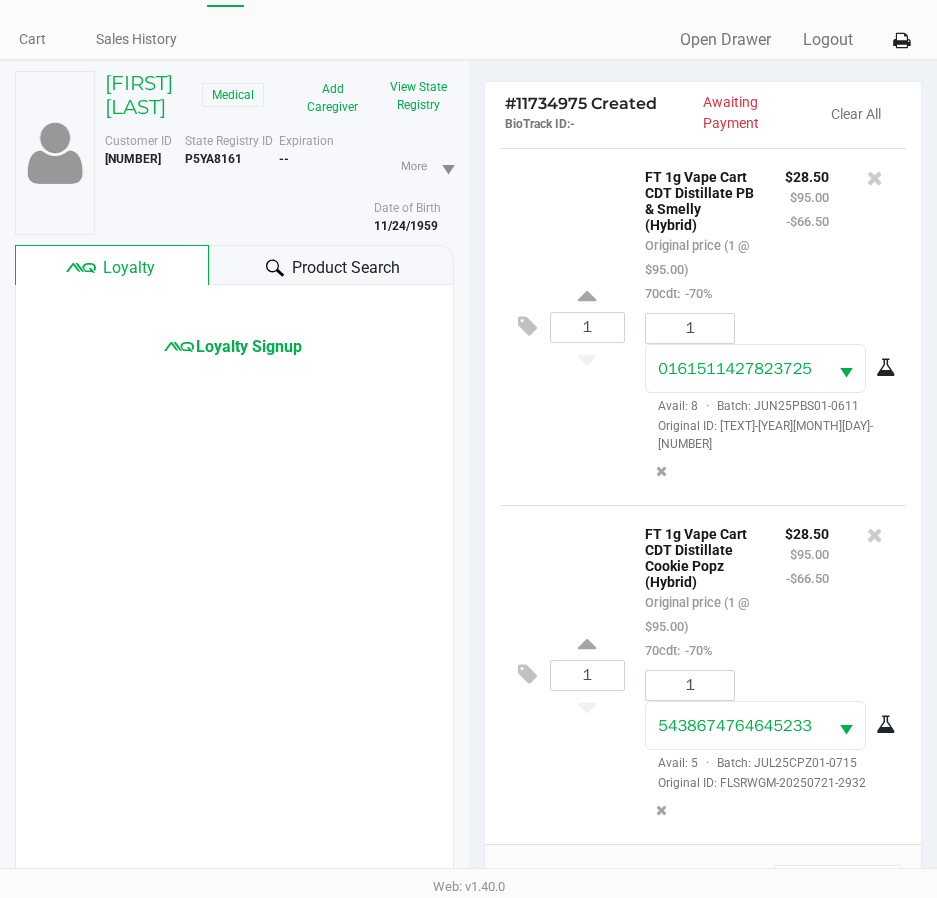scroll, scrollTop: 265, scrollLeft: 0, axis: vertical 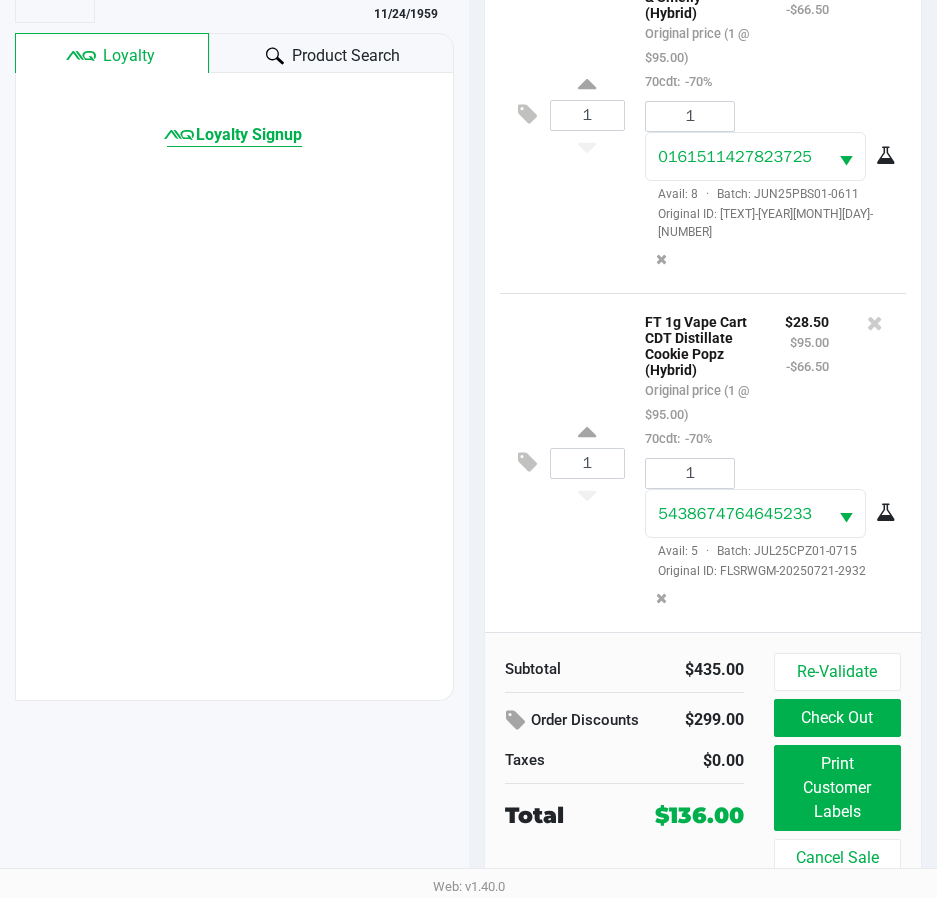 click on "Loyalty Signup" 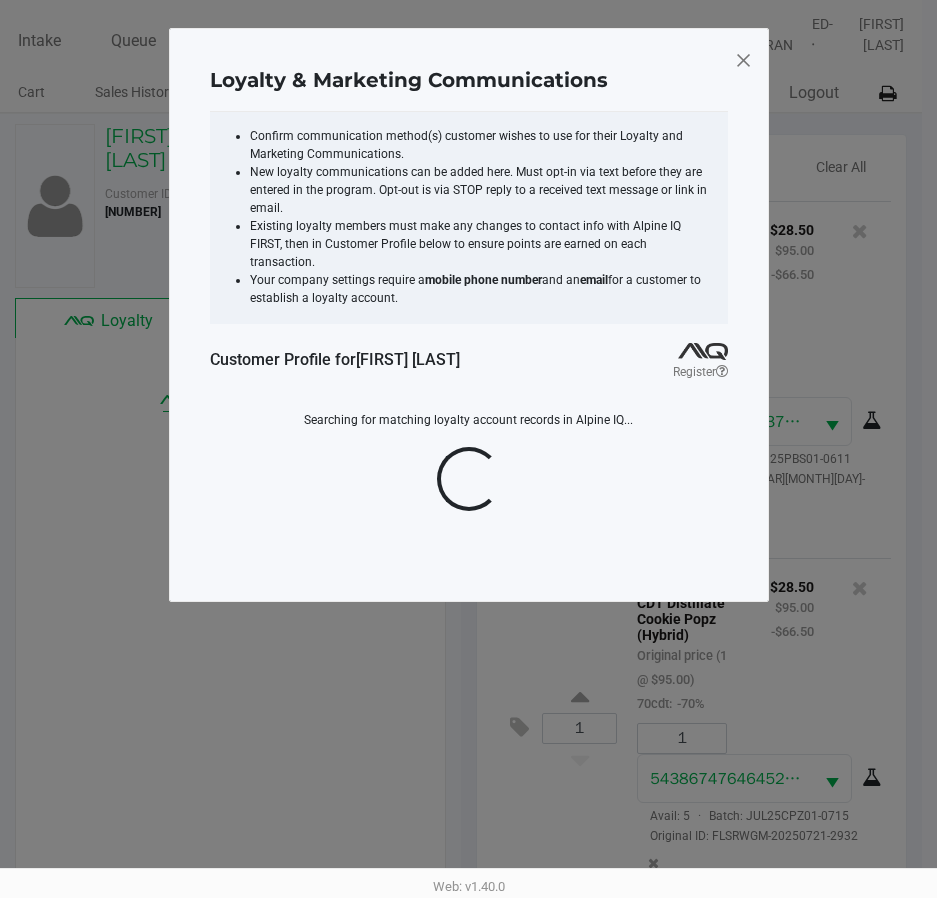 scroll, scrollTop: 0, scrollLeft: 0, axis: both 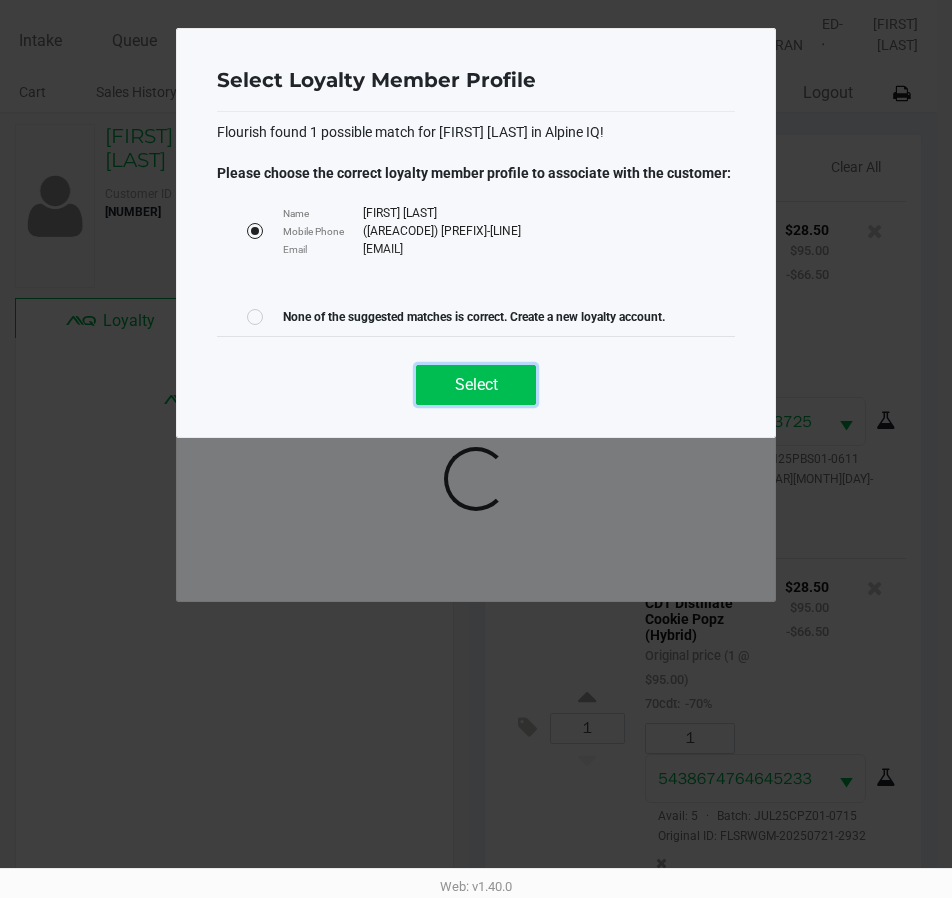 click on "Select" 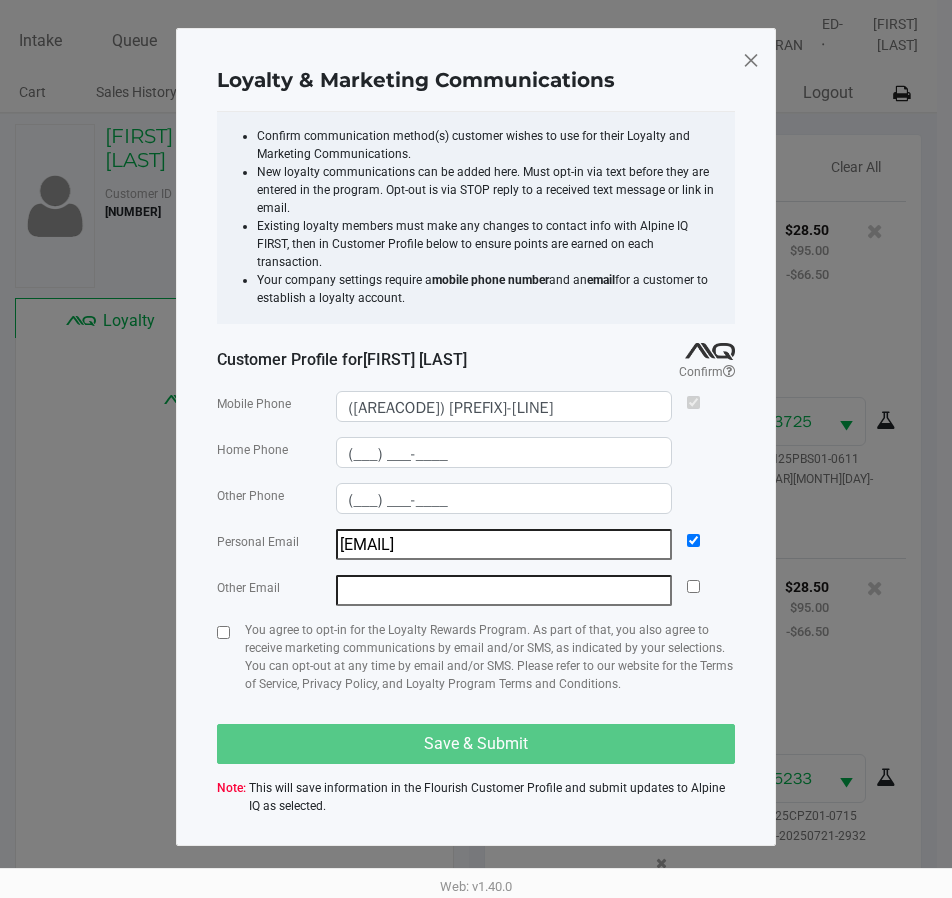 click on "Loyalty & Marketing Communications   Confirm communication method(s) customer wishes to use for their Loyalty and Marketing Communications.   New loyalty communications can be added here. Must opt-in via text before they are entered in the program. Opt-out is via STOP reply to a received text message or link in email.   Existing loyalty members must make any changes to contact info with Alpine IQ FIRST, then in Customer Profile below to ensure points are earned on each transaction.  Your company settings require a  mobile phone number  and an  email  for a customer to establish a loyalty account.  Customer Profile for   Mark Hobert   Confirm   Mobile Phone  (239) 537-4314  Home Phone  (___) ___-____  Other Phone  (___) ___-____  Personal Email  andrea.hobert@yahoo.com  Other Email   Save & Submit   Note:   This will save information in the Flourish Customer Profile and submit updates to Alpine IQ as selected." 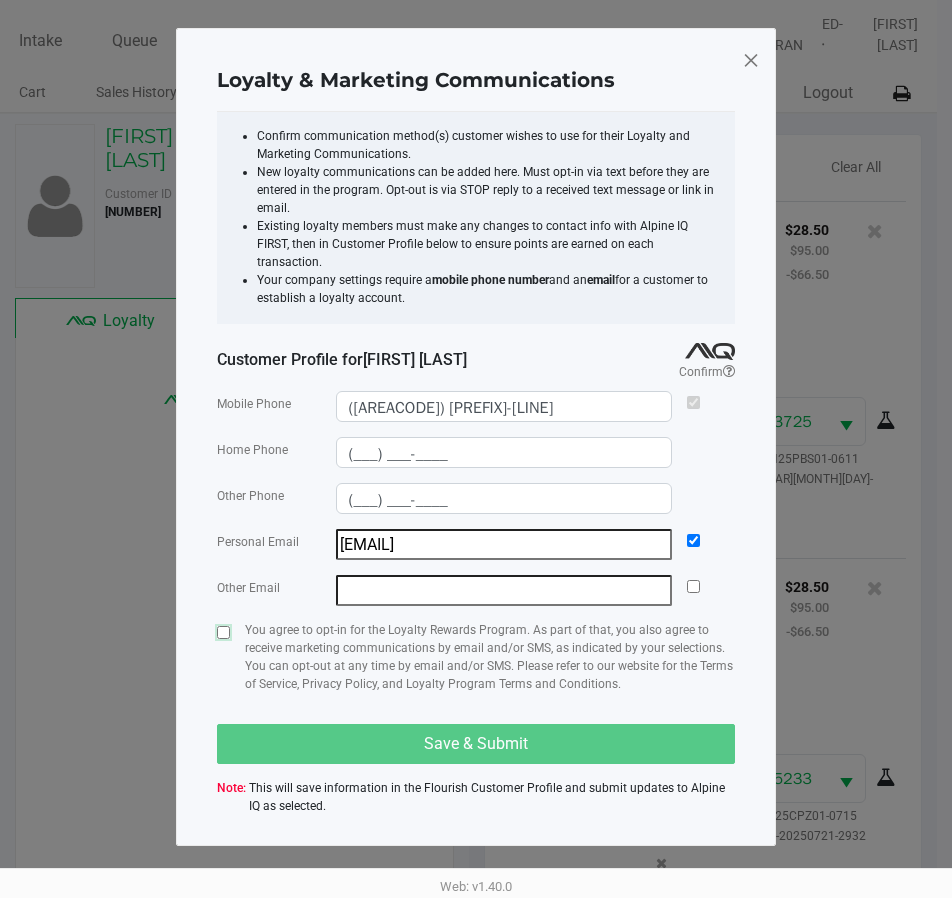 click 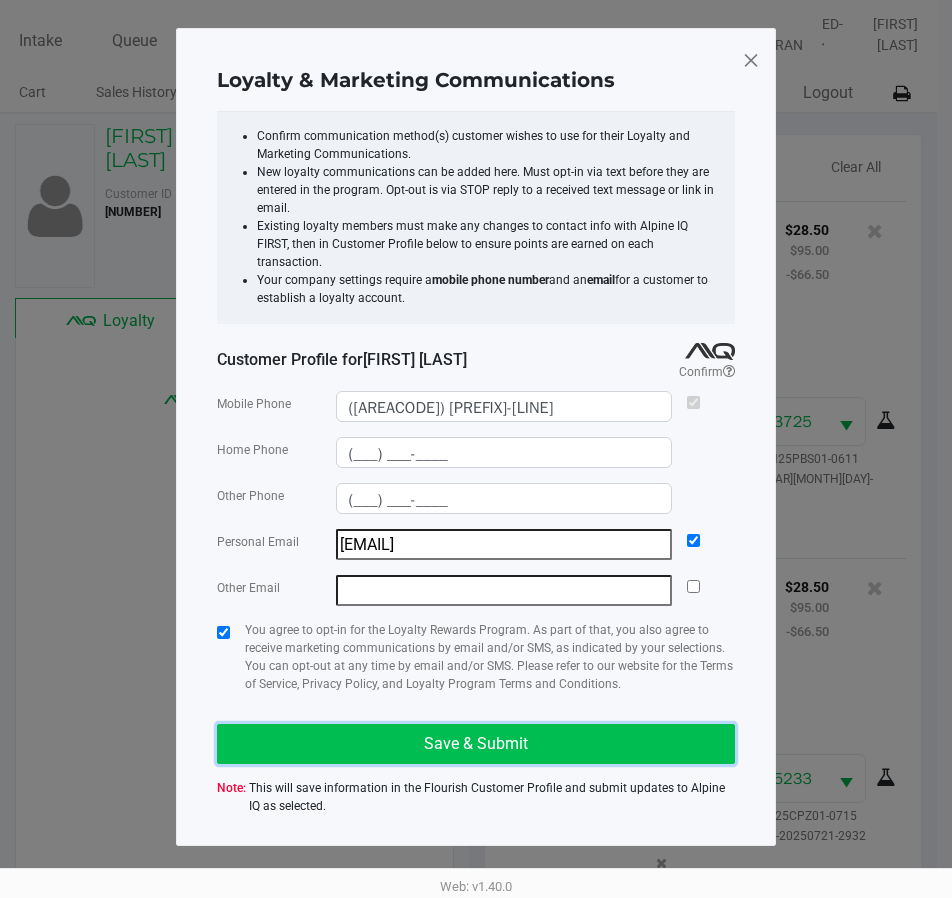 click on "Save & Submit" 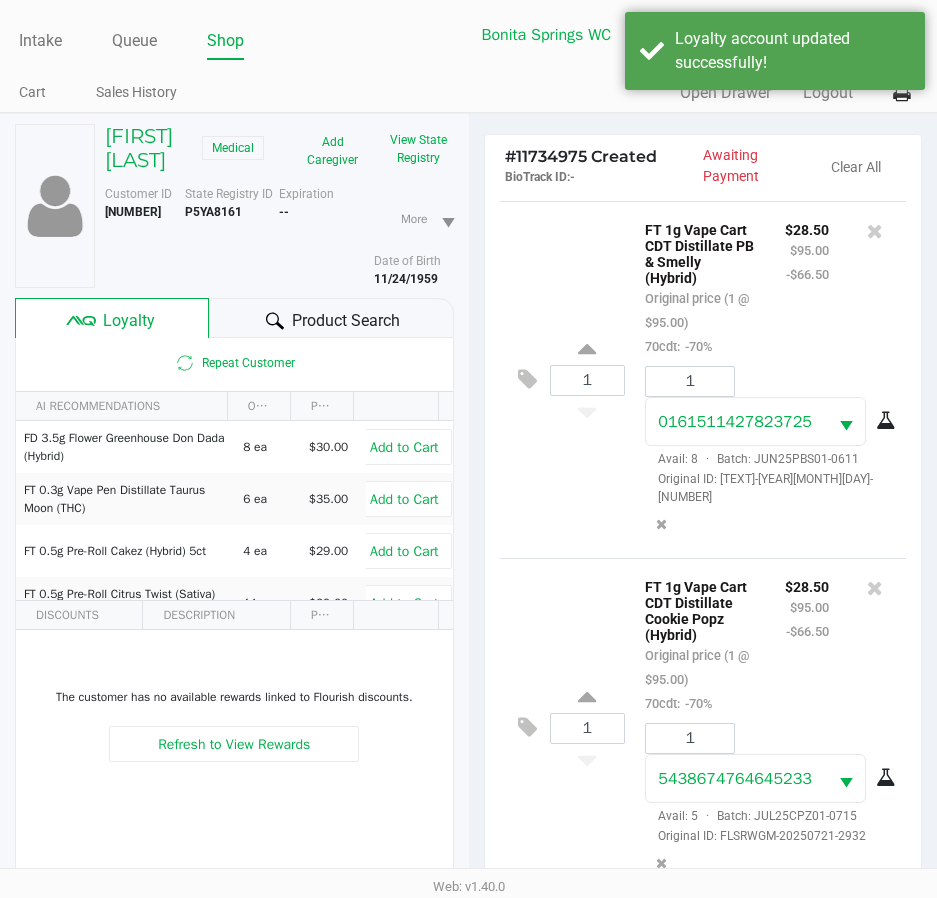 click 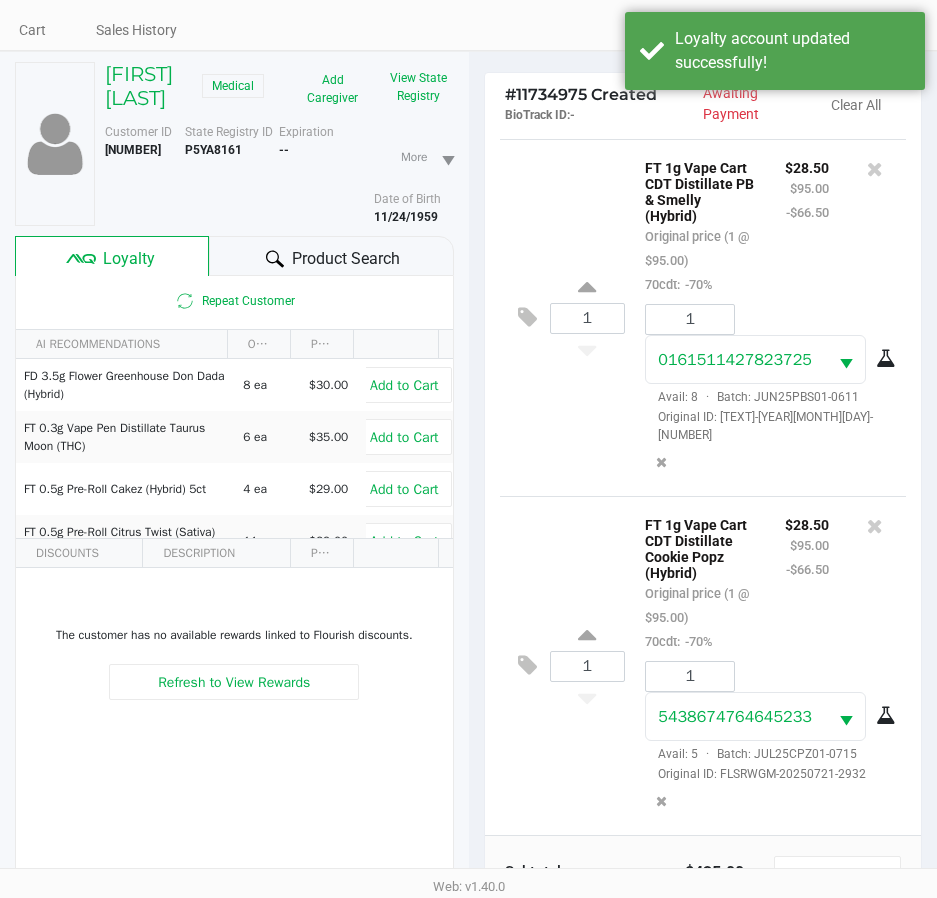scroll, scrollTop: 265, scrollLeft: 0, axis: vertical 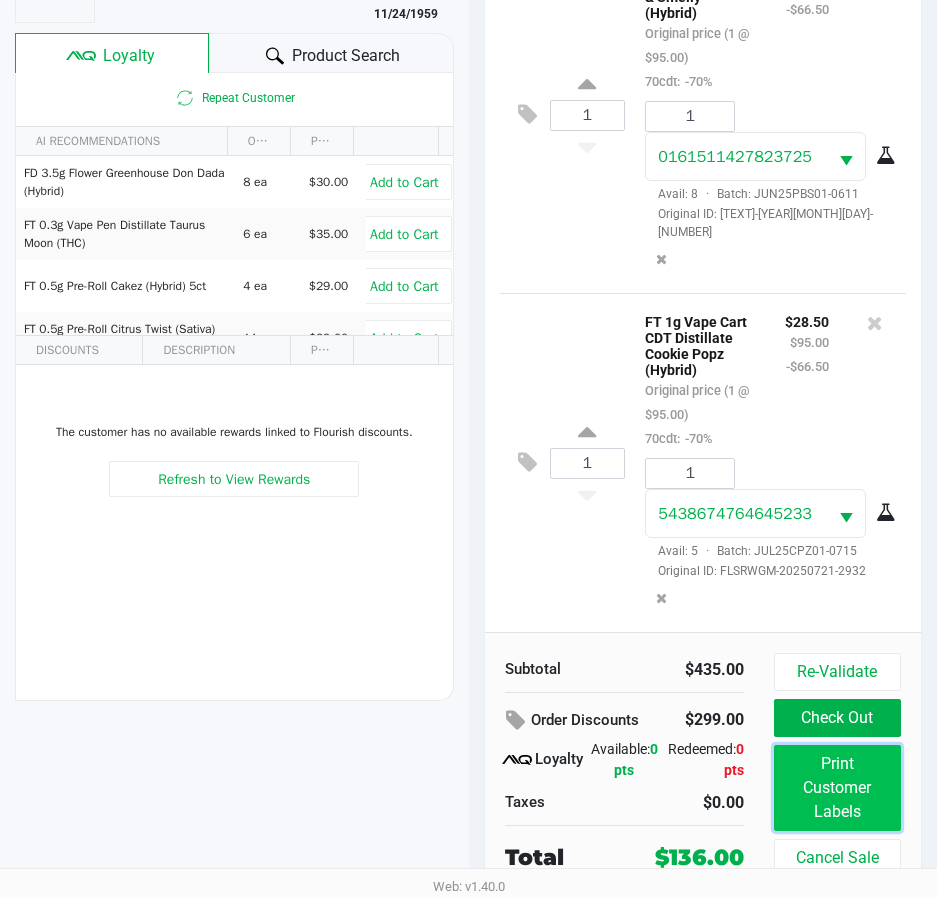 click on "Print Customer Labels" 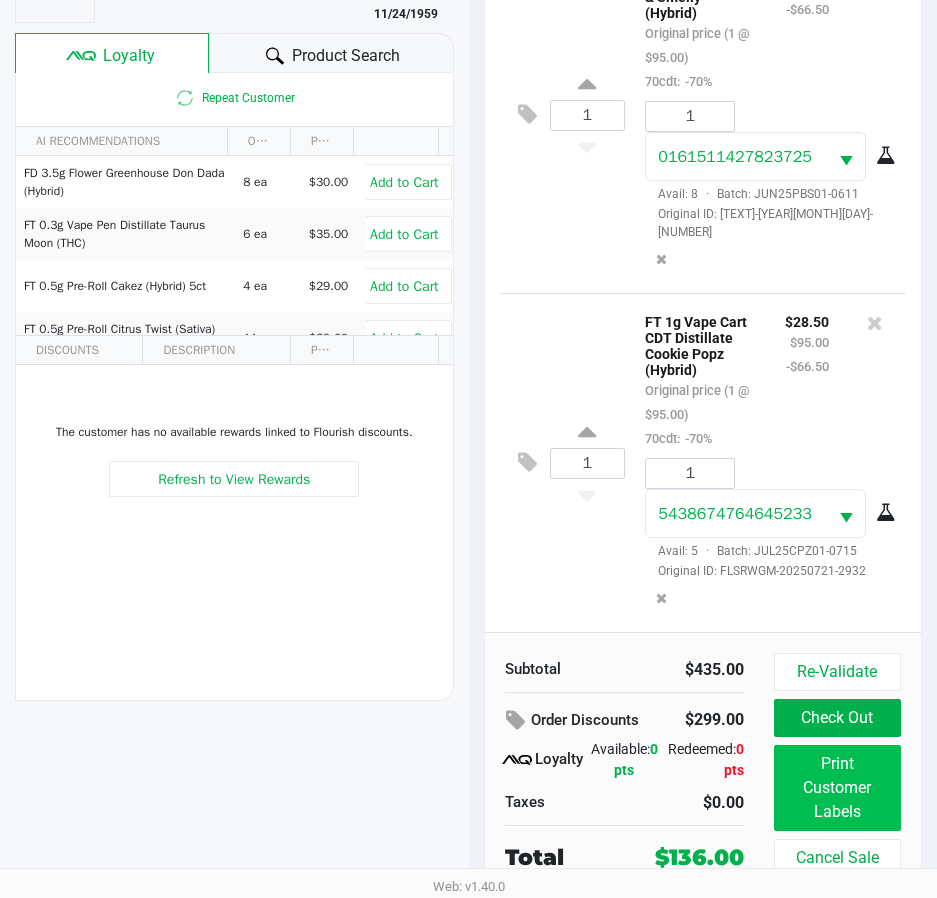 scroll, scrollTop: 0, scrollLeft: 0, axis: both 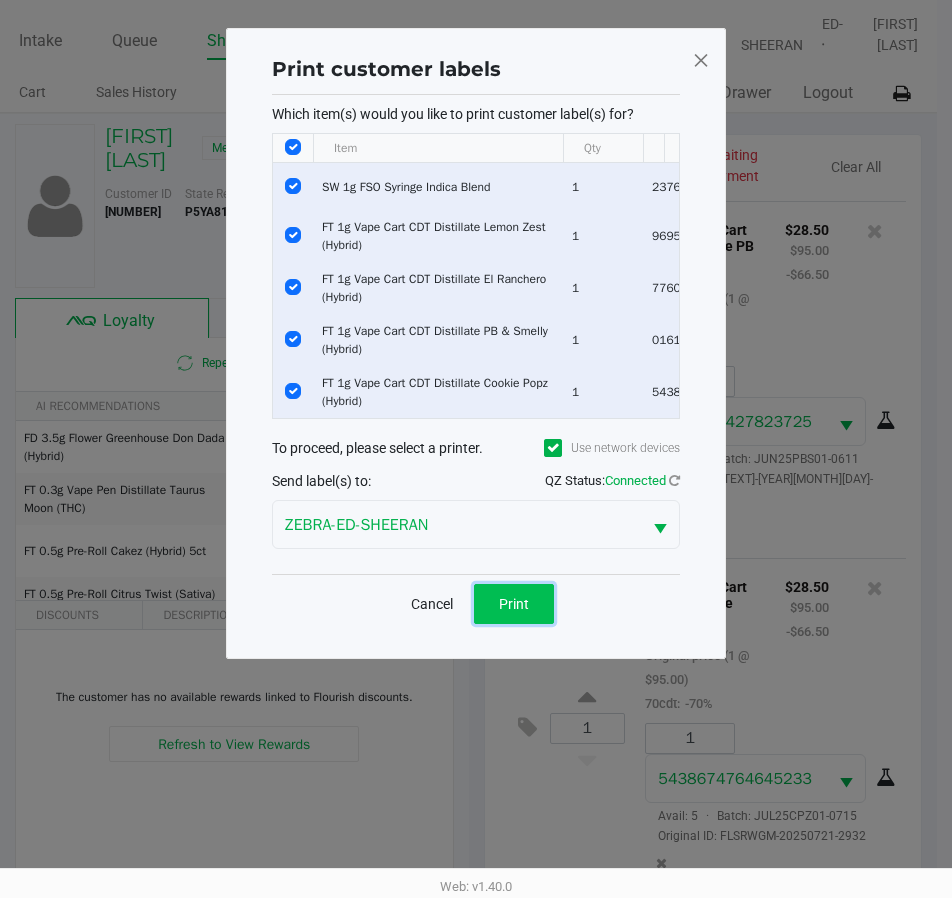 click on "Print" 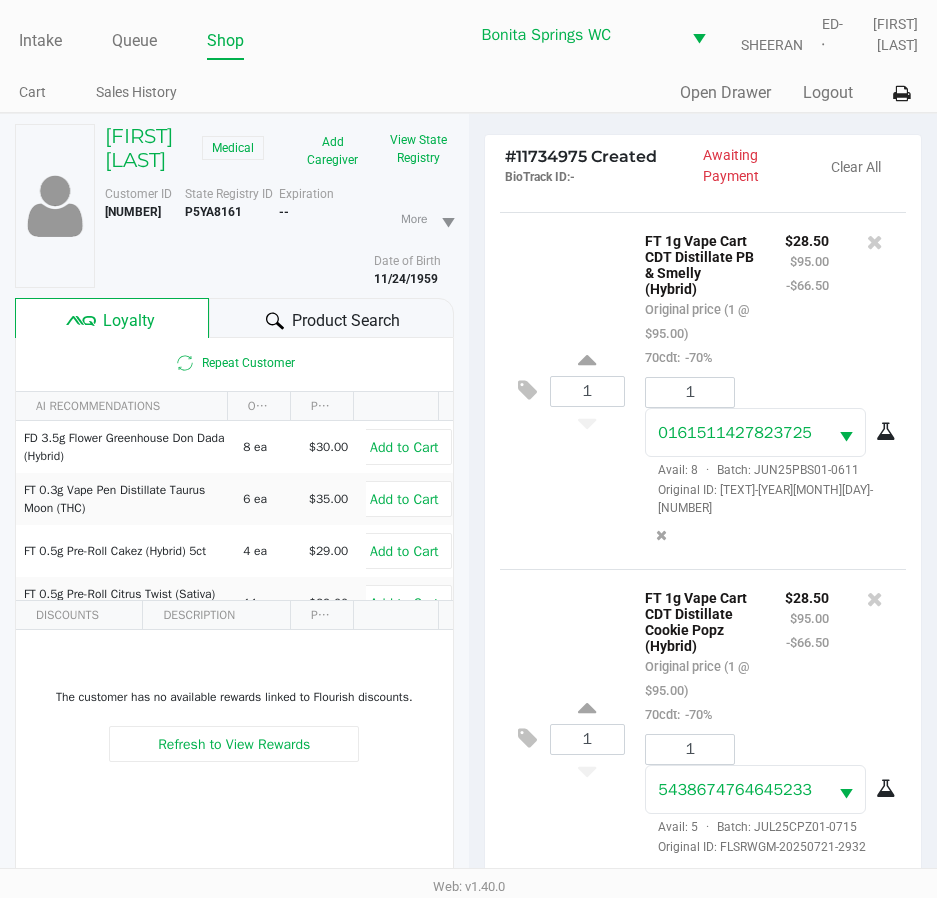 scroll, scrollTop: 1061, scrollLeft: 0, axis: vertical 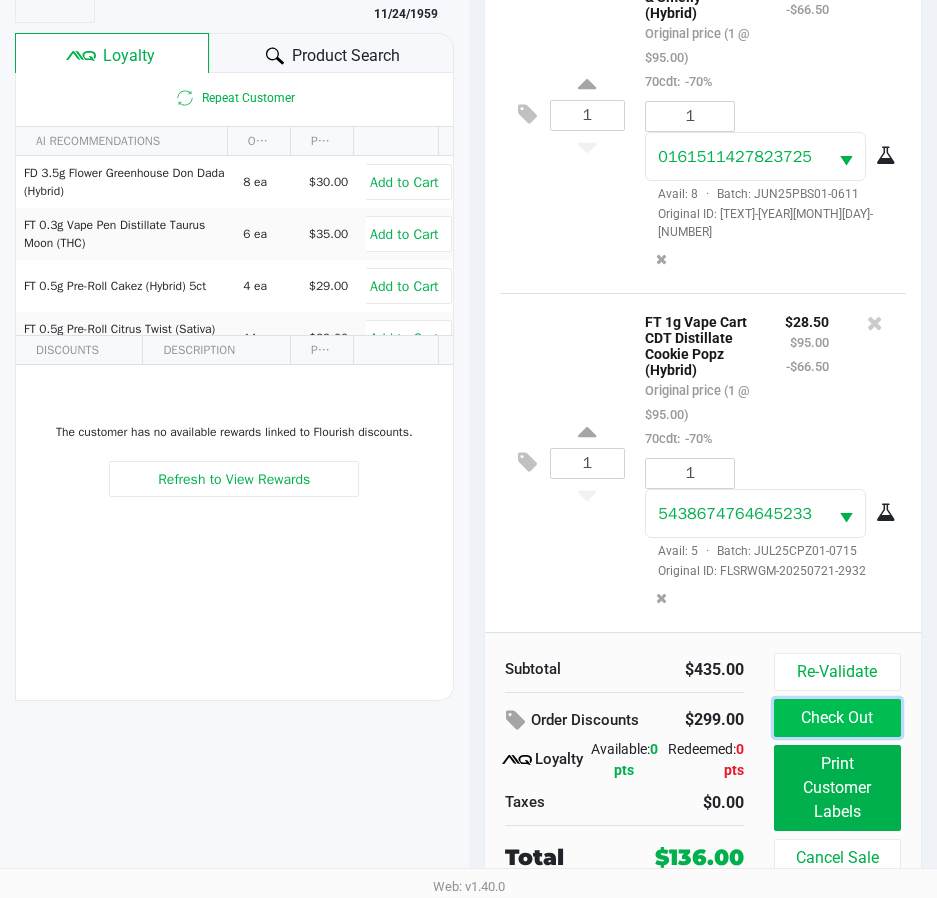 click on "Check Out" 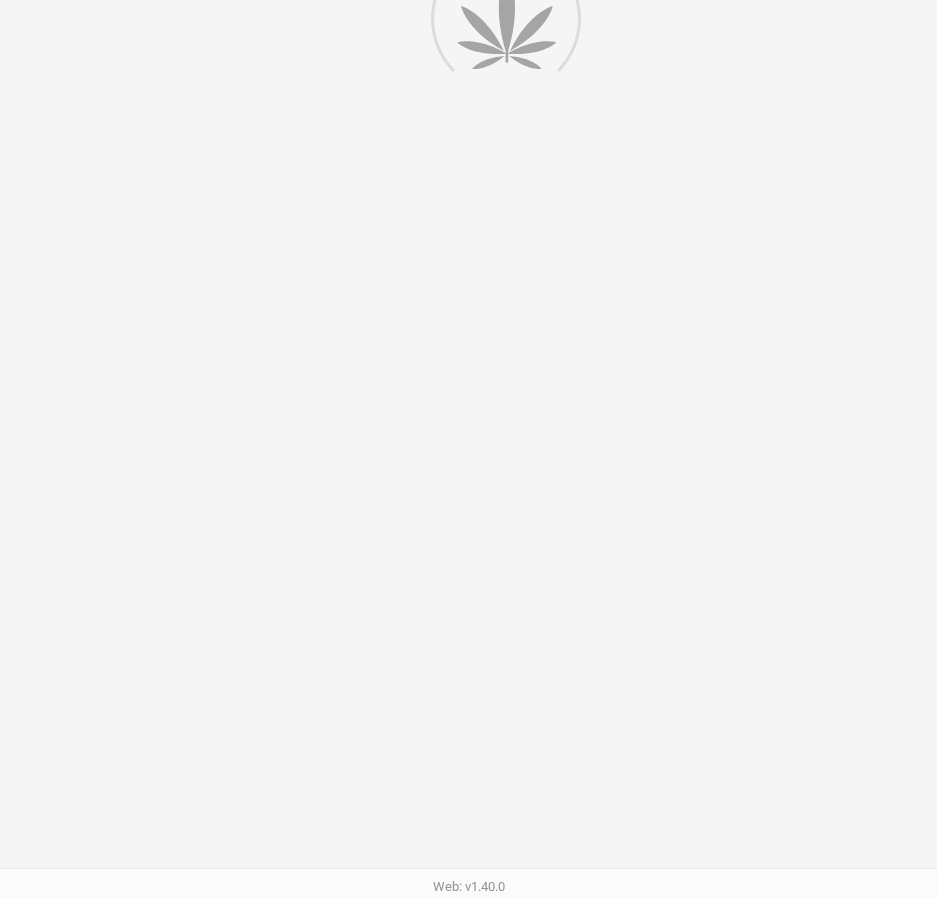 scroll, scrollTop: 0, scrollLeft: 0, axis: both 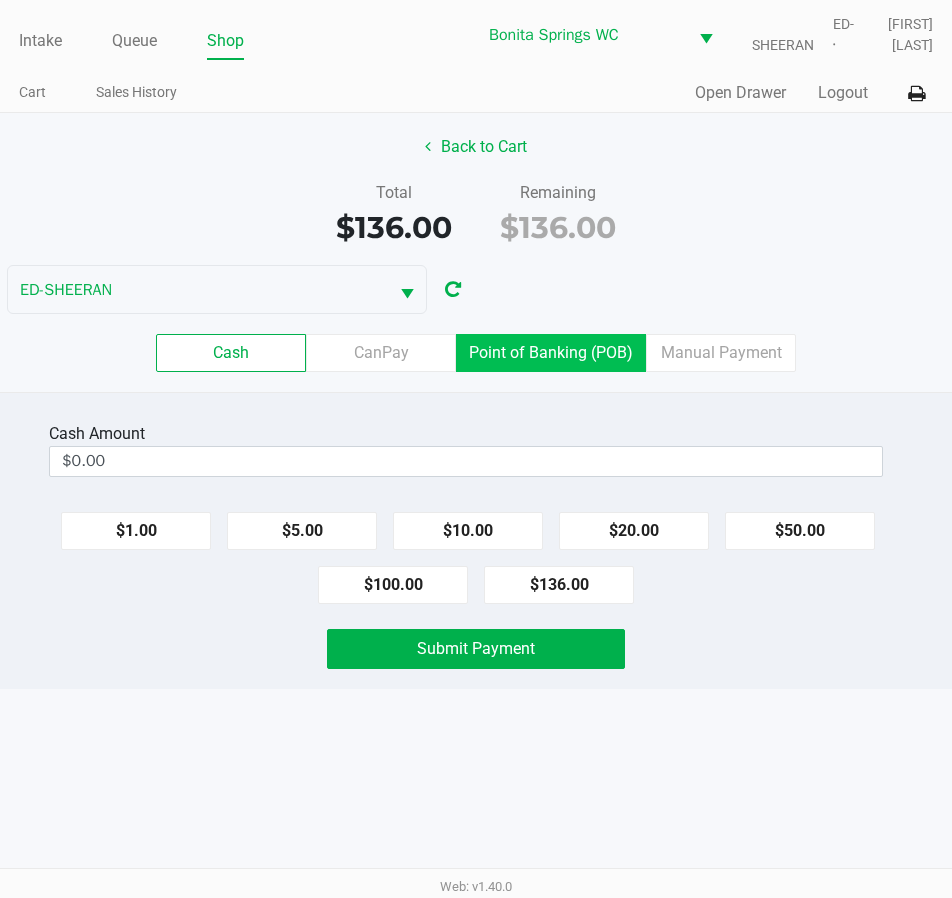 click on "Point of Banking (POB)" 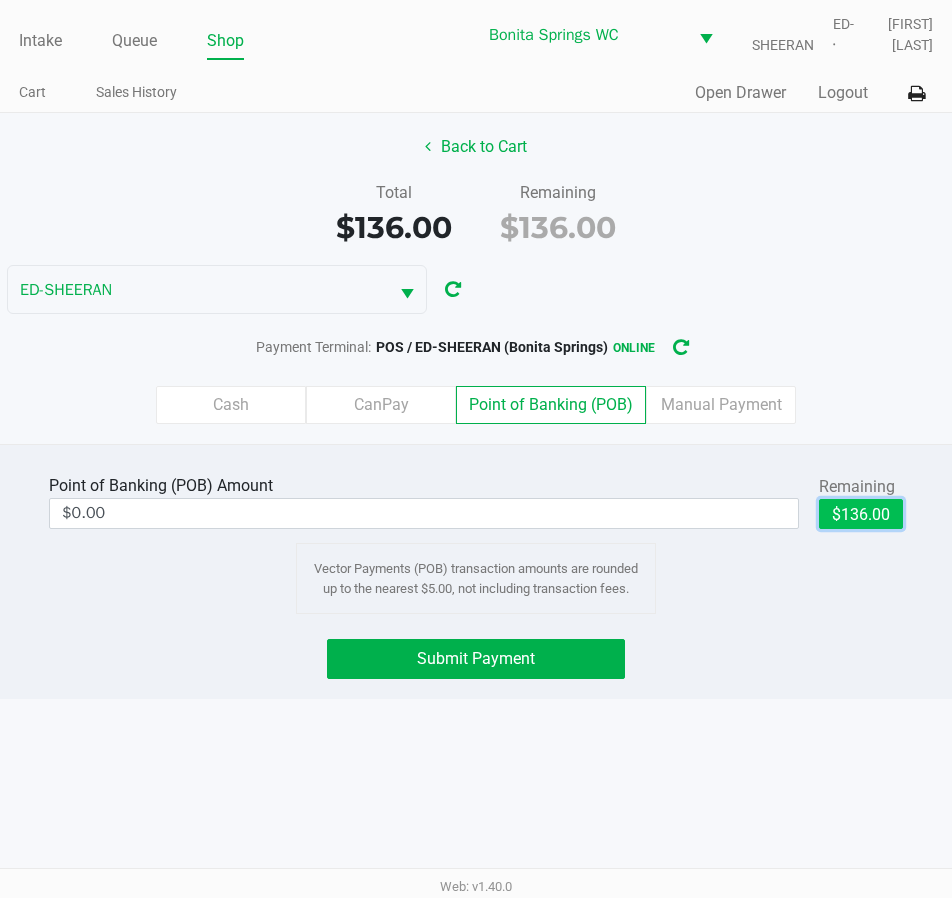 click on "$136.00" 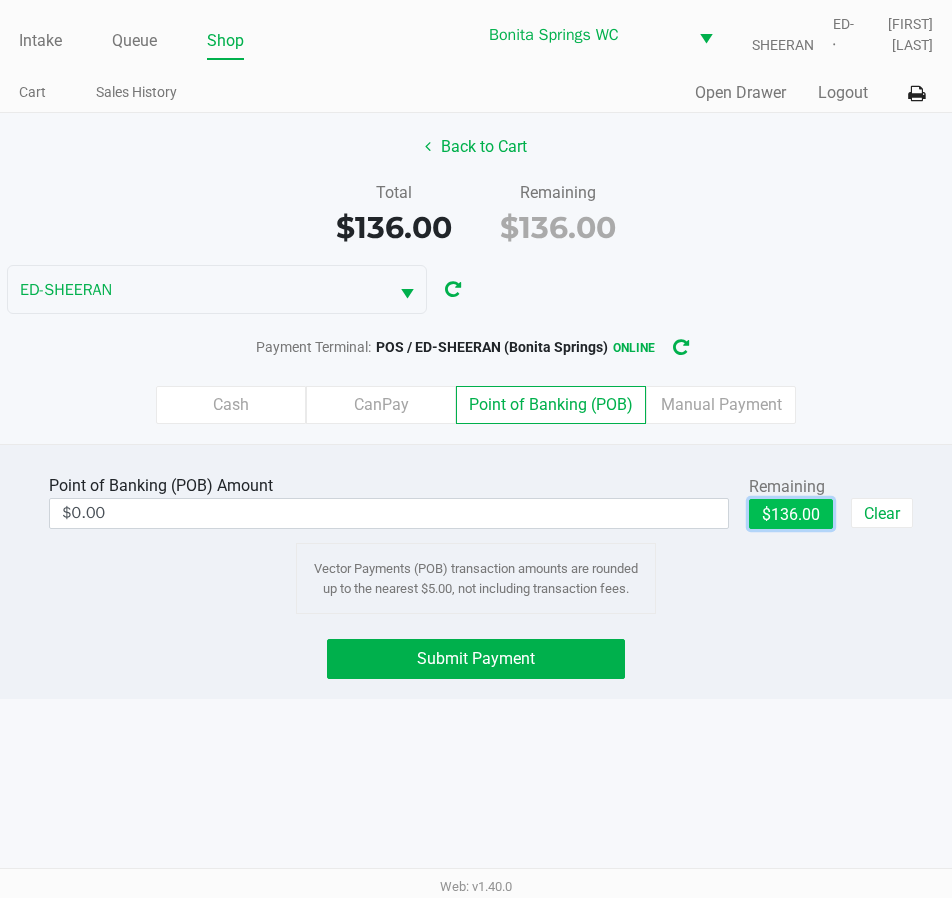 type on "$136.00" 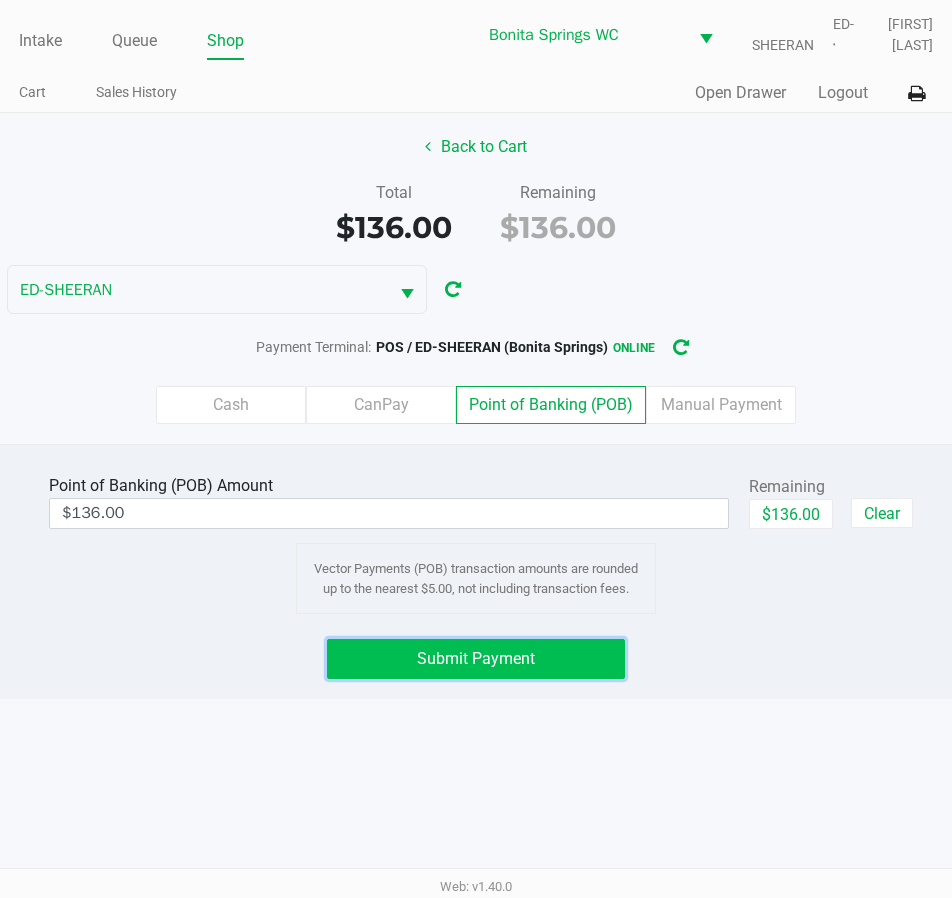 click on "Submit Payment" 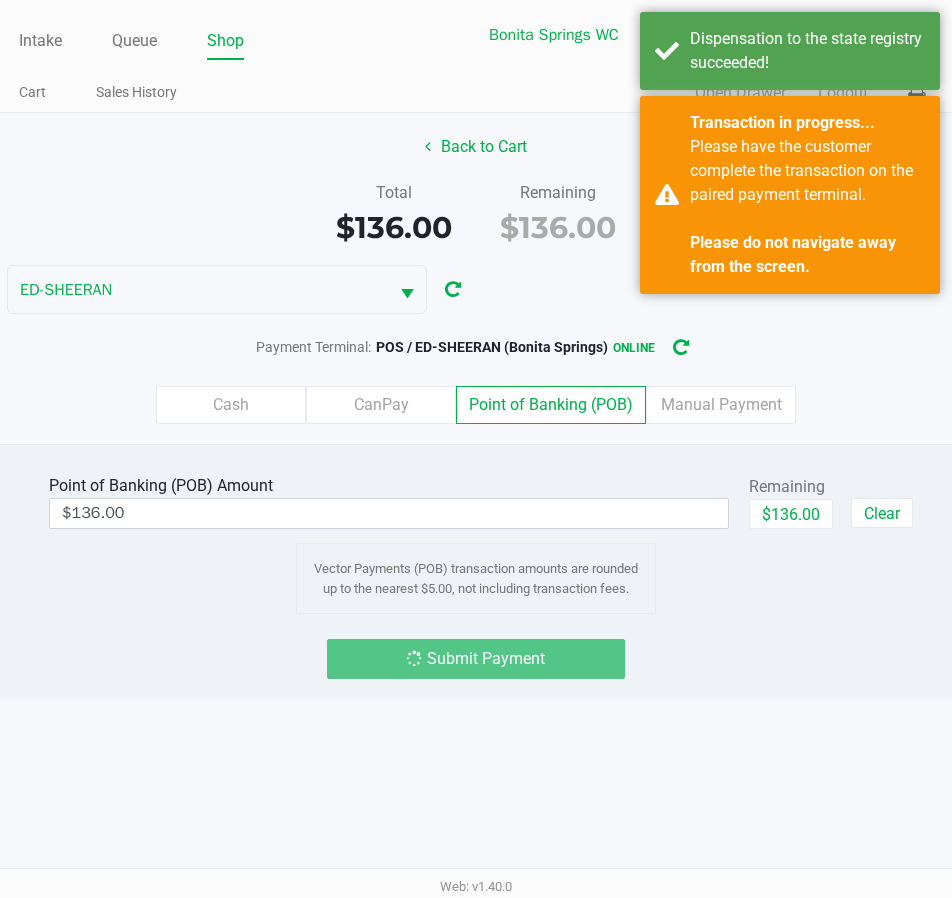 click on "Submit Payment" 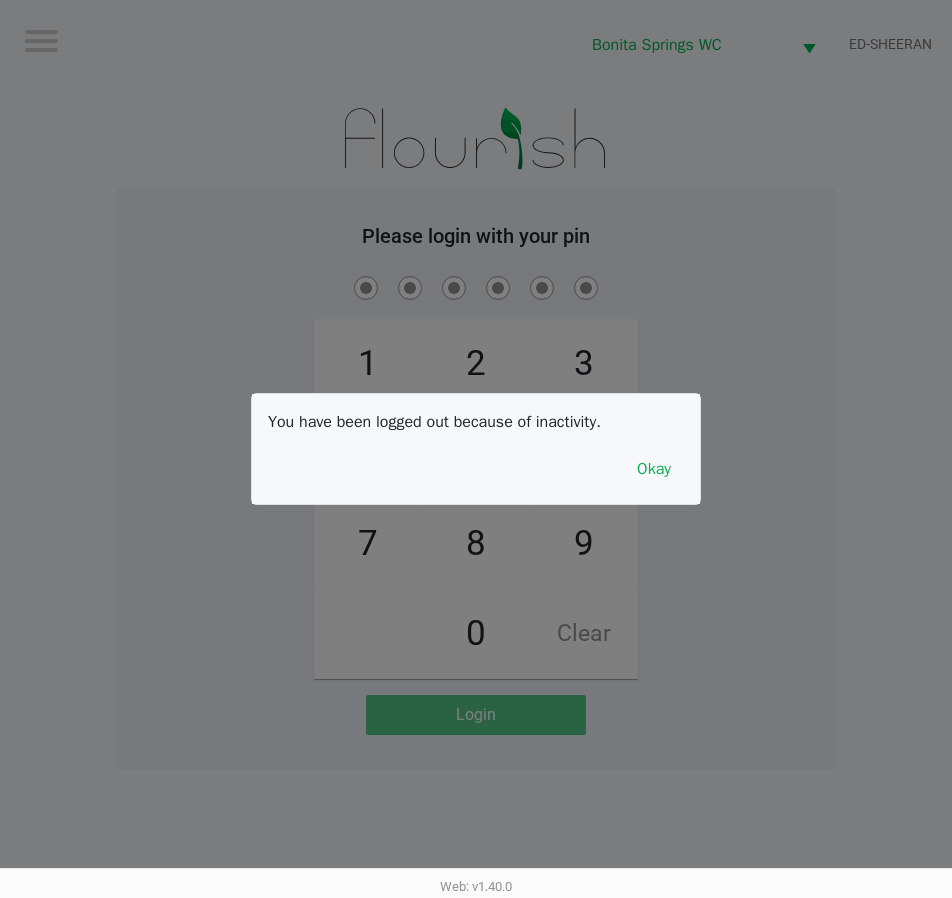 click 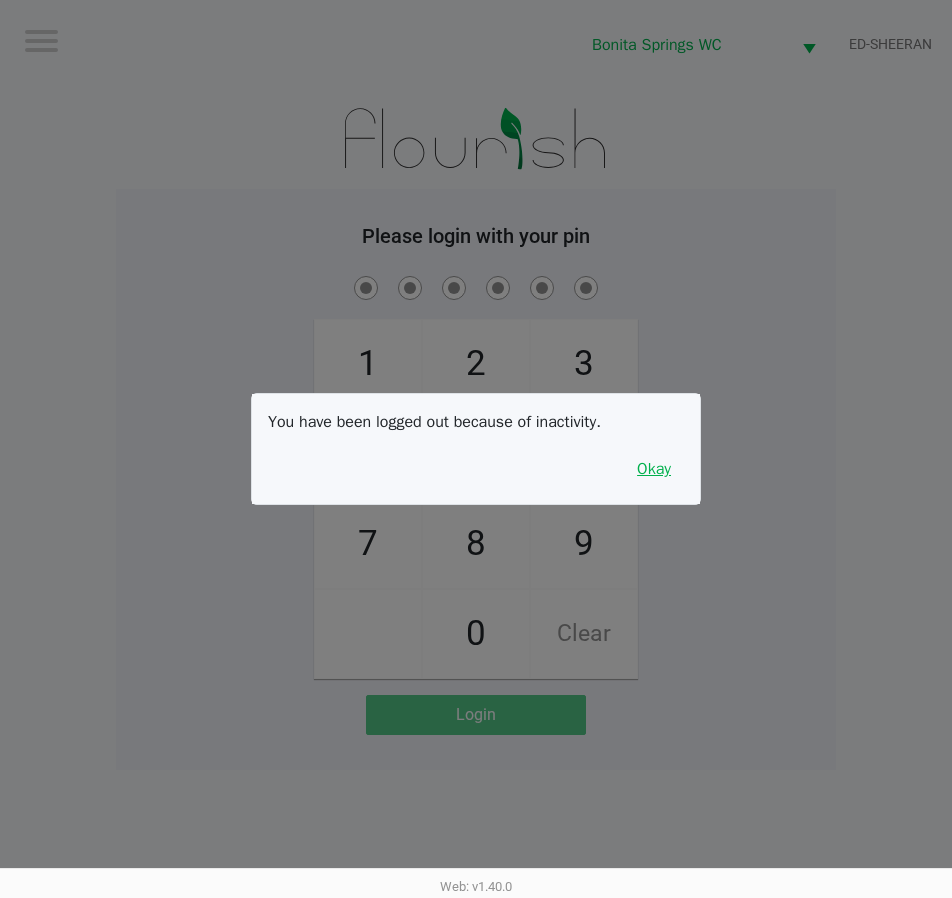 click on "Okay" at bounding box center (654, 469) 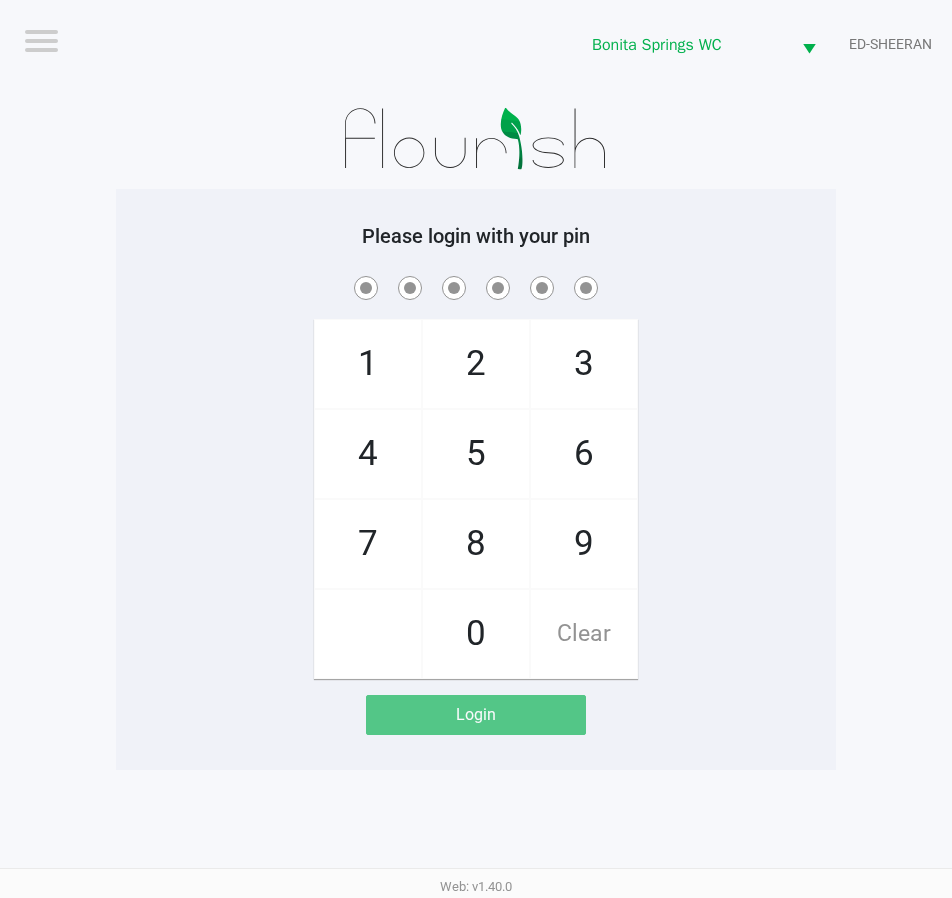 click on "1   4   7       2   5   8   0   3   6   9   Clear" 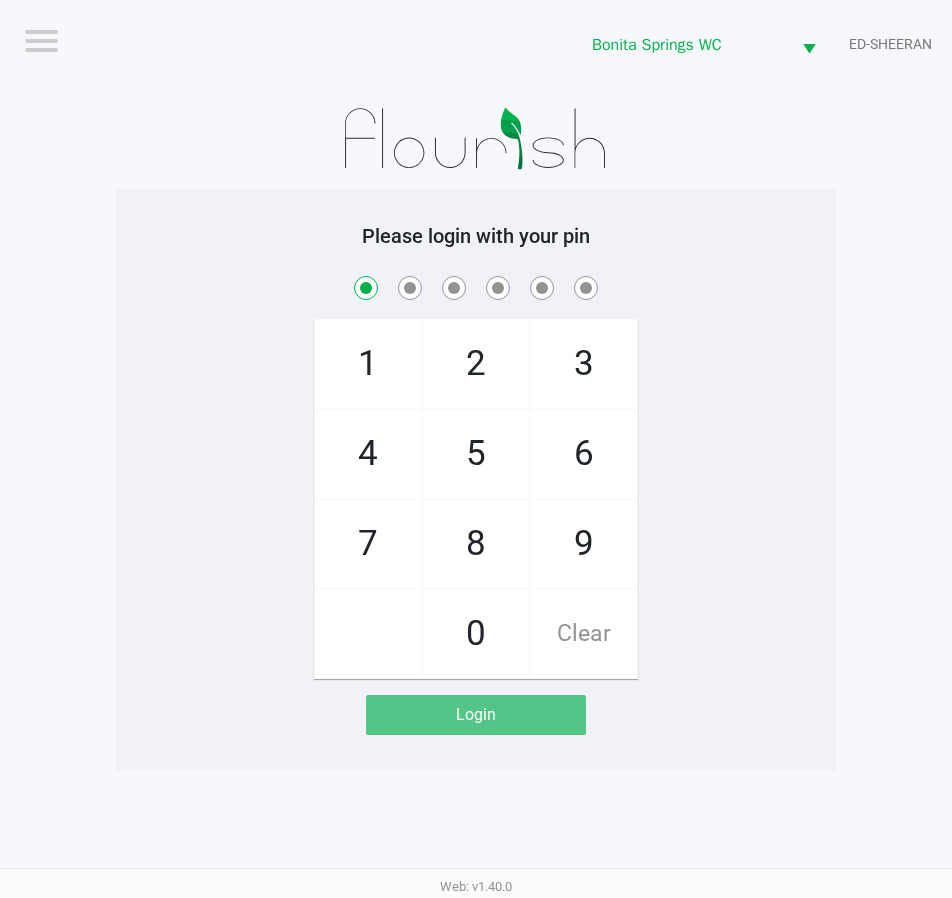 checkbox on "true" 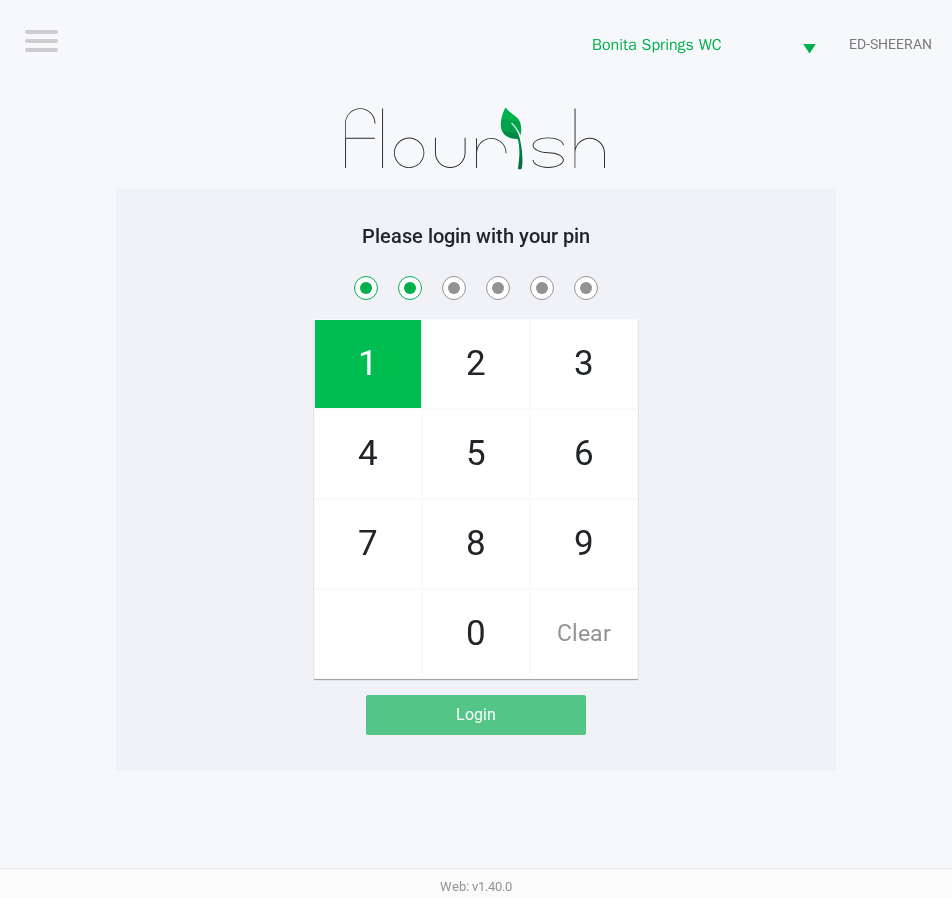 checkbox on "true" 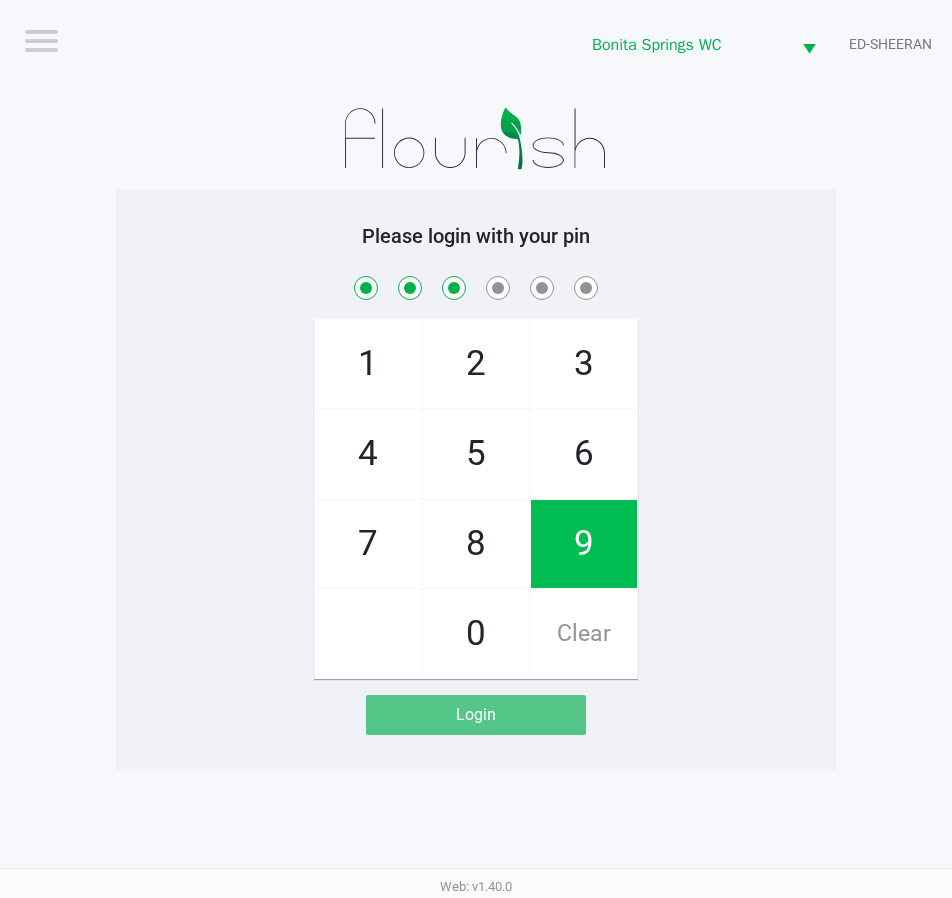 checkbox on "true" 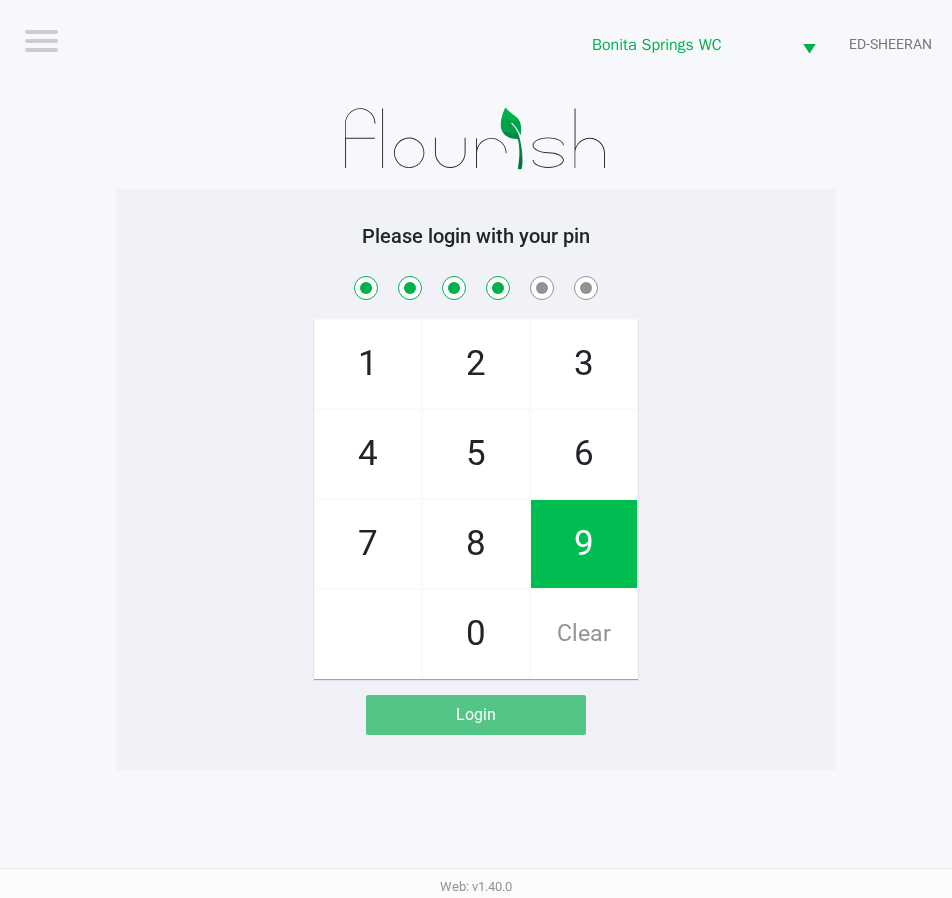 checkbox on "true" 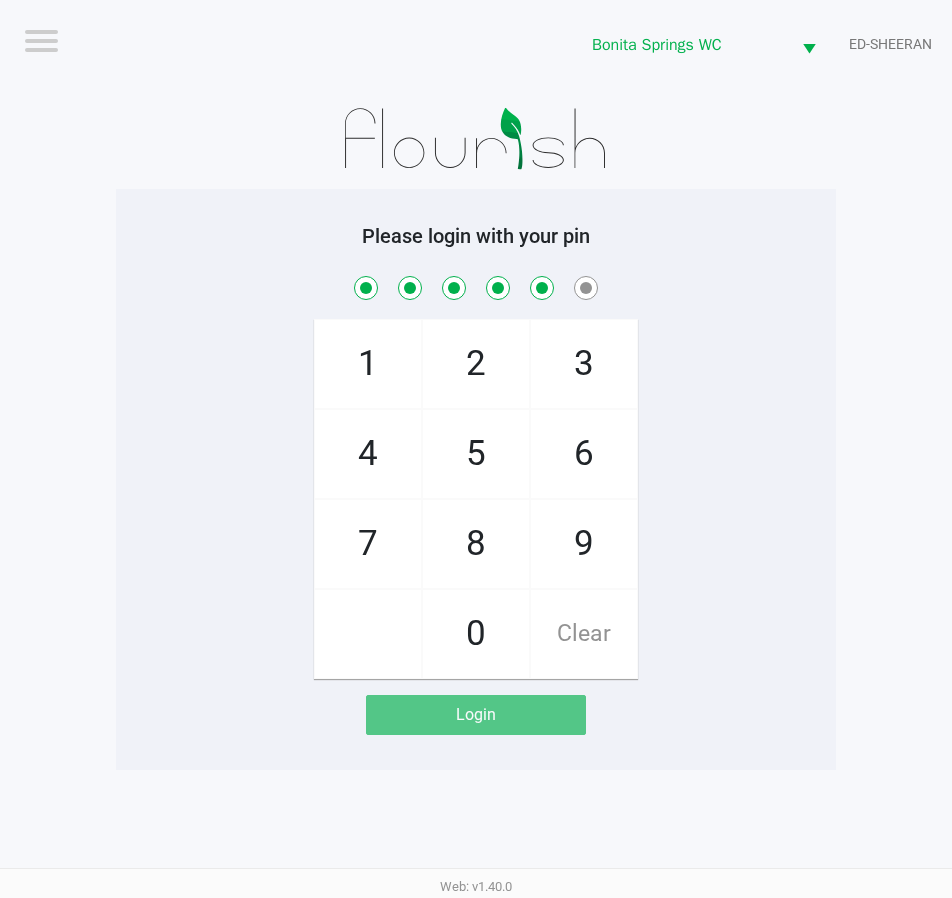checkbox on "true" 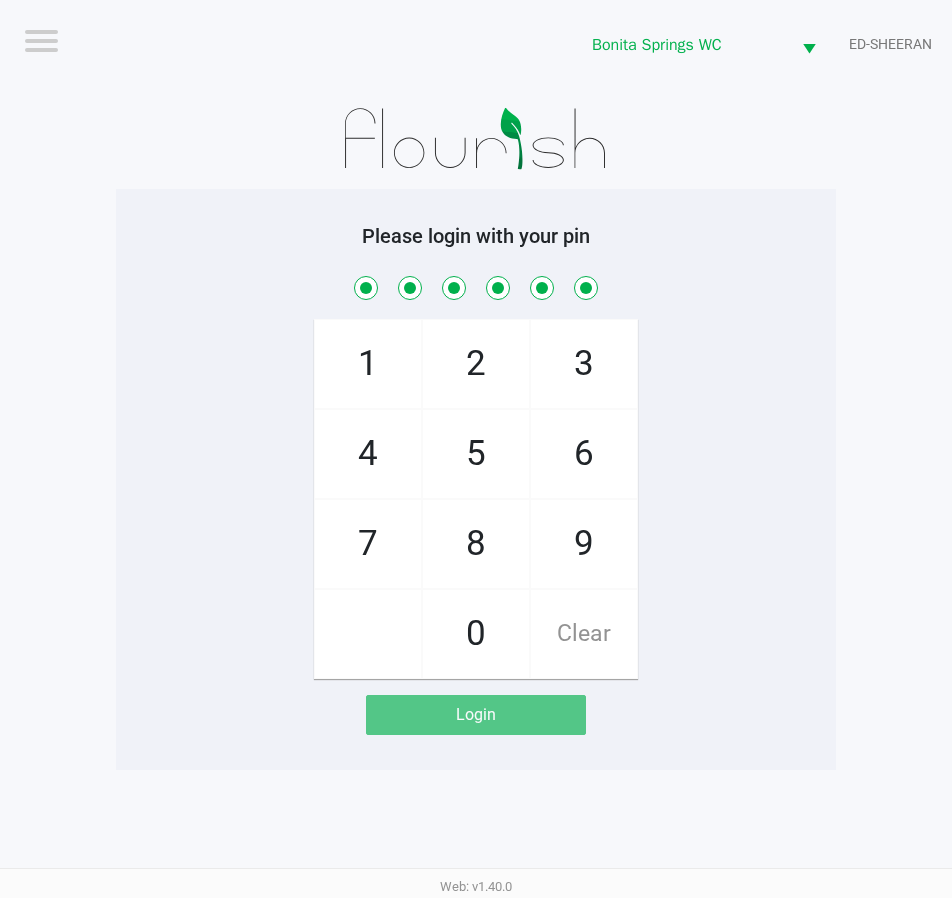 checkbox on "true" 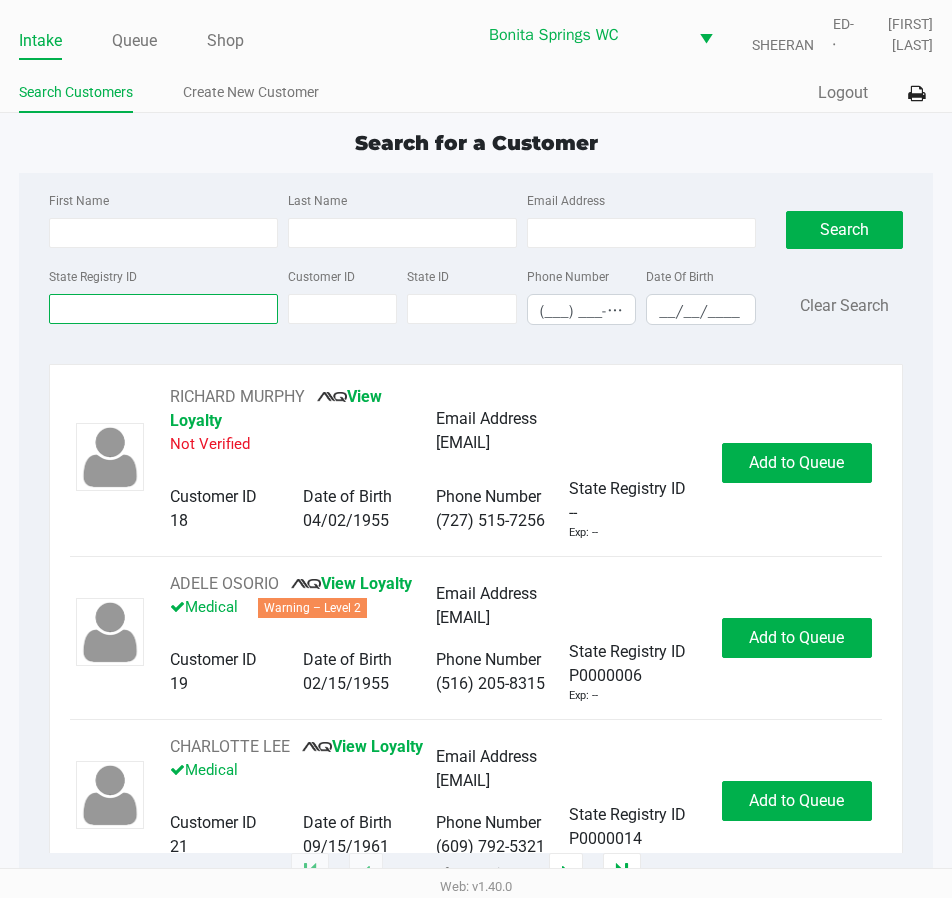 click on "State Registry ID" at bounding box center [163, 309] 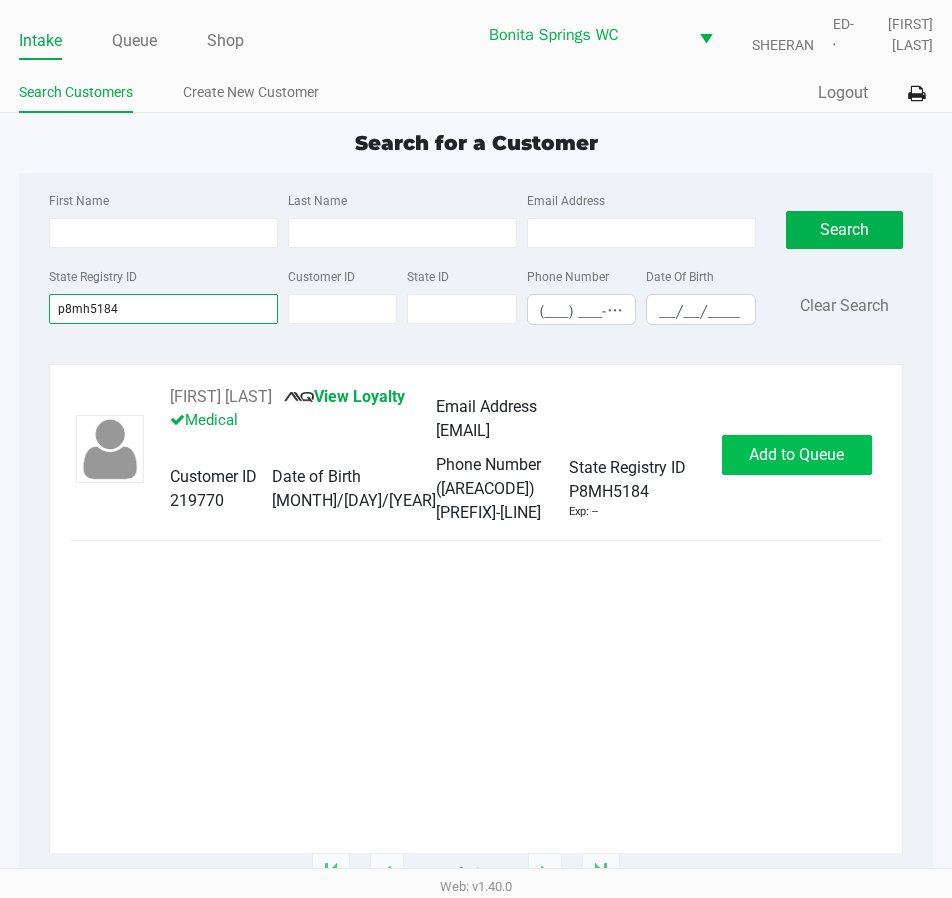 type on "p8mh5184" 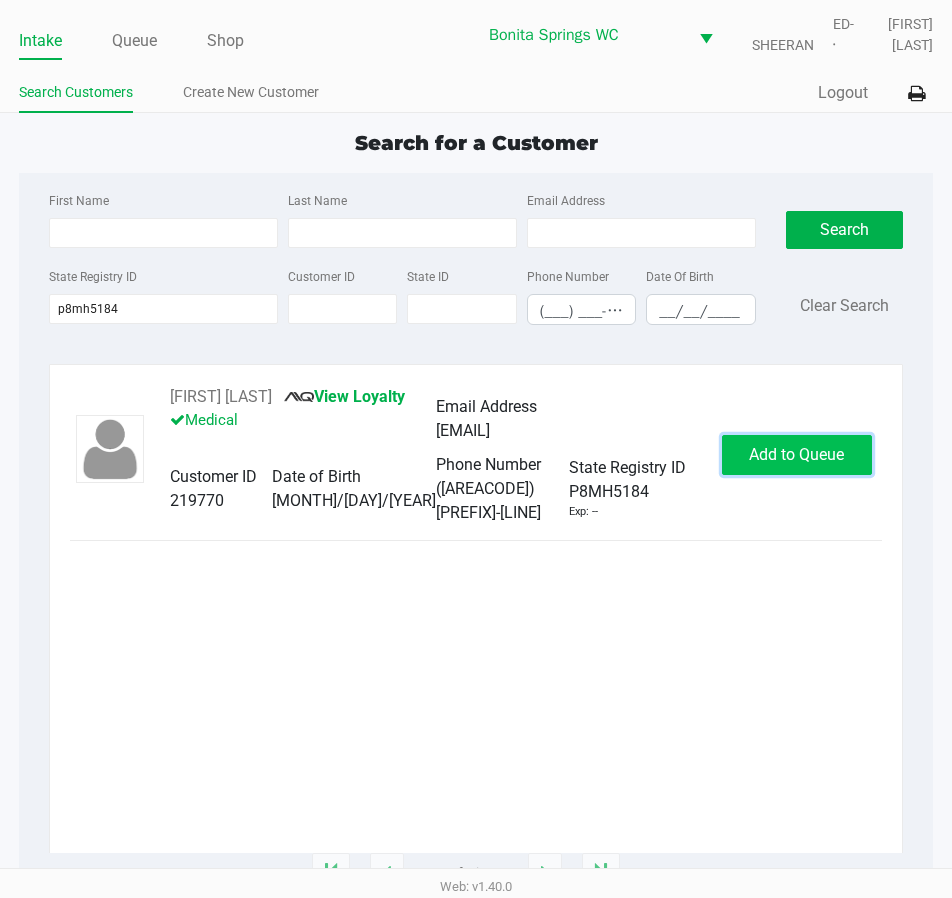 click on "Add to Queue" 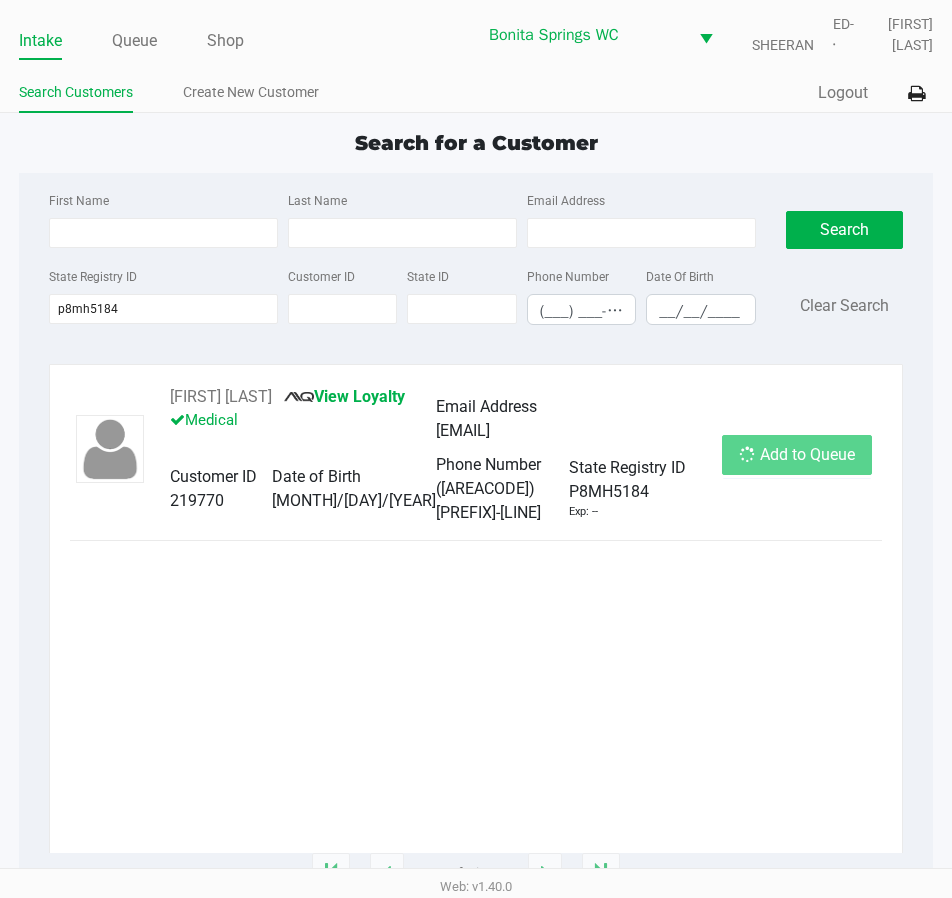 click on "Add to Queue" 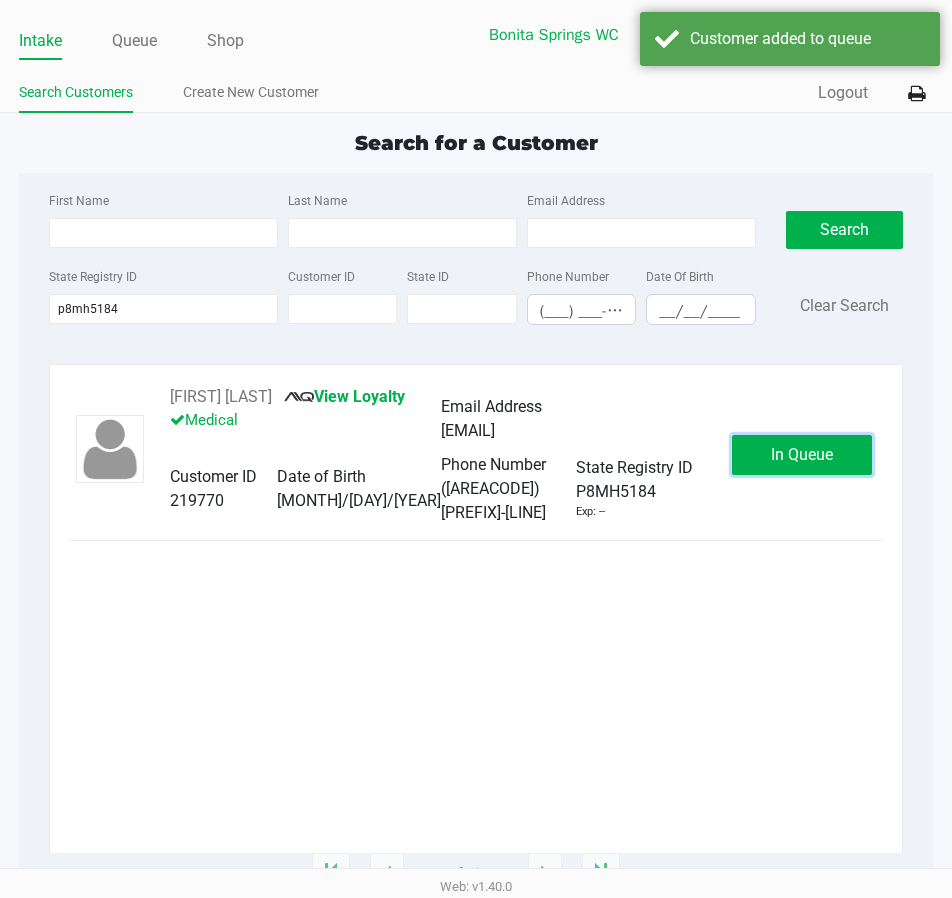 click on "In Queue" 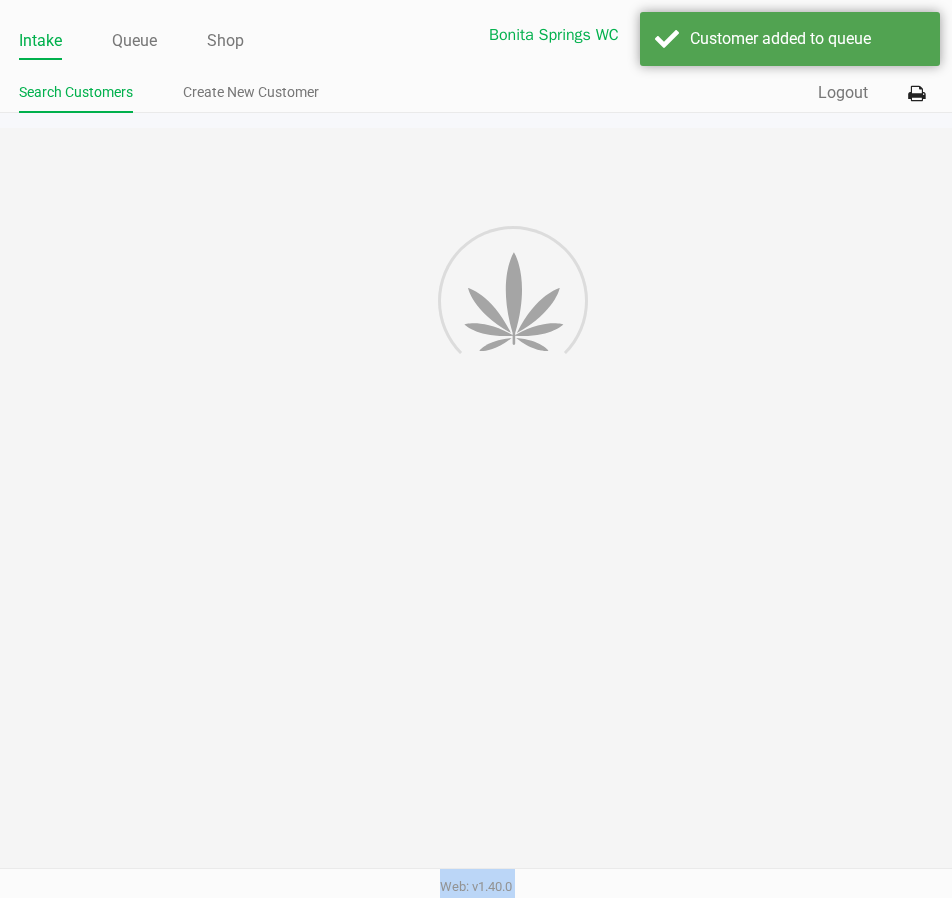 click on "Intake Queue Shop Bonita Springs WC  ED-SHEERAN   Estelle Griffis  Search Customers Create New Customer  Quick Sale   Logout      Search for a Customer First Name Last Name Email Address State Registry ID p8mh5184 Customer ID State ID Phone Number (___) ___-____ Date Of Birth __/__/____  Search   Clear Search   BRIAN PAYNE       View Loyalty   Medical   Email Address   luckyk6199@gmail.com   Customer ID   219770   Date of Birth   12/22/1977   Phone Number   (239) 404-9322   State Registry ID   P8MH5184   Exp: --   In Queue   1 - 1 of 1 items   Web: v1.40.0" at bounding box center [476, 449] 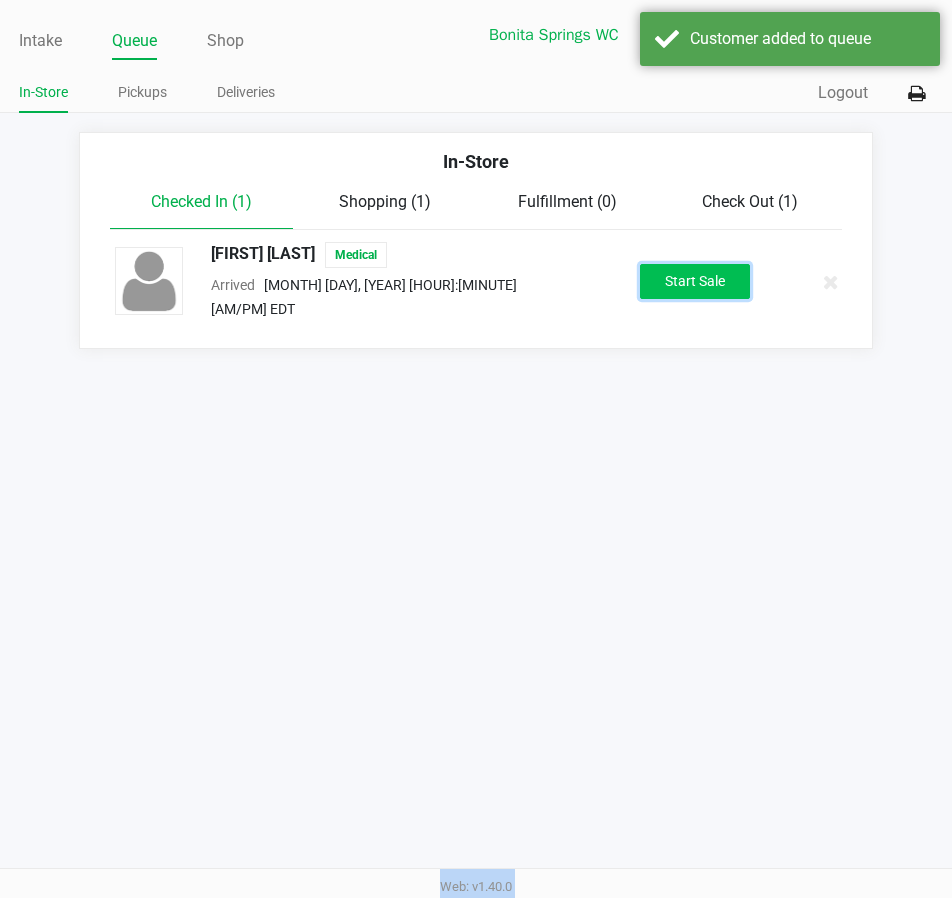 click on "Start Sale" 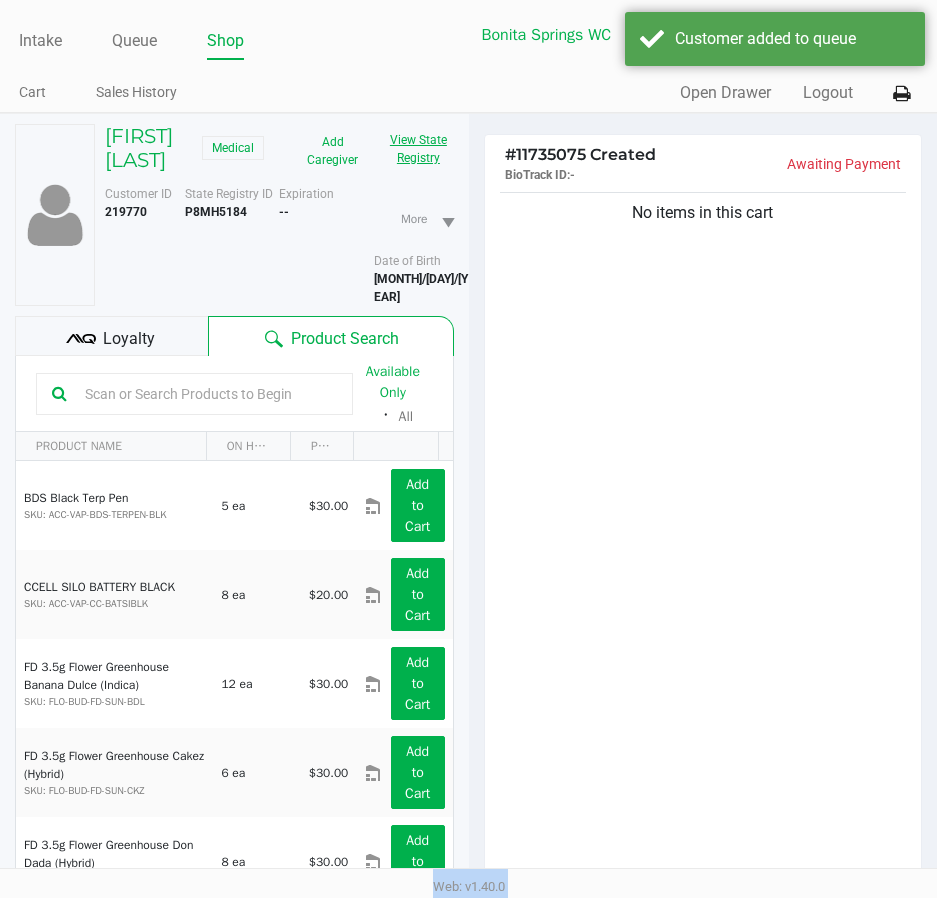 click on "View State Registry" 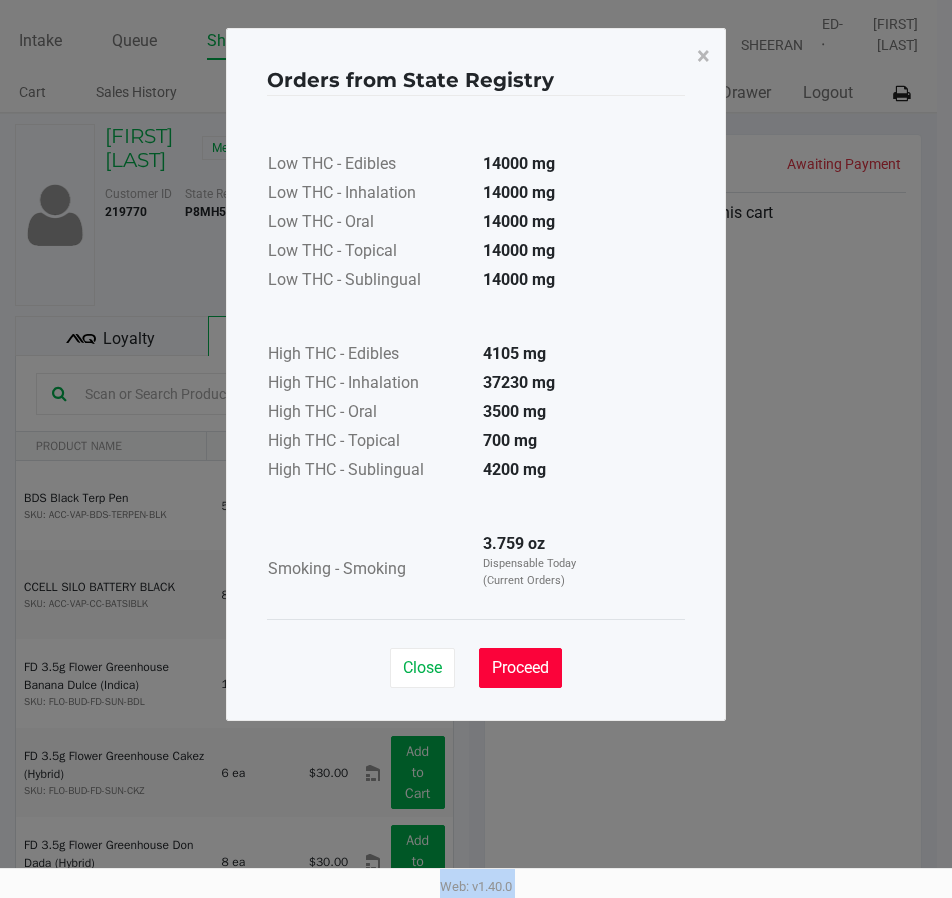 click on "Proceed" 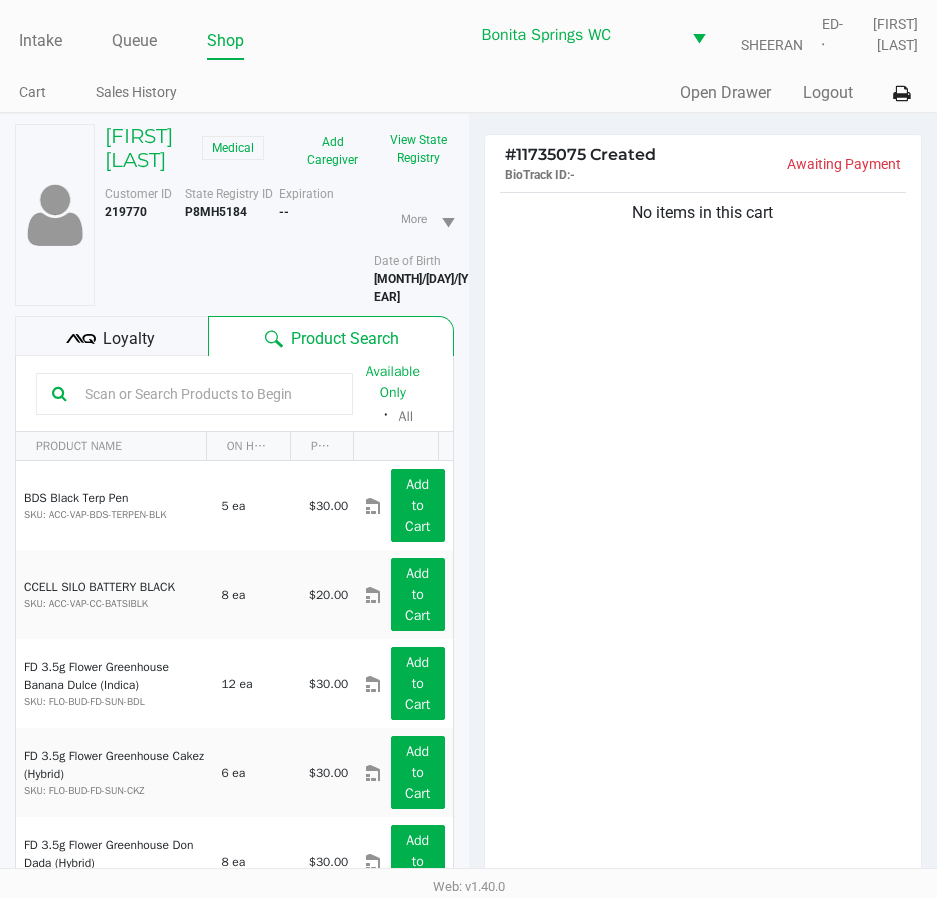 click on "No items in this cart" 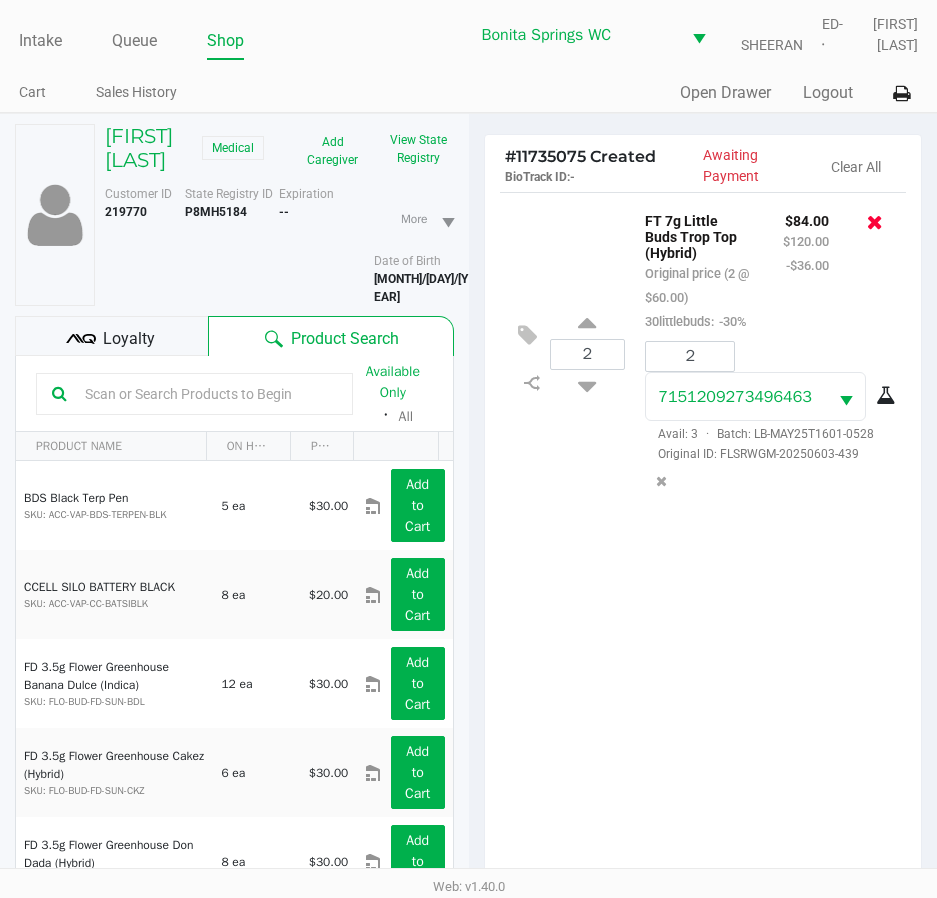click 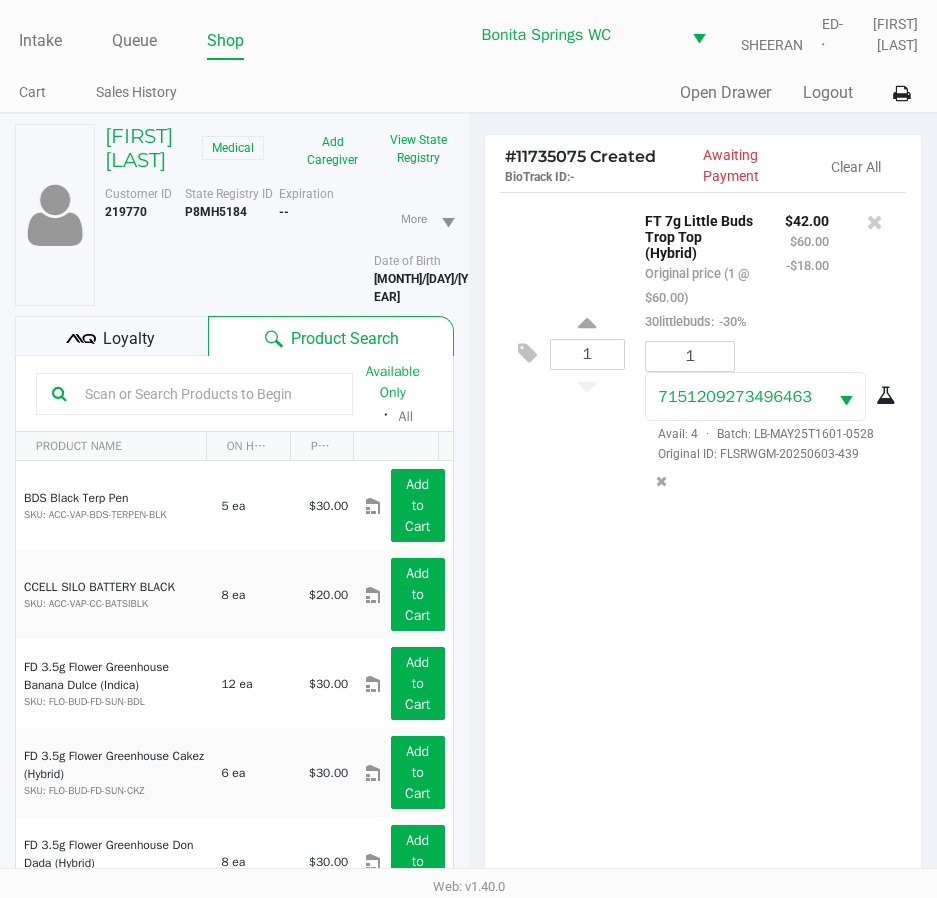 click on "1  FT 7g Little Buds Trop Top (Hybrid)   Original price (1 @ $60.00)  30littlebuds:  -30% $42.00 $60.00 -$18.00 1 7151209273496463  Avail: 4  ·  Batch: LB-MAY25T1601-0528   Original ID: FLSRWGM-20250603-439" 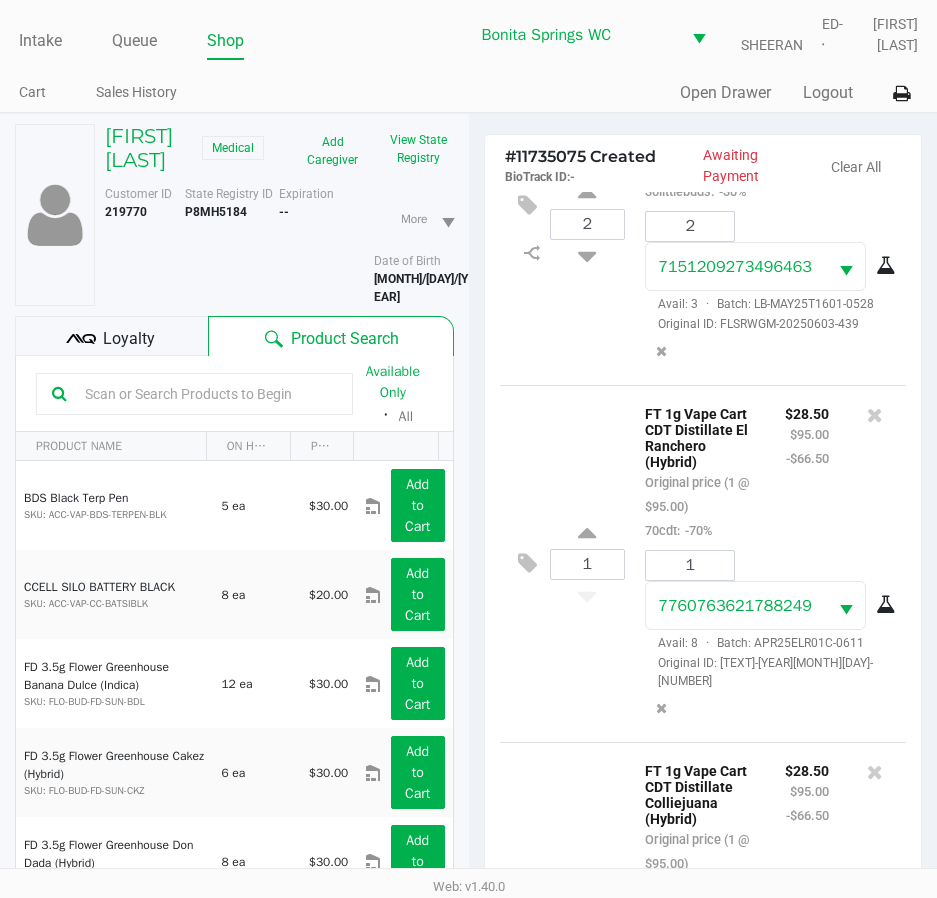 scroll, scrollTop: 389, scrollLeft: 0, axis: vertical 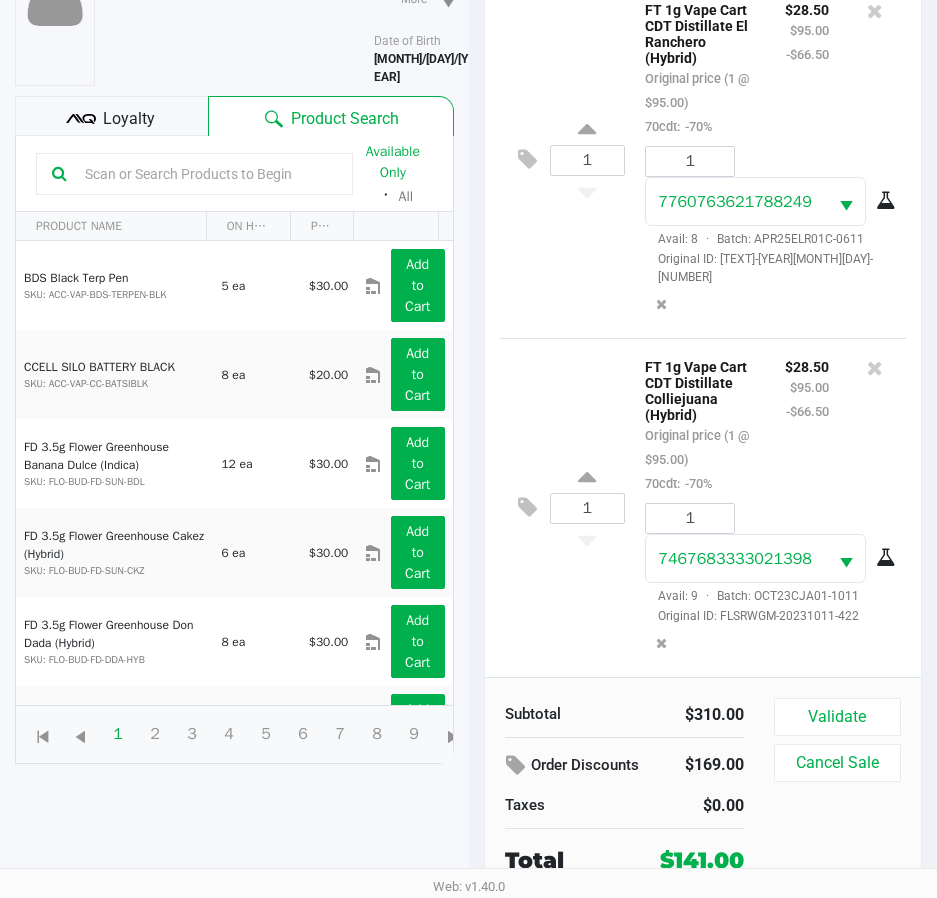 click on "Loyalty" 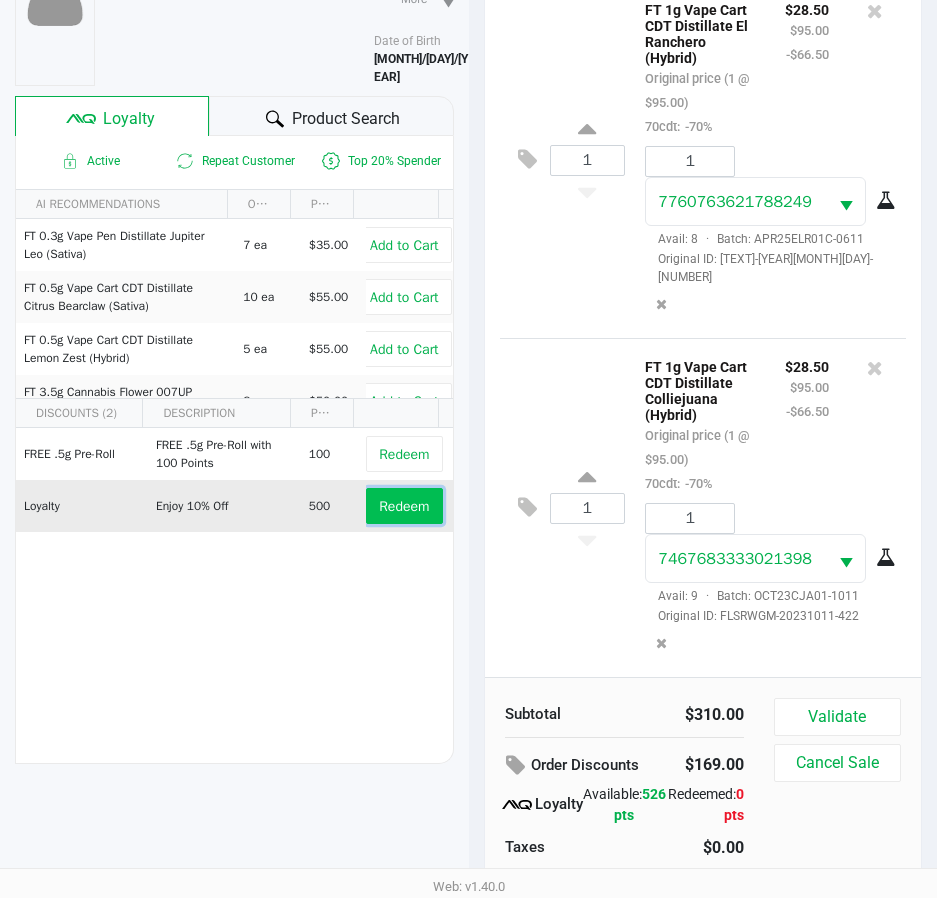 click on "Redeem" 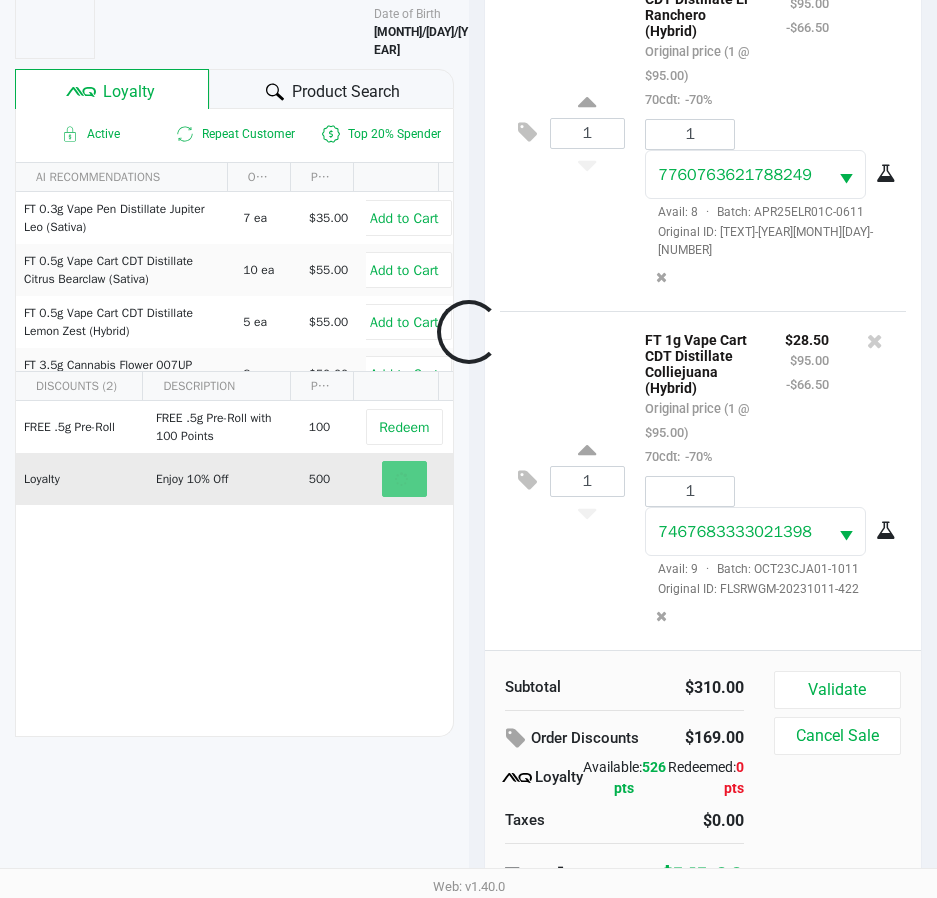 scroll, scrollTop: 262, scrollLeft: 0, axis: vertical 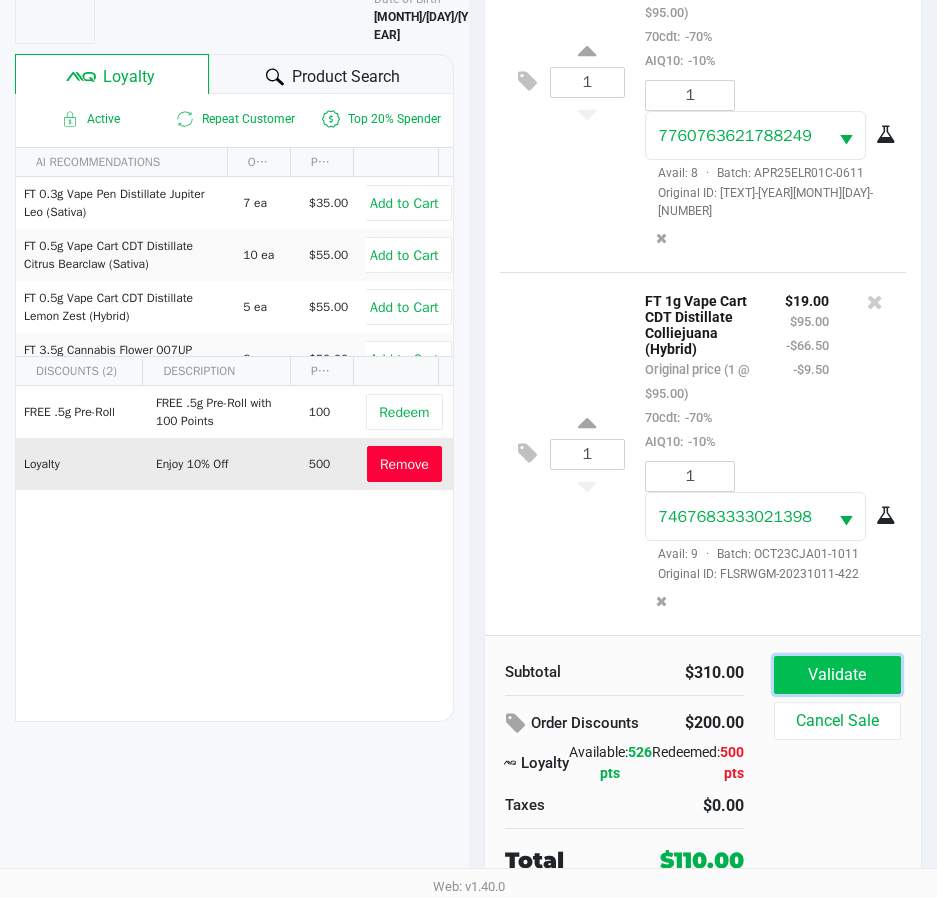 click on "Validate" 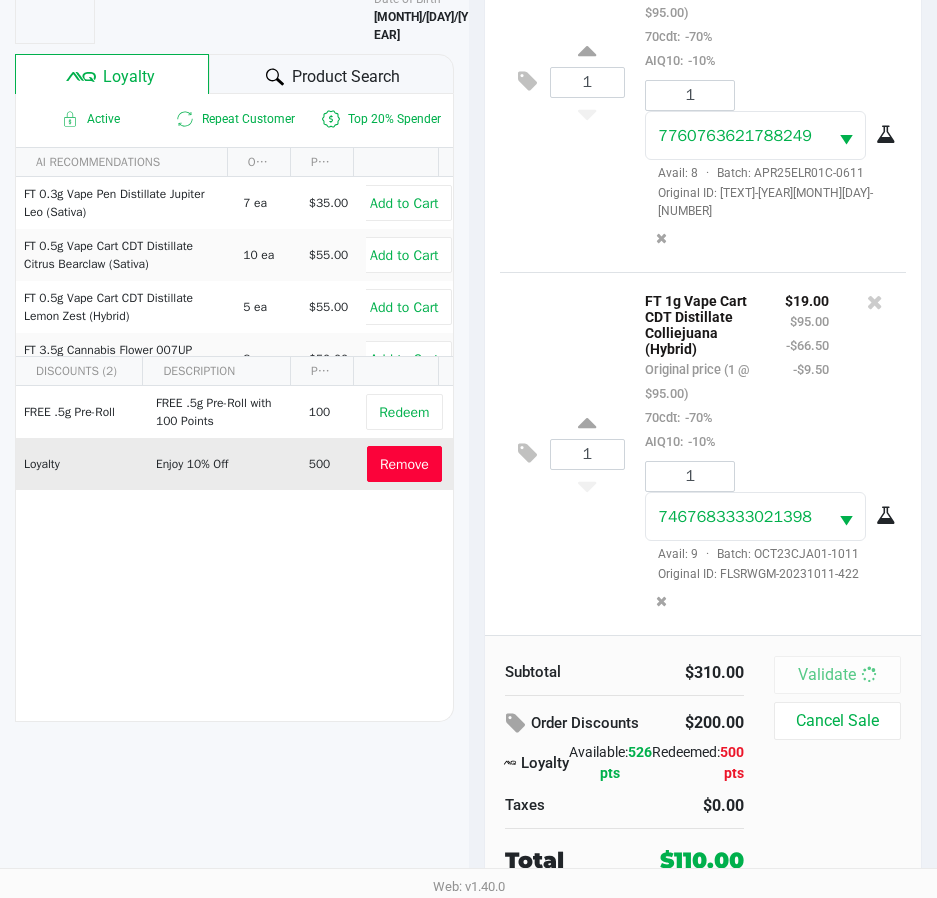 scroll, scrollTop: 0, scrollLeft: 0, axis: both 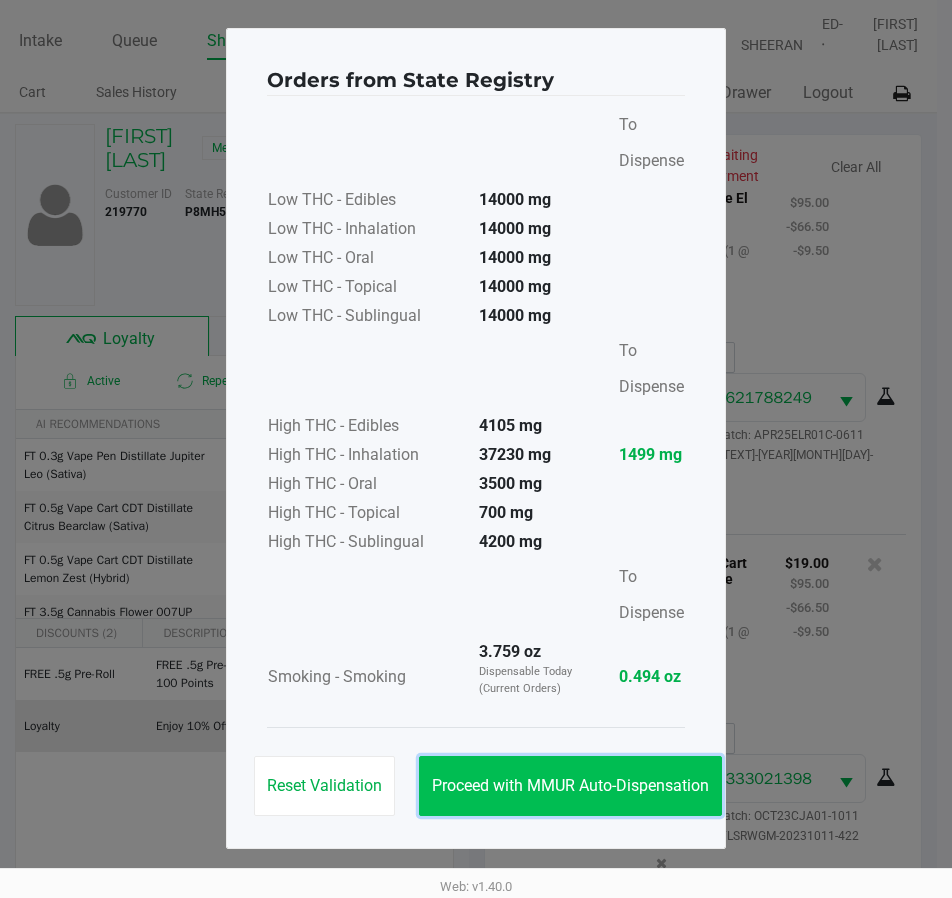 click on "Proceed with MMUR Auto-Dispensation" 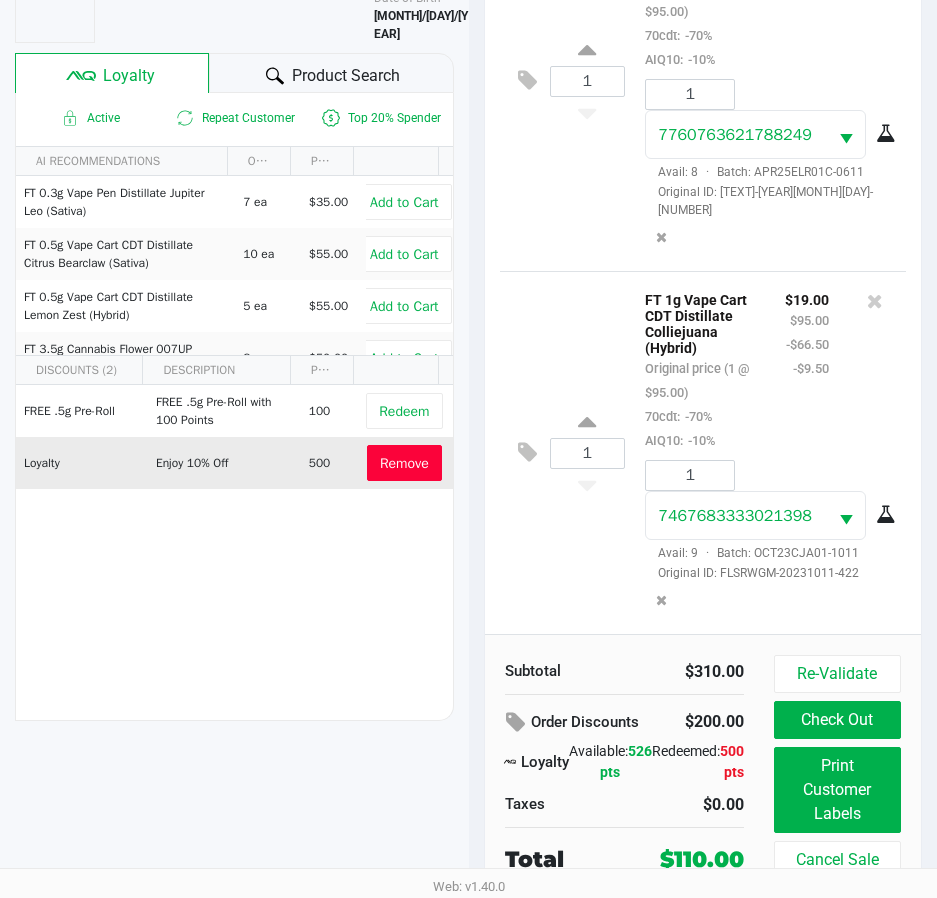 scroll, scrollTop: 265, scrollLeft: 0, axis: vertical 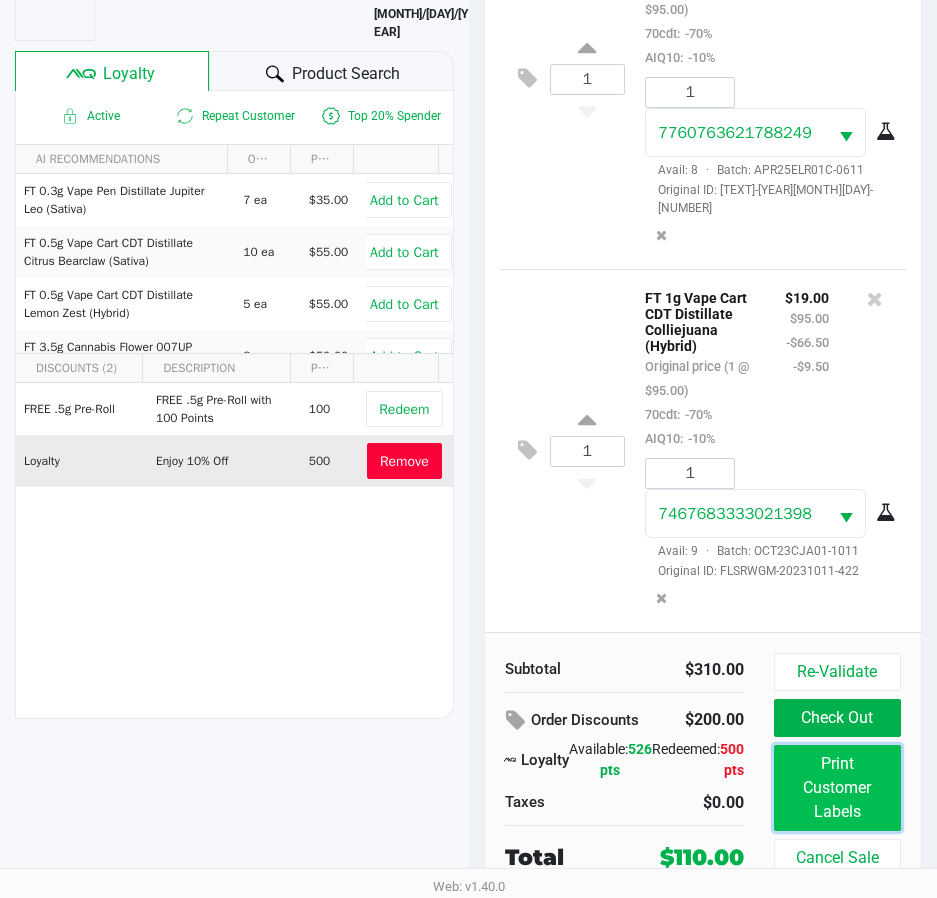 click on "Print Customer Labels" 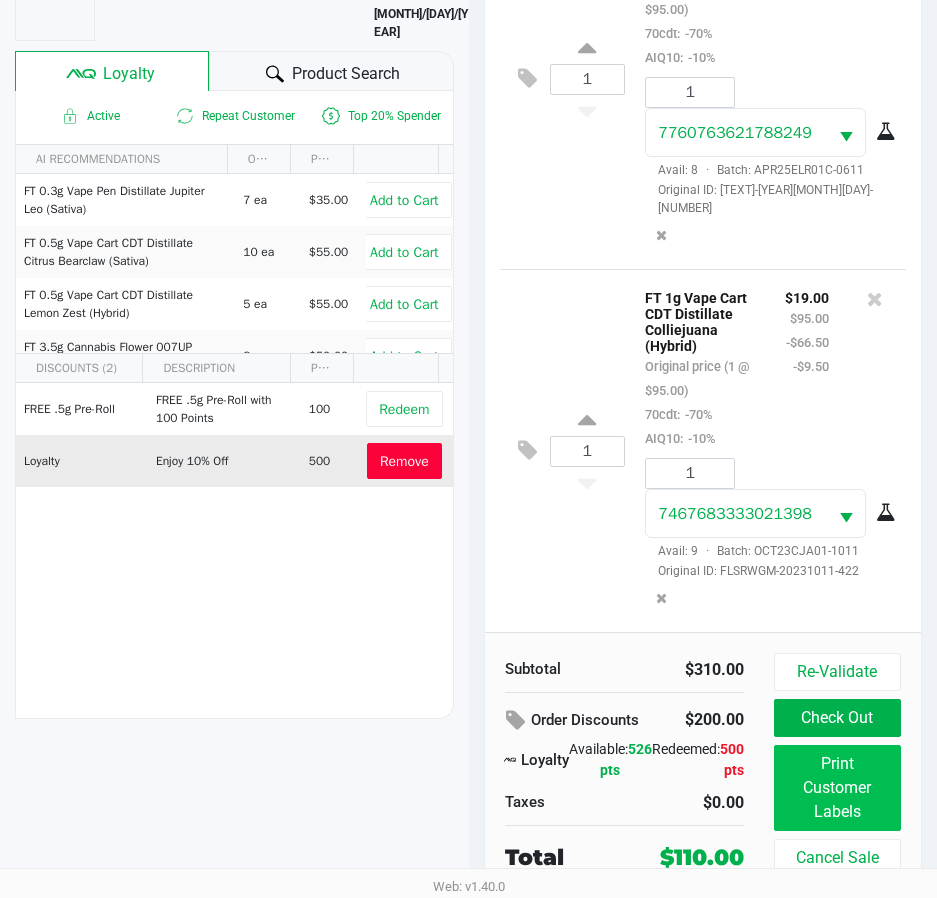 scroll, scrollTop: 0, scrollLeft: 0, axis: both 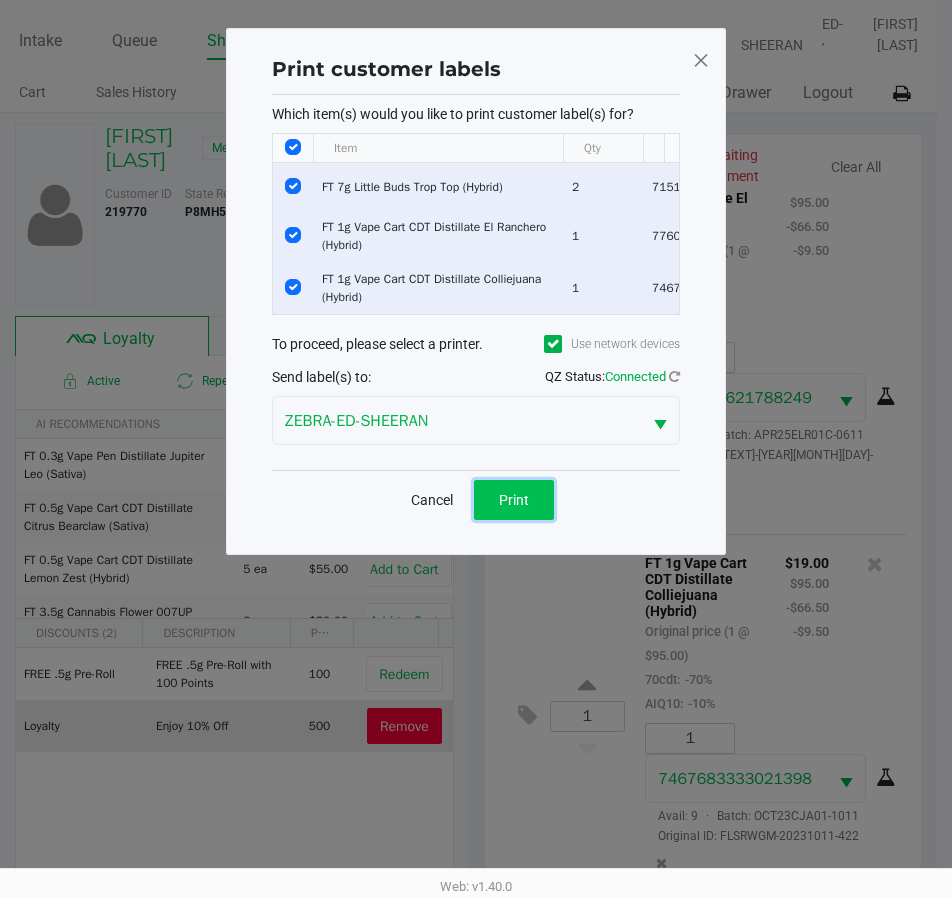 click on "Print" 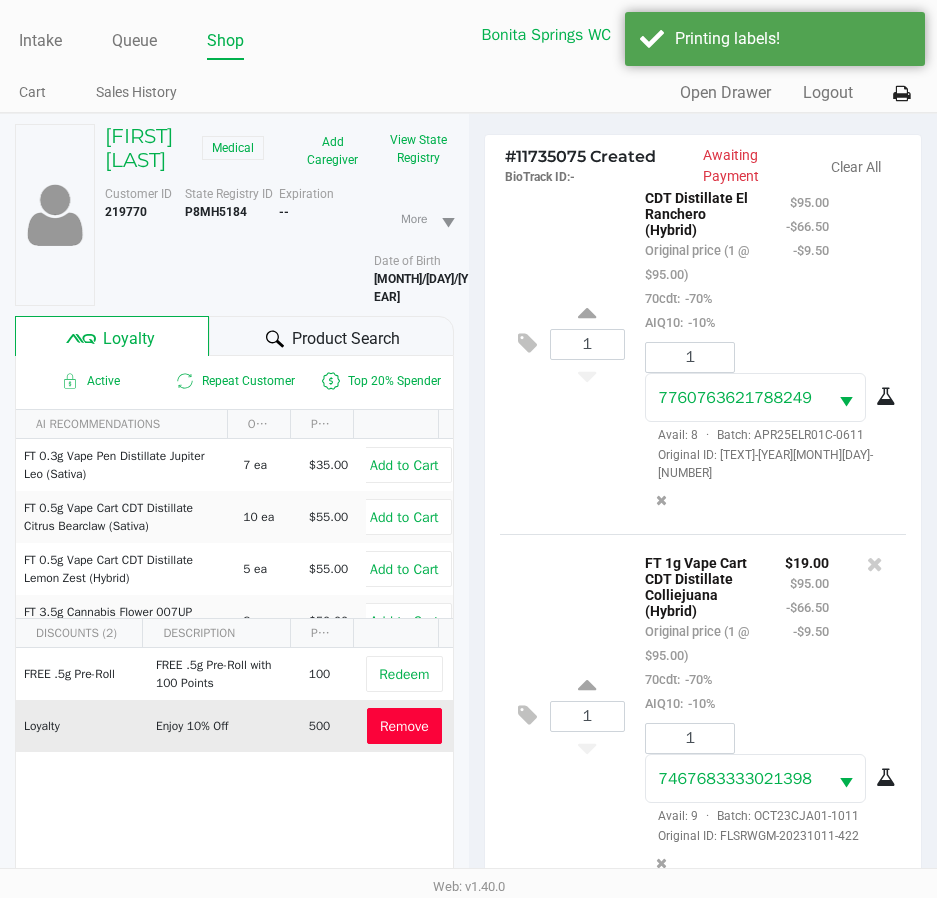 click 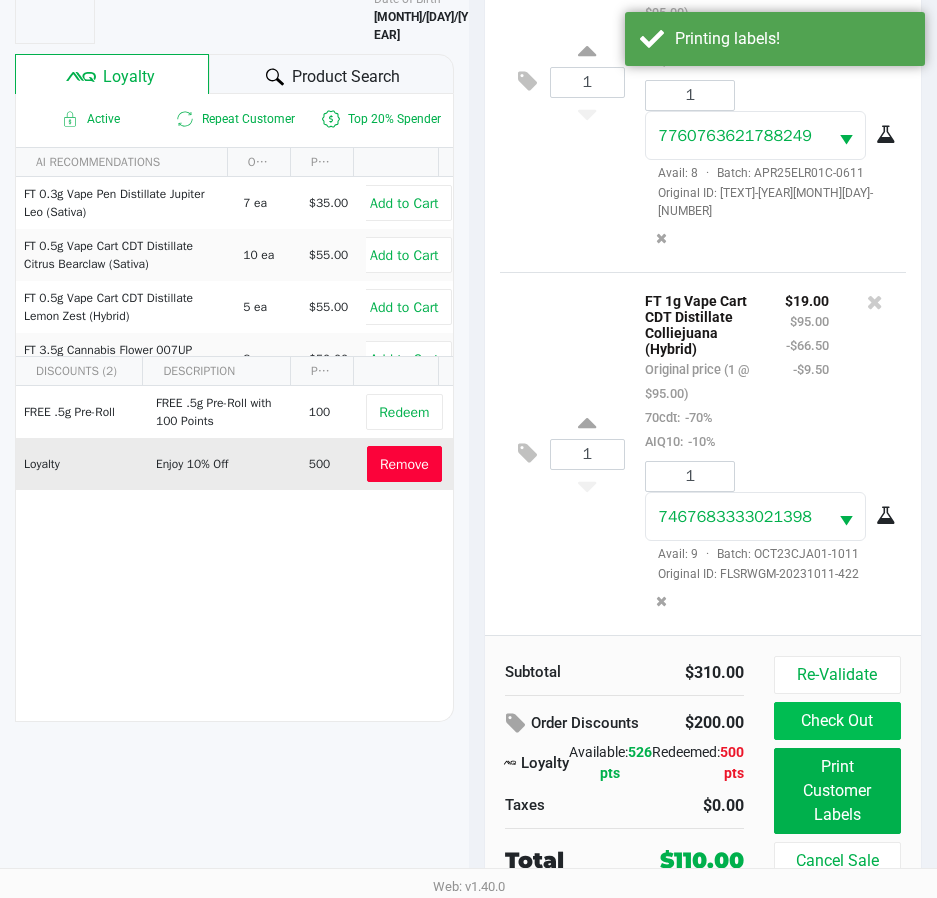 scroll, scrollTop: 265, scrollLeft: 0, axis: vertical 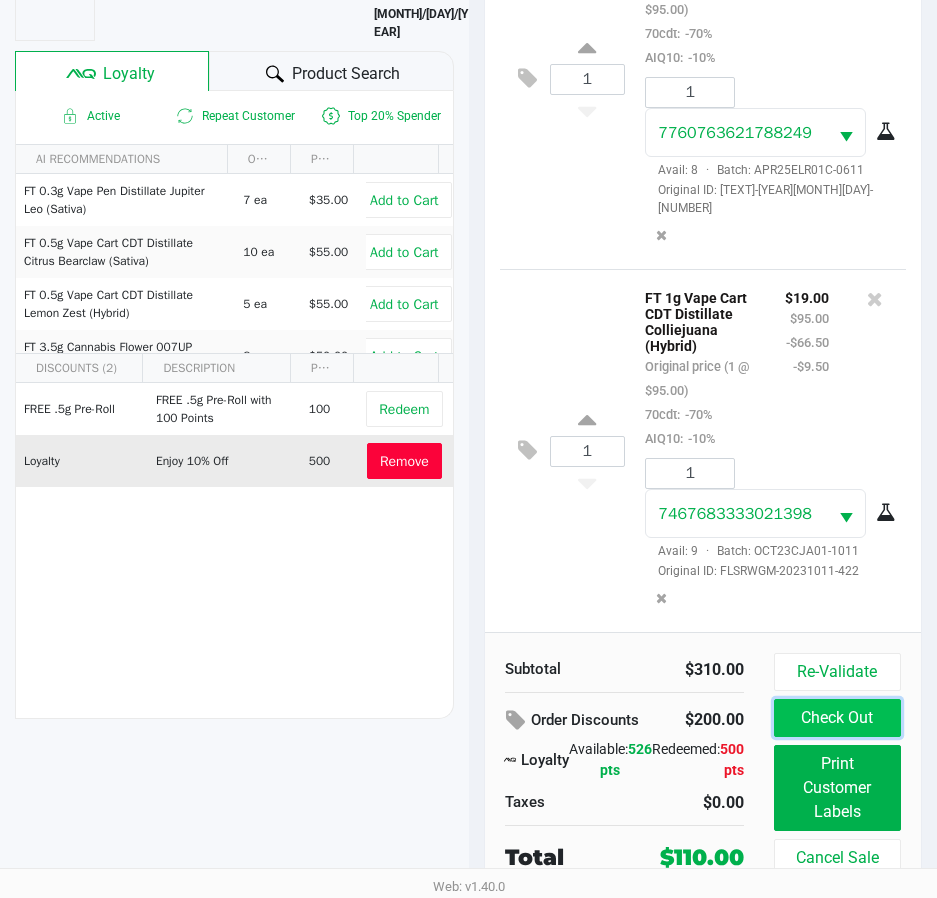 click on "Check Out" 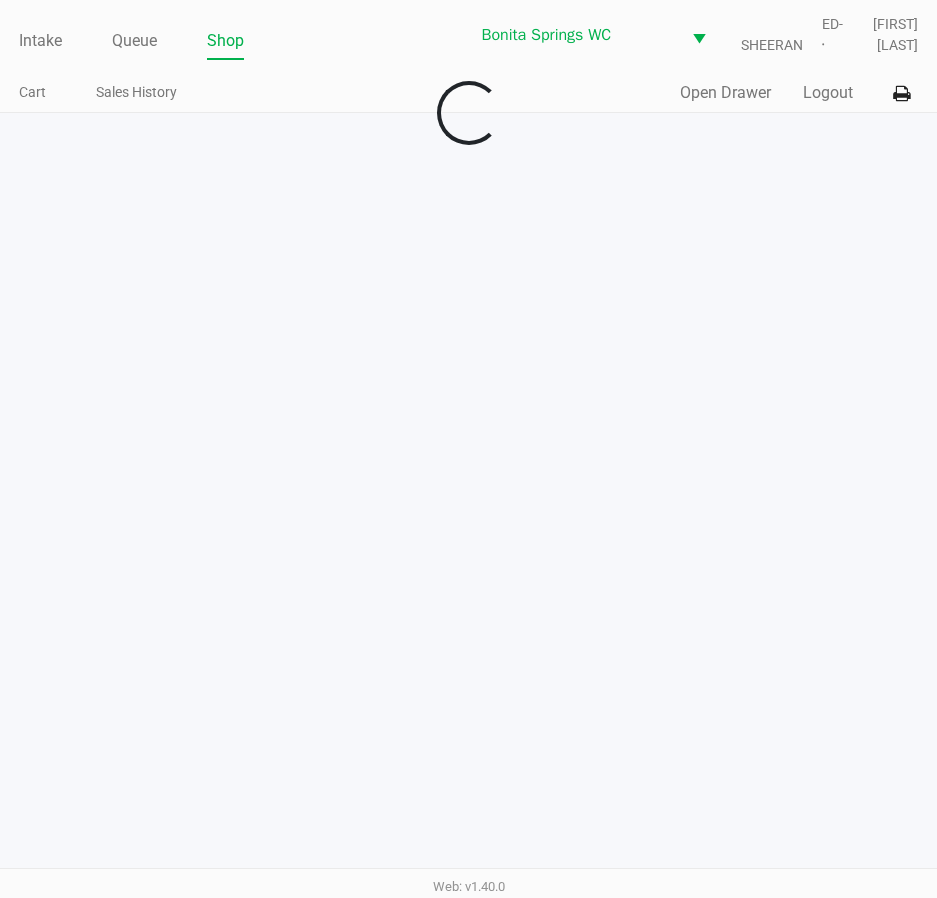 scroll, scrollTop: 0, scrollLeft: 0, axis: both 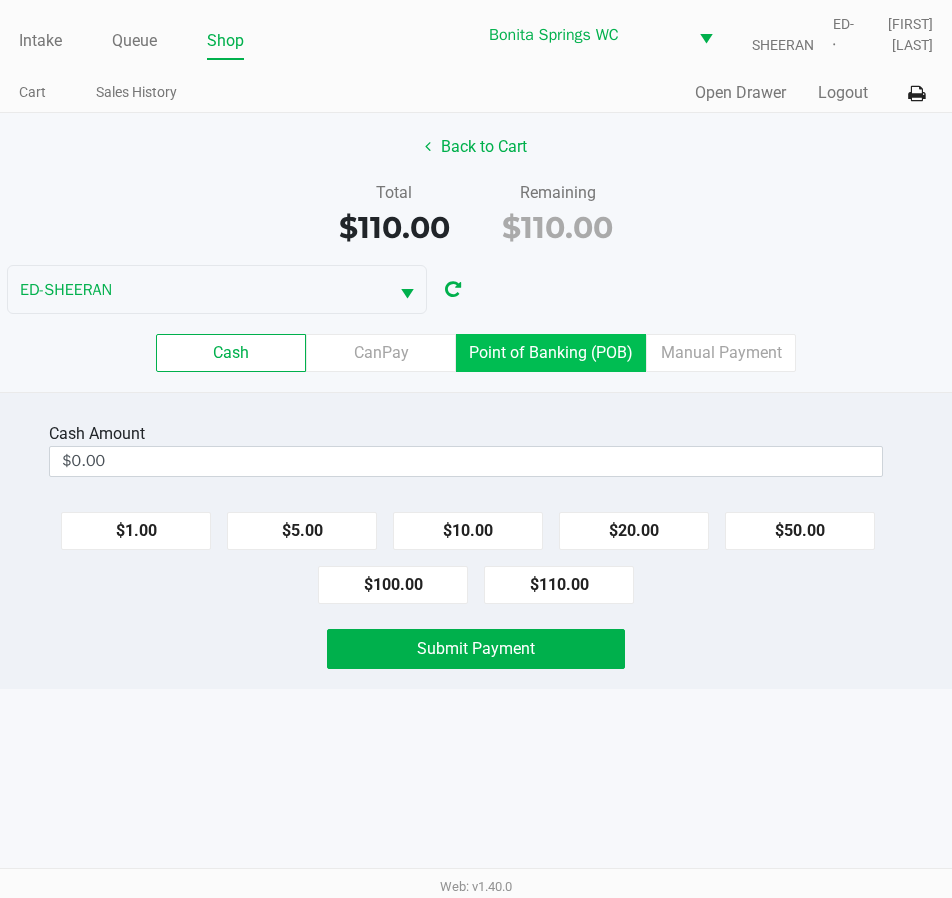 click on "Point of Banking (POB)" 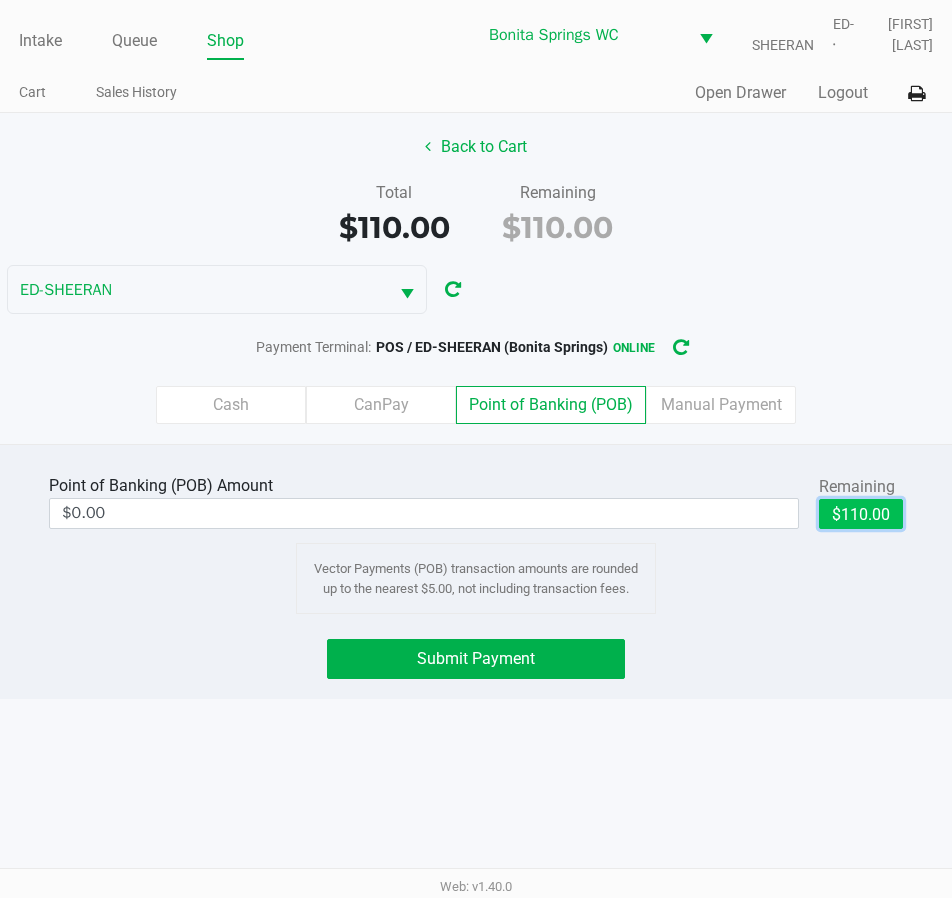 click on "$110.00" 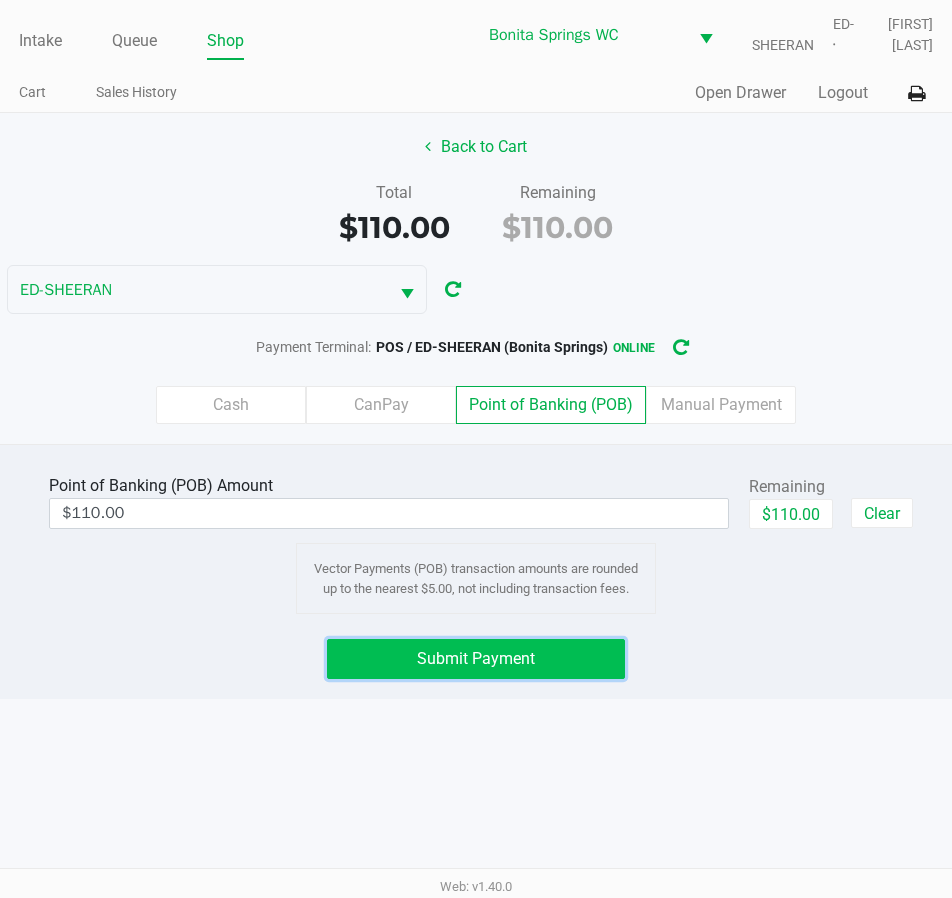 click on "Submit Payment" 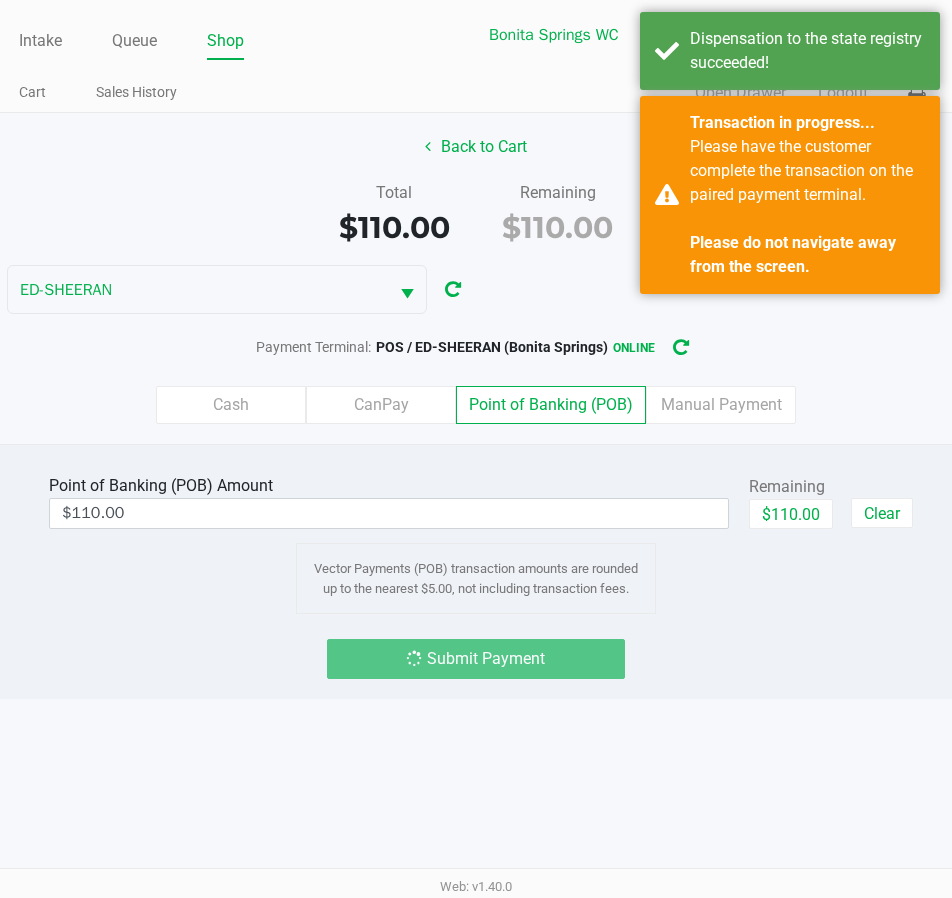 click on "Point of Banking (POB)  Amount  $110.00  Remaining   $110.00   Clear  Vector Payments (POB) transaction amounts are rounded up to the nearest $5.00, not including transaction fees.  Submit Payment" 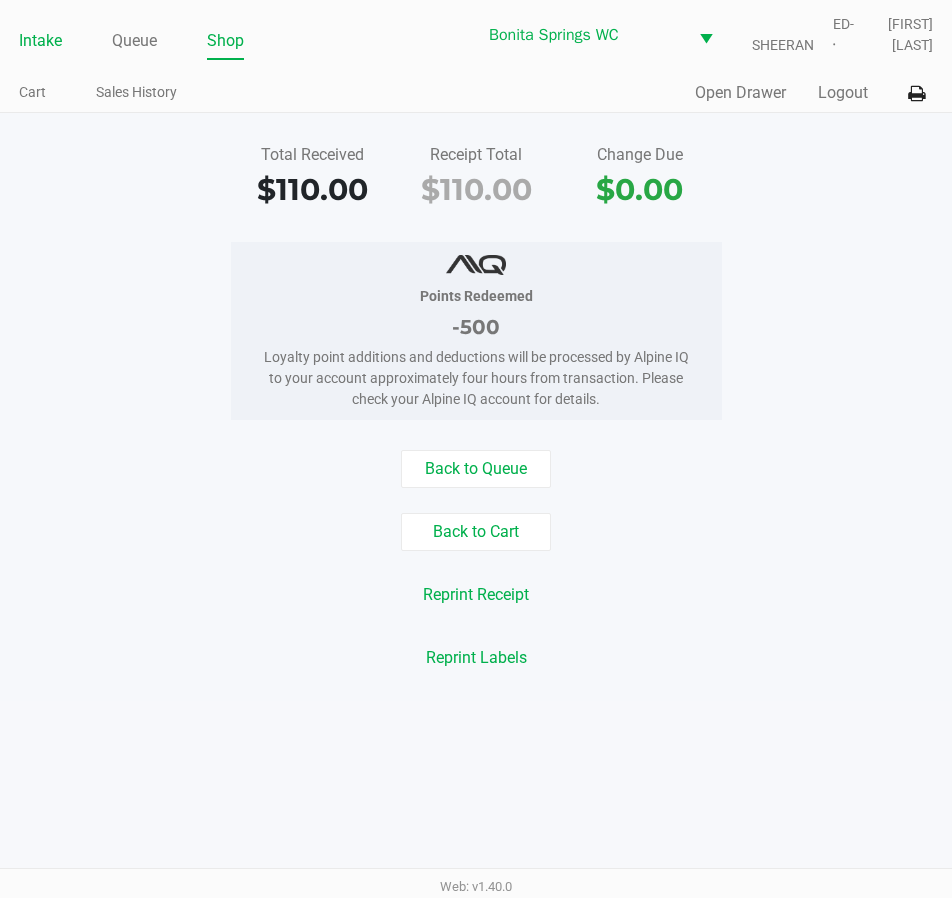 click on "Intake" 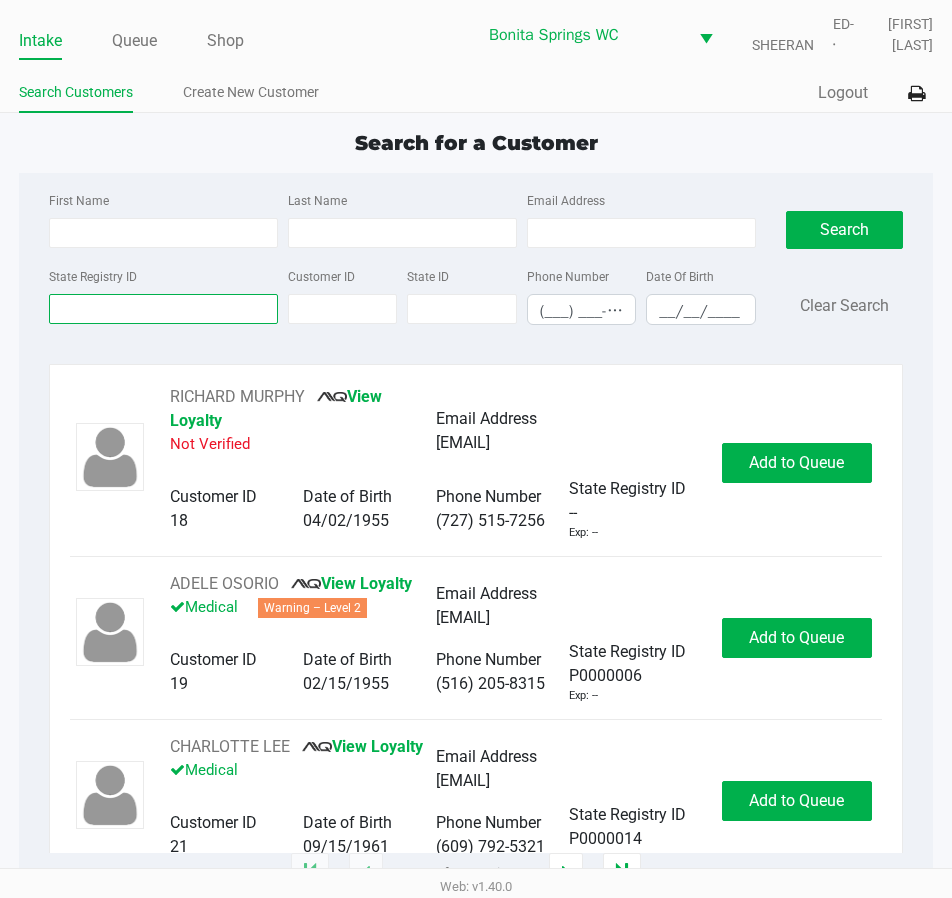 click on "State Registry ID" at bounding box center (163, 309) 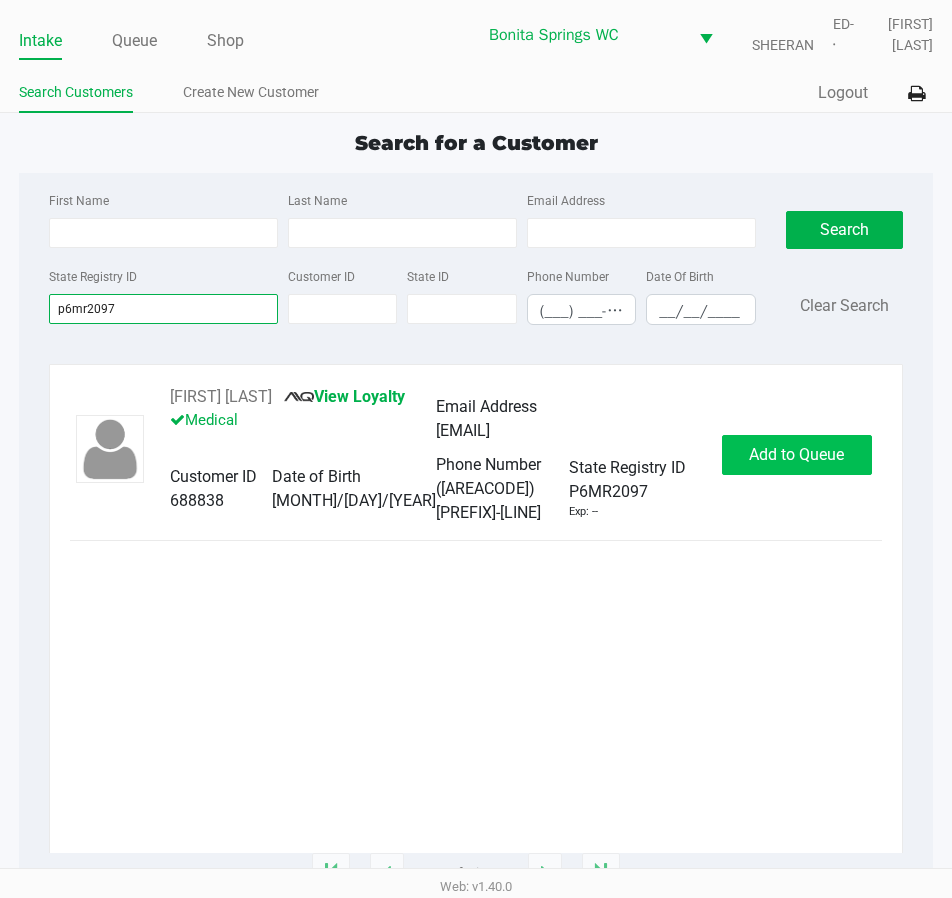 type on "p6mr2097" 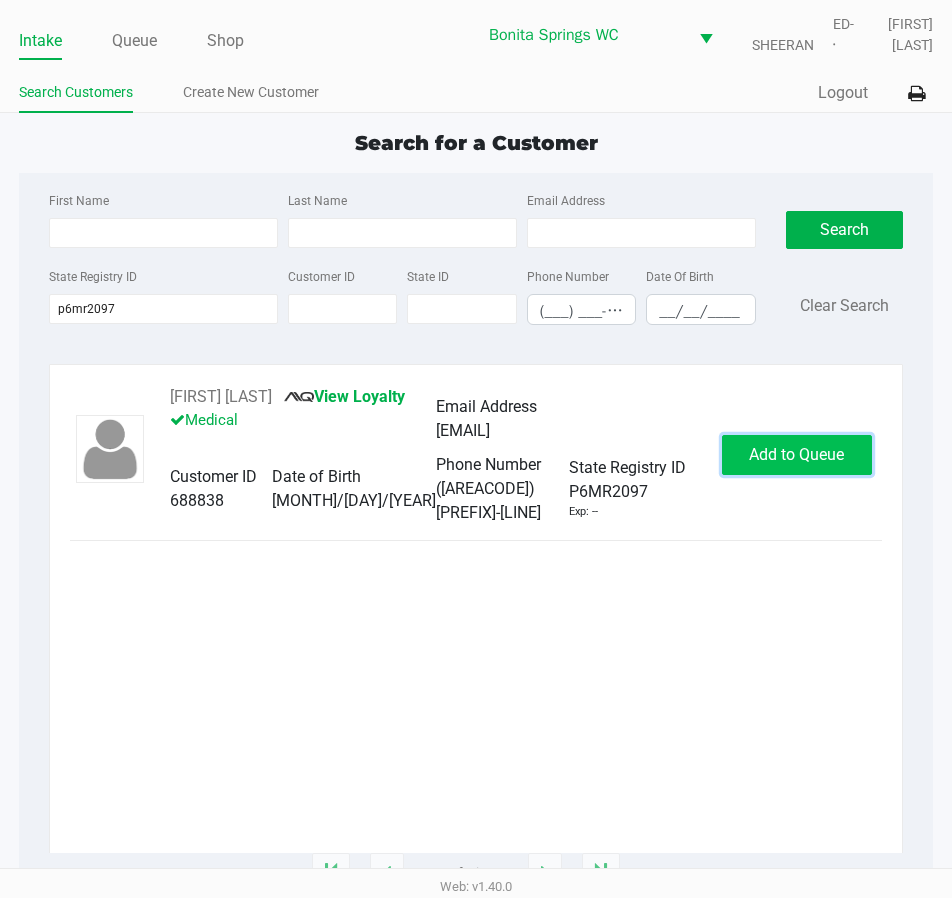 click on "Add to Queue" 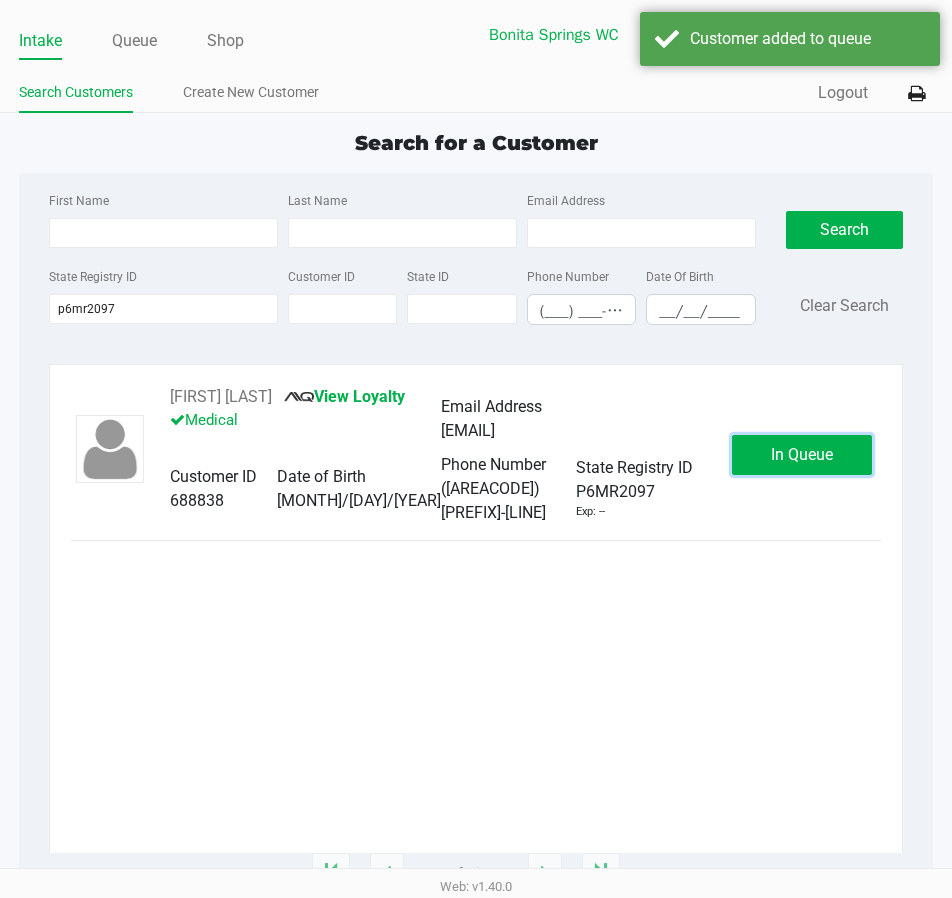 click on "In Queue" 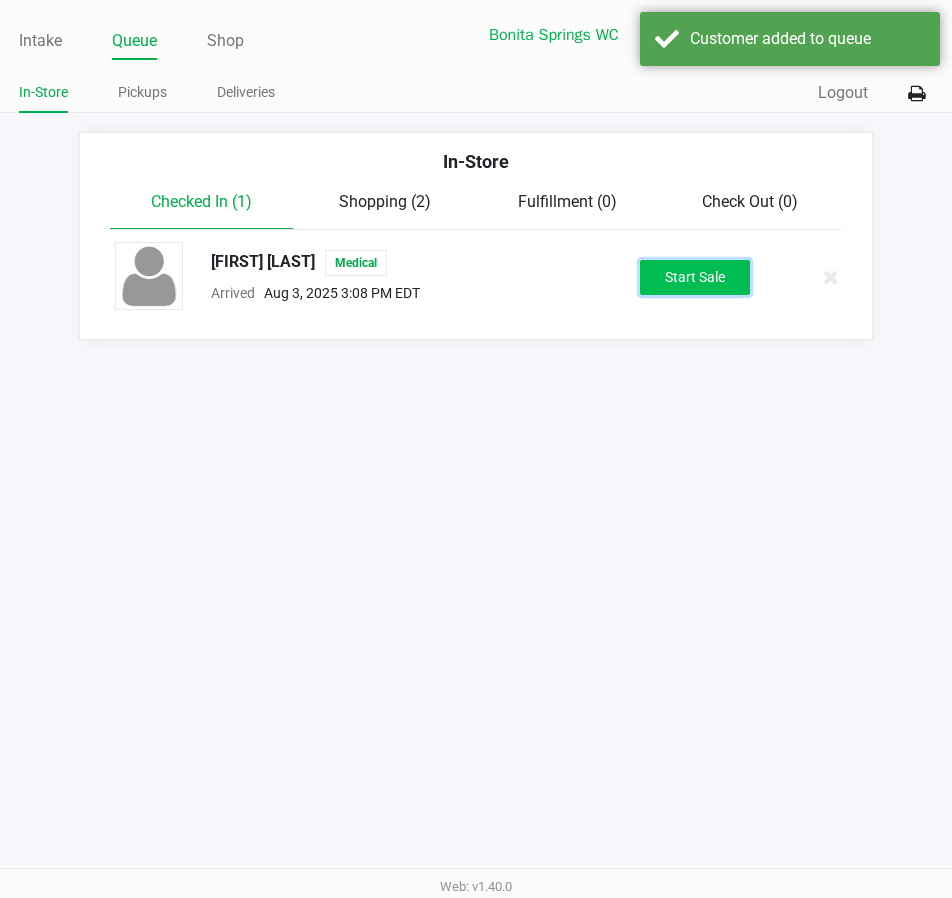 click on "Start Sale" 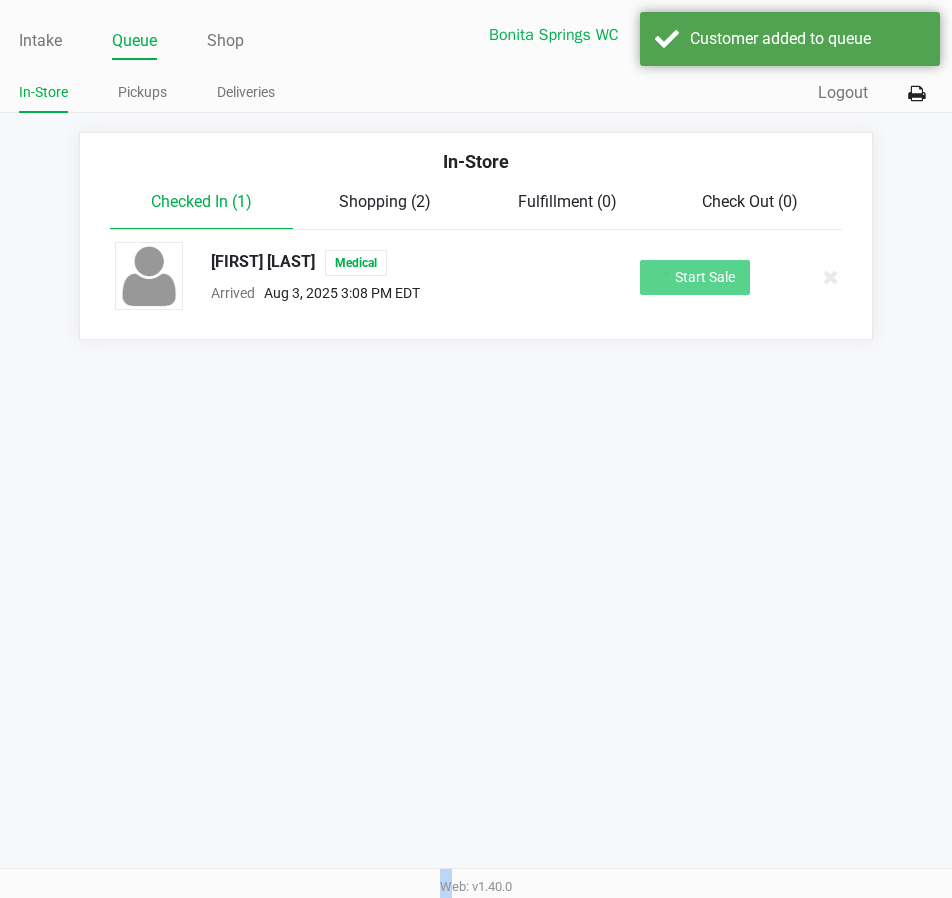 click on "Start Sale" 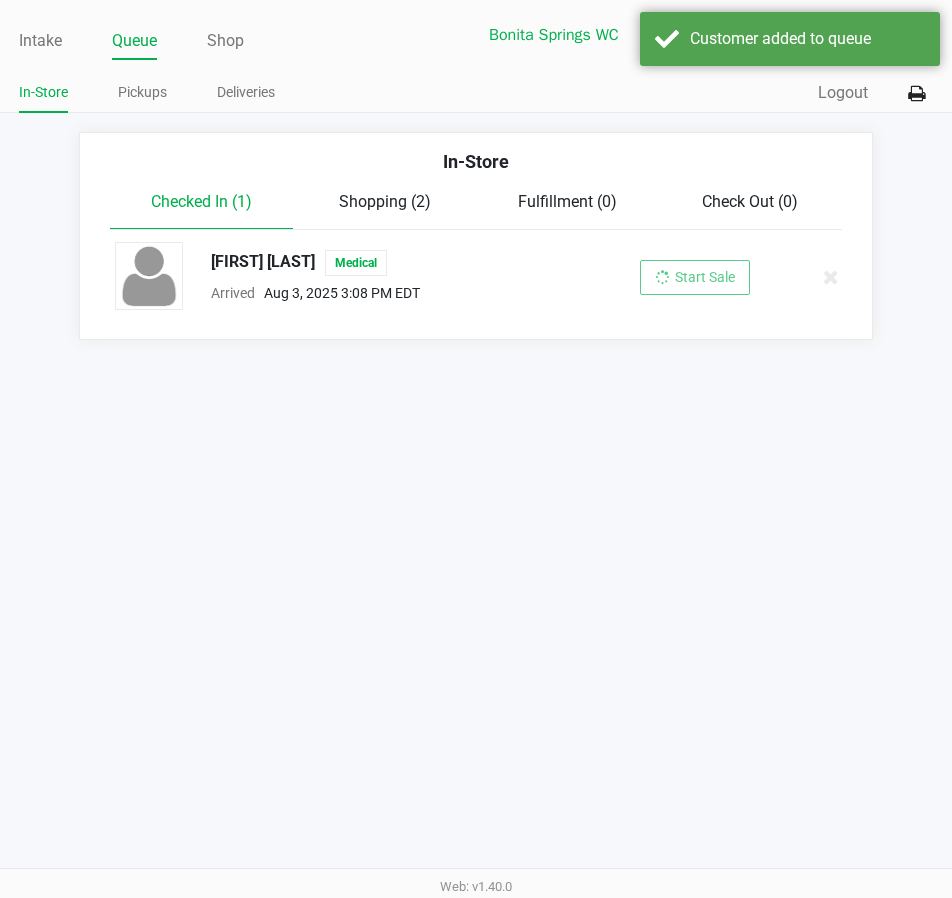 click on "Start Sale" 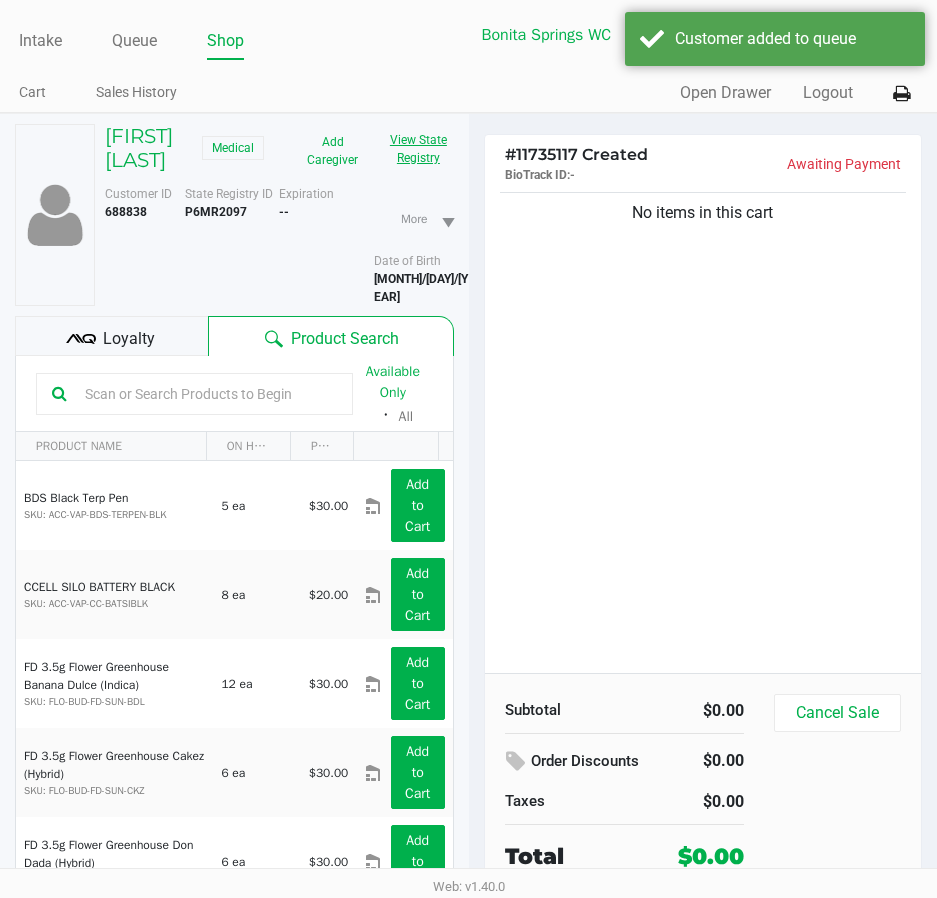 click on "View State Registry" 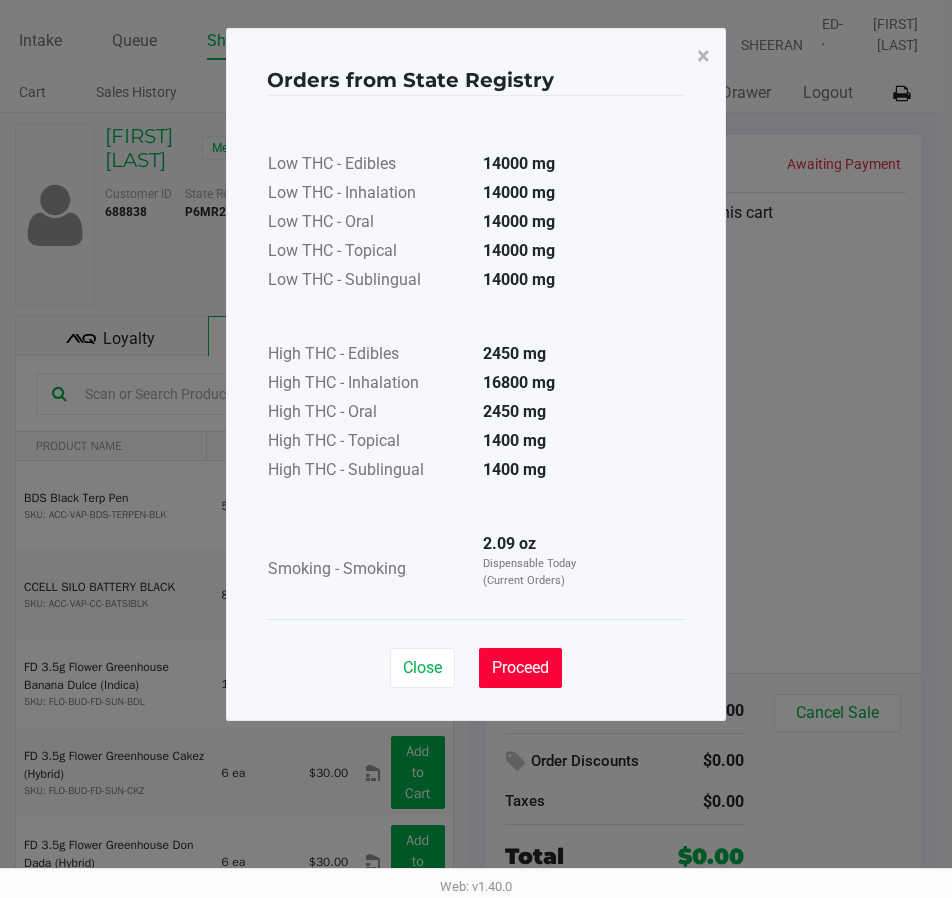 click on "Proceed" 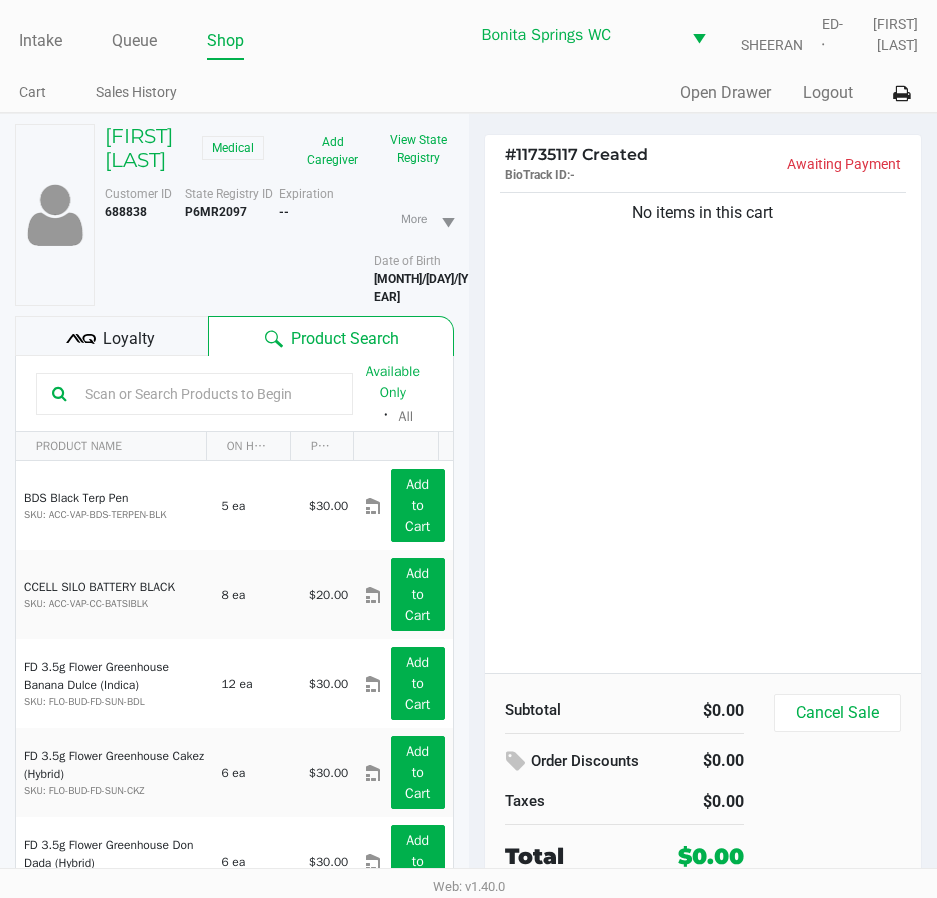 click on "No items in this cart" 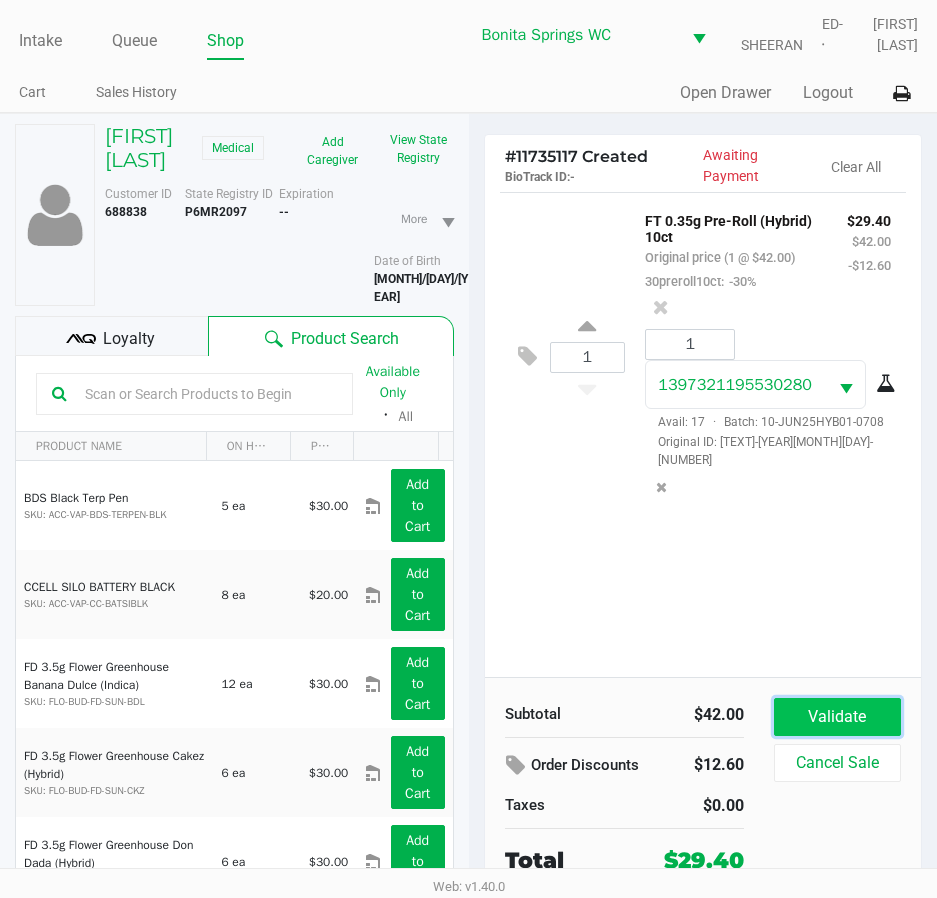 click on "Validate" 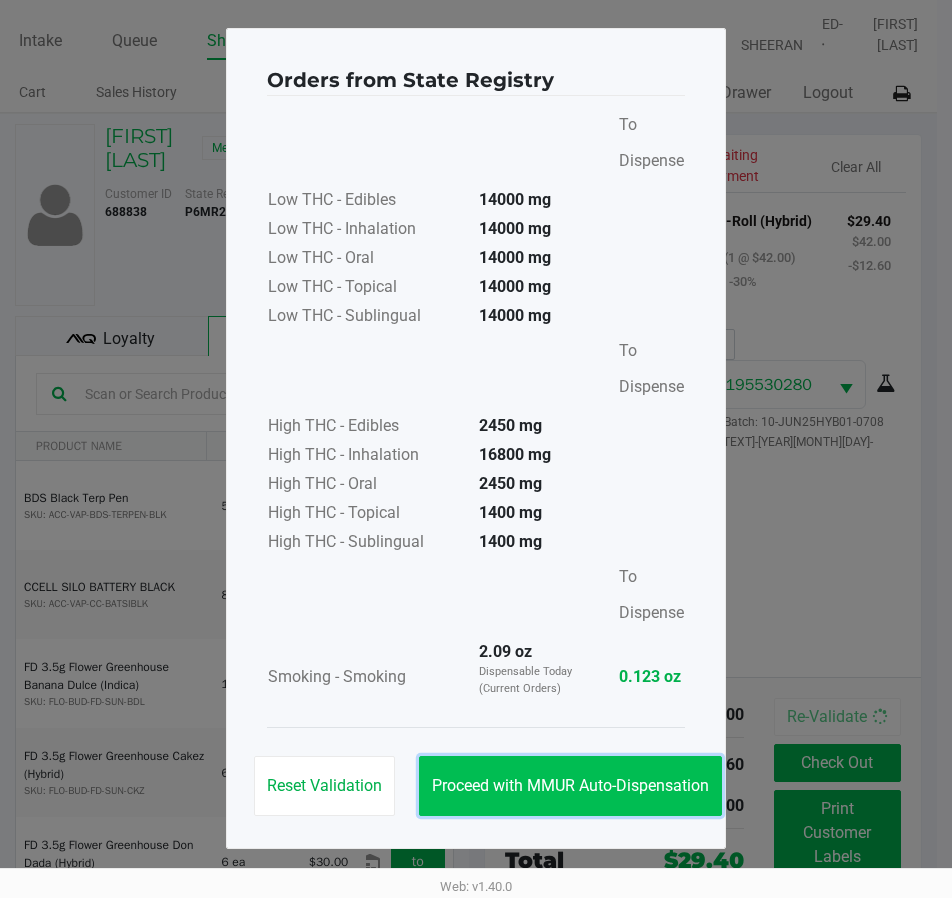 click on "Proceed with MMUR Auto-Dispensation" 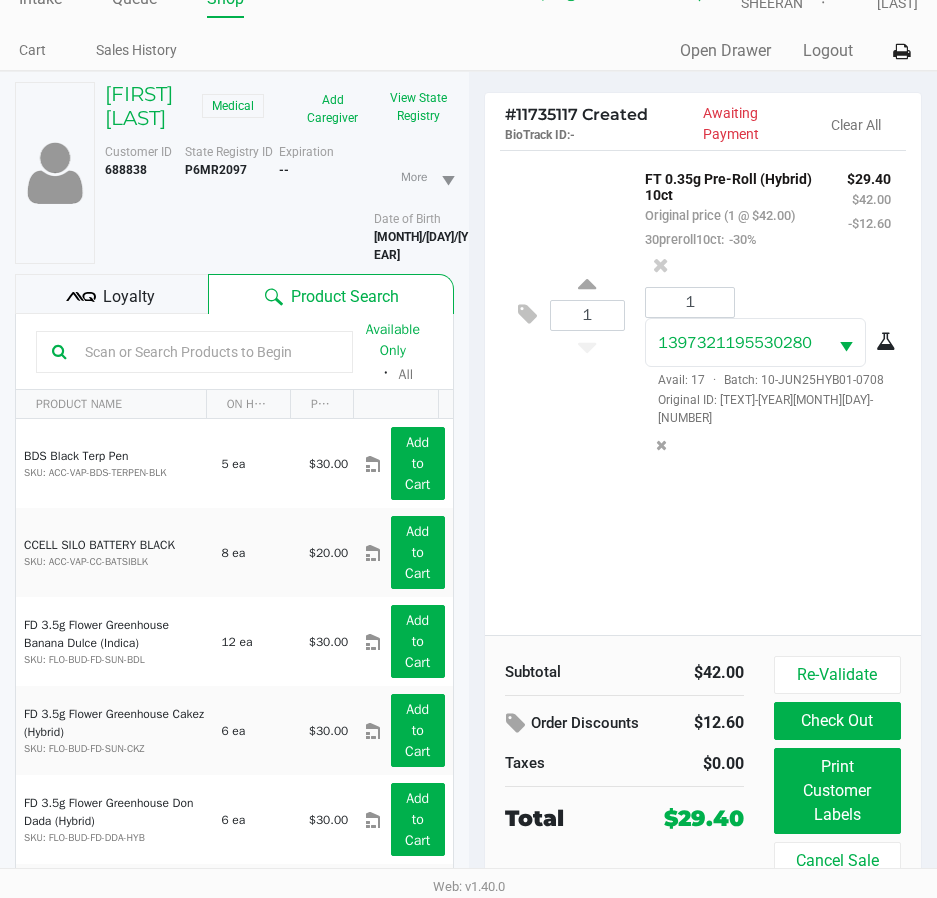 scroll, scrollTop: 104, scrollLeft: 0, axis: vertical 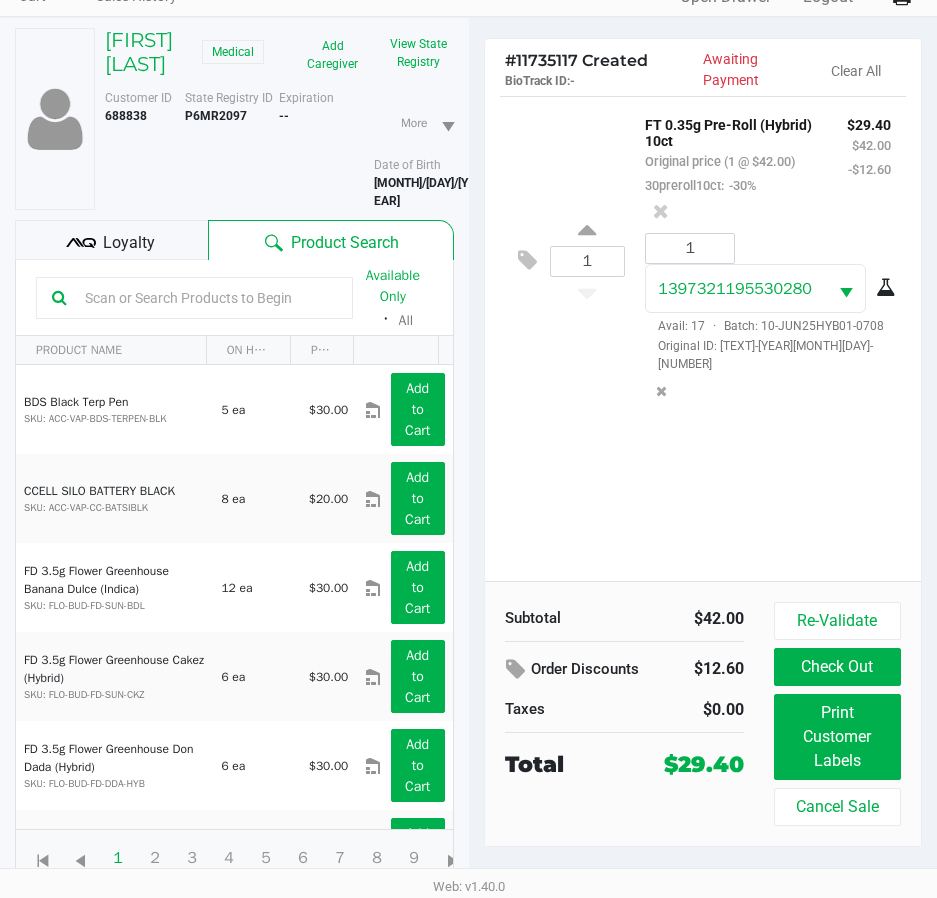 click on "Loyalty" 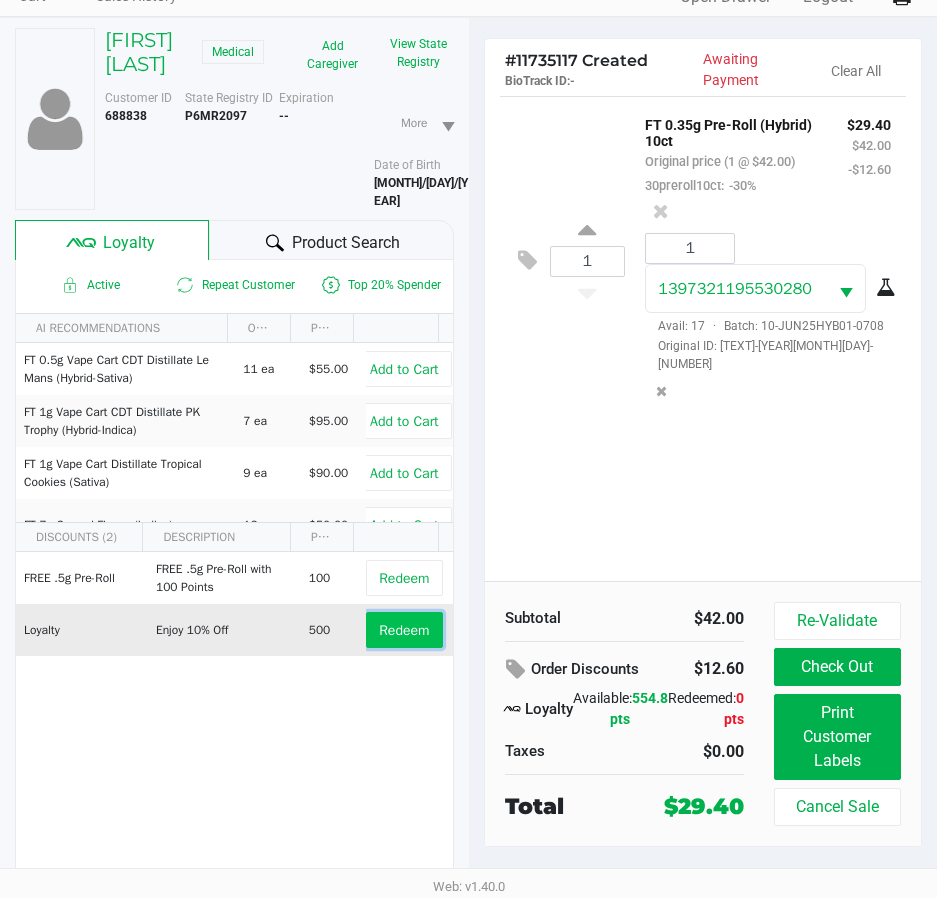 click on "Redeem" 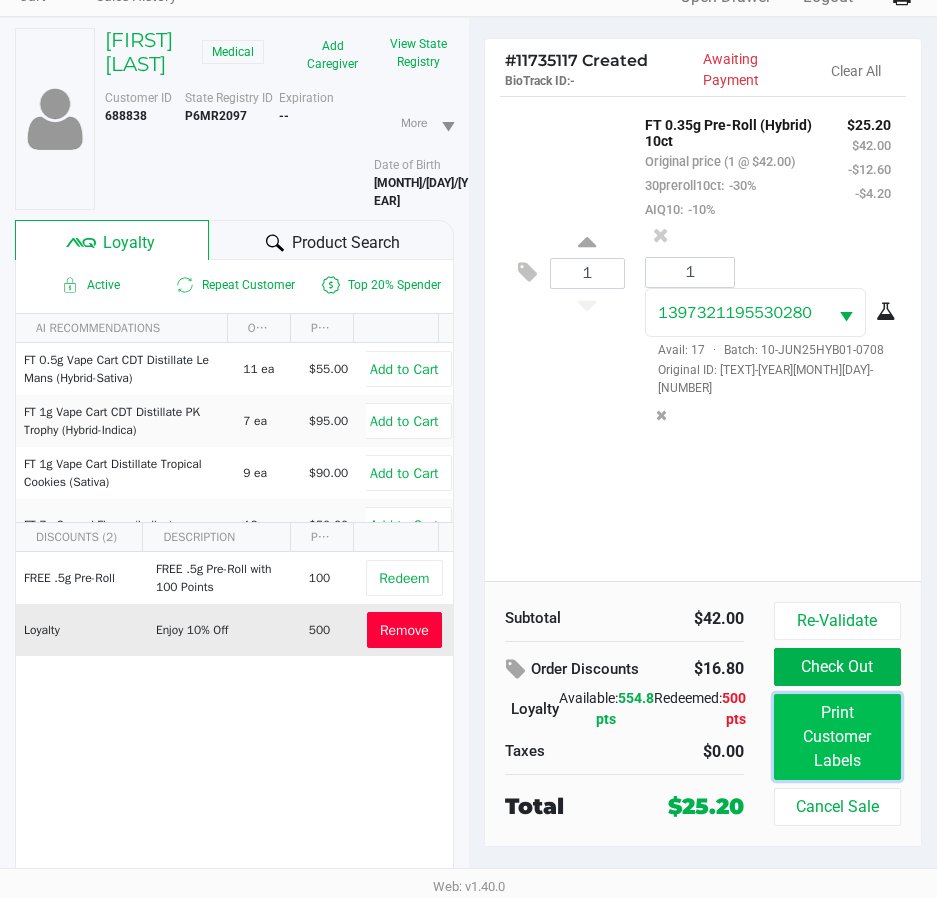 click on "Print Customer Labels" 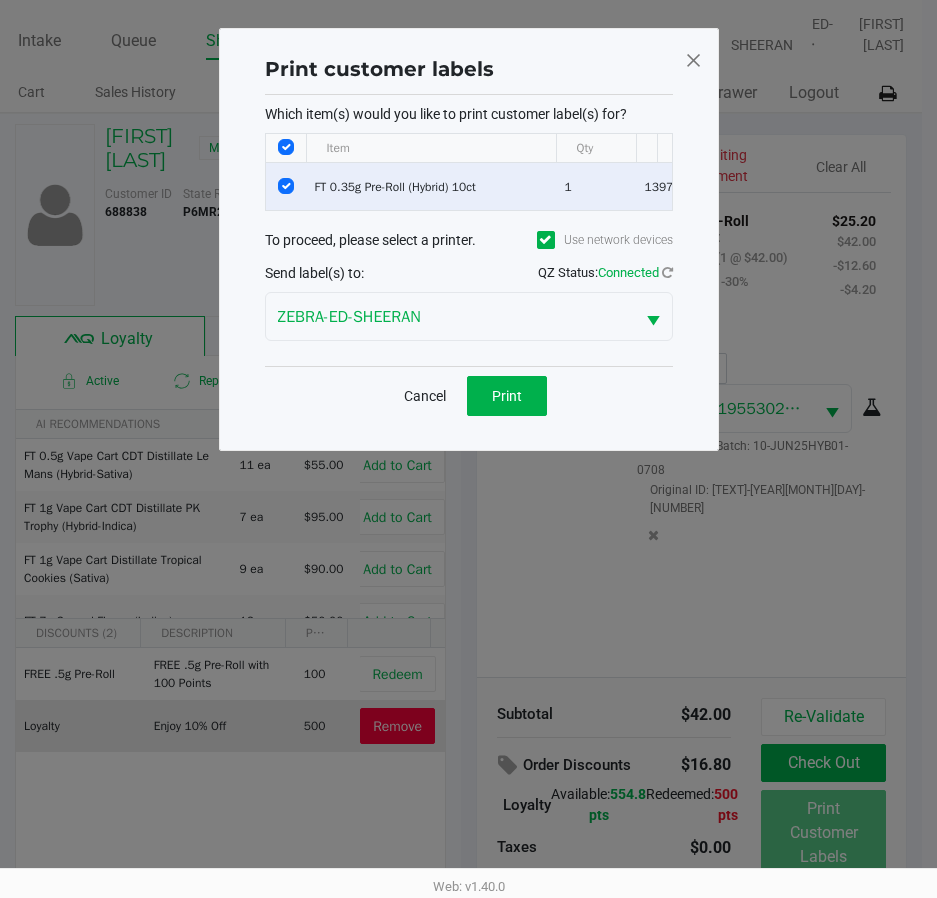 scroll, scrollTop: 0, scrollLeft: 0, axis: both 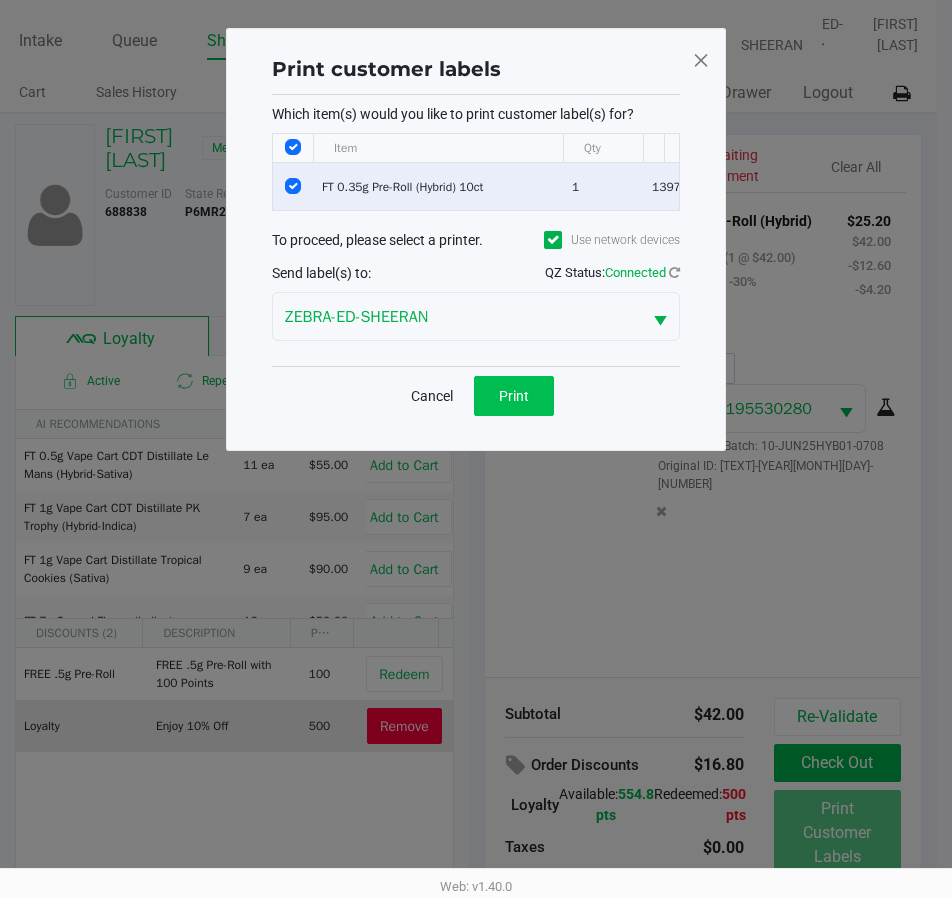 drag, startPoint x: 550, startPoint y: 433, endPoint x: 540, endPoint y: 415, distance: 20.59126 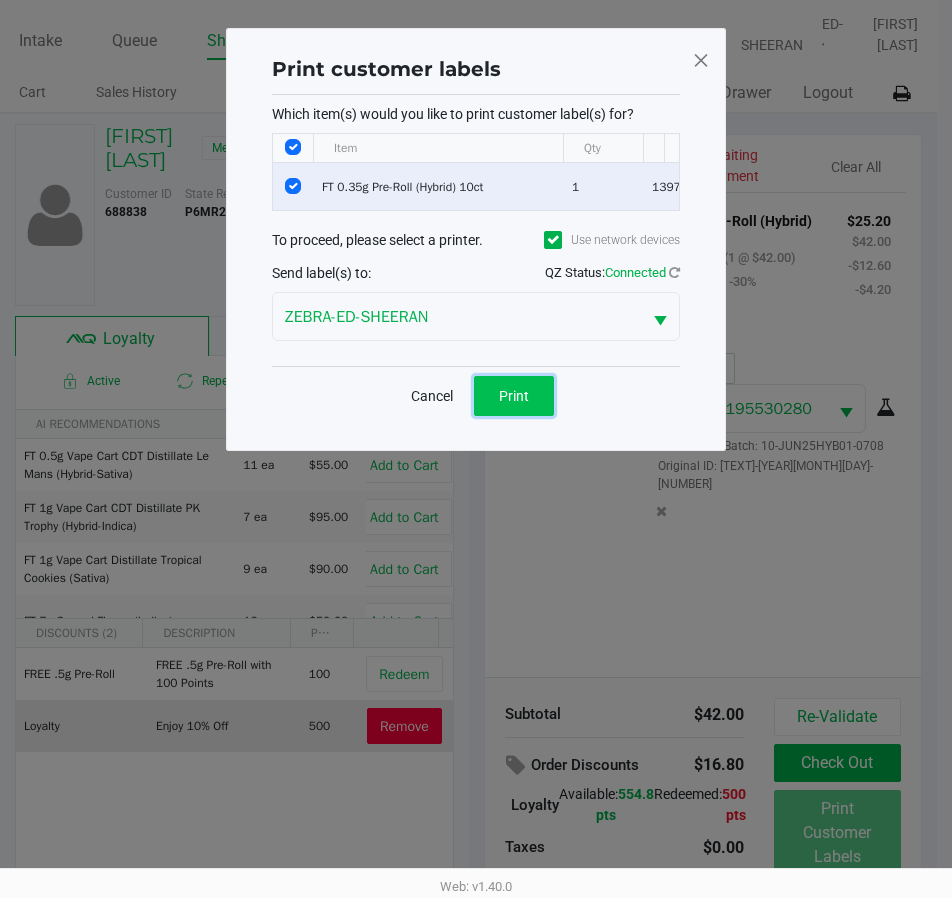 click on "Print" 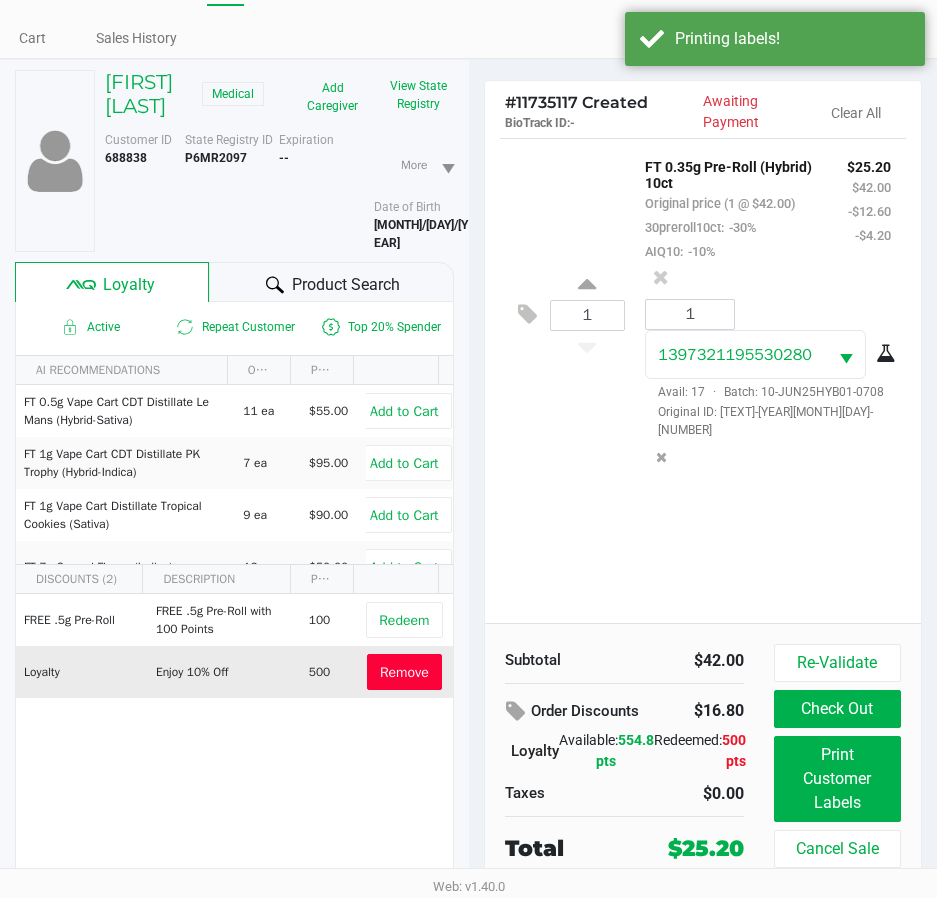 scroll, scrollTop: 104, scrollLeft: 0, axis: vertical 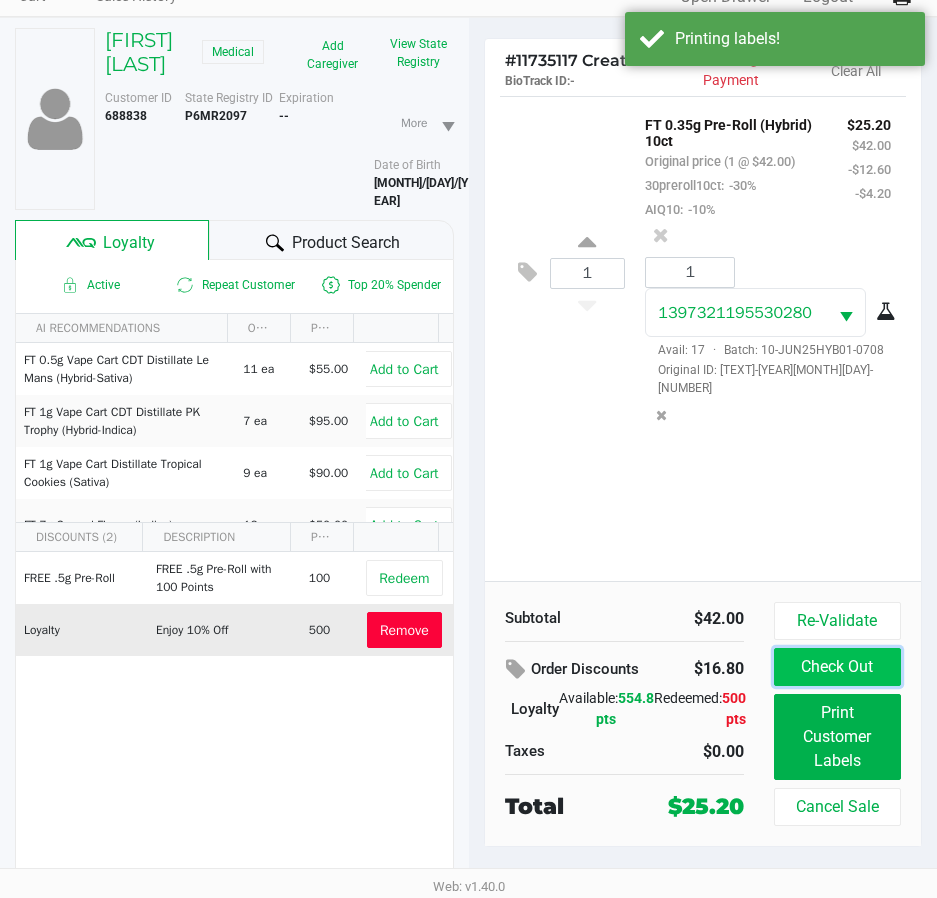click on "Check Out" 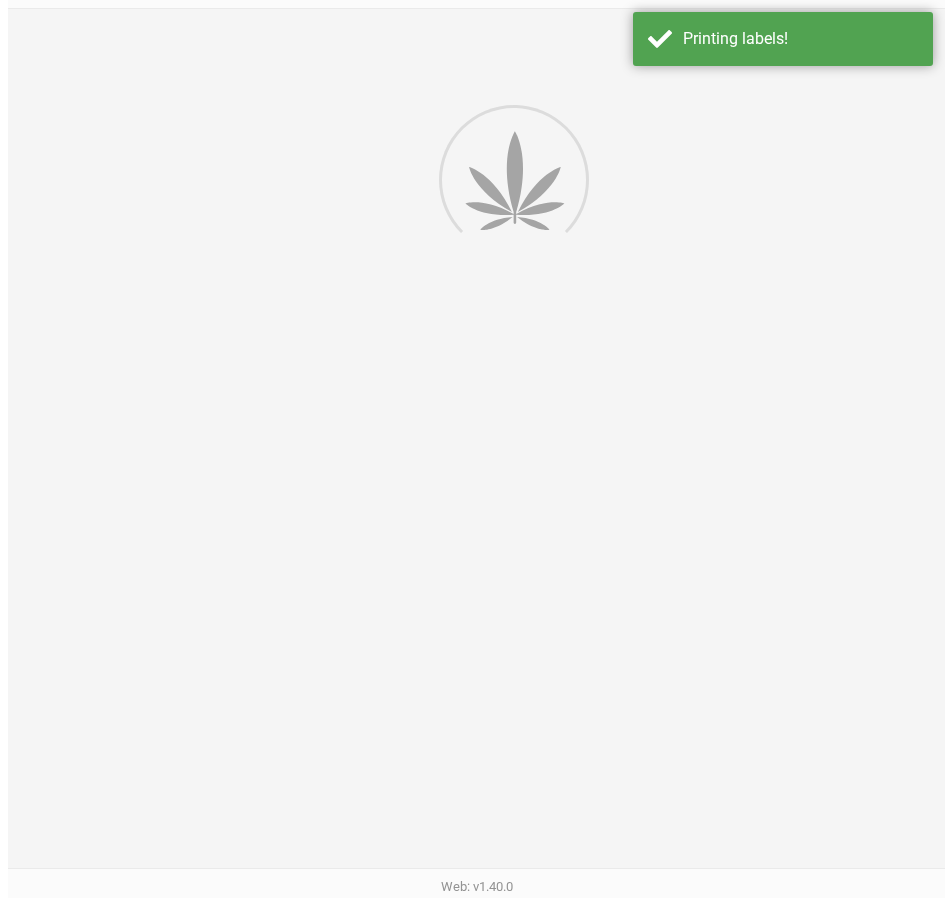 scroll, scrollTop: 0, scrollLeft: 0, axis: both 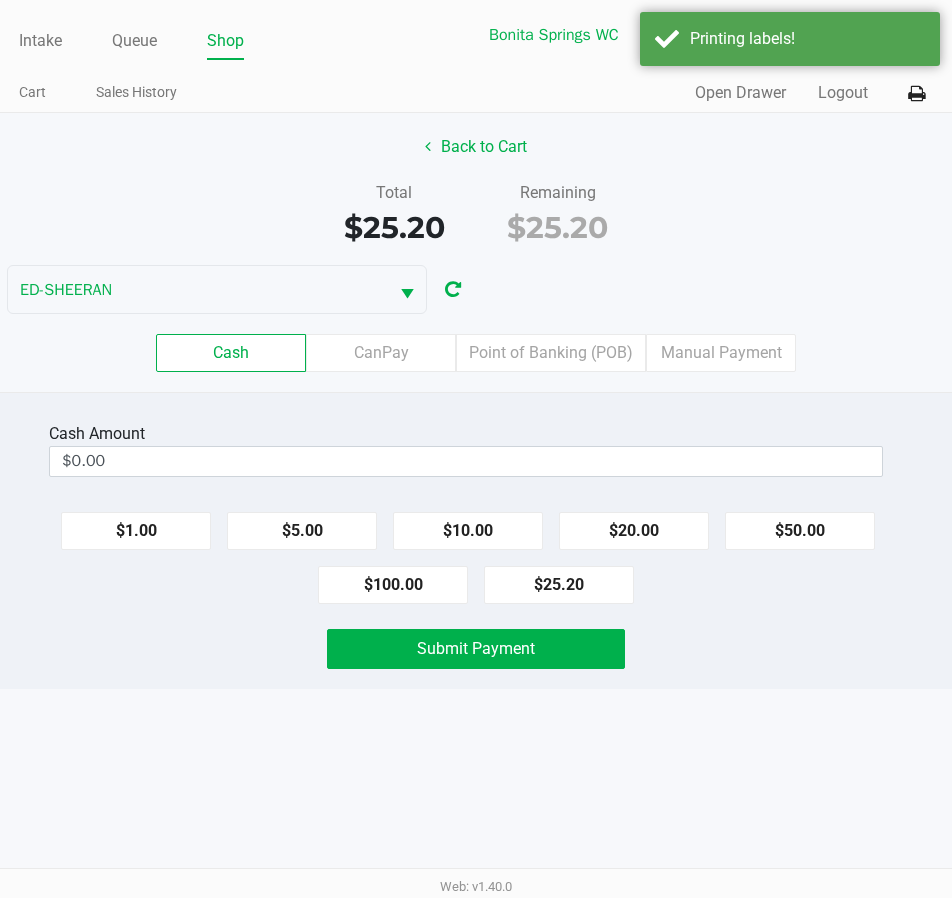 click on "Submit Payment" 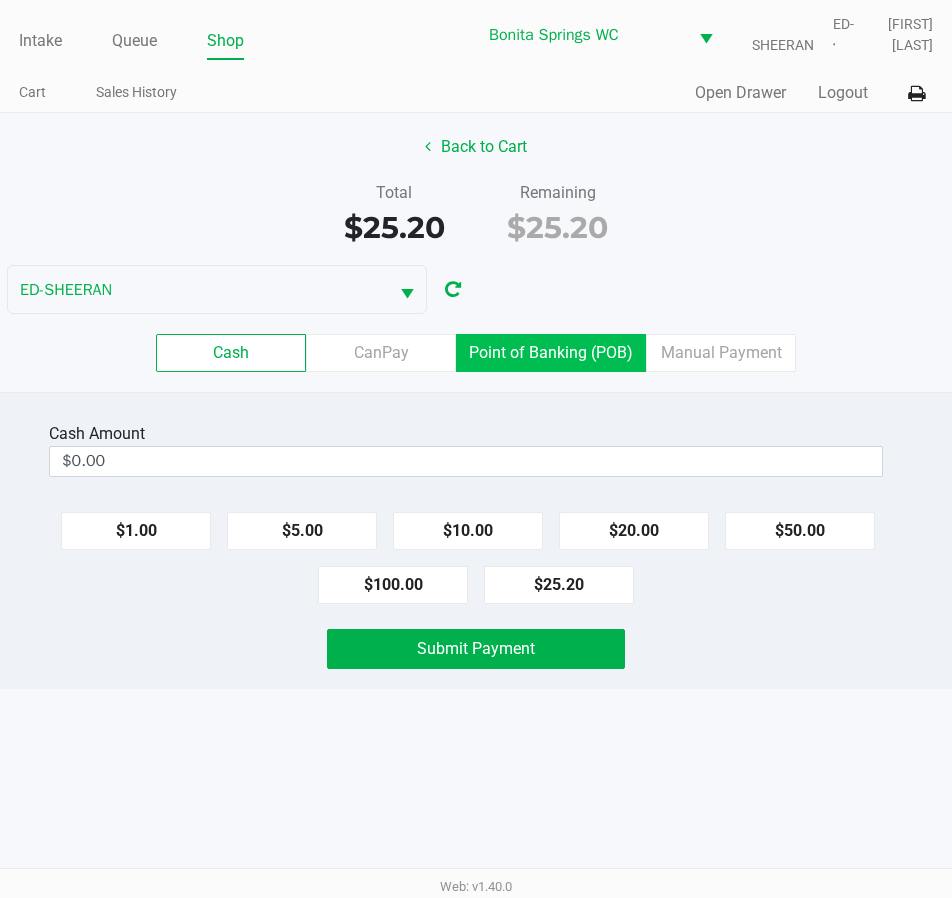 click on "Point of Banking (POB)" 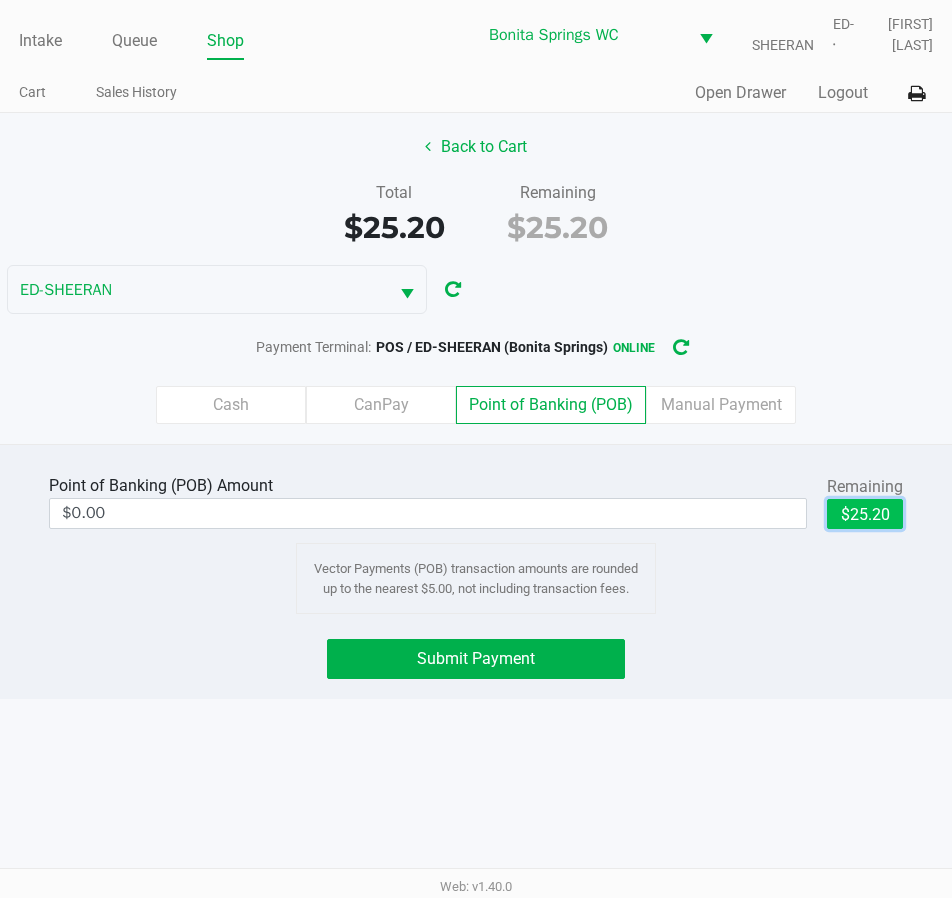 click on "$25.20" 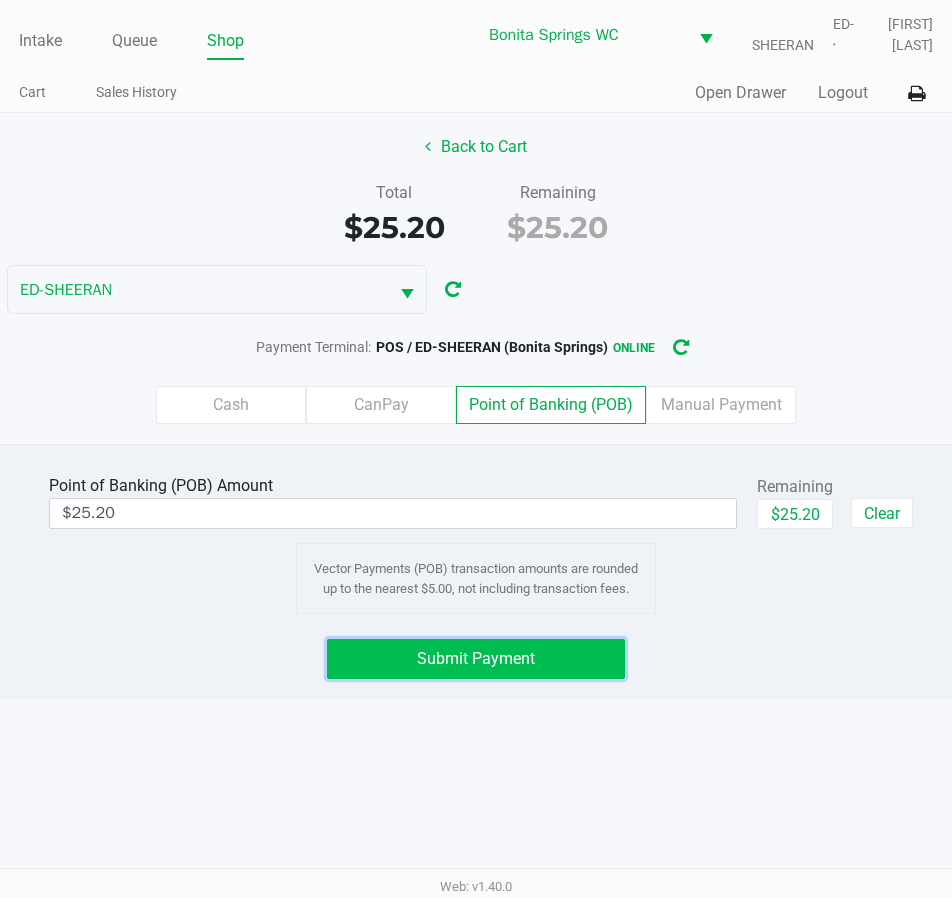 click on "Submit Payment" 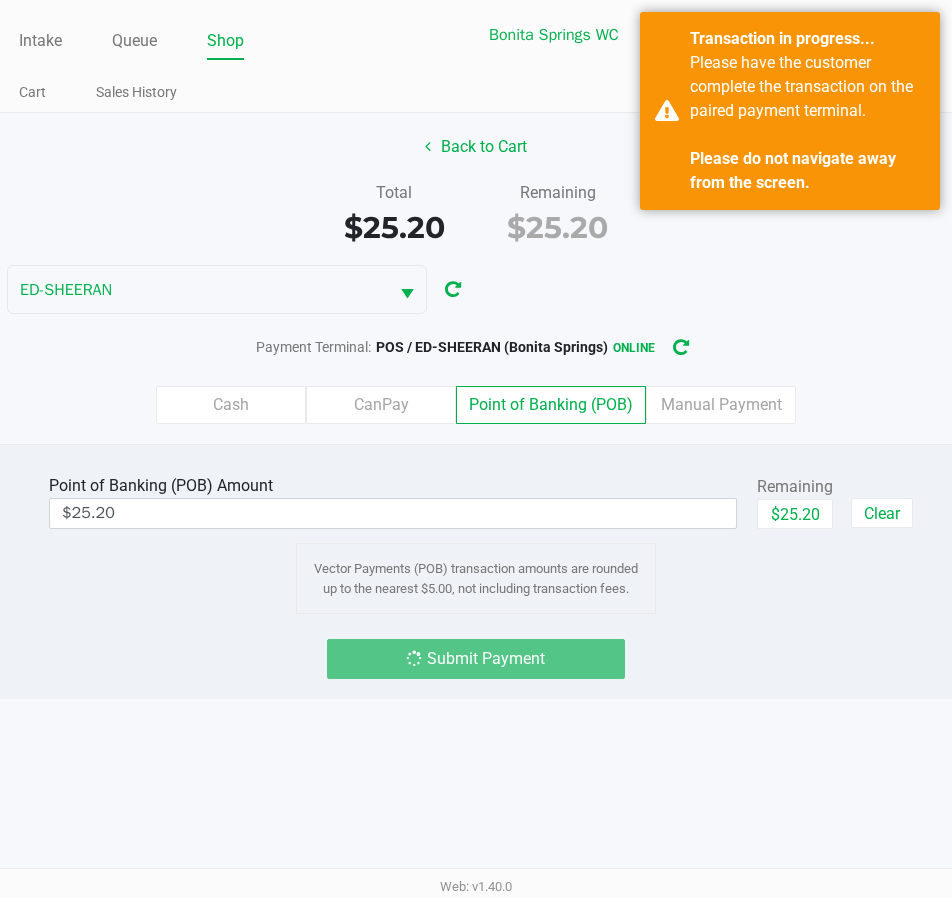 click on "Point of Banking (POB)  Amount  $25.20  Remaining   $25.20   Clear  Vector Payments (POB) transaction amounts are rounded up to the nearest $5.00, not including transaction fees.  Submit Payment" 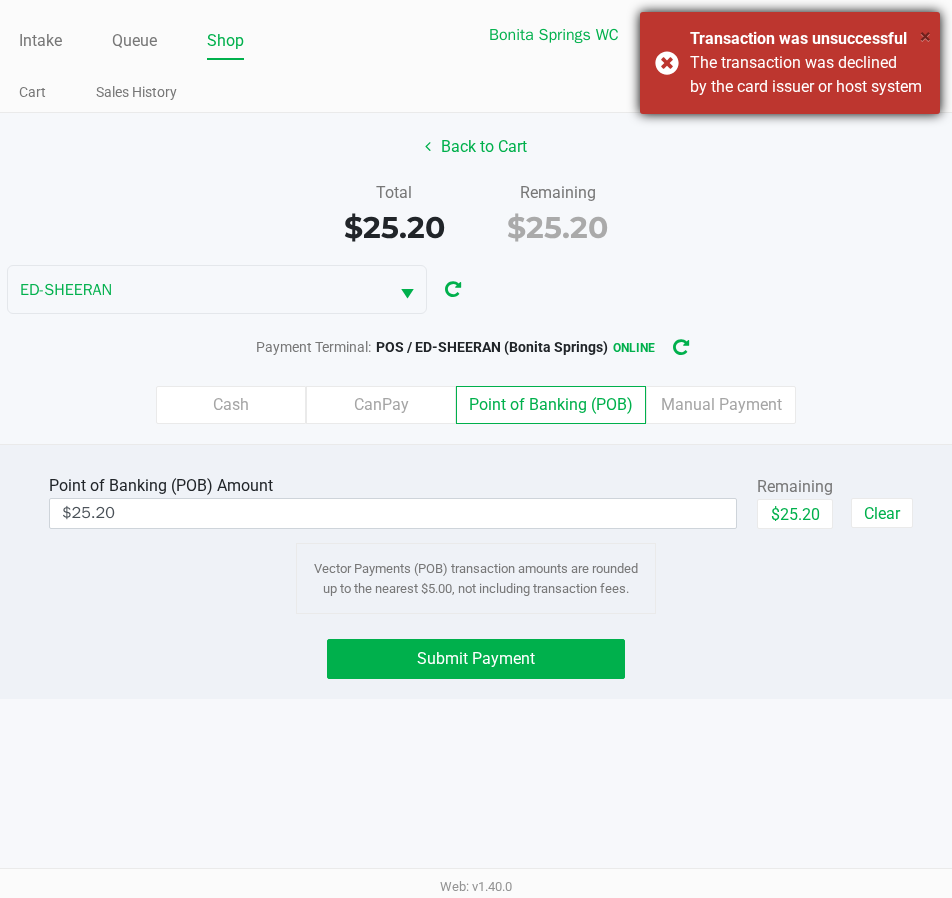 drag, startPoint x: 927, startPoint y: 29, endPoint x: 921, endPoint y: 72, distance: 43.416588 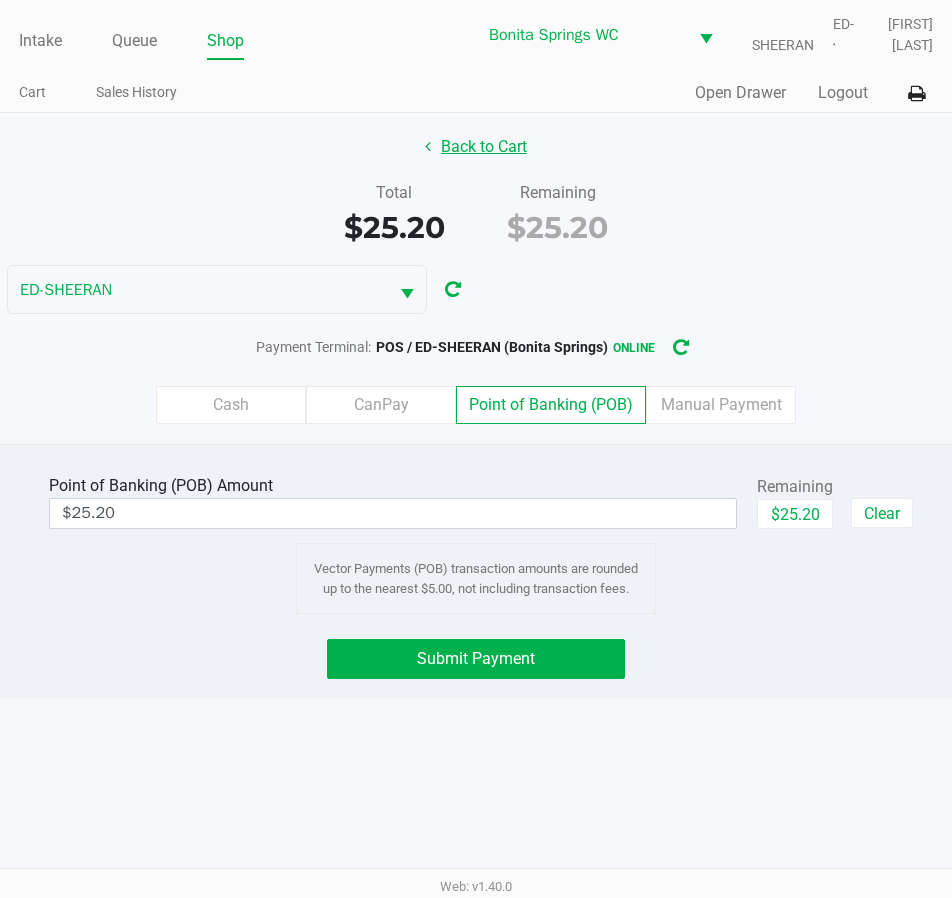 click on "Back to Cart" 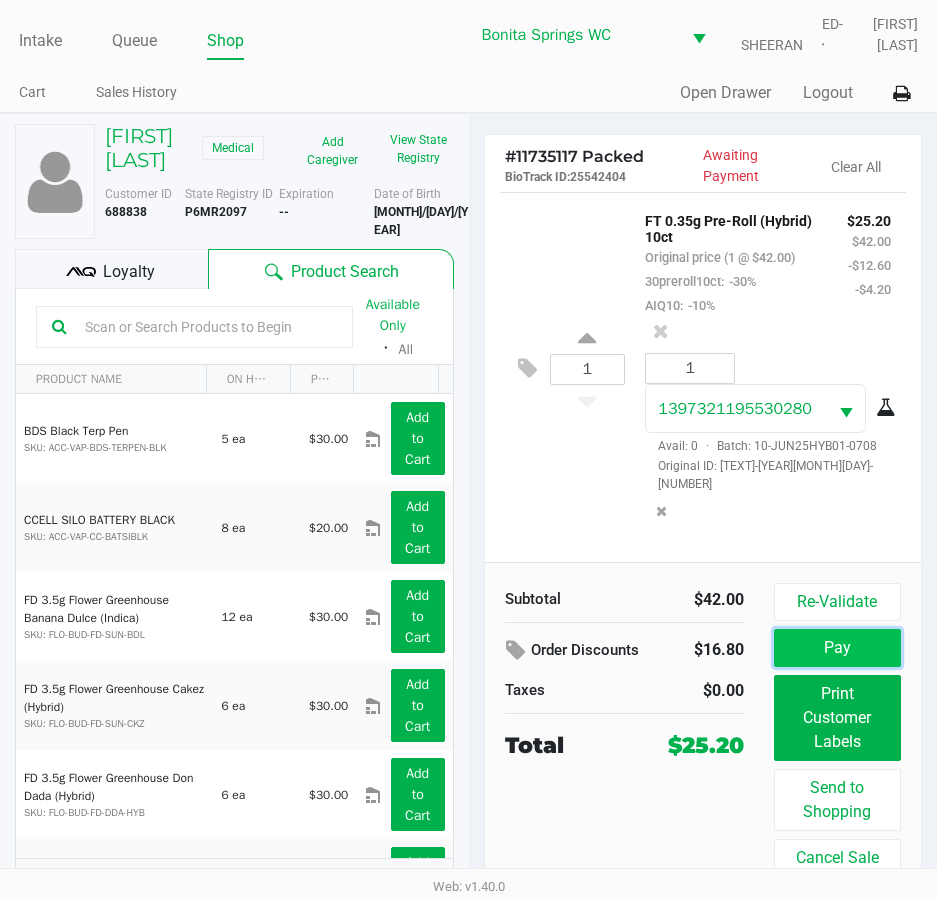 click on "Pay" 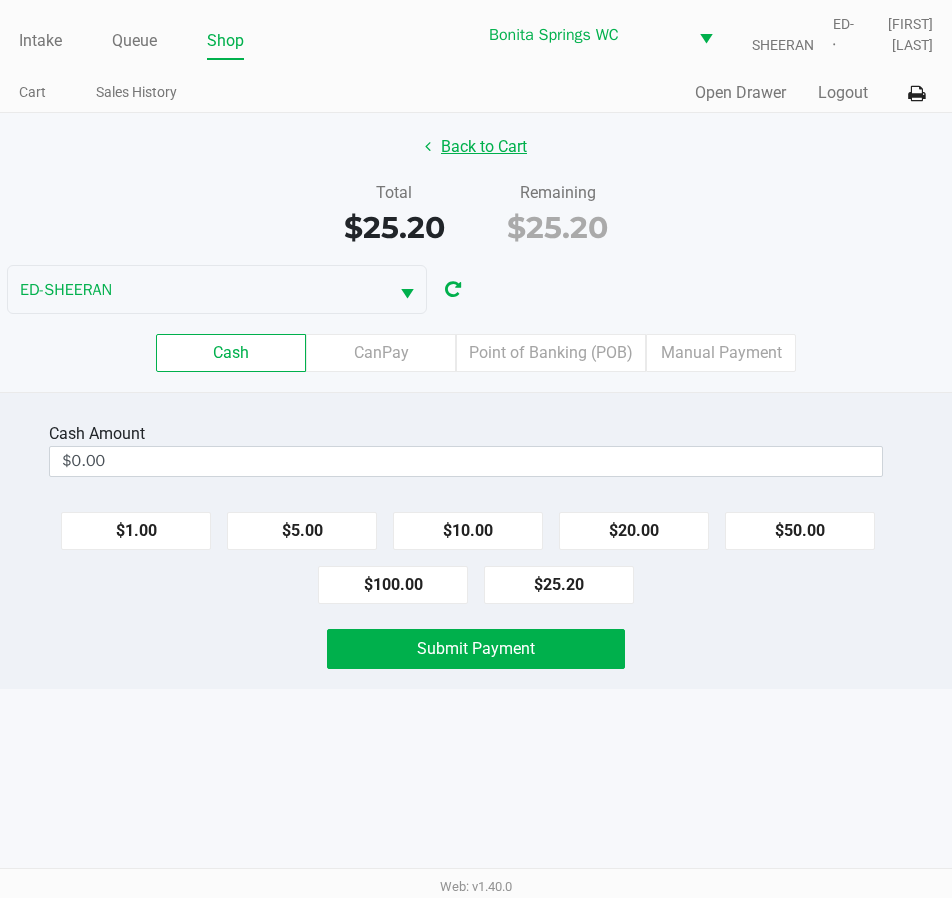 click on "Back to Cart" 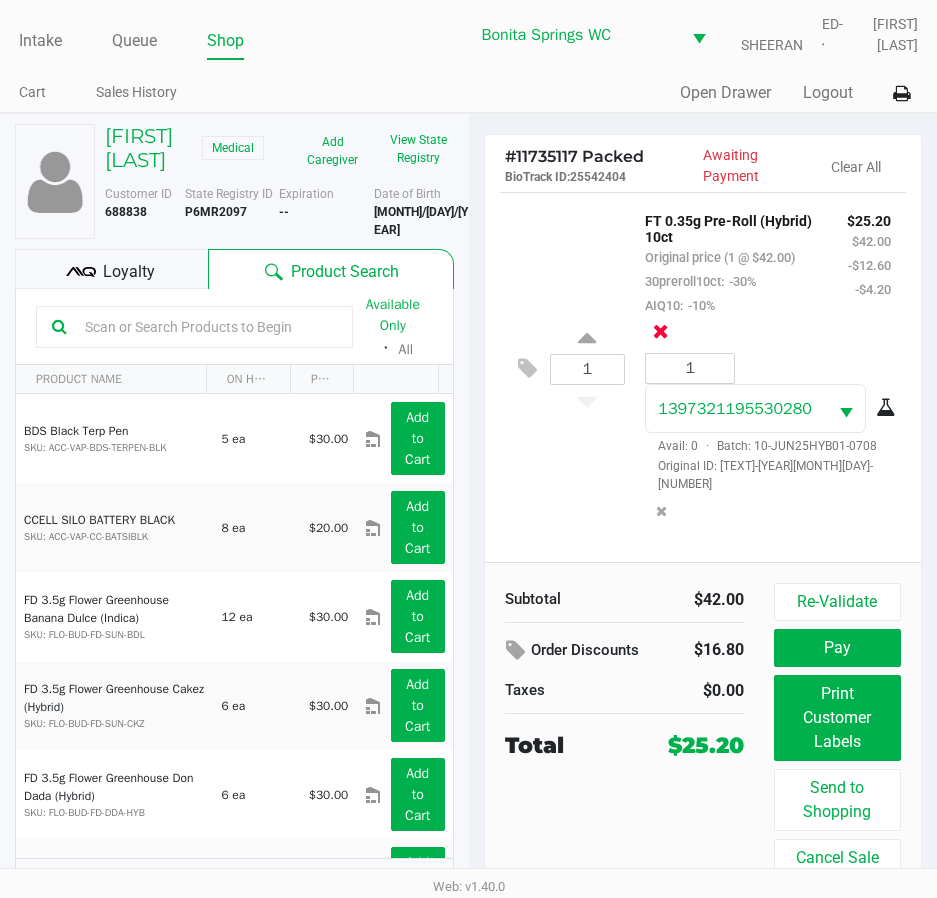 click 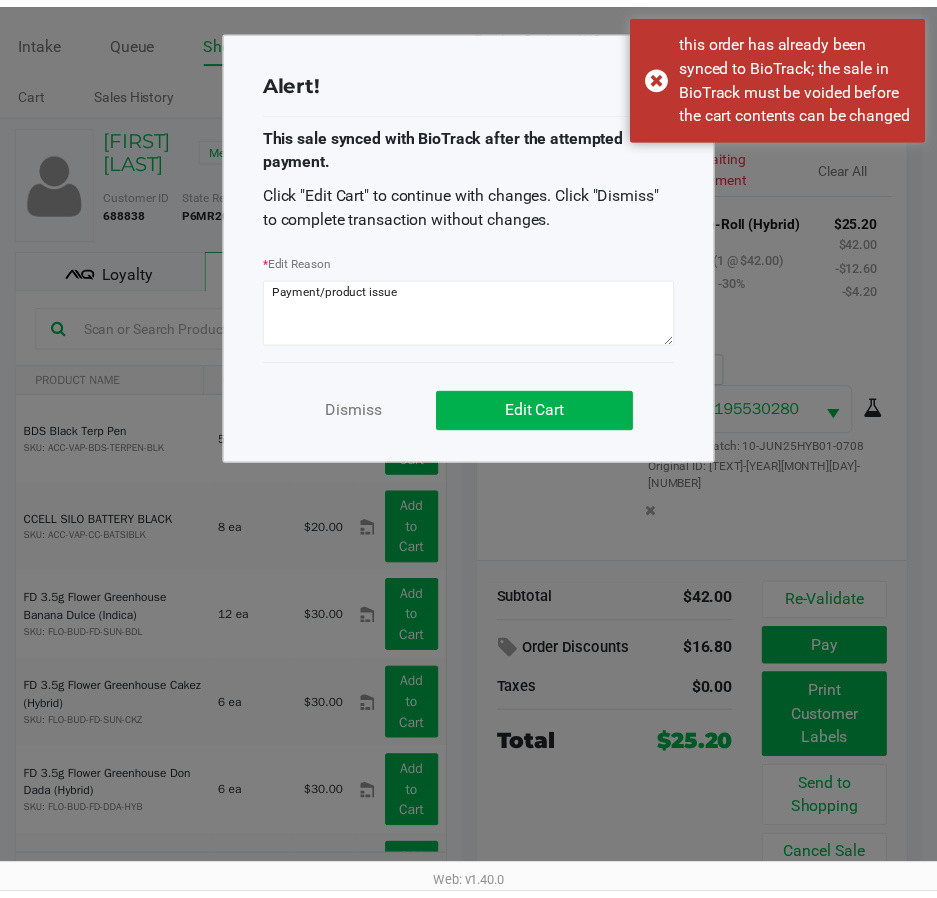 scroll, scrollTop: 28, scrollLeft: 0, axis: vertical 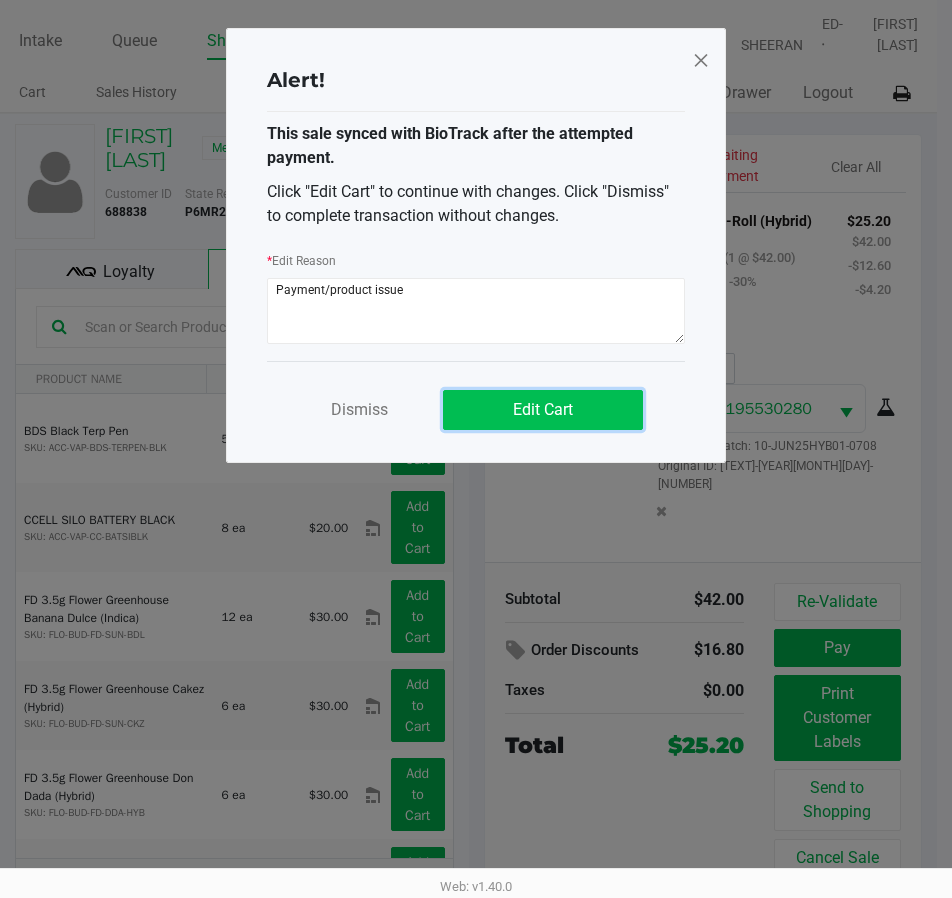click on "Edit Cart" 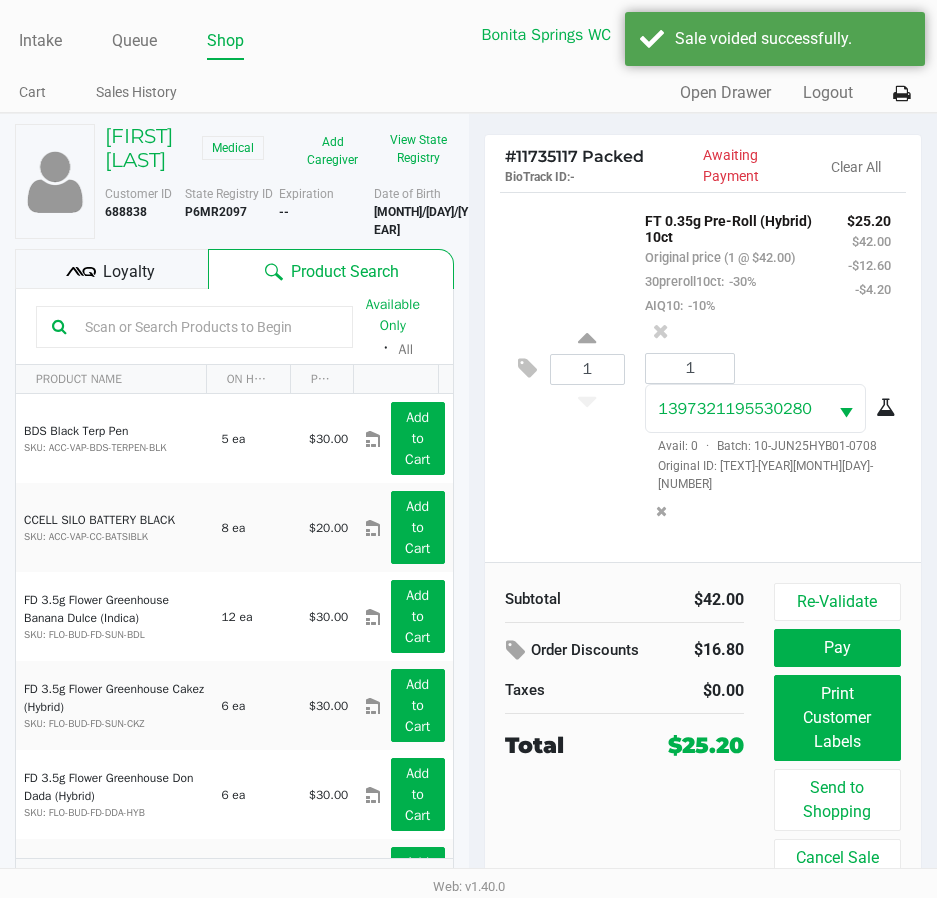 scroll, scrollTop: 0, scrollLeft: 0, axis: both 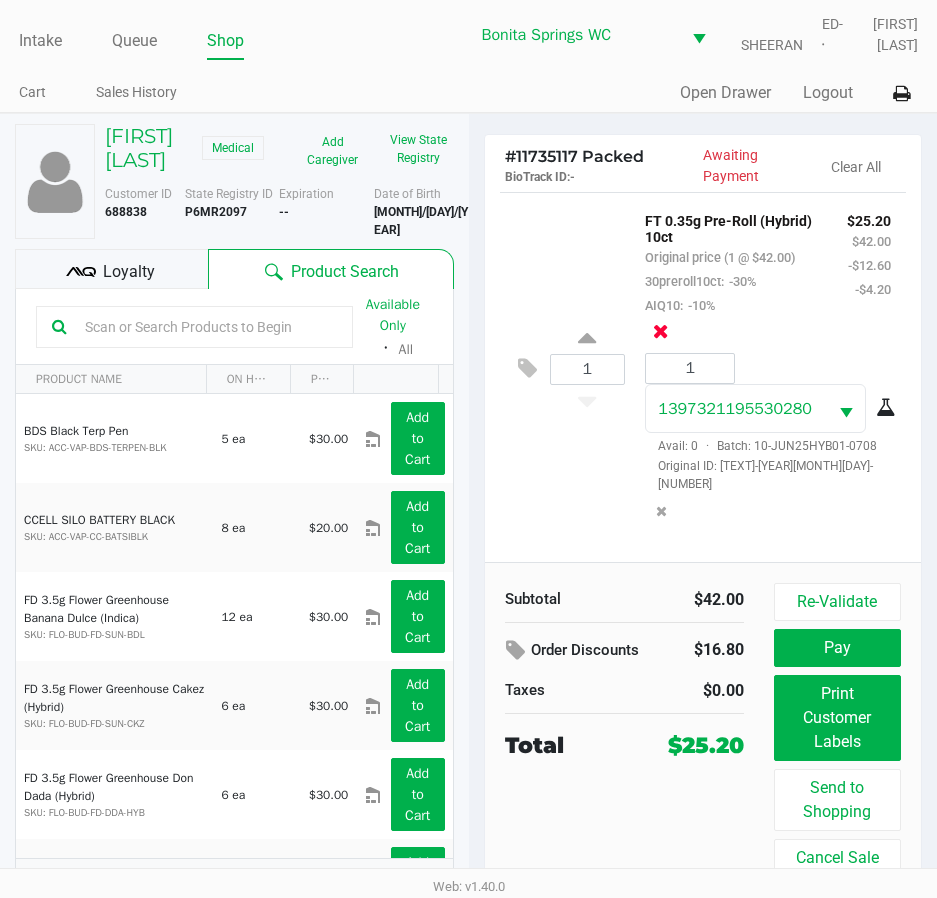 click 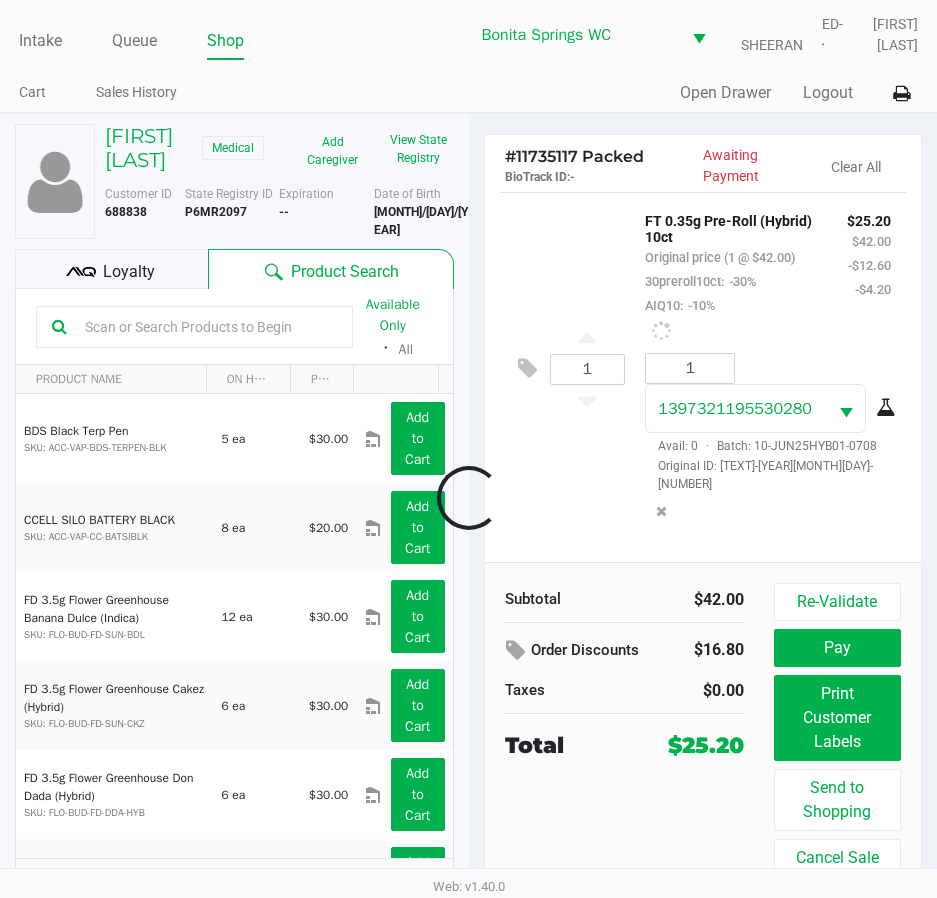 scroll, scrollTop: 0, scrollLeft: 0, axis: both 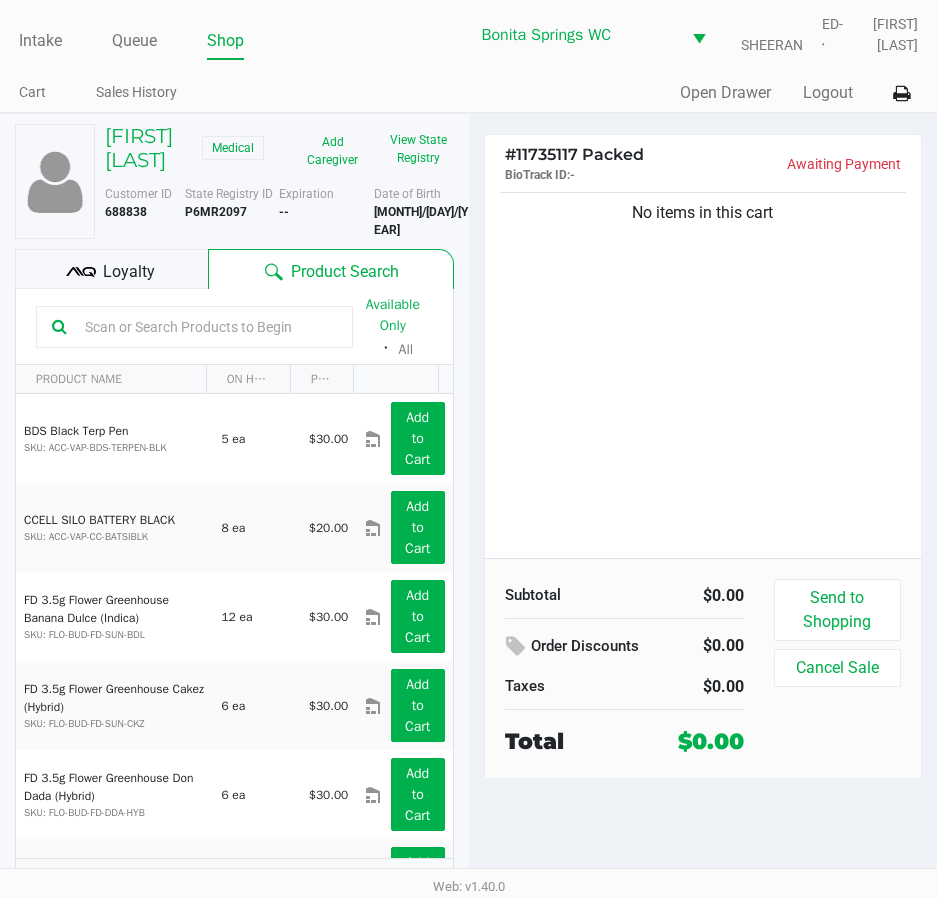 click on "Loyalty" 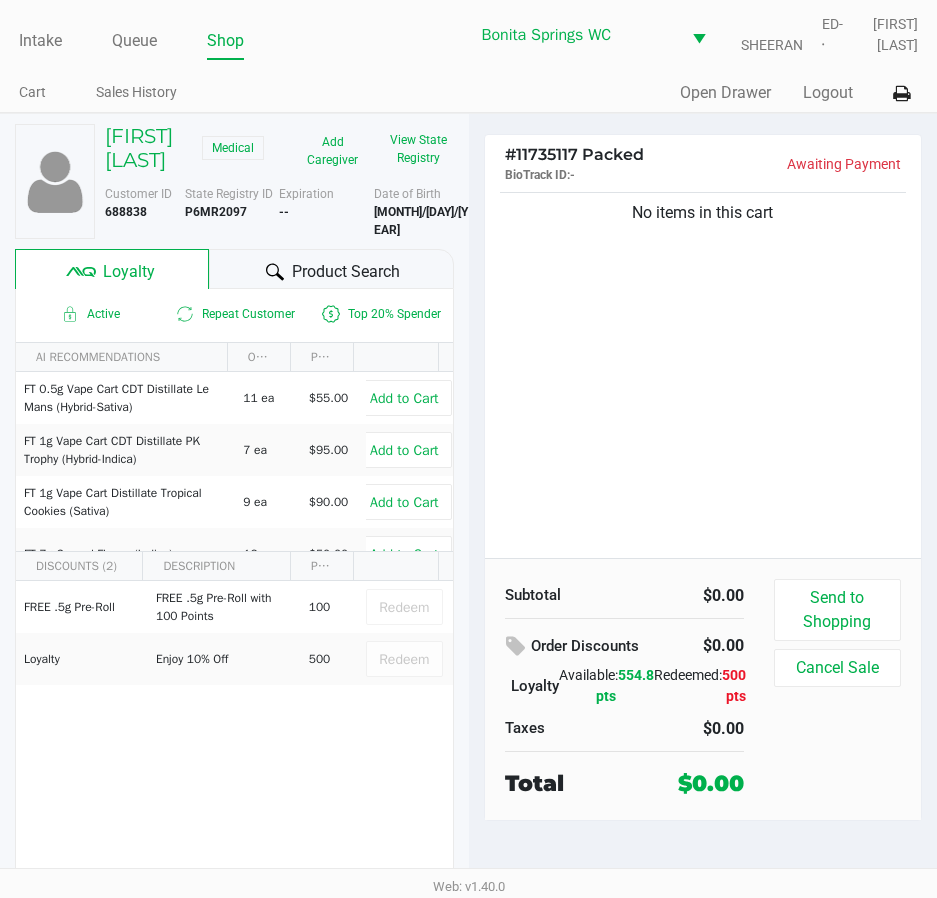 click on "No items in this cart" 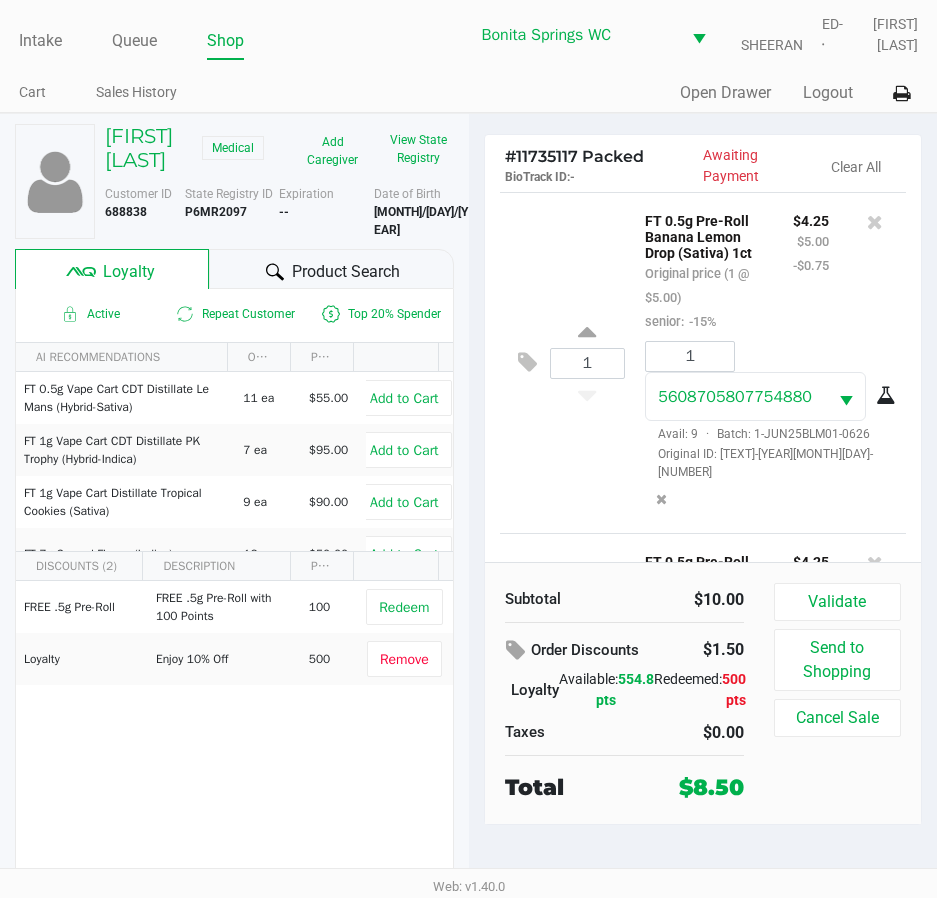 scroll, scrollTop: 293, scrollLeft: 0, axis: vertical 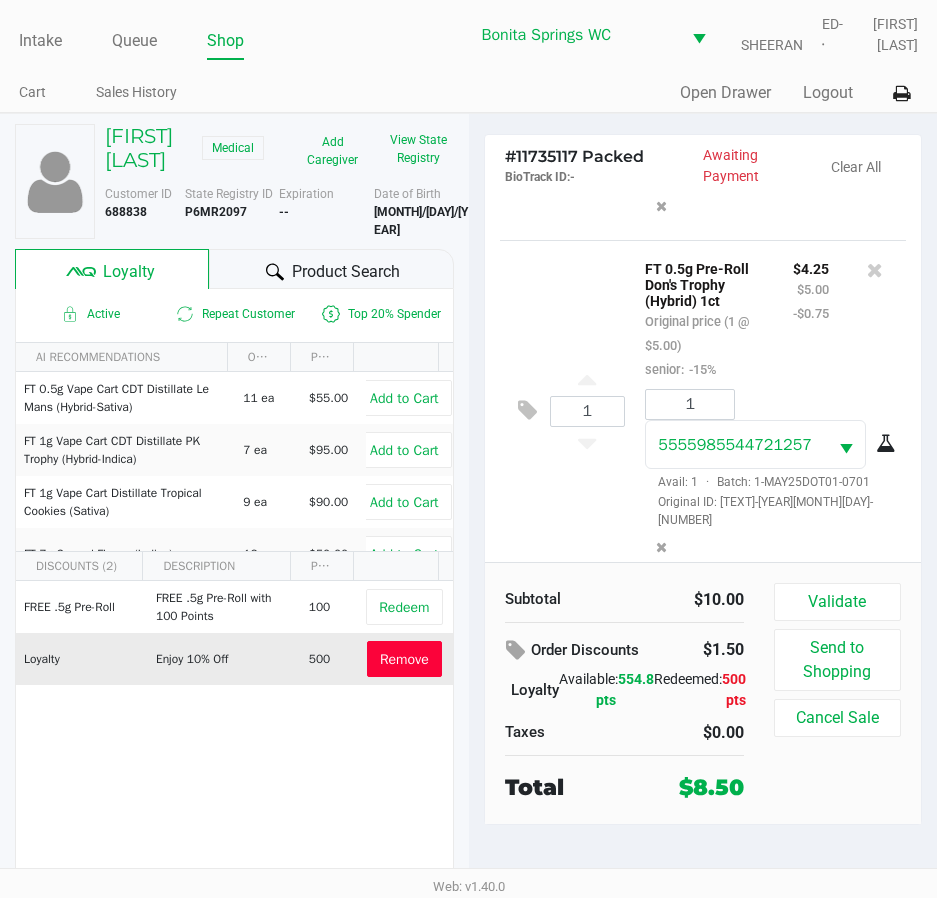 click on "Remove" 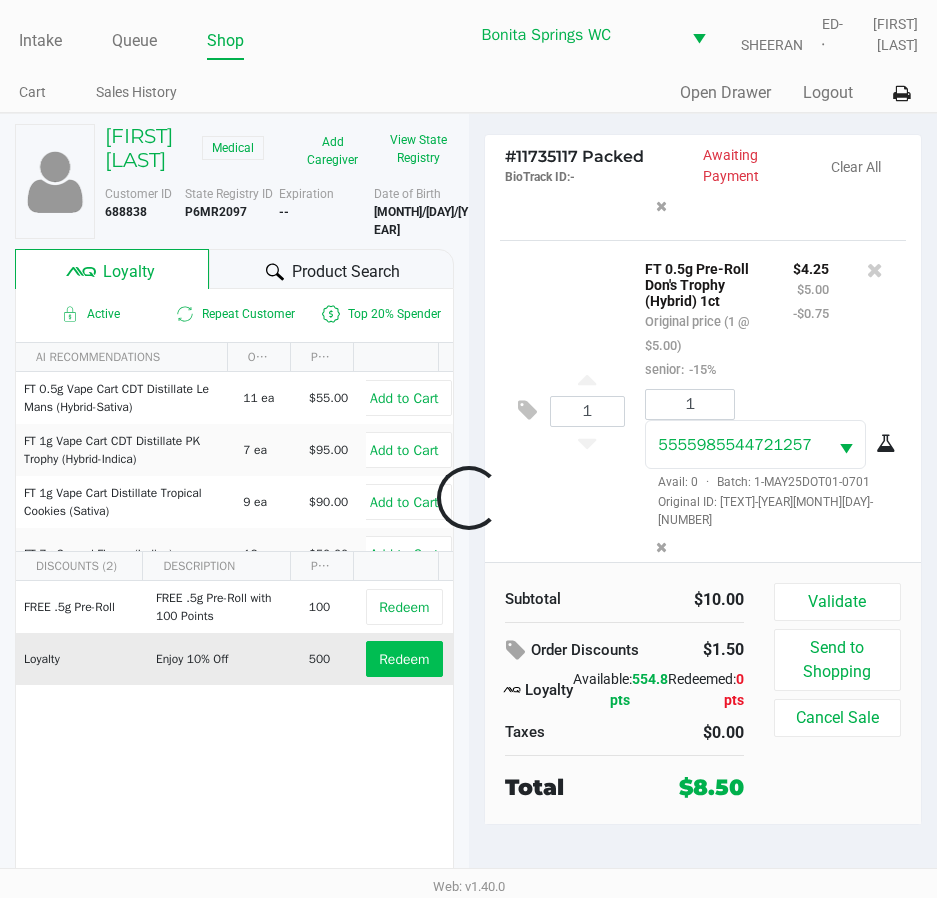 scroll, scrollTop: 299, scrollLeft: 0, axis: vertical 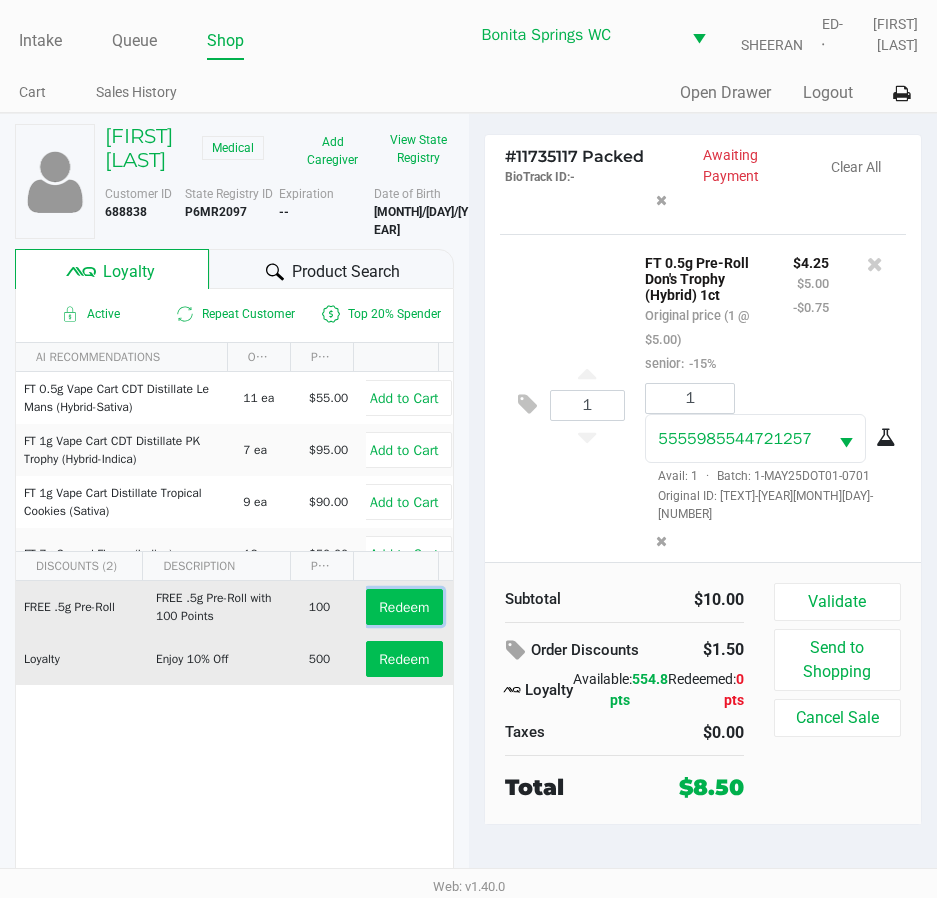 click on "Redeem" 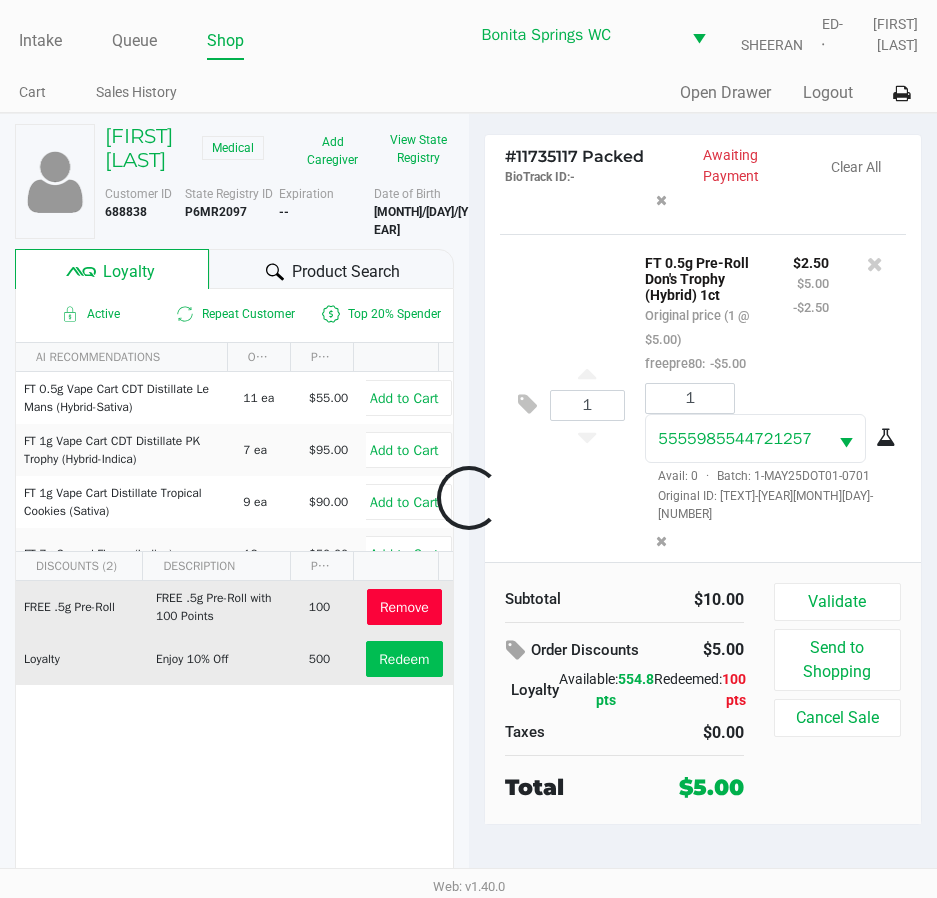 scroll, scrollTop: 347, scrollLeft: 0, axis: vertical 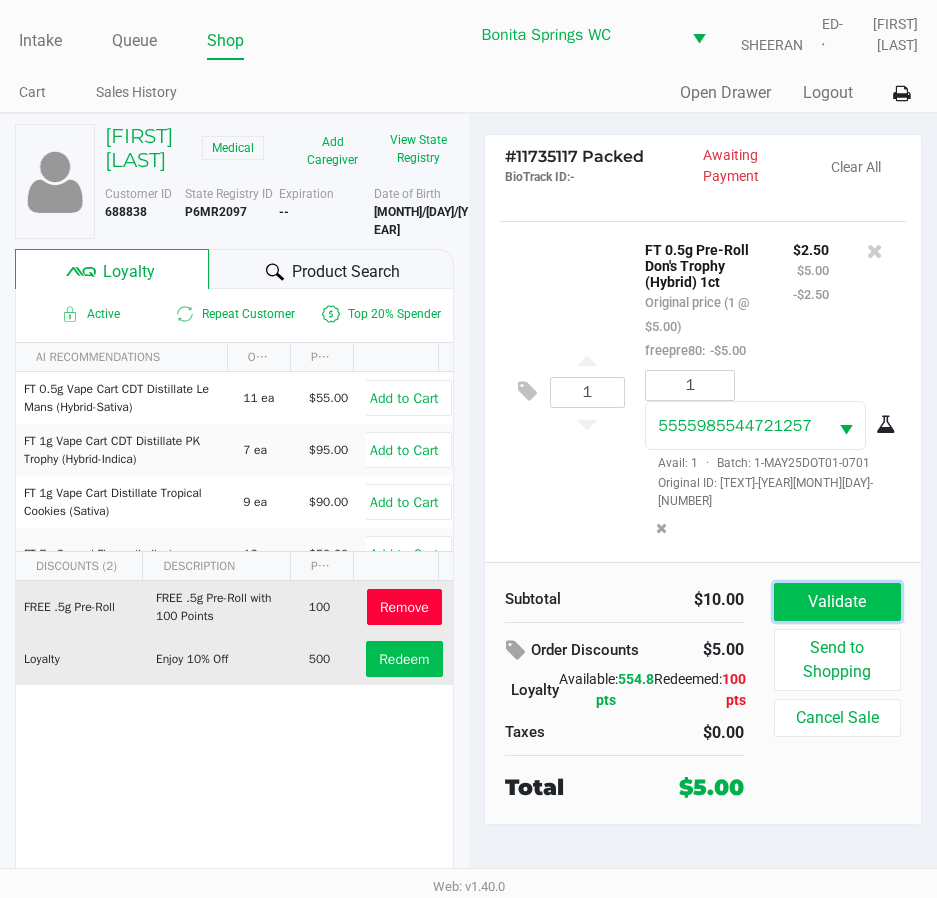 click on "Validate" 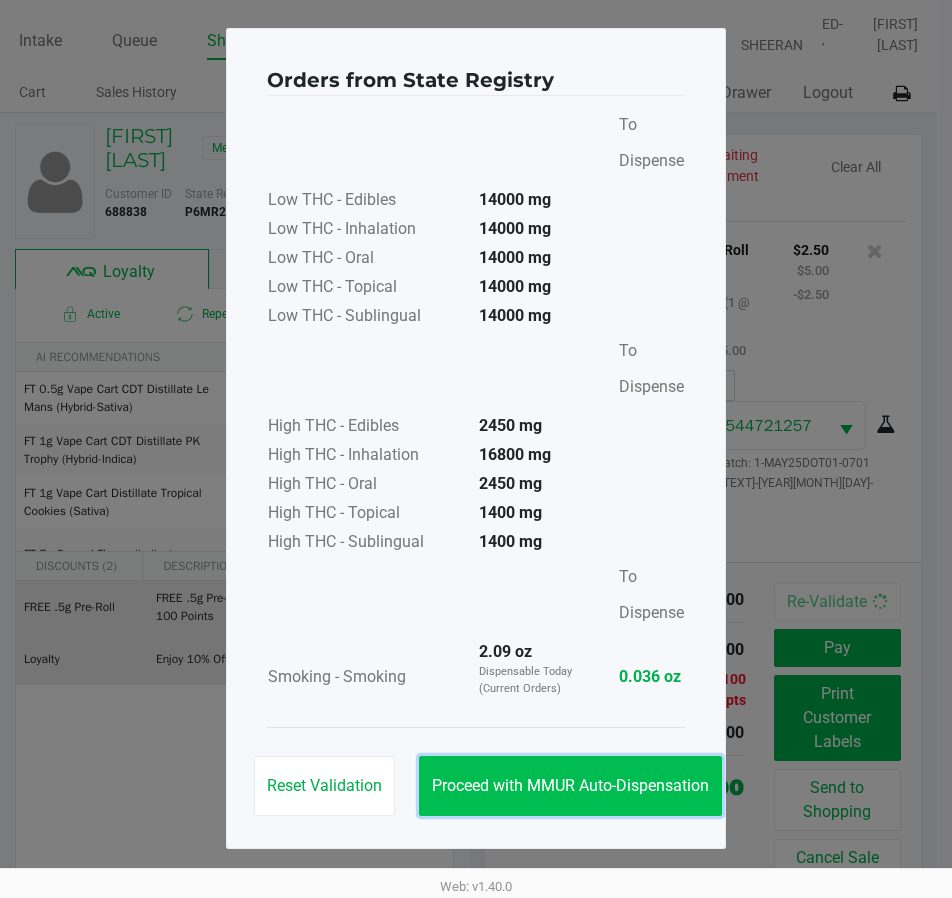 click on "Proceed with MMUR Auto-Dispensation" 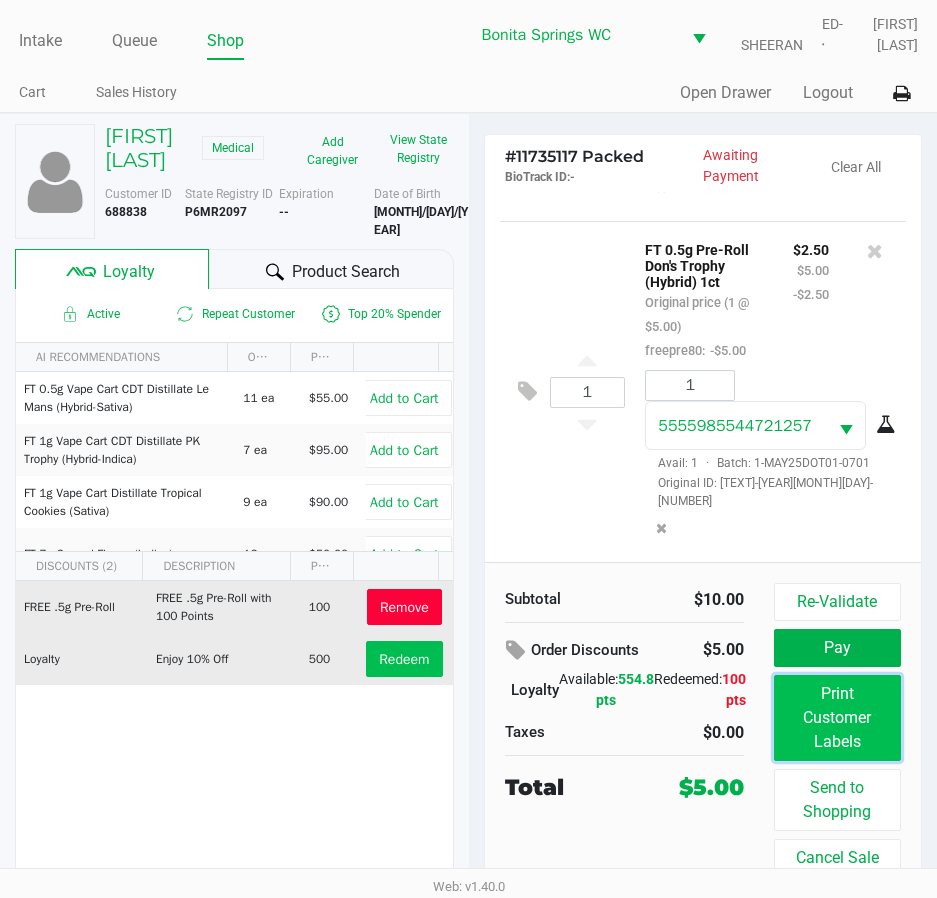click on "Print Customer Labels" 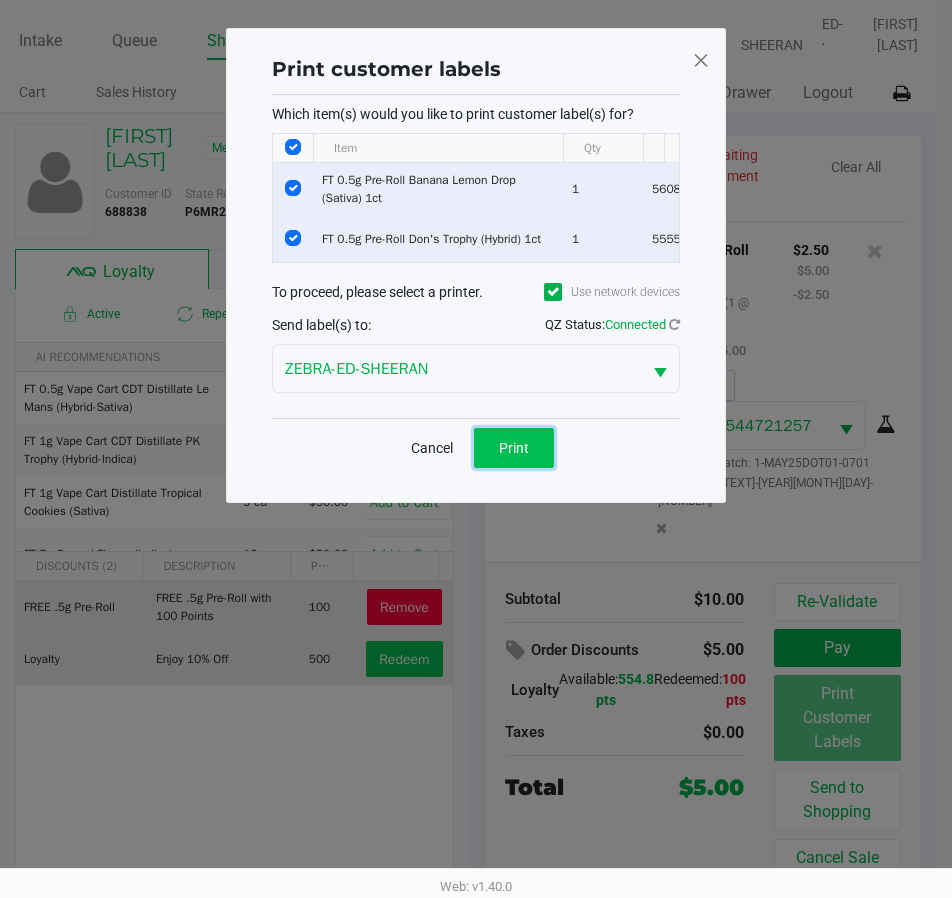 click on "Print" 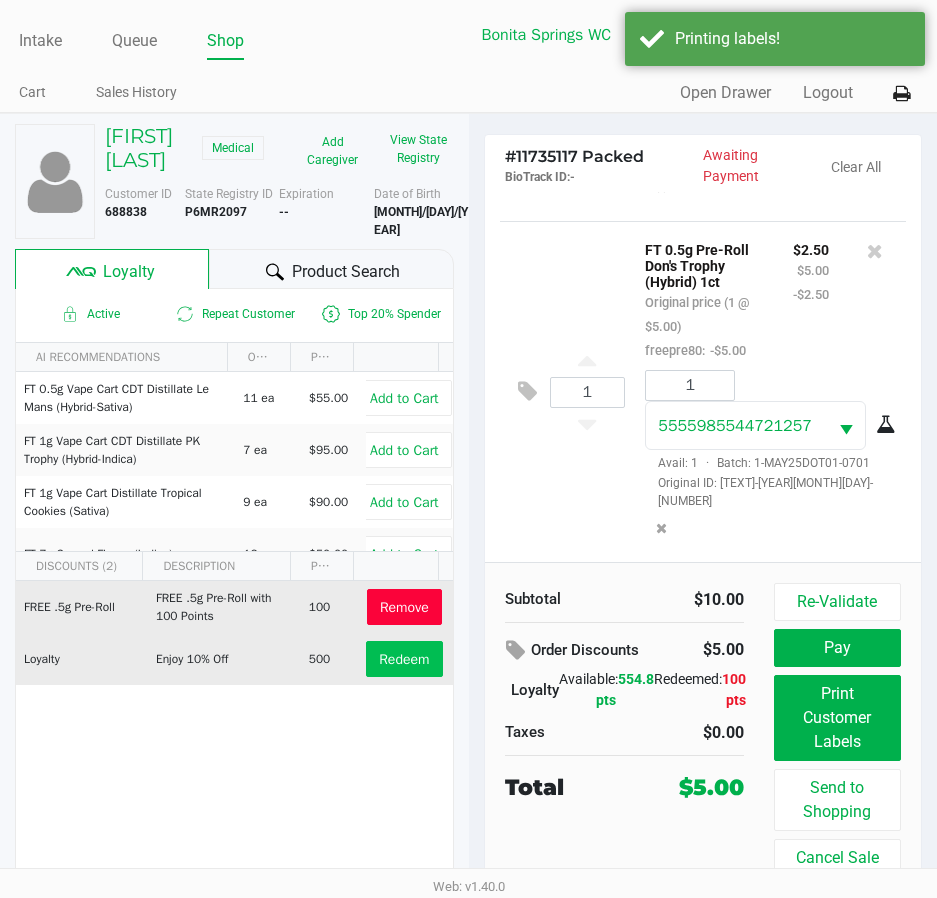 click on "Subtotal   $10.00   Order Discounts   $5.00
Loyalty   Available:   554.8 pts   Redeemed:   100 pts   Taxes   $0.00   Total   $5.00" 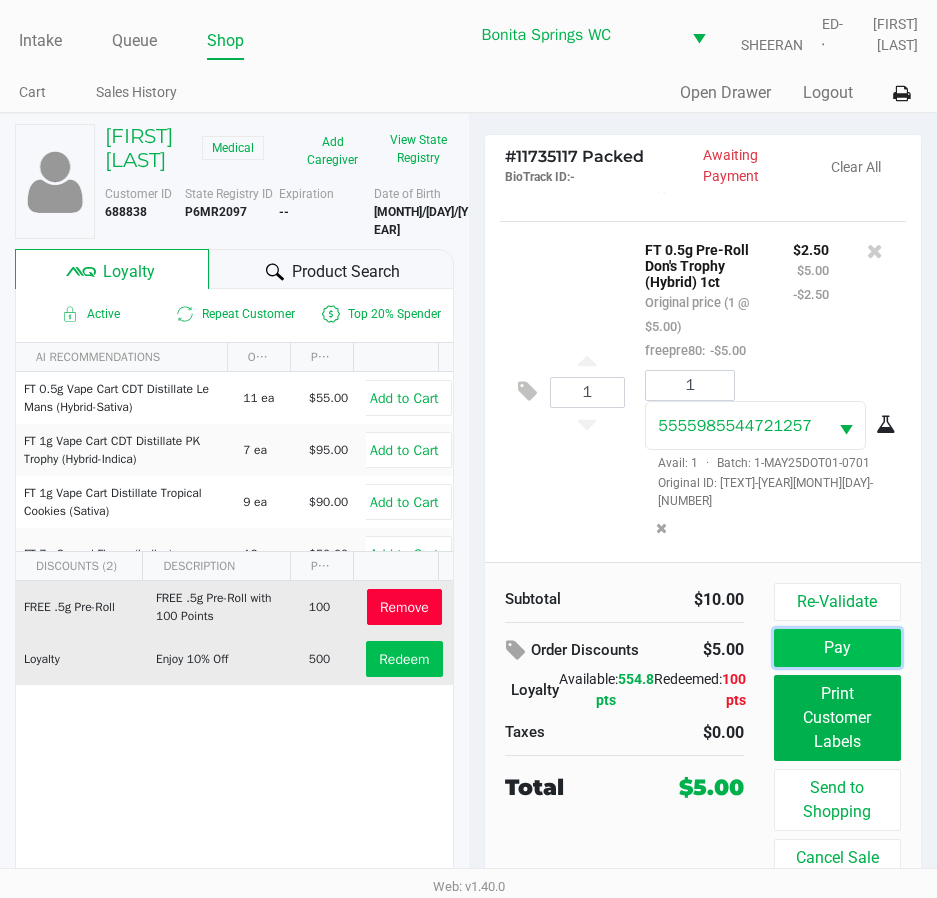 click on "Pay" 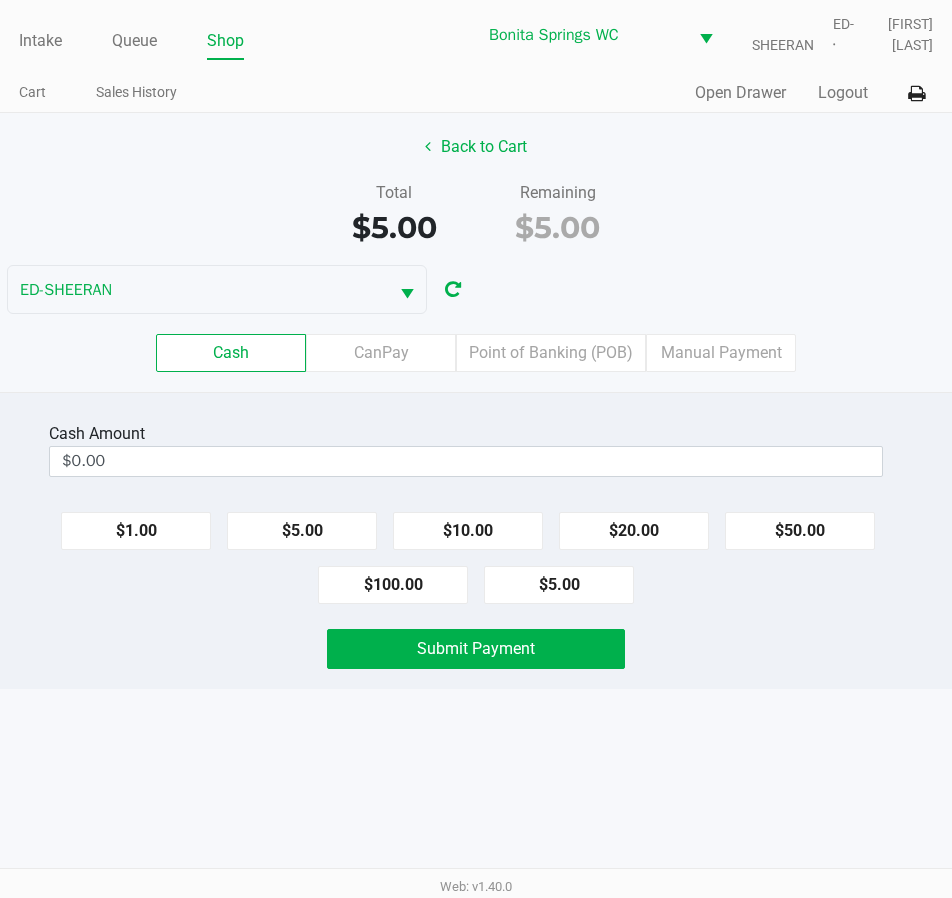 click on "$1.00   $5.00   $10.00   $20.00   $50.00   $100.00   $5.00" 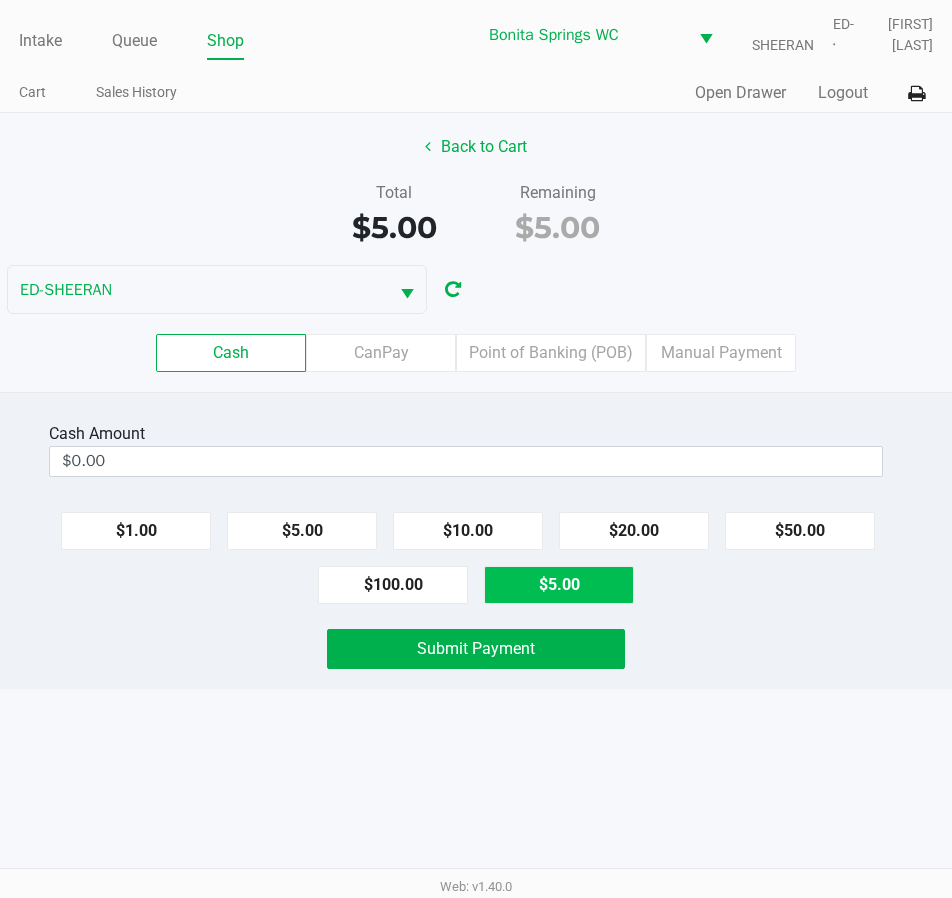 click on "$5.00" 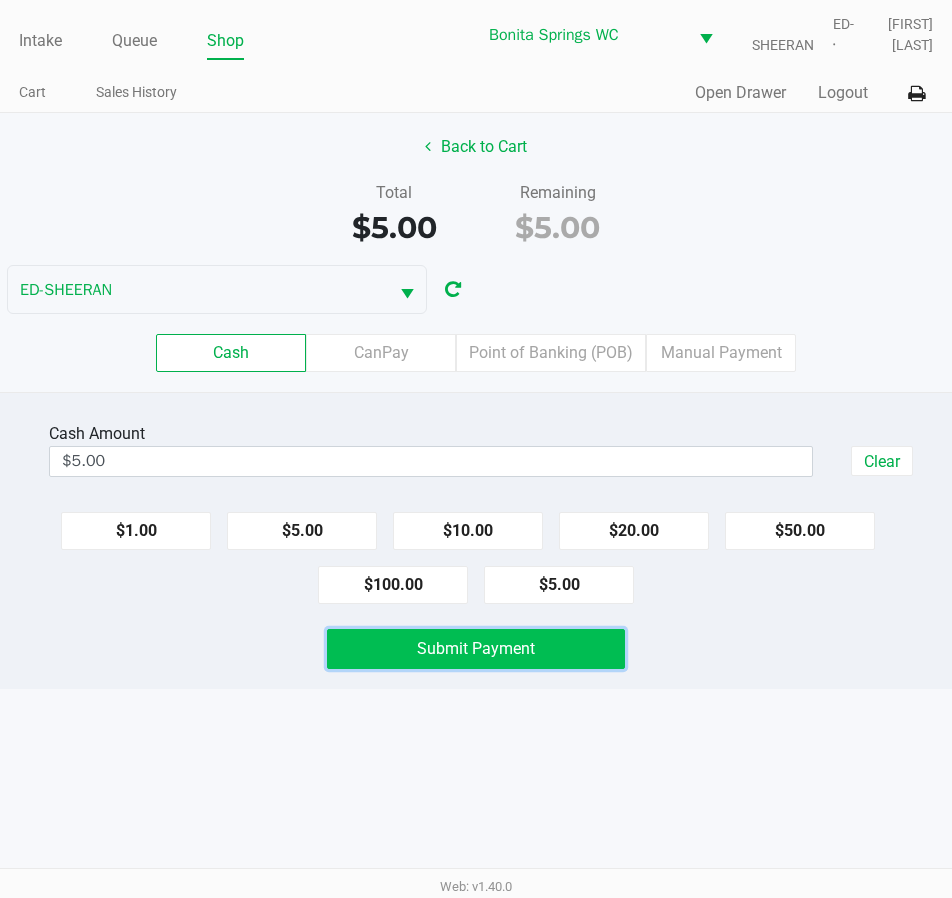 click on "Submit Payment" 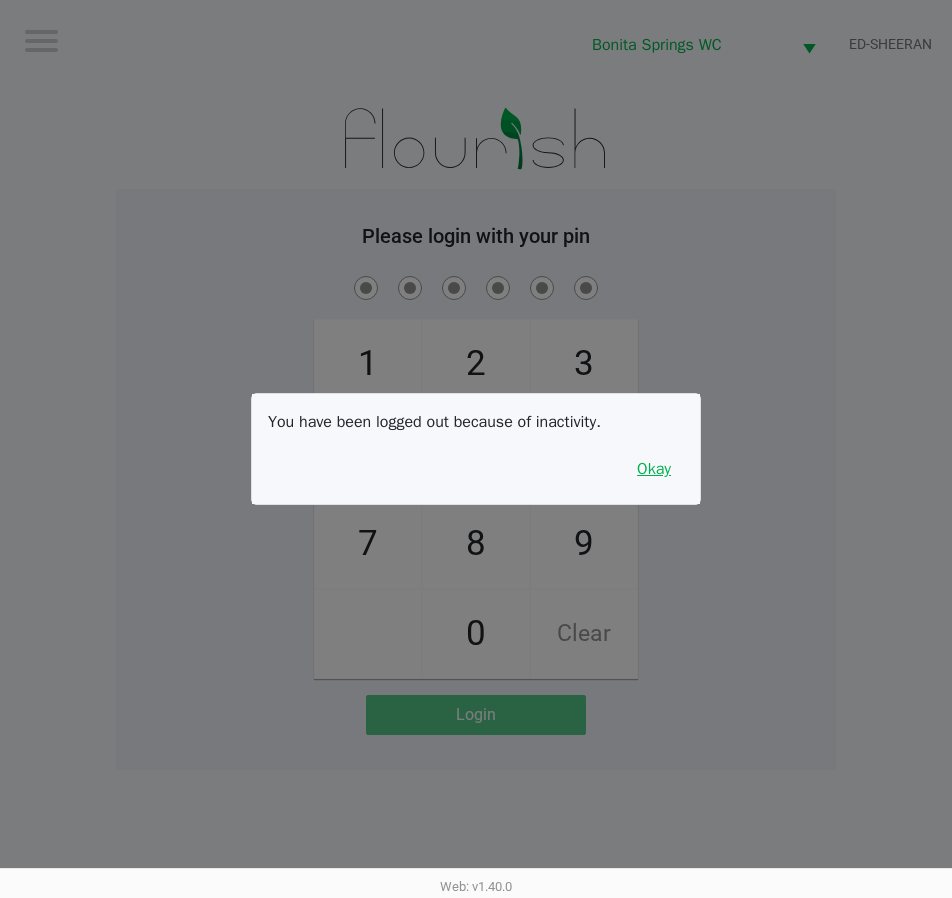 click on "Okay" at bounding box center (654, 469) 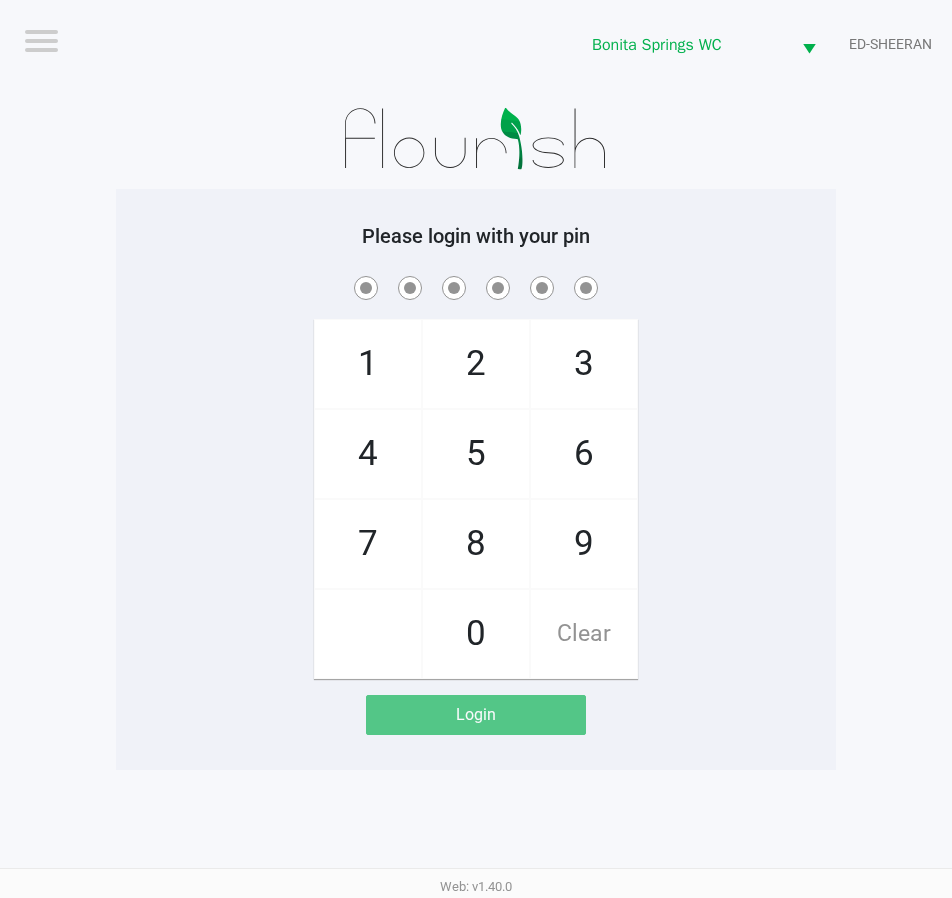 click on "Logout  Bonita Springs WC  ED-SHEERAN  Please login with your pin  1   4   7       2   5   8   0   3   6   9   Clear   Login" 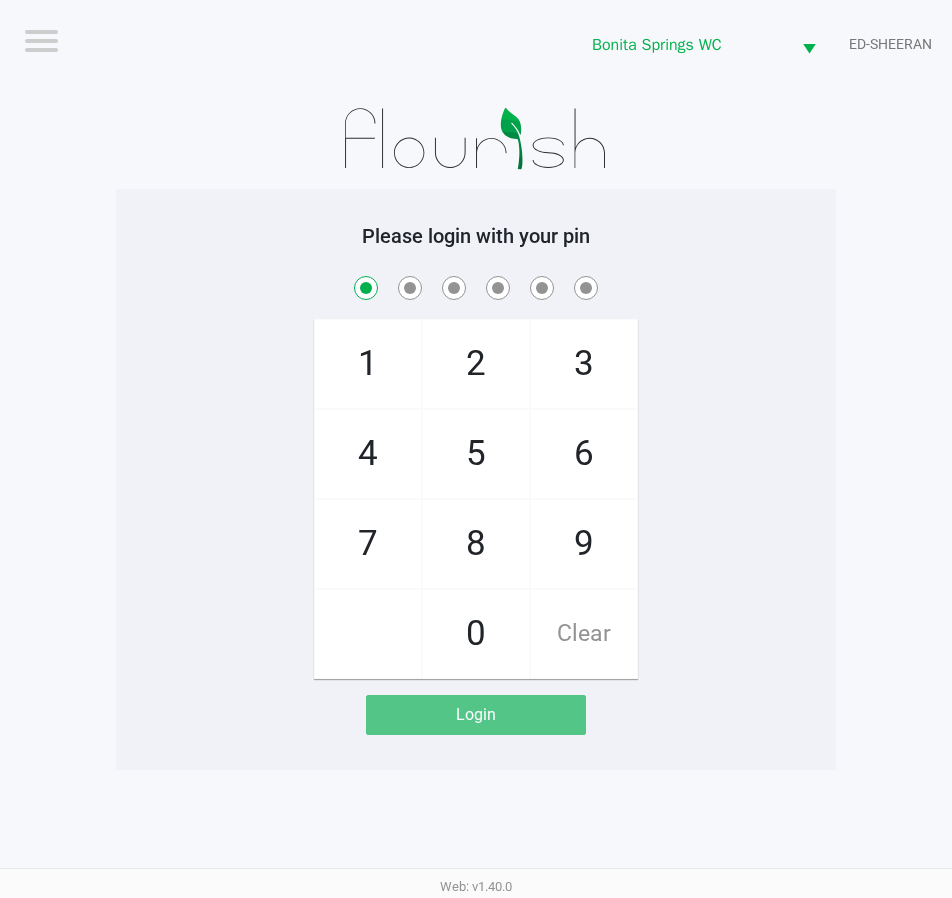 checkbox on "true" 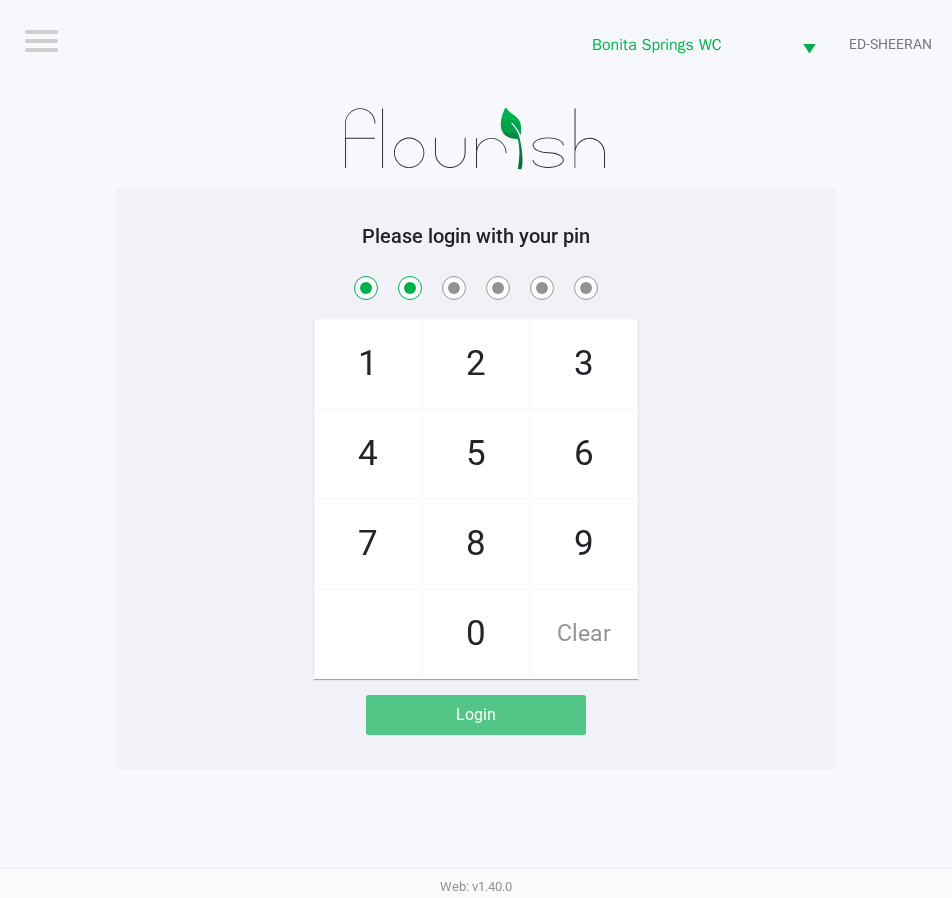 checkbox on "true" 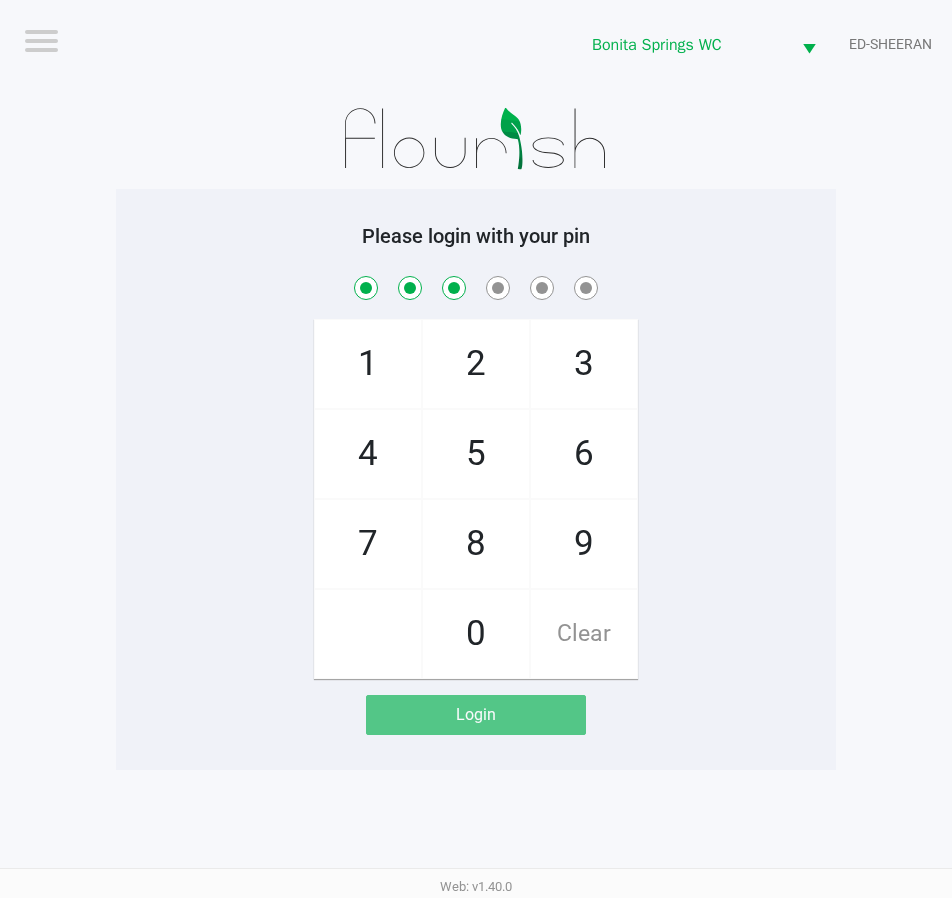 checkbox on "true" 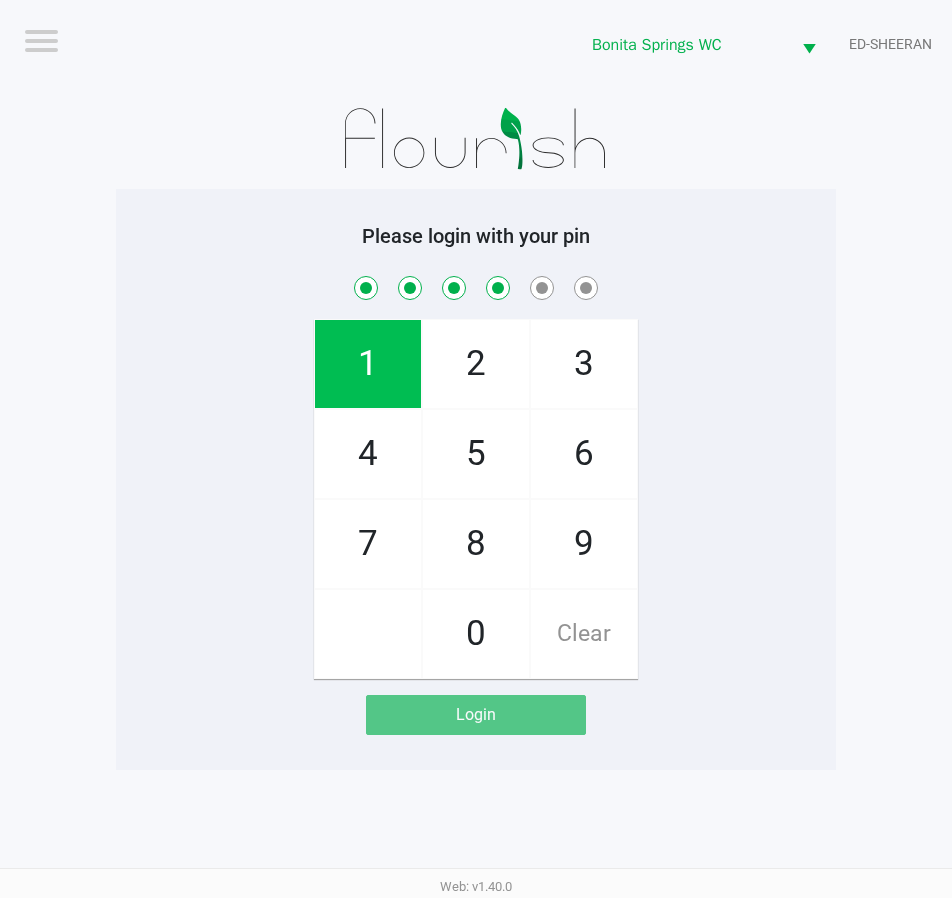 checkbox on "true" 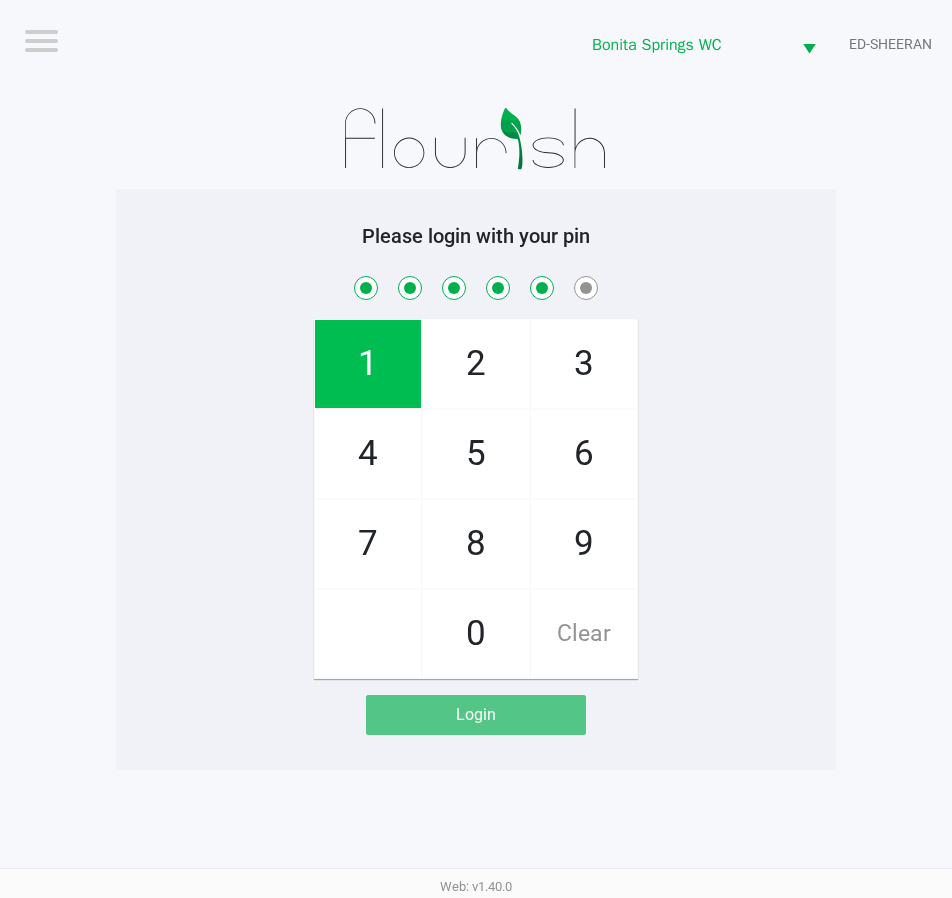 checkbox on "true" 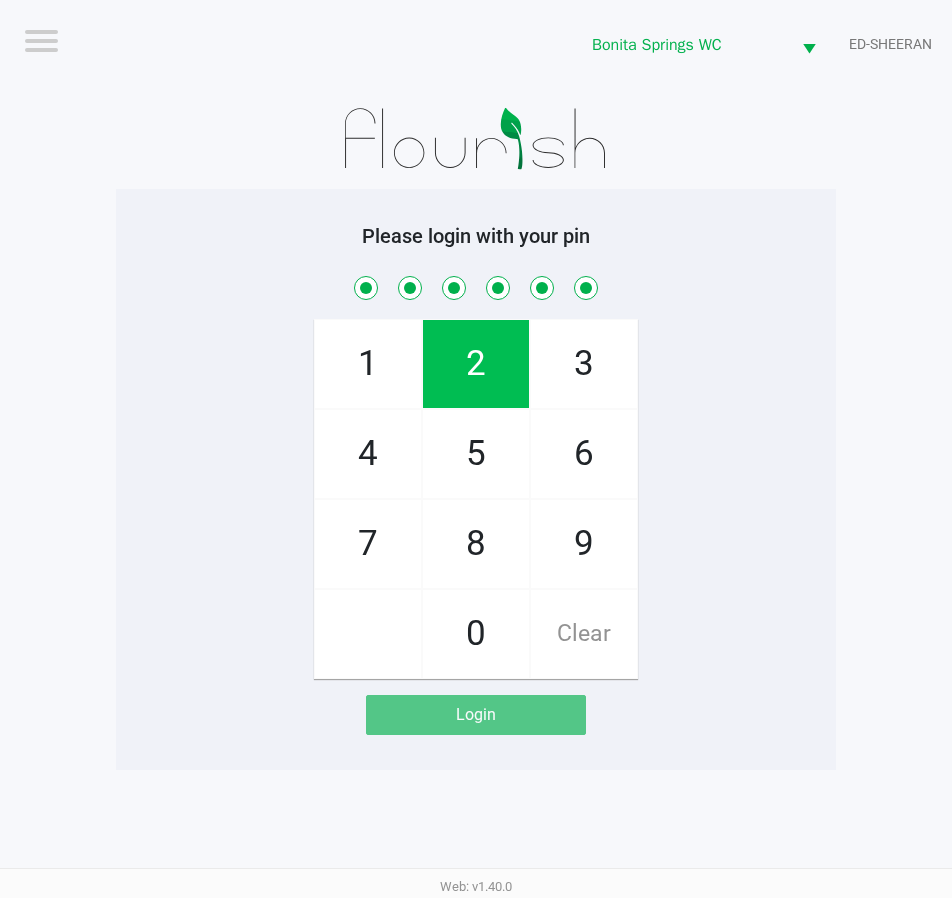 checkbox on "true" 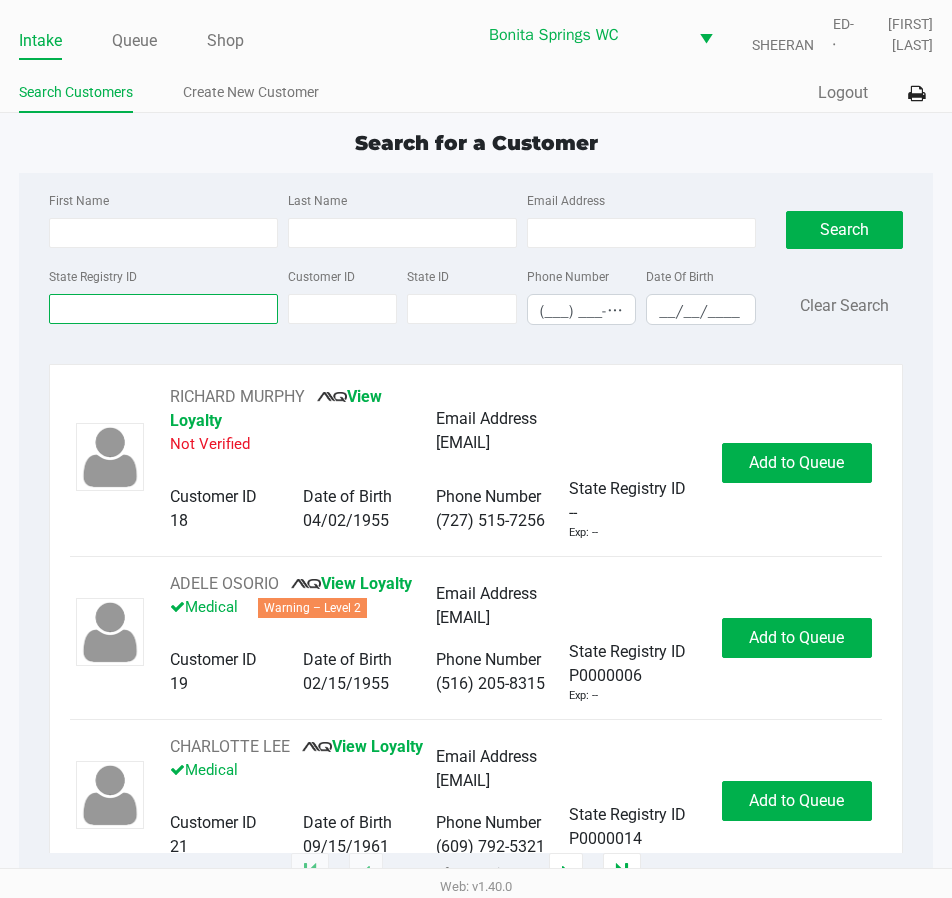 click on "State Registry ID" at bounding box center [163, 309] 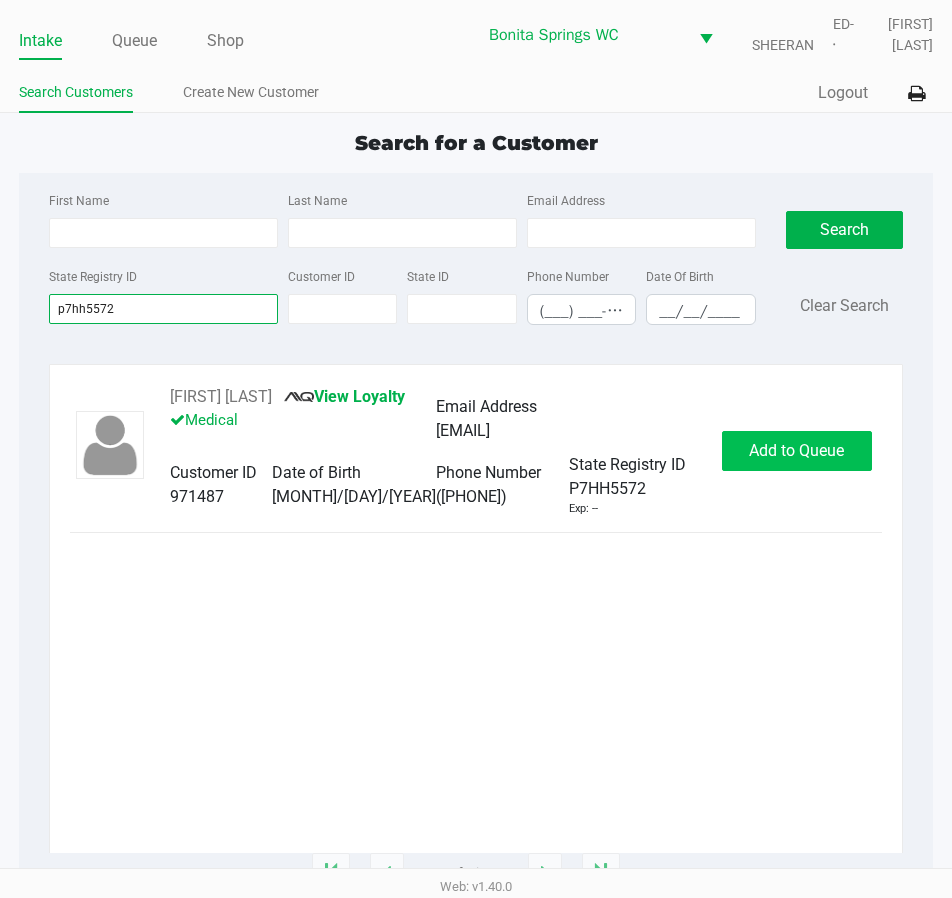 type on "p7hh5572" 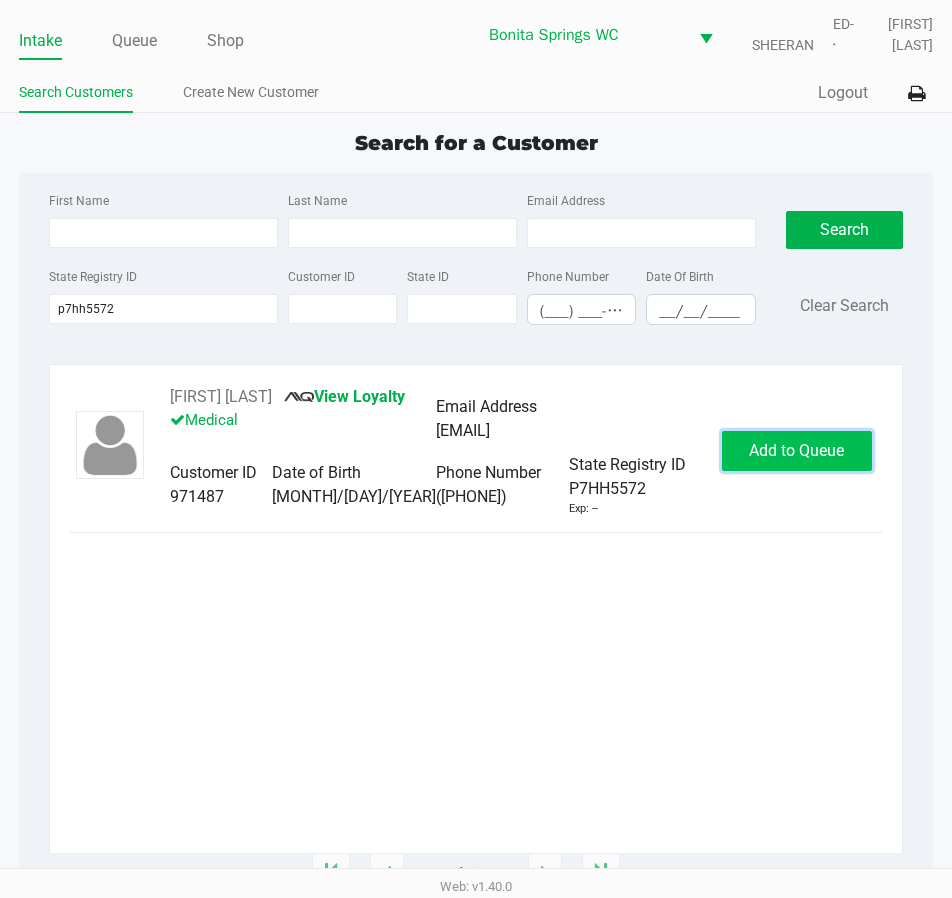 click on "Add to Queue" 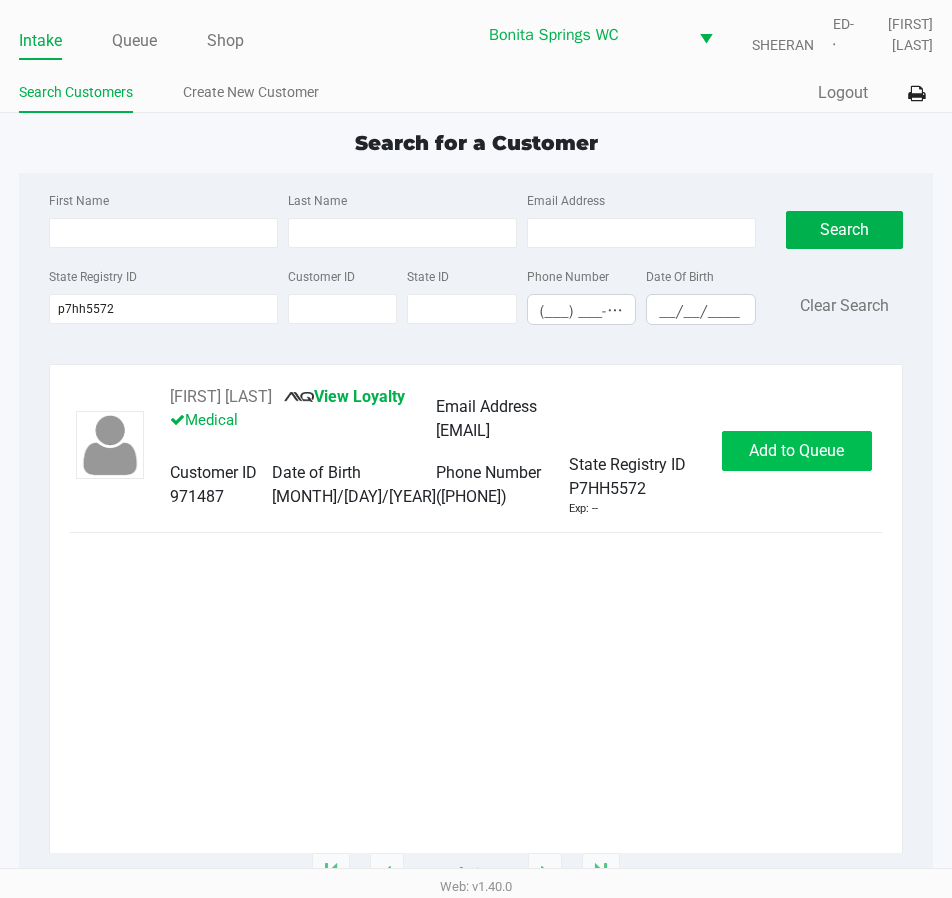 click on "Add to Queue" 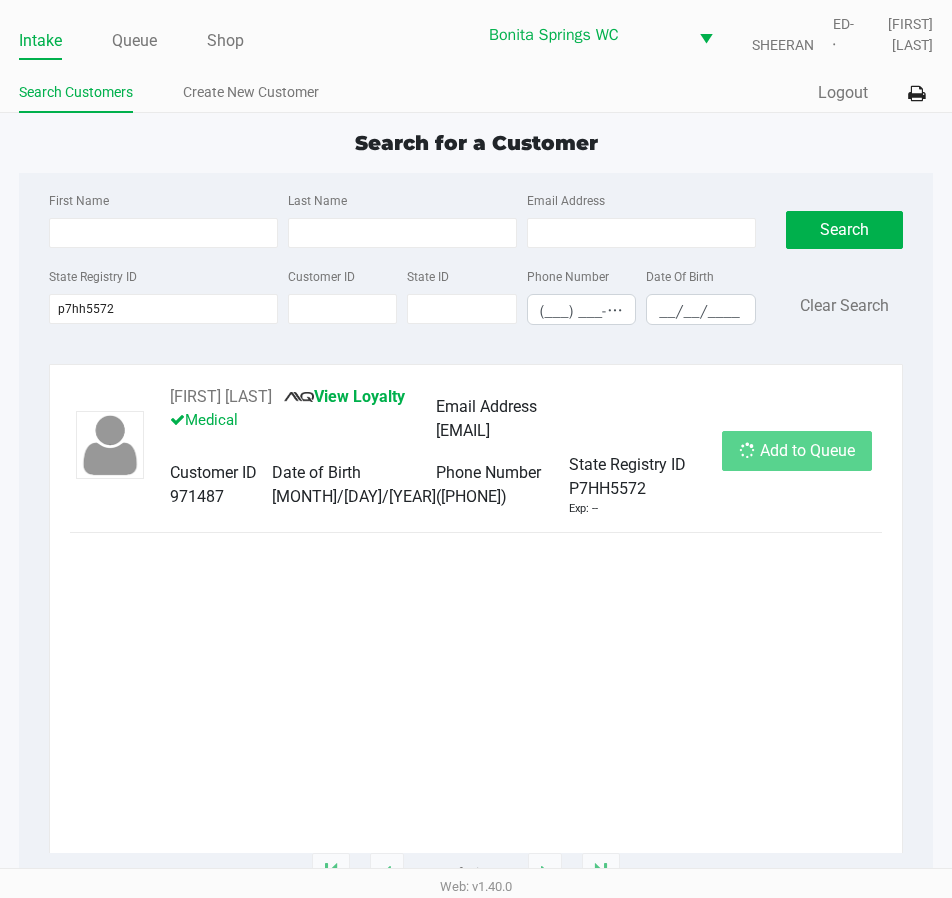click on "Add to Queue" 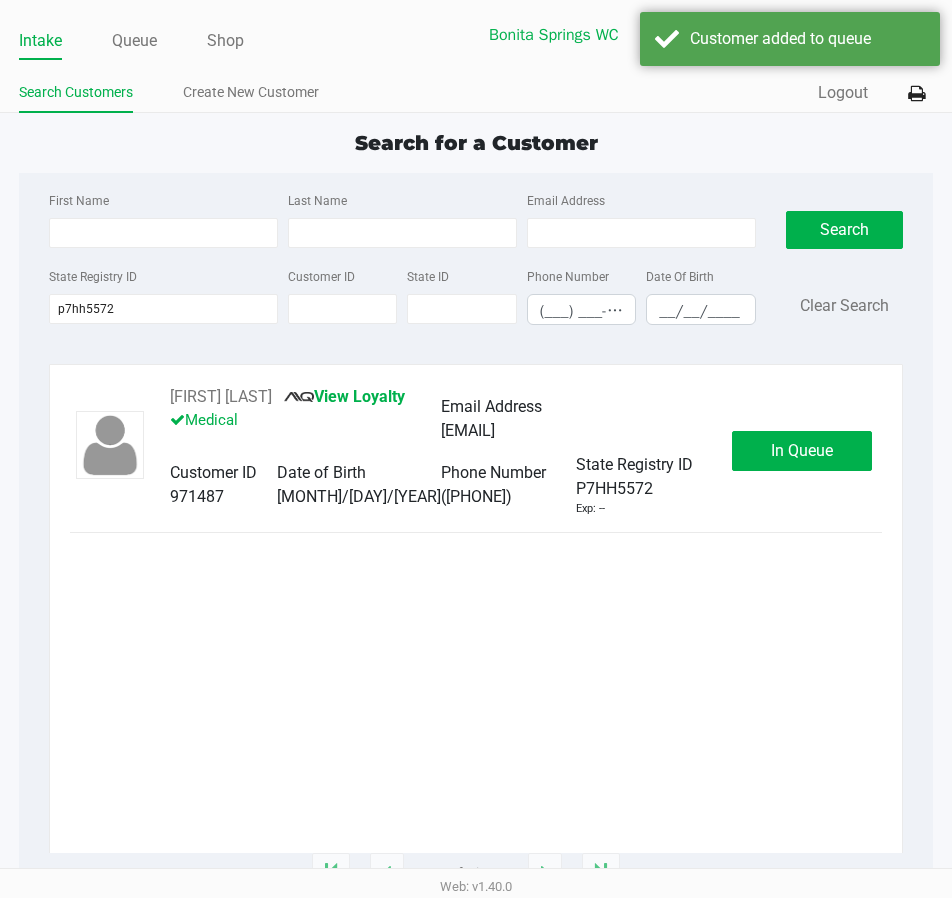 click on "In Queue" 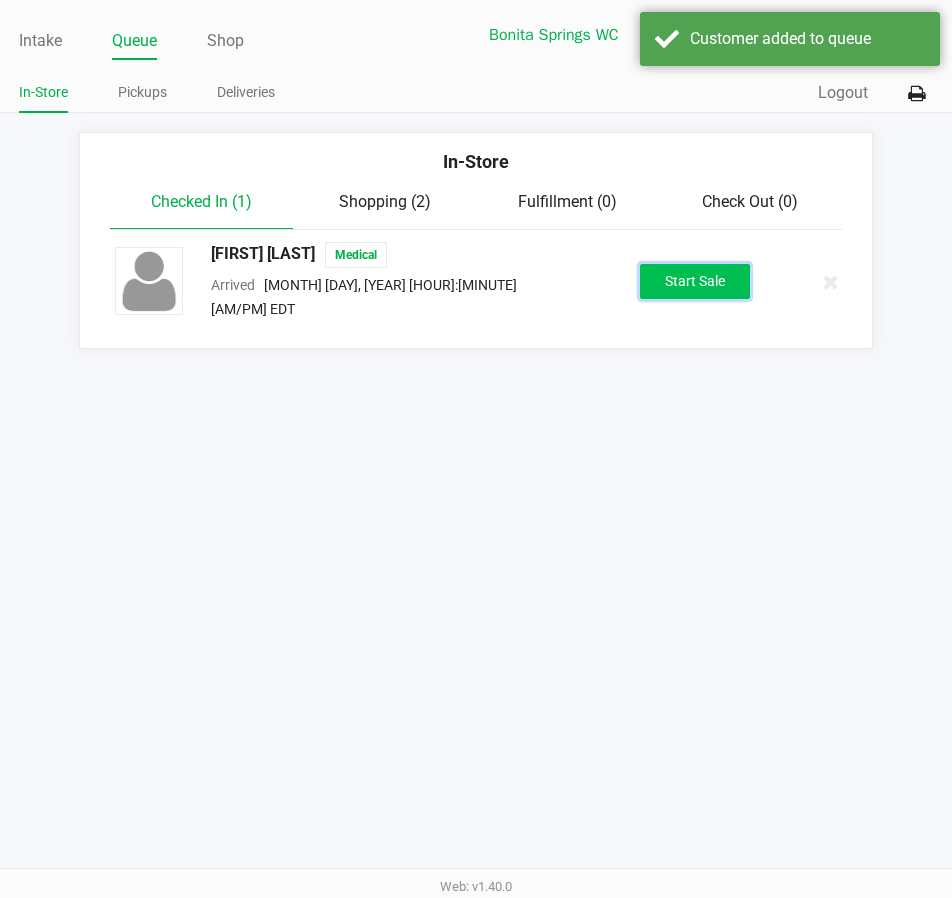 click on "Start Sale" 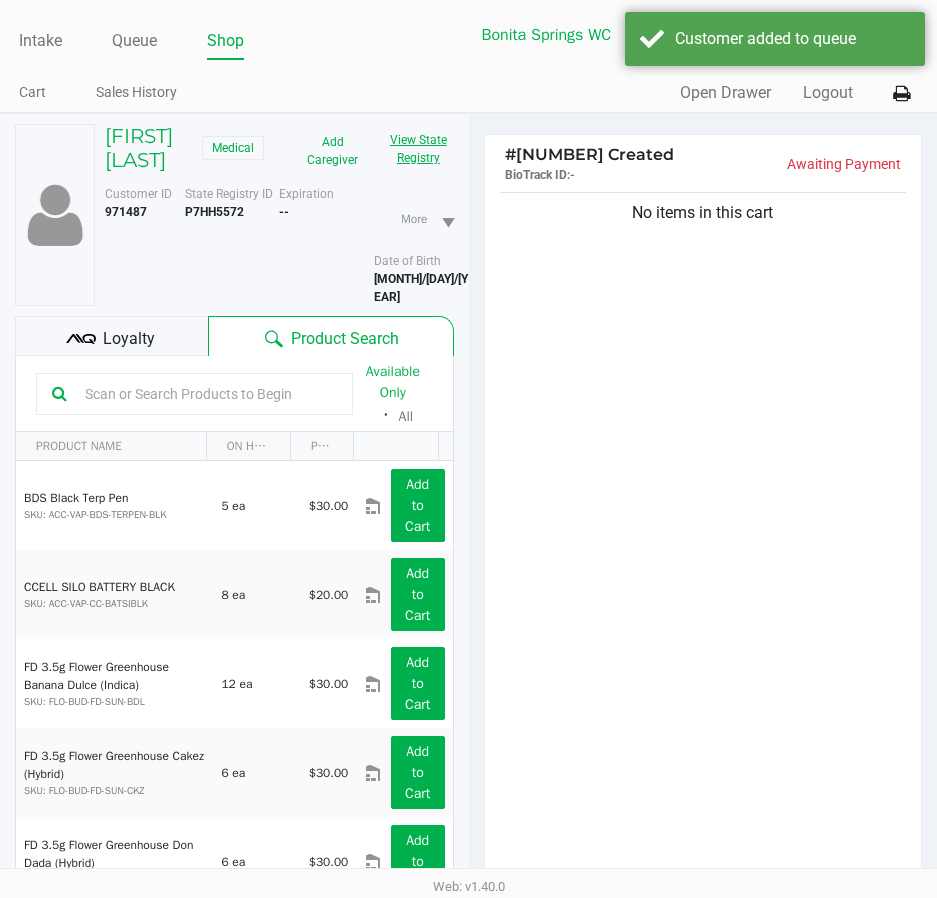 click on "View State Registry" 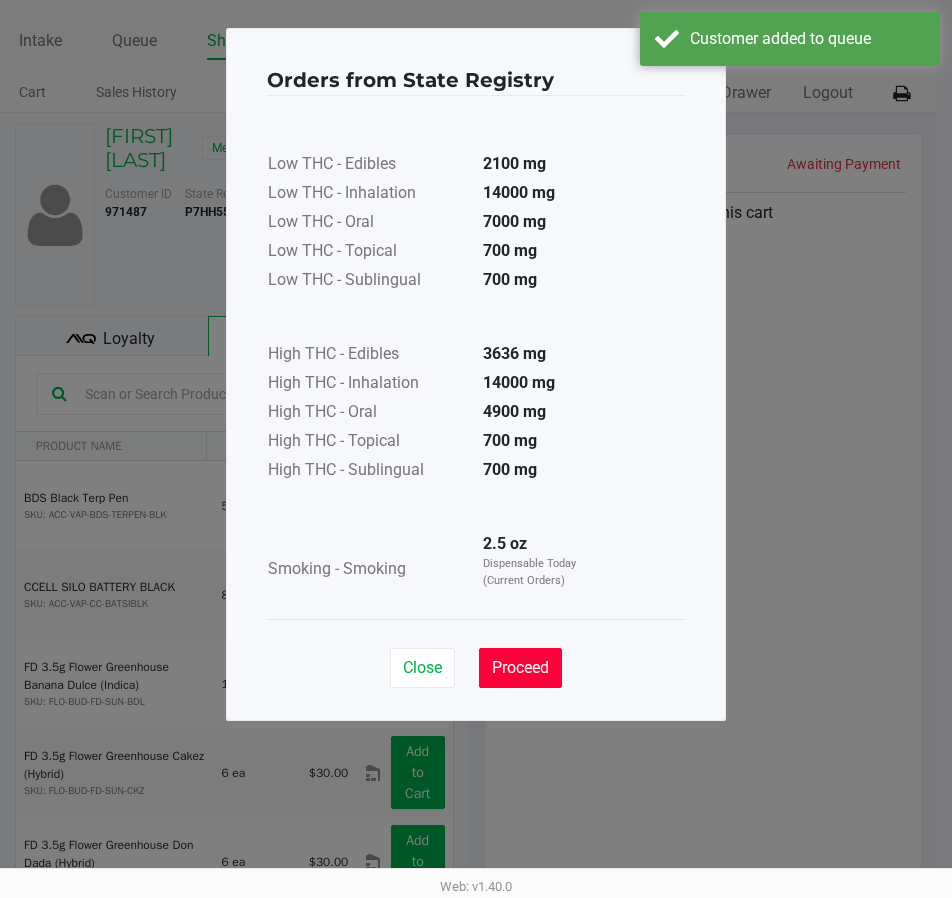 click on "Proceed" 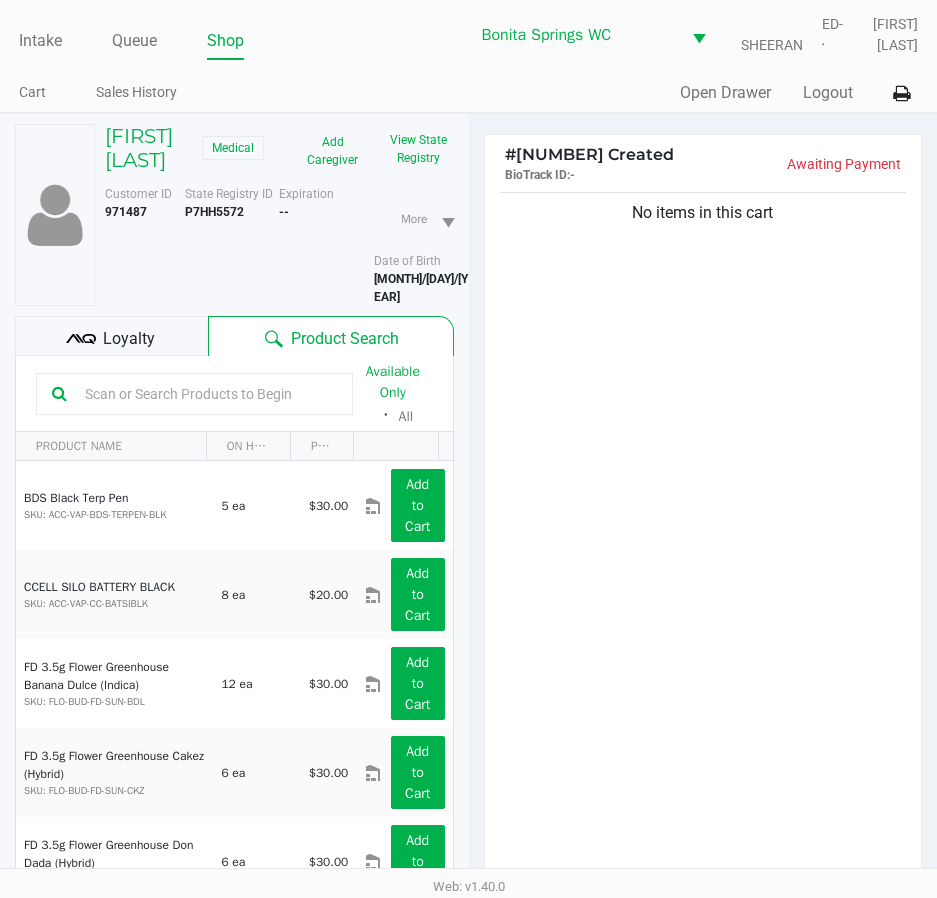 click on "No items in this cart" 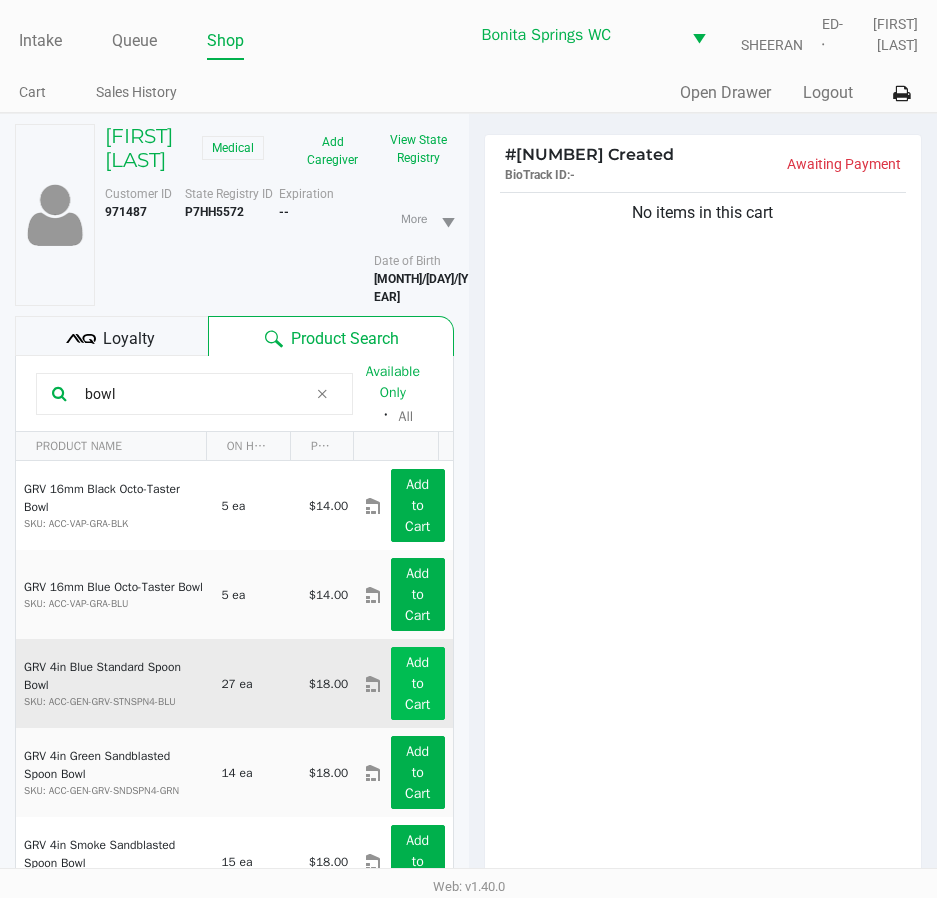 type on "bowl" 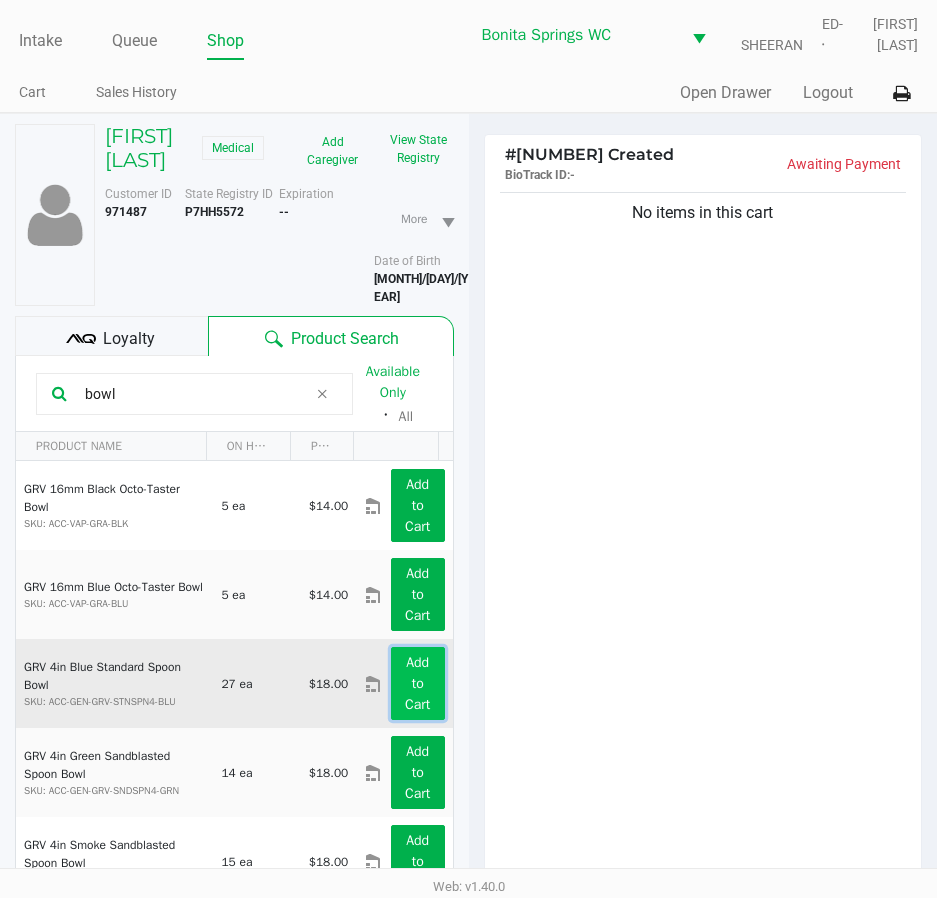 click on "Add to Cart" 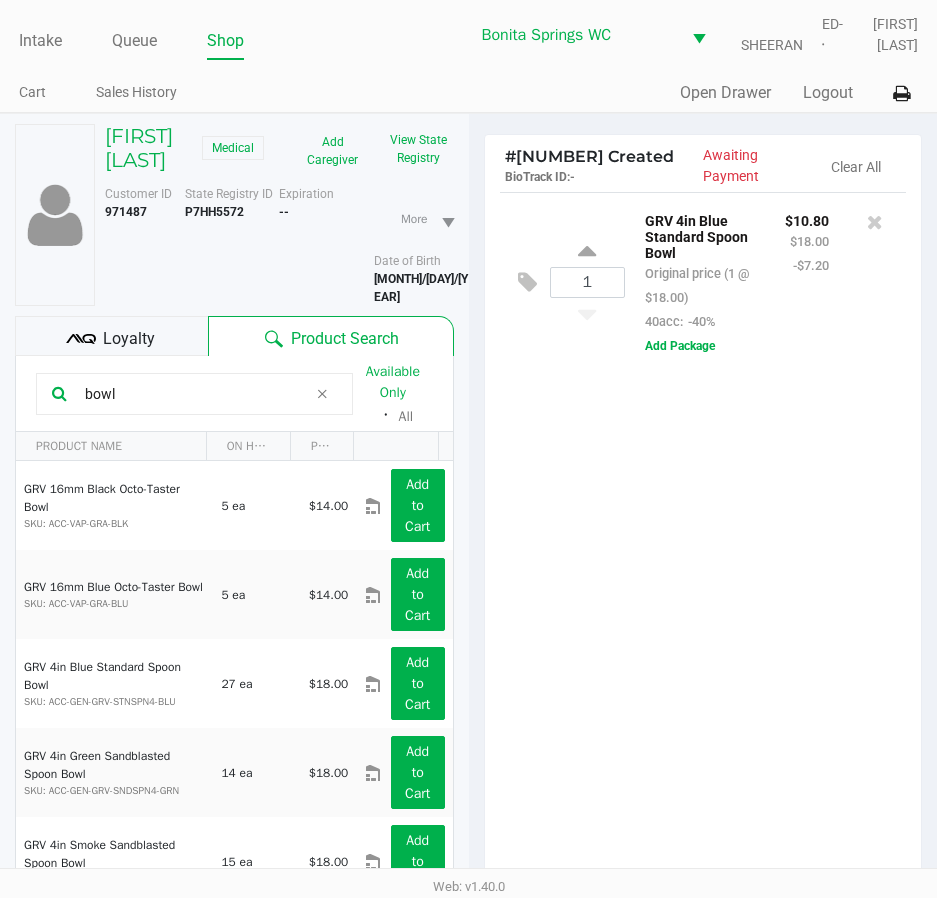 click on "GRV 4in Blue Standard Spoon Bowl   Original price (1 @ $18.00)  40acc:  -40% $10.80 $18.00 -$7.20  Add Package" 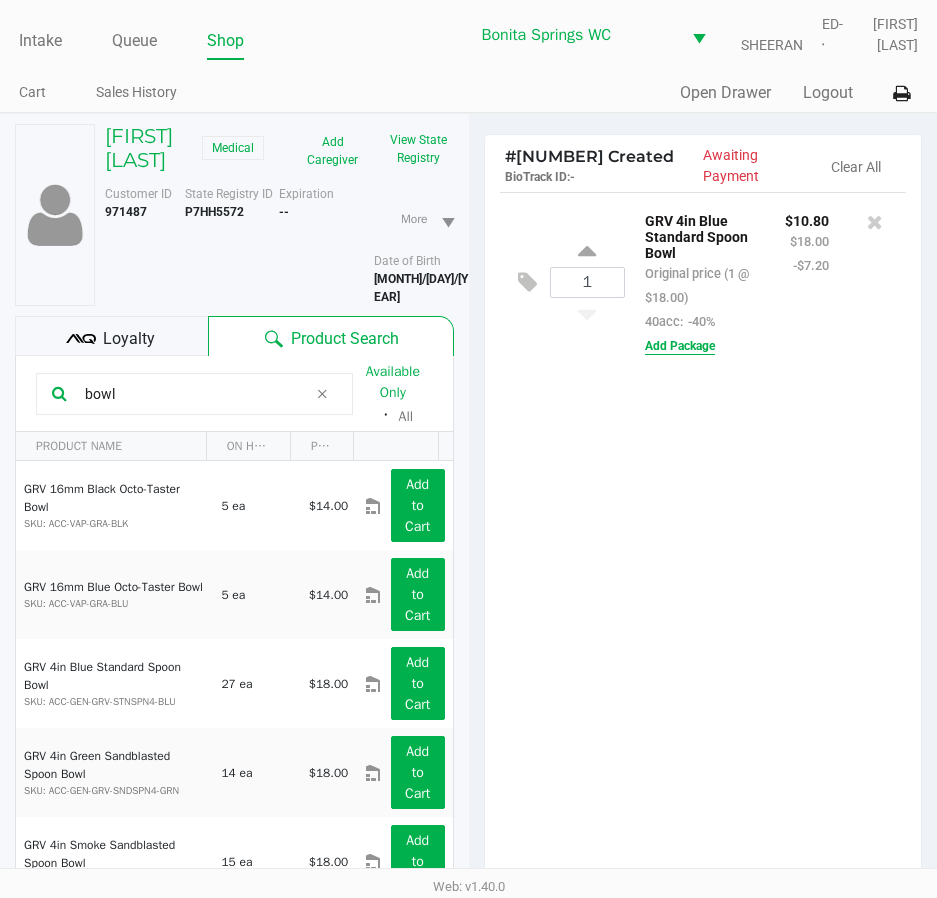 click on "Add Package" 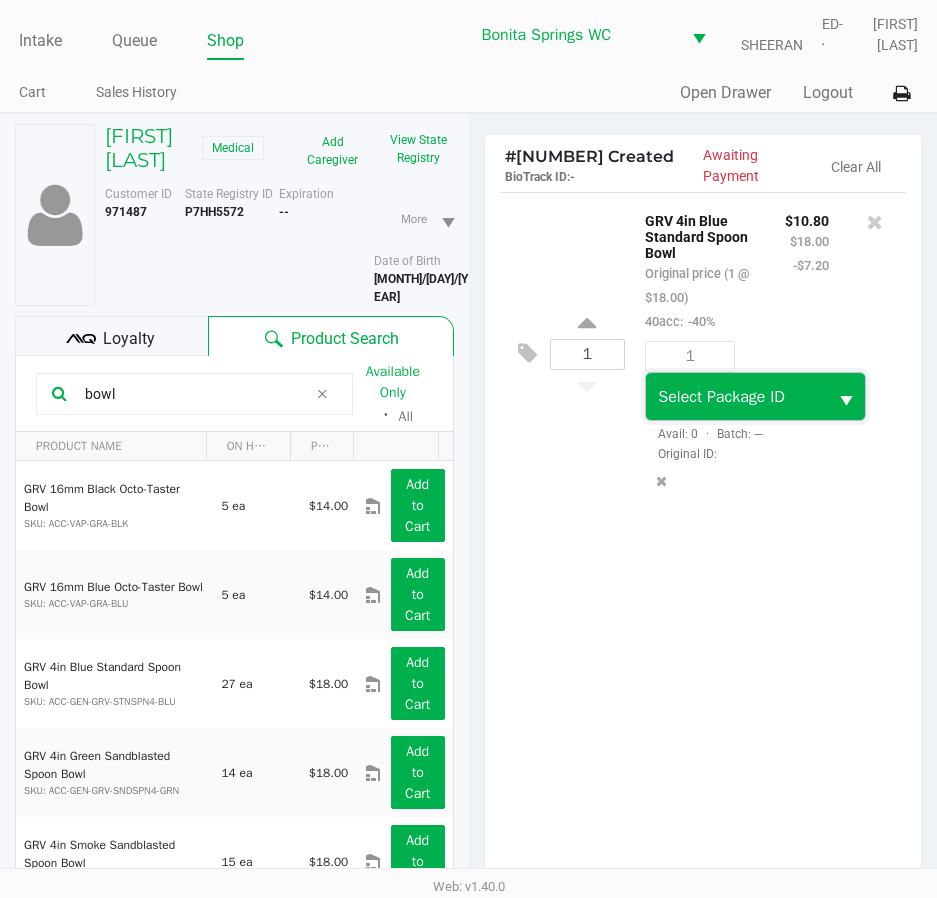 click on "Select Package ID" at bounding box center (721, 397) 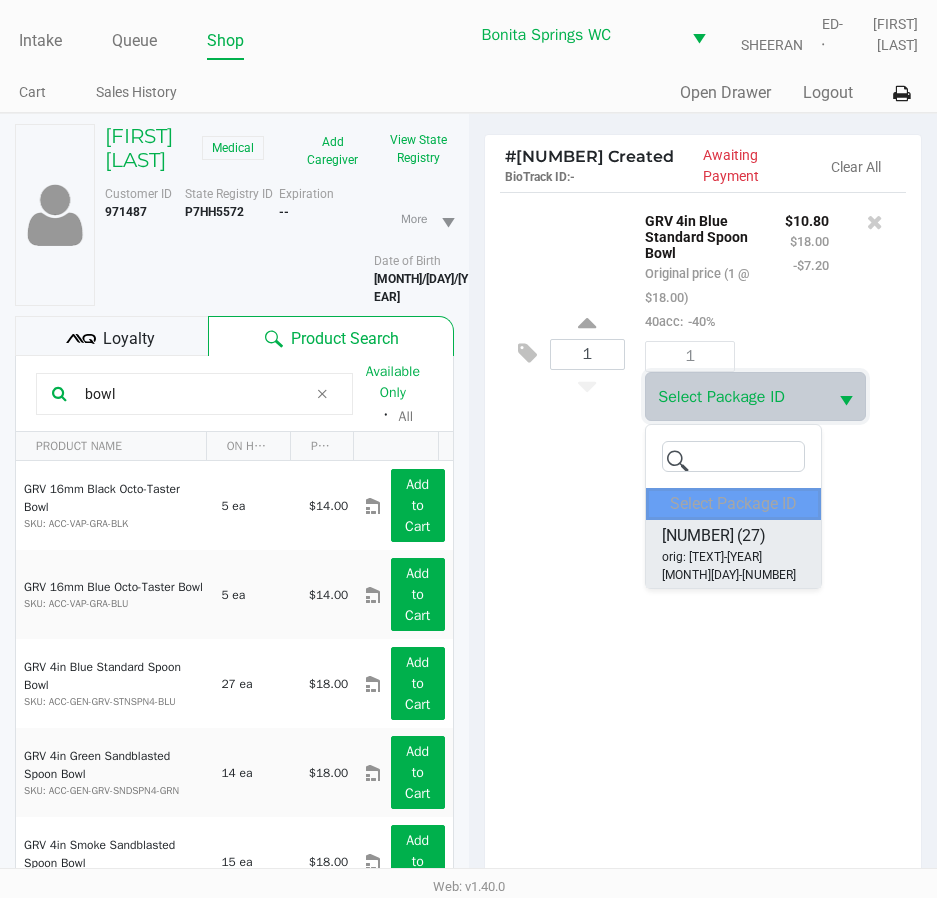click on "1383248090578701" at bounding box center (698, 536) 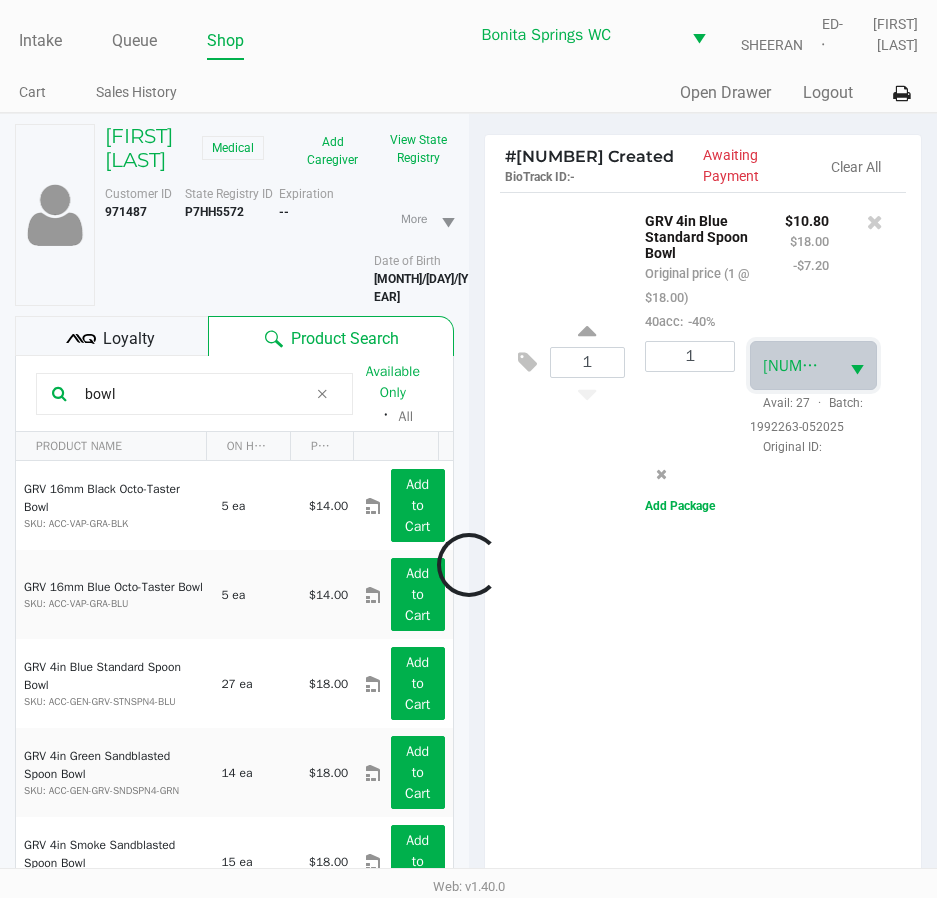 click 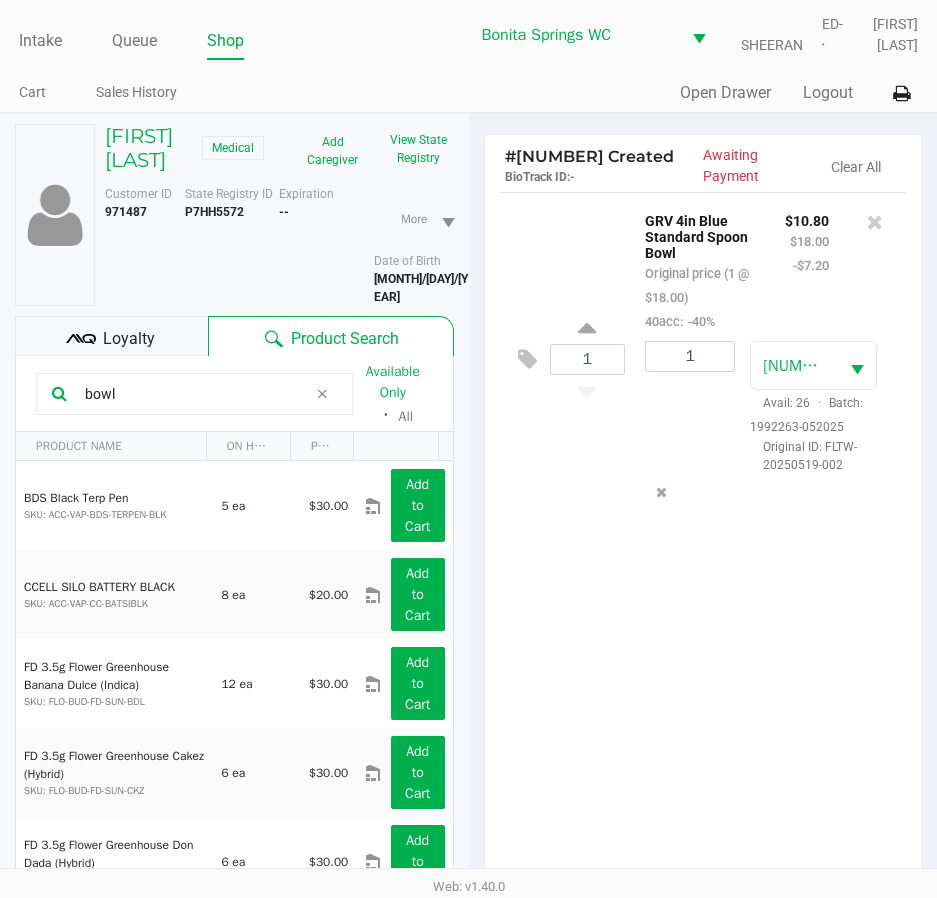 click on "1  GRV 4in Blue Standard Spoon Bowl   Original price (1 @ $18.00)  40acc:  -40% $10.80 $18.00 -$7.20 1 1383248090578701  Avail: 26  ·  Batch: 1992263-052025   Original ID: FLTW-20250519-002" 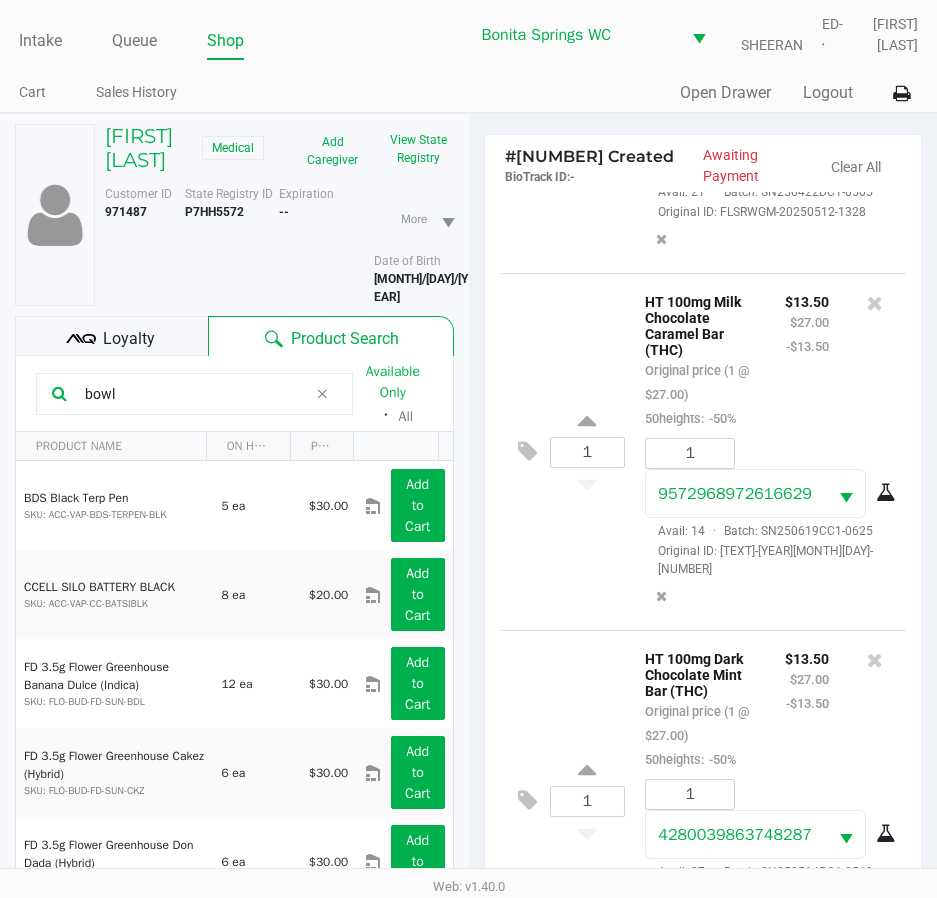 scroll, scrollTop: 3713, scrollLeft: 0, axis: vertical 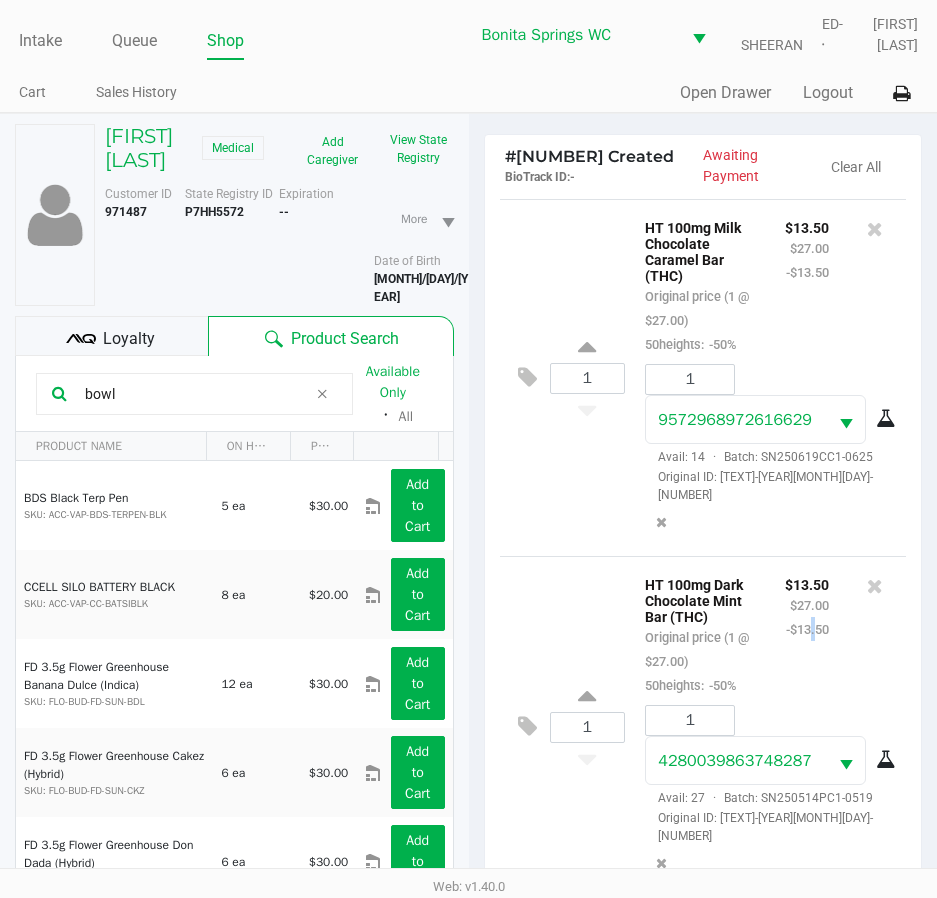 click on "$13.50 $27.00 -$13.50" 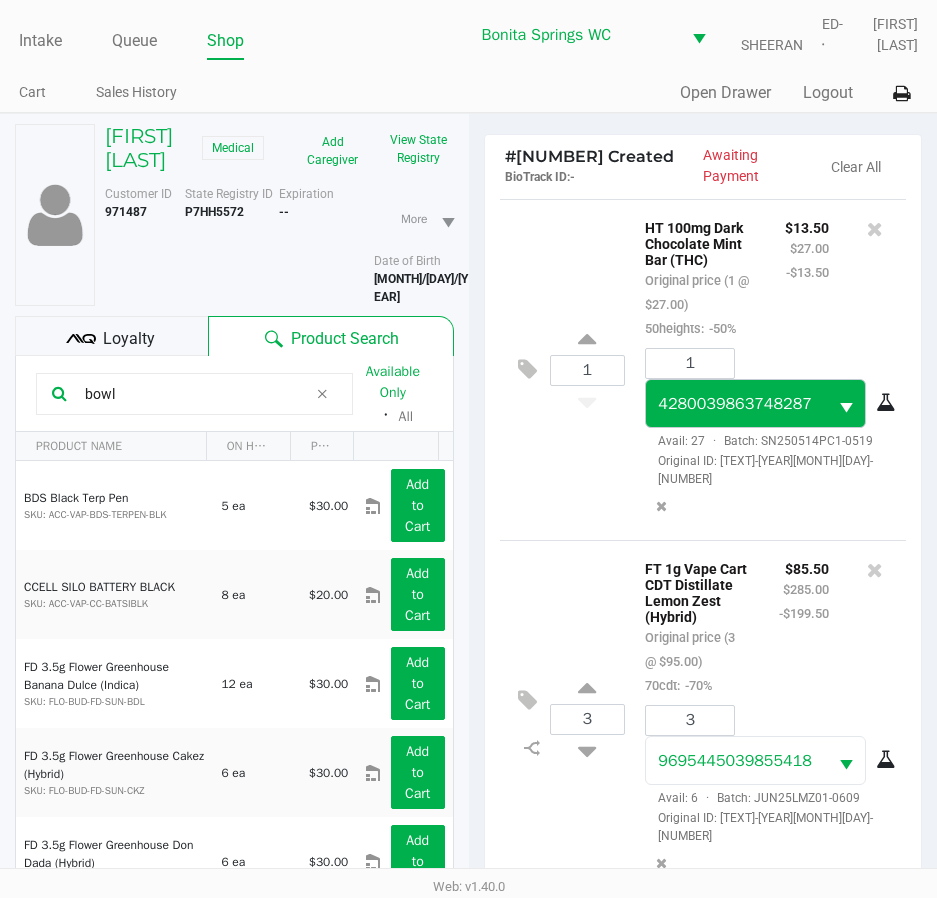 scroll, scrollTop: 4103, scrollLeft: 0, axis: vertical 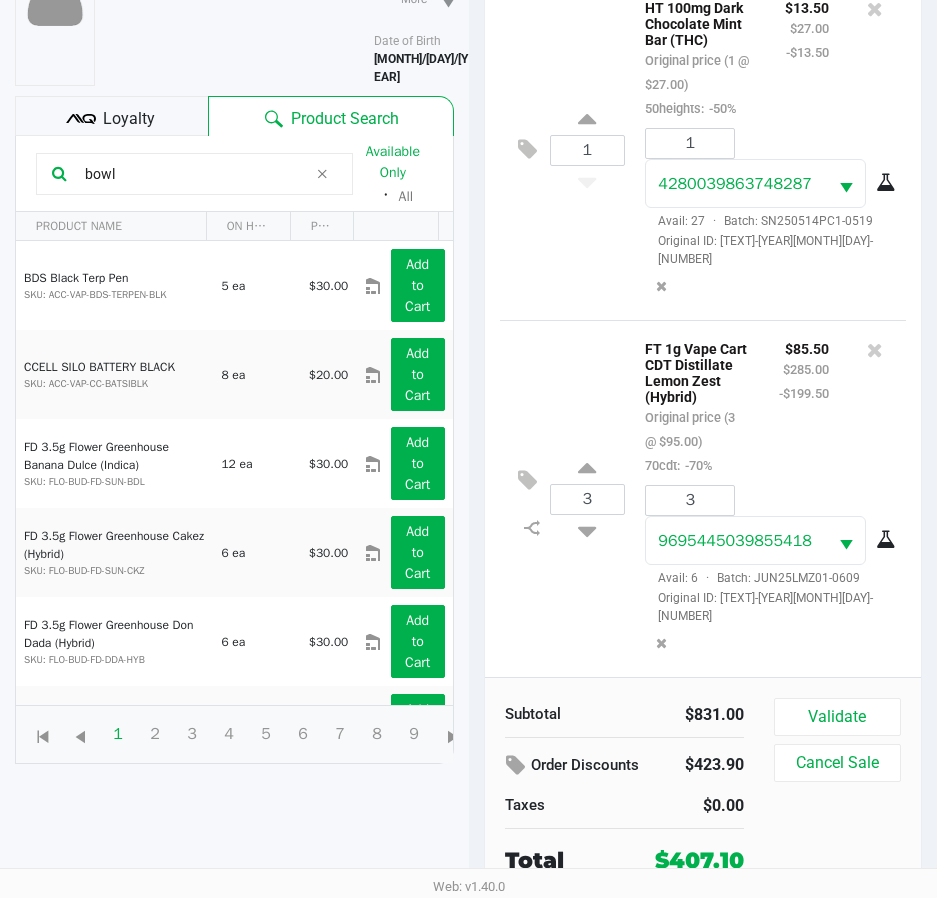 click on "Loyalty" 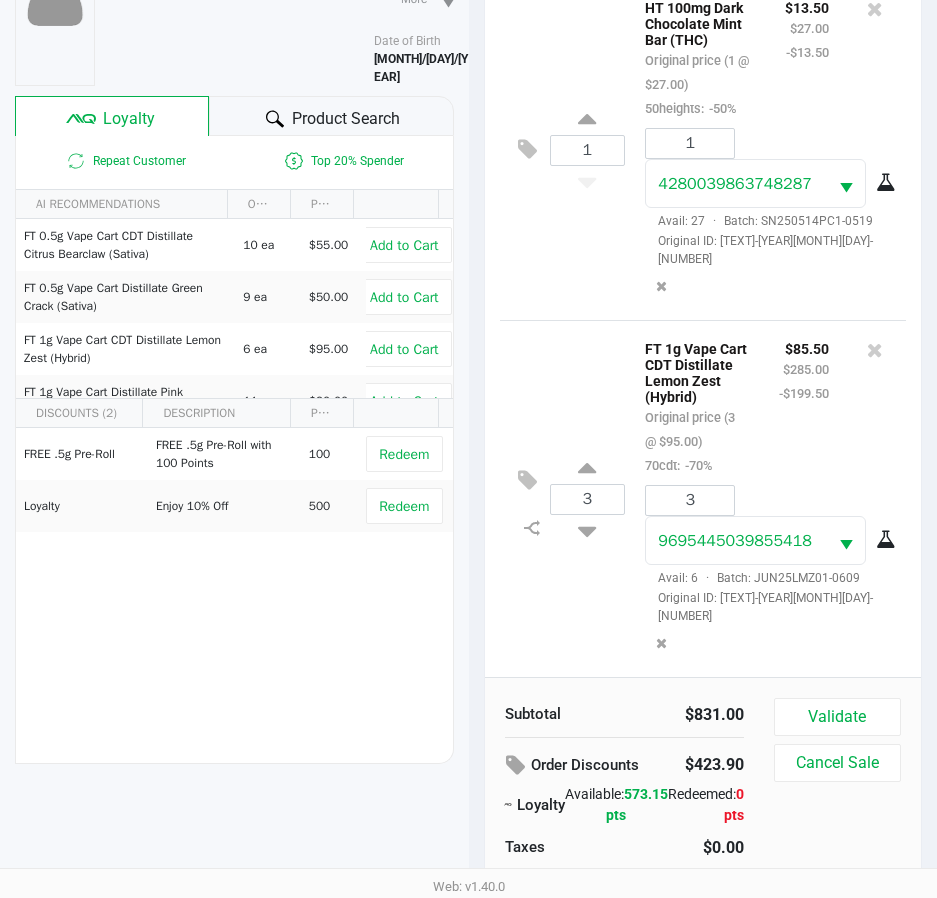 scroll, scrollTop: 262, scrollLeft: 0, axis: vertical 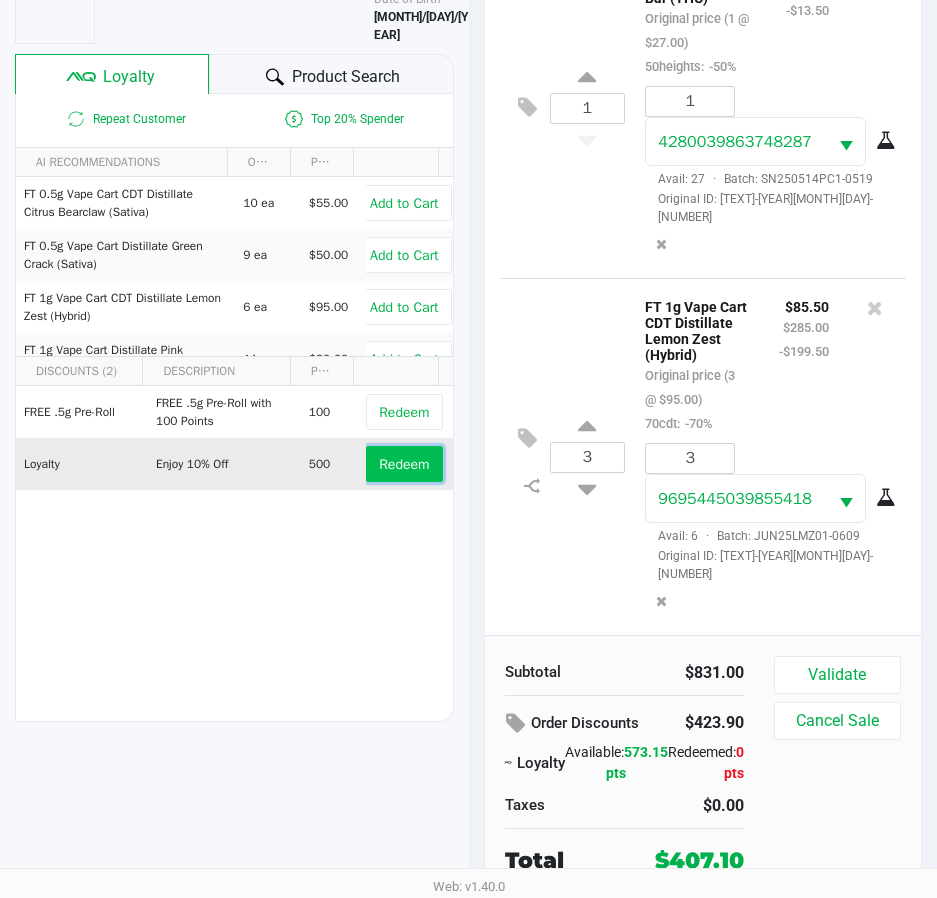 click on "Redeem" 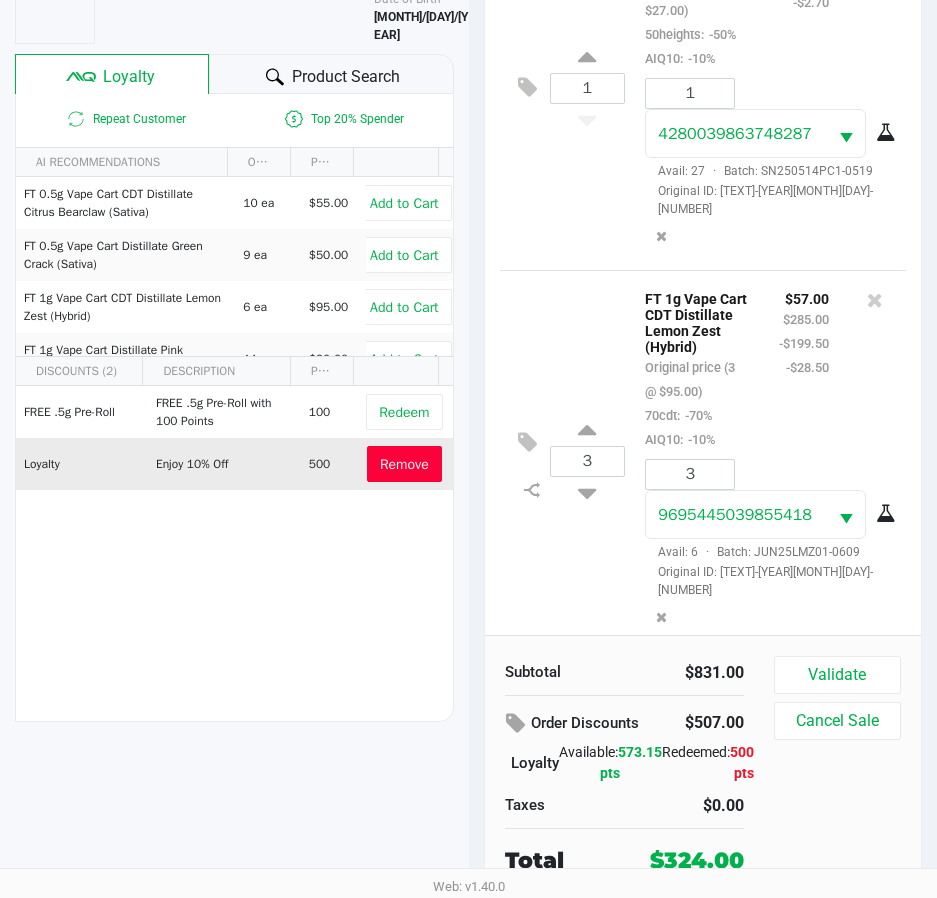 scroll, scrollTop: 4391, scrollLeft: 0, axis: vertical 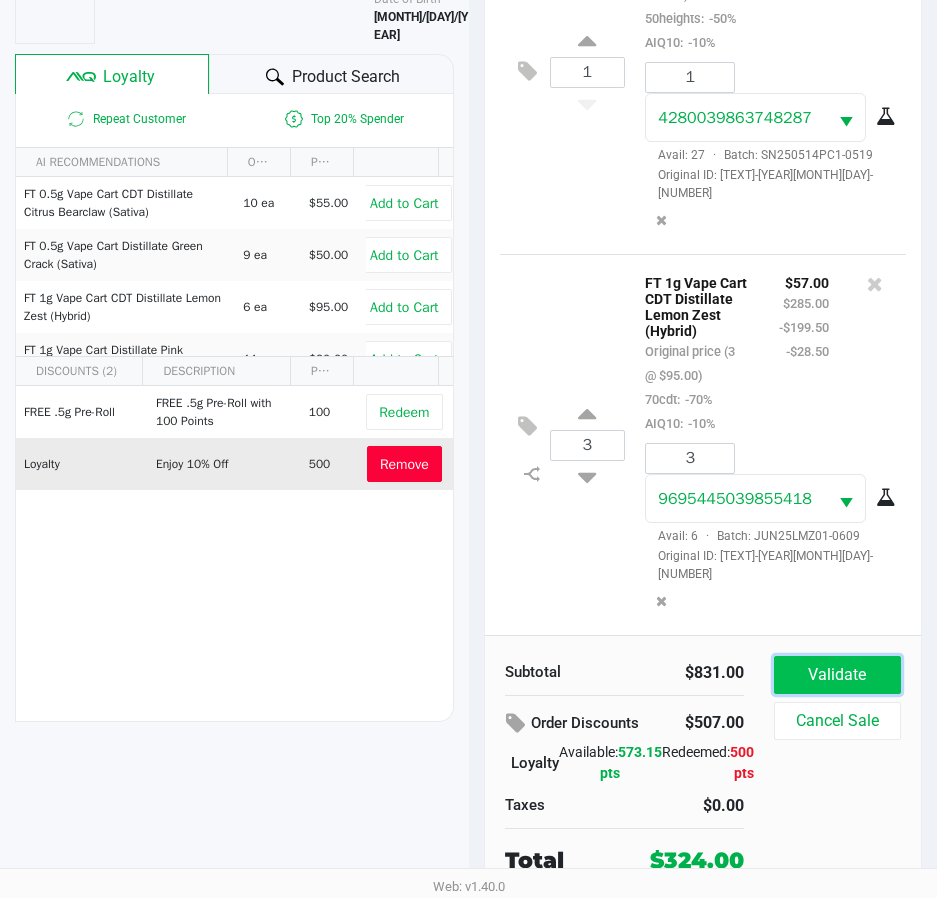 click on "Validate" 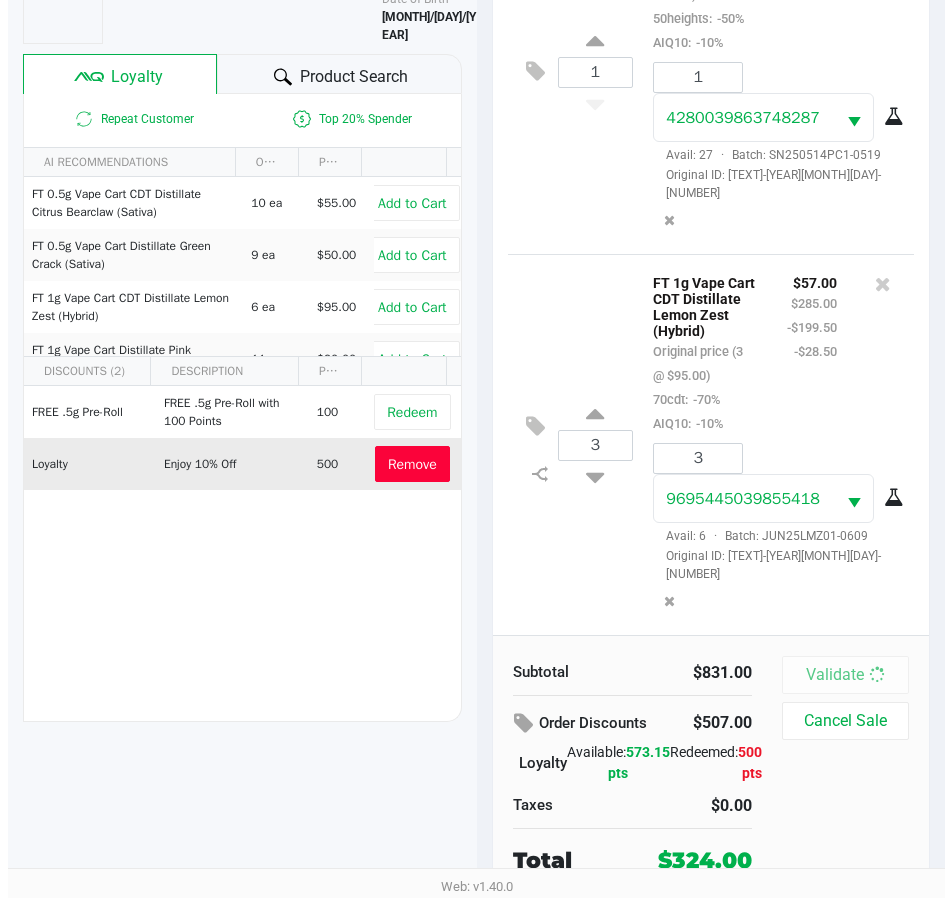 scroll, scrollTop: 0, scrollLeft: 0, axis: both 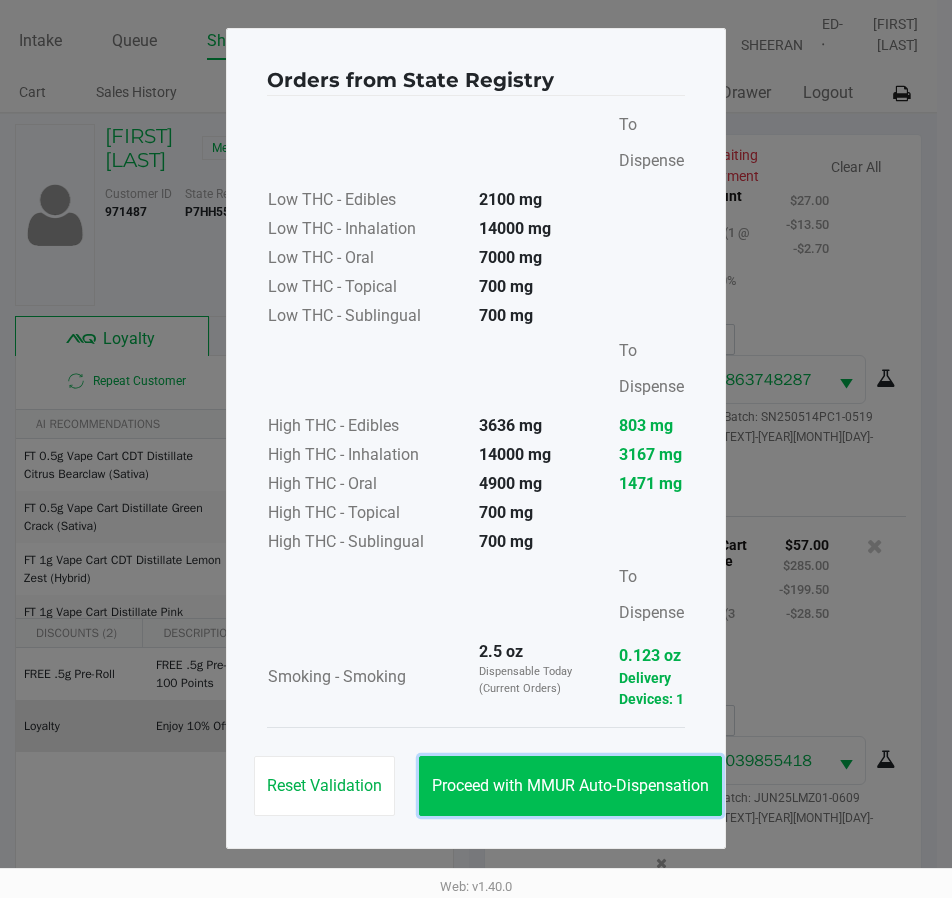 click on "Proceed with MMUR Auto-Dispensation" 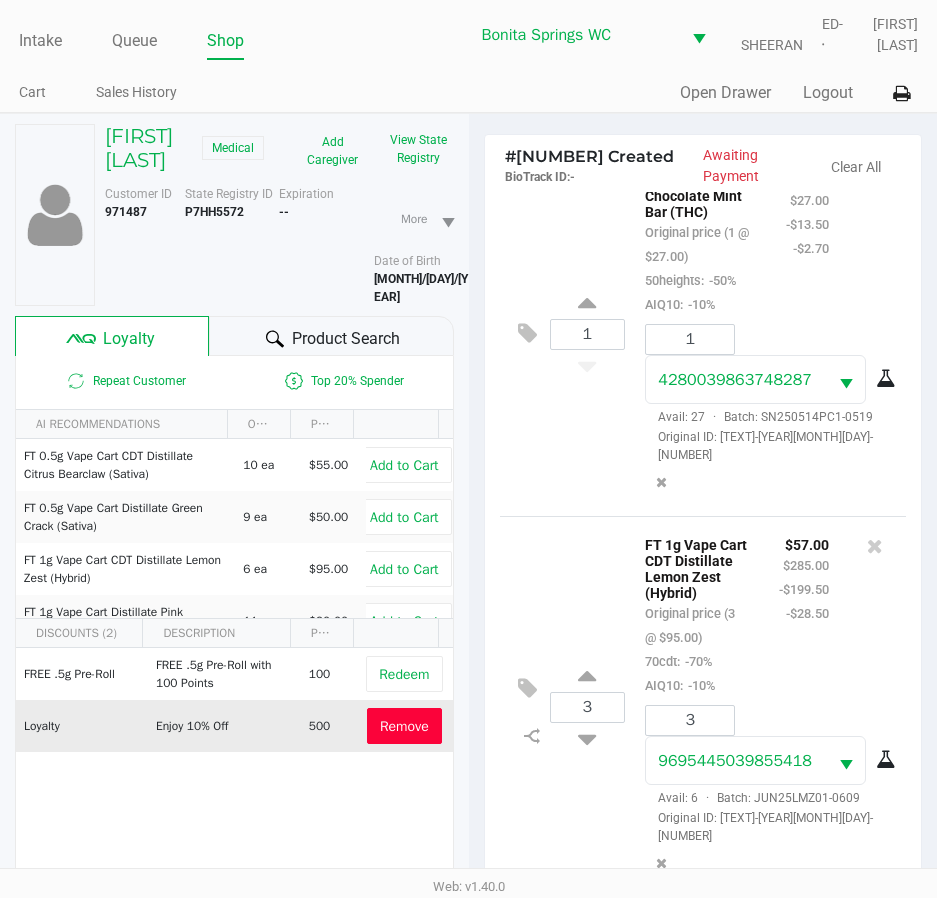 scroll, scrollTop: 265, scrollLeft: 0, axis: vertical 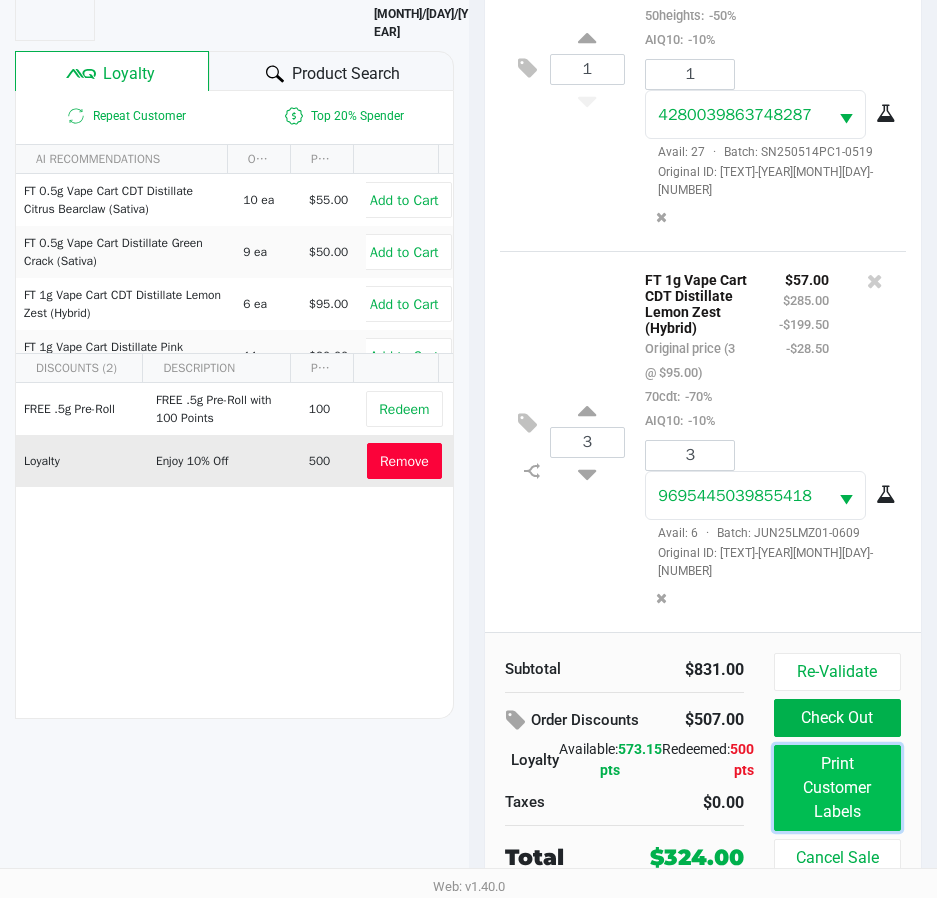 click on "Print Customer Labels" 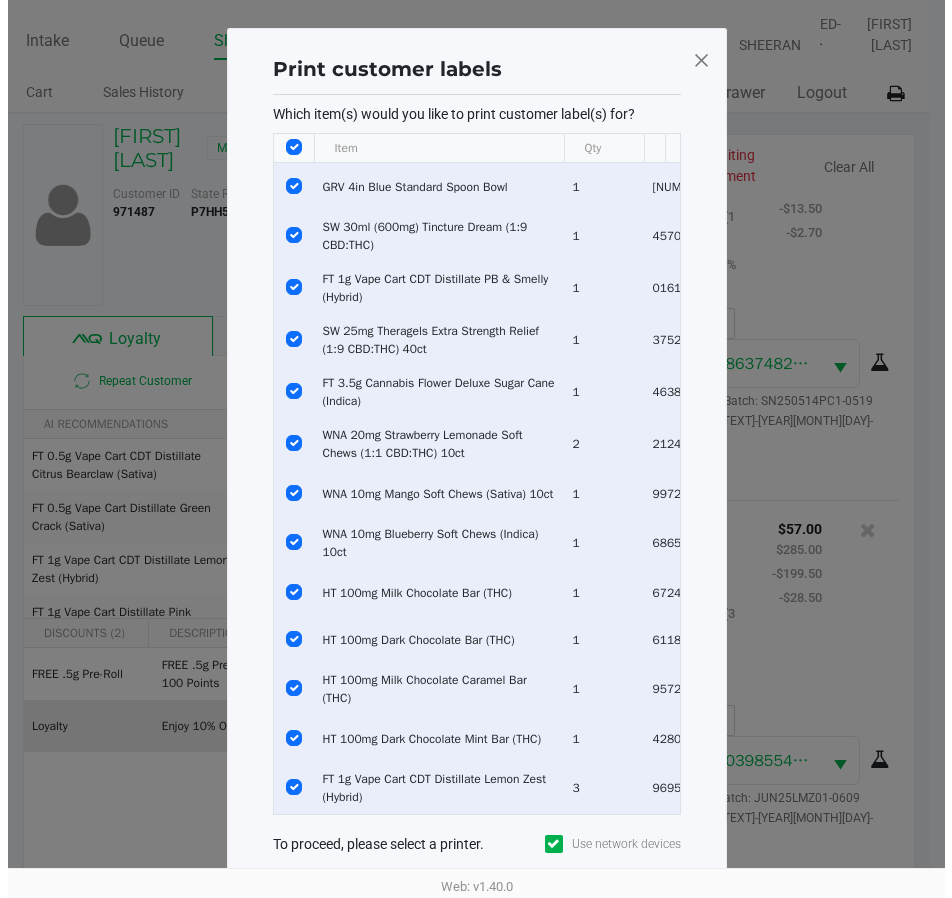 scroll, scrollTop: 0, scrollLeft: 0, axis: both 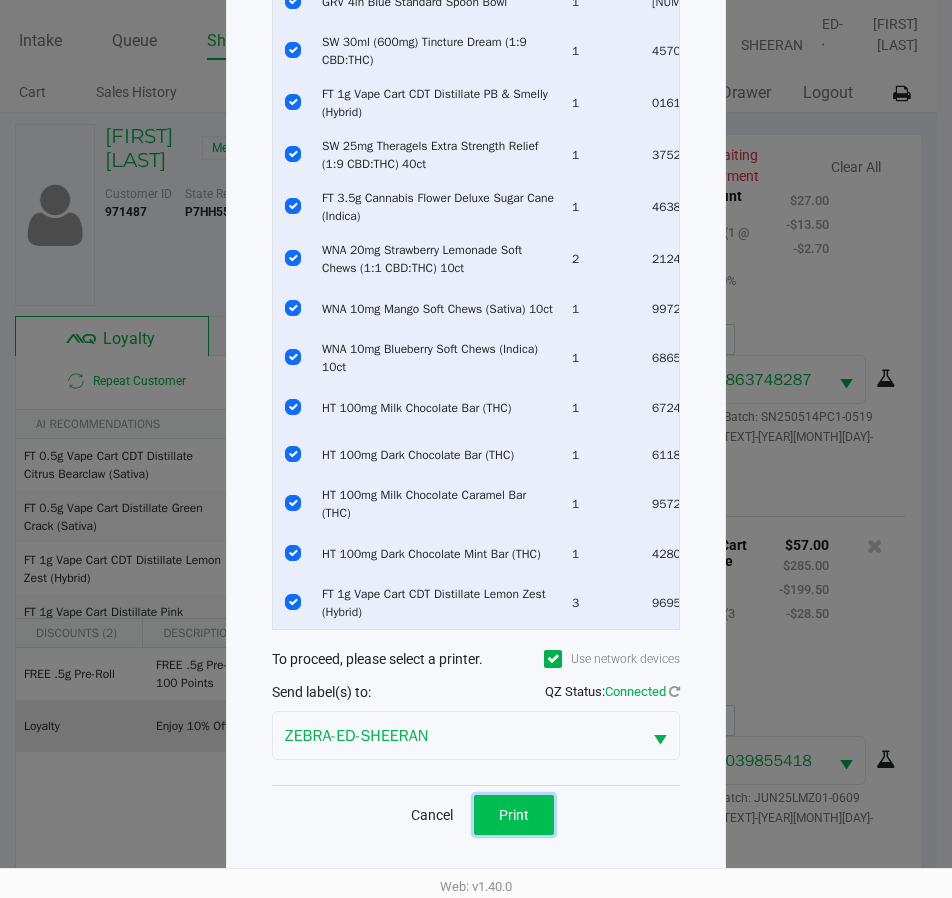 click on "Print" 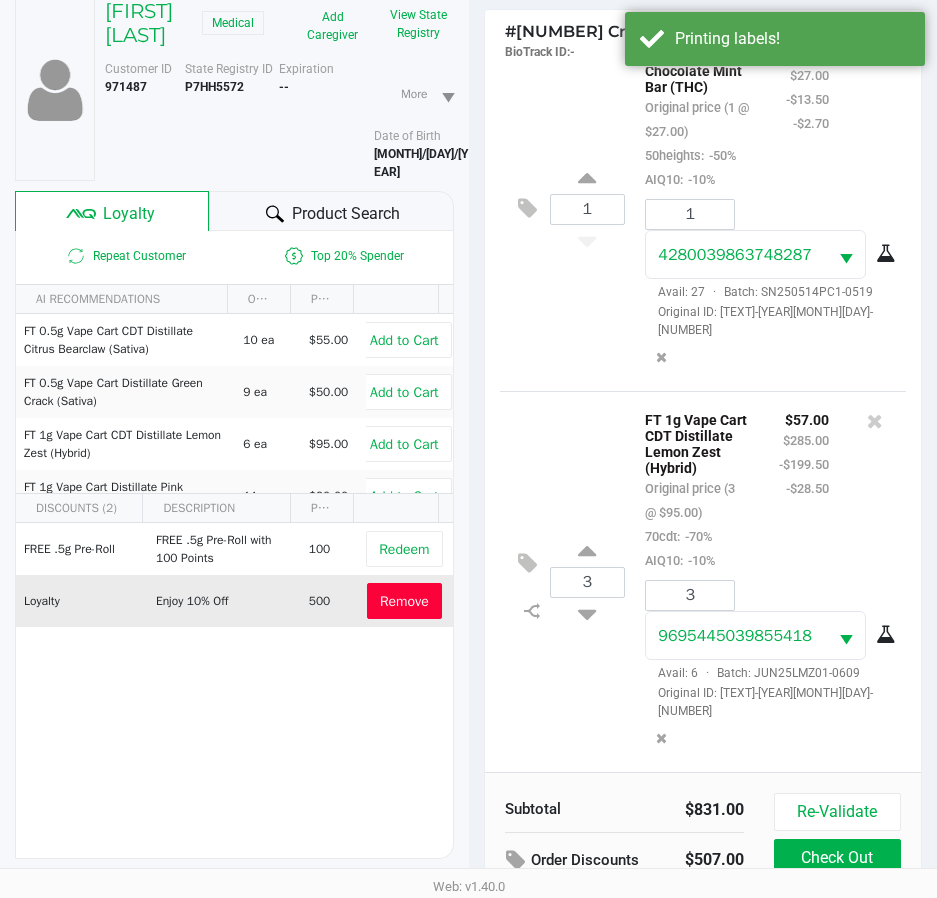scroll, scrollTop: 265, scrollLeft: 0, axis: vertical 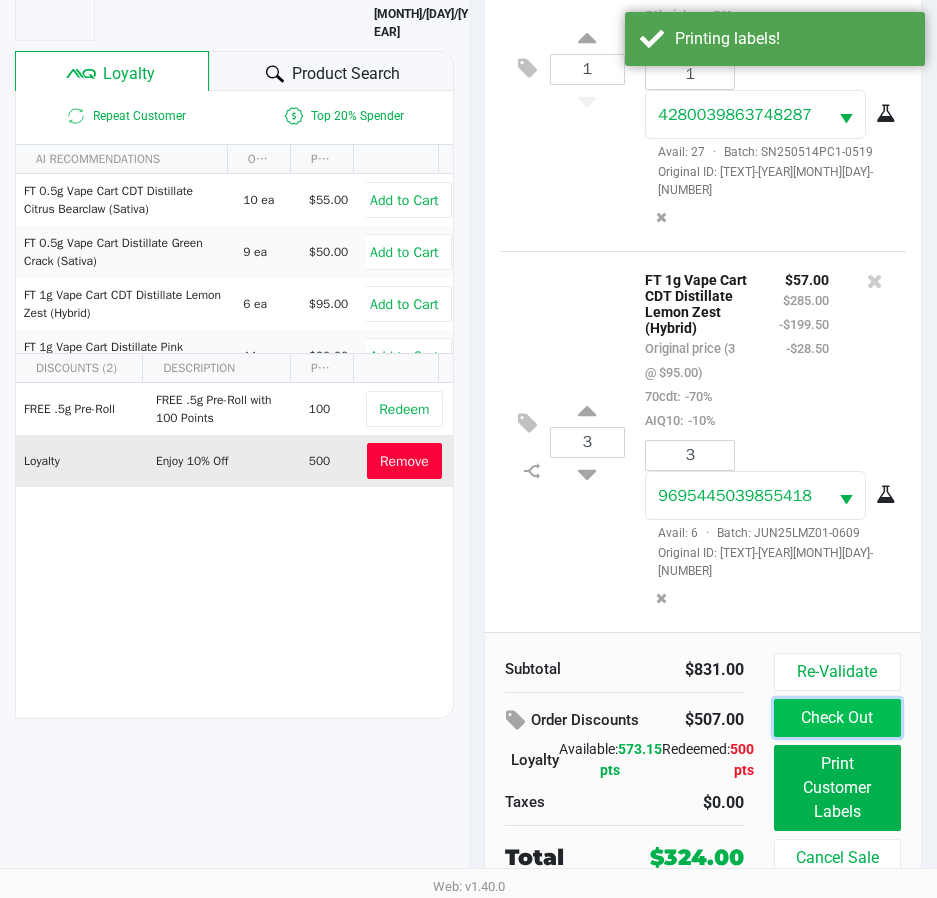 click on "Check Out" 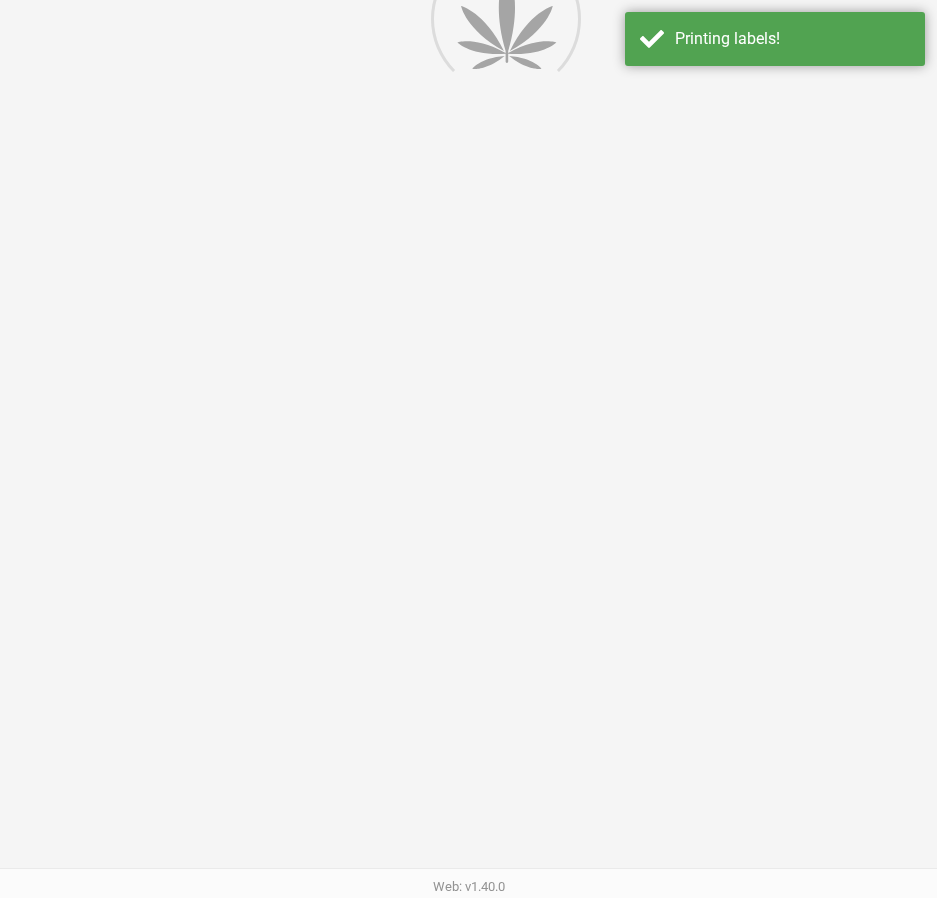 scroll, scrollTop: 0, scrollLeft: 0, axis: both 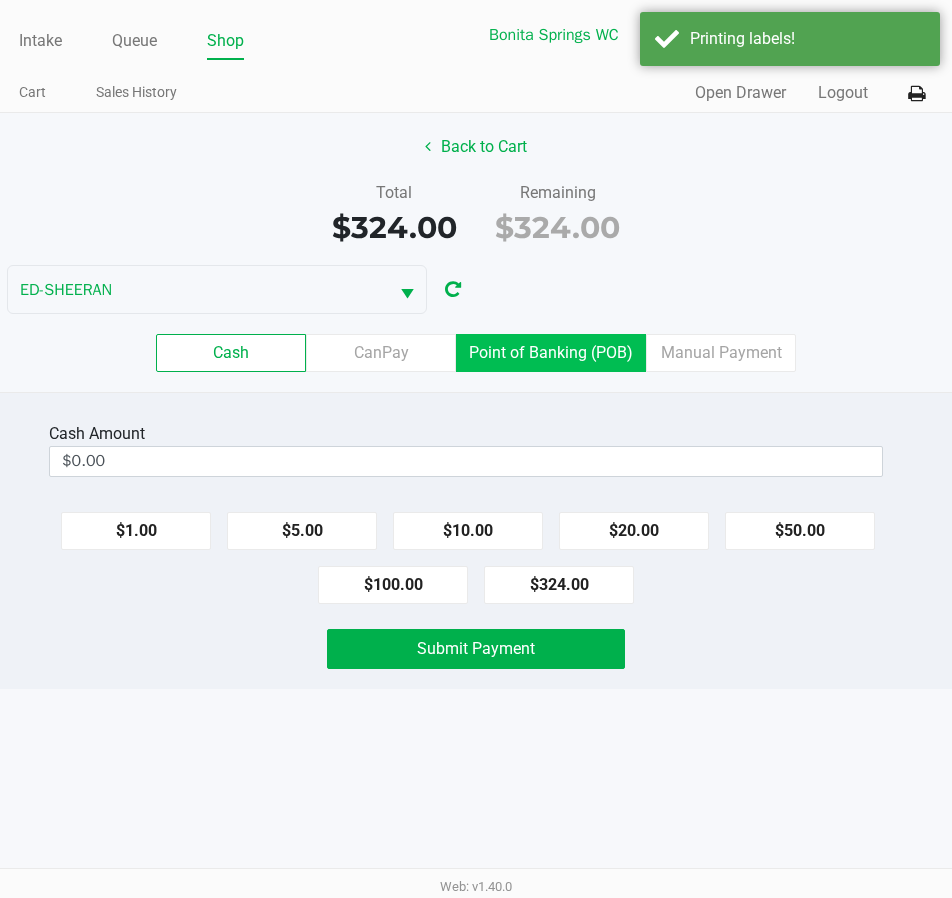 click on "Point of Banking (POB)" 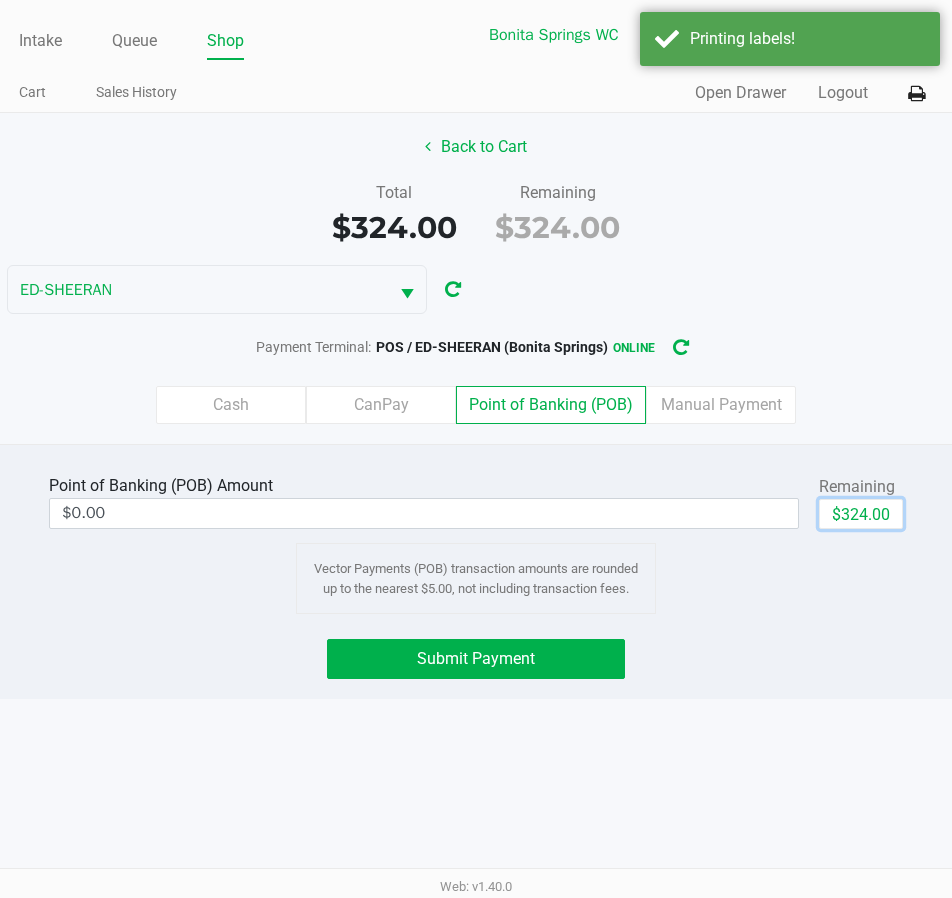 drag, startPoint x: 863, startPoint y: 517, endPoint x: 833, endPoint y: 529, distance: 32.31099 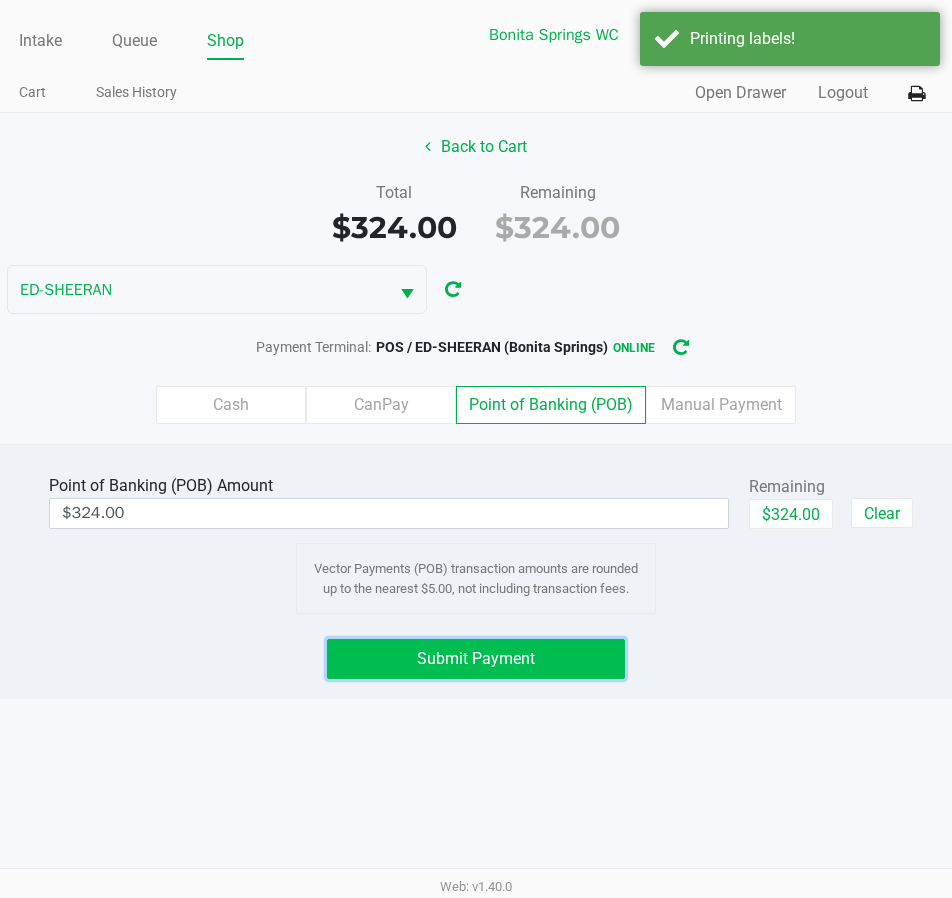 click on "Submit Payment" 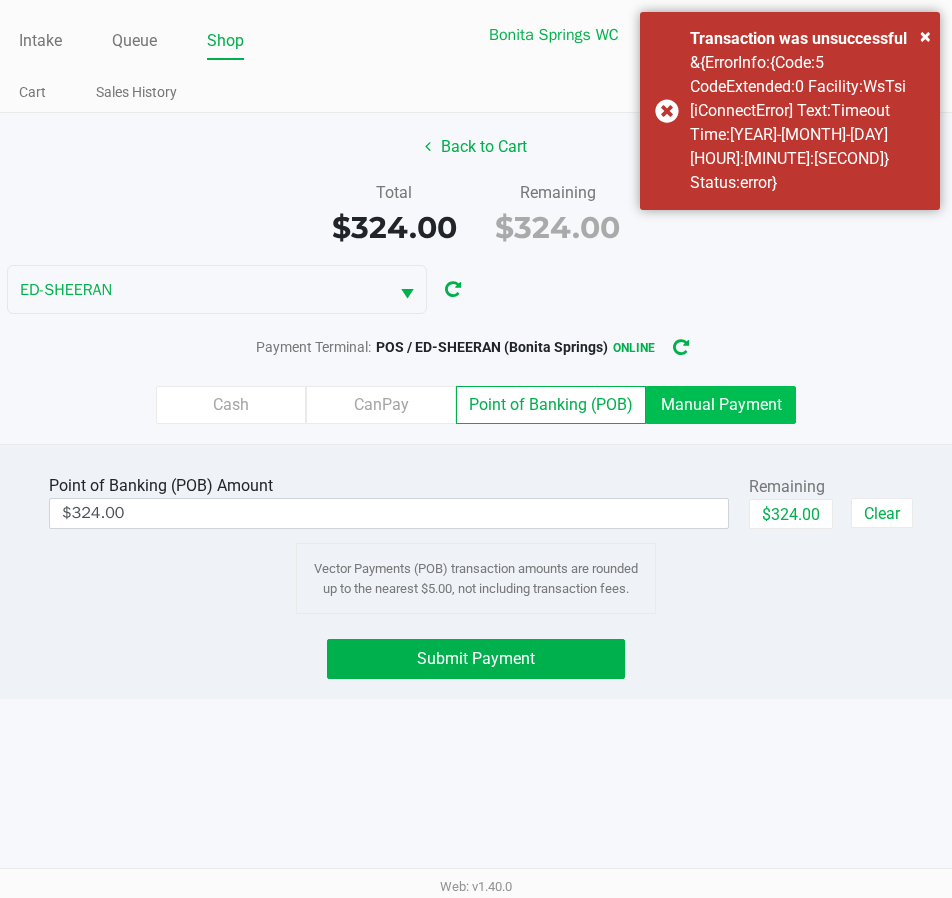 click on "Manual Payment" 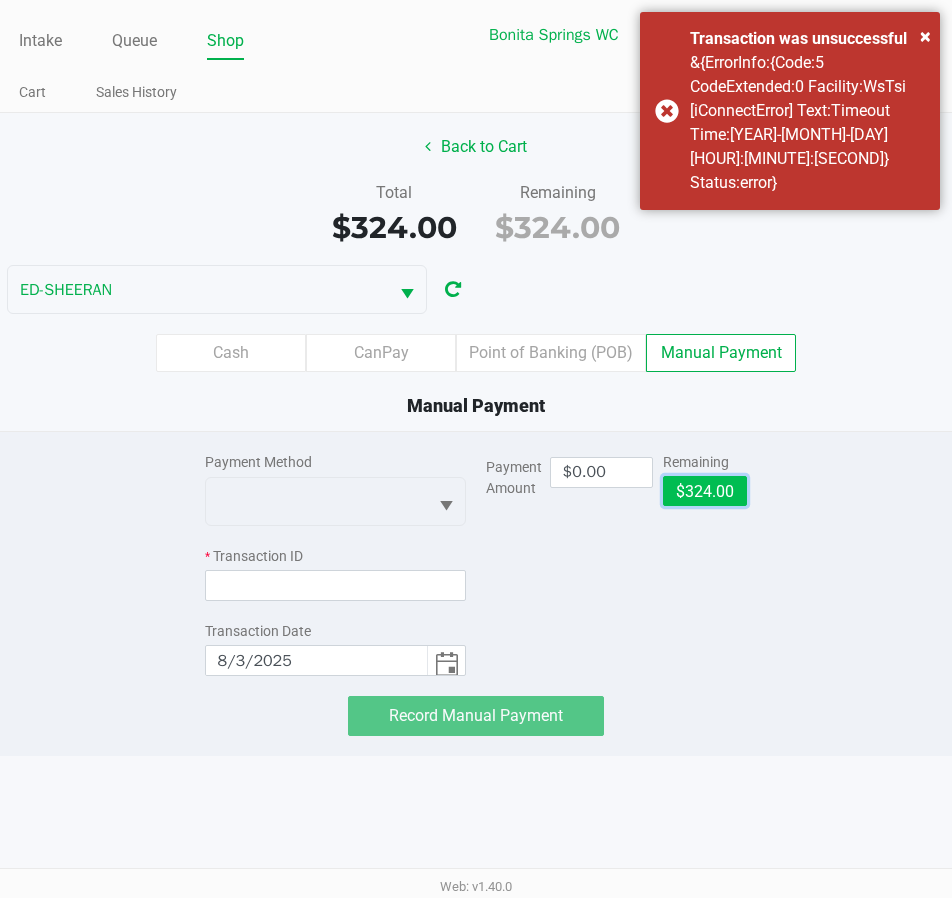 click on "$324.00" 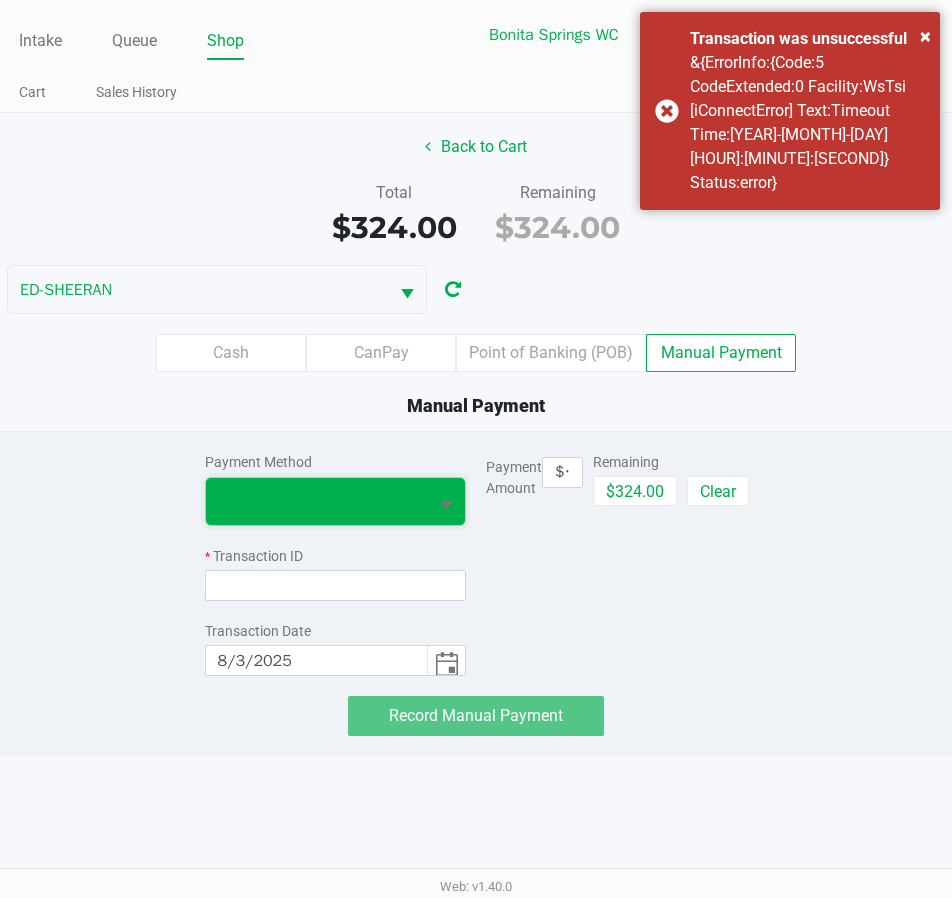 drag, startPoint x: 365, startPoint y: 498, endPoint x: 367, endPoint y: 513, distance: 15.132746 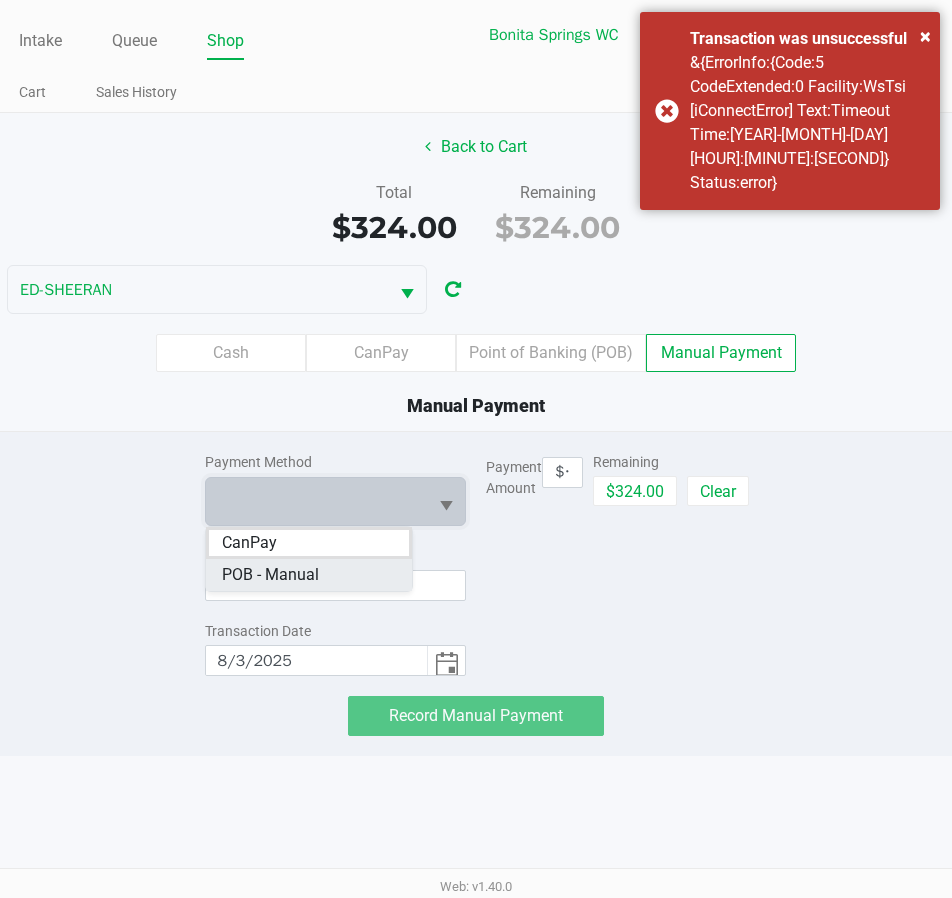 click on "POB - Manual" at bounding box center (270, 575) 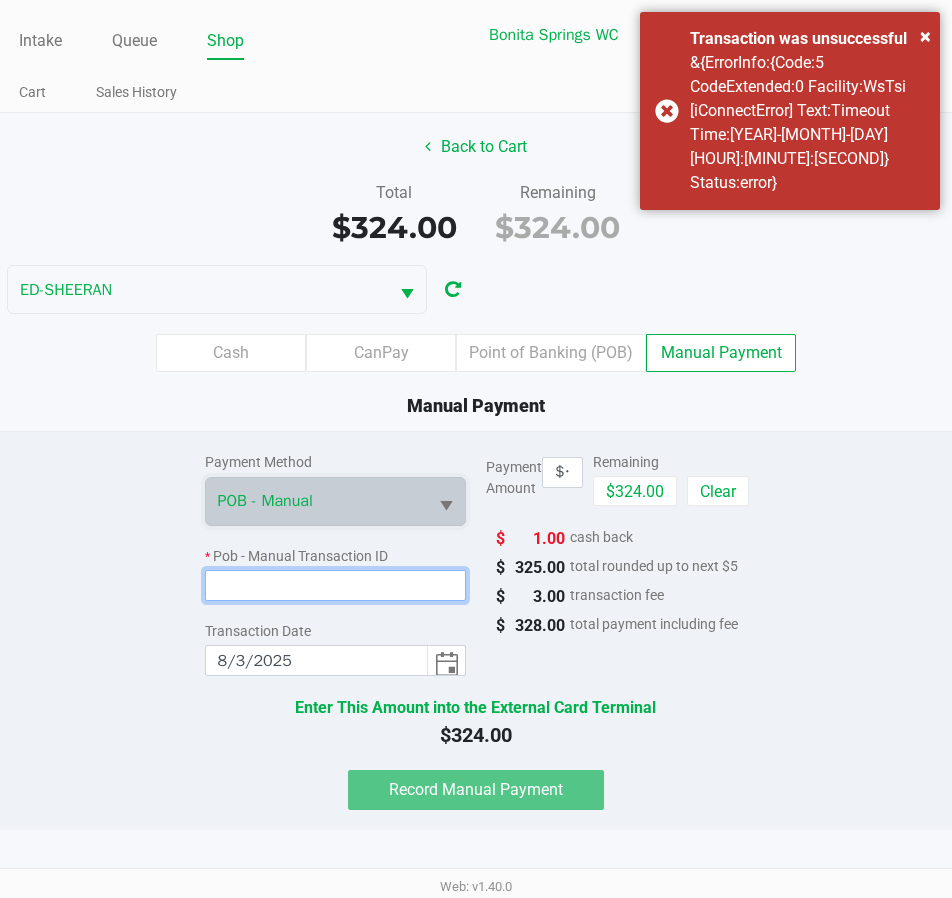 click 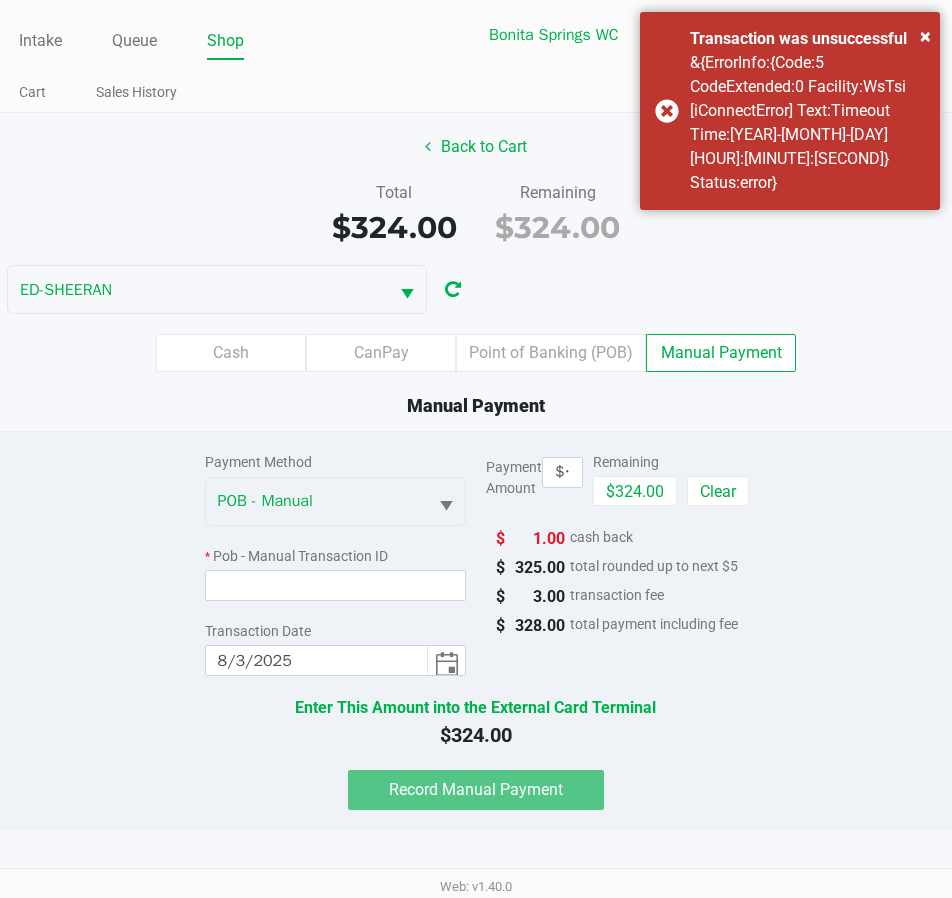 click on "Back to Cart   Total   $324.00   Remaining   $324.00  ED-SHEERAN  Cash   CanPay   Point of Banking (POB)   Manual Payment   Manual Payment" 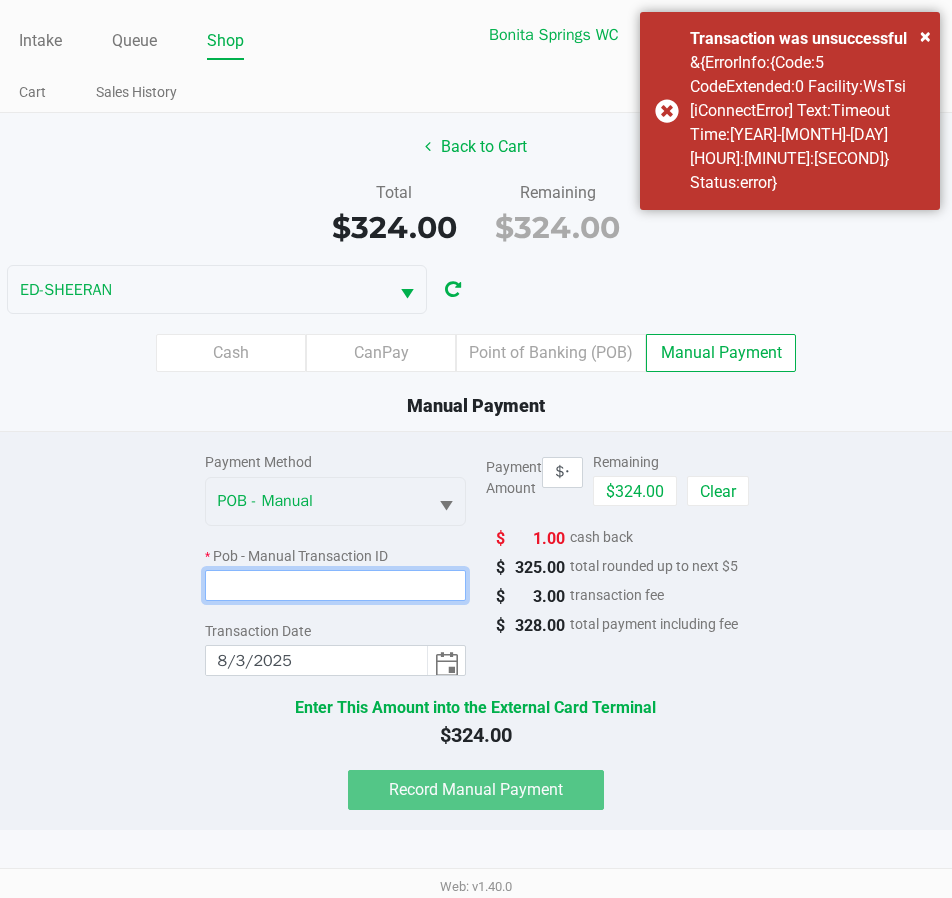 click 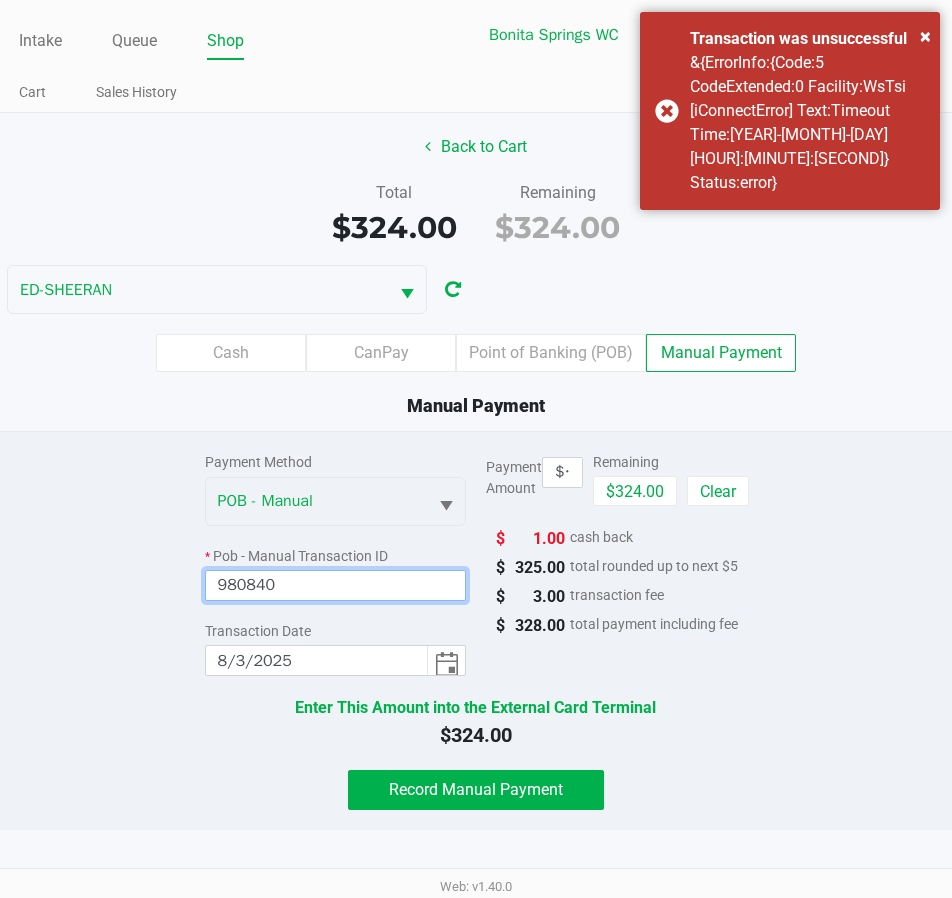 type on "980840" 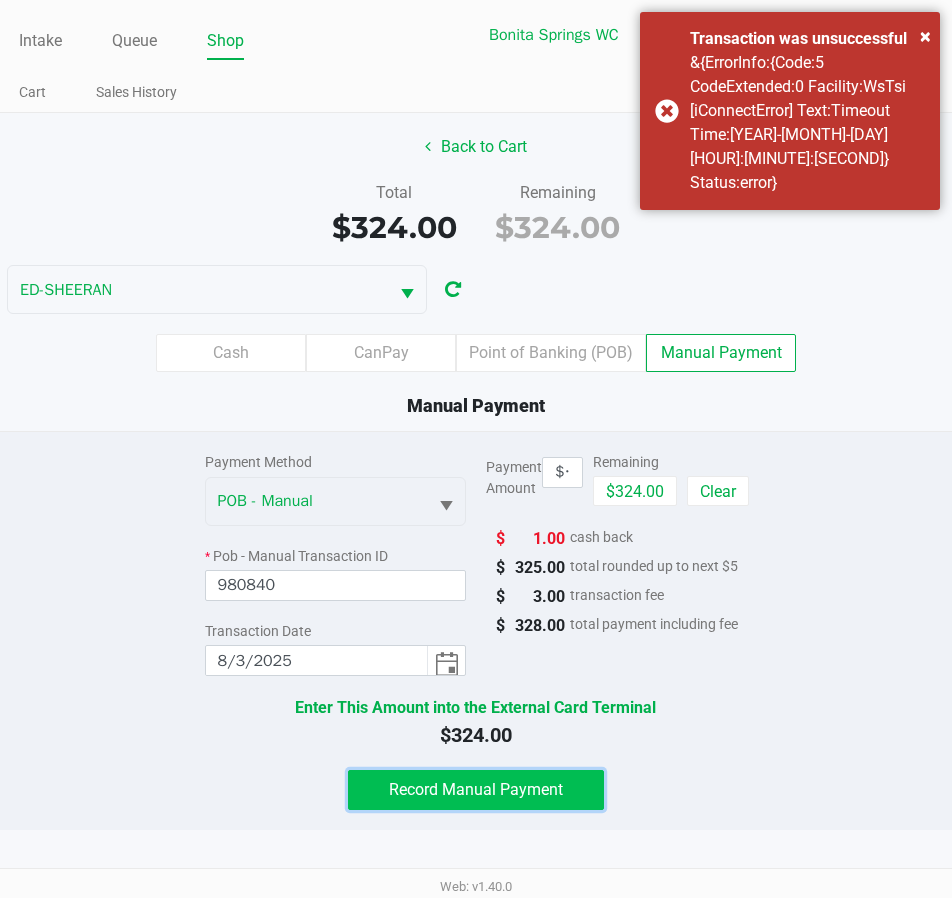 click on "Record Manual Payment" 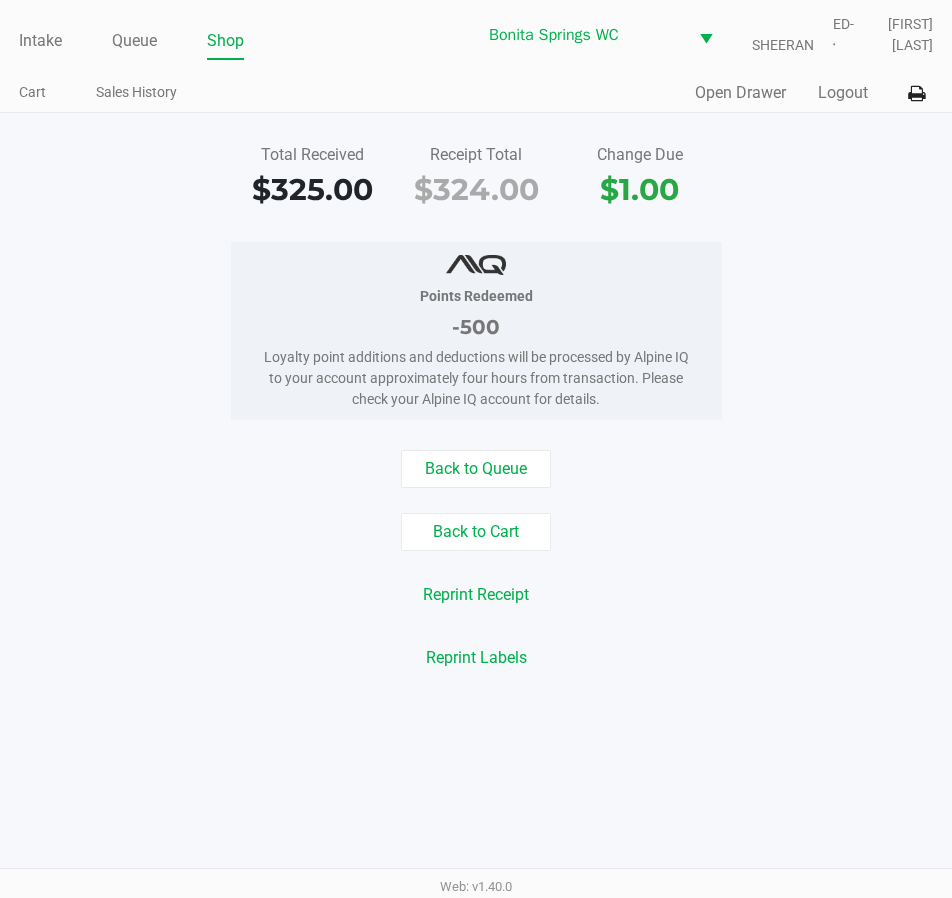 click on "Total Received   $325.00   Receipt Total   $324.00   Change Due   $1.00   Points Redeemed   -500   Loyalty point additions and deductions will be processed by Alpine IQ to your account approximately four hours from transaction. Please check your Alpine IQ account for details.   Back to Queue   Back to Cart   Reprint Receipt   Reprint Labels" 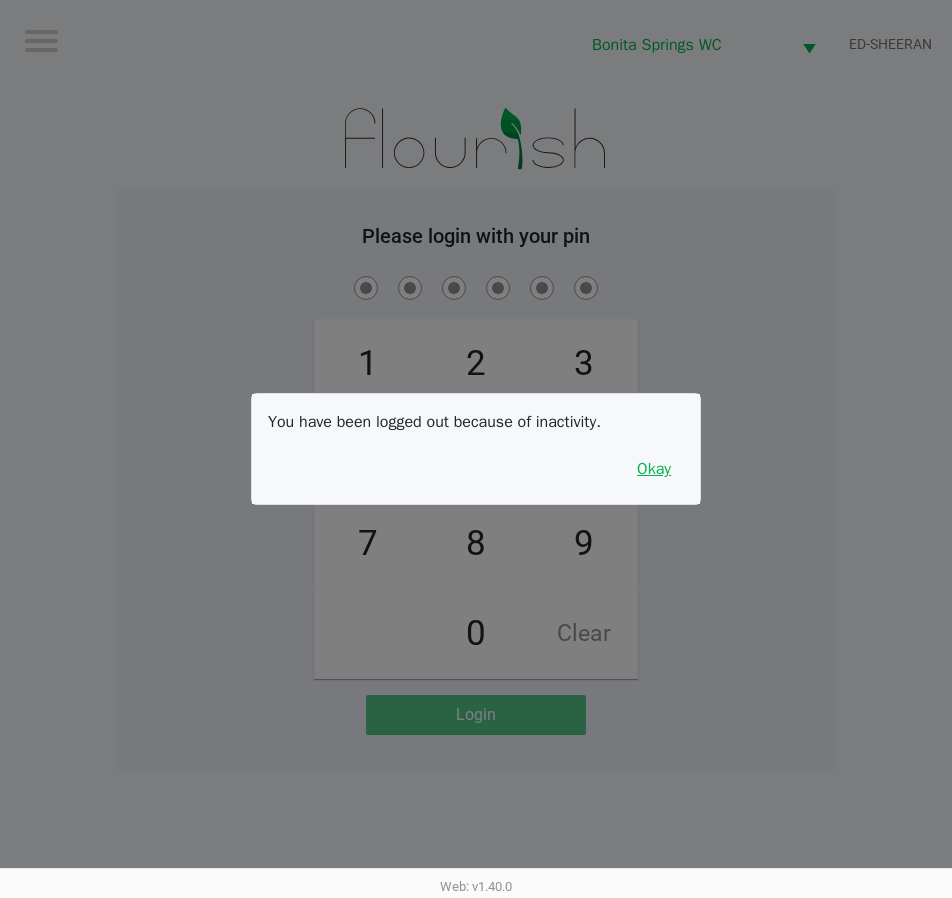 click on "Okay" at bounding box center (654, 469) 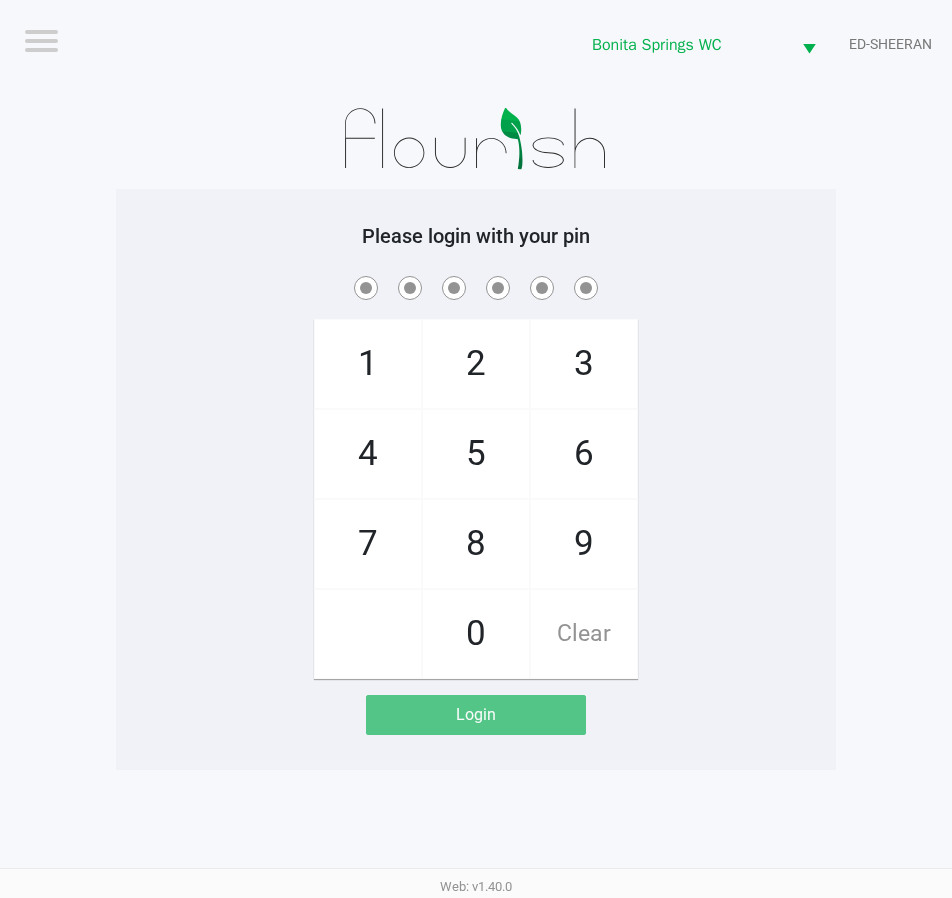 drag, startPoint x: 735, startPoint y: 454, endPoint x: 759, endPoint y: 434, distance: 31.241 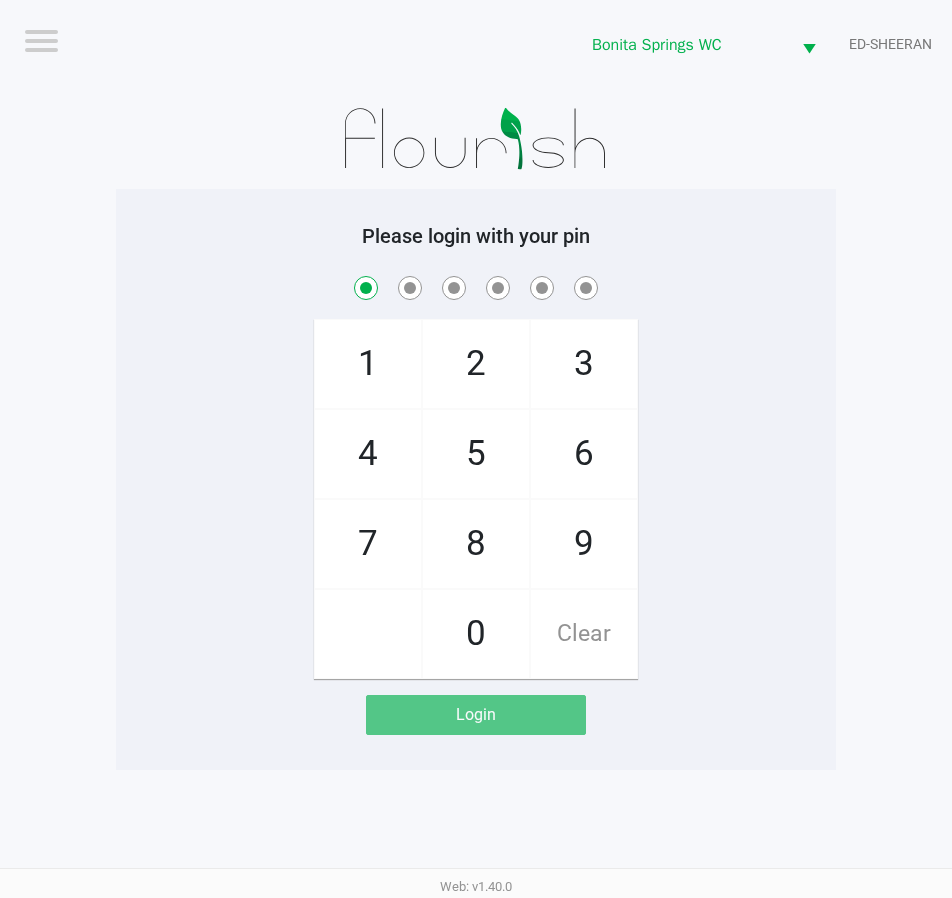 checkbox on "true" 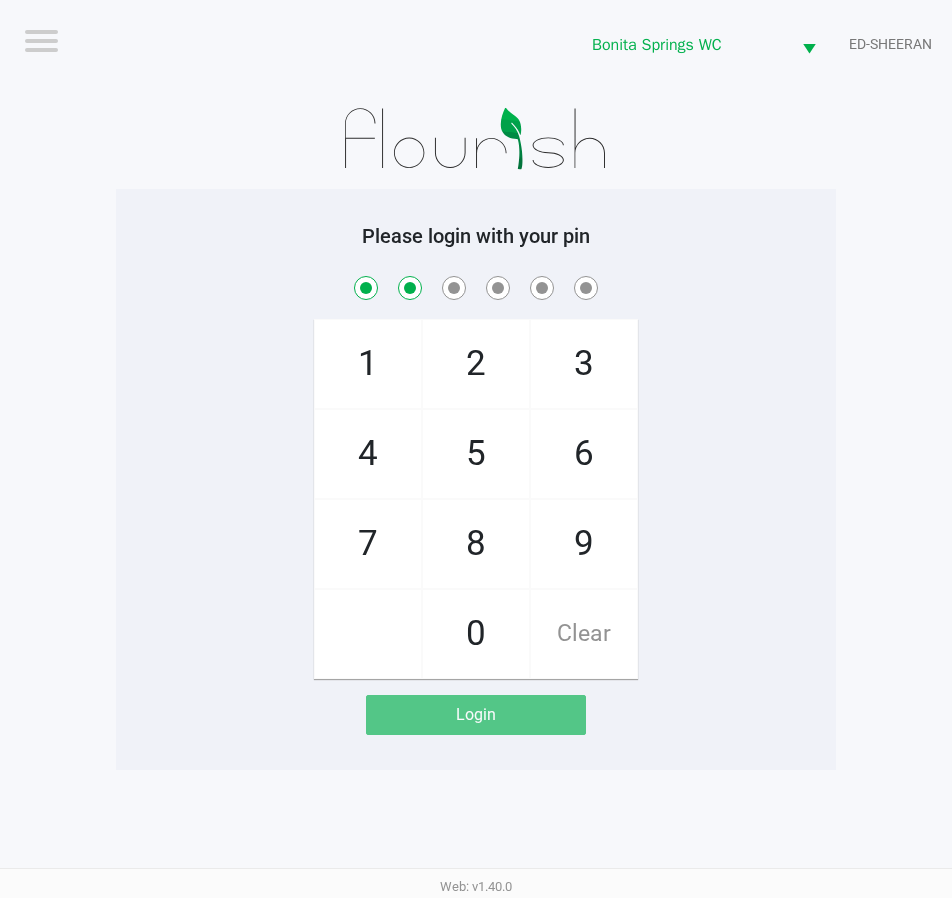 checkbox on "true" 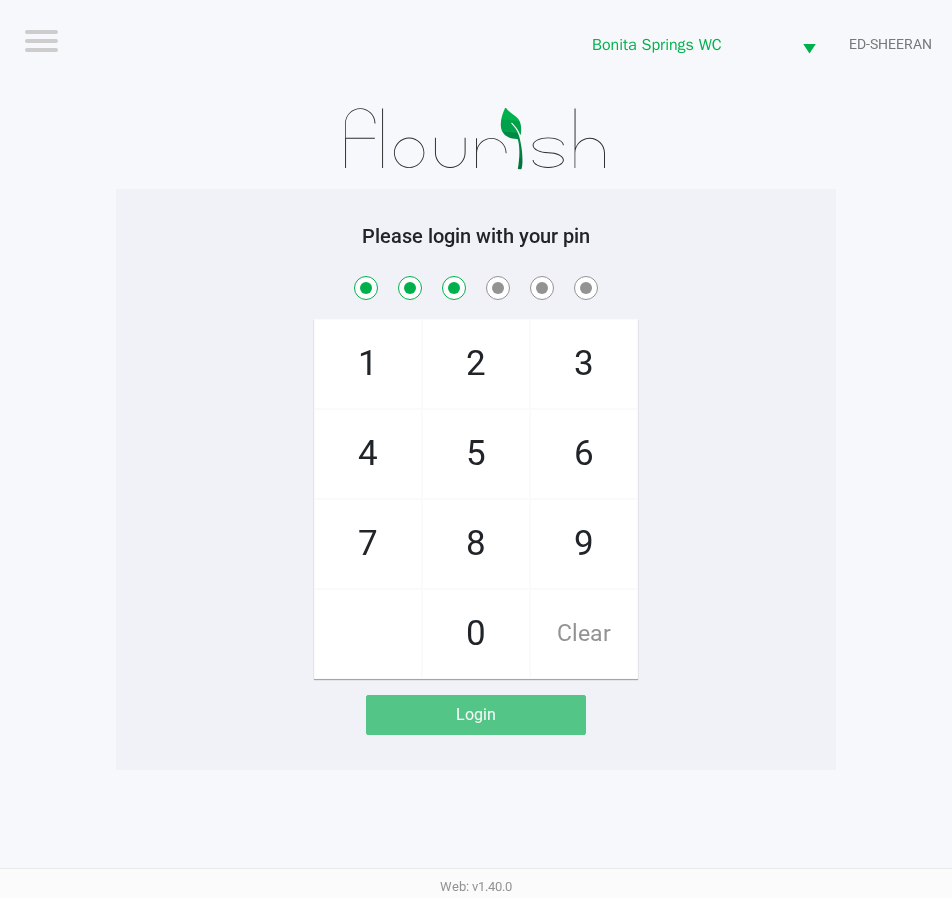 checkbox on "true" 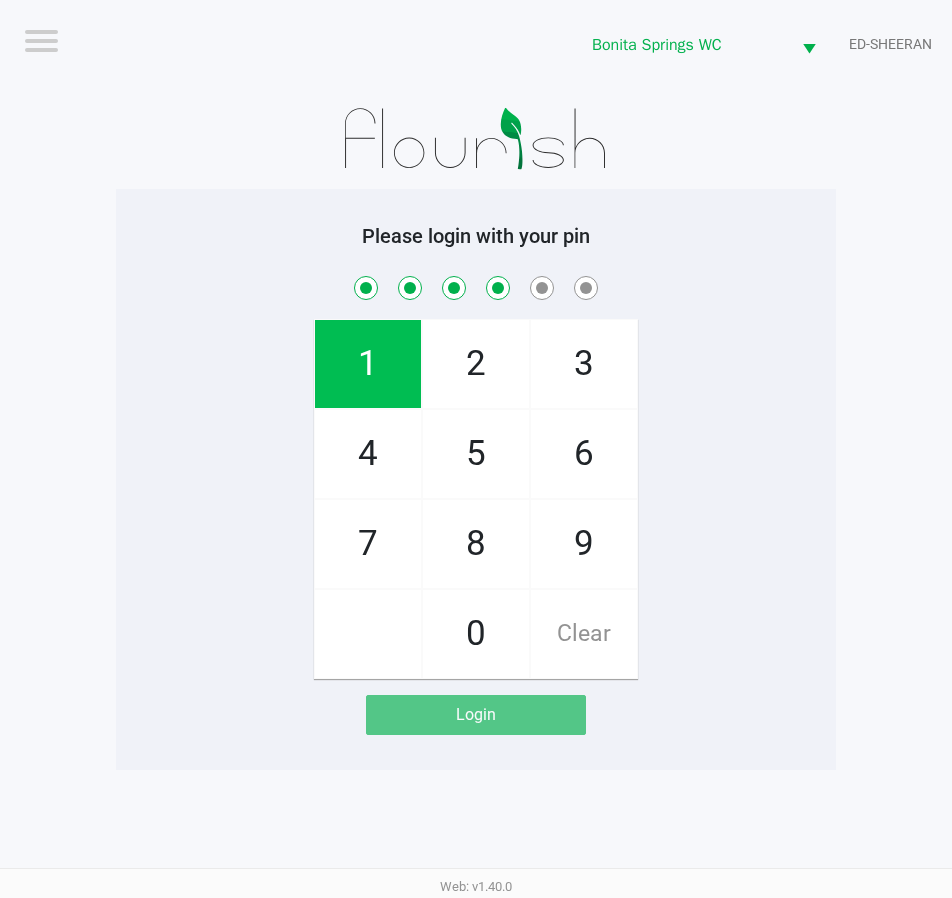 checkbox on "true" 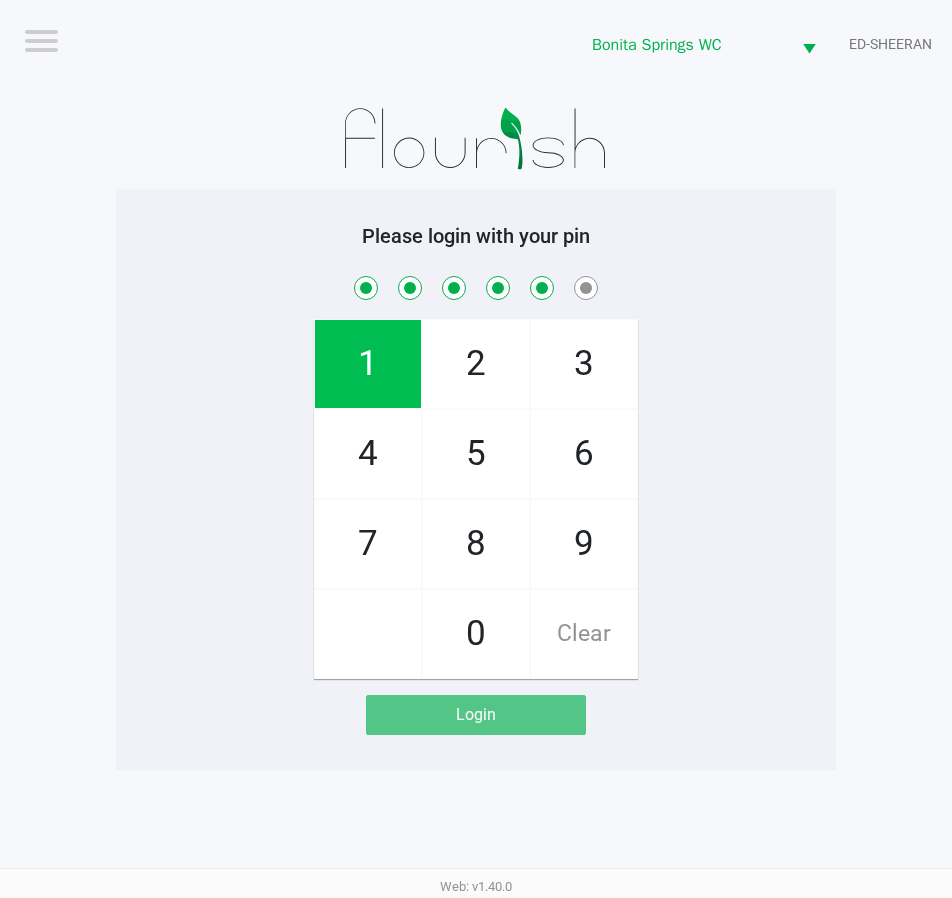 checkbox on "true" 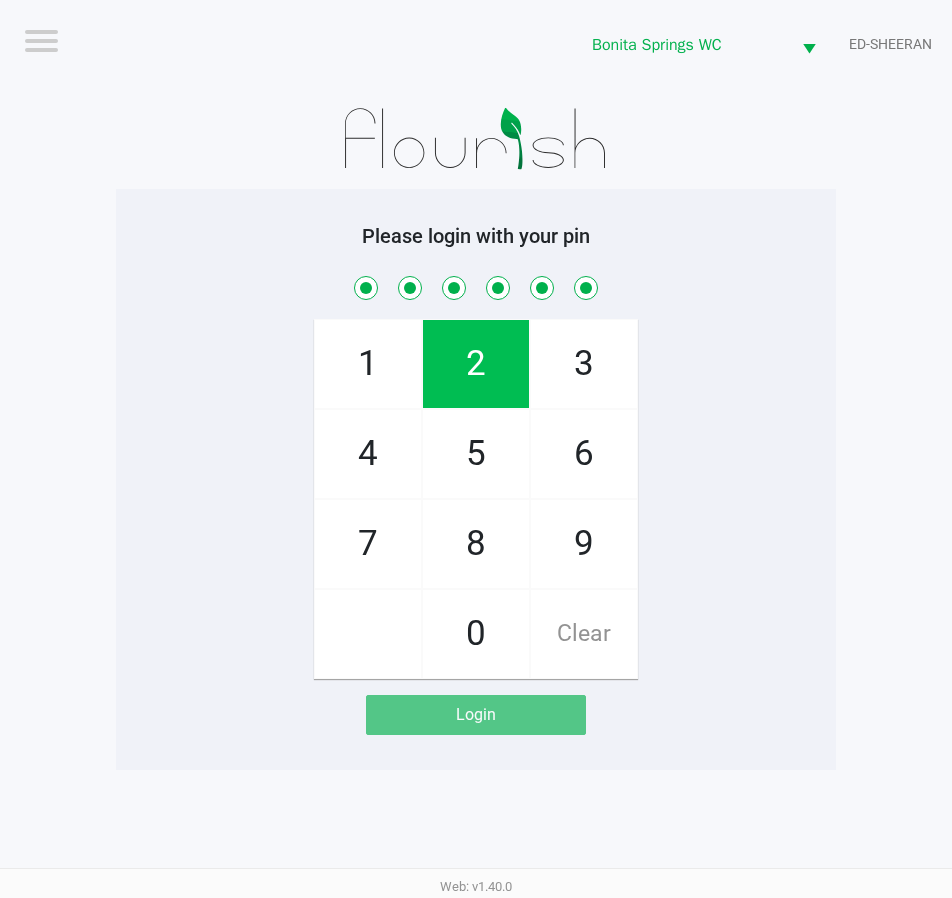 checkbox on "true" 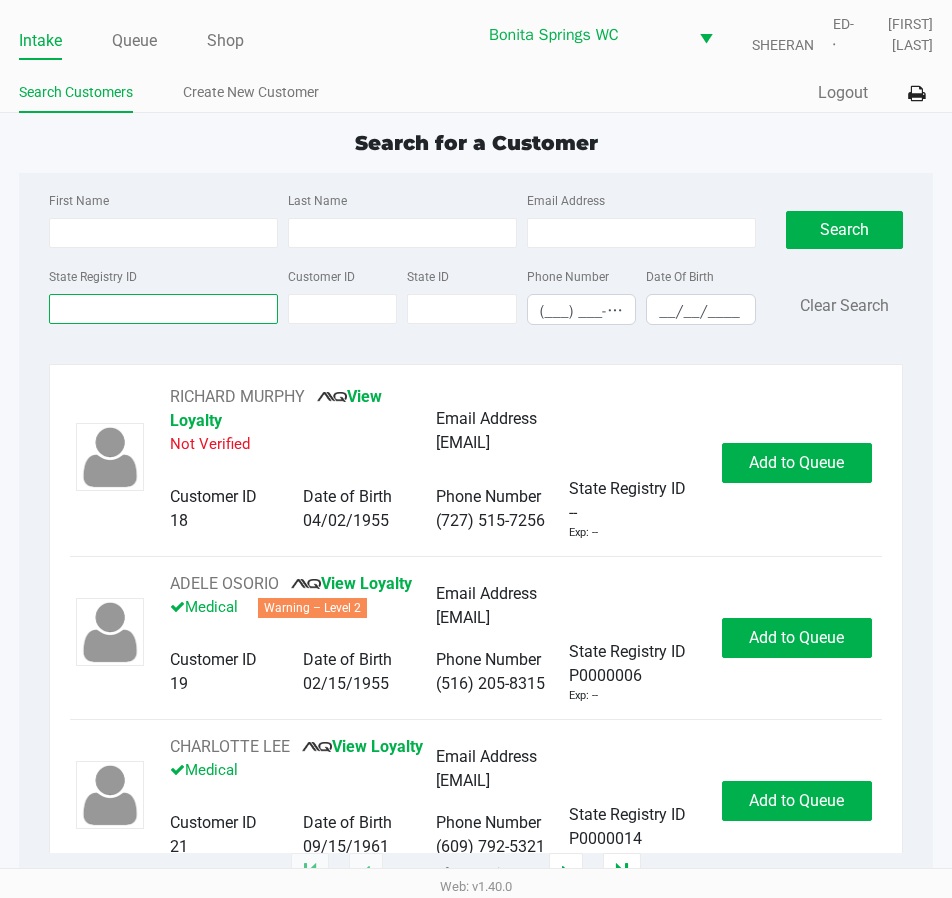 click on "State Registry ID" at bounding box center (163, 309) 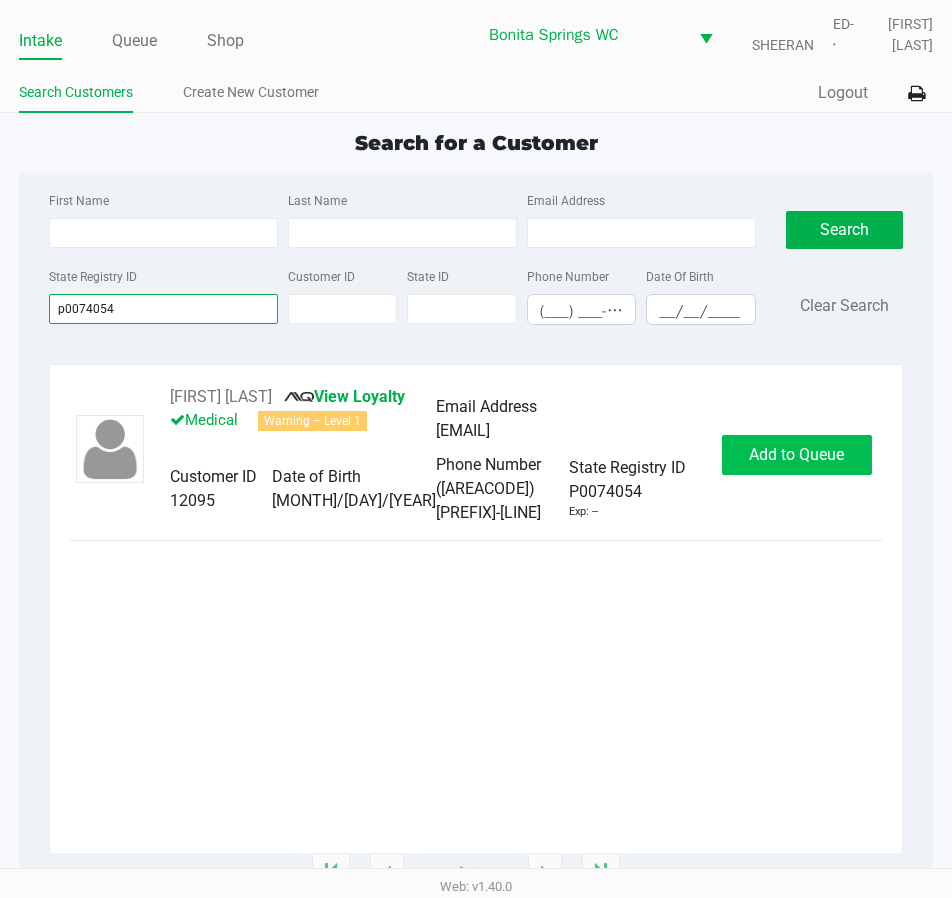 type on "p0074054" 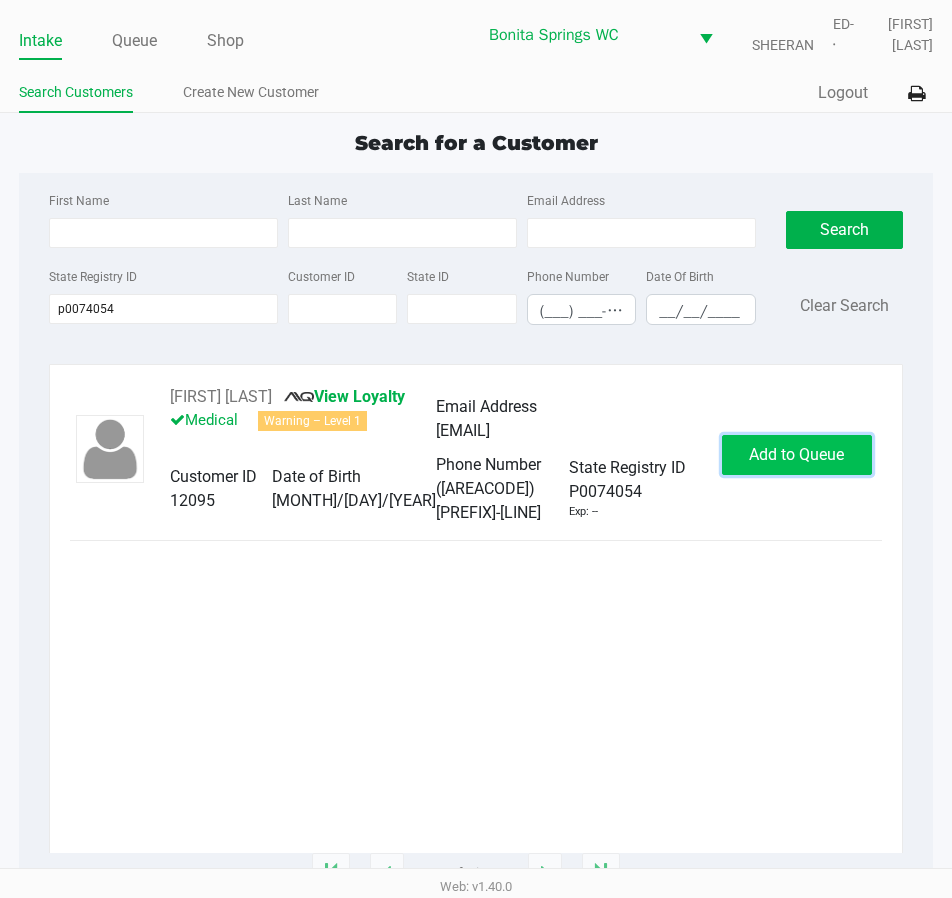 click on "Add to Queue" 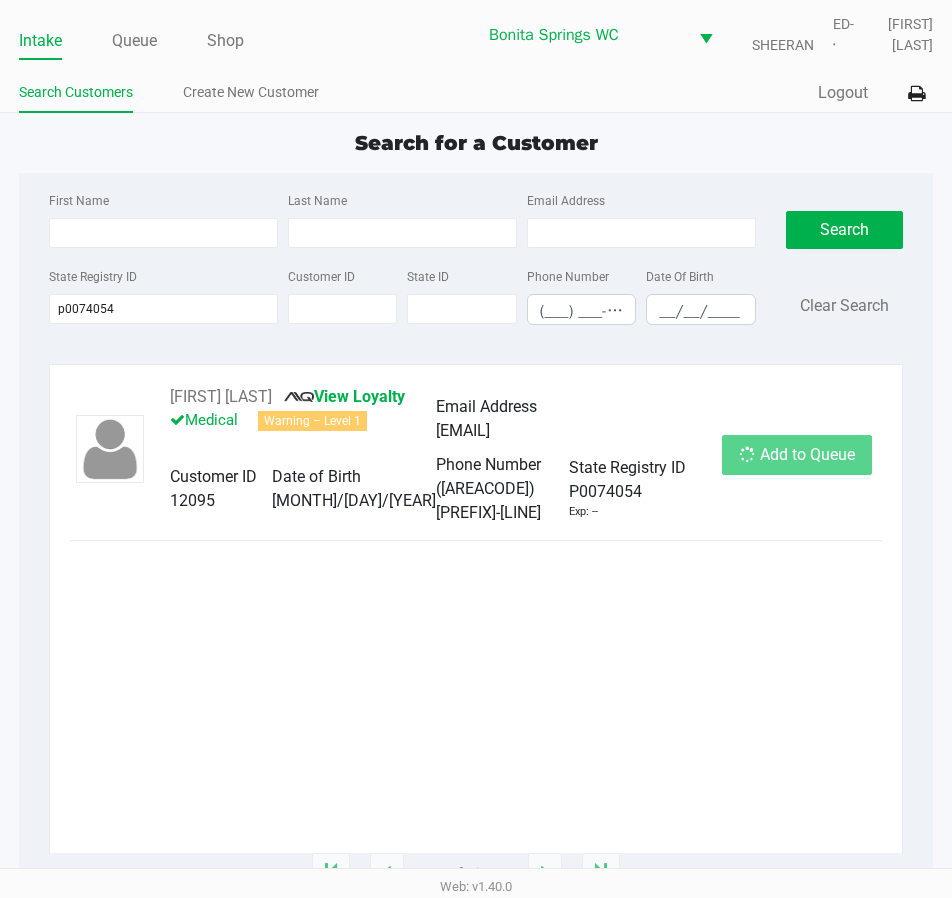 click on "Add to Queue" 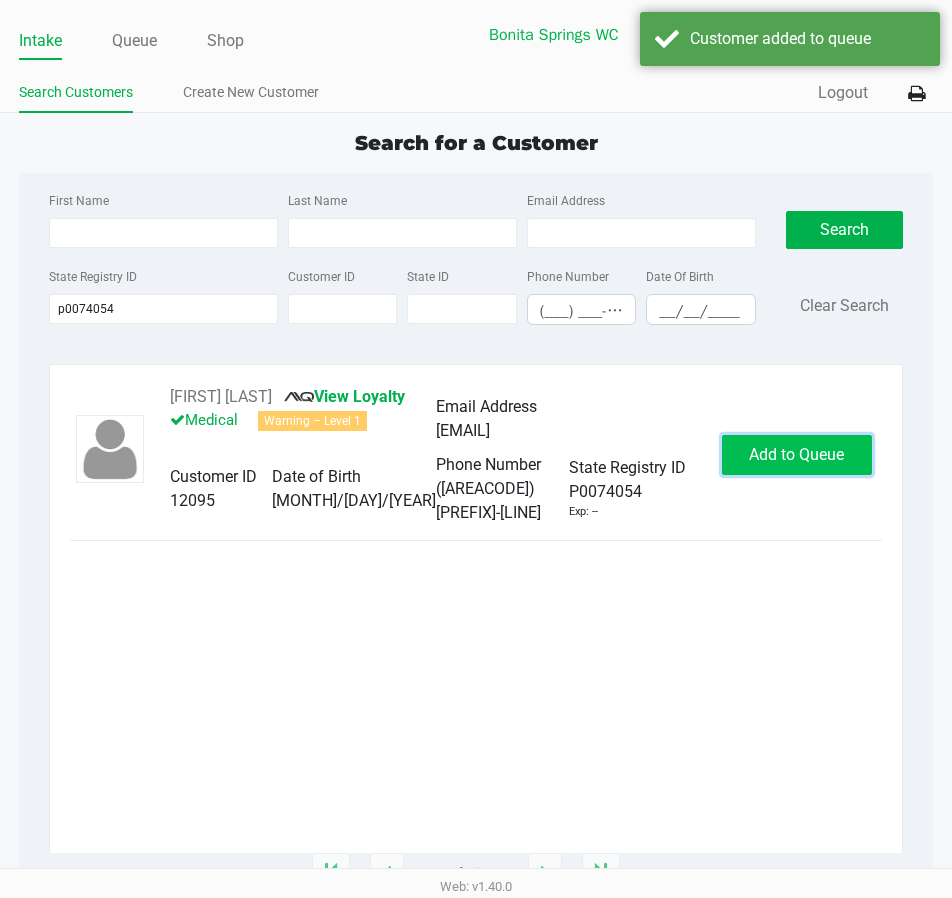 click on "Add to Queue" 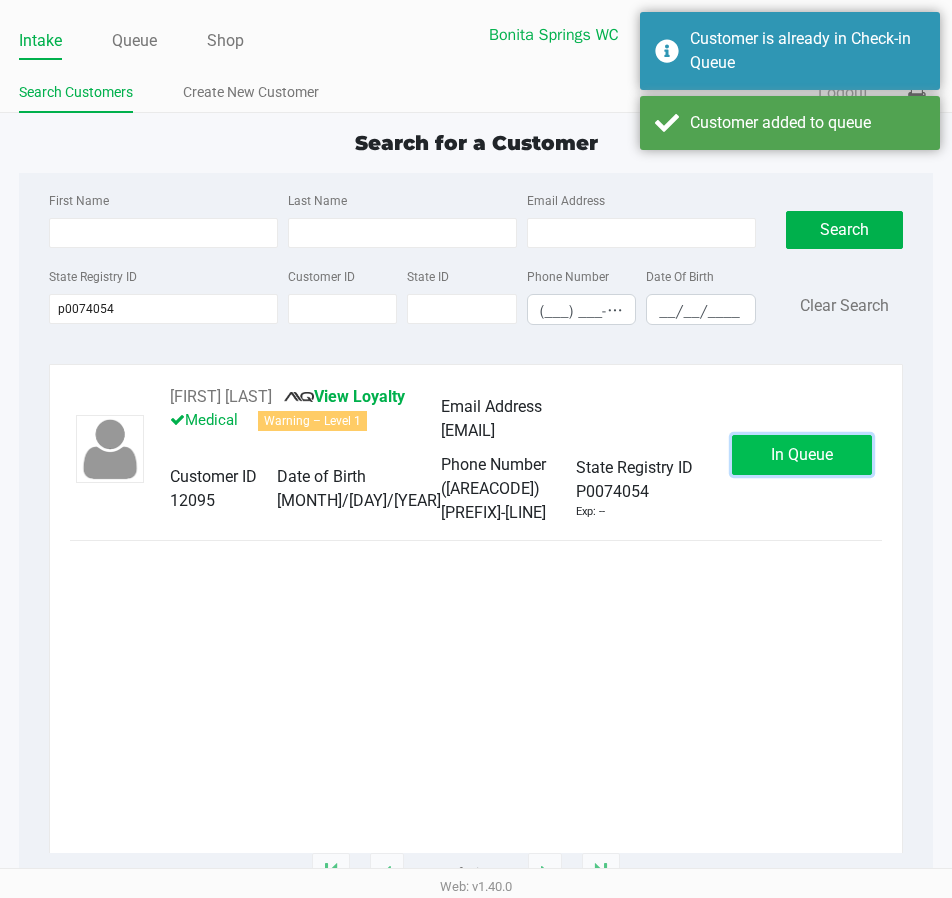 click on "In Queue" 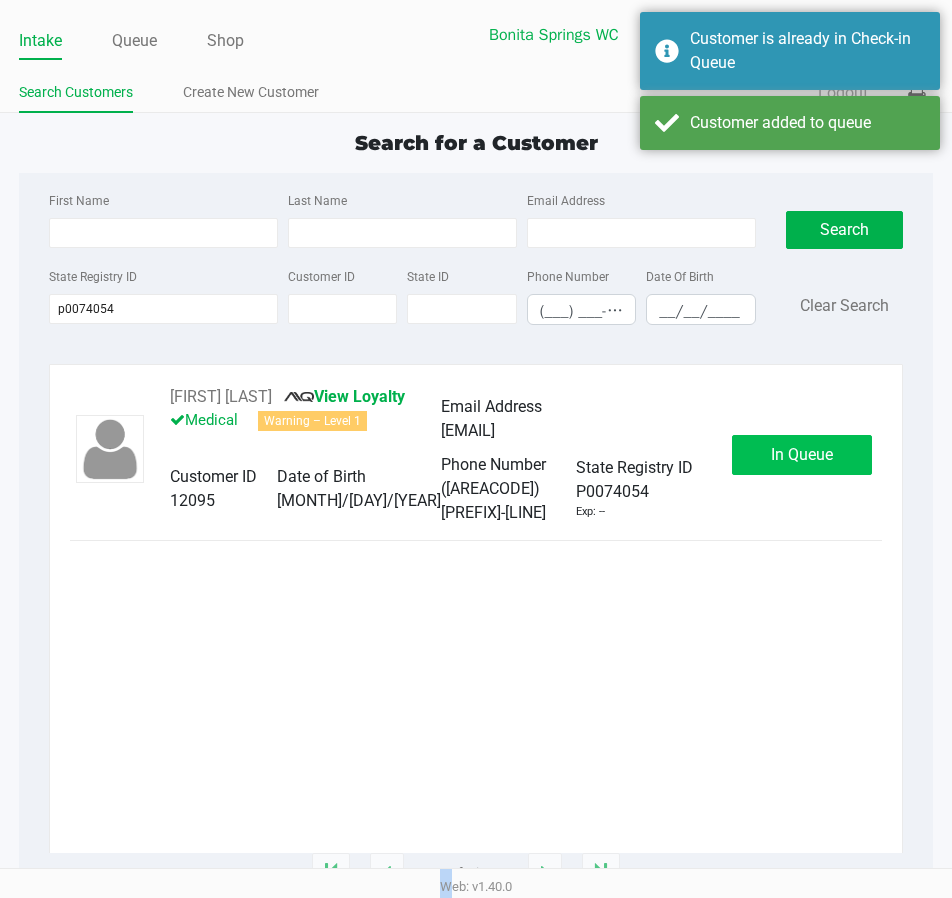 click on "Intake Queue Shop Bonita Springs WC  ED-SHEERAN   Estelle Griffis  Search Customers Create New Customer  Quick Sale   Logout  Search for a Customer First Name Last Name Email Address State Registry ID p0074054 Customer ID State ID Phone Number (___) ___-____ Date Of Birth __/__/____  Search   Clear Search   CHRISTOPHER ASKA       View Loyalty   Medical   Warning – Level 1   Email Address   cjacoolcat@gmail.com   Customer ID   12095   Date of Birth   02/21/1968   Phone Number   (239) 821-3685   State Registry ID   P0074054   Exp: --   In Queue   1 - 1 of 1 items   Web: v1.40.0" at bounding box center (476, 449) 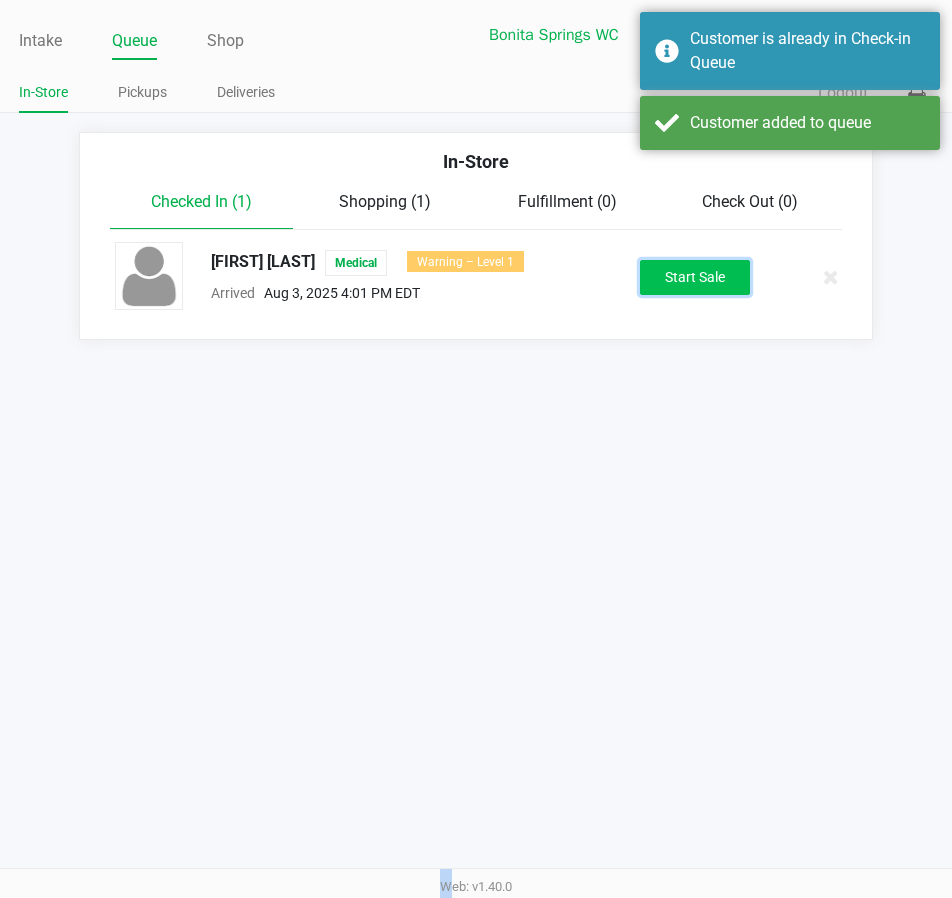 click on "Start Sale" 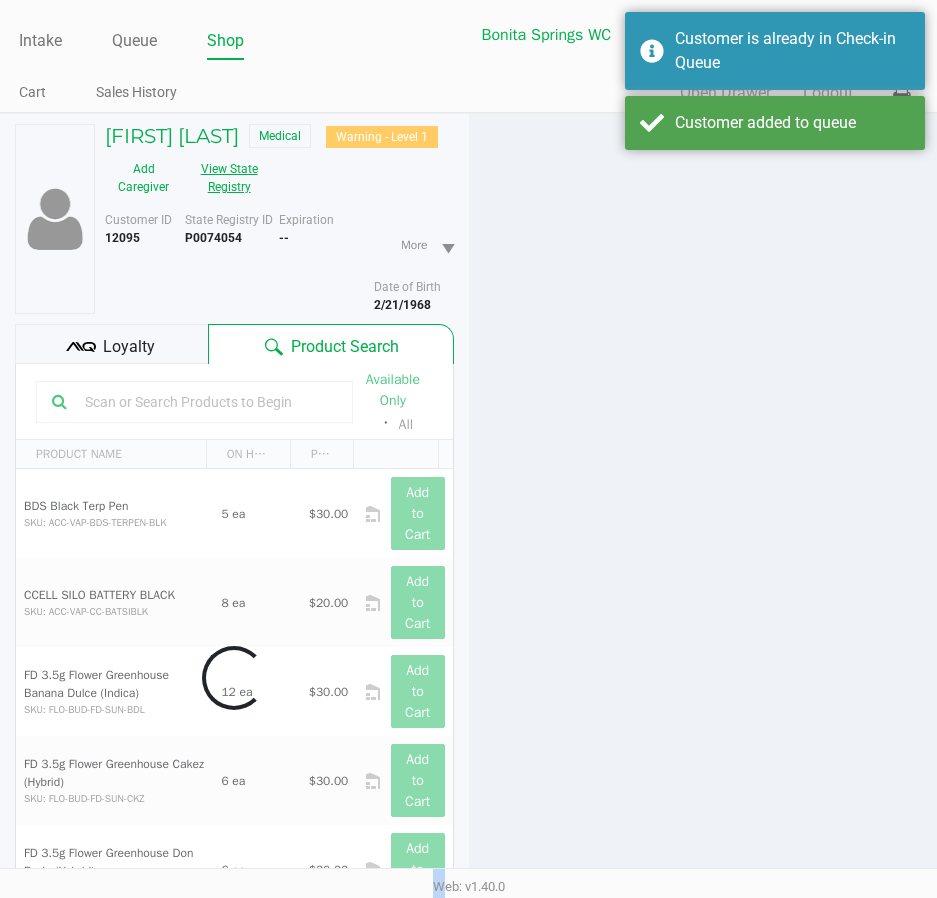 click on "View State Registry" 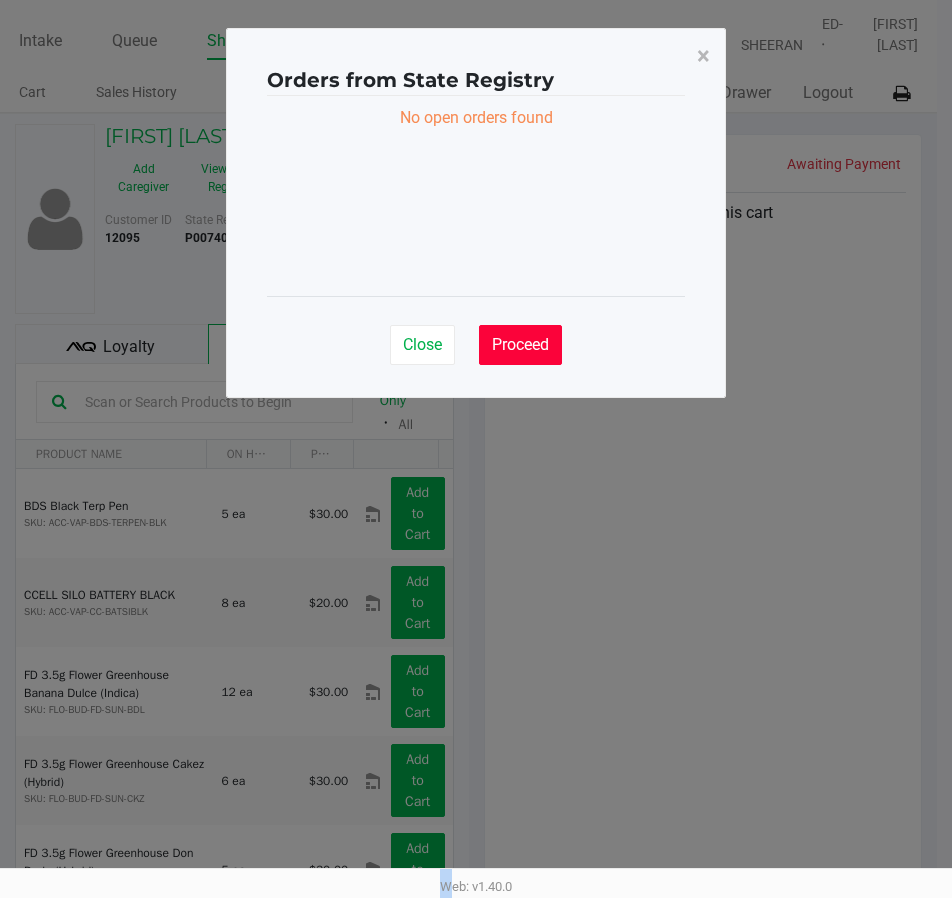 click on "Proceed" 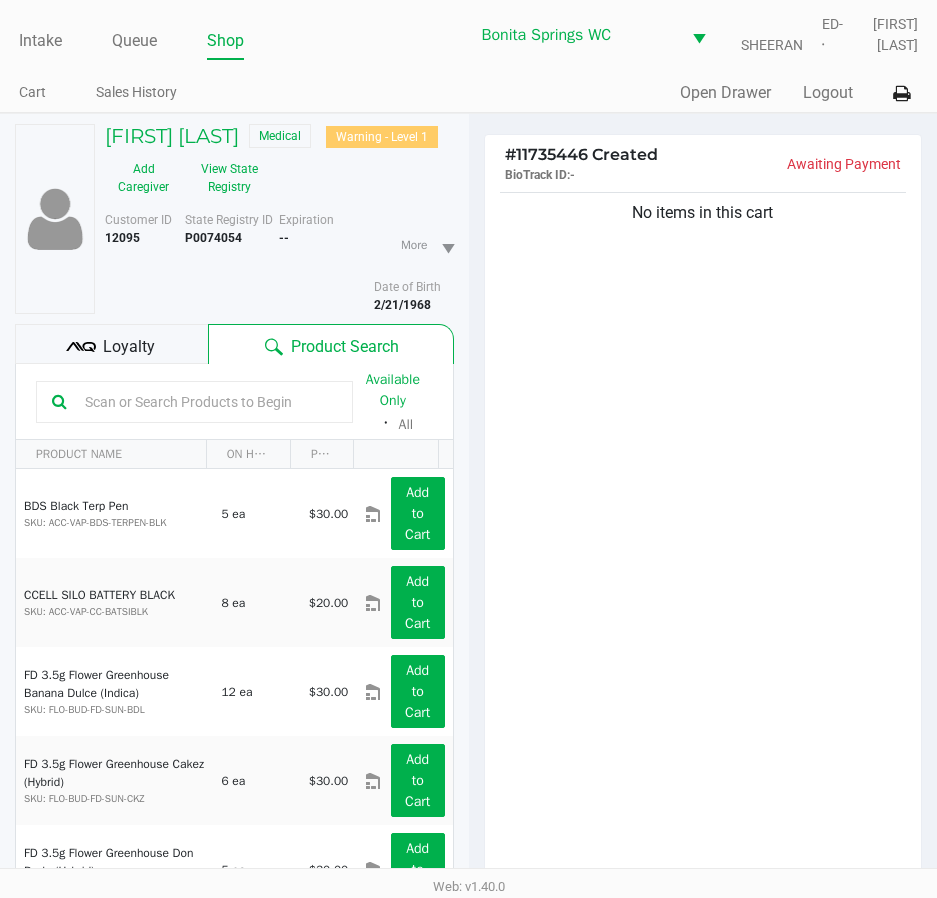 click on "No items in this cart" 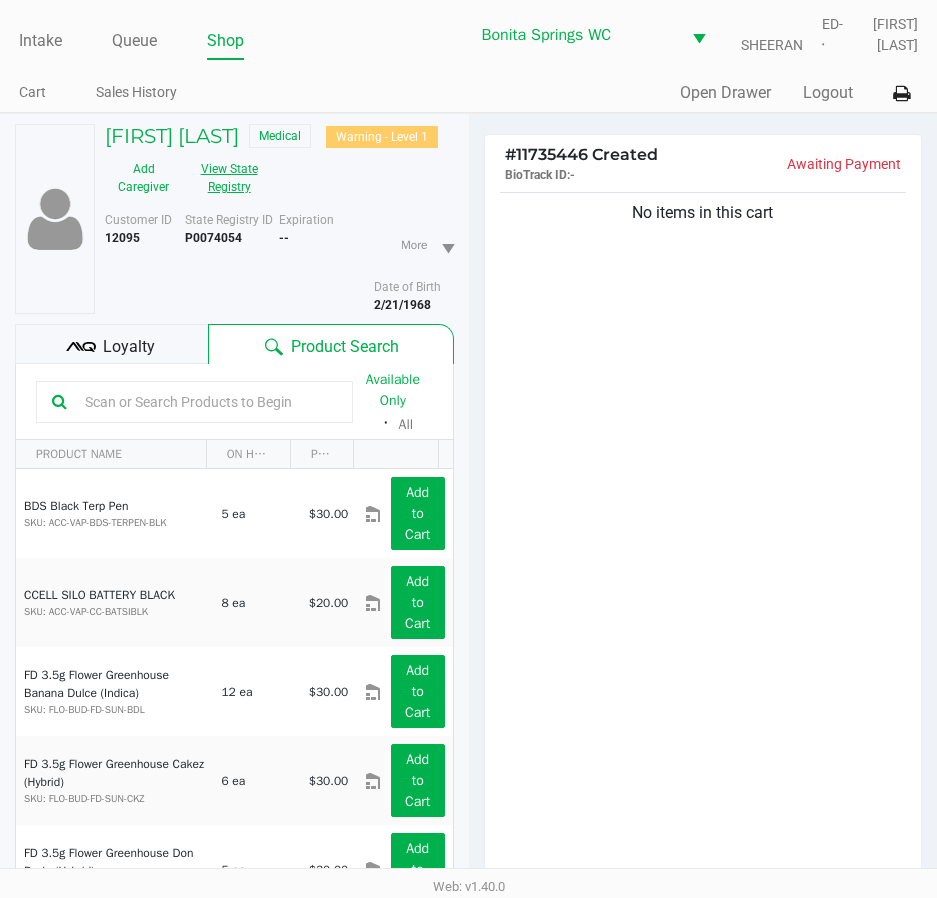 click on "View State Registry" 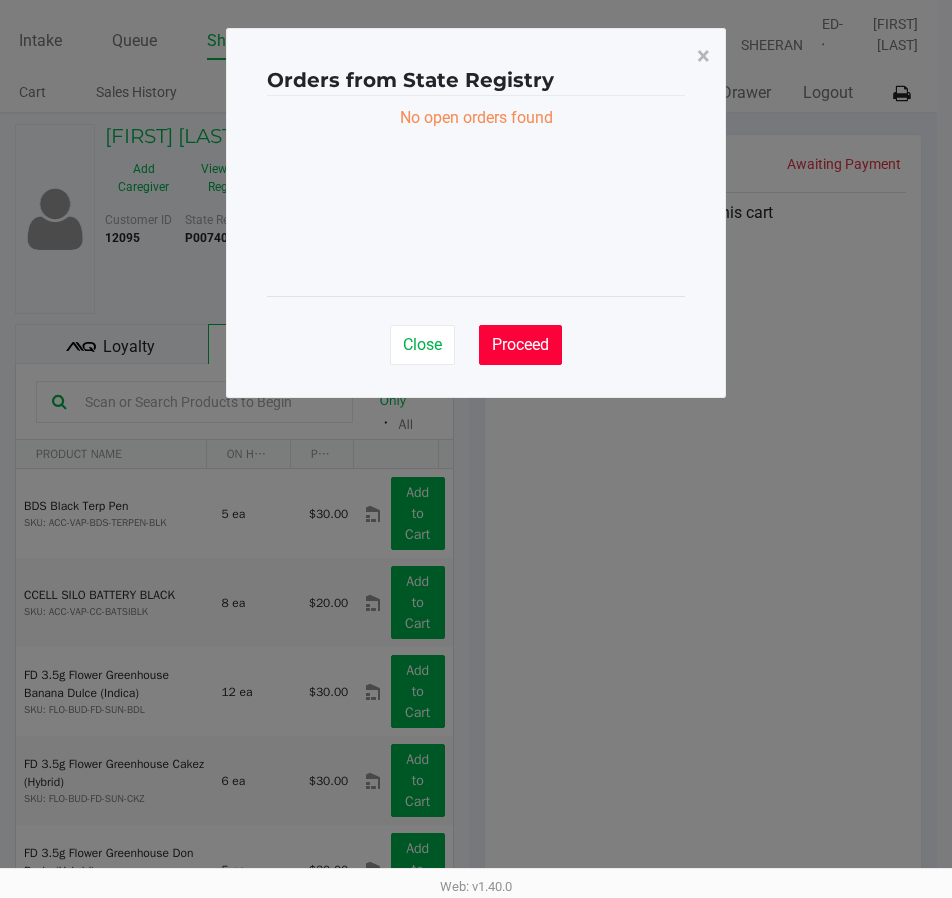 click on "Proceed" 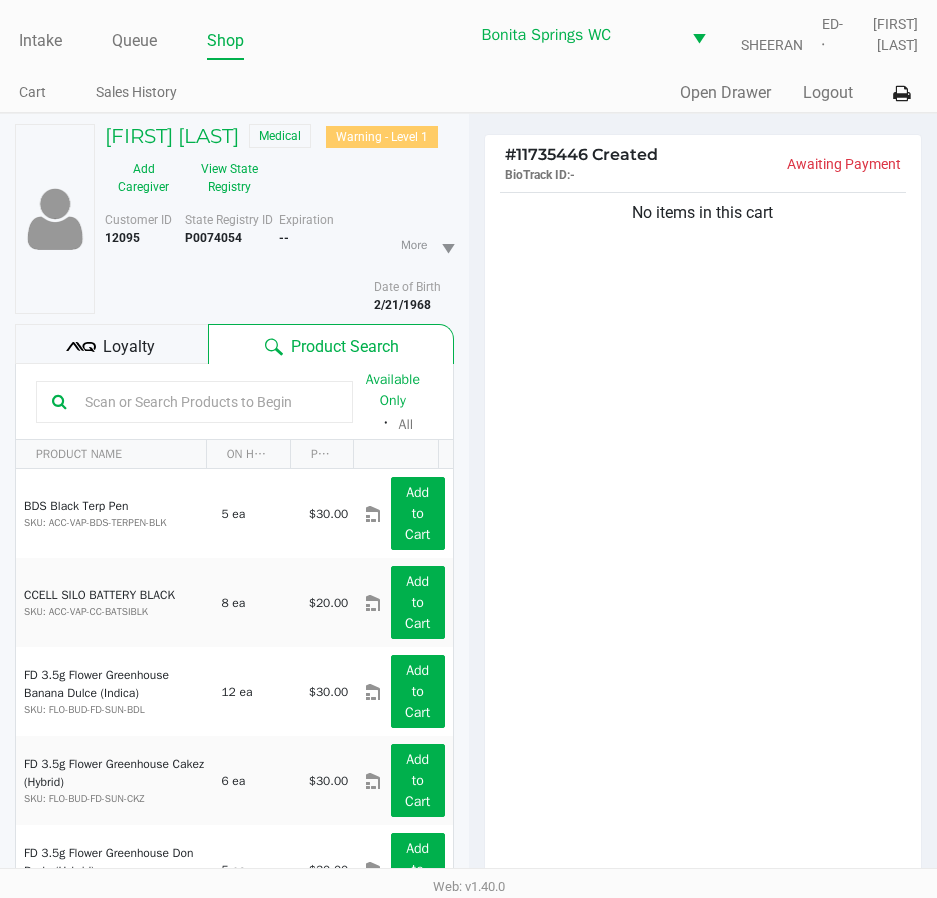 click on "No items in this cart" 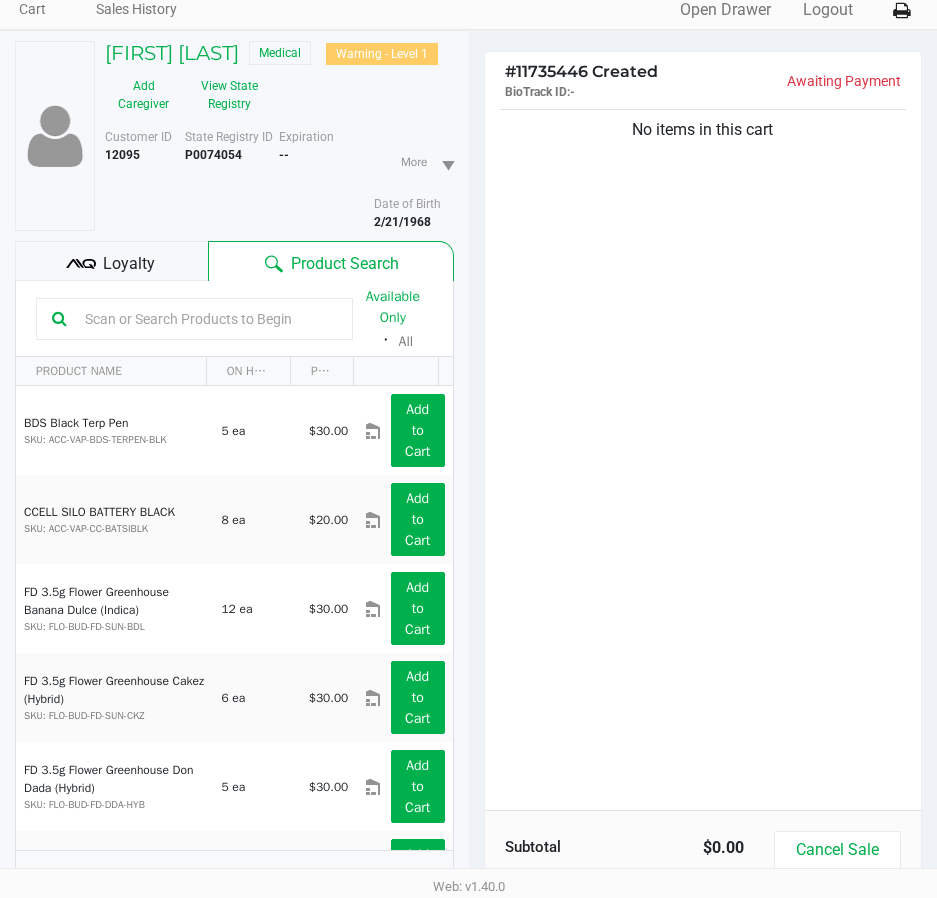 scroll, scrollTop: 216, scrollLeft: 0, axis: vertical 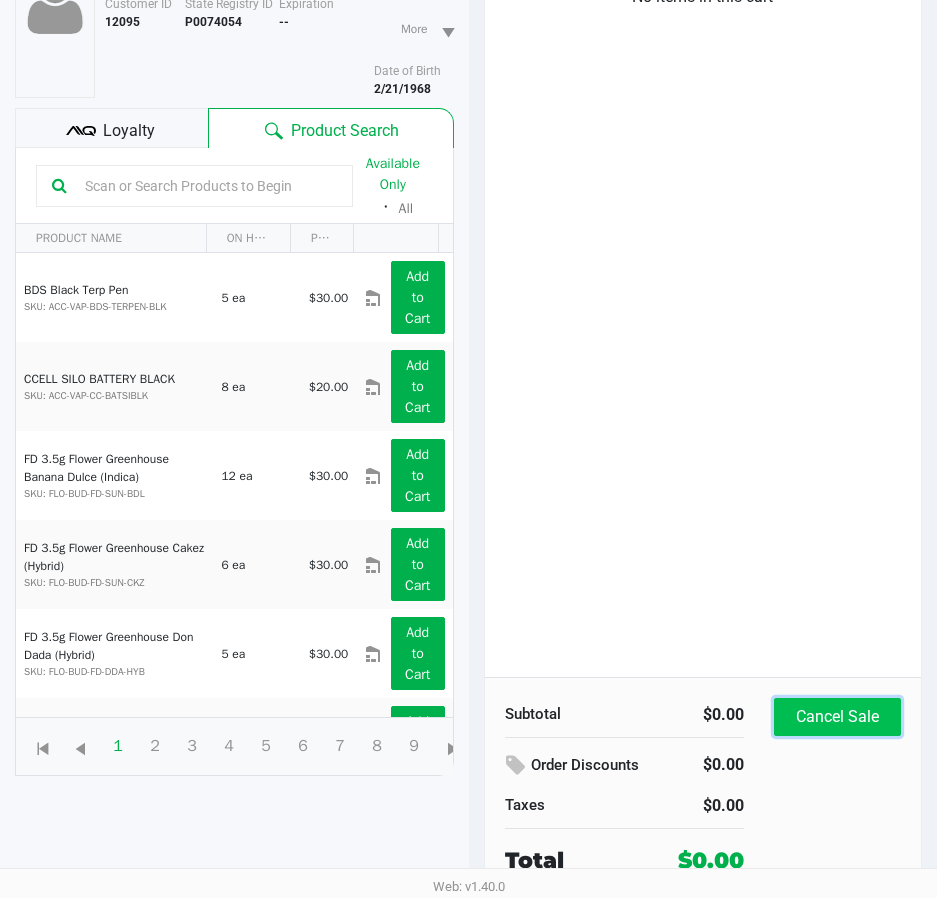 click on "Cancel Sale" 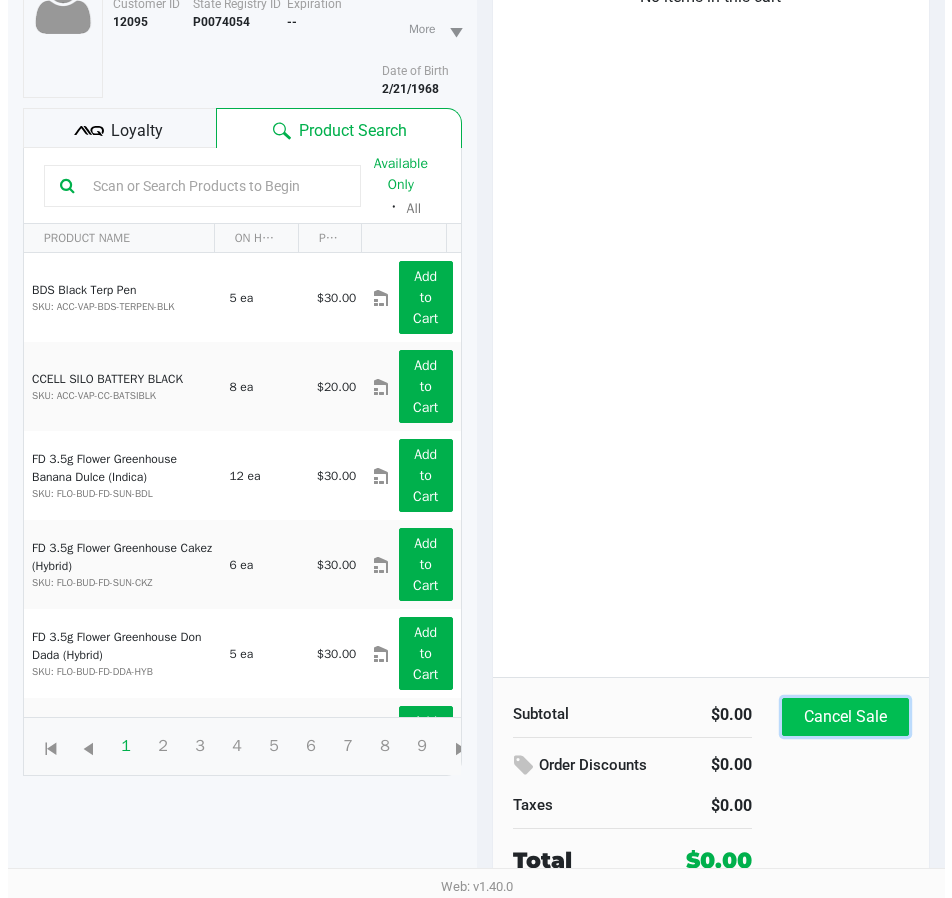 scroll, scrollTop: 0, scrollLeft: 0, axis: both 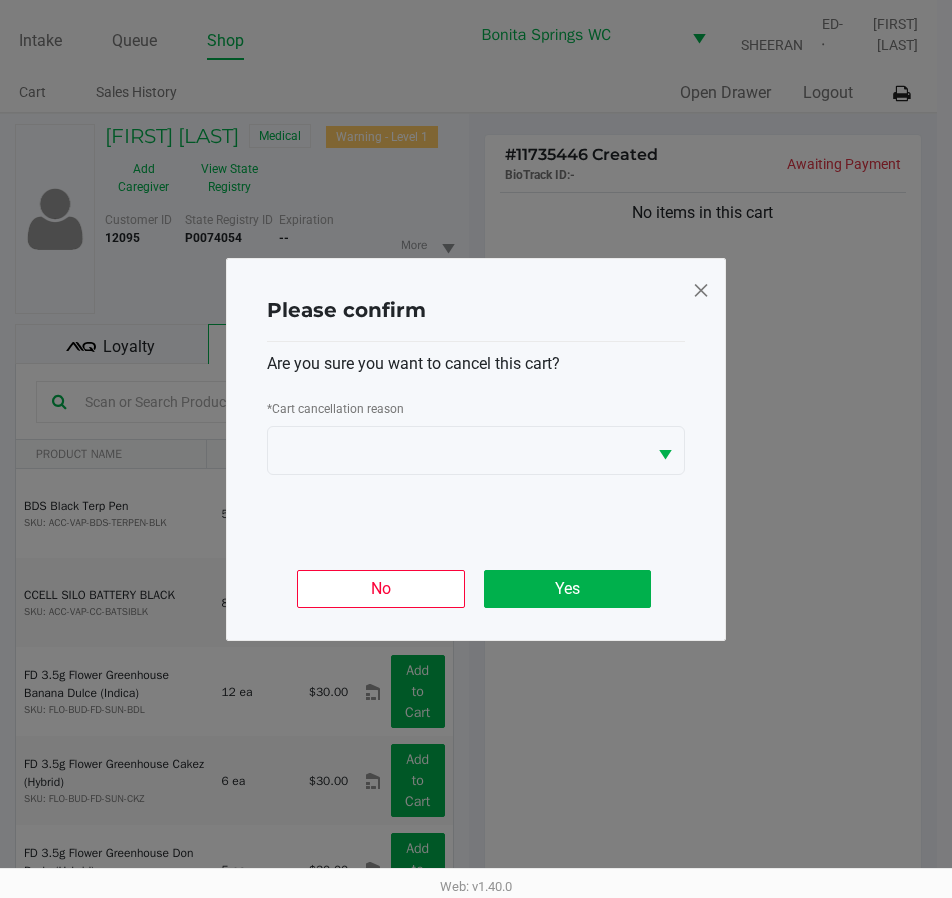 click on "Are you sure you want to cancel this cart?   *   Cart cancellation reason" 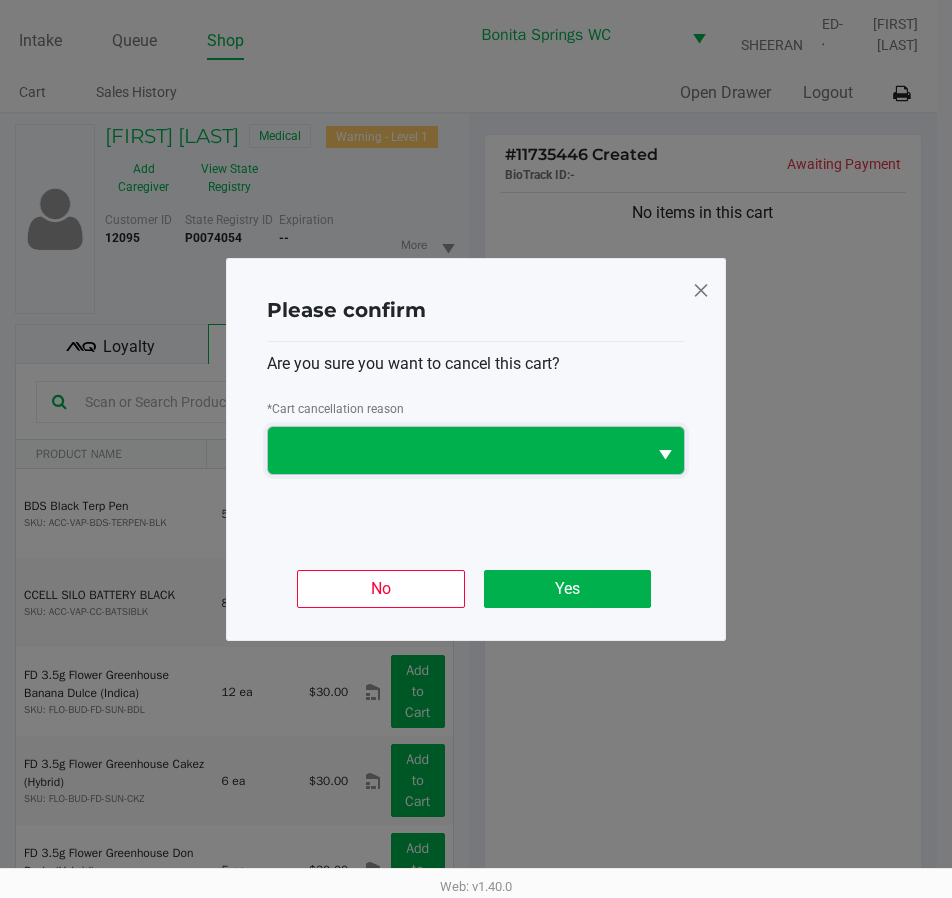 click at bounding box center (457, 450) 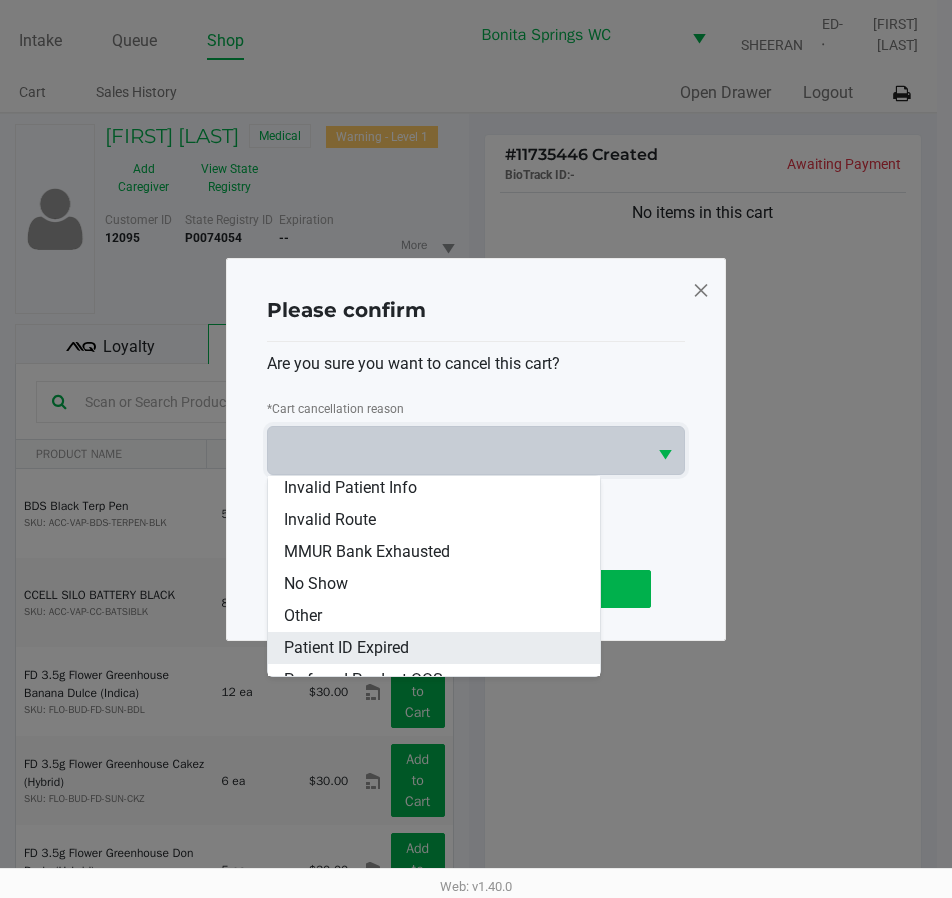 scroll, scrollTop: 88, scrollLeft: 0, axis: vertical 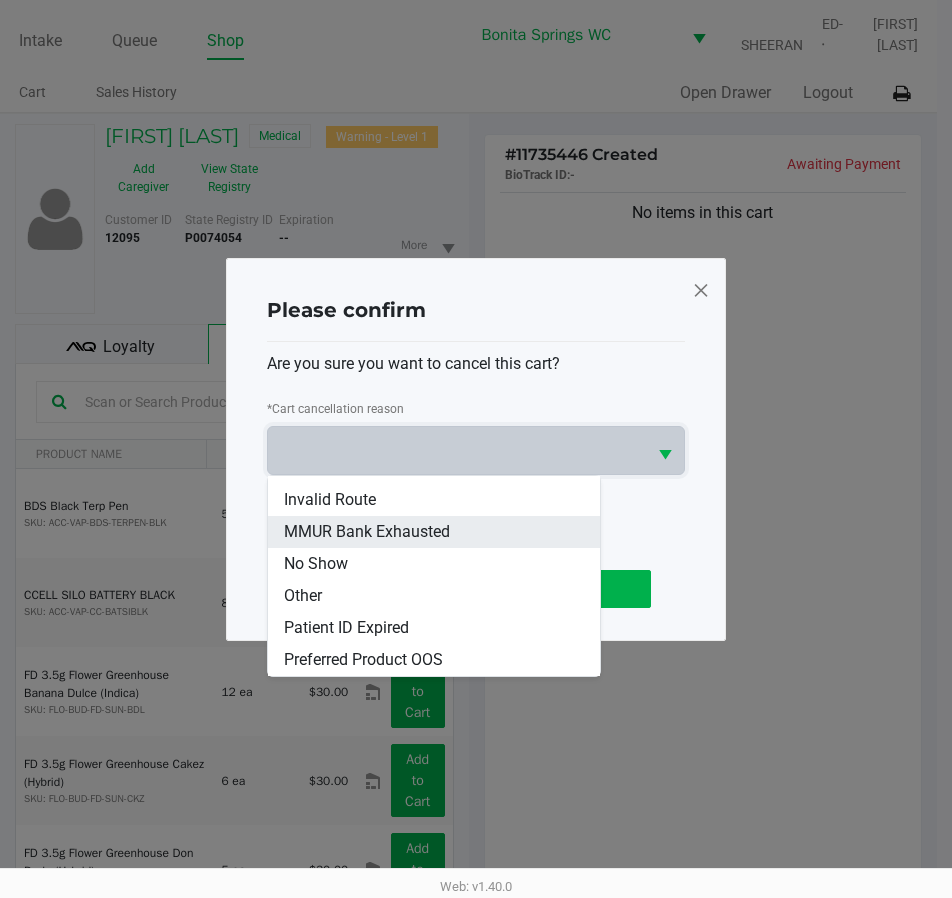click on "MMUR Bank Exhausted" at bounding box center (367, 532) 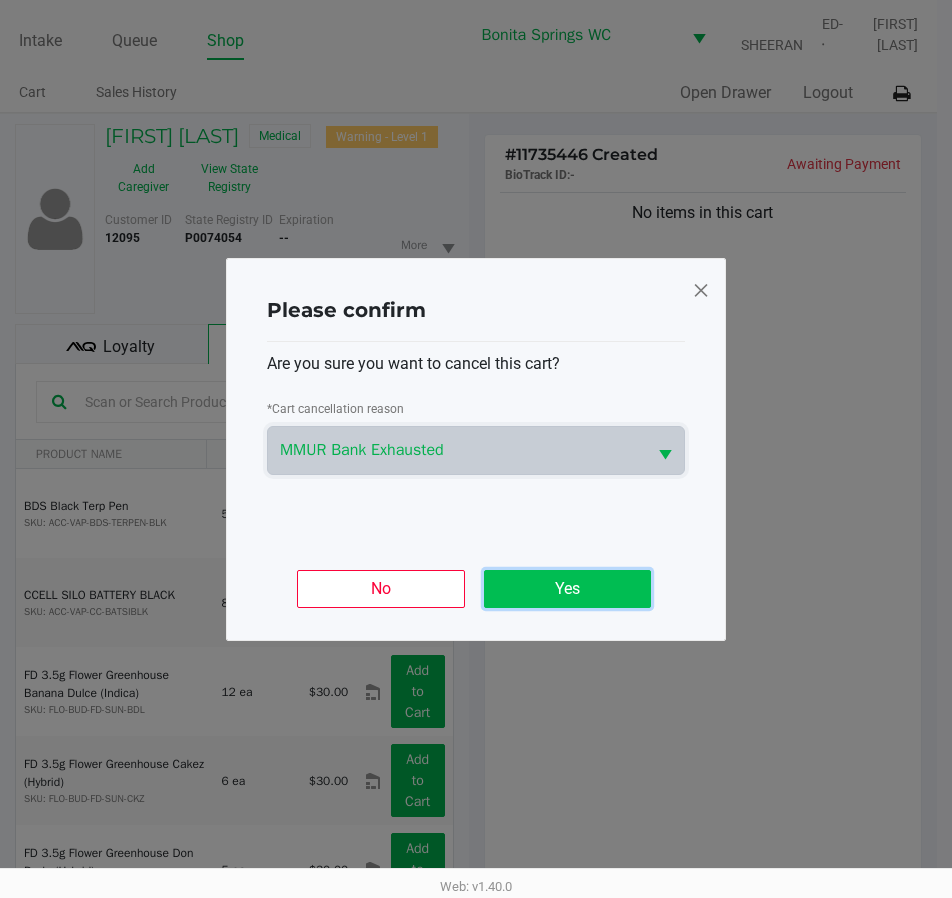 click on "Yes" 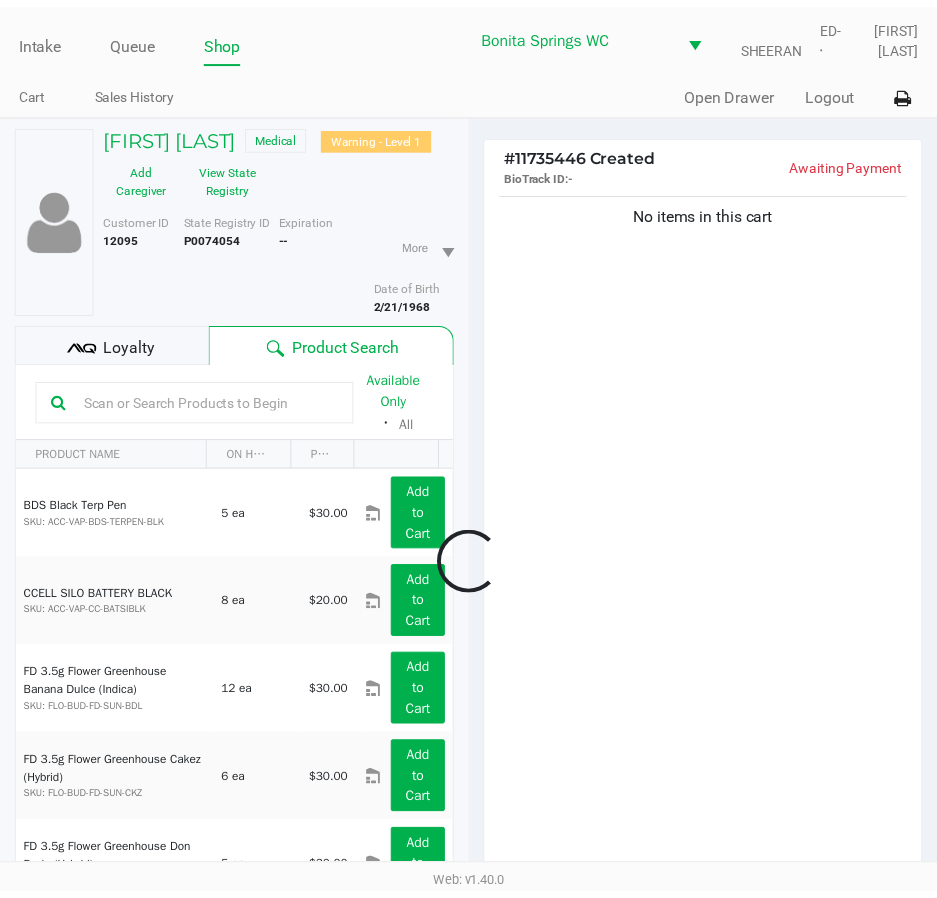 scroll, scrollTop: 216, scrollLeft: 0, axis: vertical 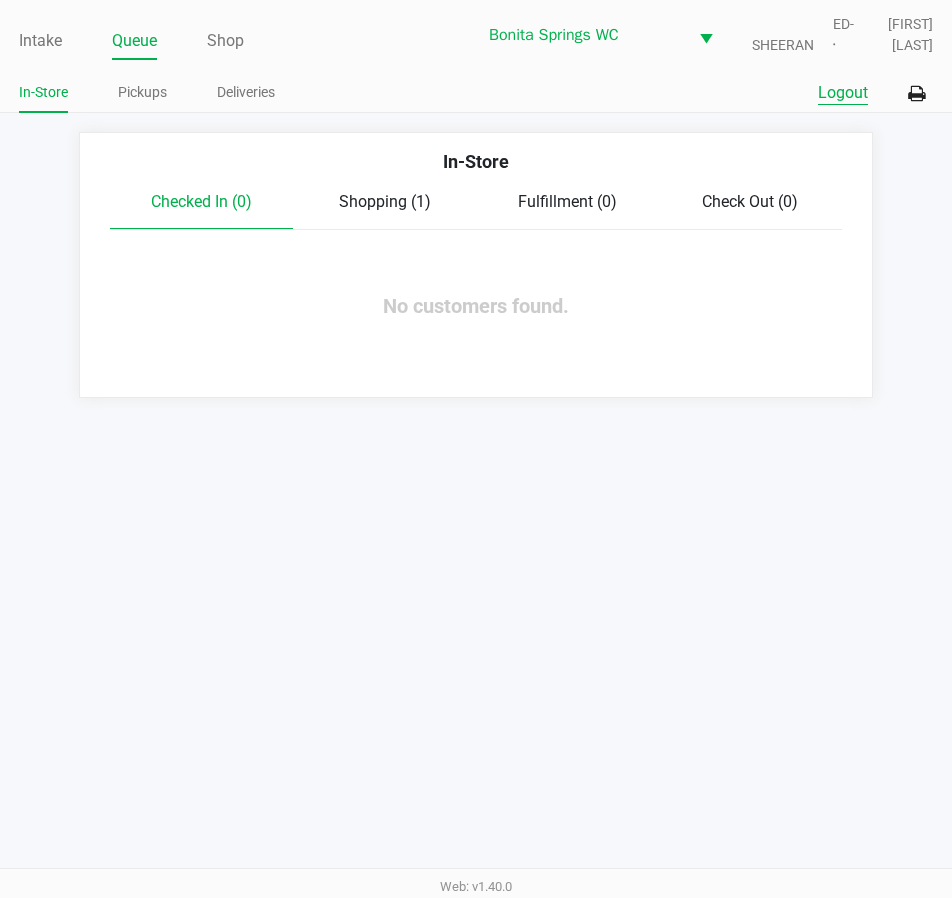 click on "Logout" 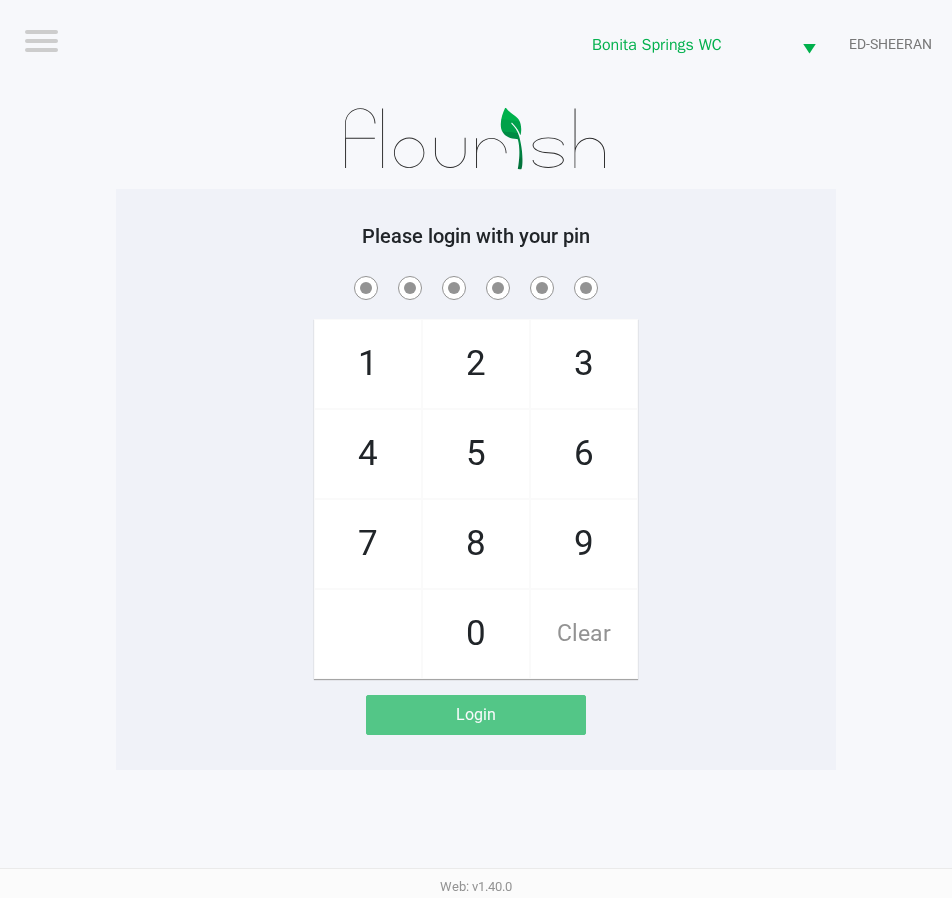click on "Please login with your pin  1   4   7       2   5   8   0   3   6   9   Clear   Login" 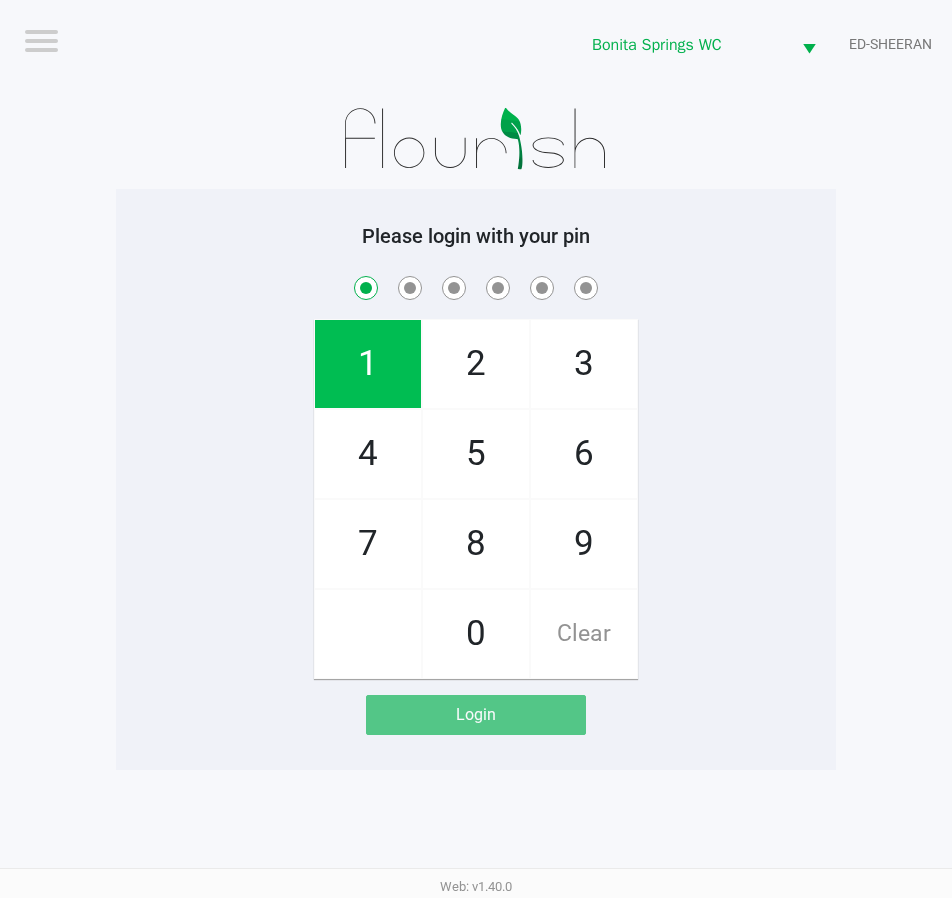 checkbox on "true" 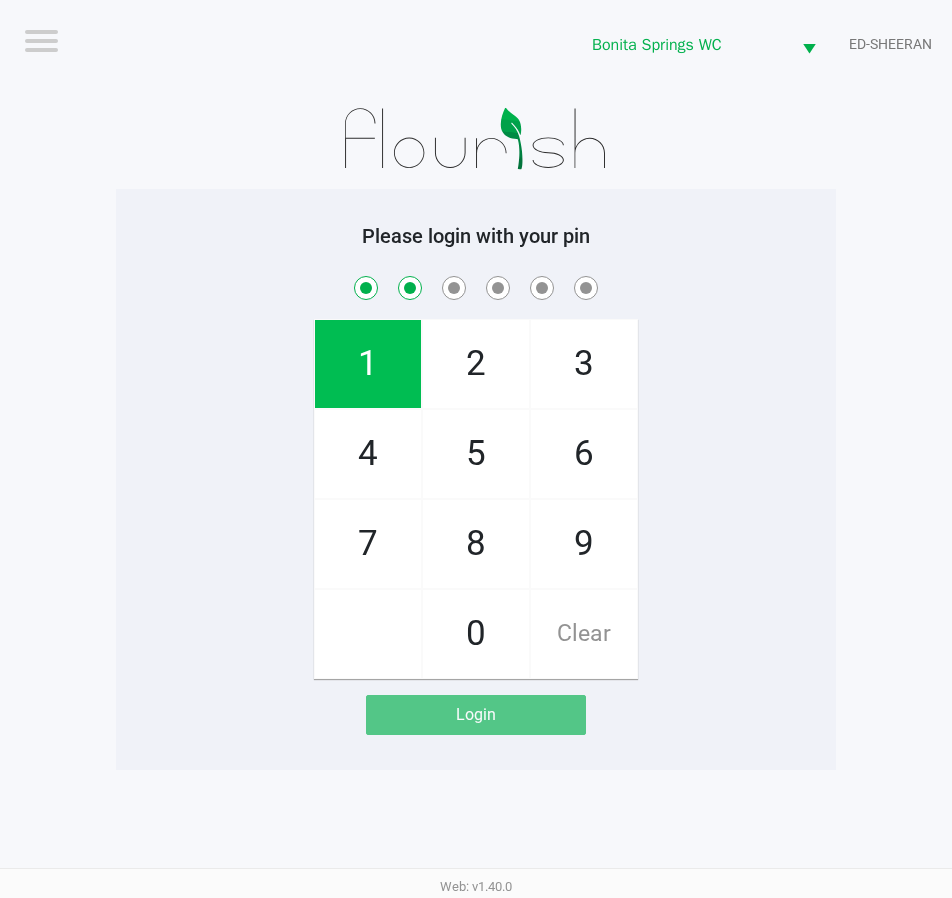 checkbox on "true" 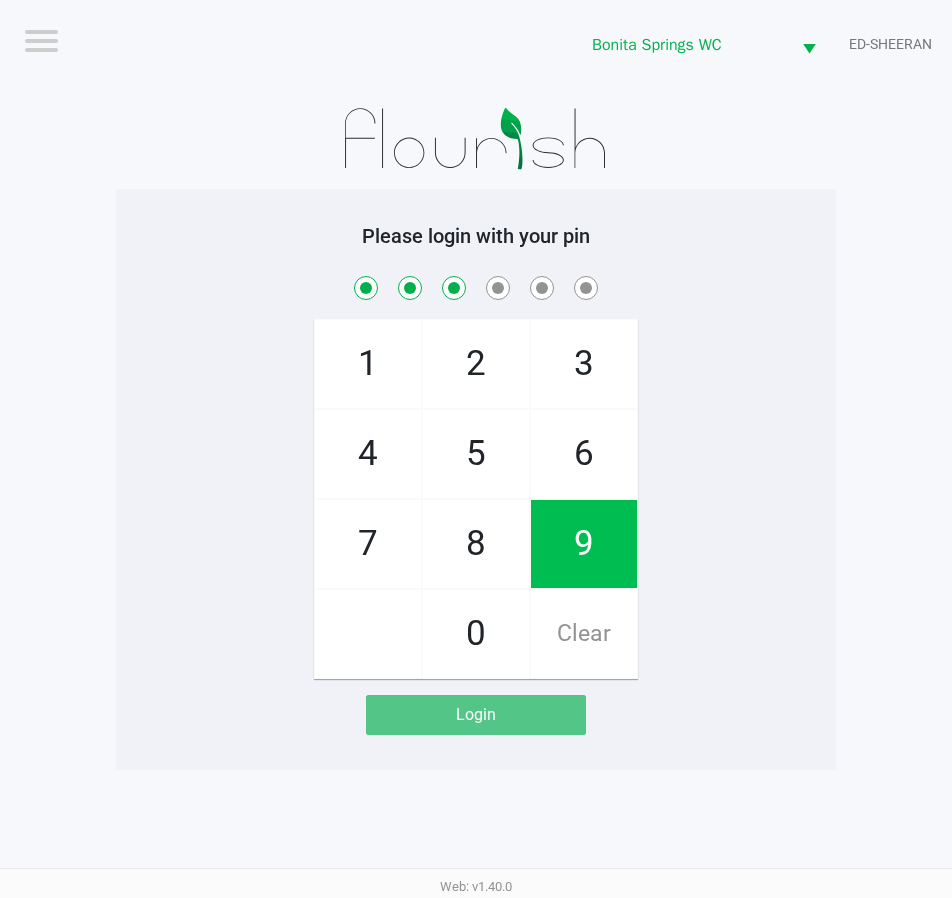 checkbox on "true" 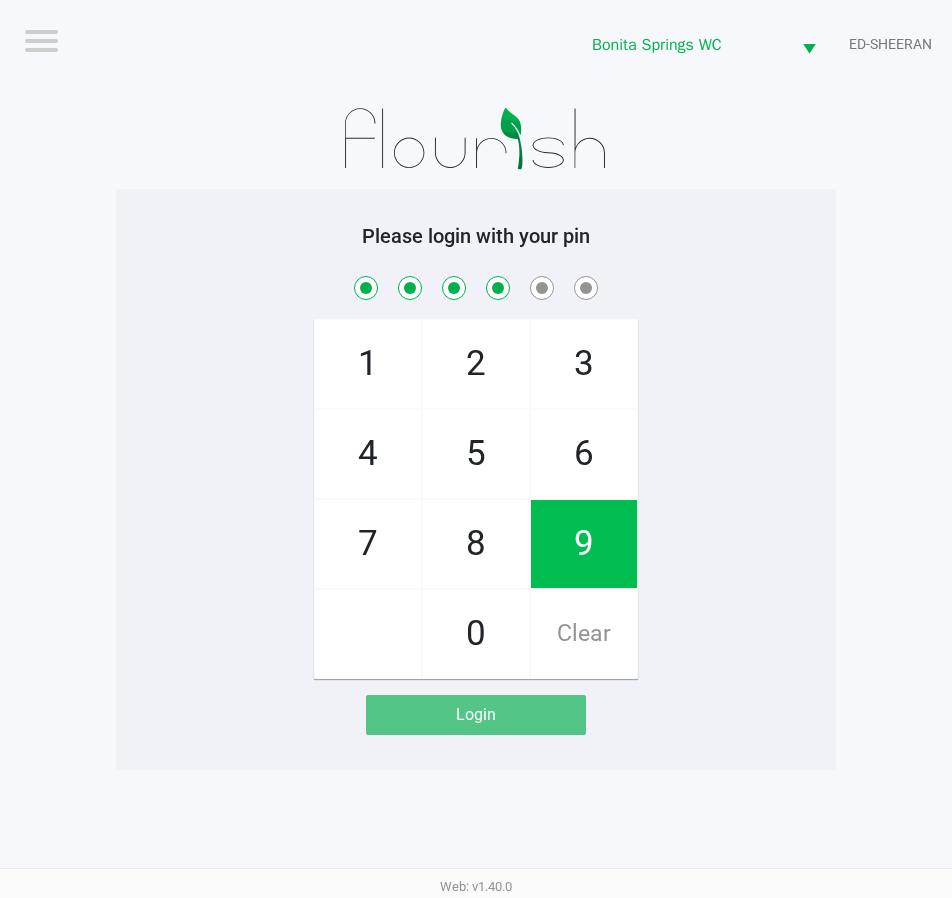 checkbox on "true" 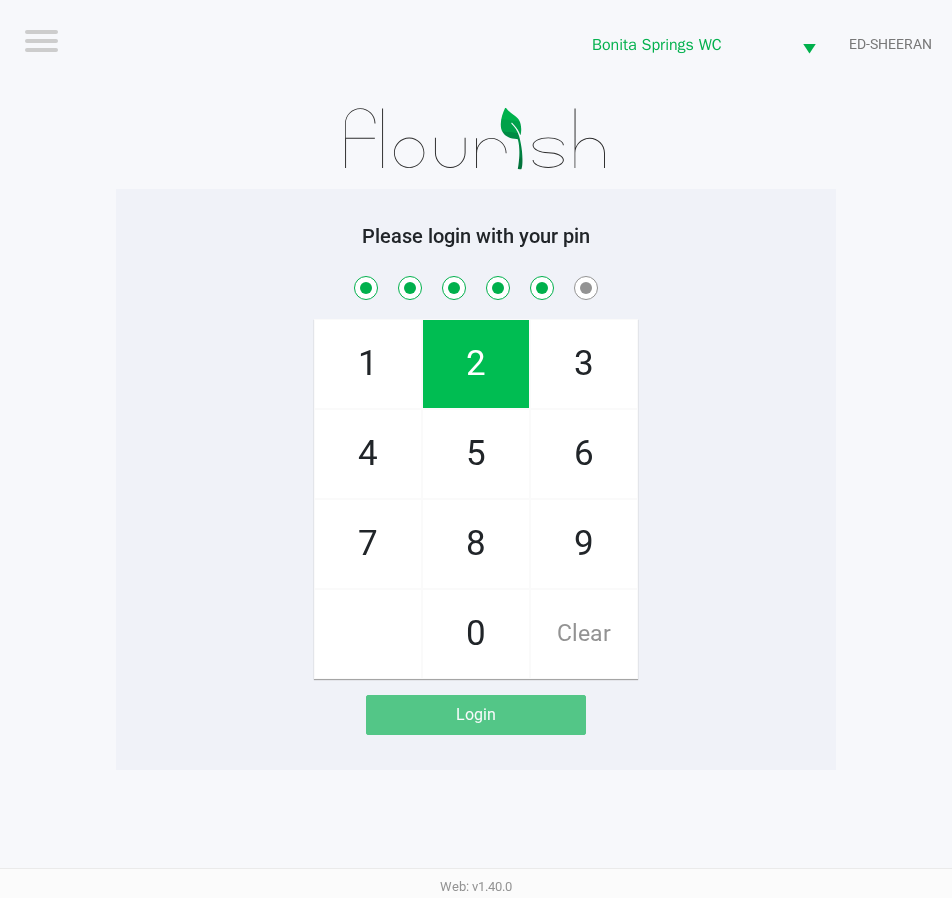 checkbox on "true" 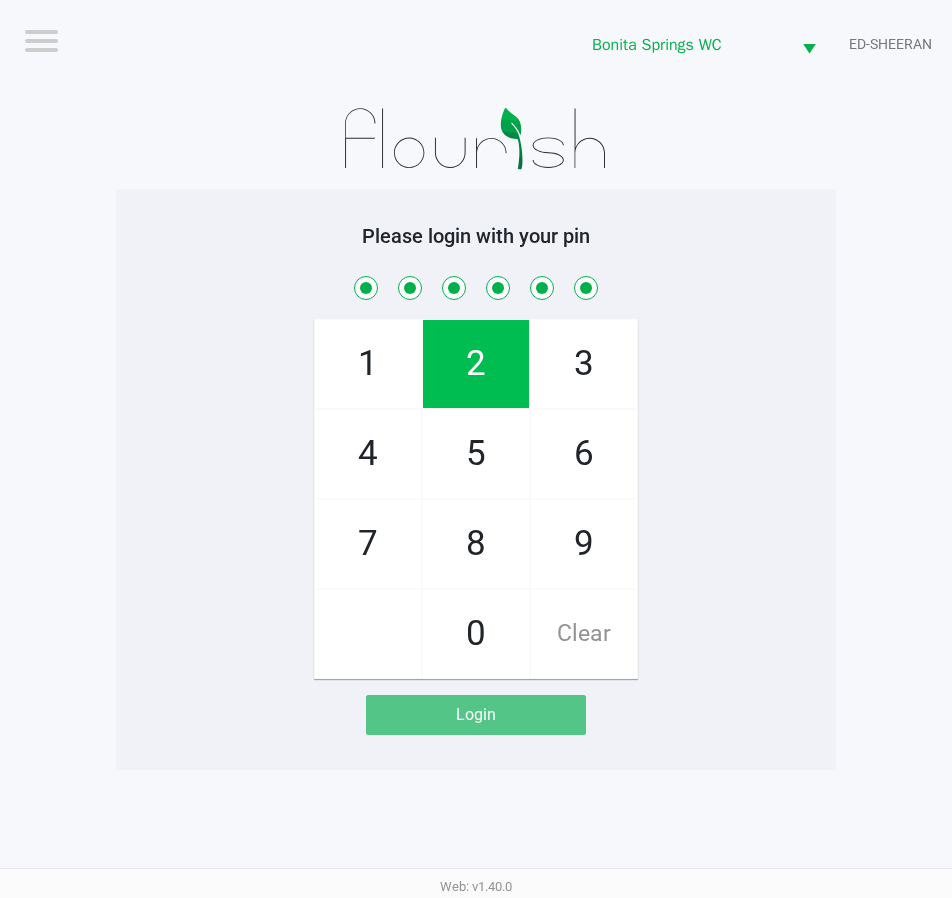 checkbox on "true" 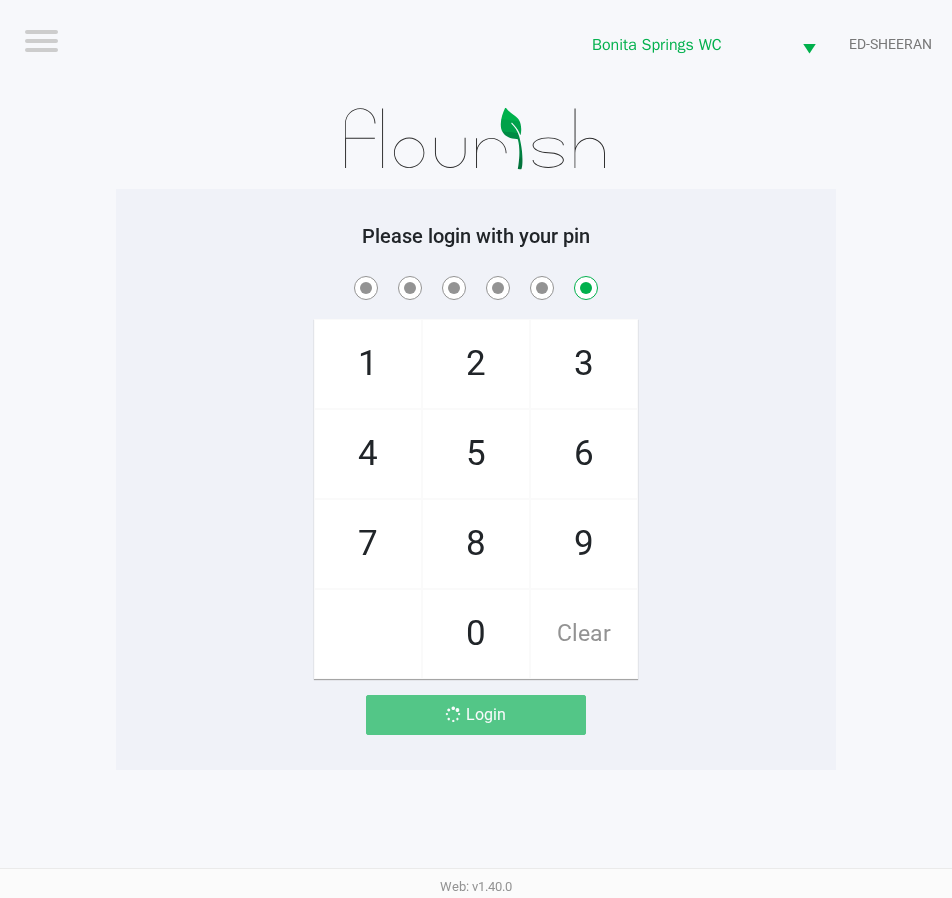 checkbox on "false" 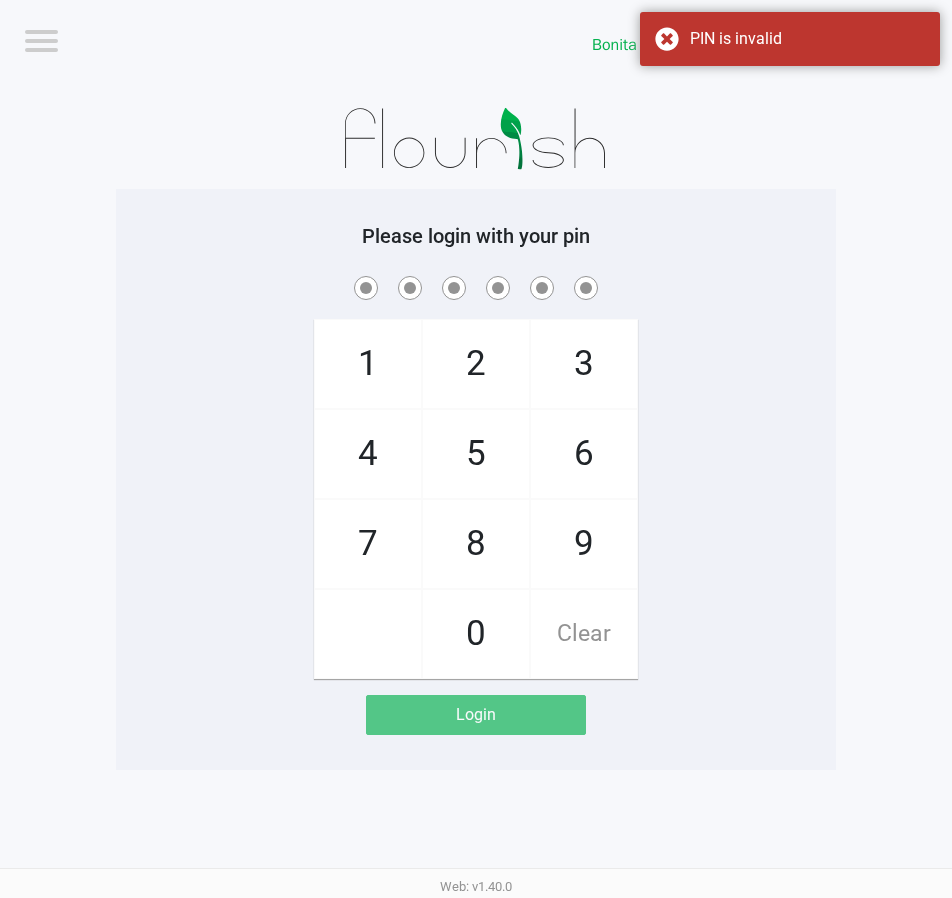 click on "Logout  Bonita Springs WC  ED-SHEERAN  Please login with your pin  1   4   7       2   5   8   0   3   6   9   Clear   Login" 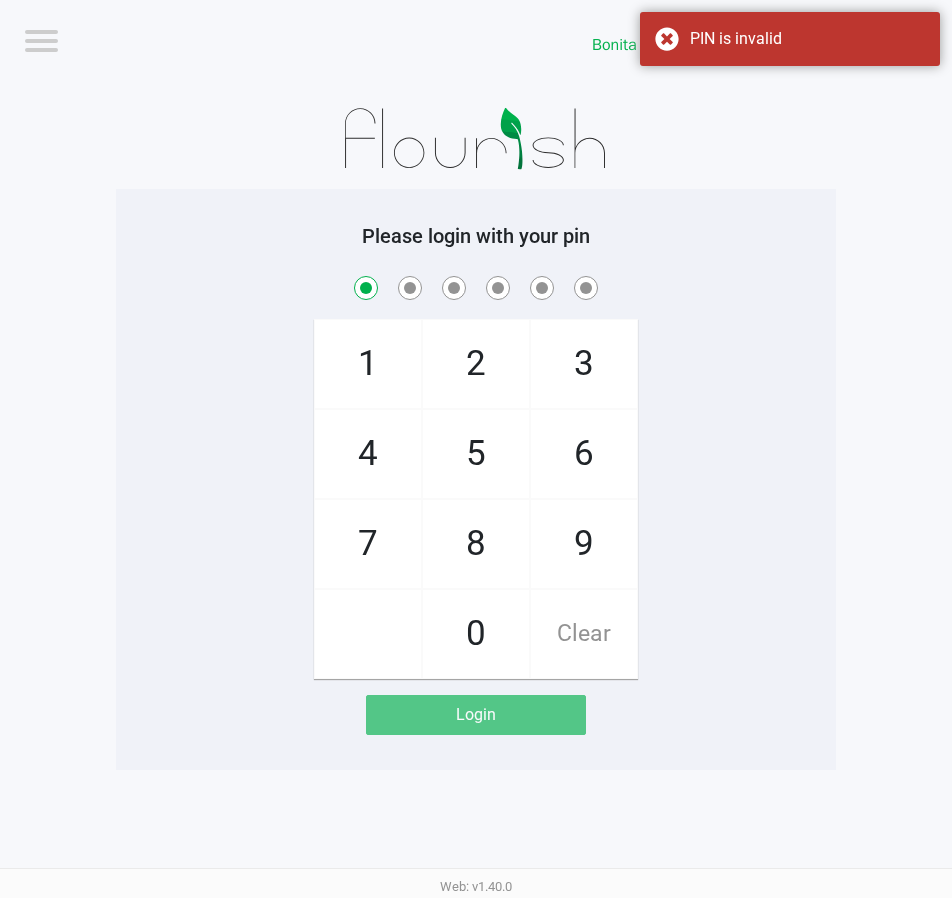 checkbox on "true" 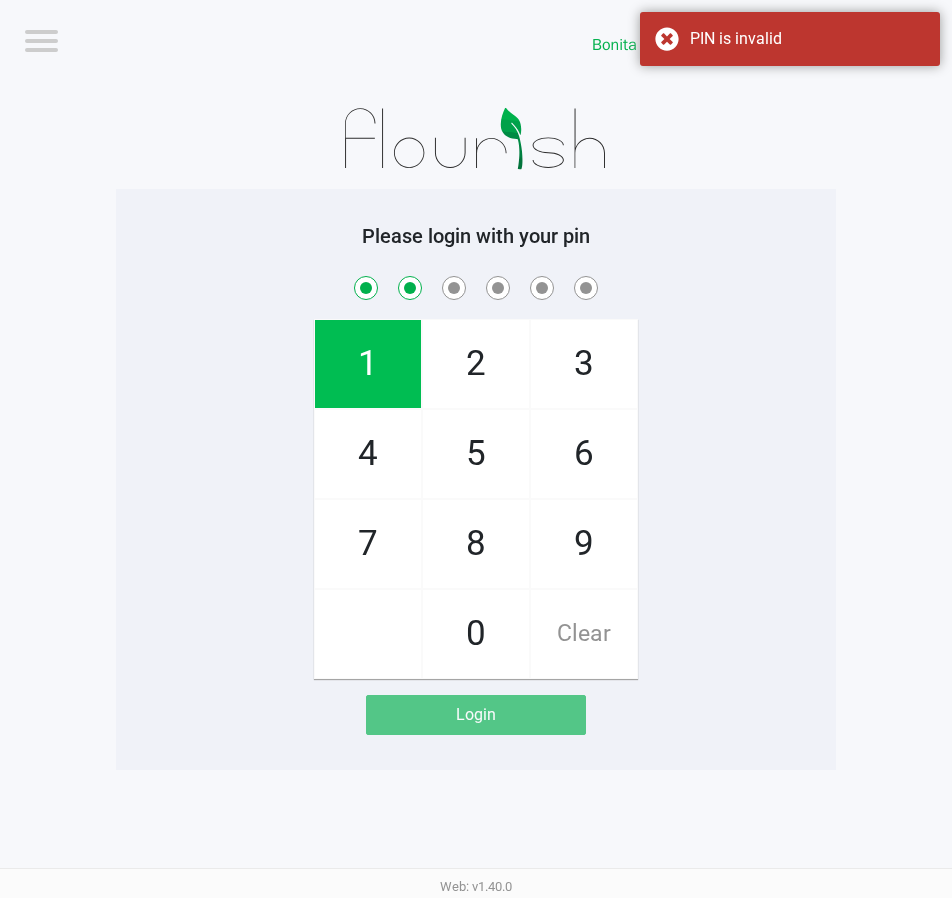 checkbox on "true" 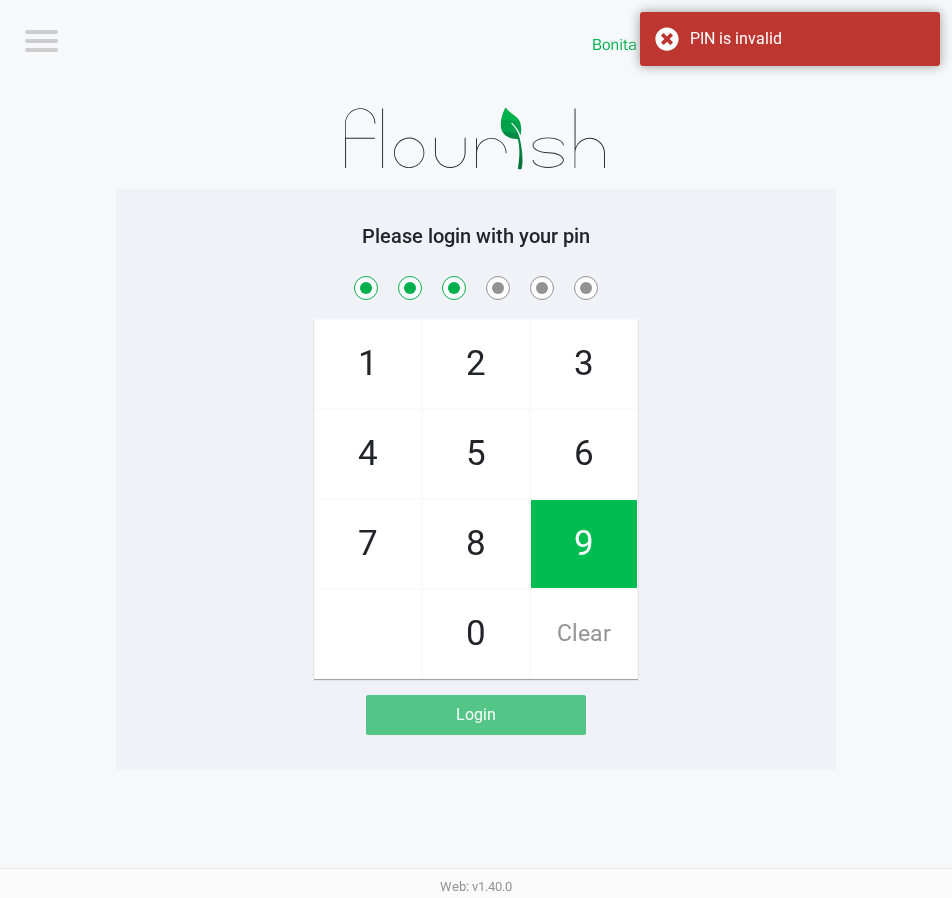 checkbox on "true" 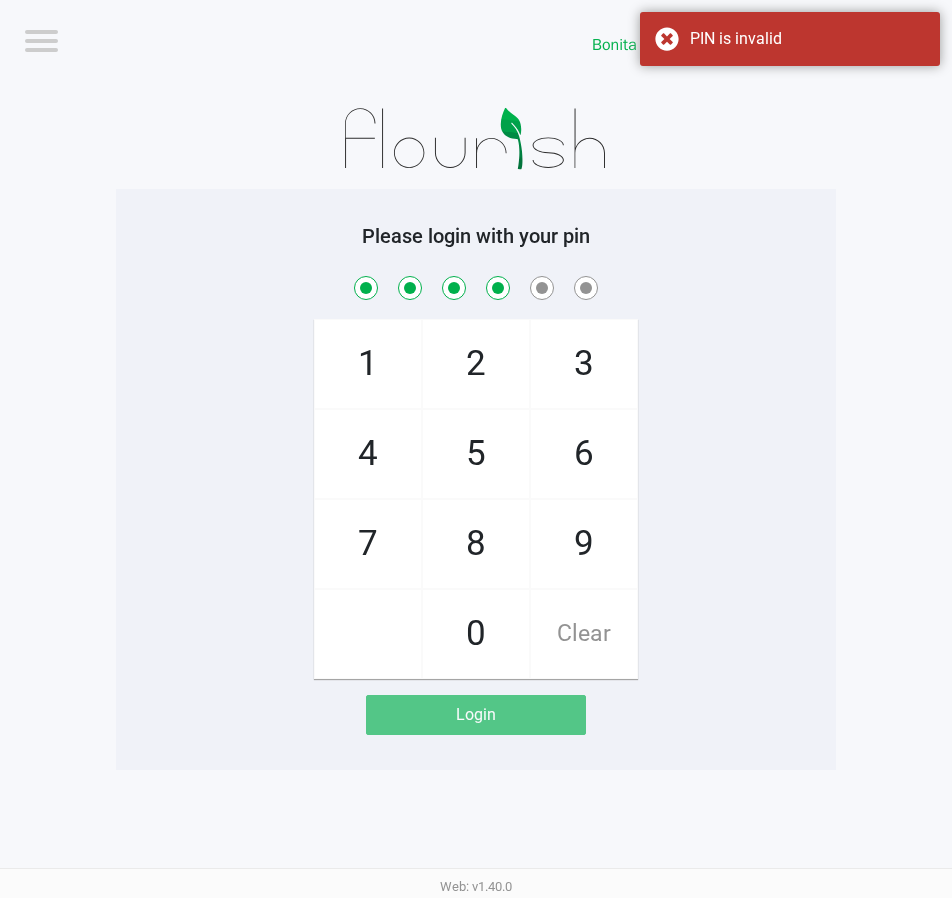 checkbox on "true" 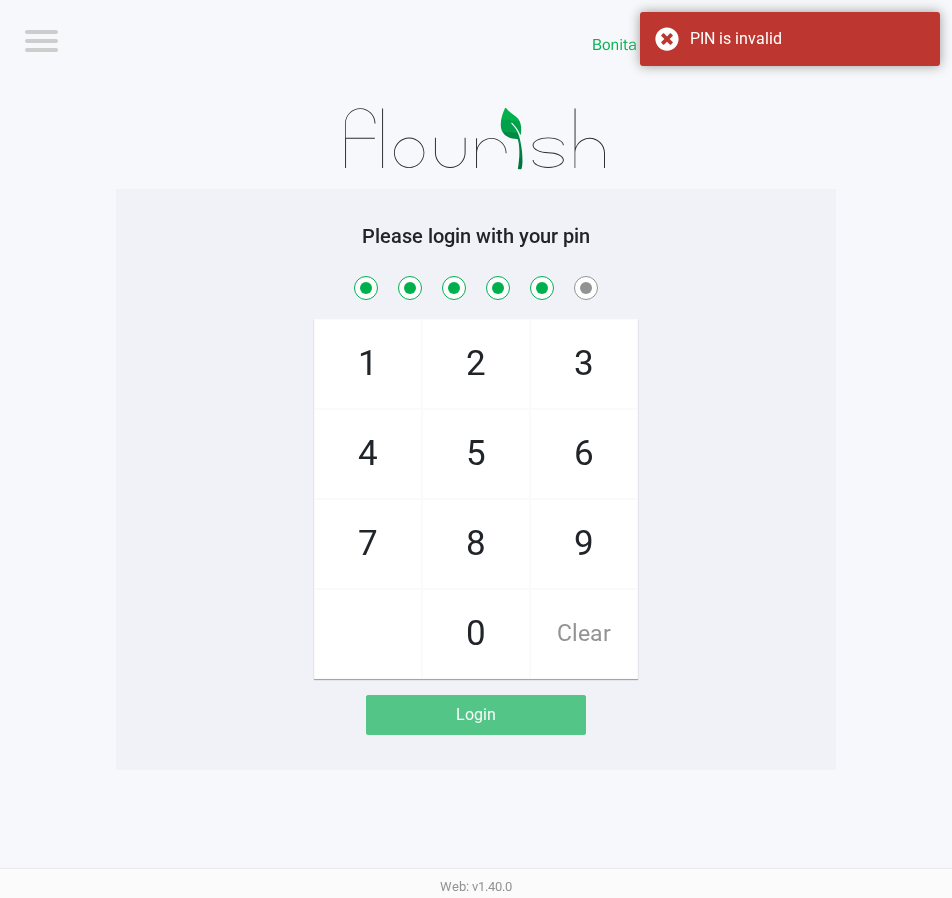 checkbox on "true" 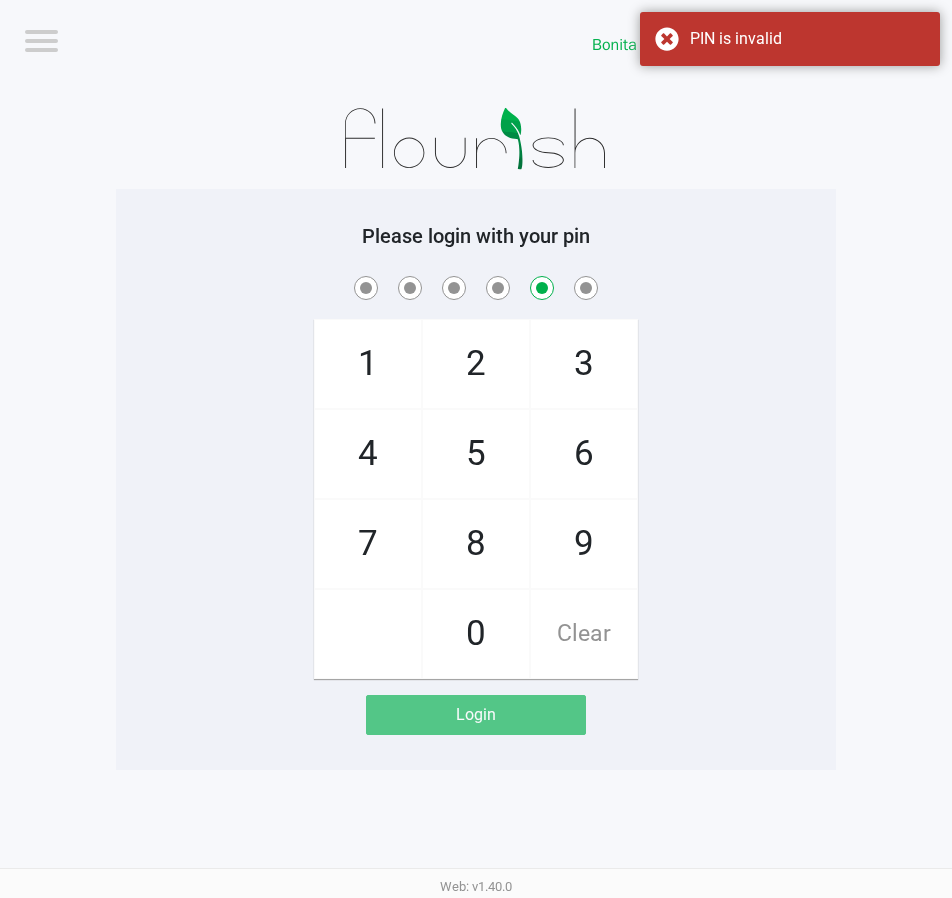 checkbox on "false" 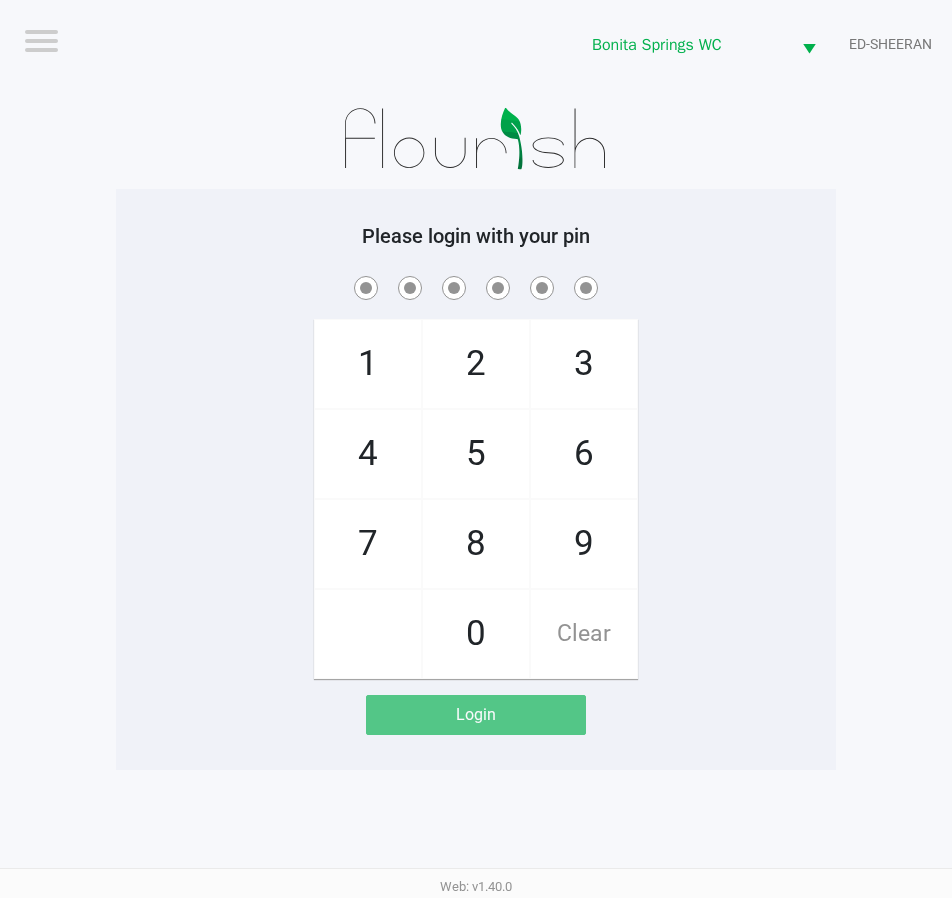 checkbox on "true" 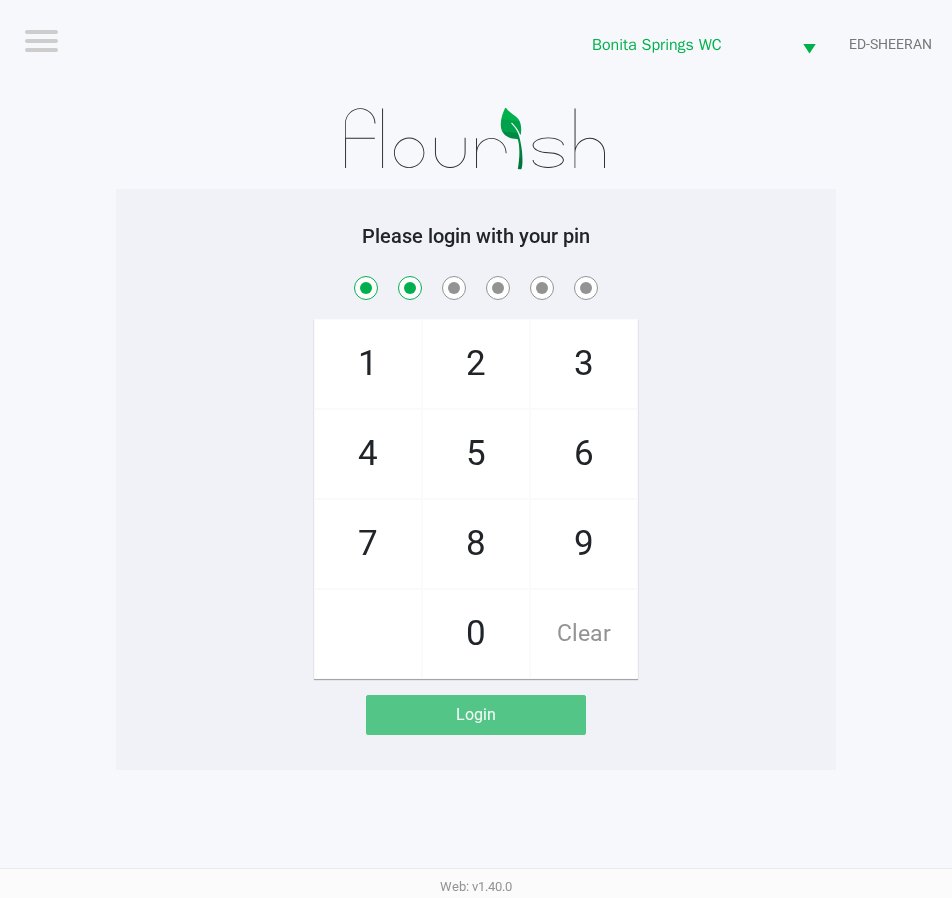 checkbox on "true" 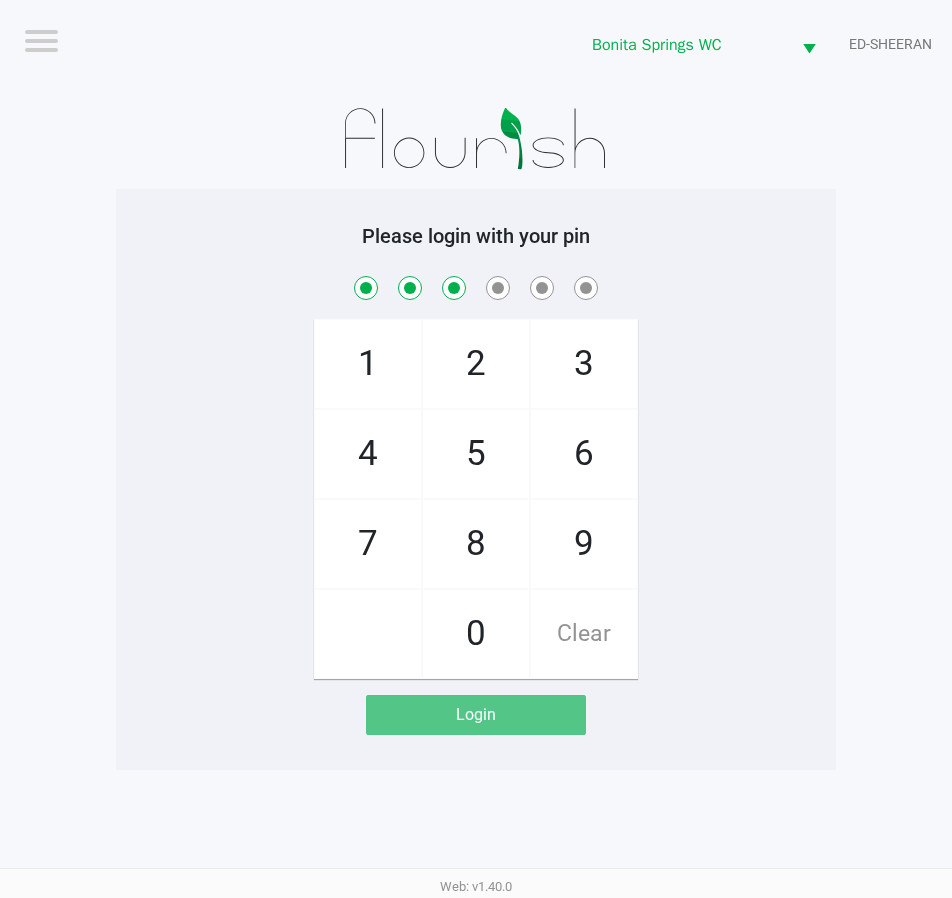 checkbox on "true" 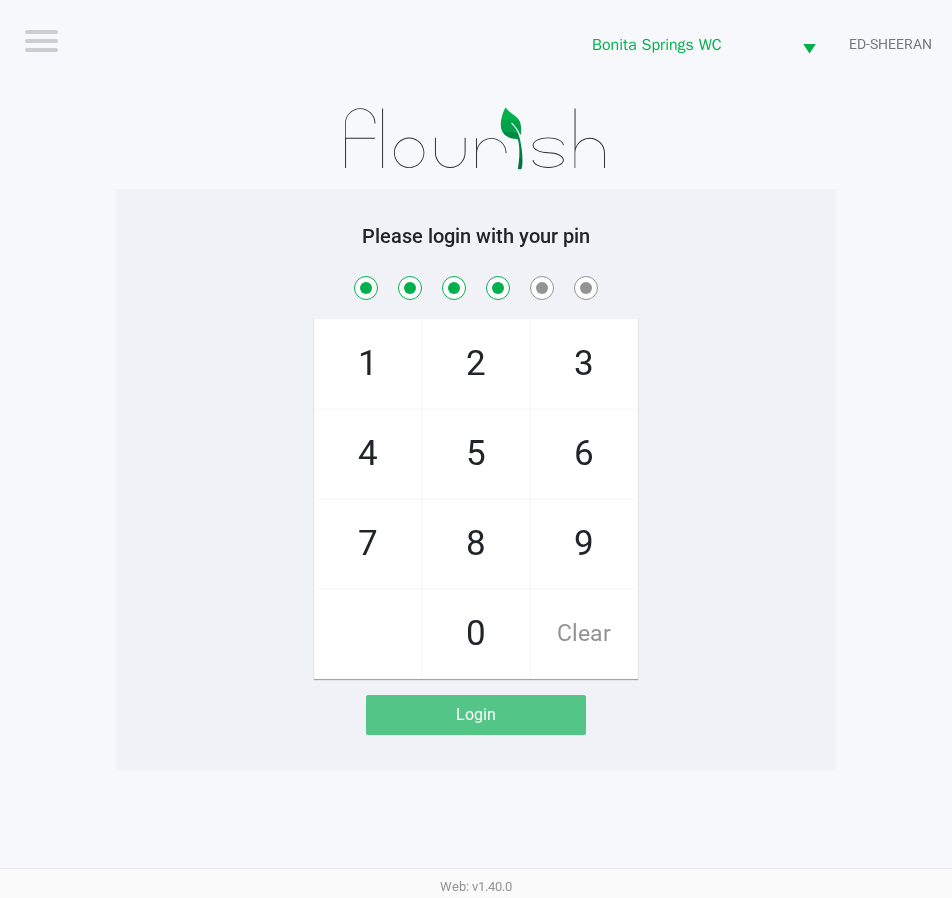 checkbox on "true" 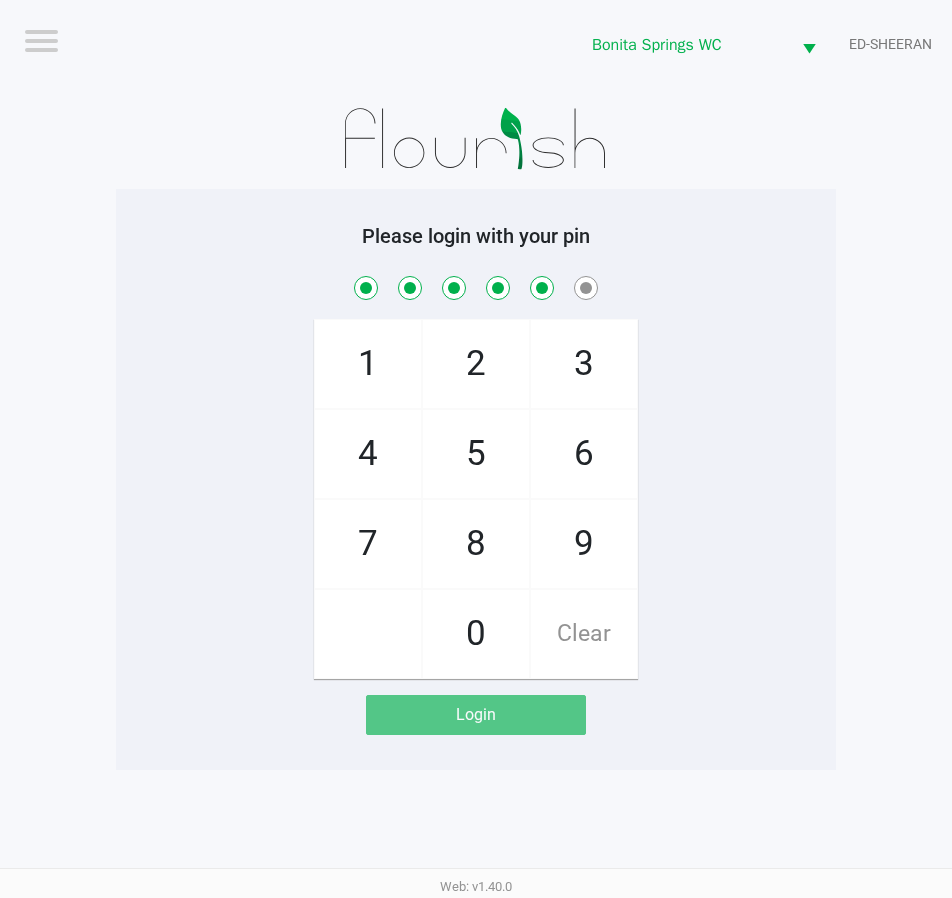 checkbox on "true" 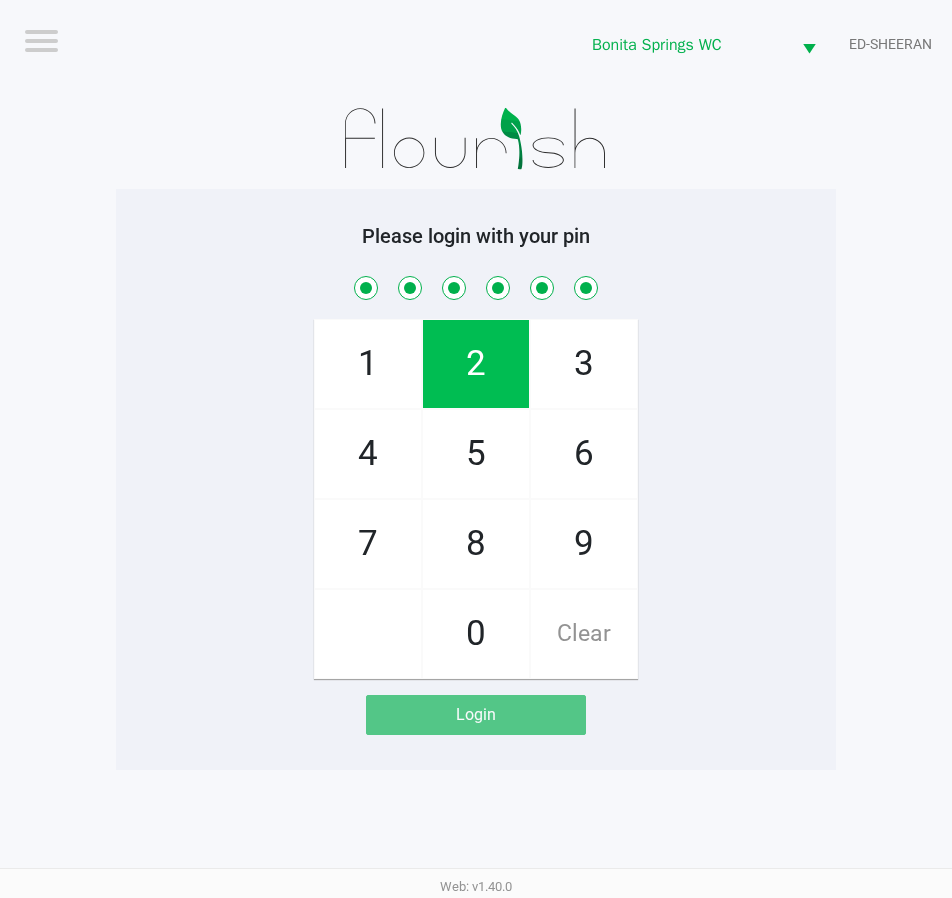 checkbox on "true" 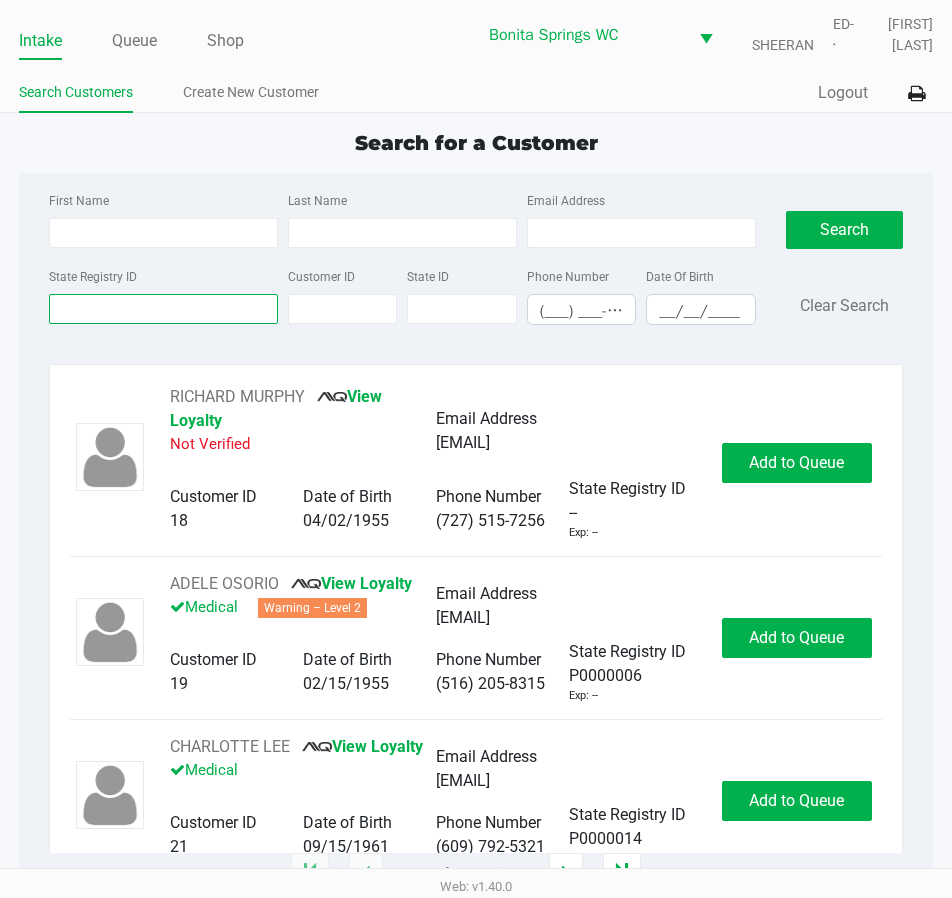 click on "State Registry ID" at bounding box center (163, 309) 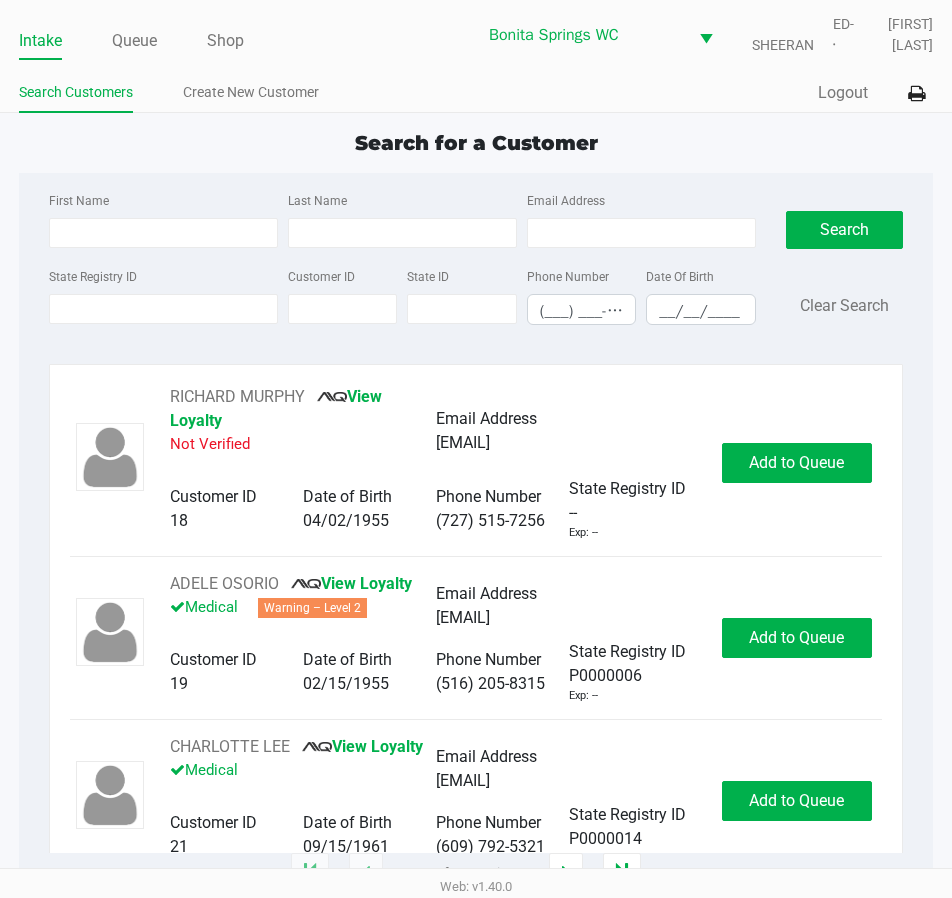 drag, startPoint x: 313, startPoint y: 253, endPoint x: 337, endPoint y: 206, distance: 52.773098 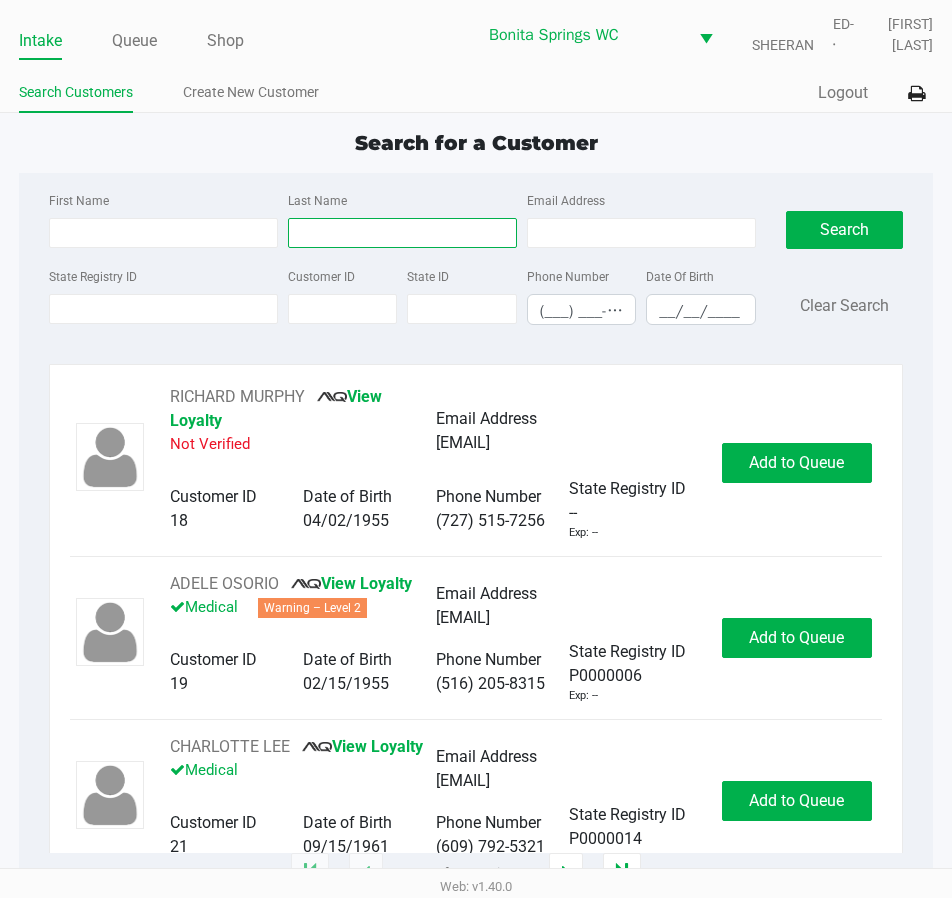 click on "Last Name" at bounding box center [402, 233] 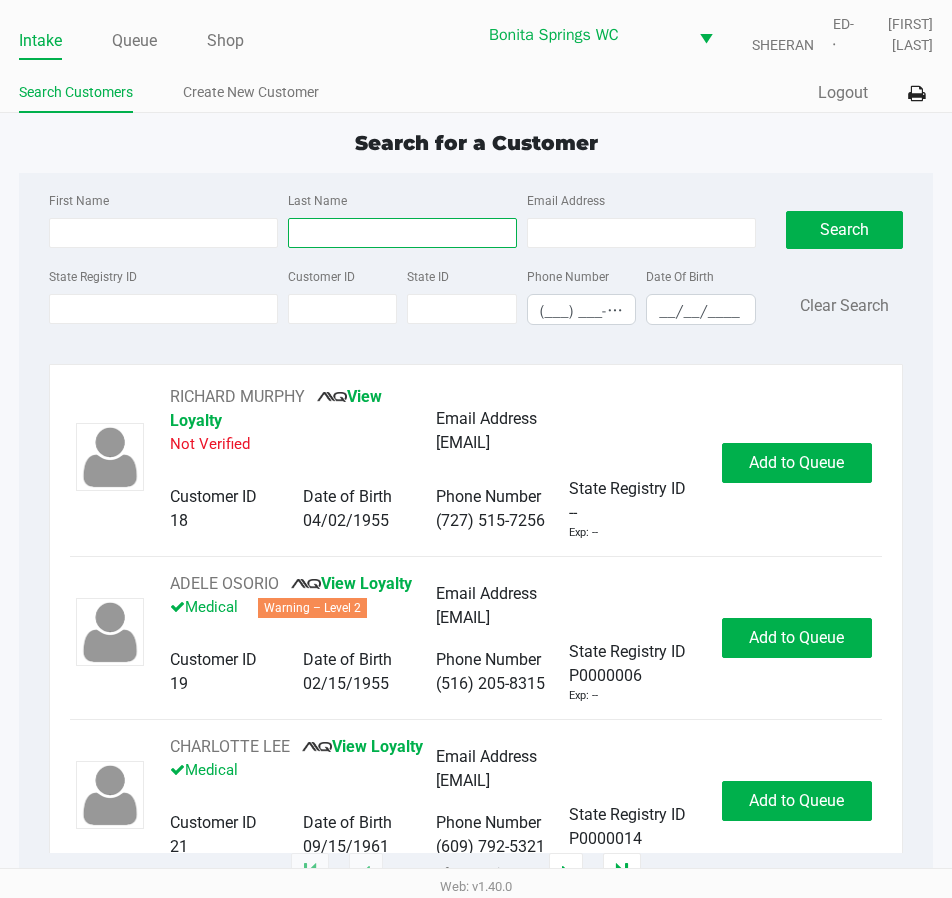 click on "Last Name" at bounding box center [402, 233] 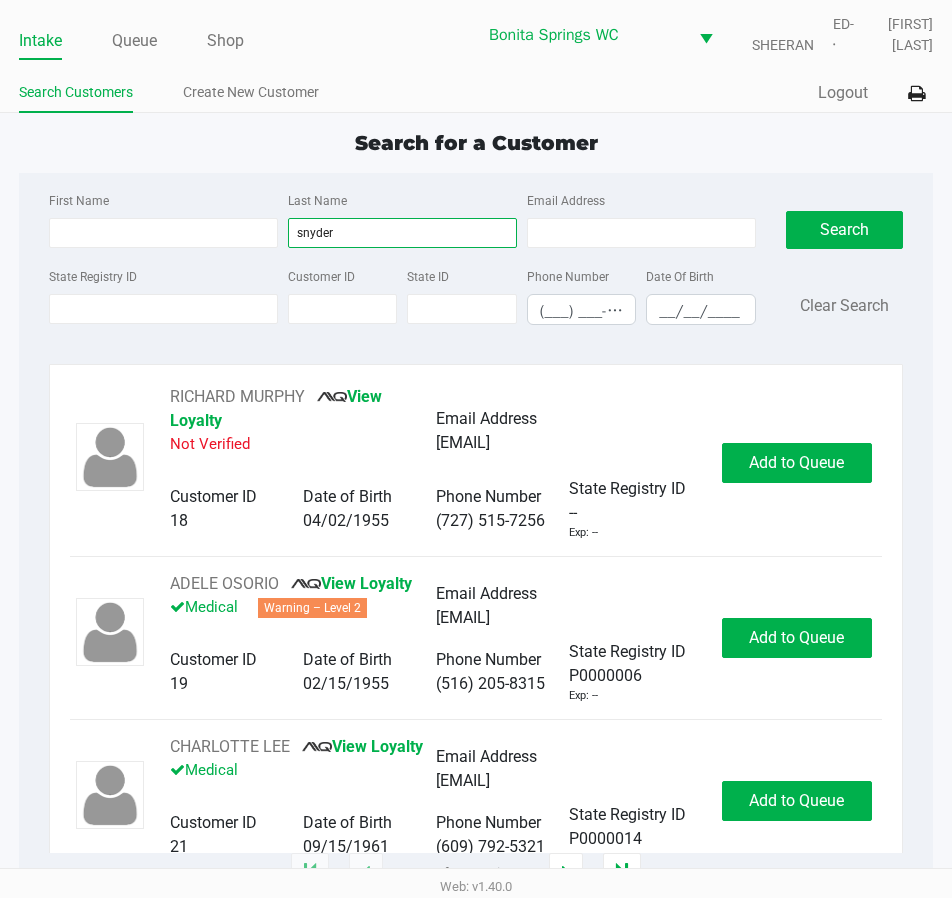 type on "snyder" 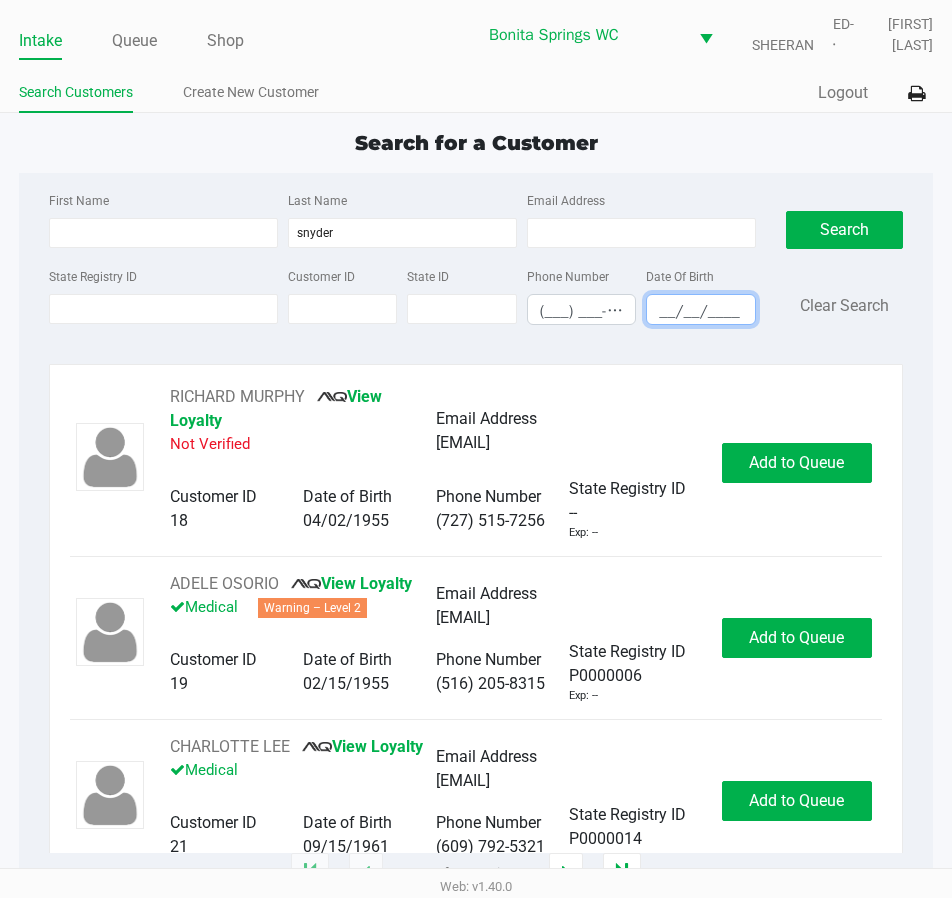 click on "__/__/____" at bounding box center [700, 311] 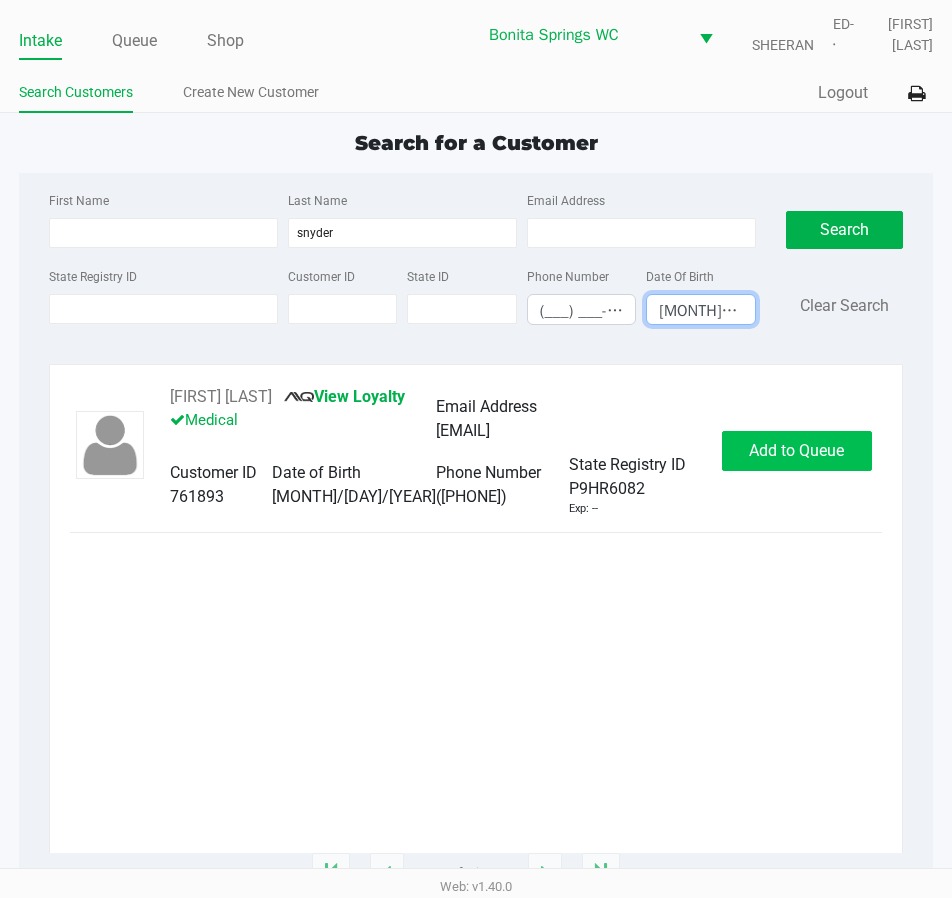 type on "08/08/2003" 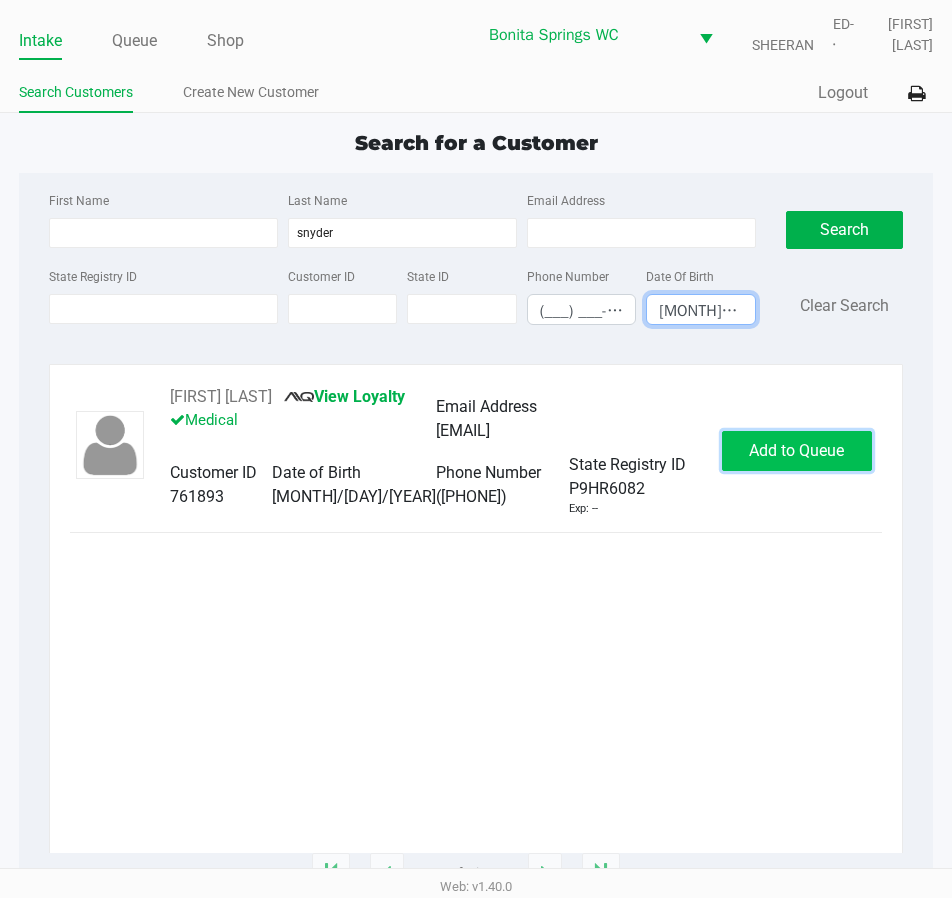 click on "Add to Queue" 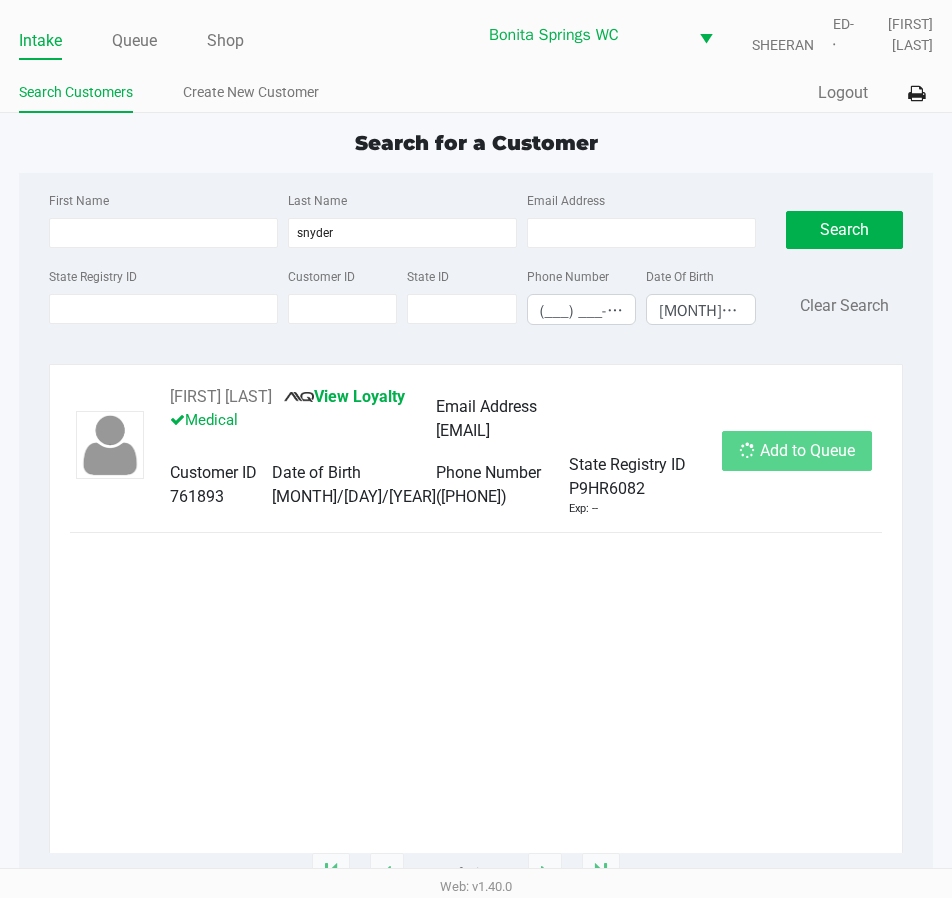 click on "Add to Queue" 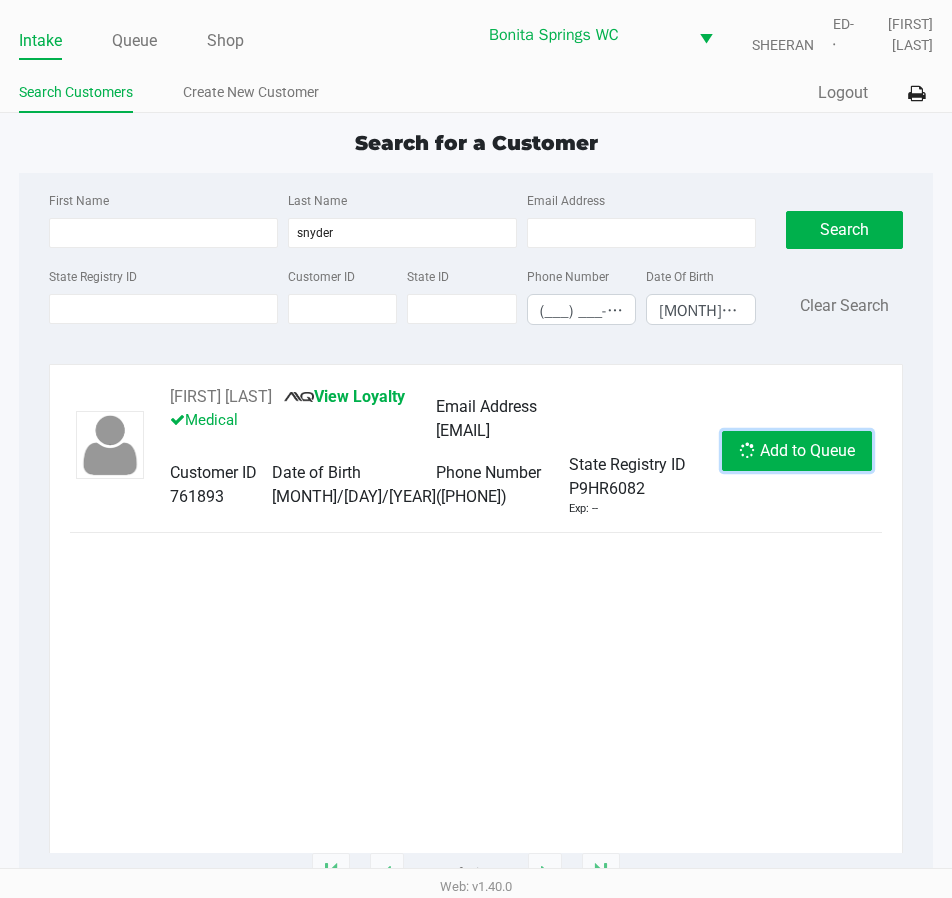 click on "Add to Queue" 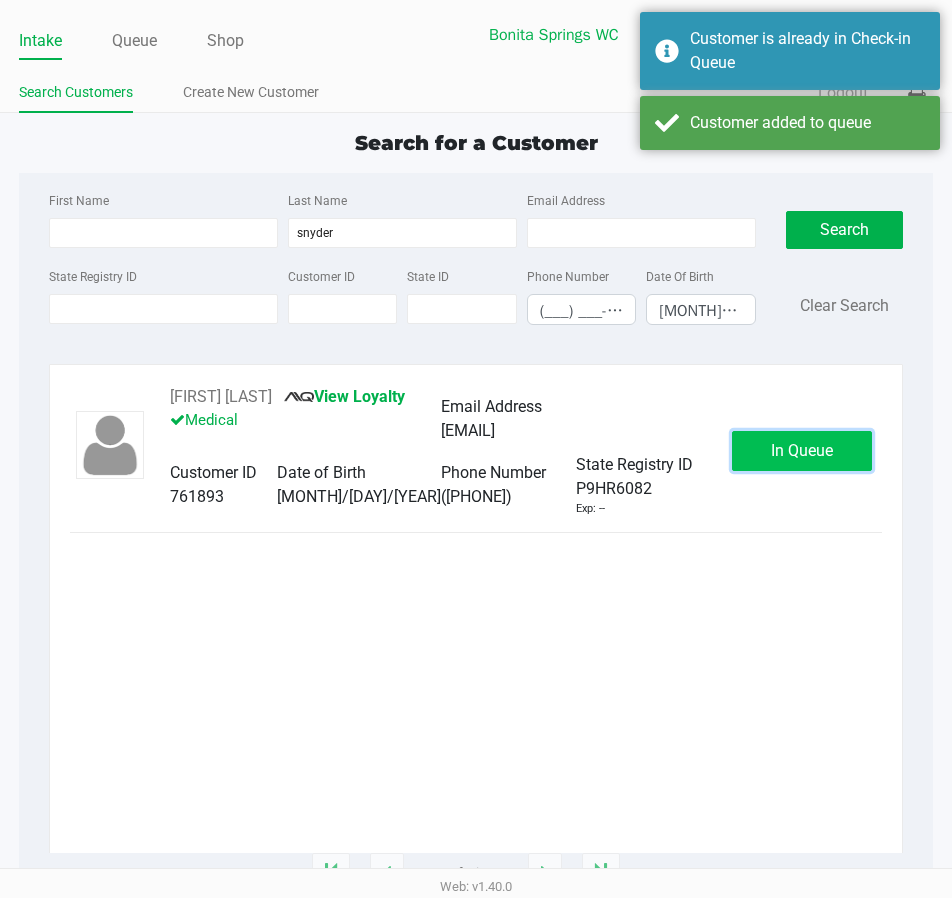 click on "In Queue" 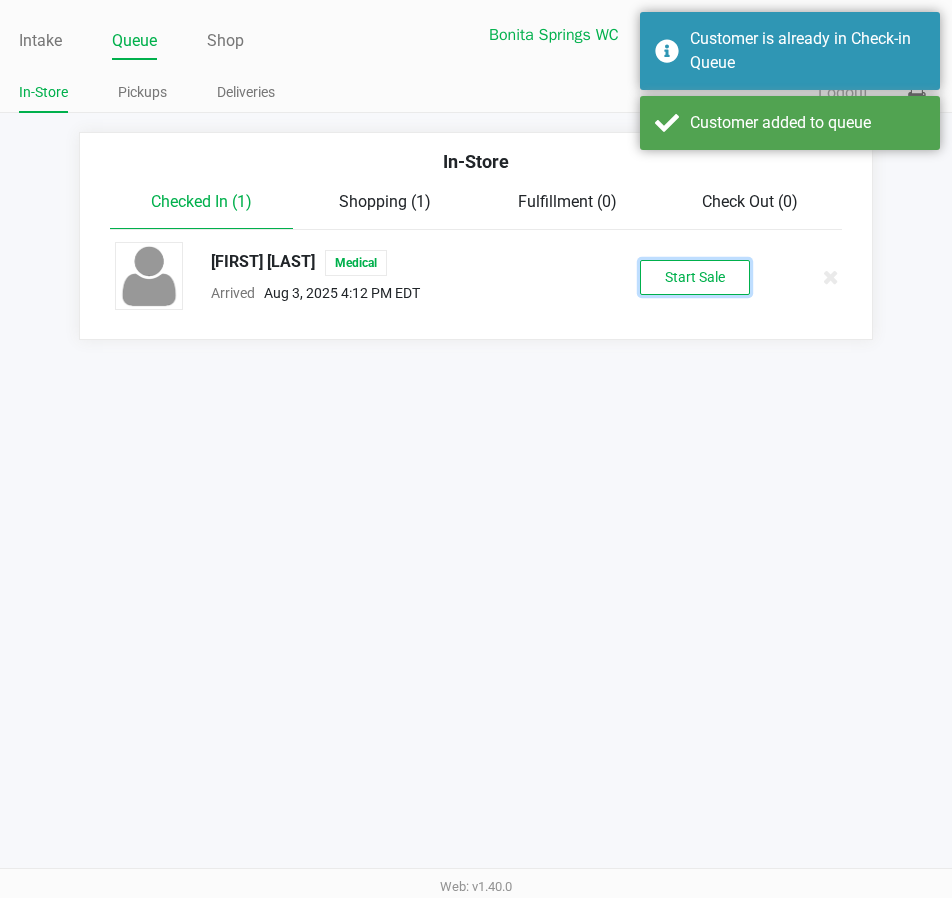 click on "Start Sale" 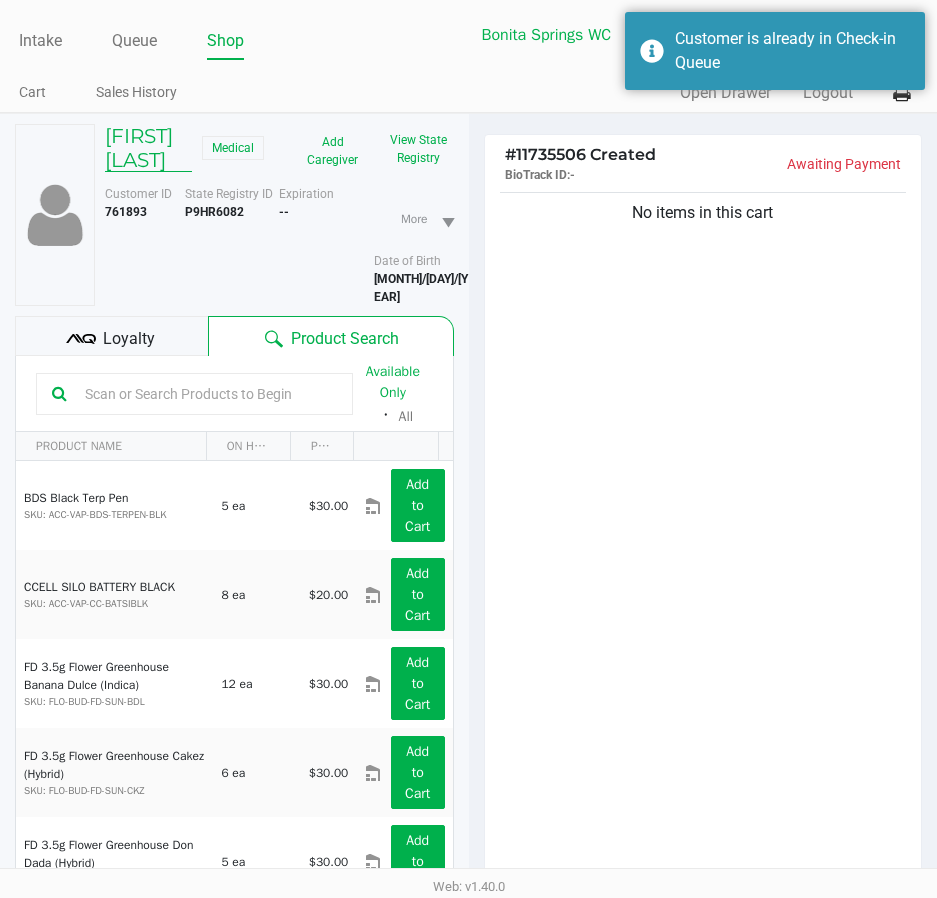 click on "JACK SNYDER" 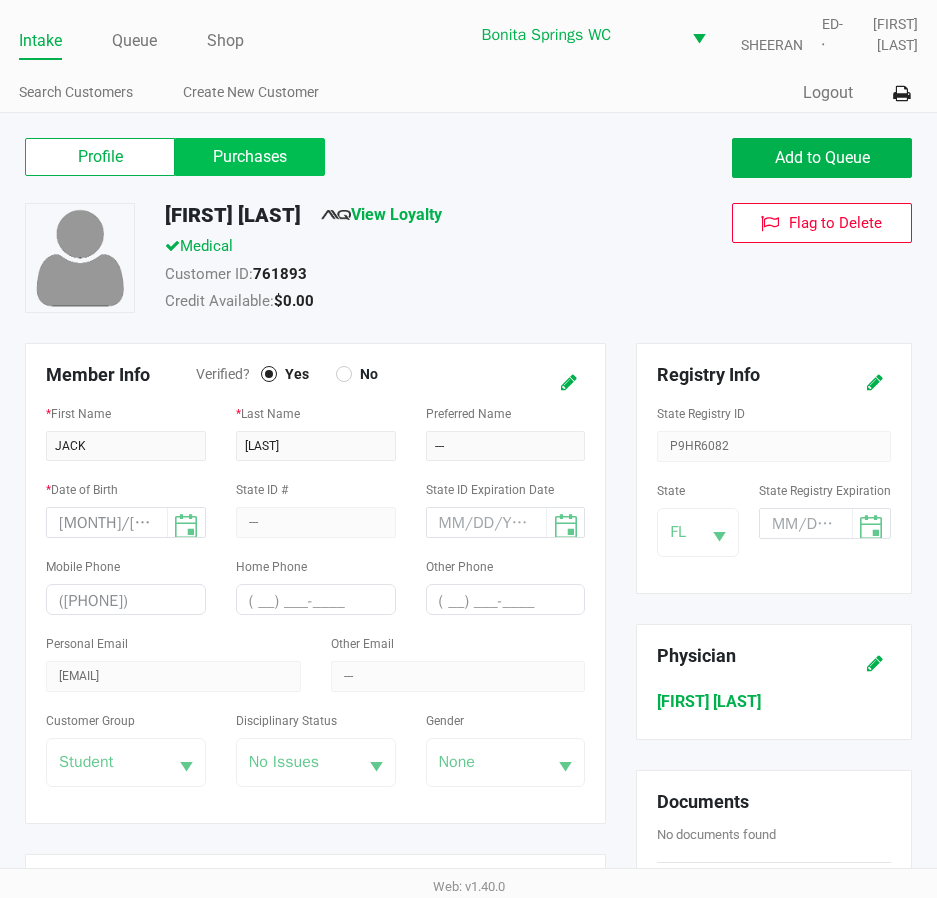 click on "Purchases" 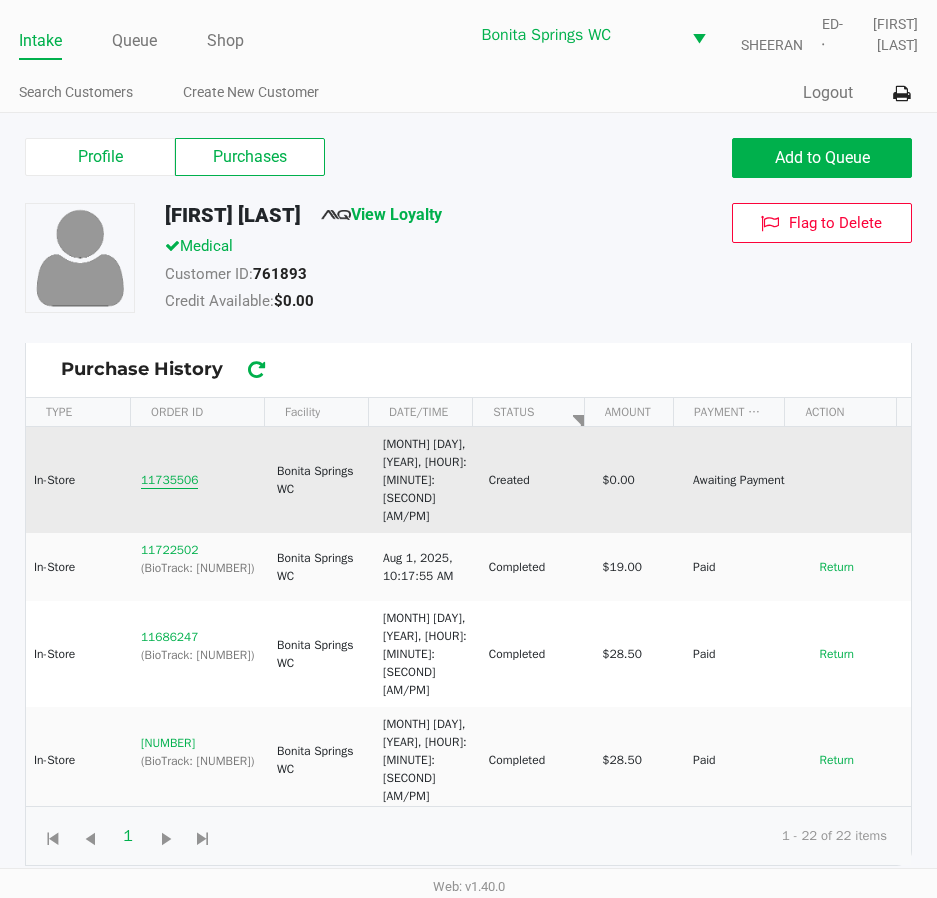 click on "11735506" 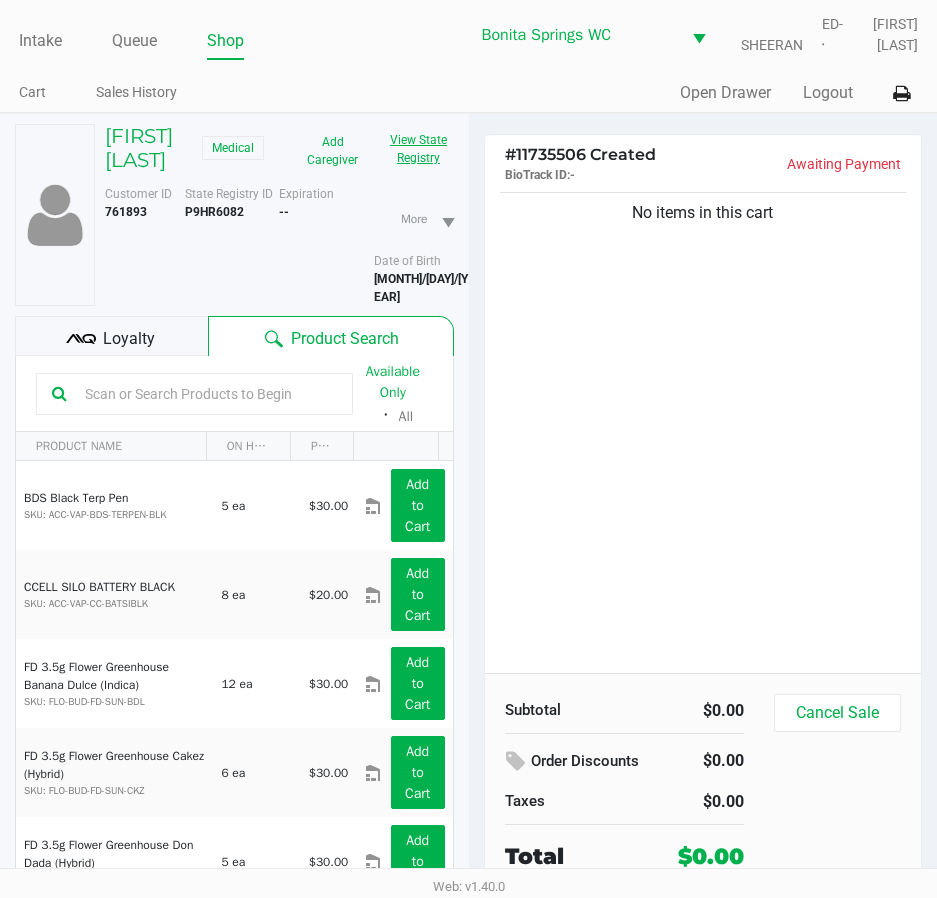 click on "View State Registry" 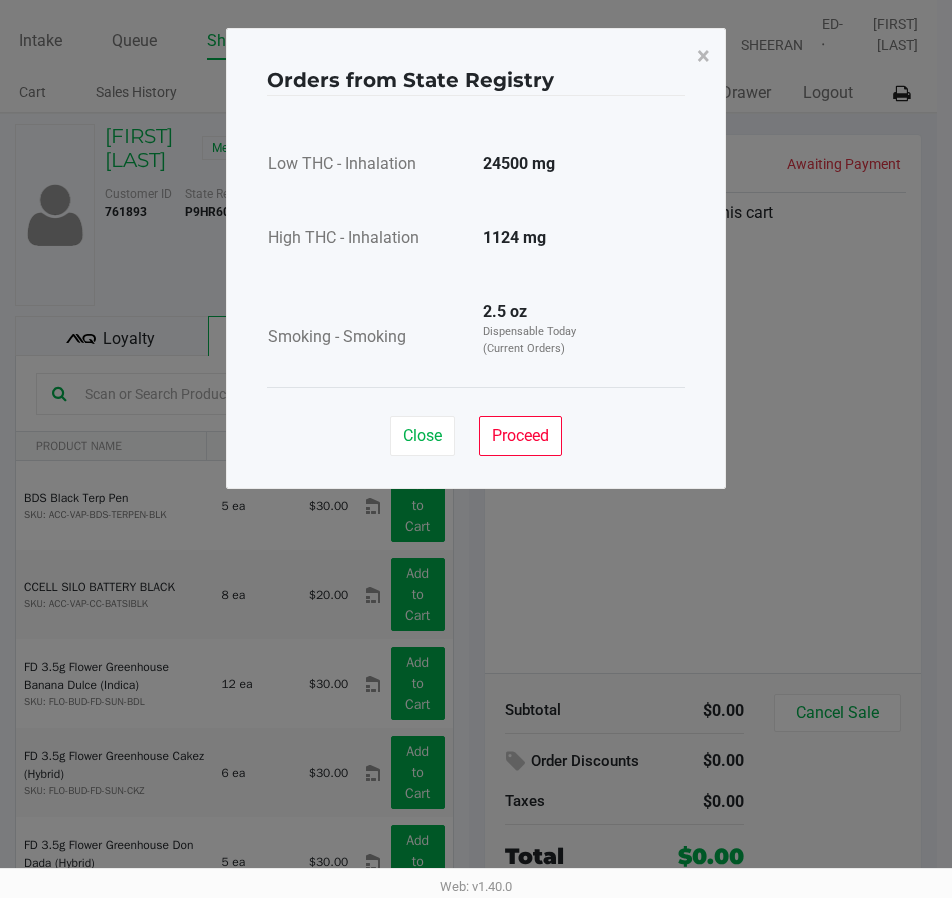type 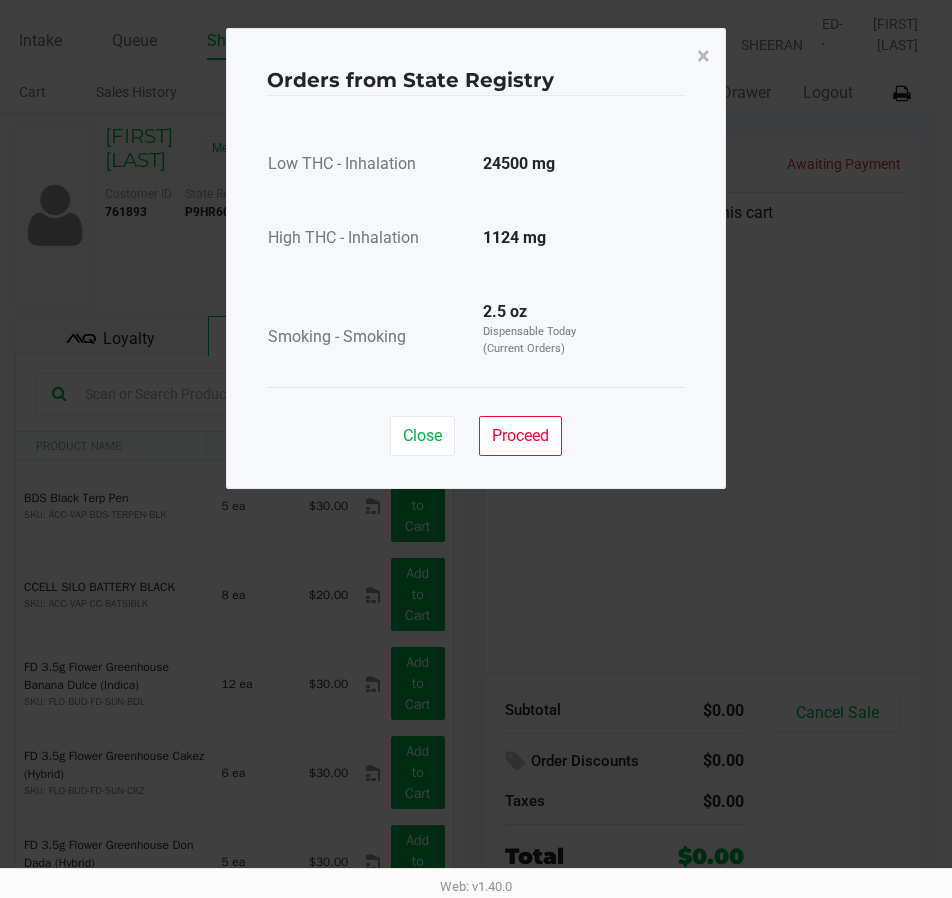 click on "View State Registry" 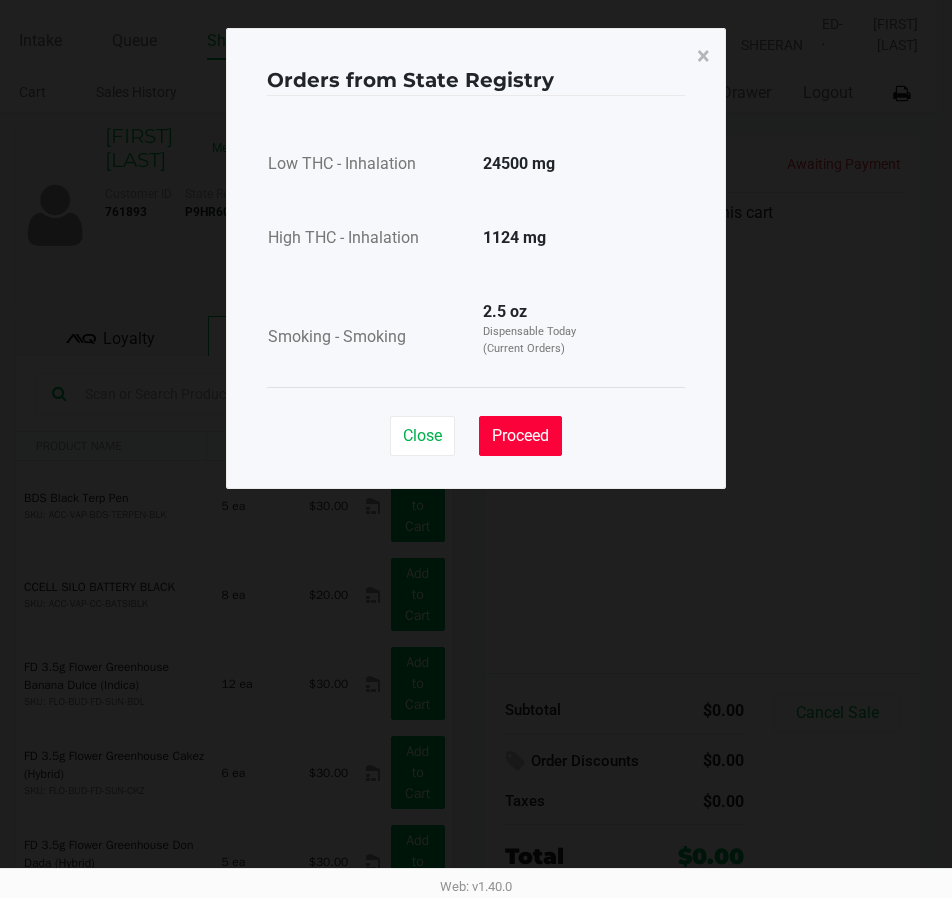 click on "Proceed" 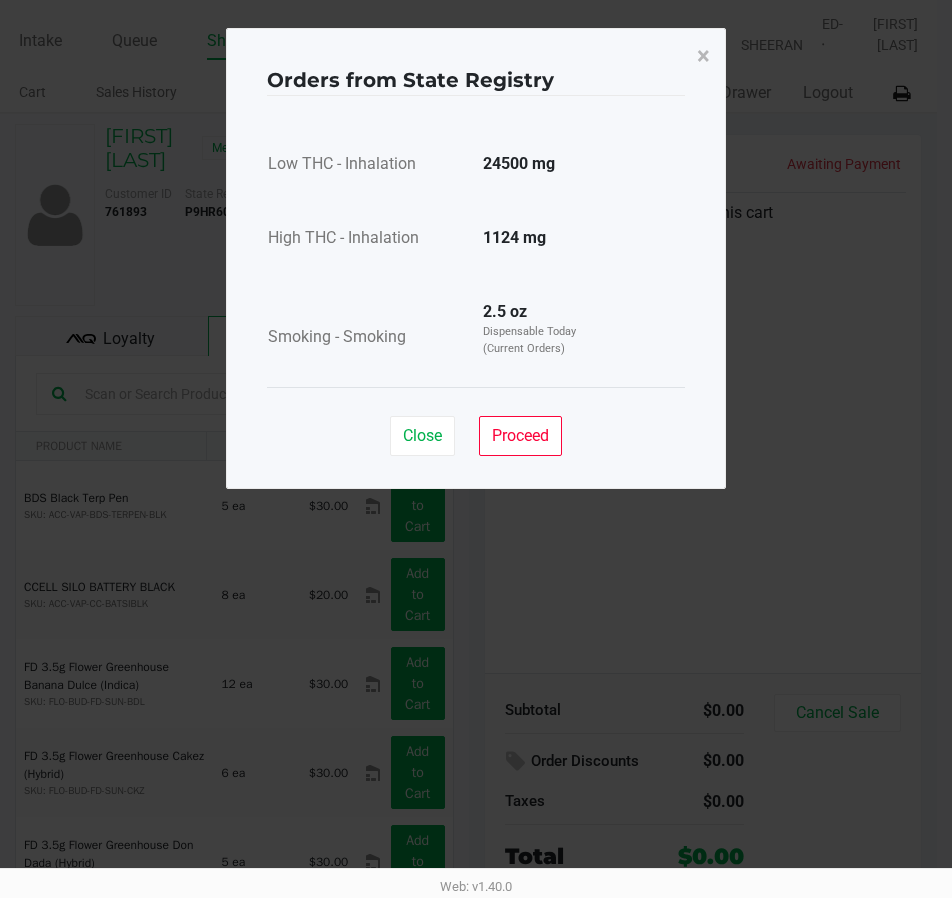 click on "Orders from State Registry  ×      Low THC - Inhalation  24500 mg      High THC - Inhalation  1124 mg      Smoking - Smoking  2.5 oz  Dispensable Today (Current Orders)   Close   Proceed" 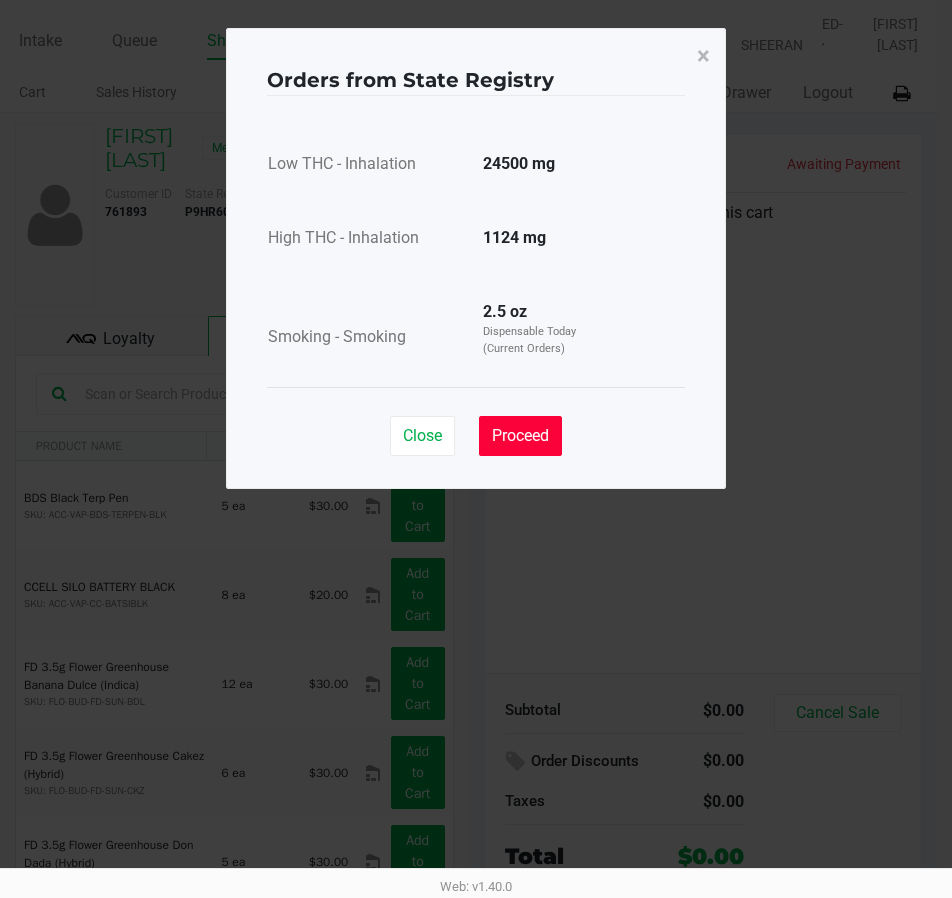 click on "Close   Proceed" 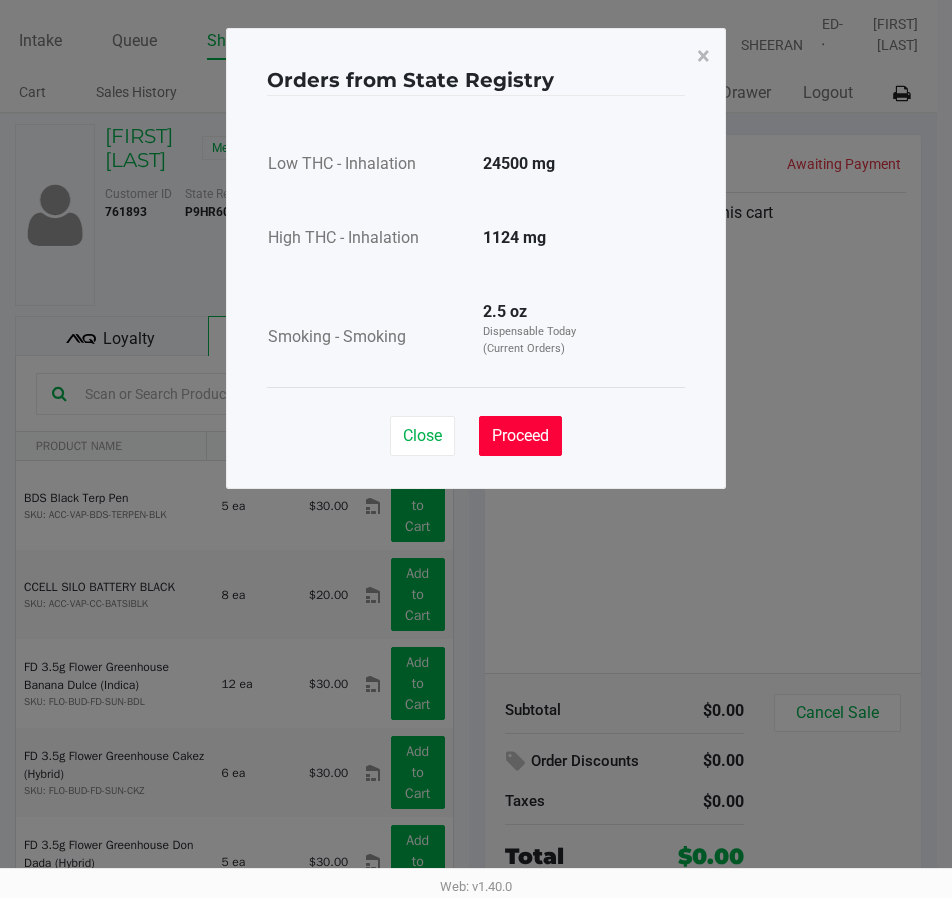 click on "Proceed" 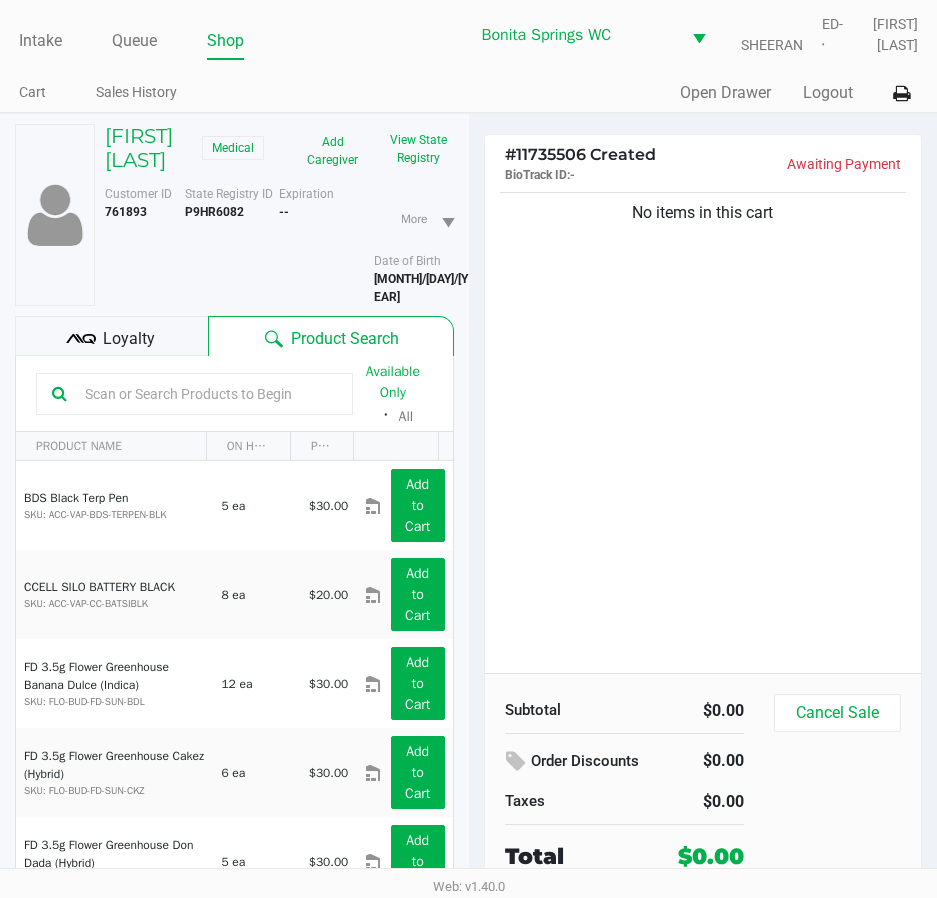 click on "Orders from State Registry  ×      Low THC - Inhalation  24500 mg      High THC - Inhalation  1124 mg      Smoking - Smoking  2.5 oz  Dispensable Today (Current Orders)   Close   Proceed" 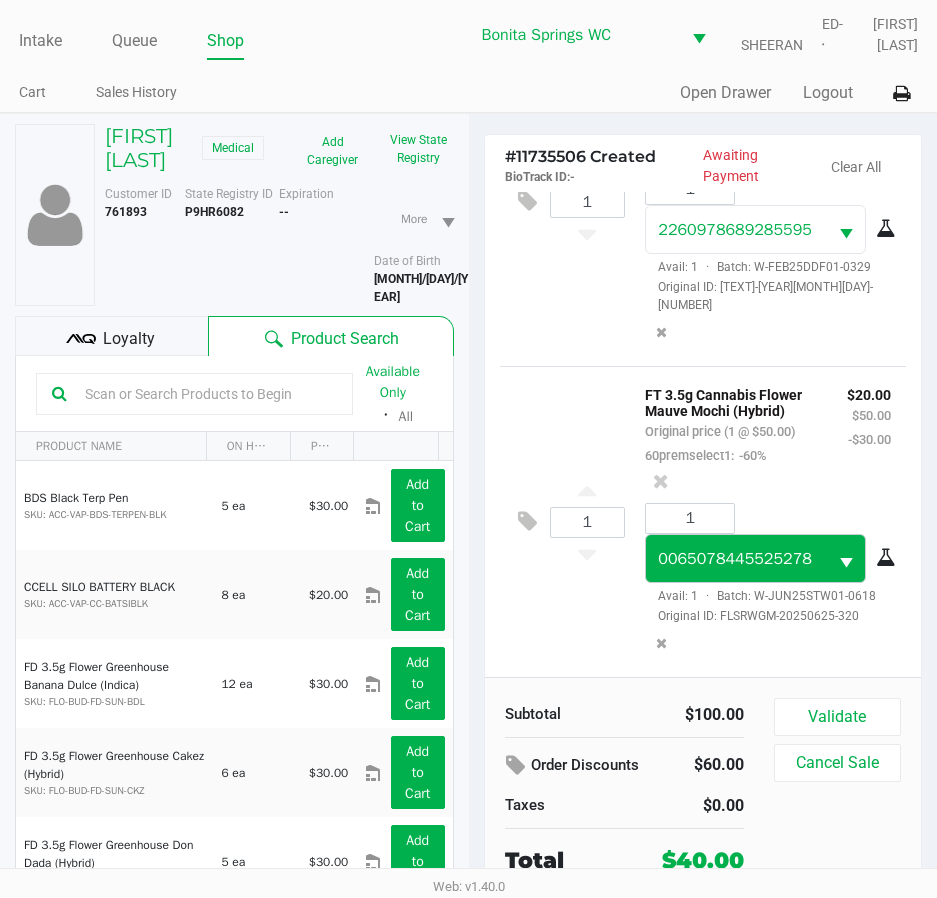 scroll, scrollTop: 290, scrollLeft: 0, axis: vertical 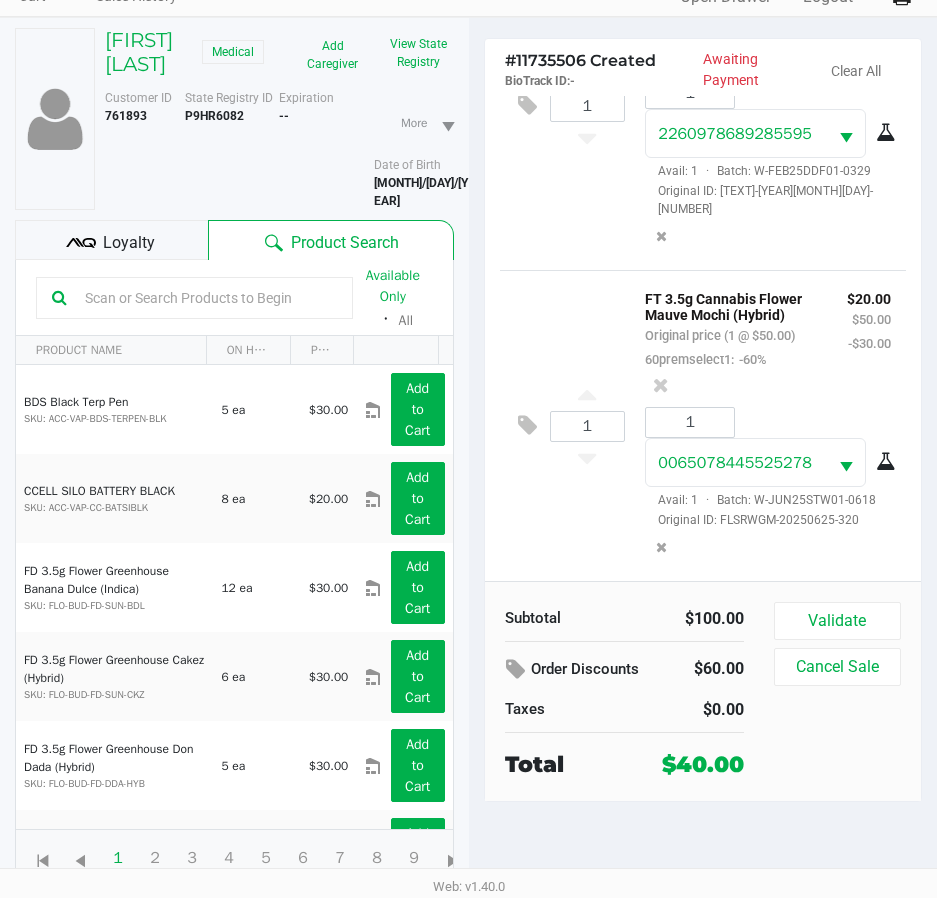 click on "Loyalty" 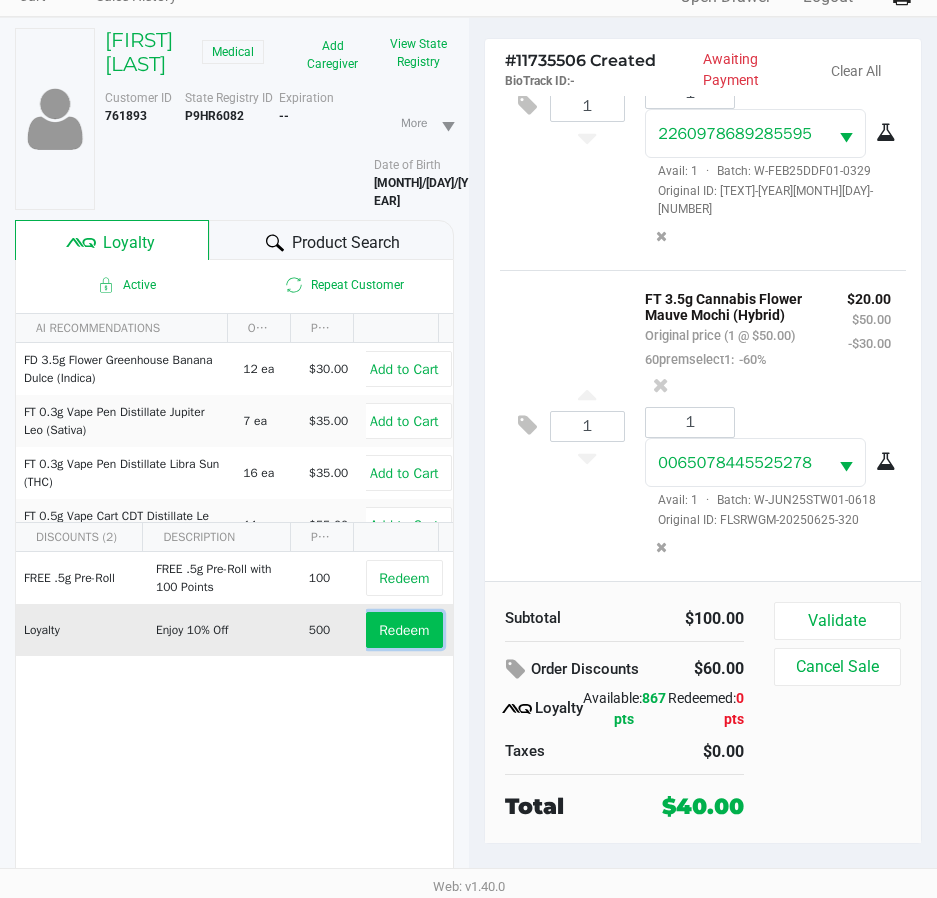 click on "Redeem" 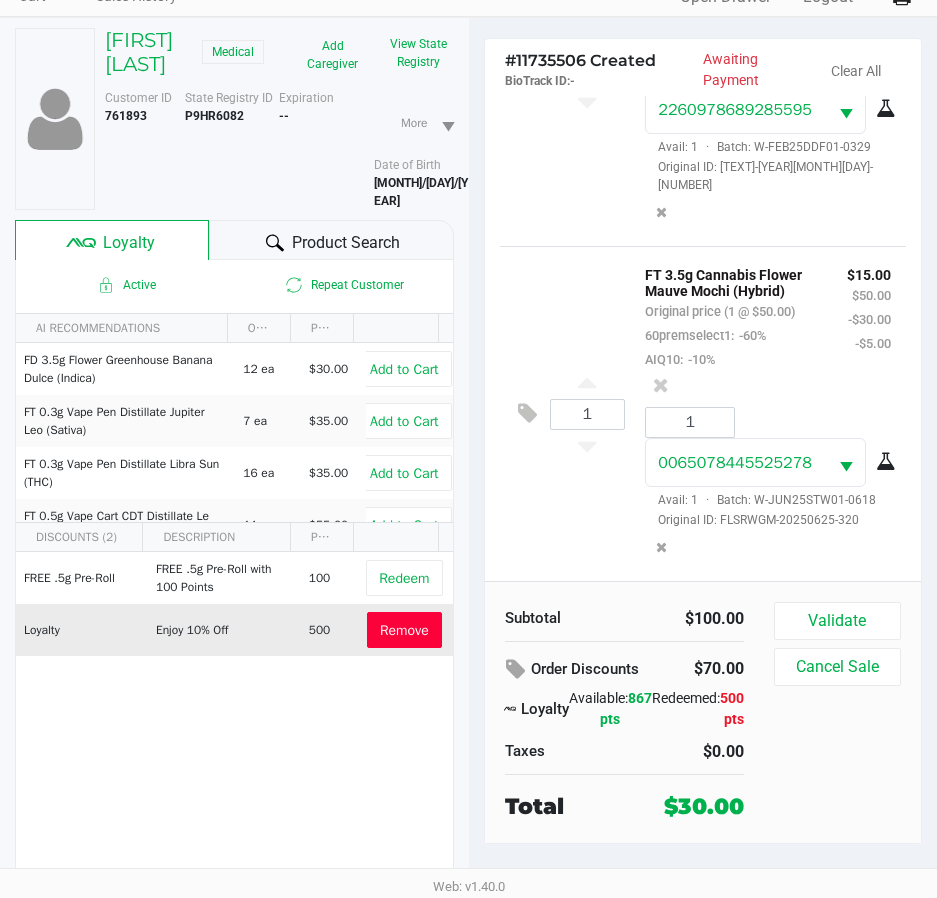 scroll, scrollTop: 338, scrollLeft: 0, axis: vertical 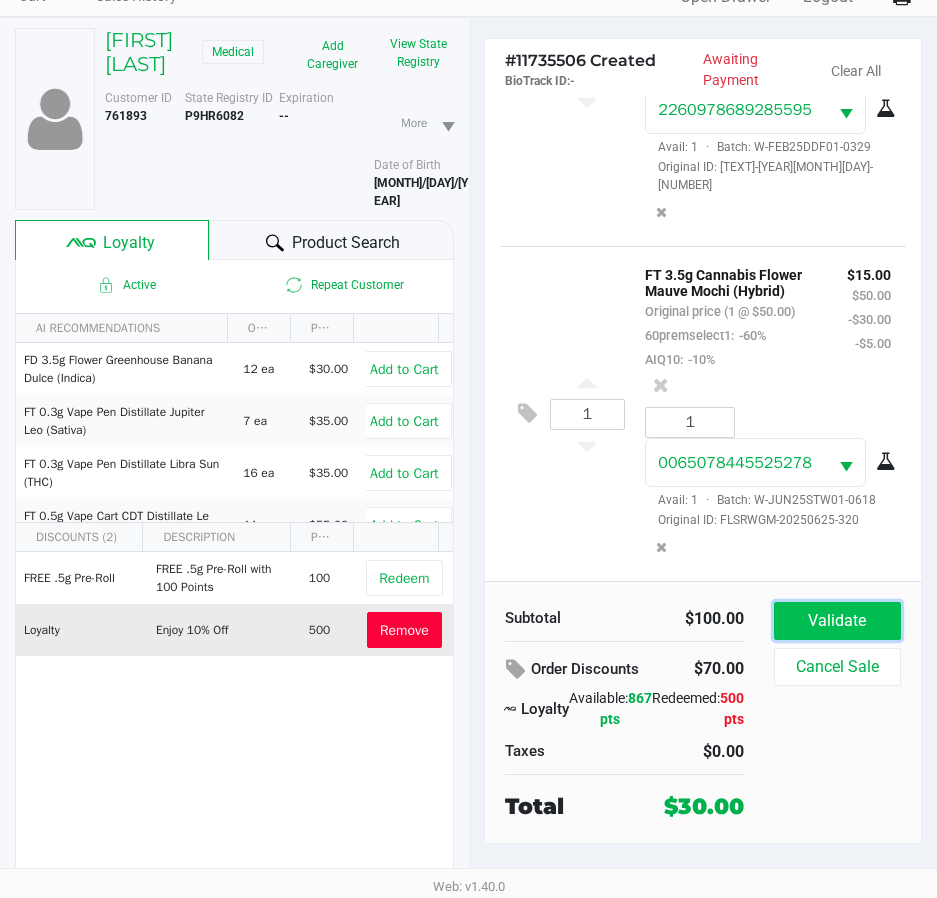 click on "Validate" 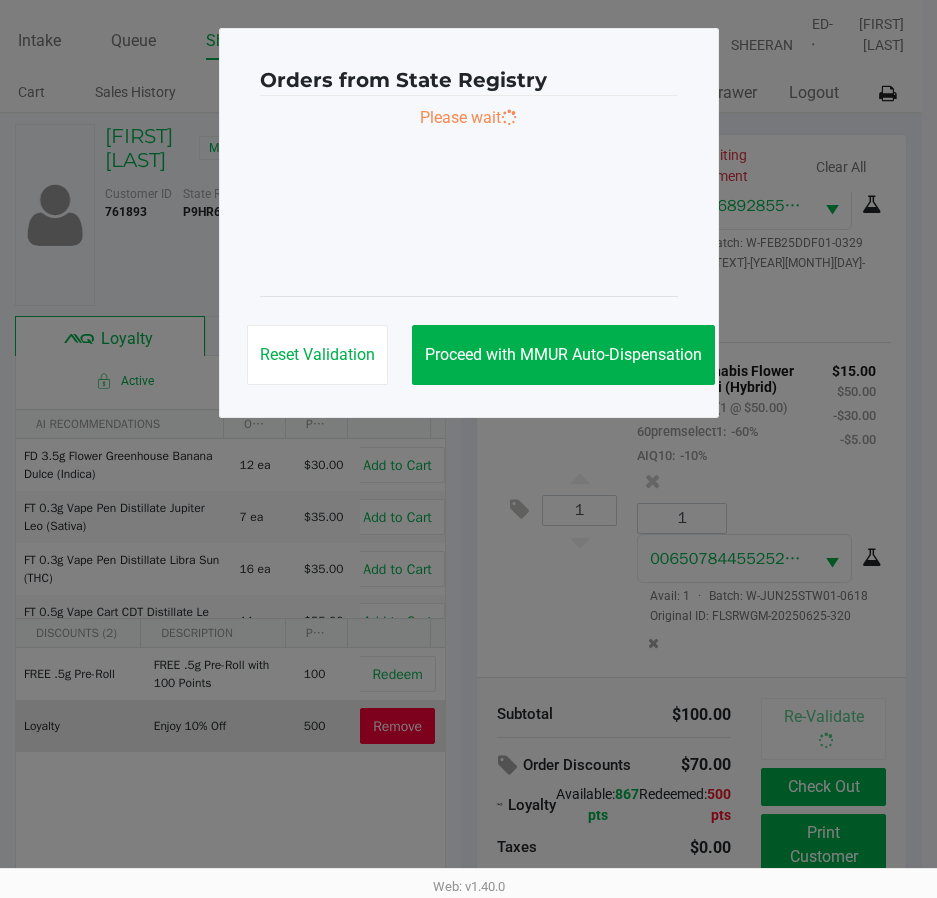 scroll, scrollTop: 0, scrollLeft: 0, axis: both 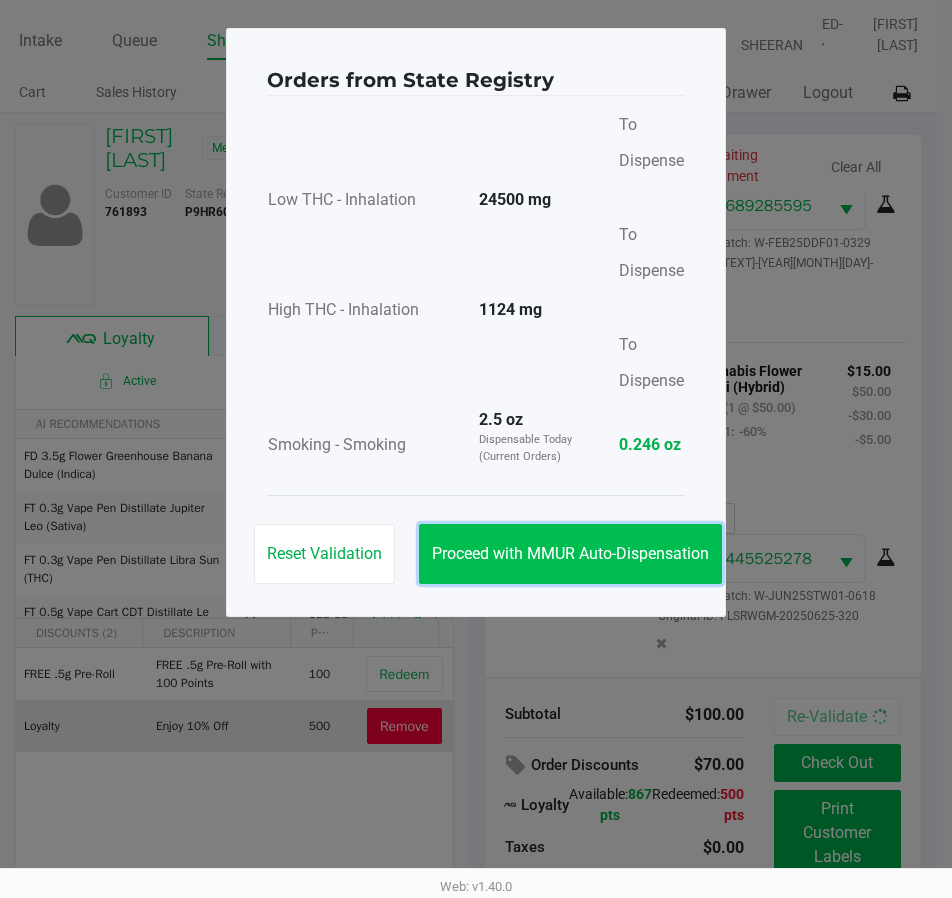 click on "Proceed with MMUR Auto-Dispensation" 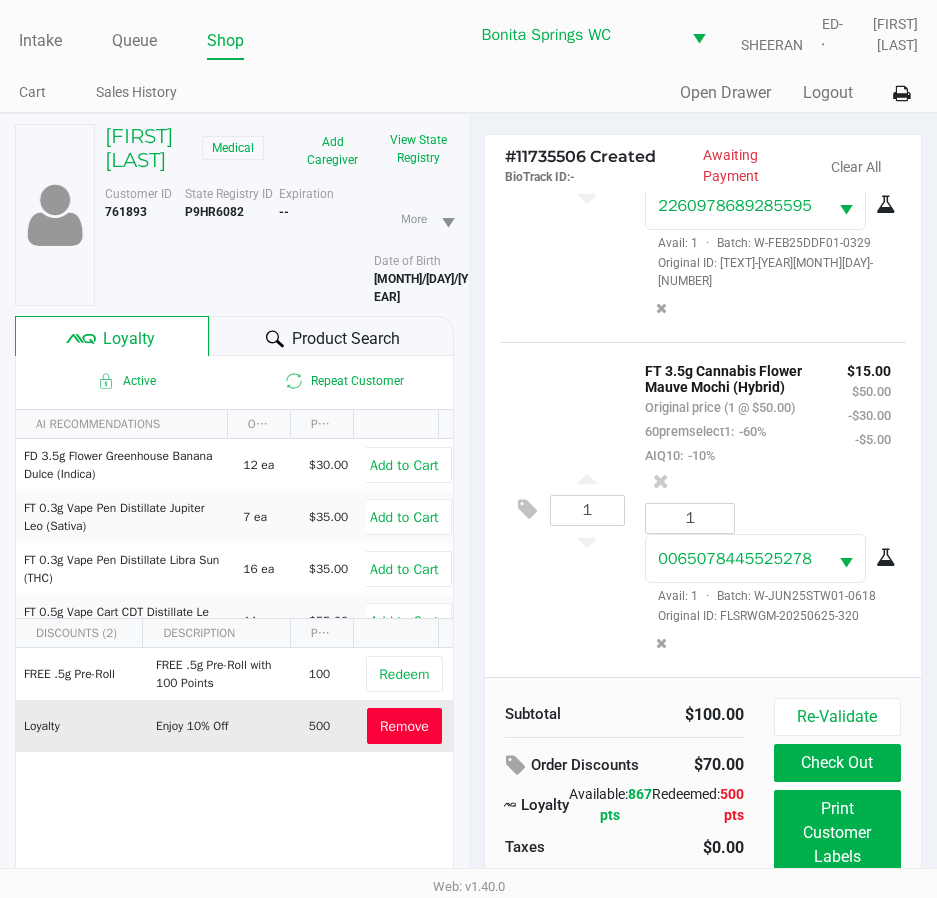 drag, startPoint x: 524, startPoint y: 574, endPoint x: 529, endPoint y: 593, distance: 19.646883 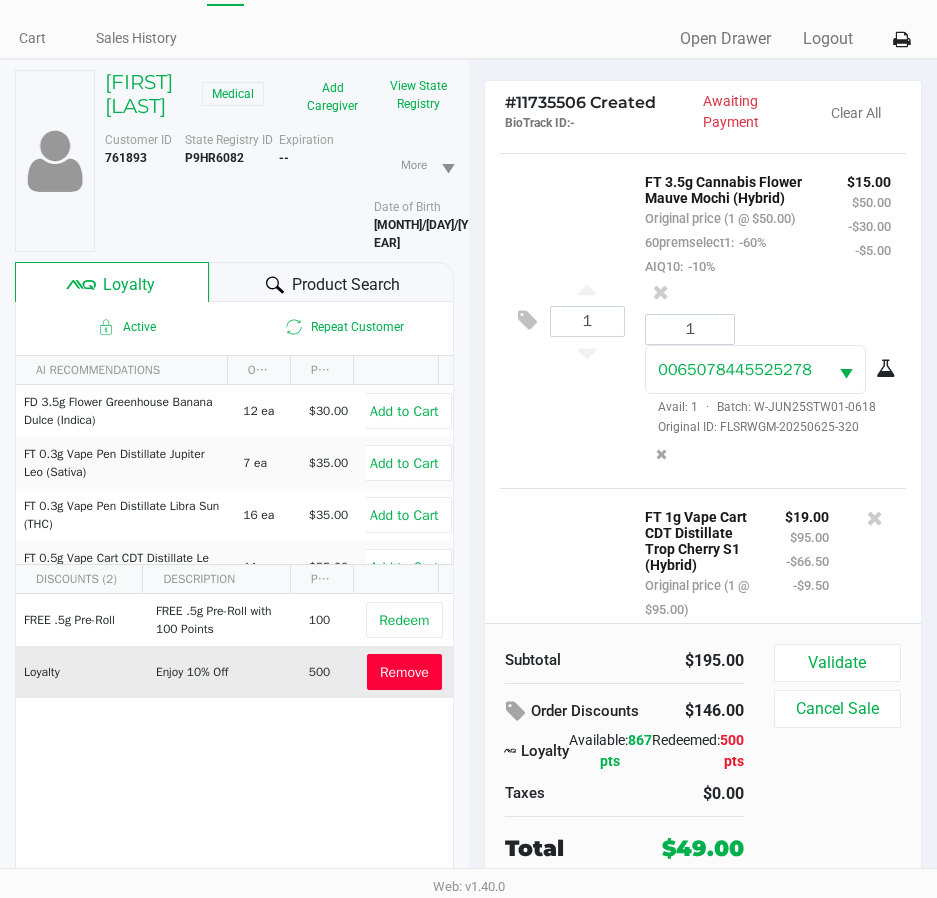 scroll, scrollTop: 104, scrollLeft: 0, axis: vertical 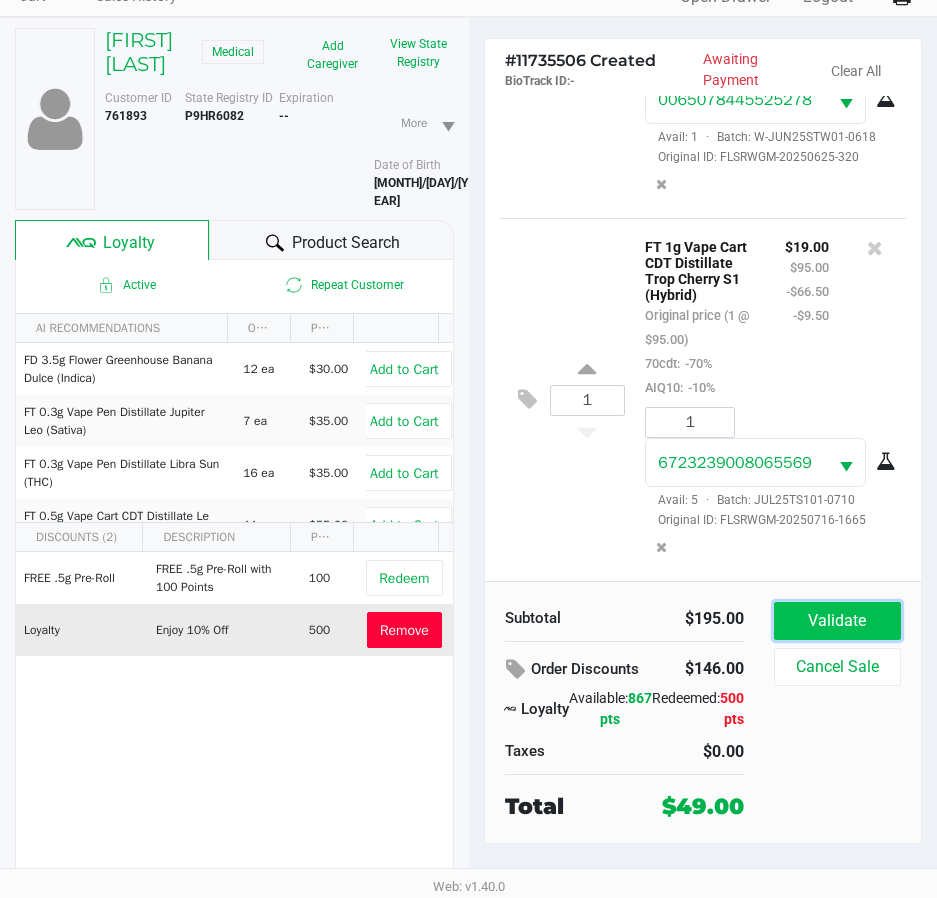 click on "Validate" 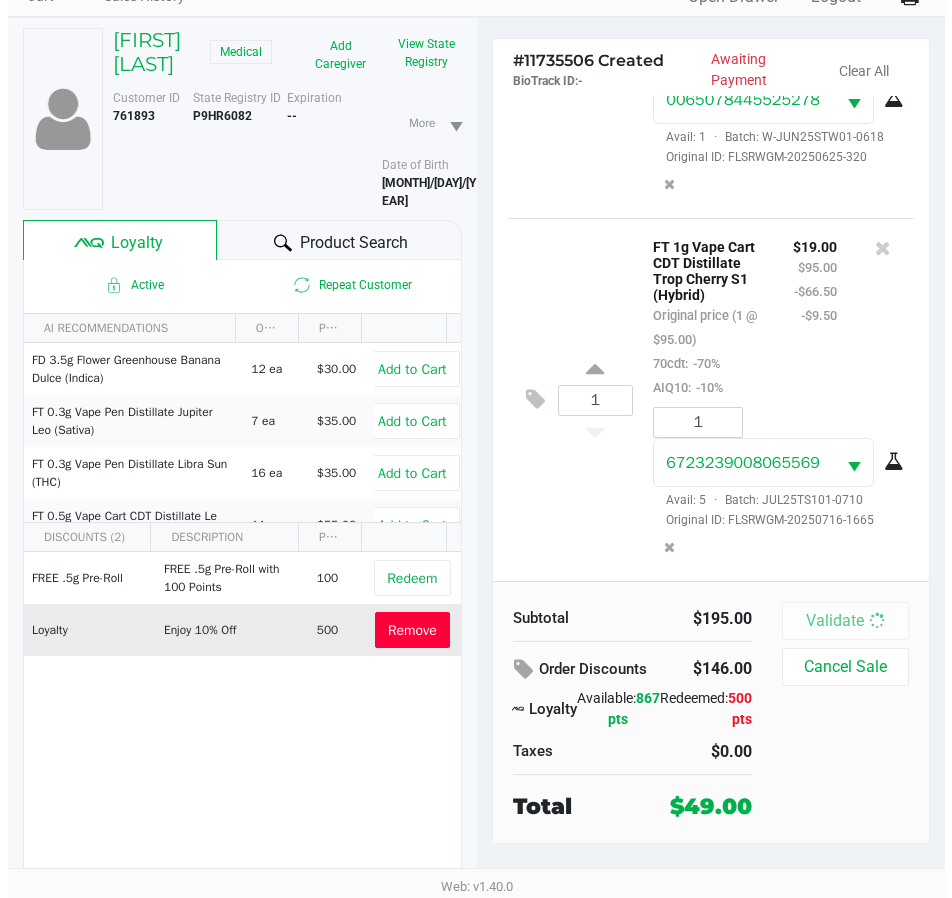 scroll, scrollTop: 0, scrollLeft: 0, axis: both 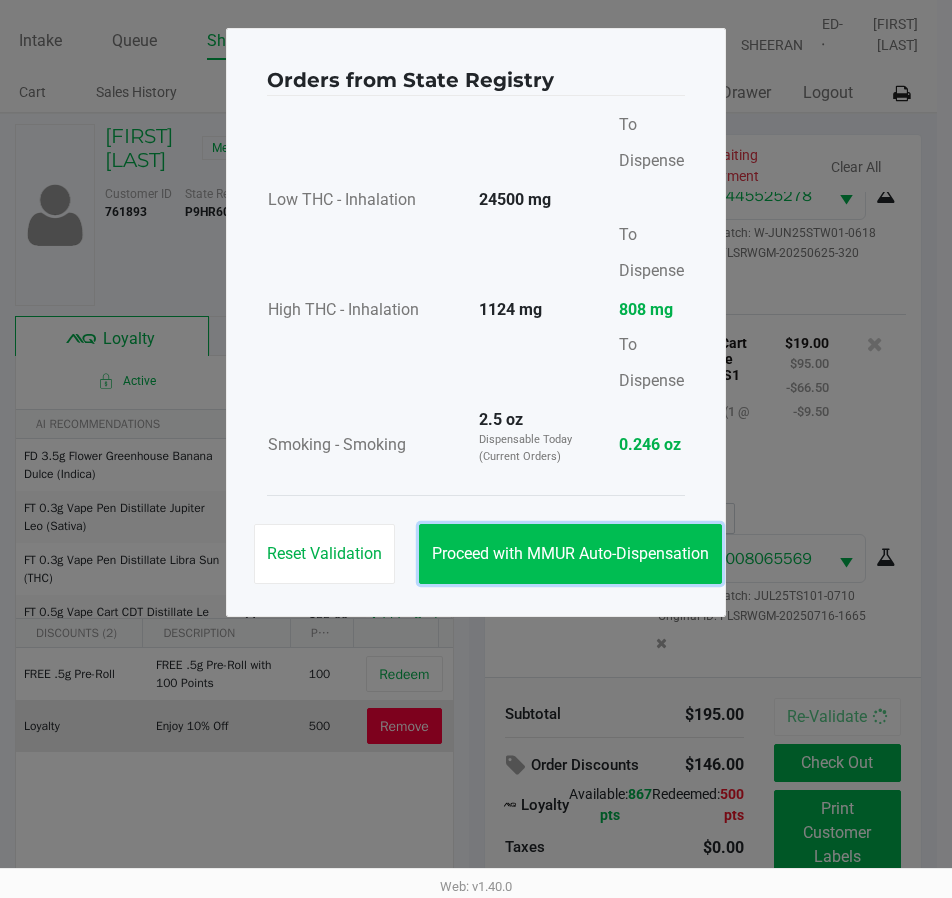 click on "Proceed with MMUR Auto-Dispensation" 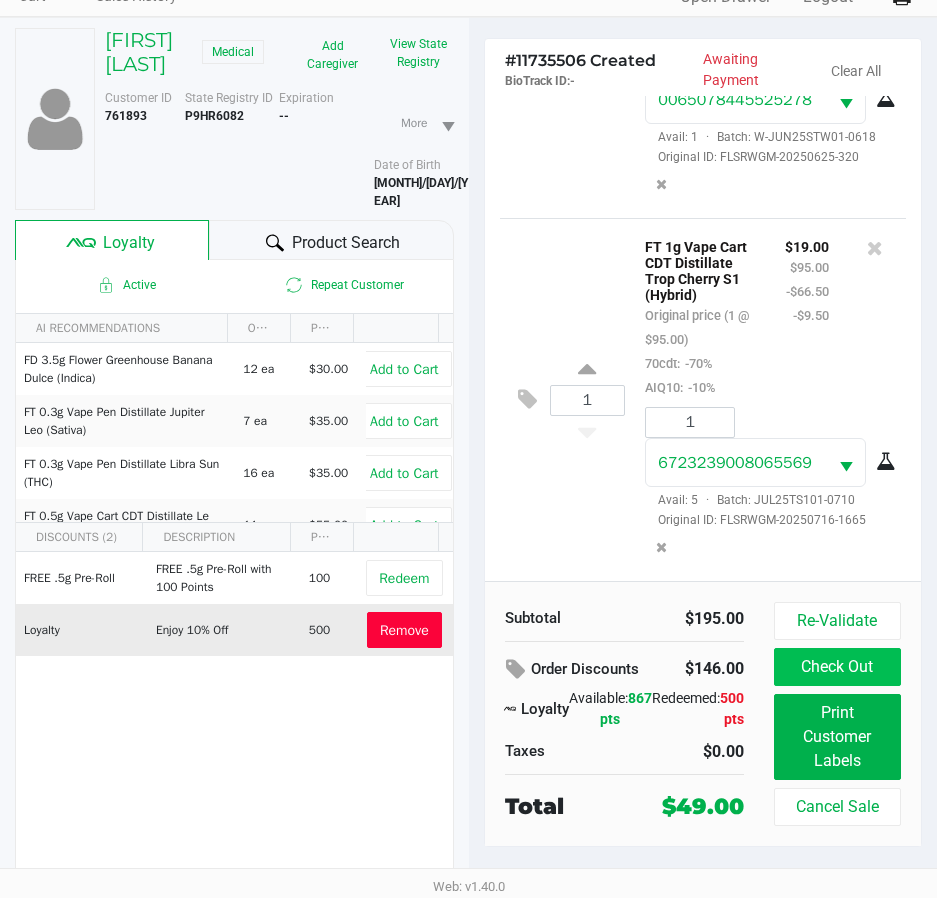 scroll, scrollTop: 104, scrollLeft: 0, axis: vertical 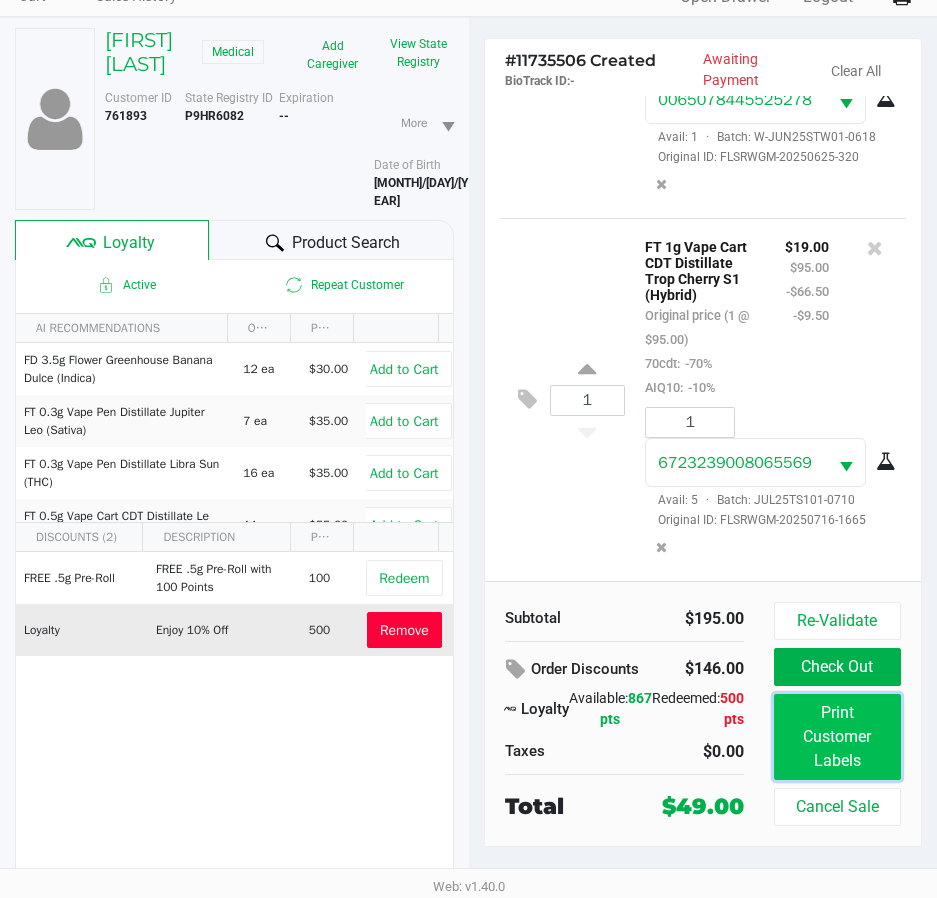 click on "Print Customer Labels" 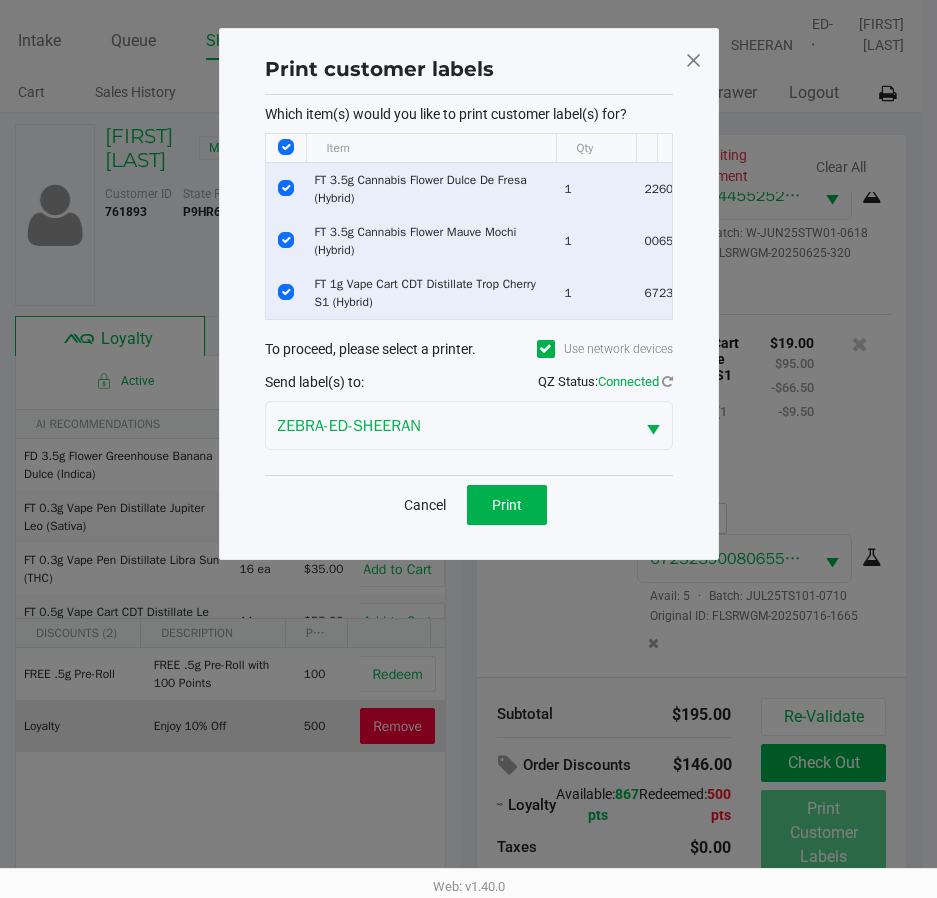 scroll, scrollTop: 0, scrollLeft: 0, axis: both 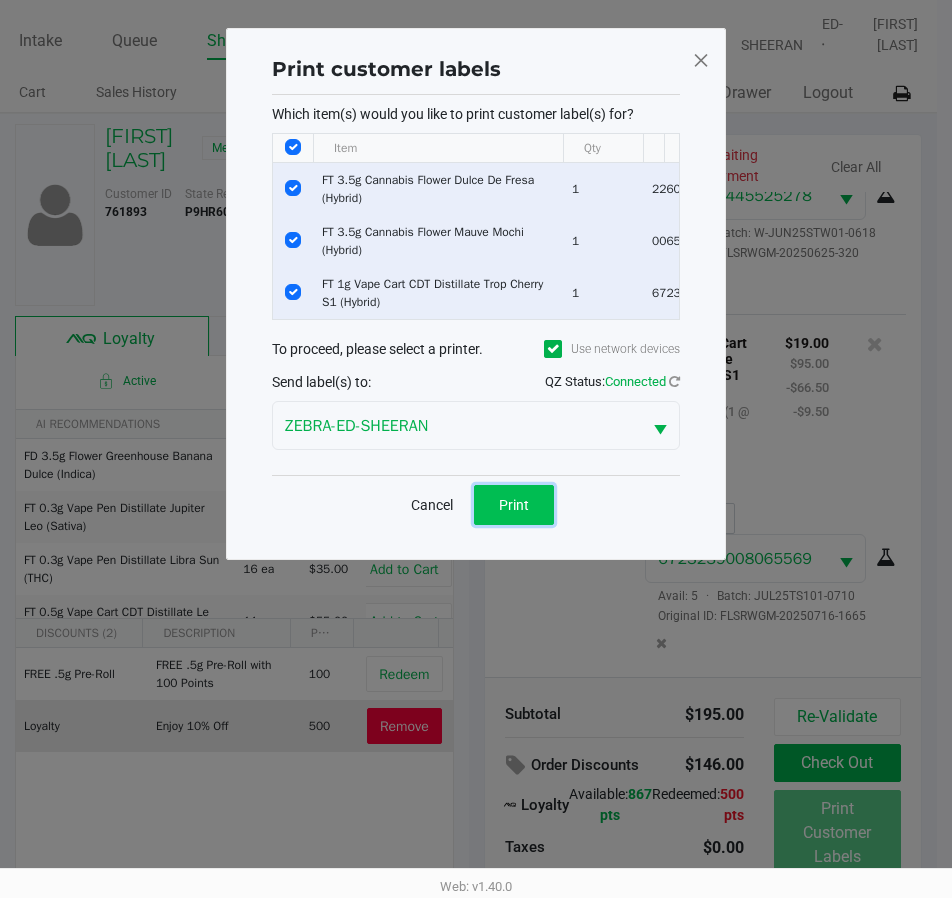click on "Print" 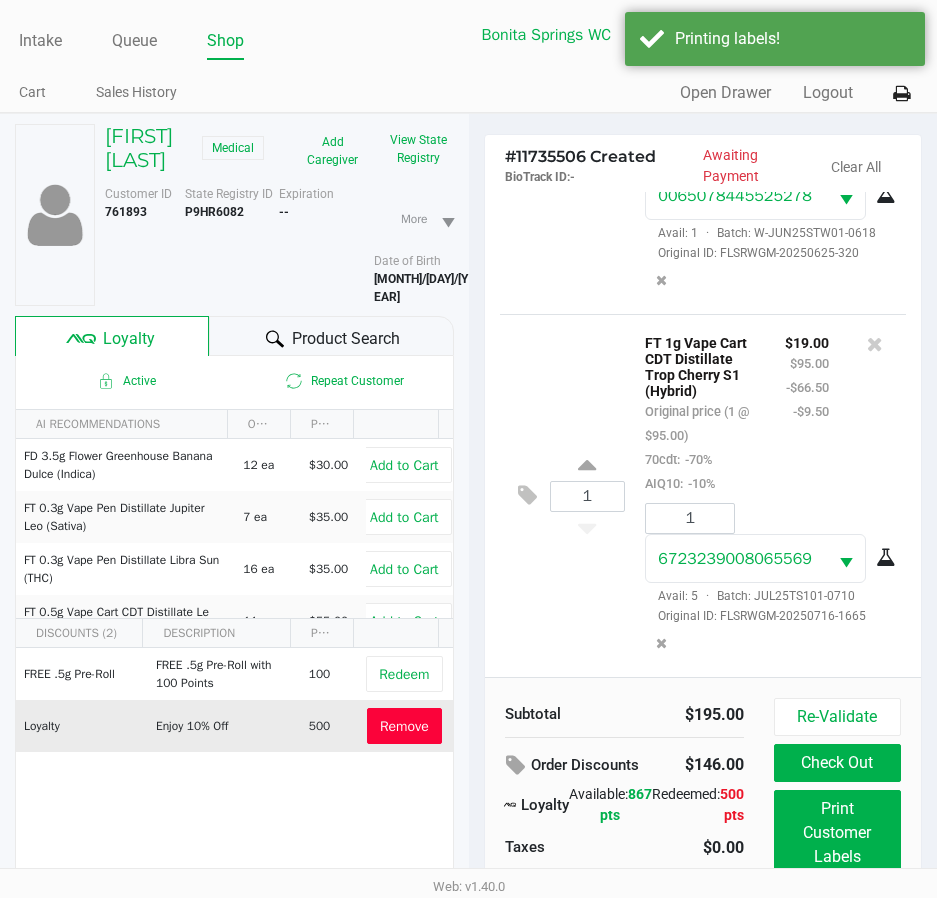 click on "$19.00 $95.00 -$66.50 -$9.50" 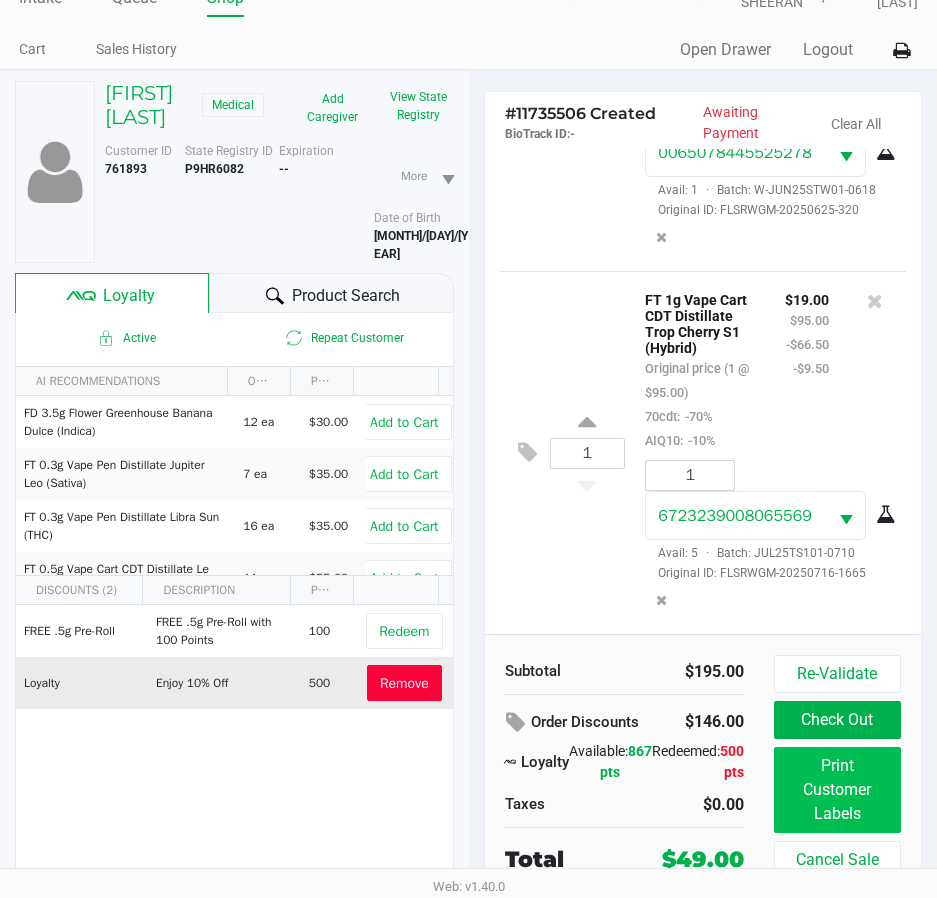 scroll, scrollTop: 104, scrollLeft: 0, axis: vertical 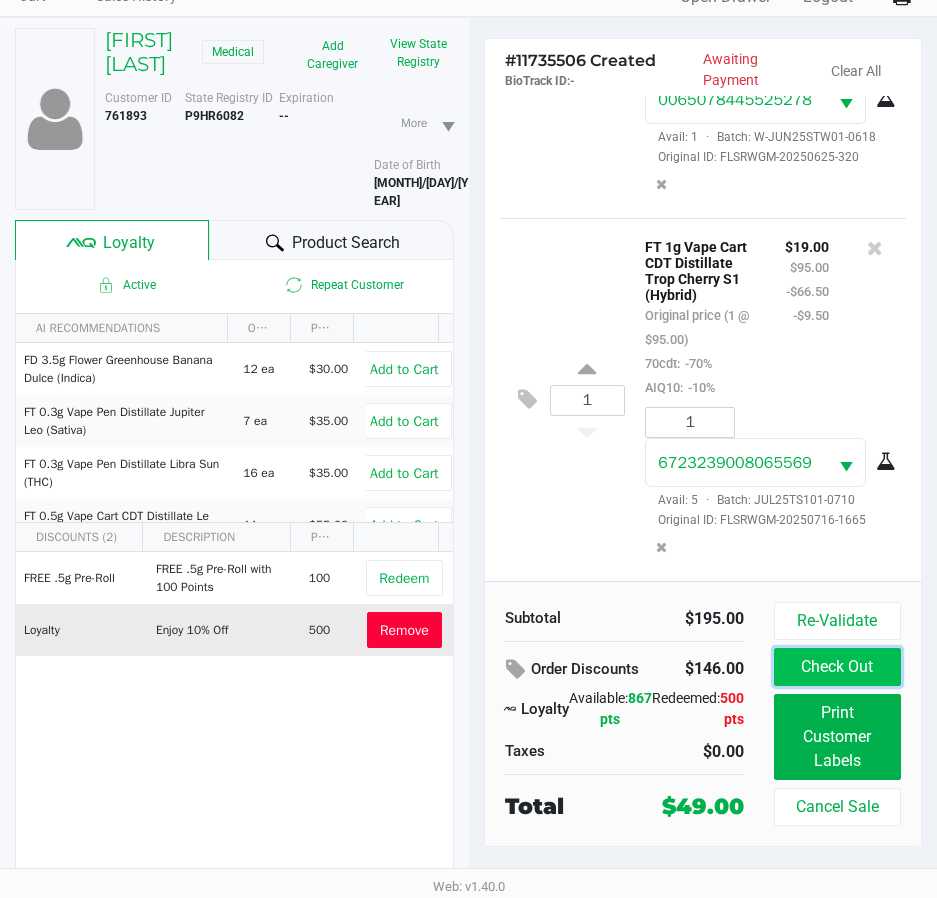 click on "Check Out" 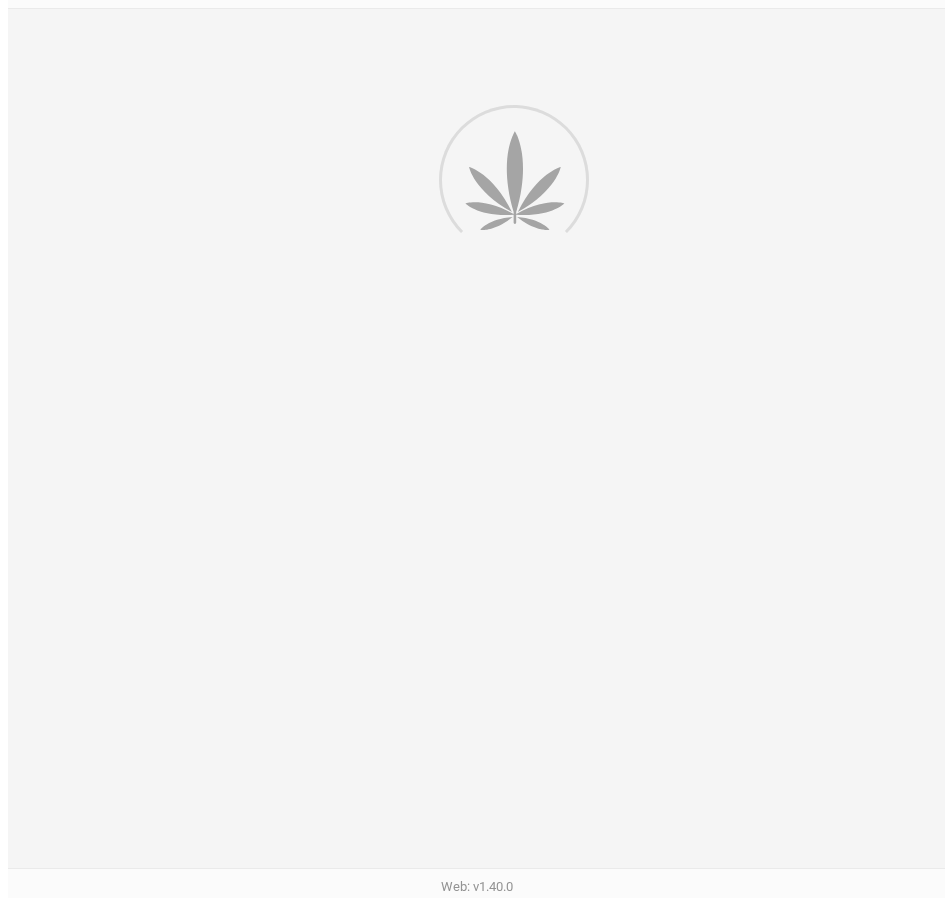 scroll, scrollTop: 0, scrollLeft: 0, axis: both 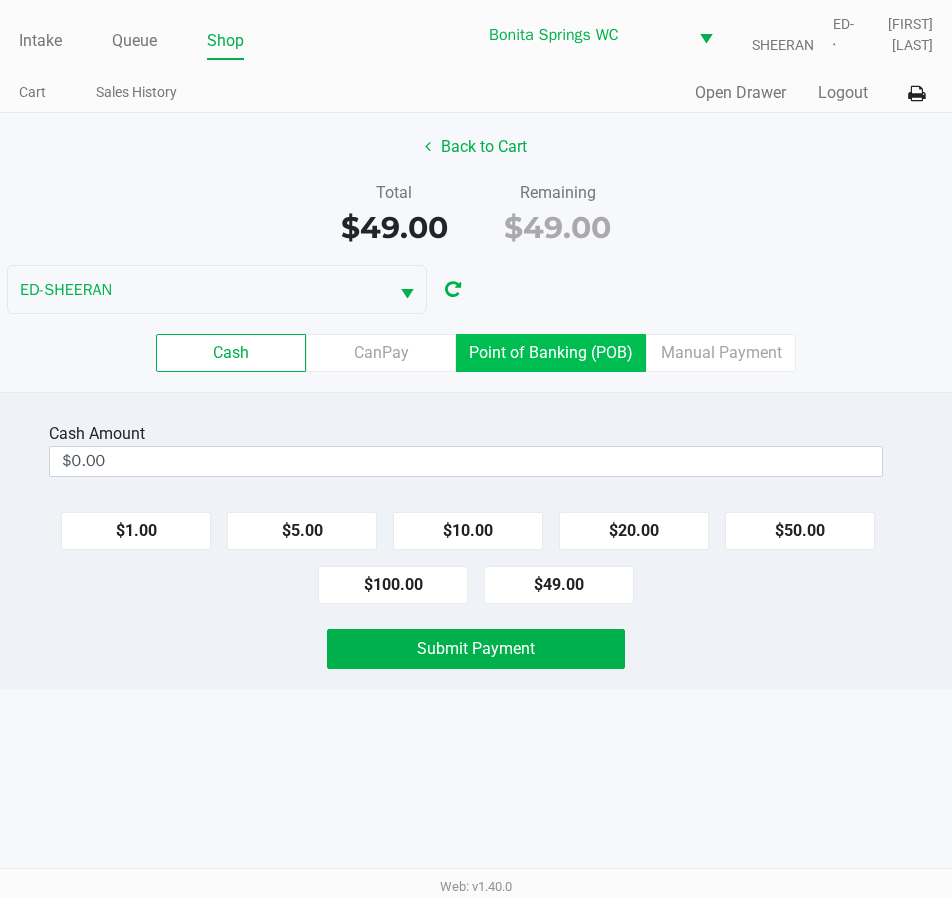 click on "Point of Banking (POB)" 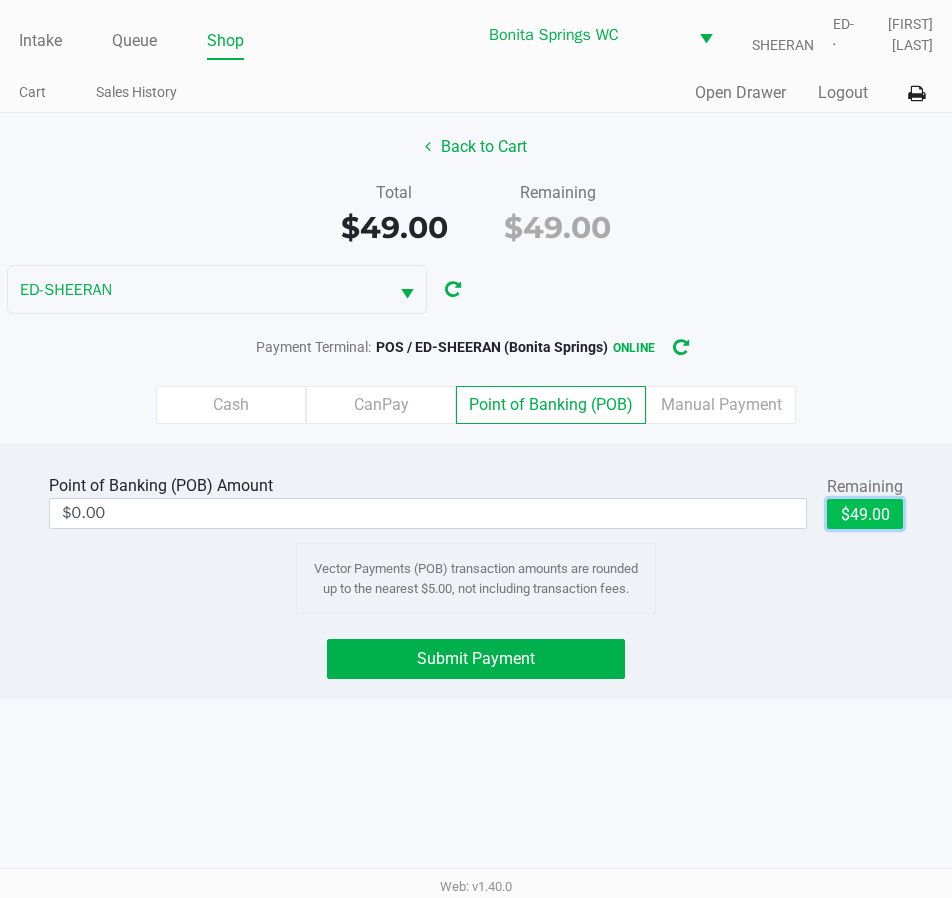 click on "$49.00" 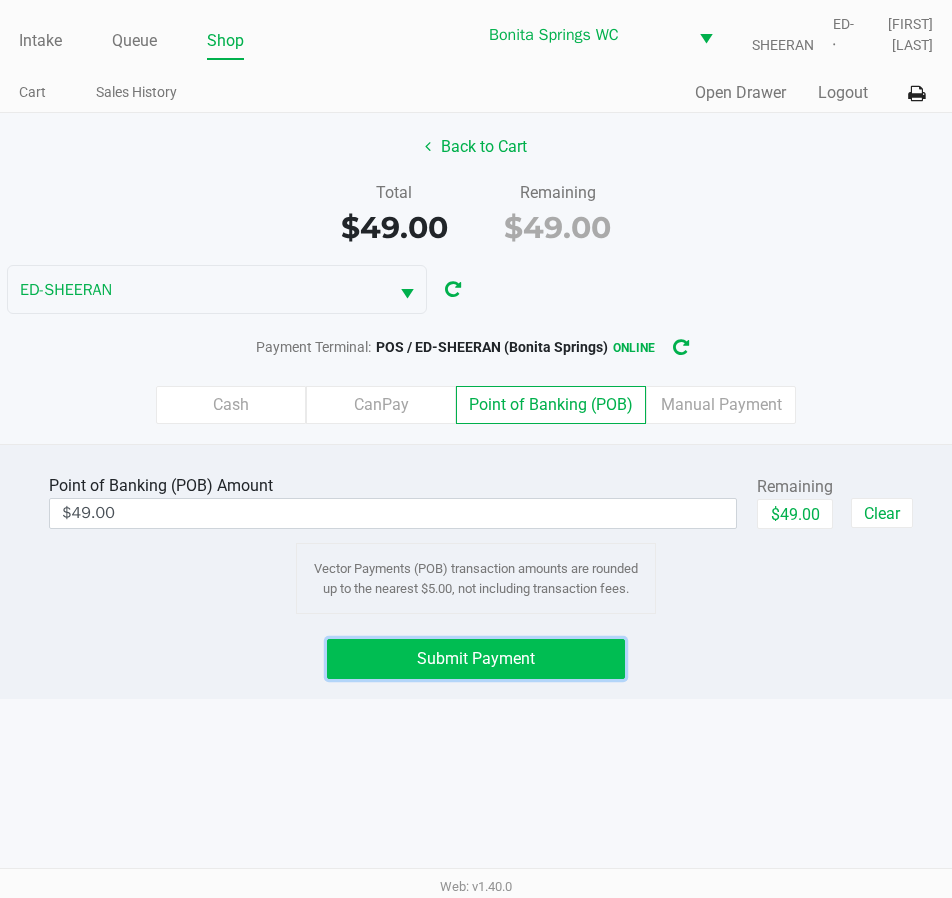 click on "Submit Payment" 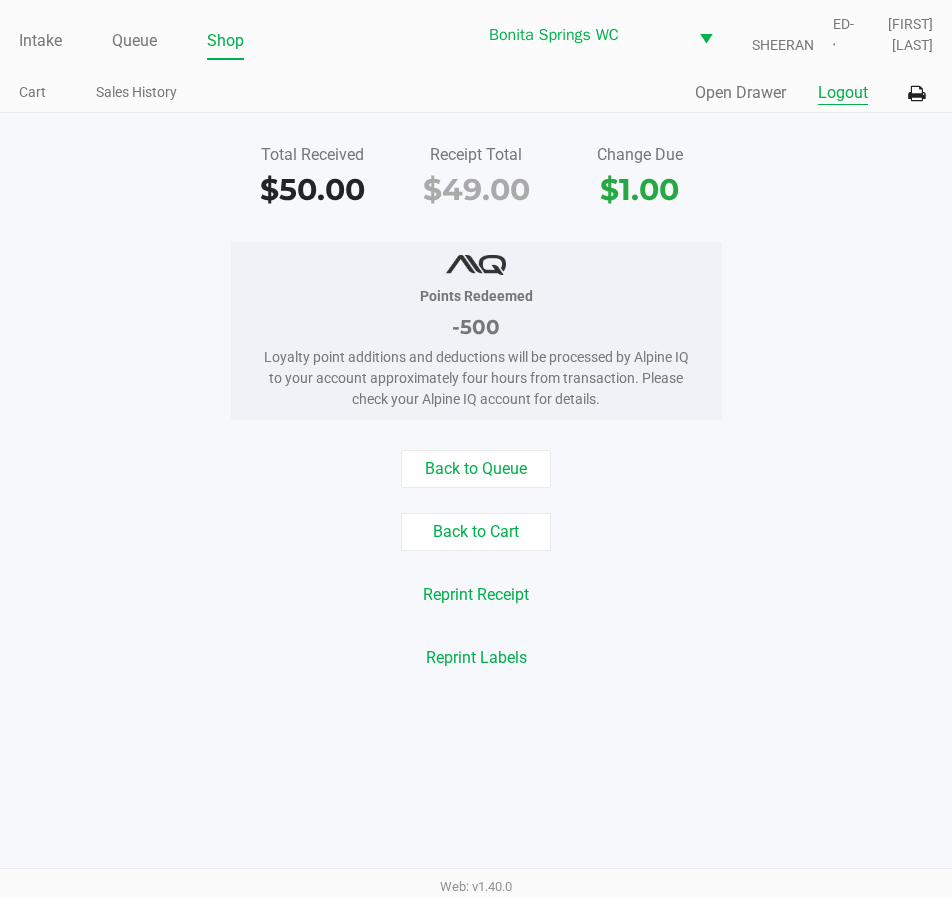 click on "Logout" 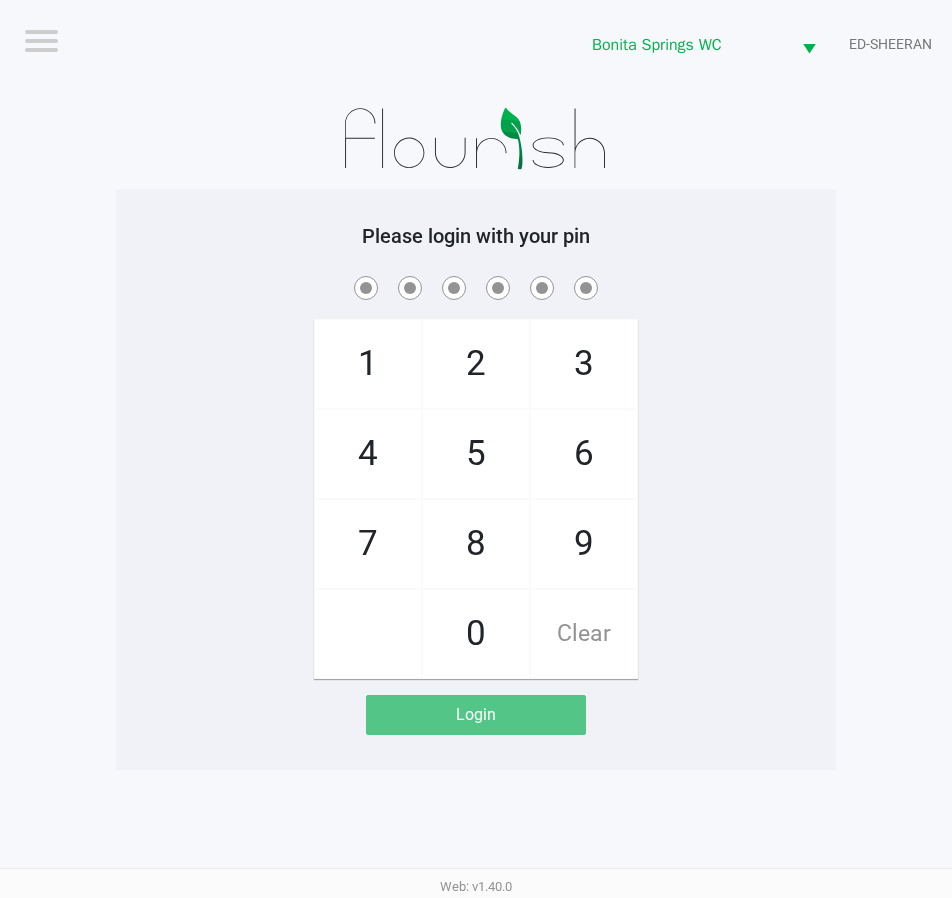 click on "Logout  Bonita Springs WC  ED-SHEERAN  Please login with your pin  1   4   7       2   5   8   0   3   6   9   Clear   Login" 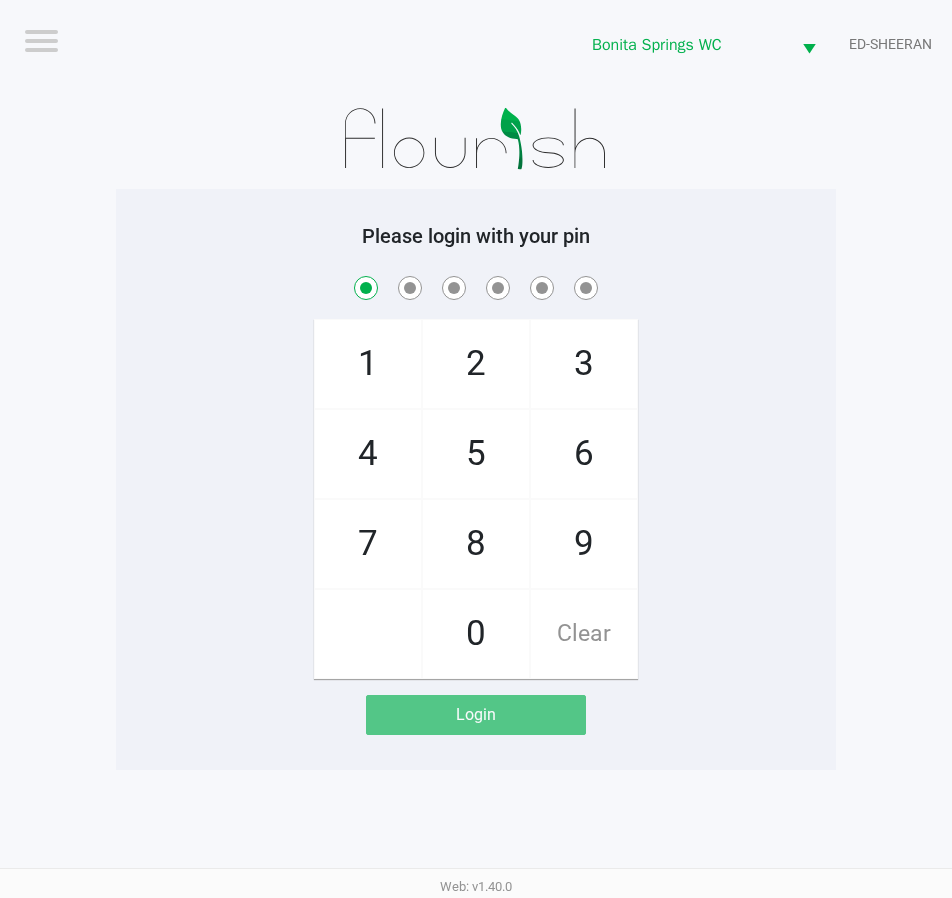 checkbox on "true" 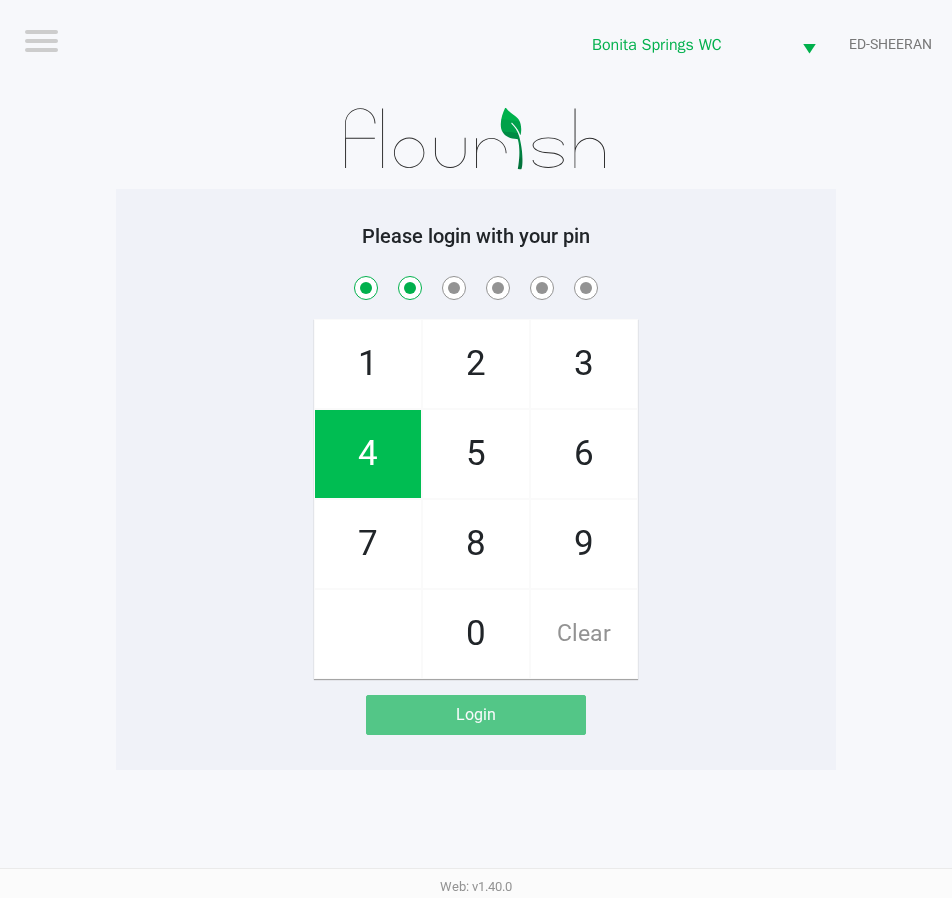 checkbox on "true" 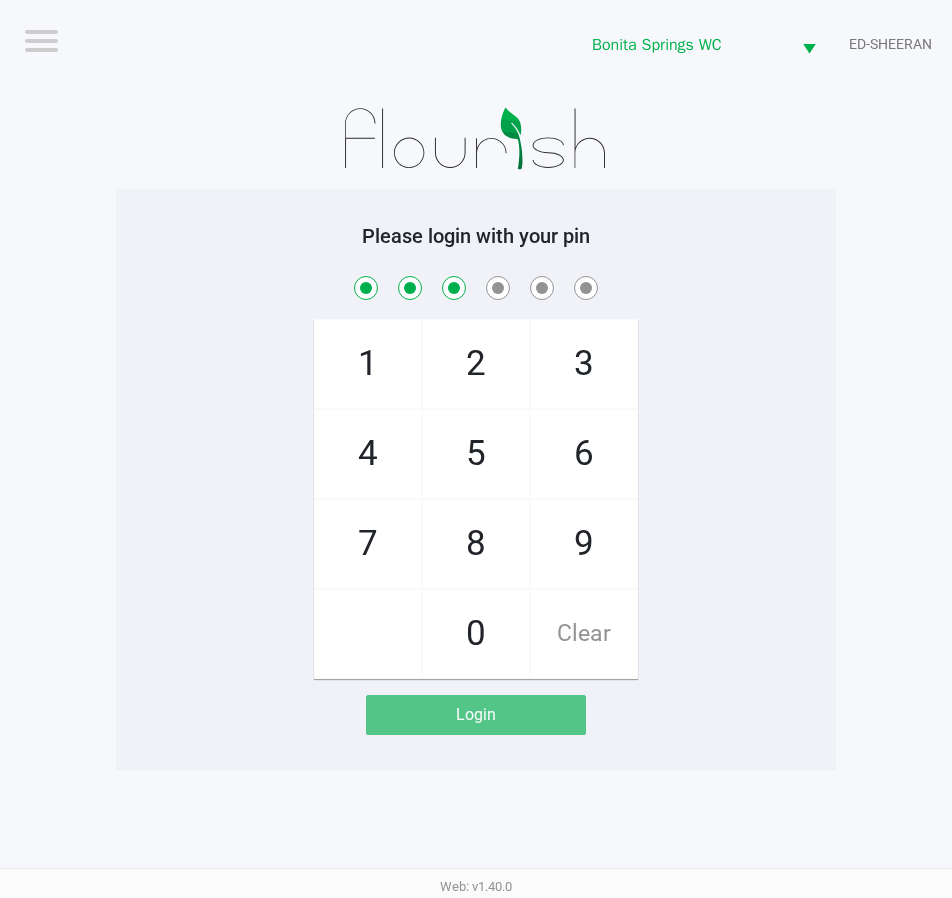checkbox on "true" 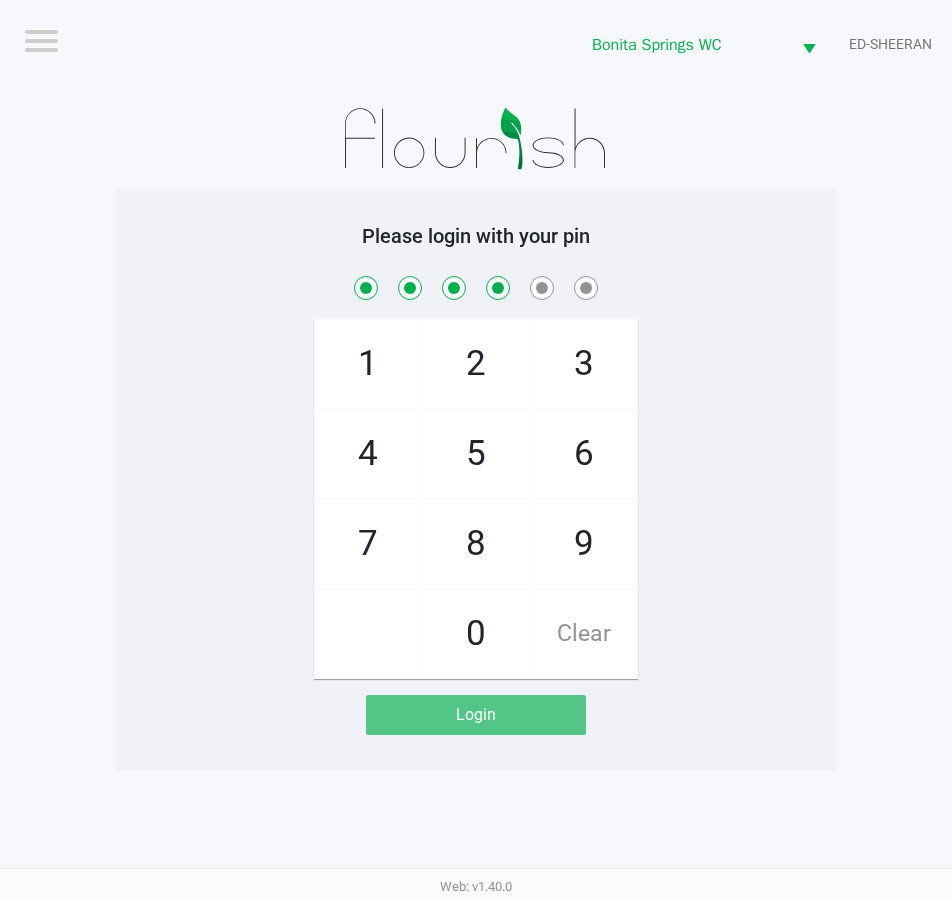 checkbox on "true" 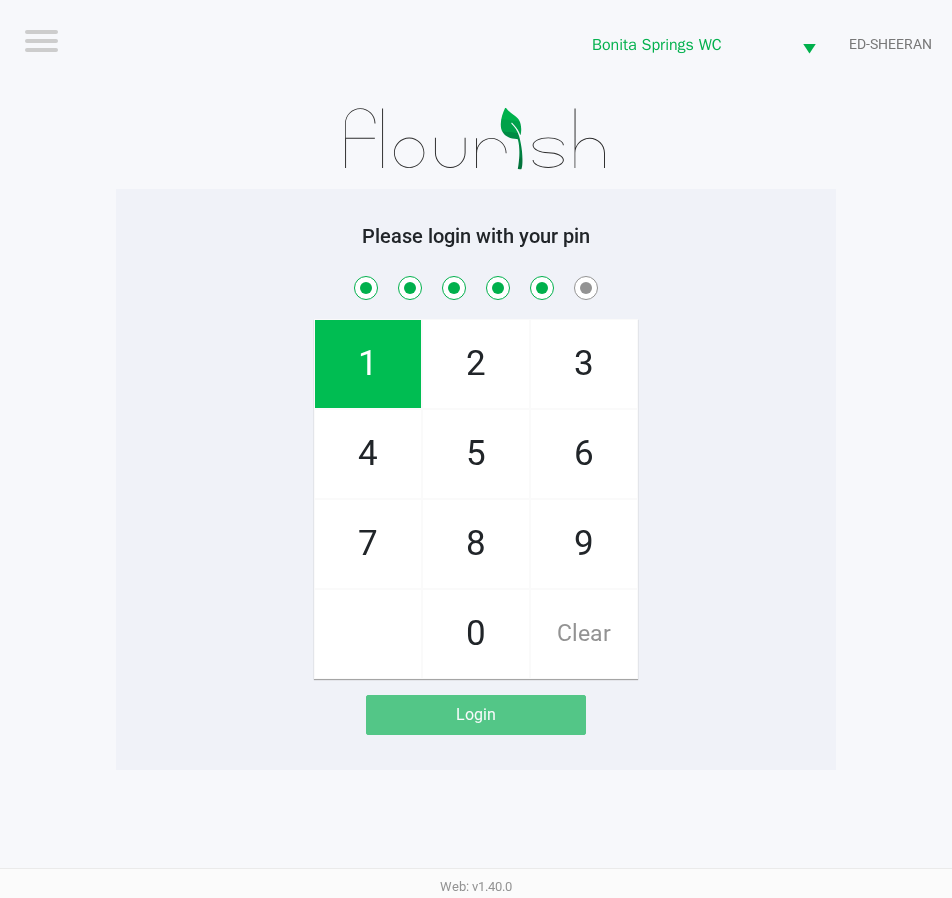 checkbox on "true" 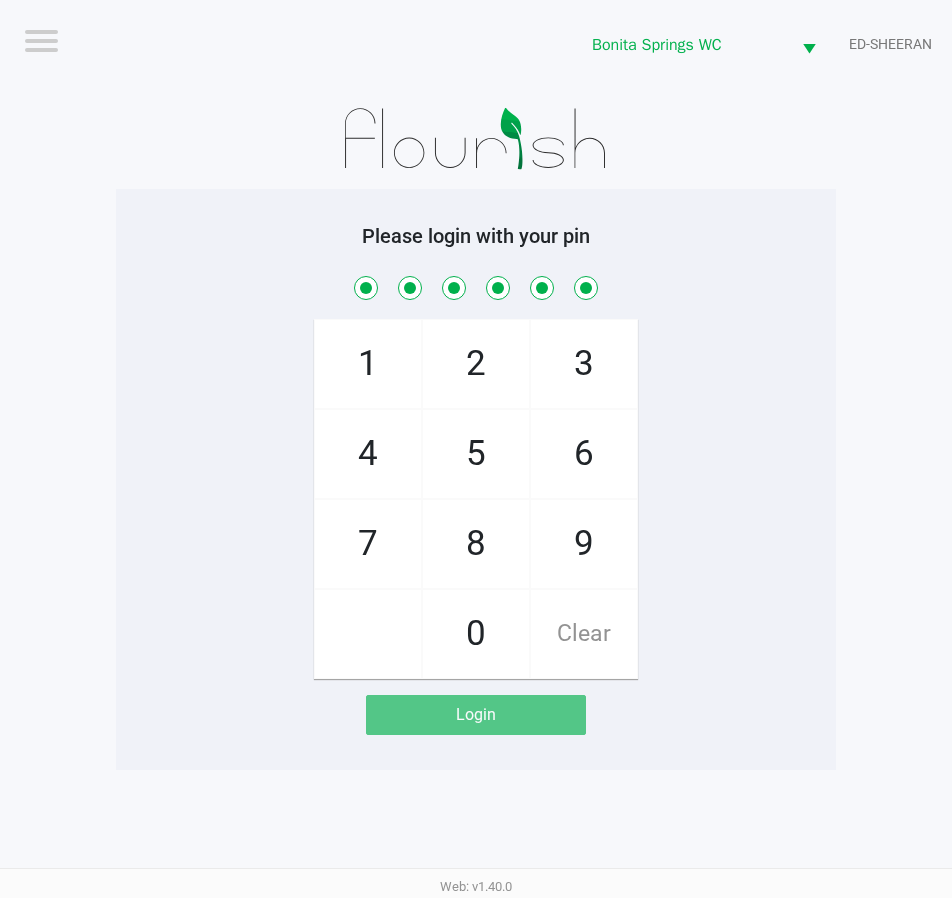 checkbox on "true" 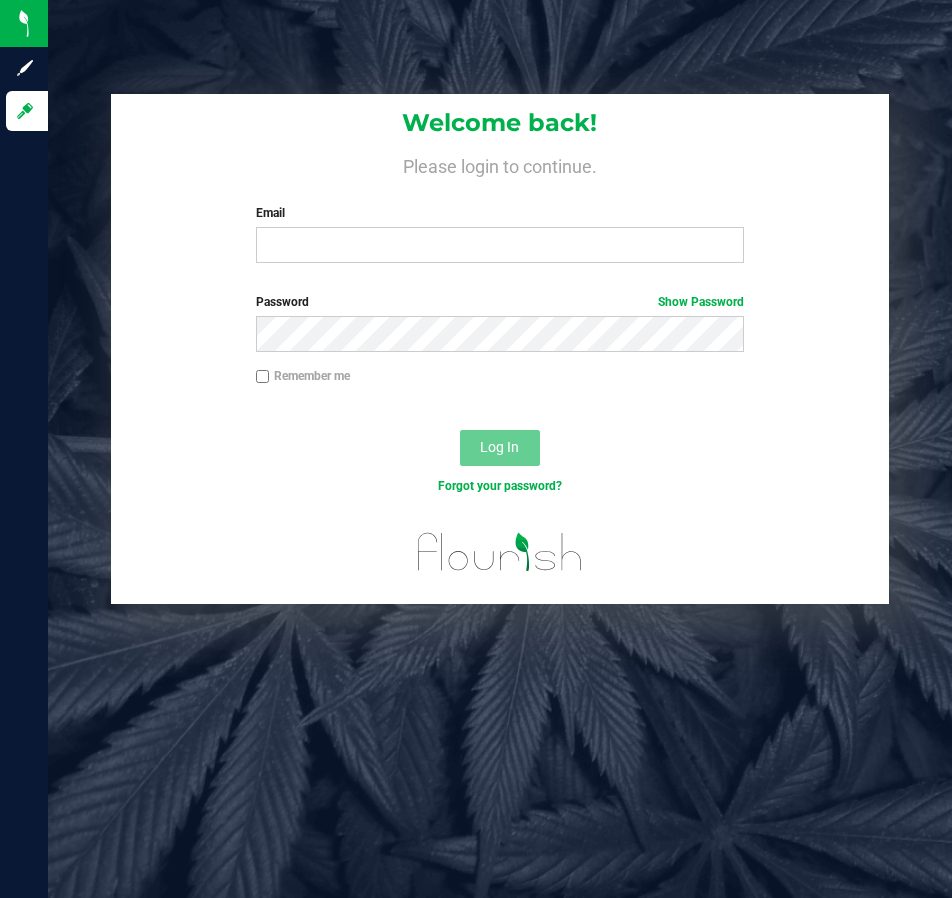 scroll, scrollTop: 0, scrollLeft: 0, axis: both 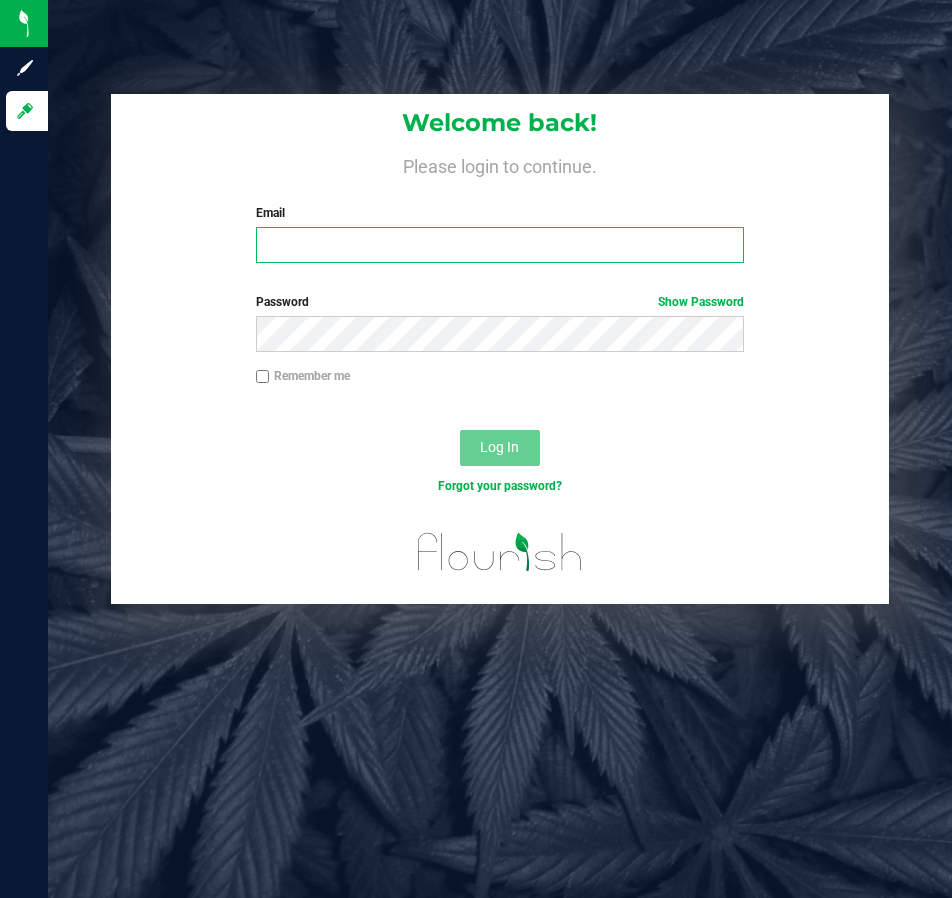 click on "Email" at bounding box center (500, 245) 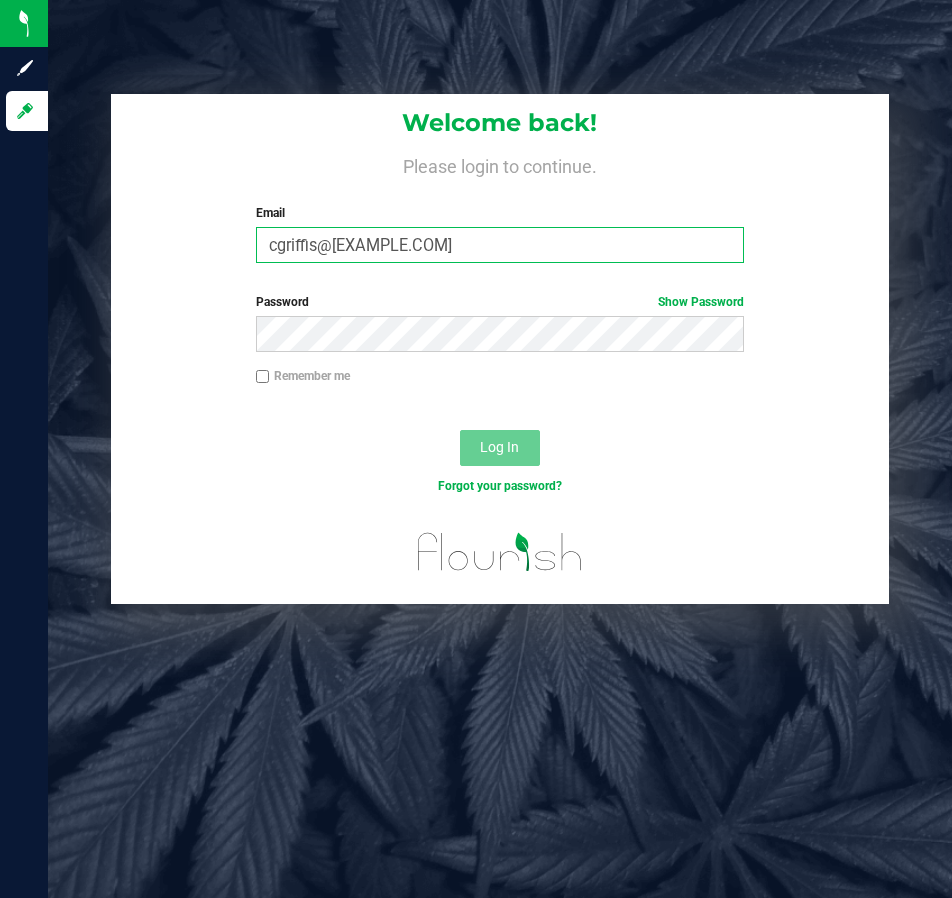 type on "cgriffis@[EXAMPLE.COM]" 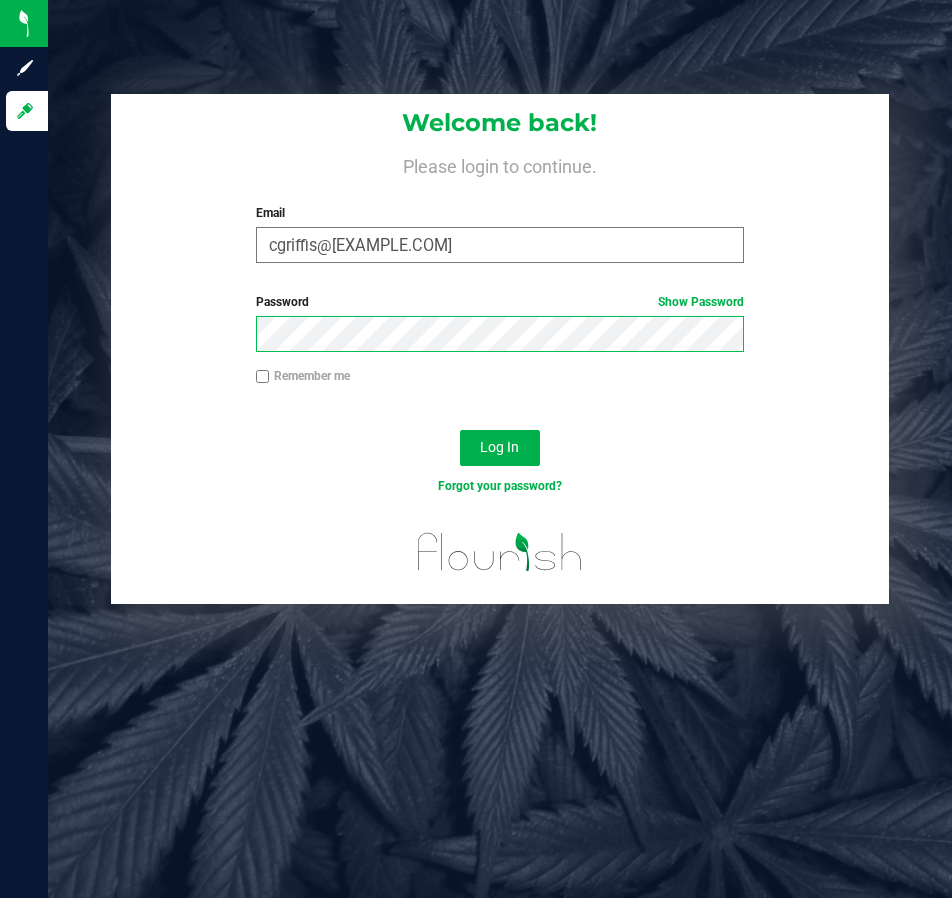 click on "Log In" at bounding box center [500, 448] 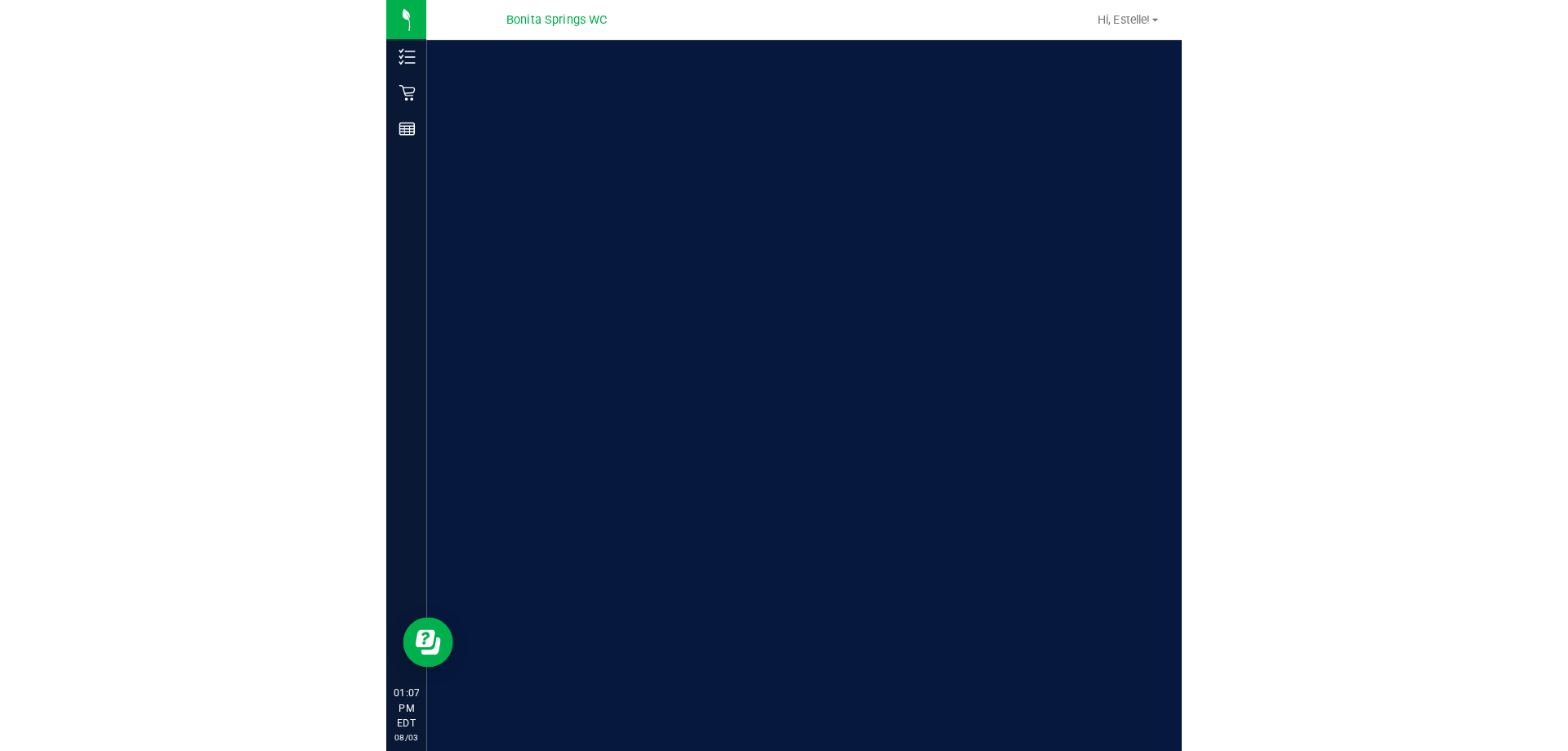 scroll, scrollTop: 0, scrollLeft: 0, axis: both 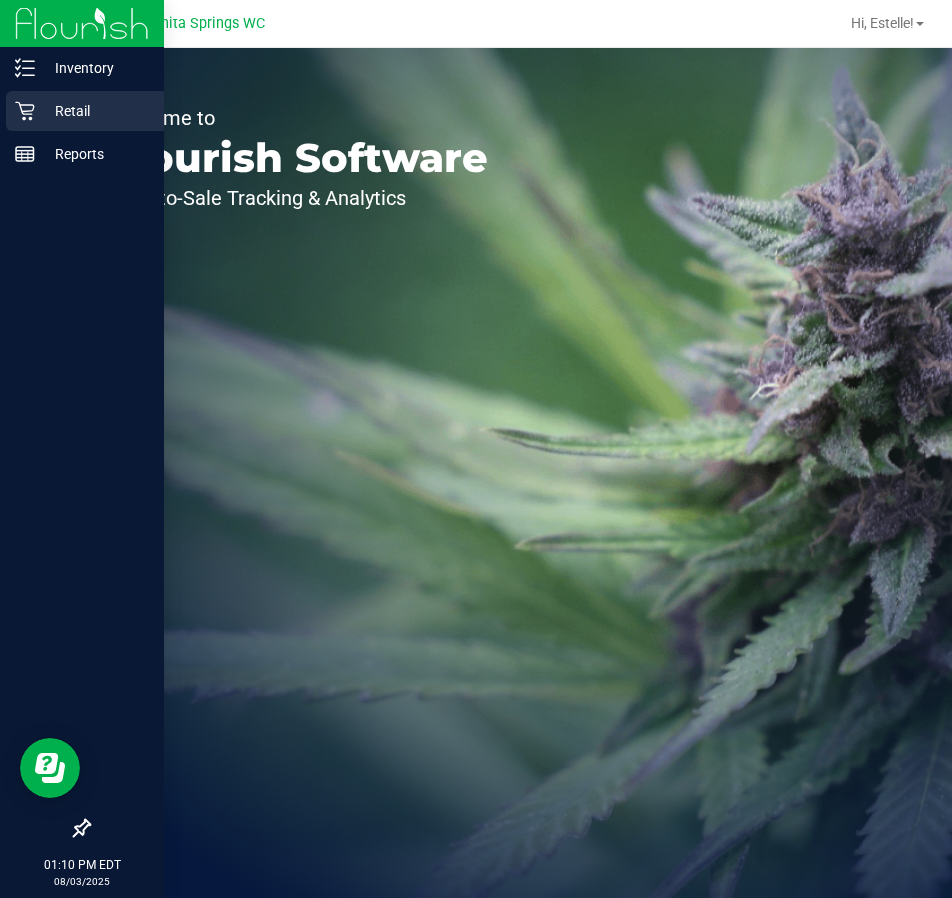 click 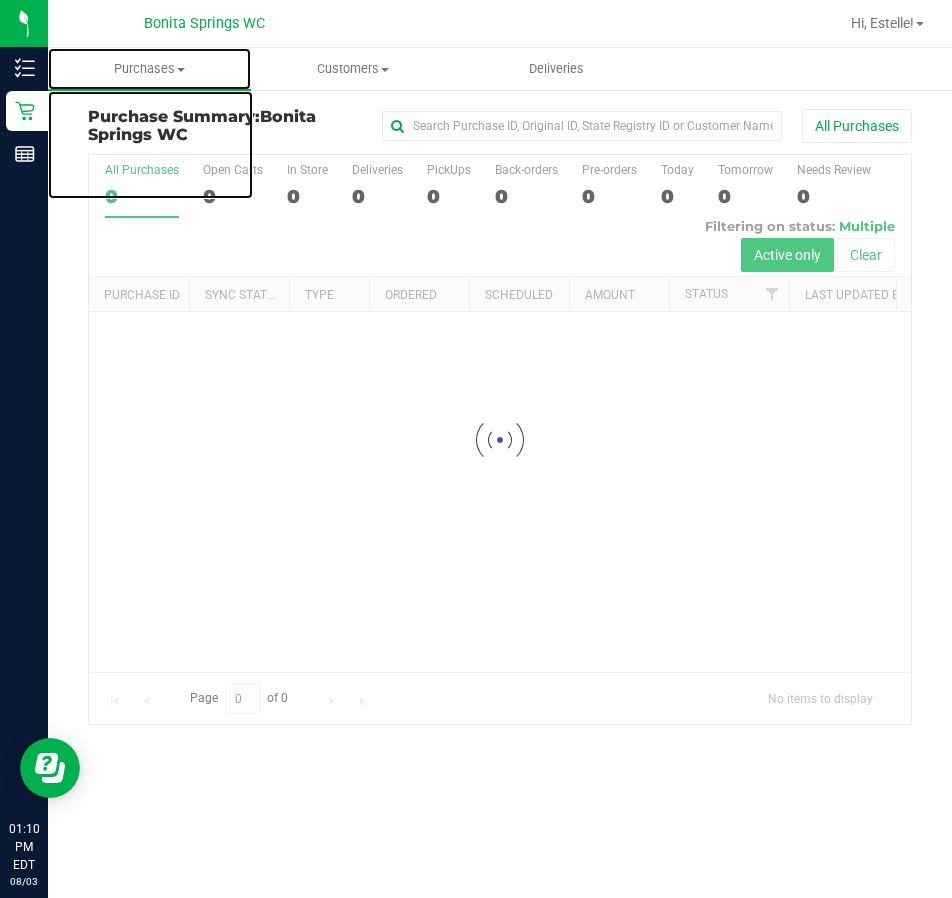 click on "Purchases" at bounding box center [149, 69] 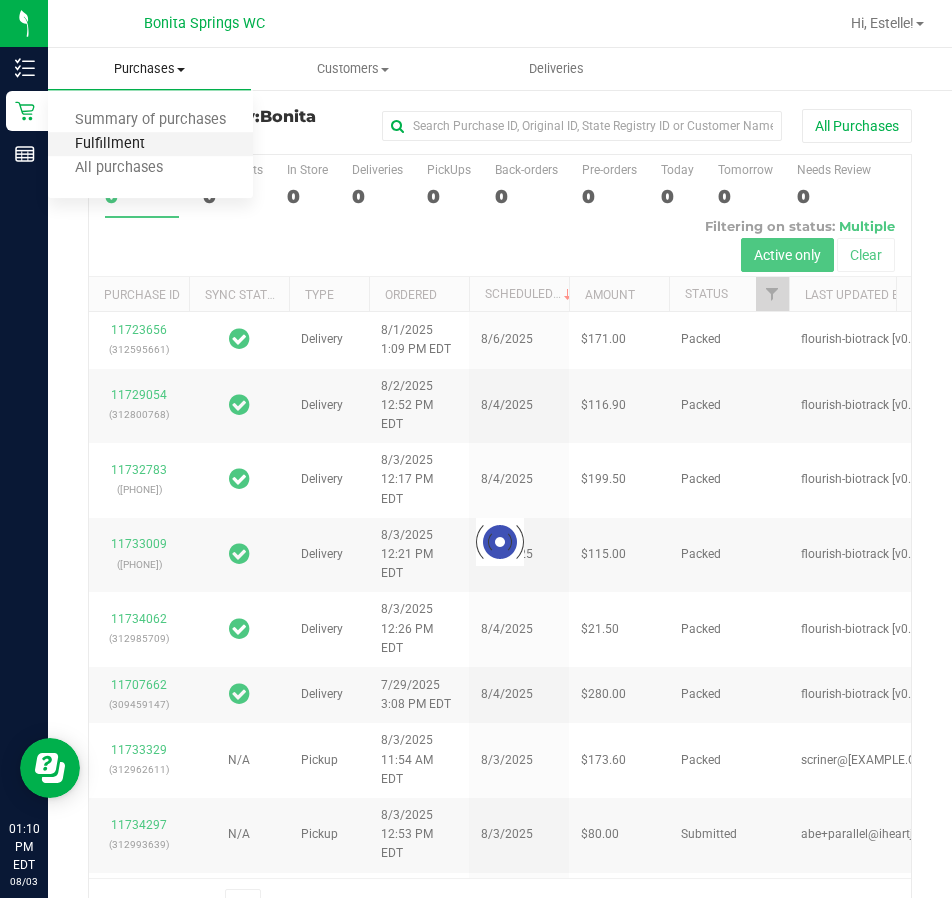 click on "Fulfillment" at bounding box center (110, 144) 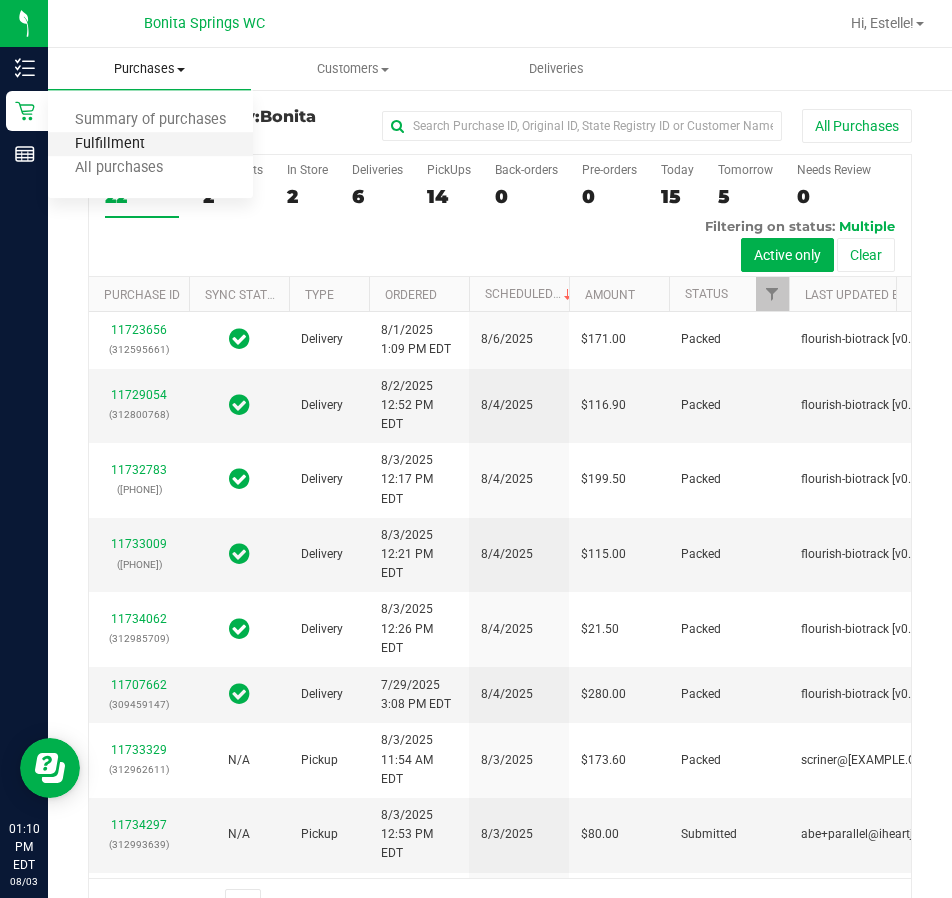 click on "Fulfillment" at bounding box center (110, 144) 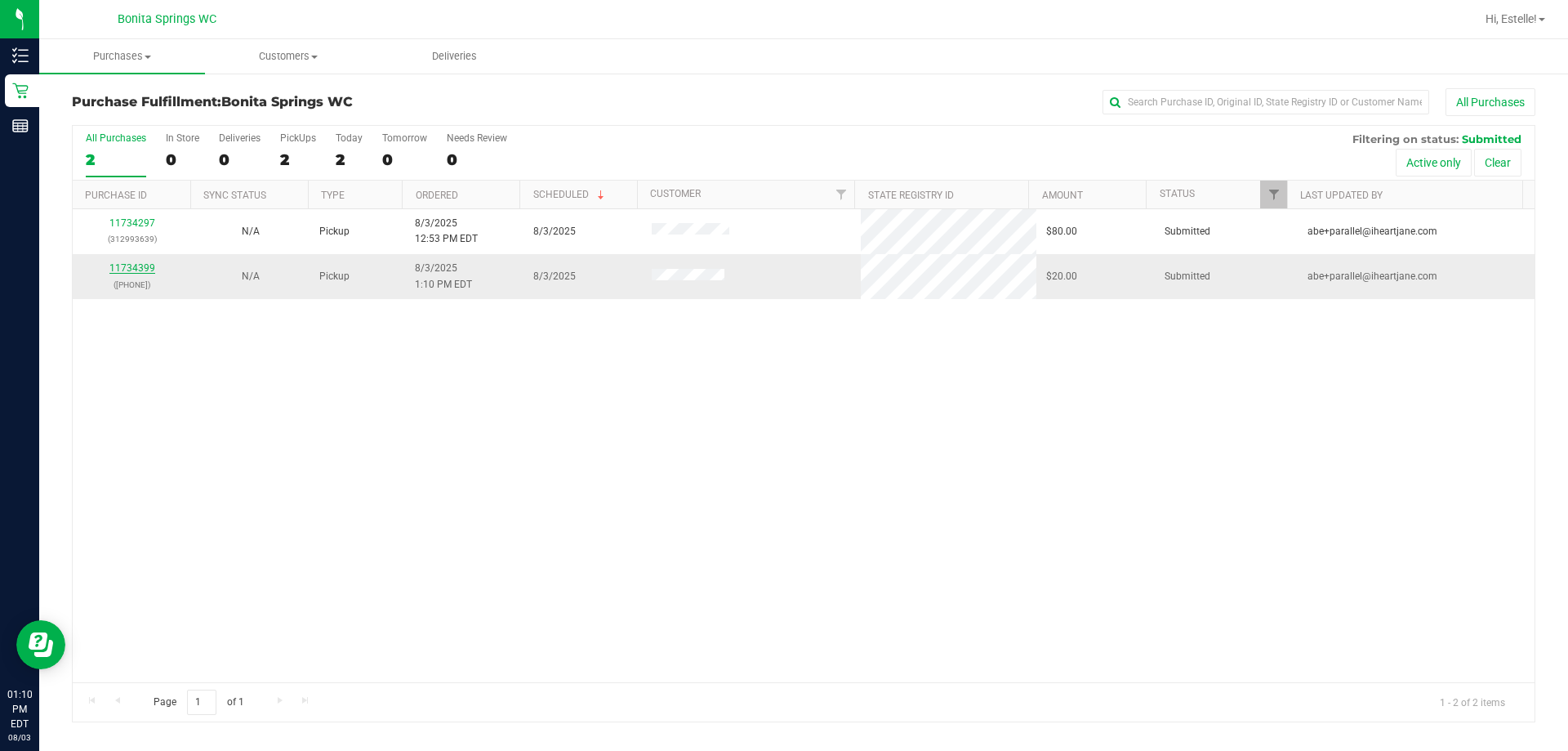 click on "11734399" at bounding box center [132, 268] 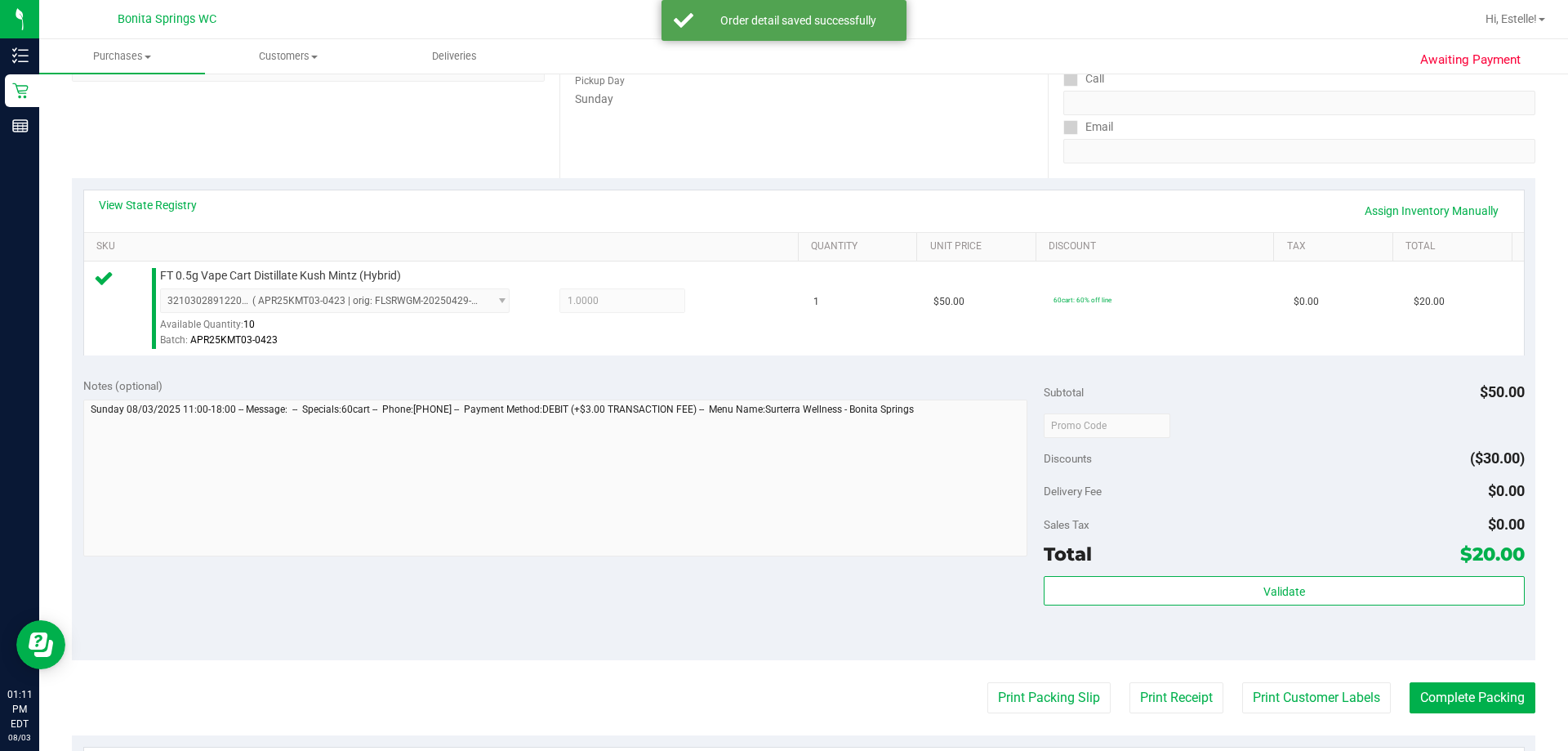 scroll, scrollTop: 409, scrollLeft: 0, axis: vertical 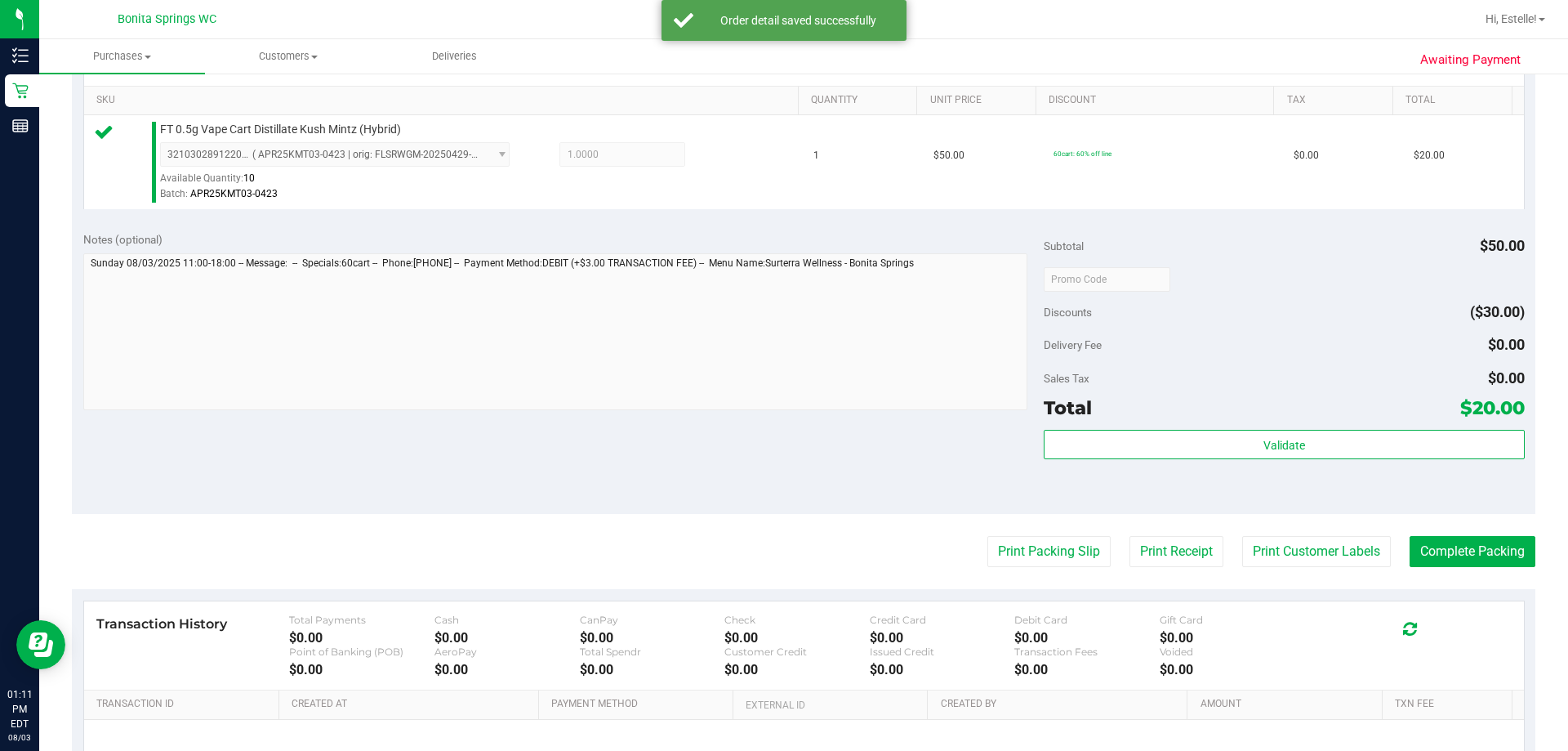 click on "Subtotal
$50.00
Discounts
($30.00)
Delivery Fee
$0.00
Sales Tax
$0.00
Total
$20.00
Validate" at bounding box center (1284, 367) 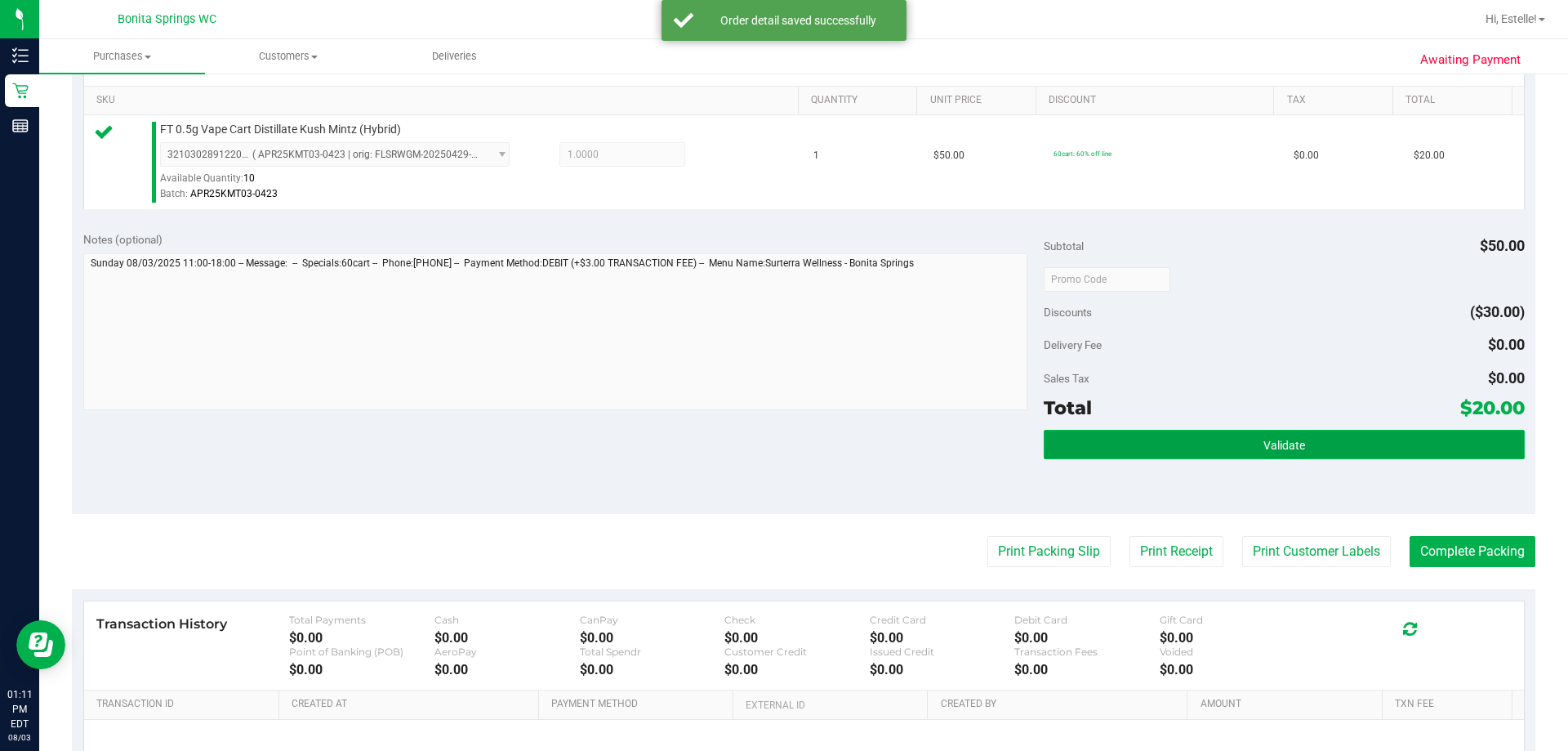 click on "Validate" at bounding box center (1284, 445) 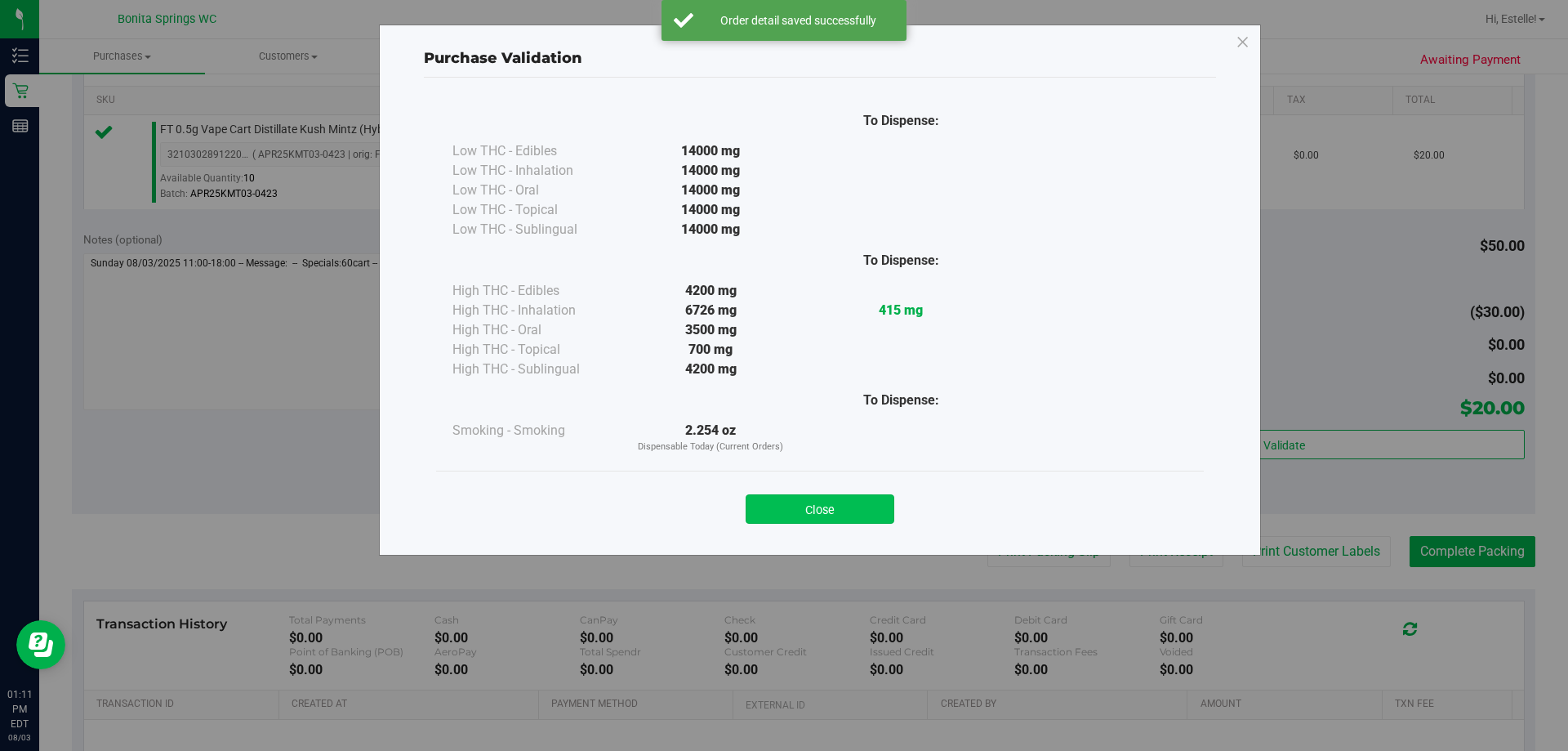 click on "Close" at bounding box center (820, 509) 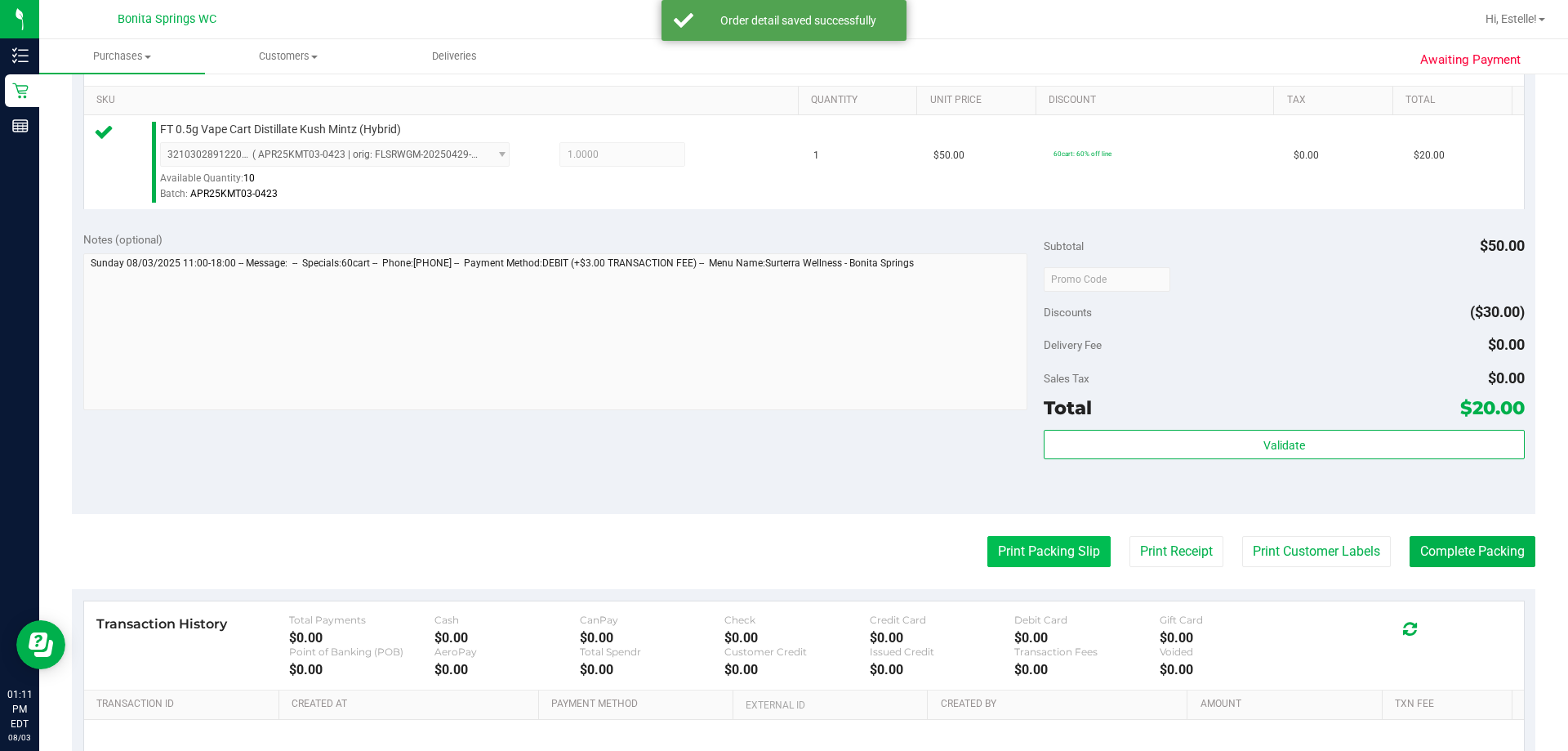 click on "Print Packing Slip" at bounding box center [1049, 552] 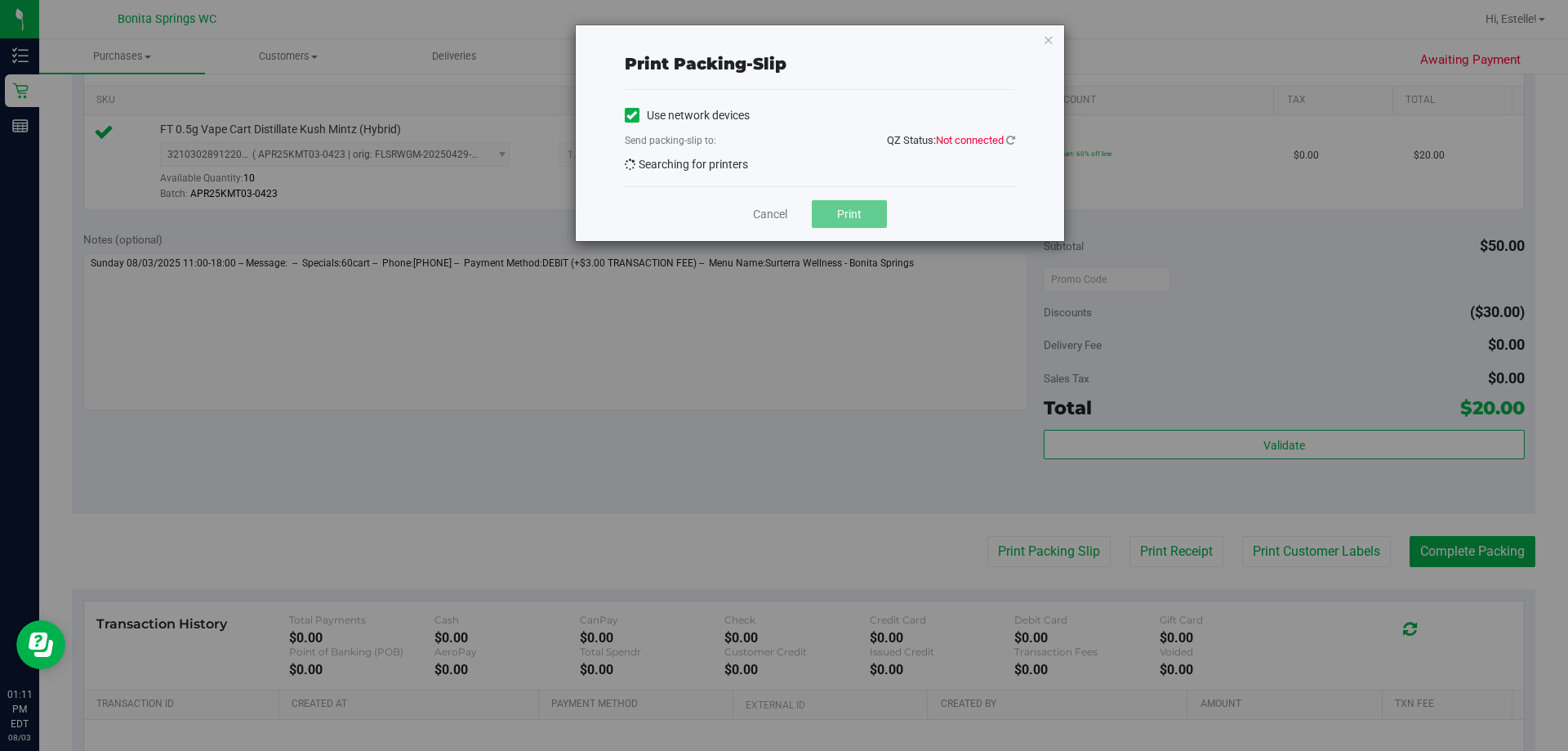 click on "Print packing-slip
Use network devices
Send packing-slip to:
QZ Status:   Not connected
Searching for printers
Cancel
Print" at bounding box center [820, 133] 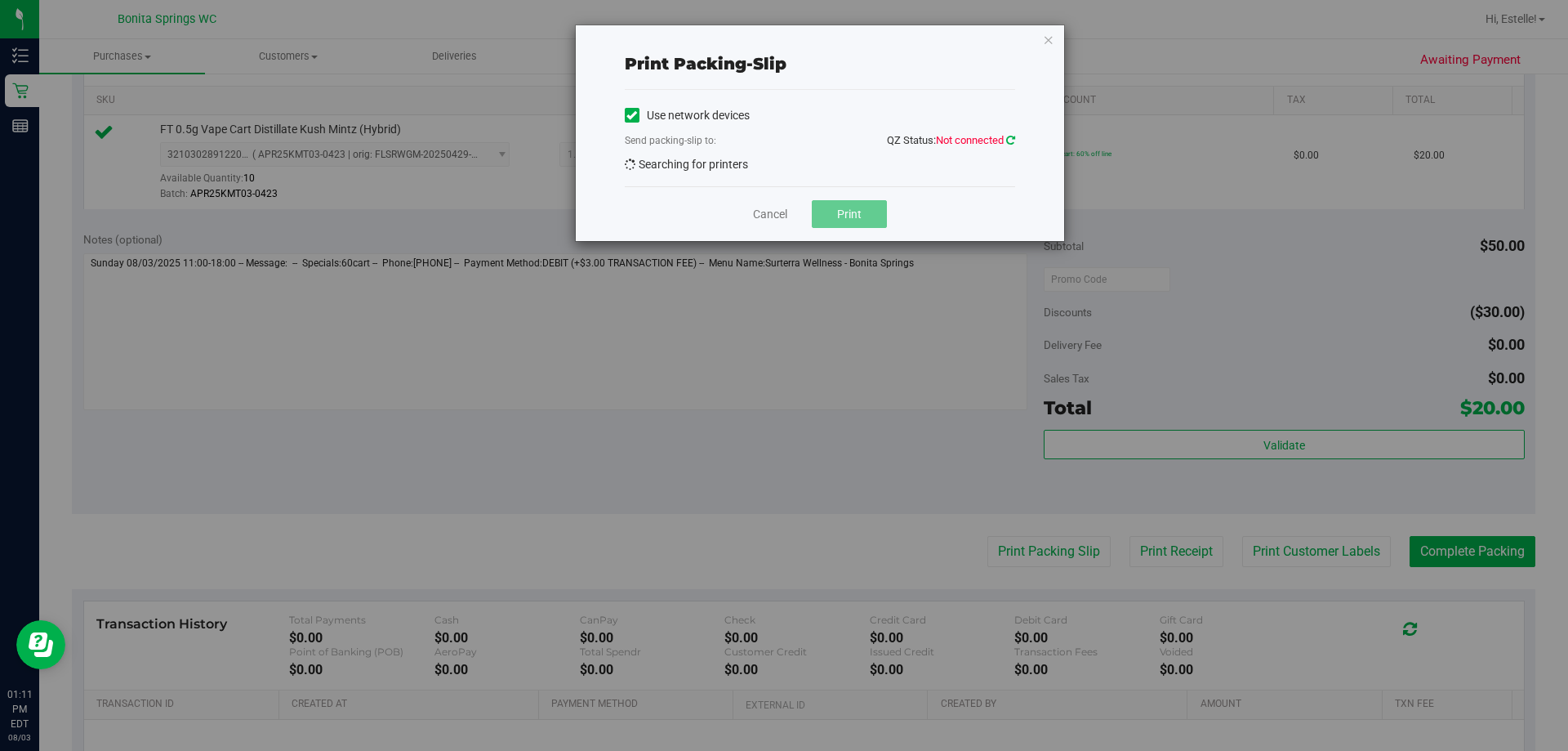 click at bounding box center [1010, 140] 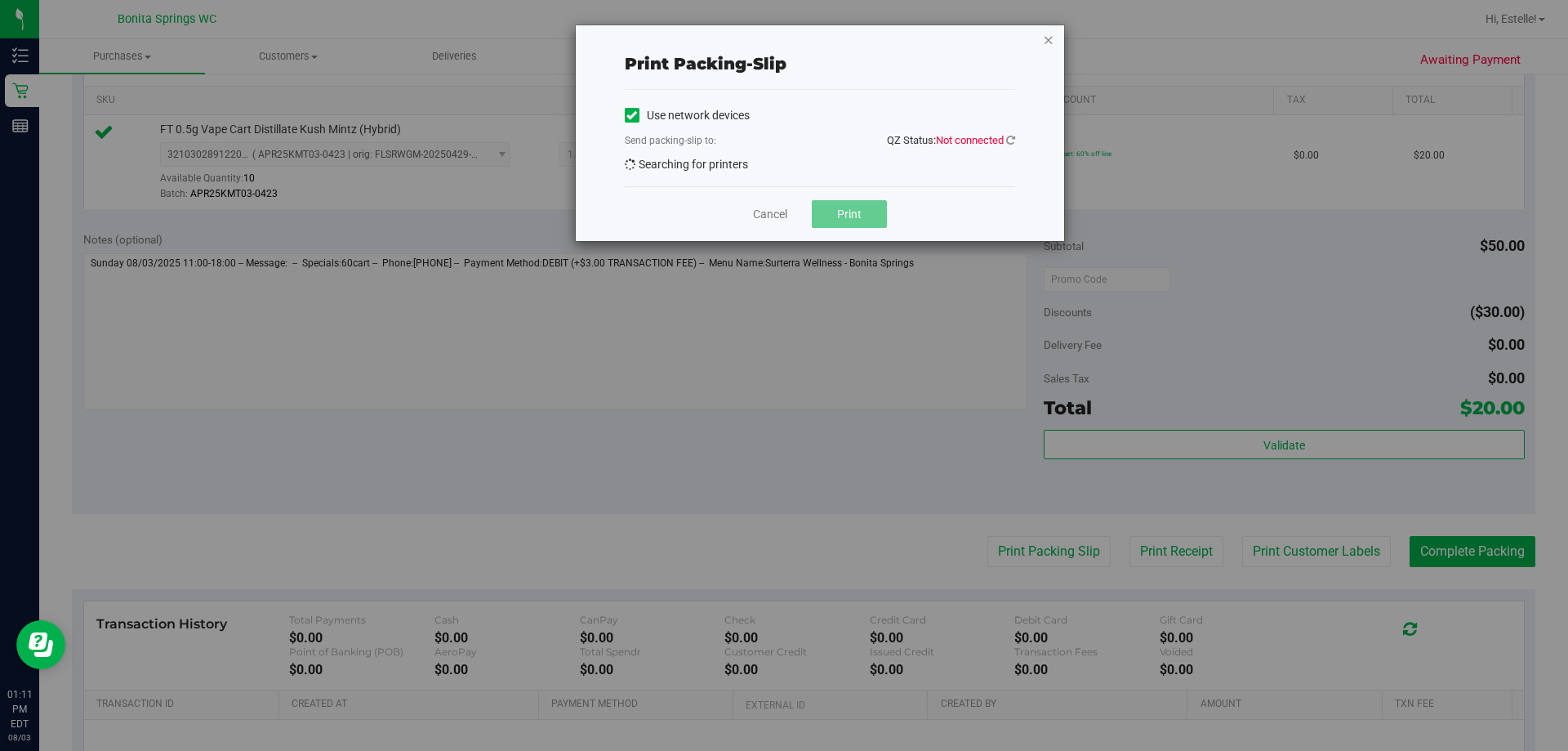click at bounding box center [1049, 39] 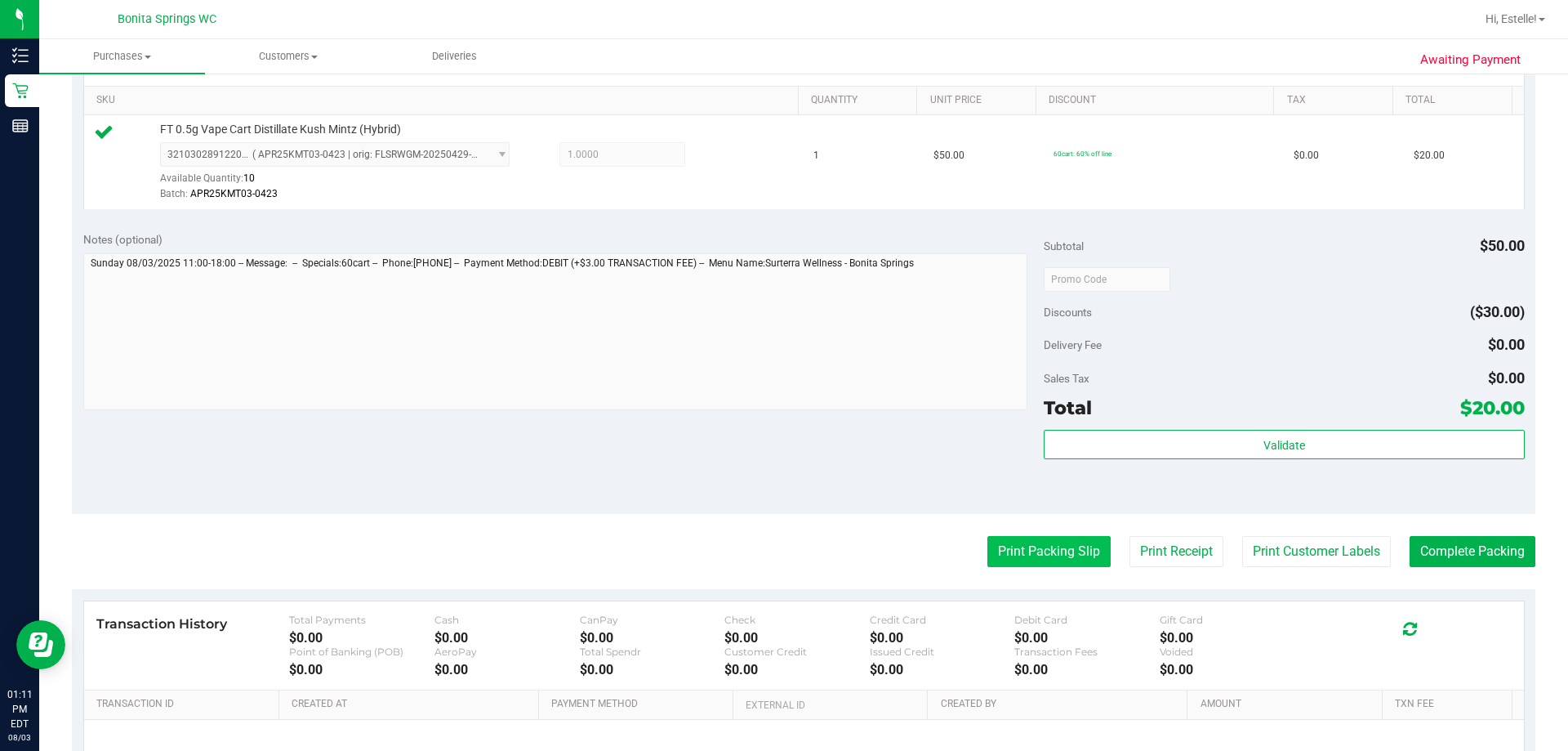 click on "Print Packing Slip" at bounding box center (1049, 552) 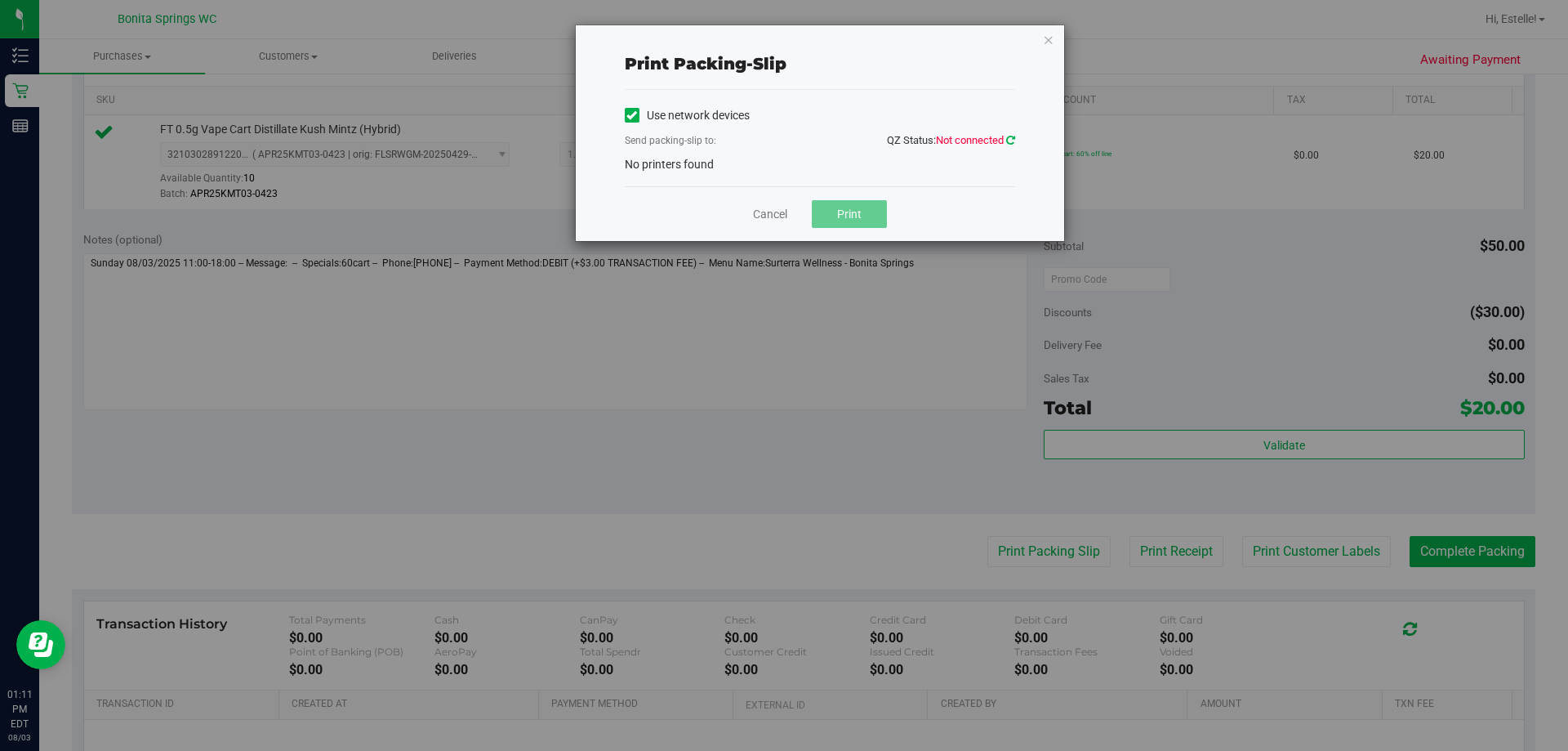 click at bounding box center [1010, 140] 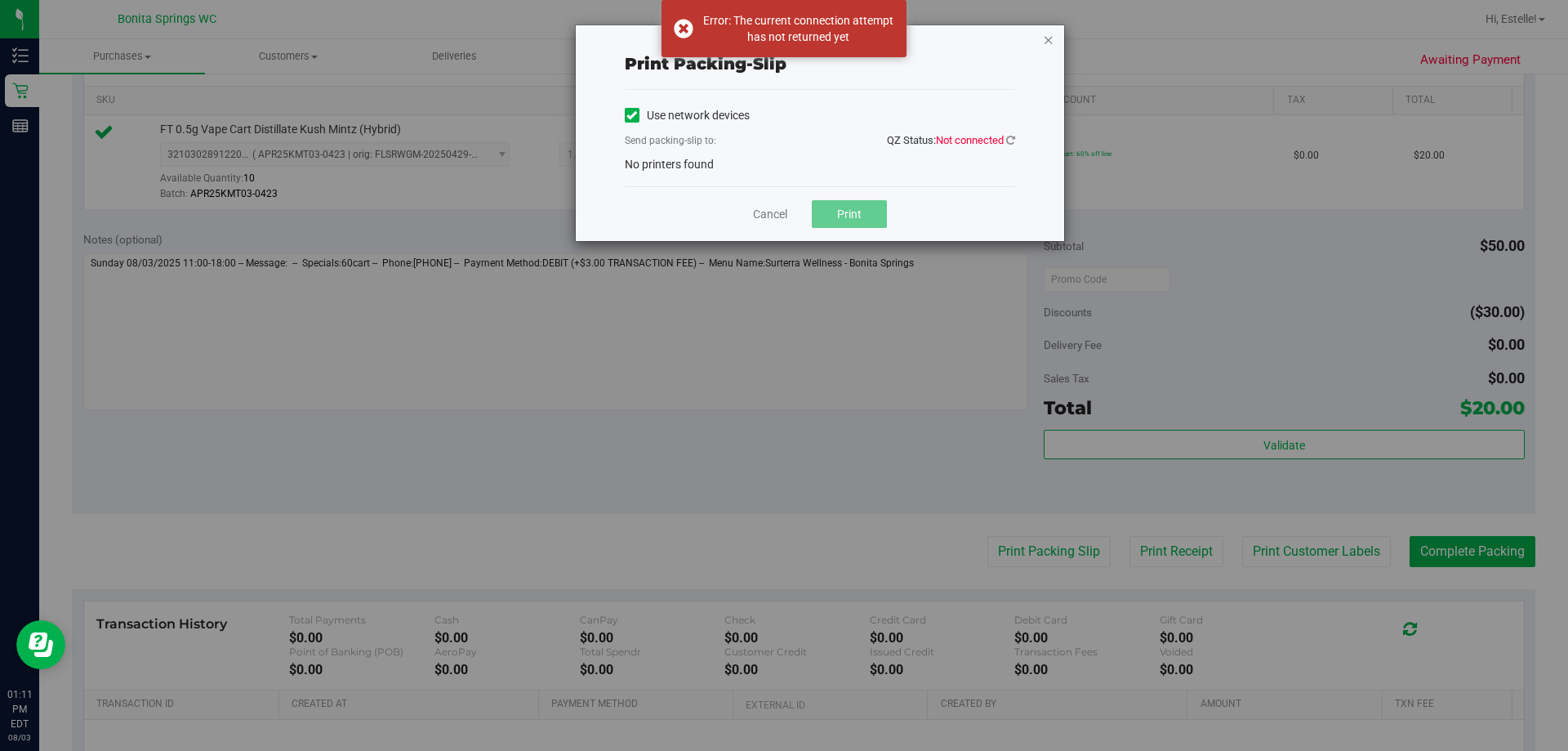 click at bounding box center (1049, 39) 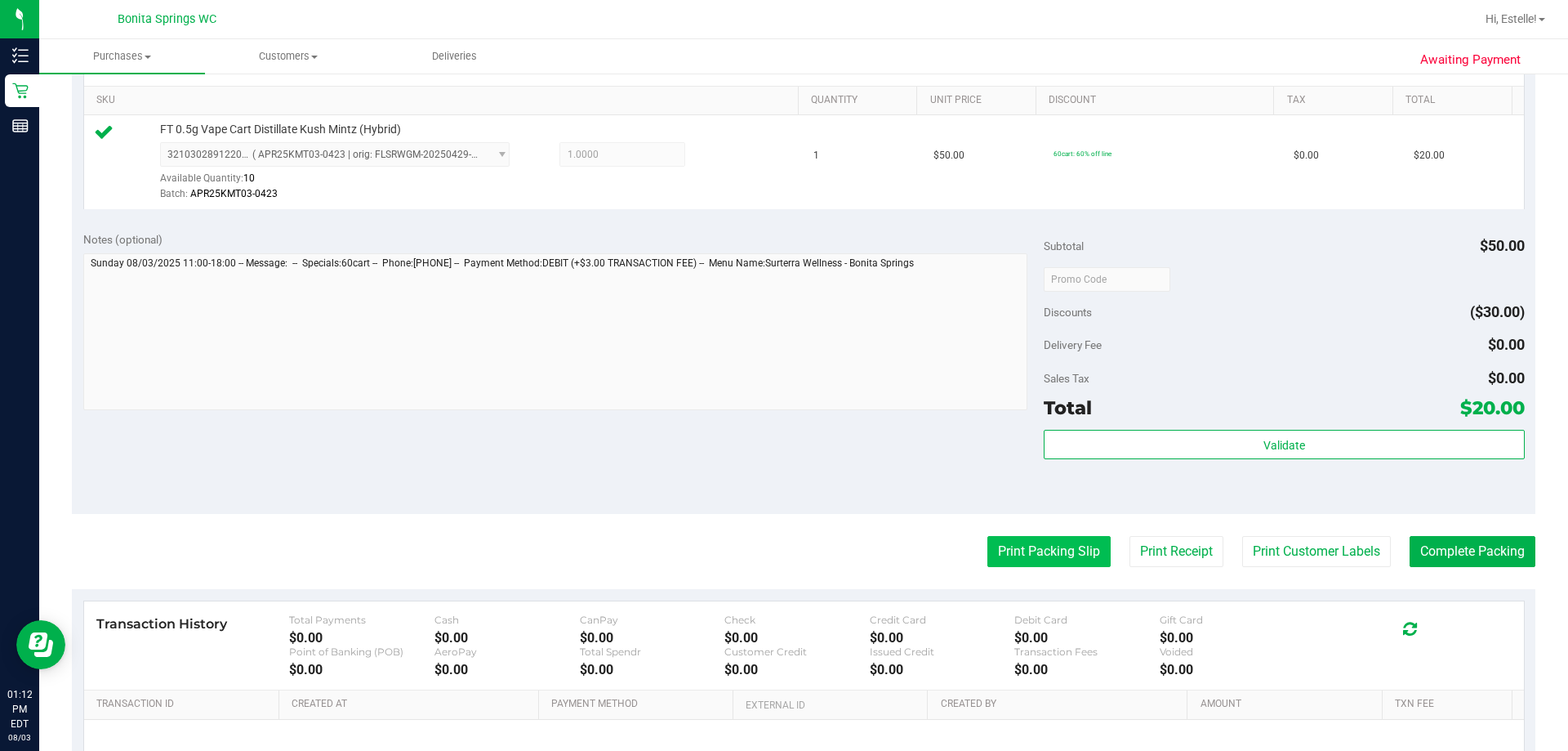 click on "Print Packing Slip" at bounding box center [1049, 552] 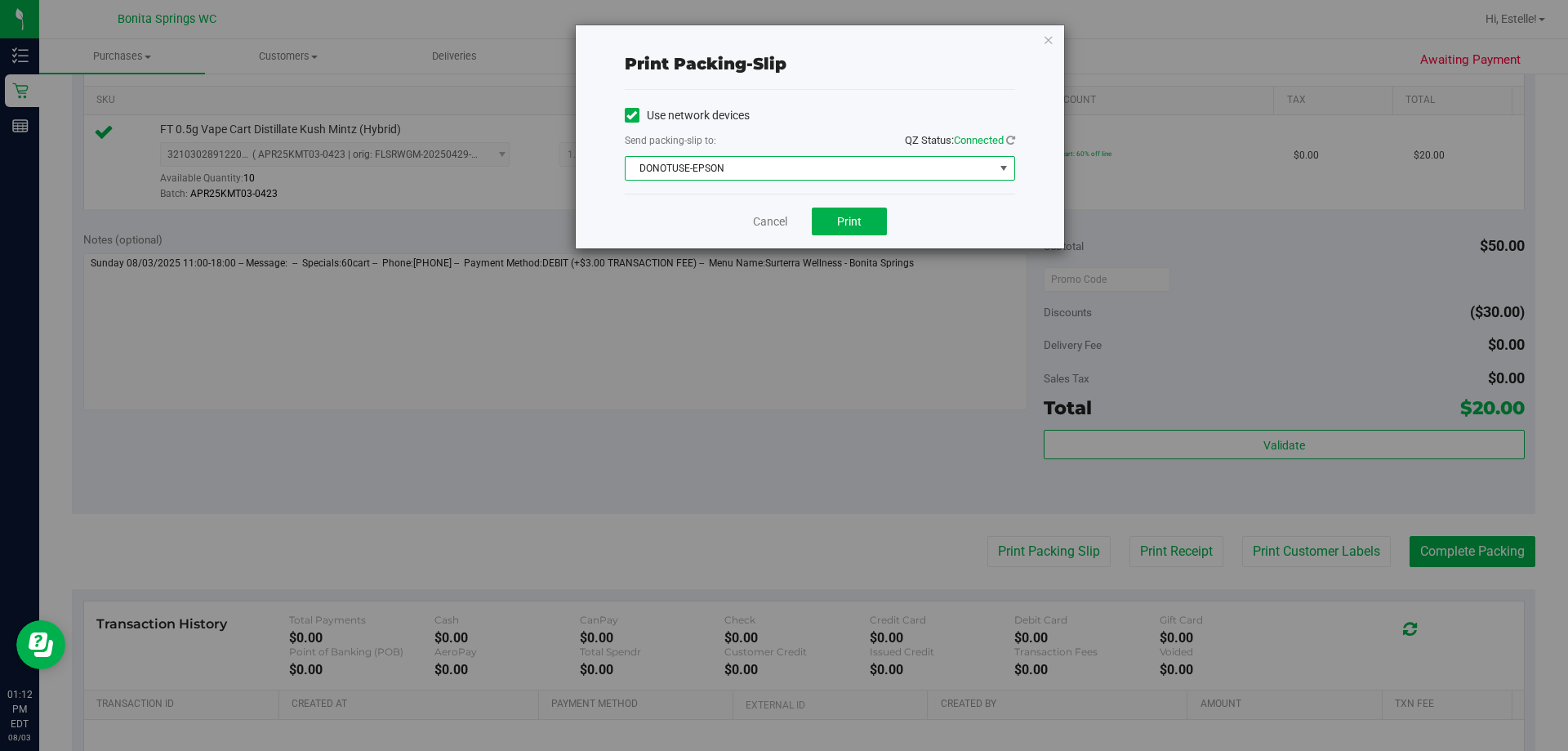 click on "DONOTUSE-EPSON" at bounding box center [809, 168] 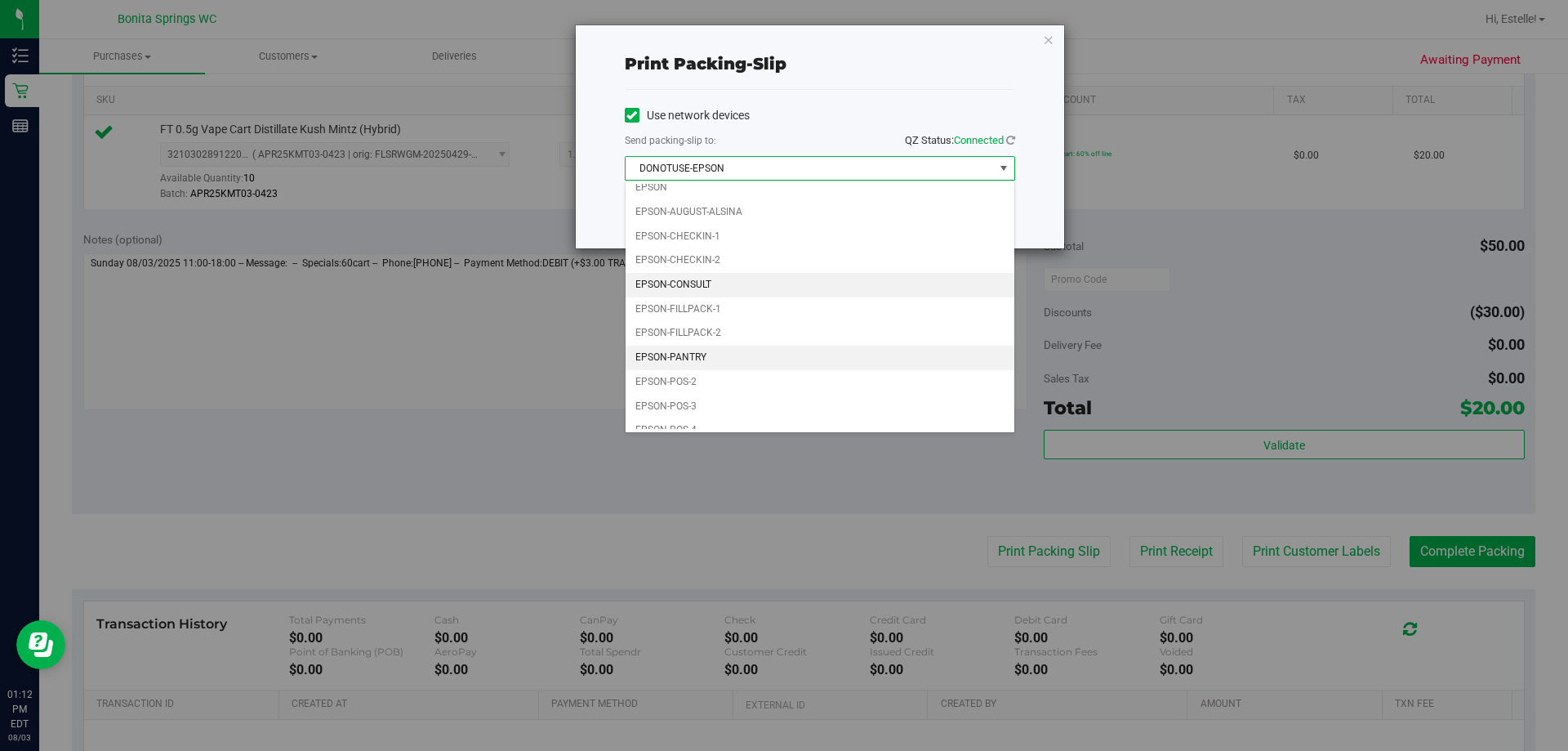 scroll, scrollTop: 47, scrollLeft: 0, axis: vertical 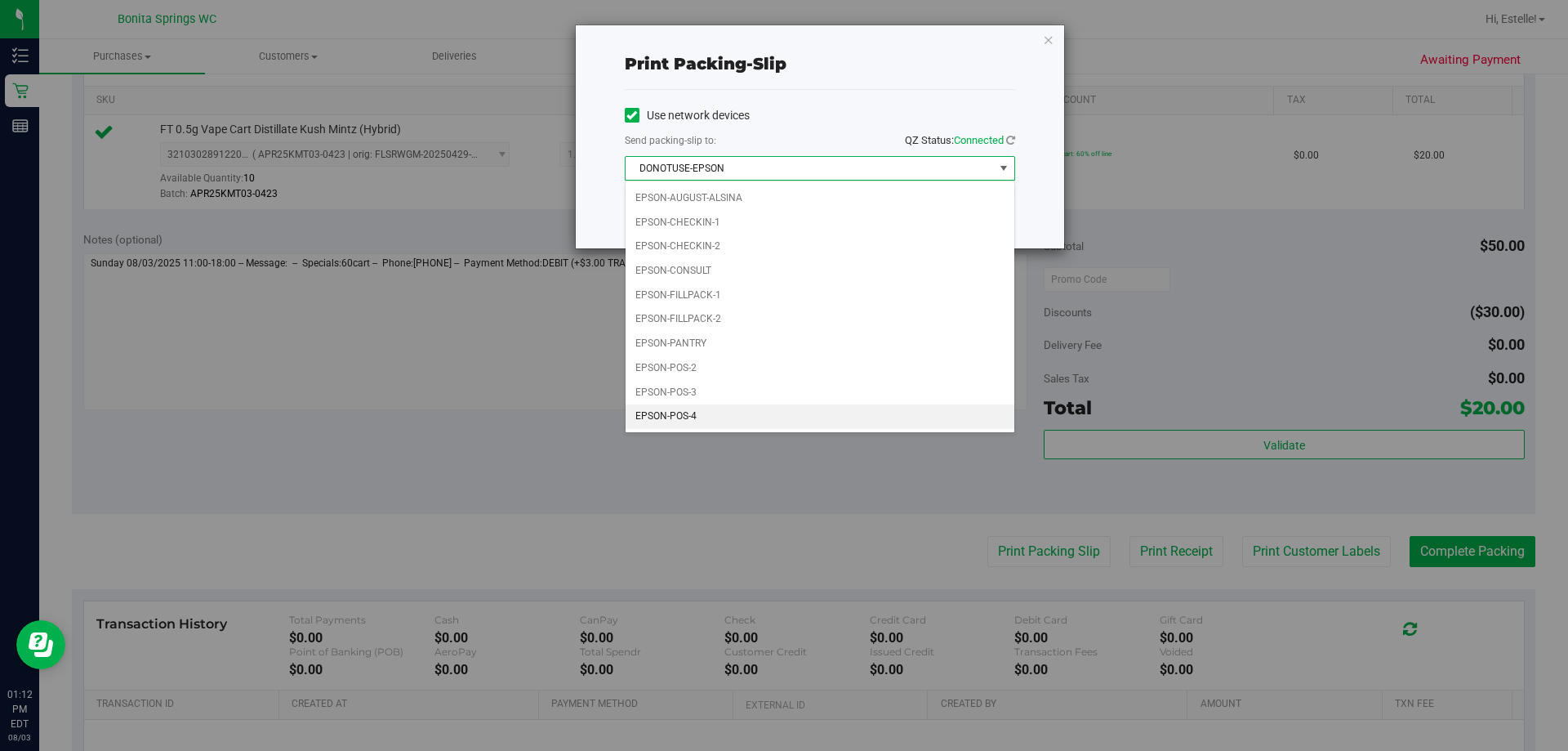 click on "EPSON-POS-4" at bounding box center [820, 417] 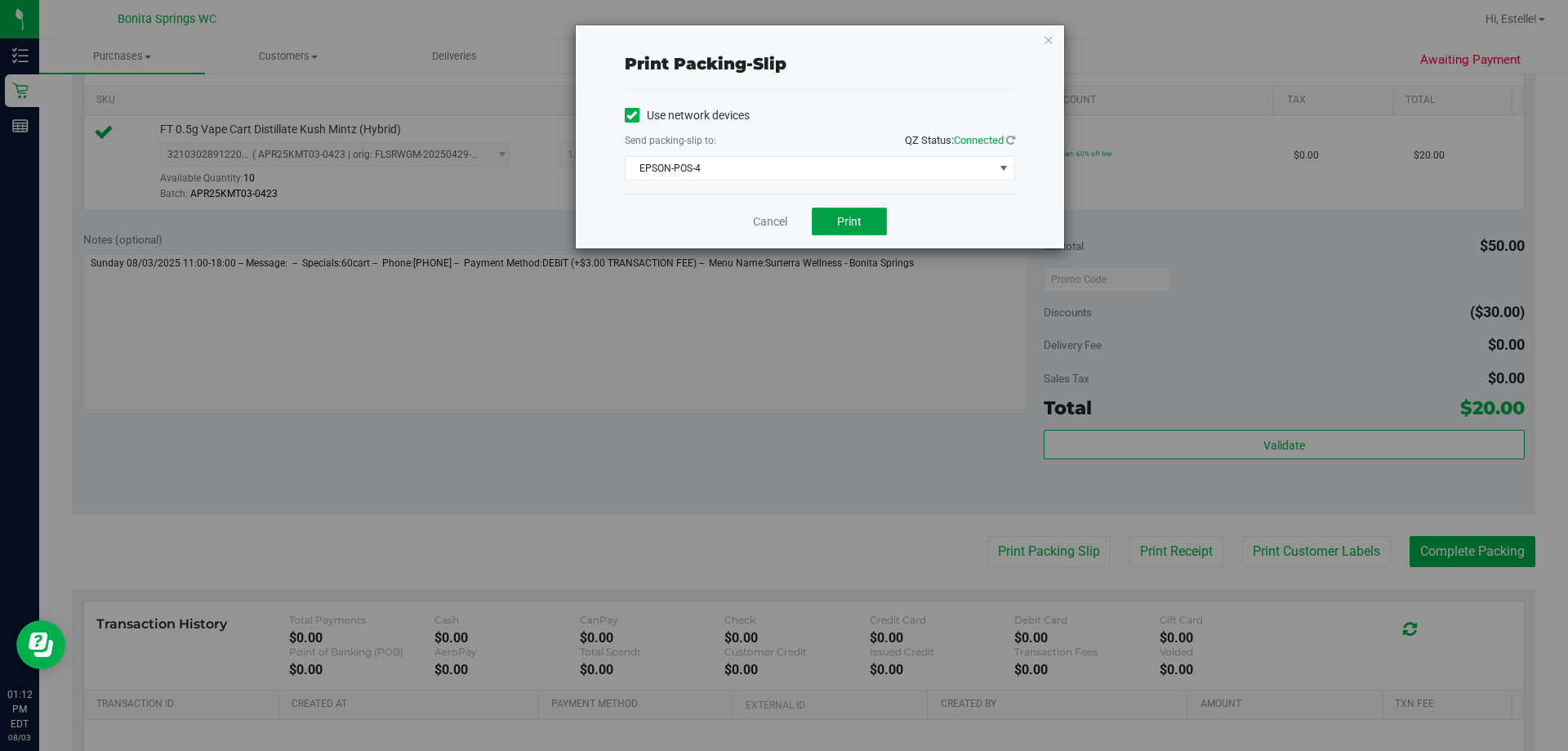 click on "Print" at bounding box center [849, 221] 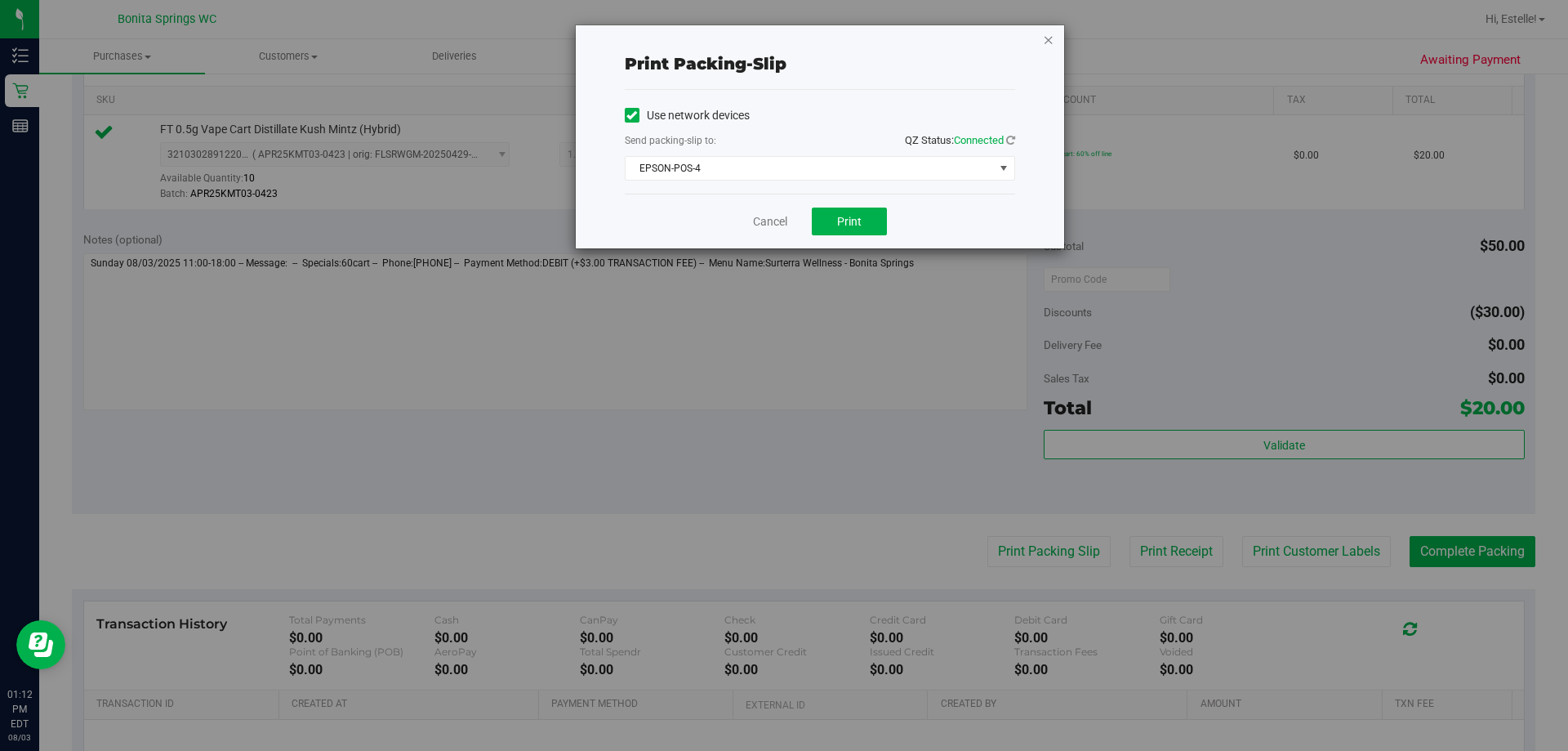 click at bounding box center [1049, 39] 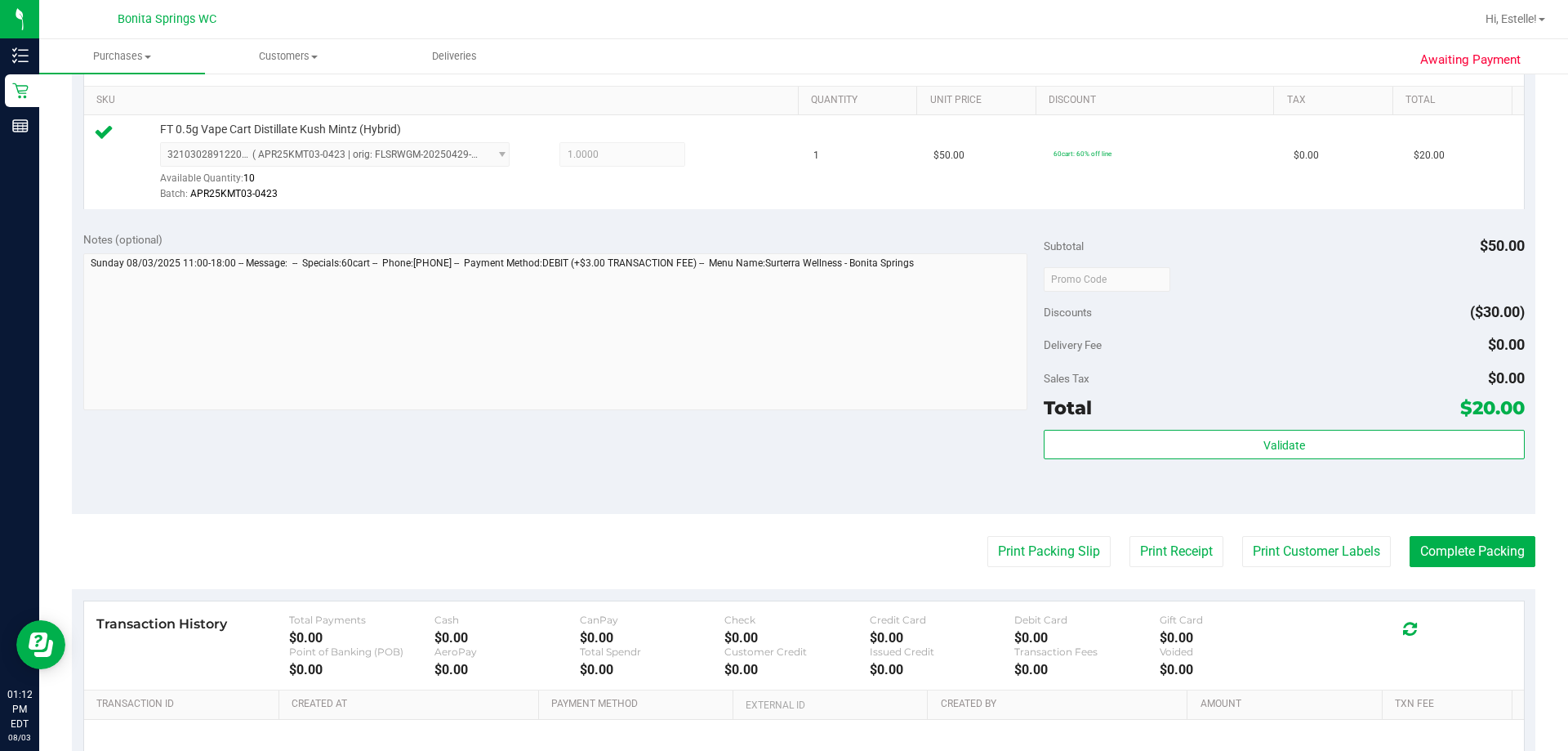 click on "Validate" at bounding box center [1284, 467] 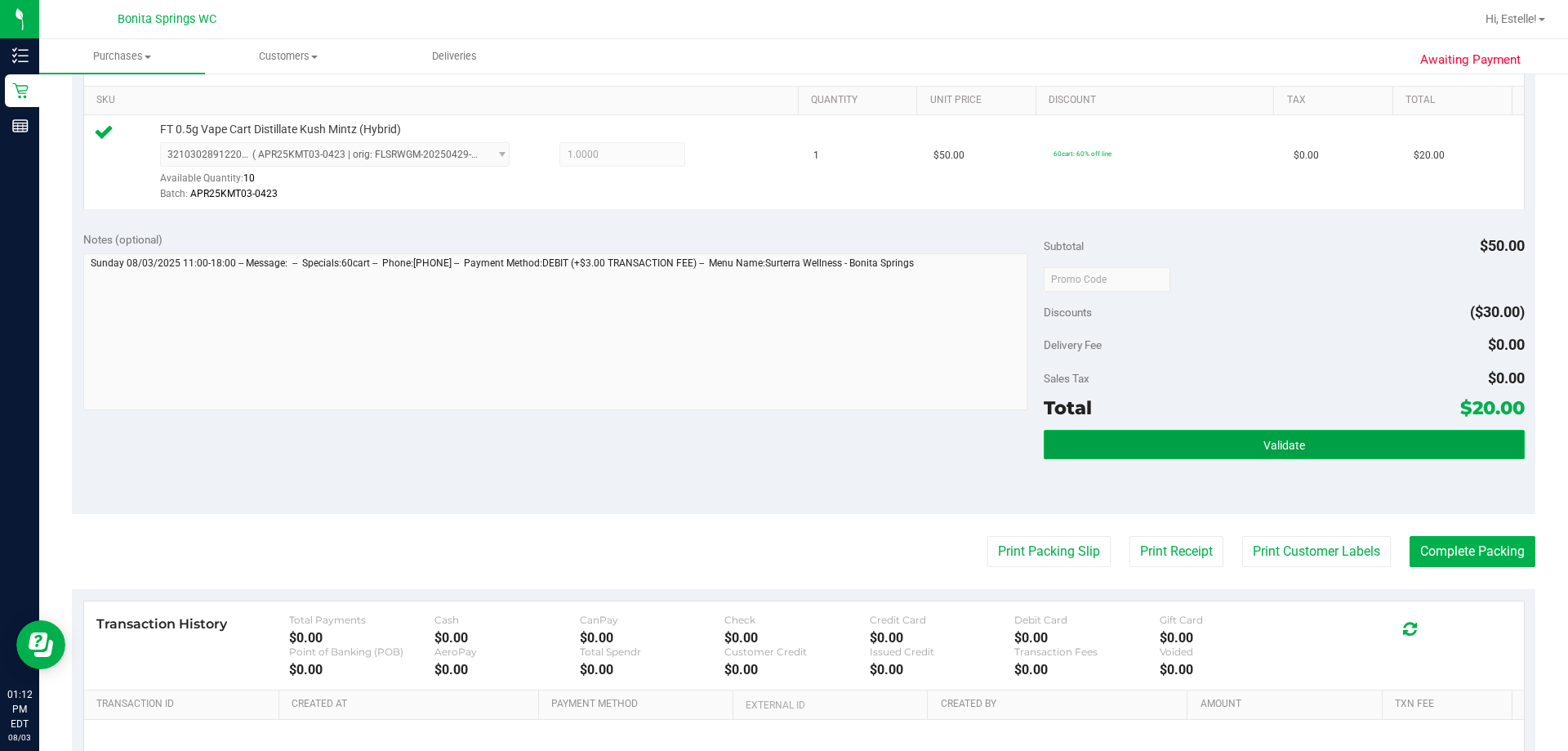click on "Validate" at bounding box center [1284, 445] 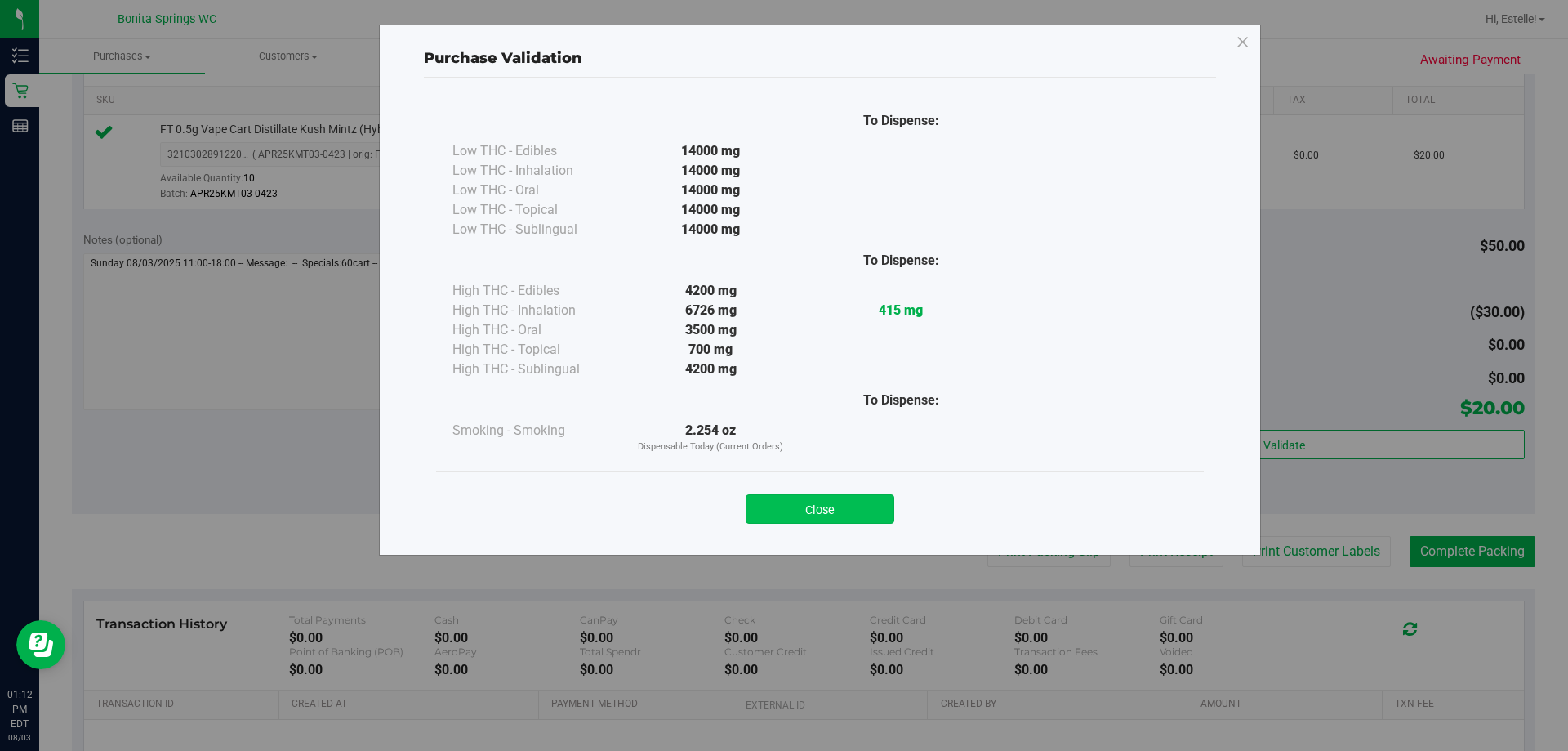click on "Close" at bounding box center (820, 509) 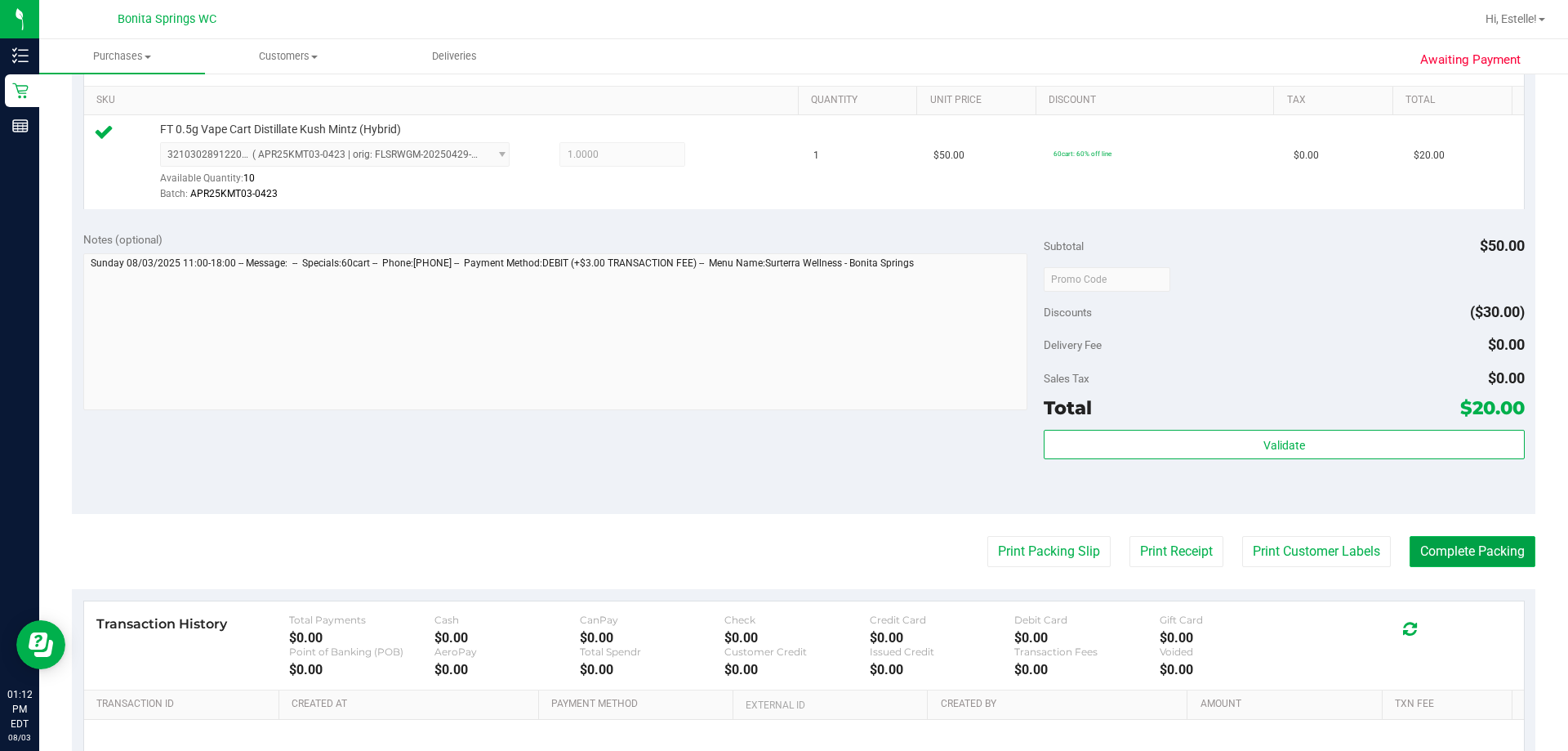 click on "Complete Packing" at bounding box center [1472, 552] 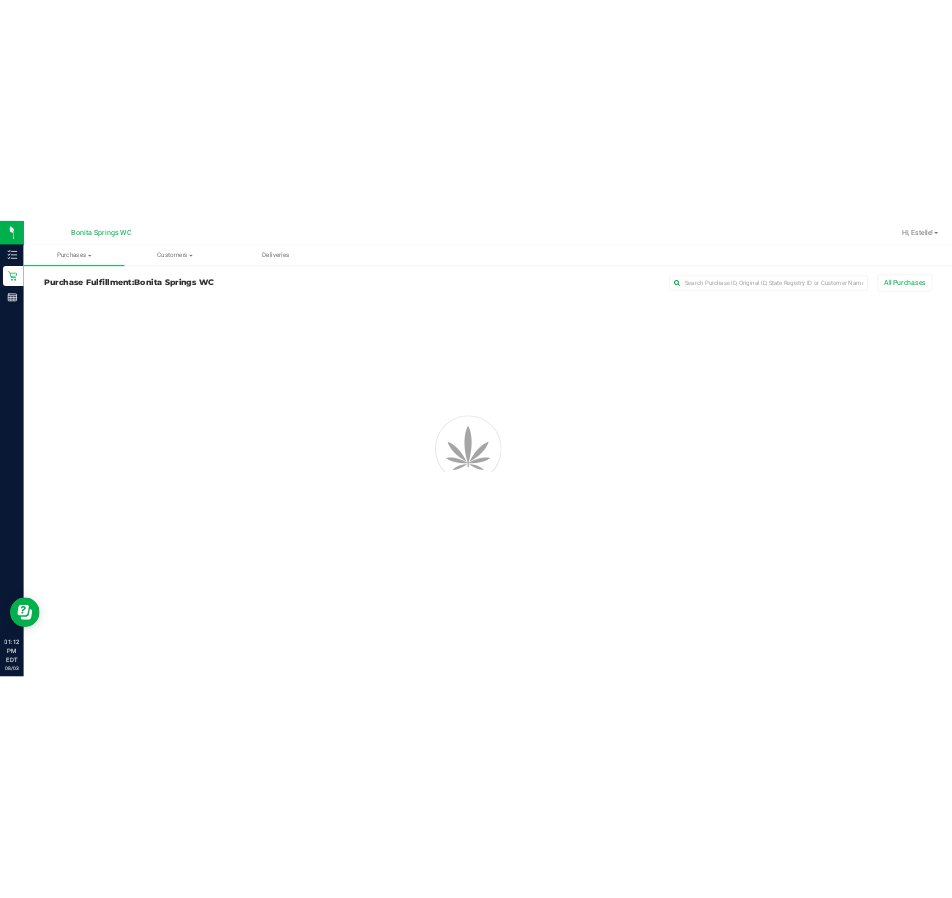 scroll, scrollTop: 0, scrollLeft: 0, axis: both 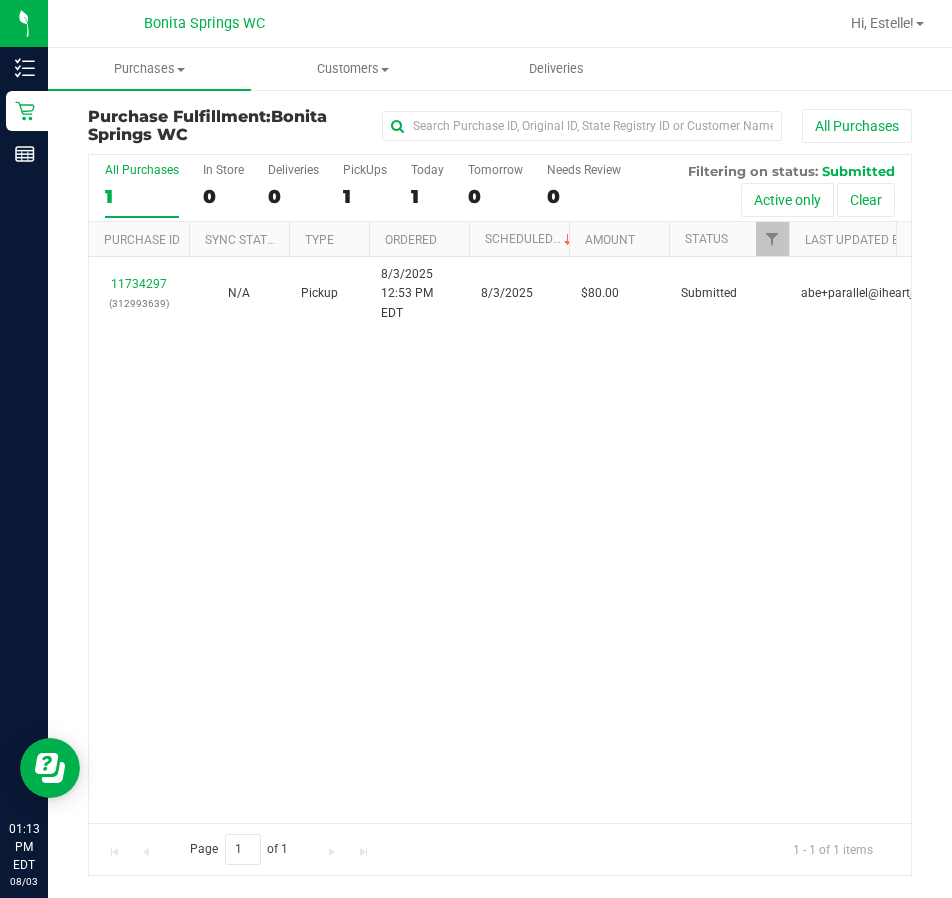 click on "11734297
([PHONE])
N/A
Pickup 8/3/2025 12:53 PM EDT 8/3/2025
$80.00
Submitted abe+parallel@[EXAMPLE.COM]" at bounding box center (500, 540) 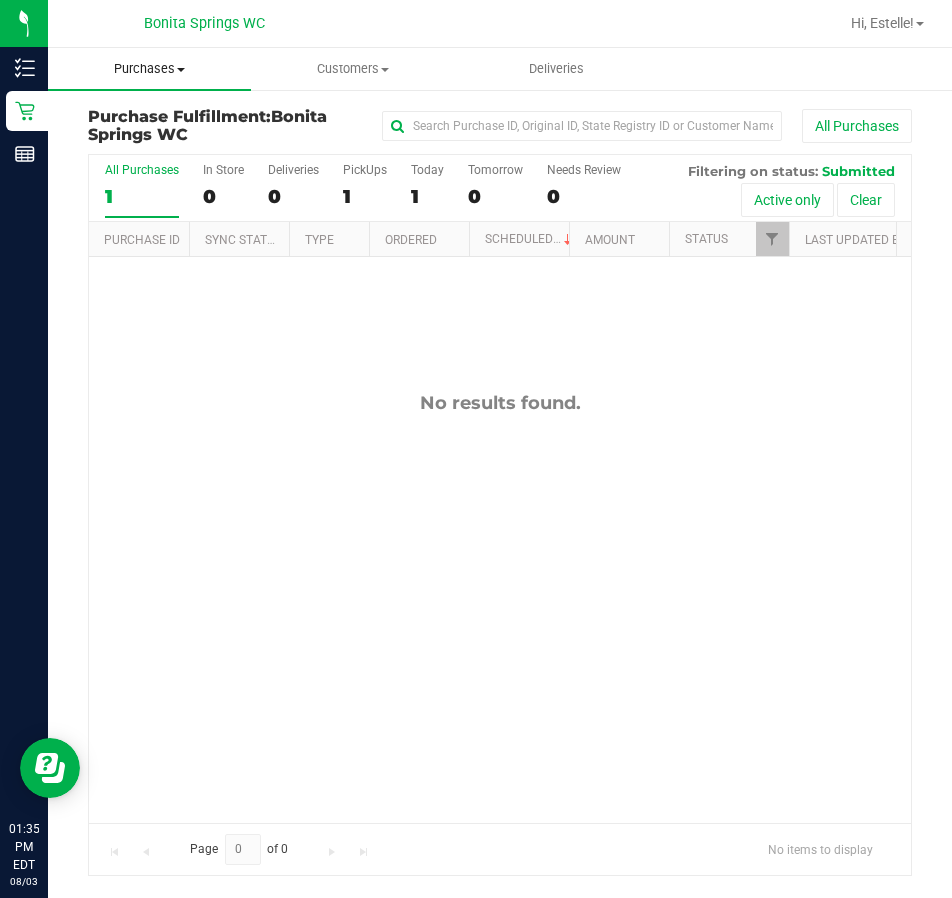 click on "Purchases" at bounding box center (149, 69) 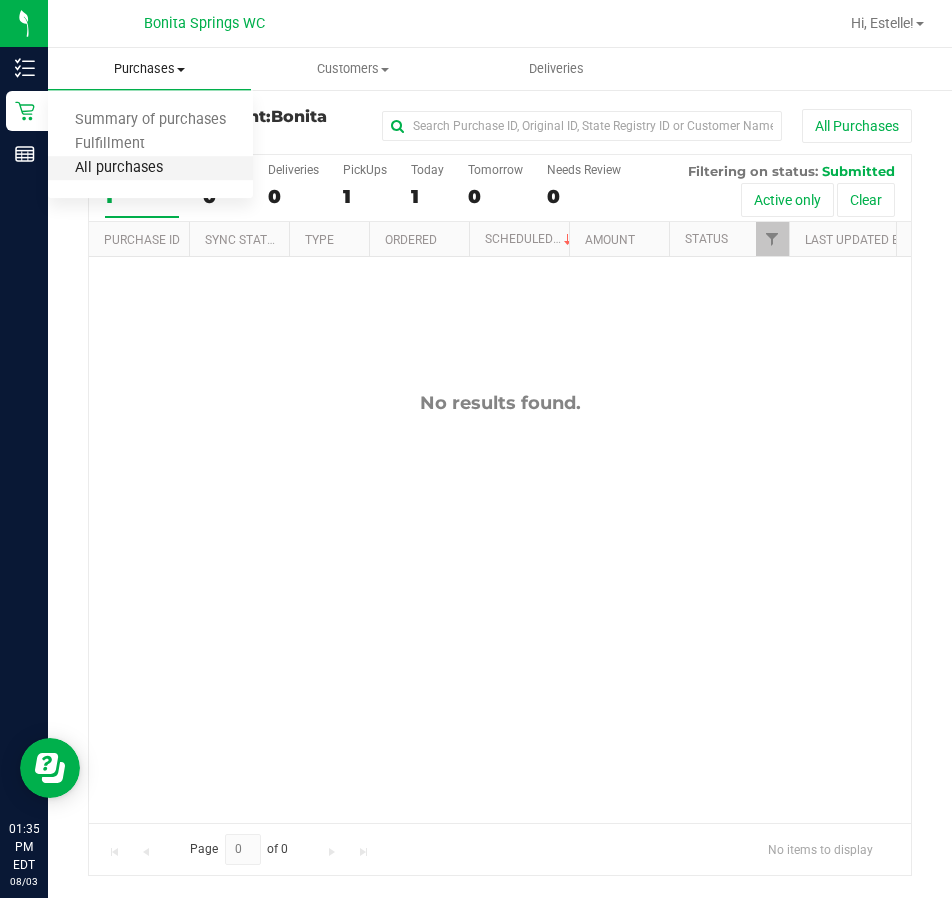 click on "All purchases" at bounding box center [119, 168] 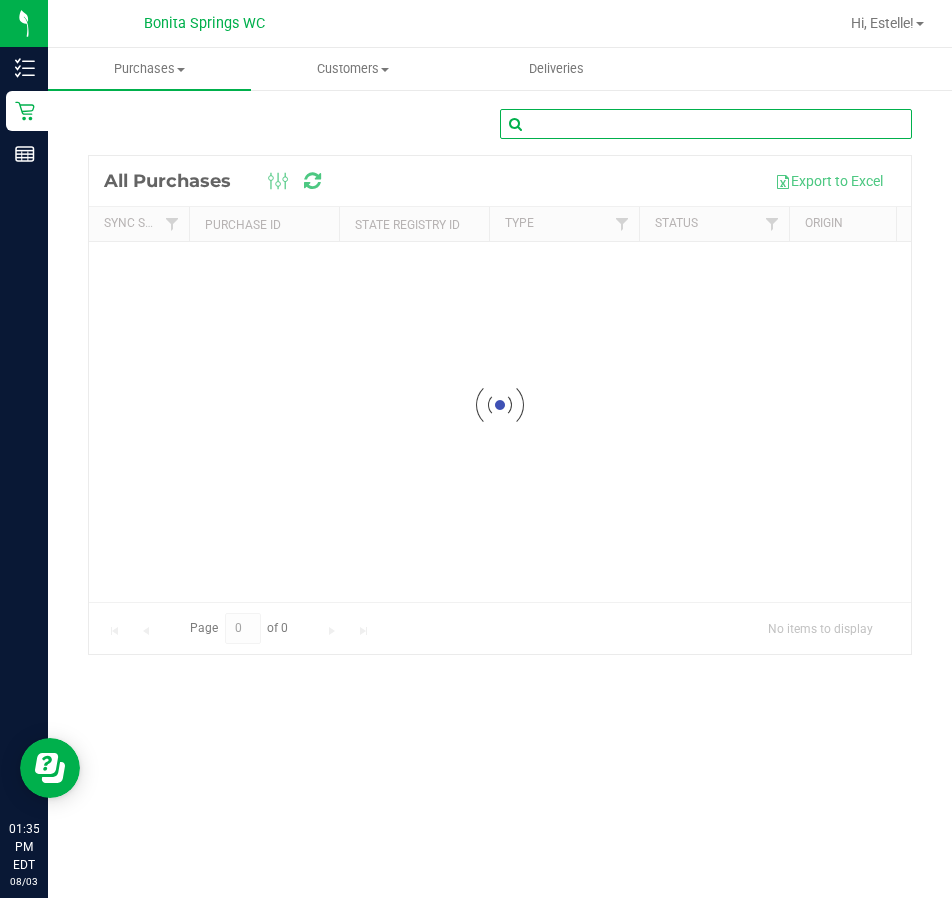 click at bounding box center [706, 124] 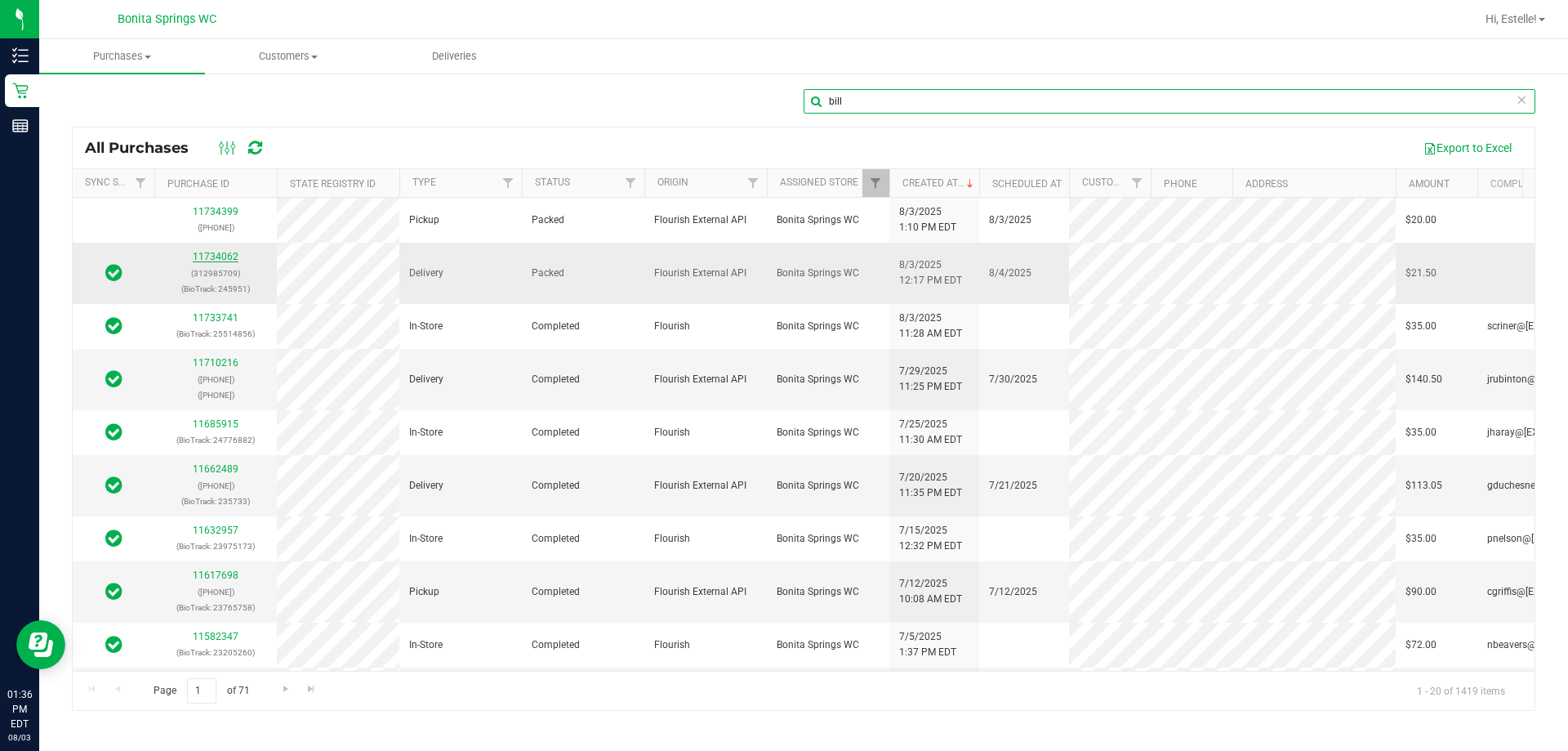 type on "bill" 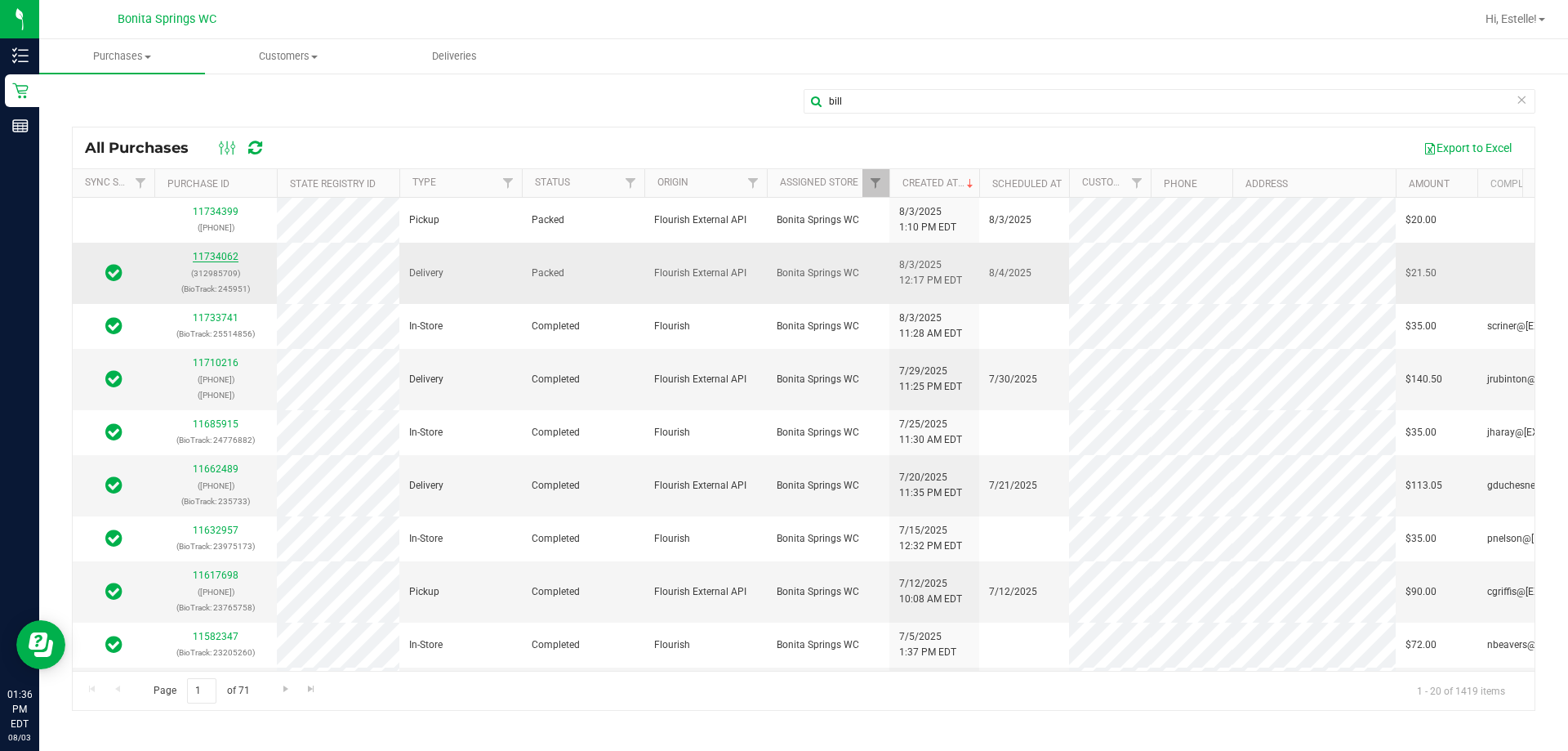 click on "11734062" at bounding box center [216, 257] 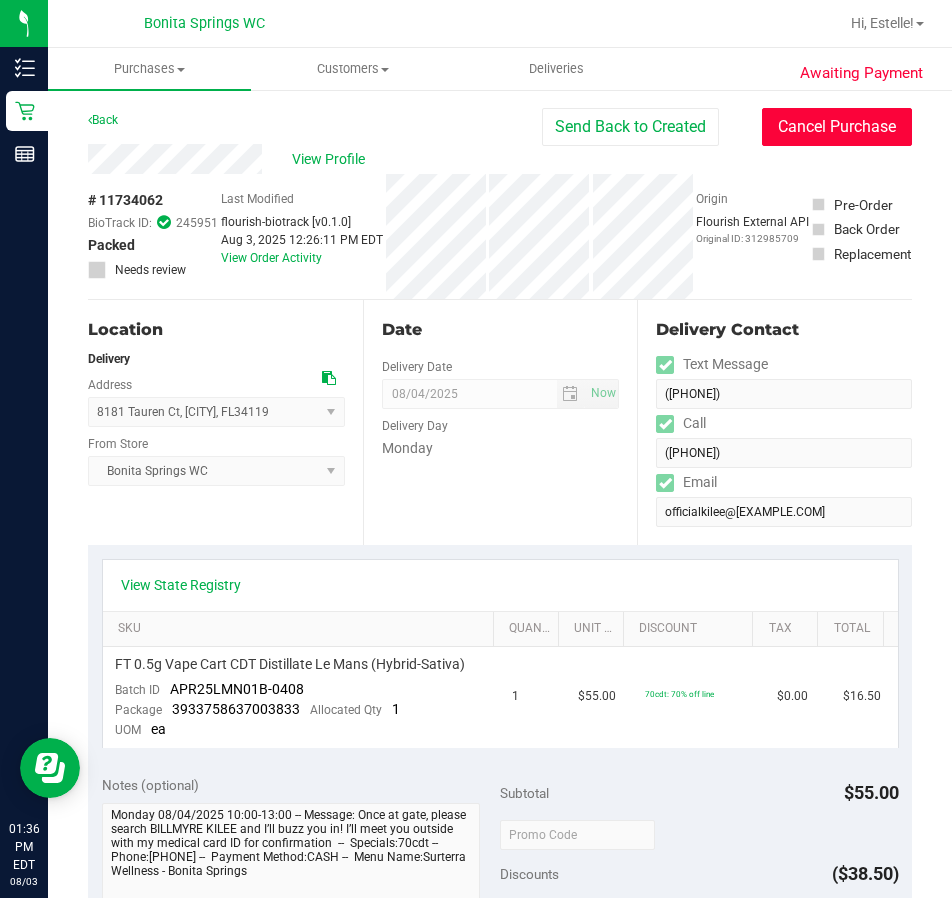 click on "Cancel Purchase" at bounding box center [837, 127] 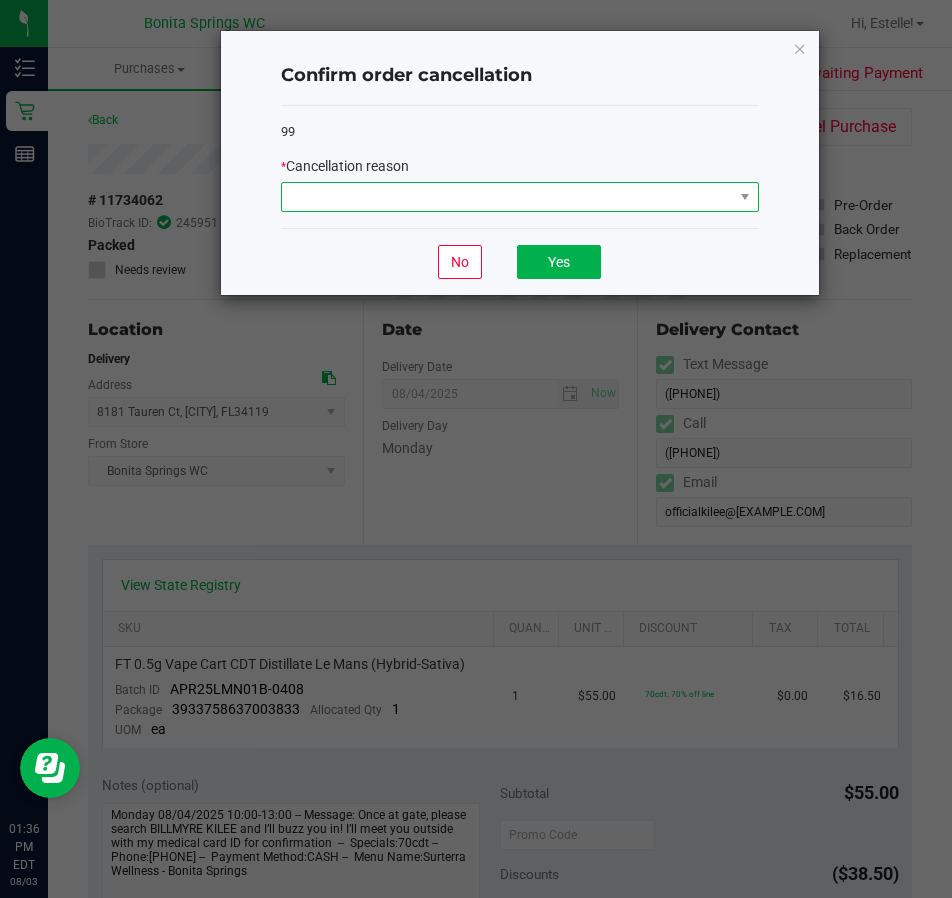 click at bounding box center (507, 197) 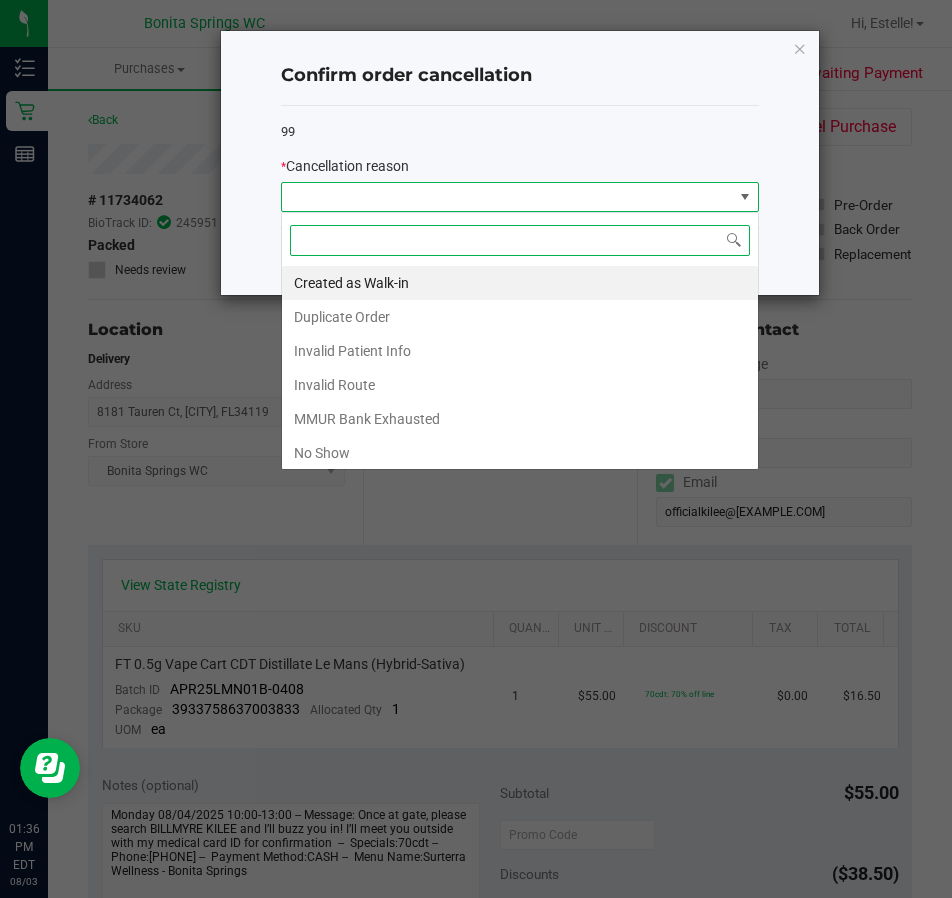 scroll, scrollTop: 99970, scrollLeft: 99522, axis: both 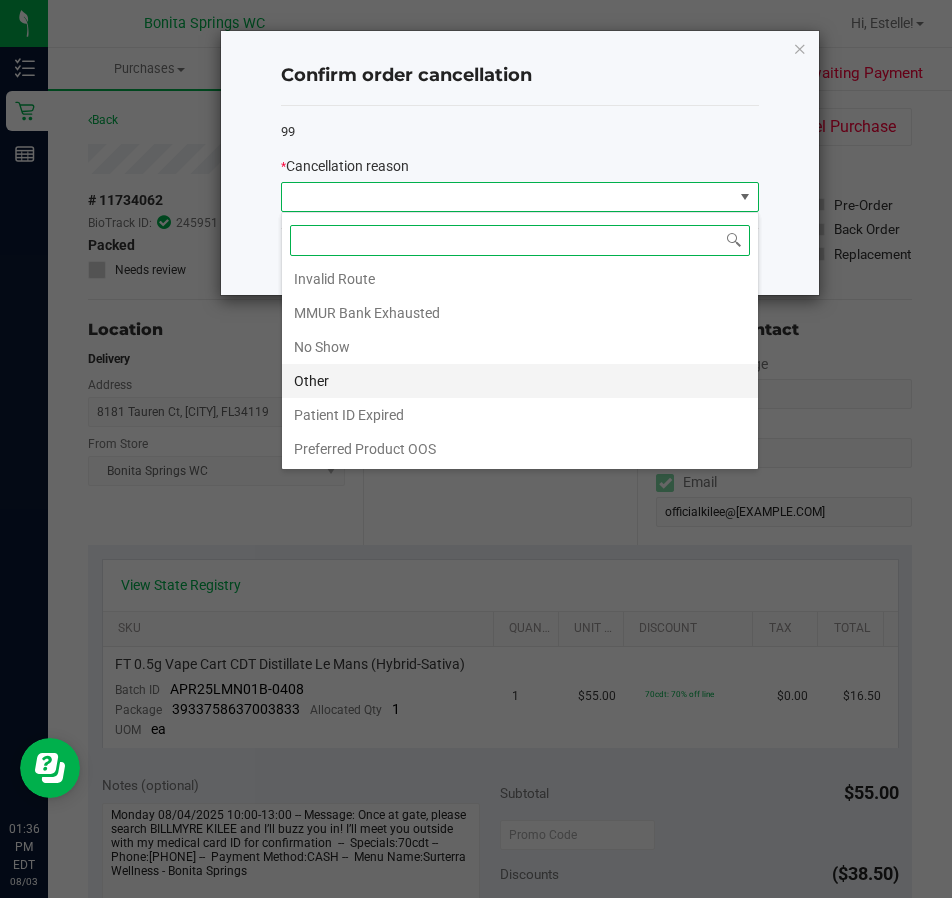 click on "Other" at bounding box center [520, 381] 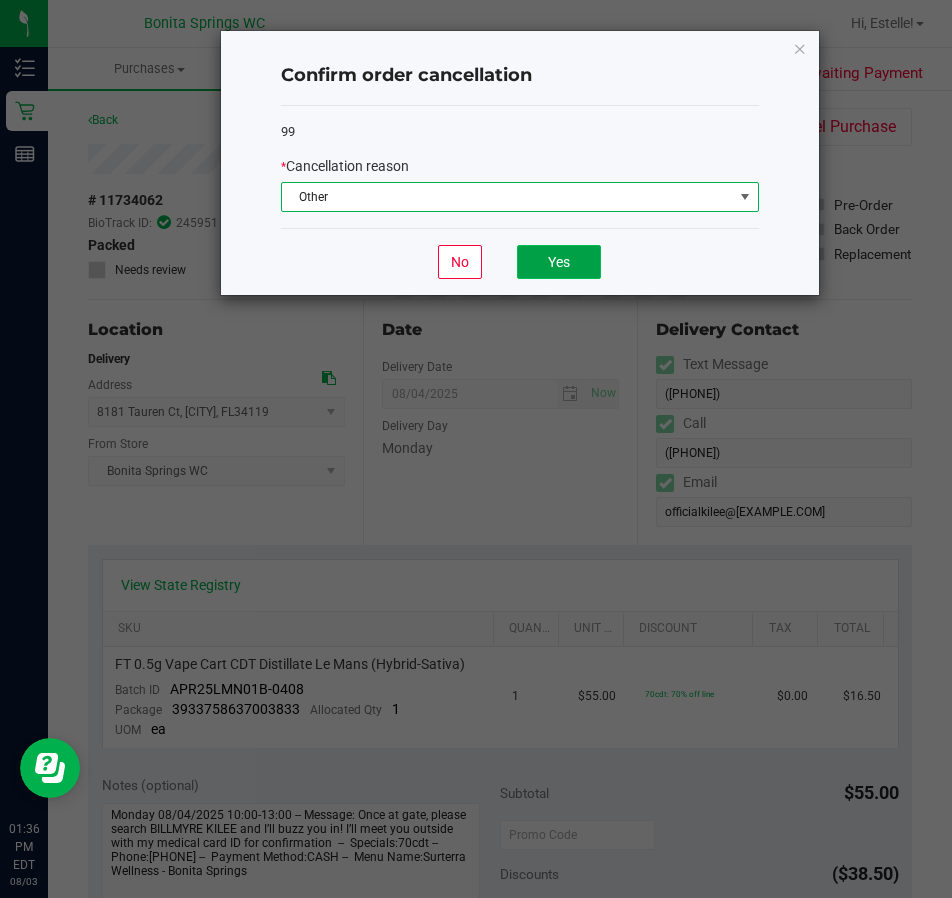 click on "Yes" 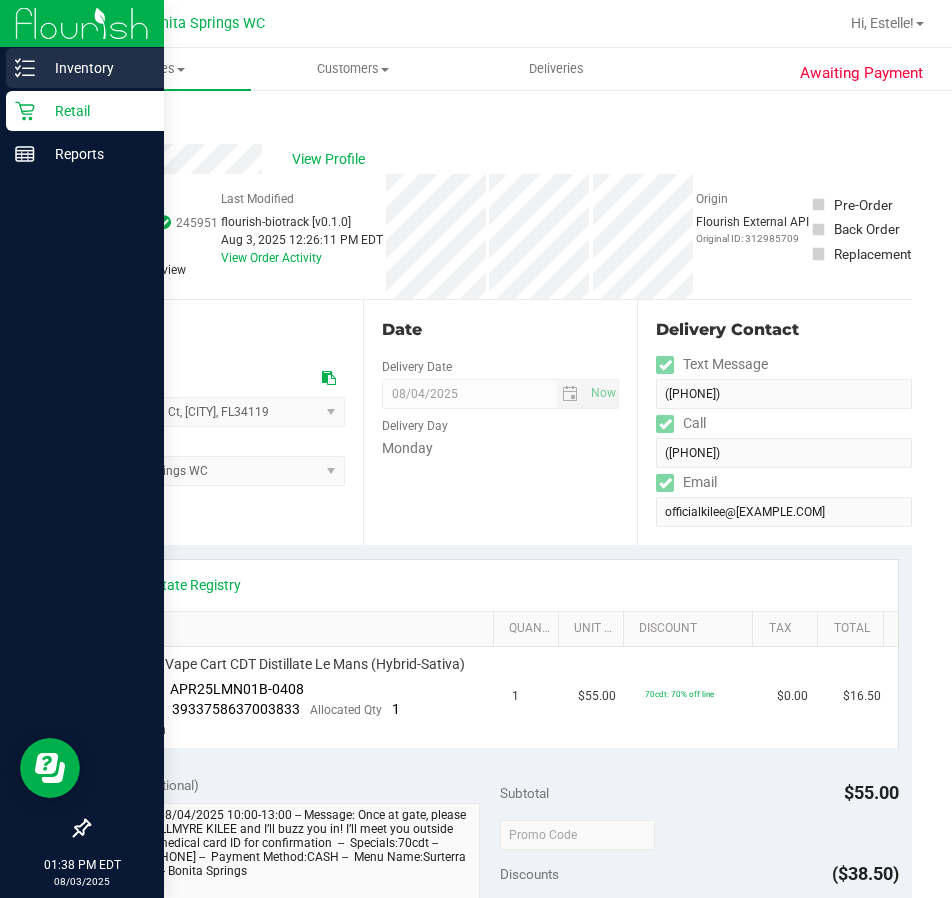 click on "Inventory" at bounding box center (95, 68) 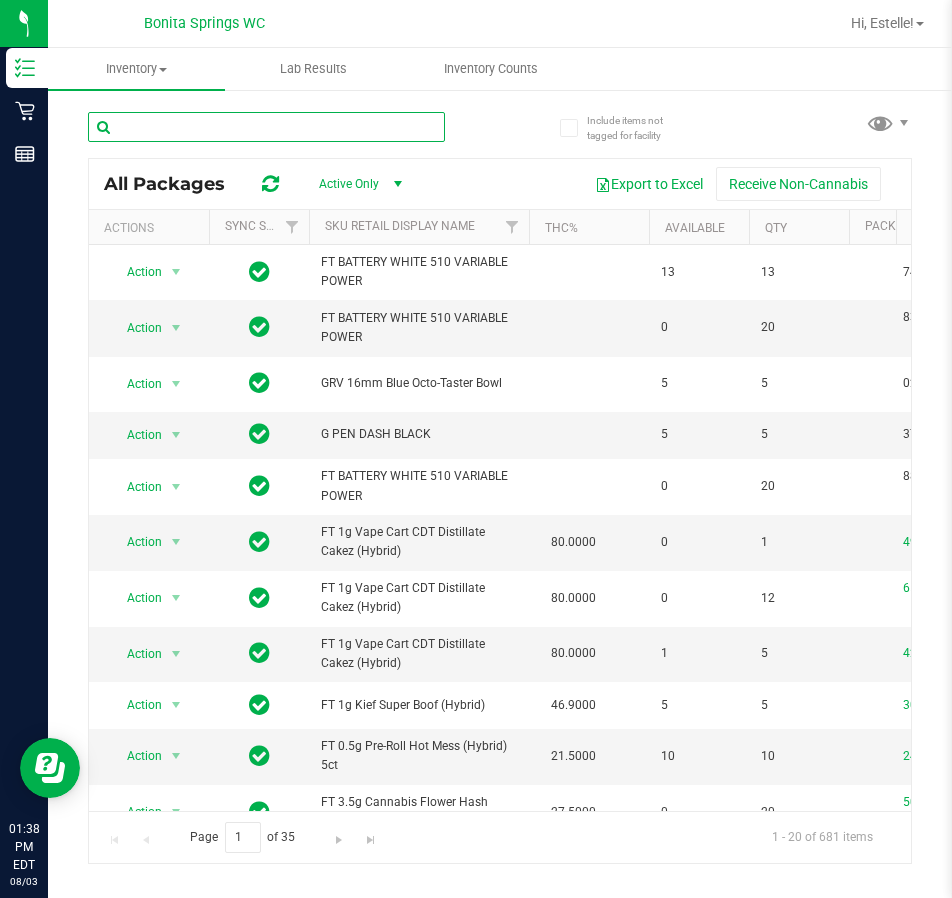 click at bounding box center (266, 127) 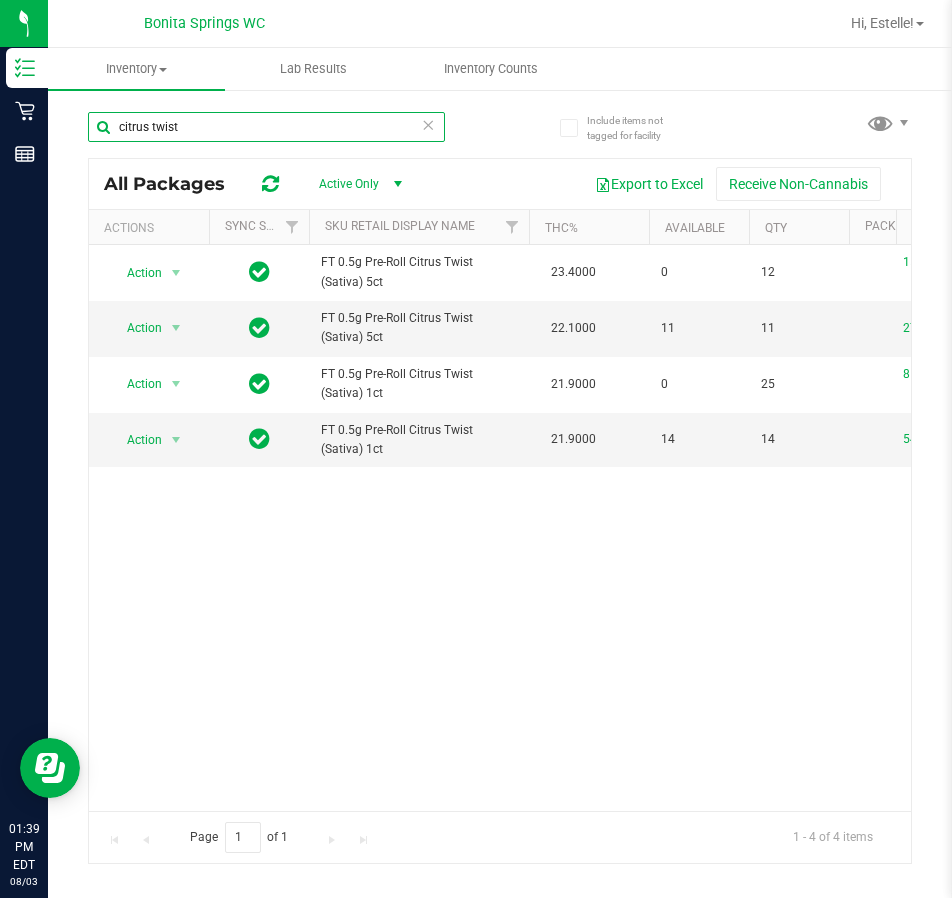 type on "citrus twist" 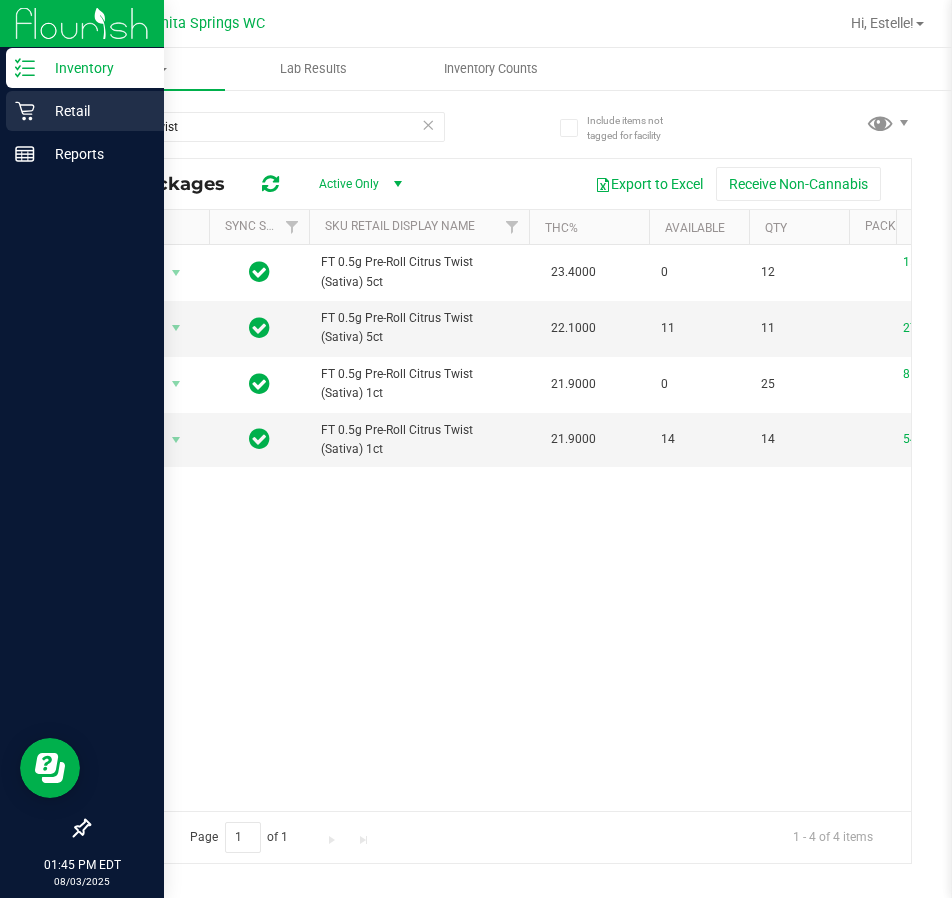 click on "Retail" at bounding box center (85, 111) 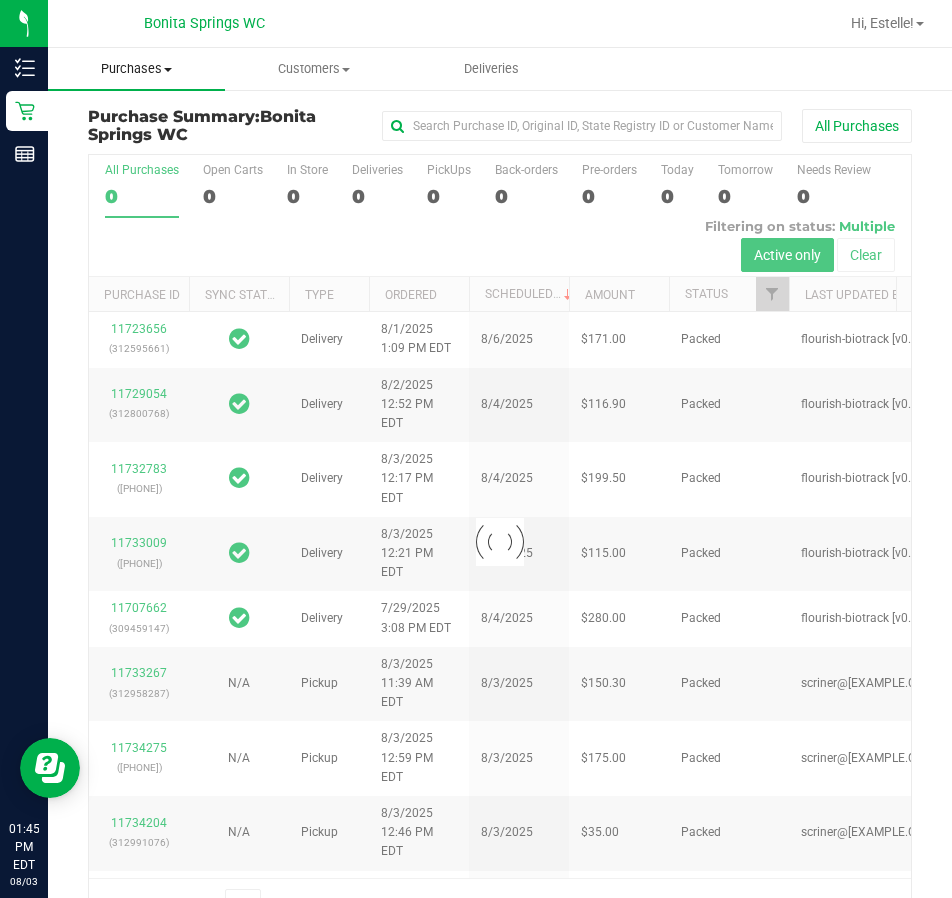 click on "Purchases" at bounding box center (136, 69) 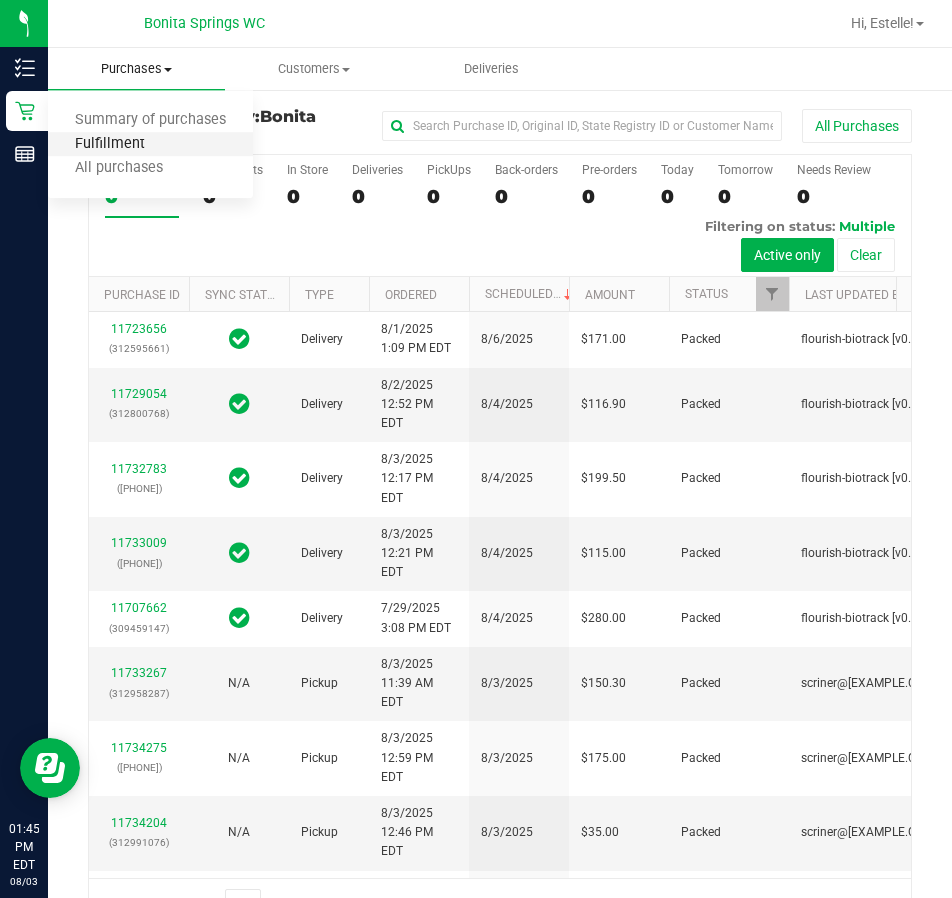 click on "Fulfillment" at bounding box center (110, 144) 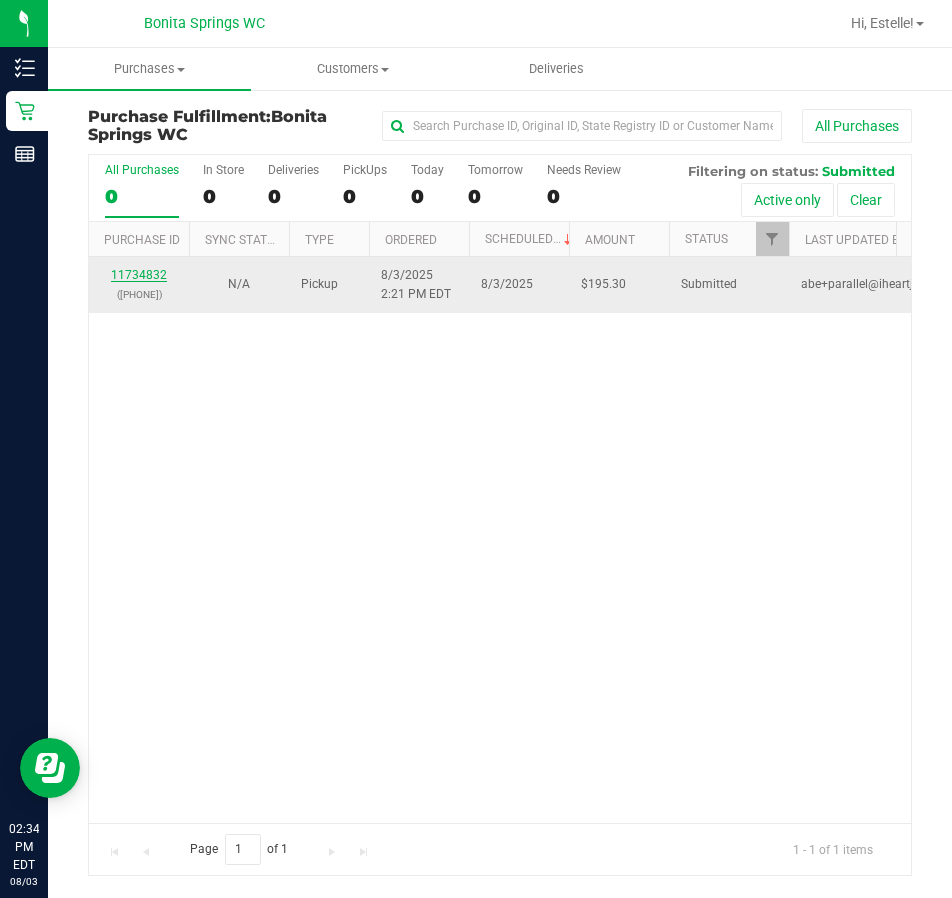 click on "11734832" at bounding box center (139, 275) 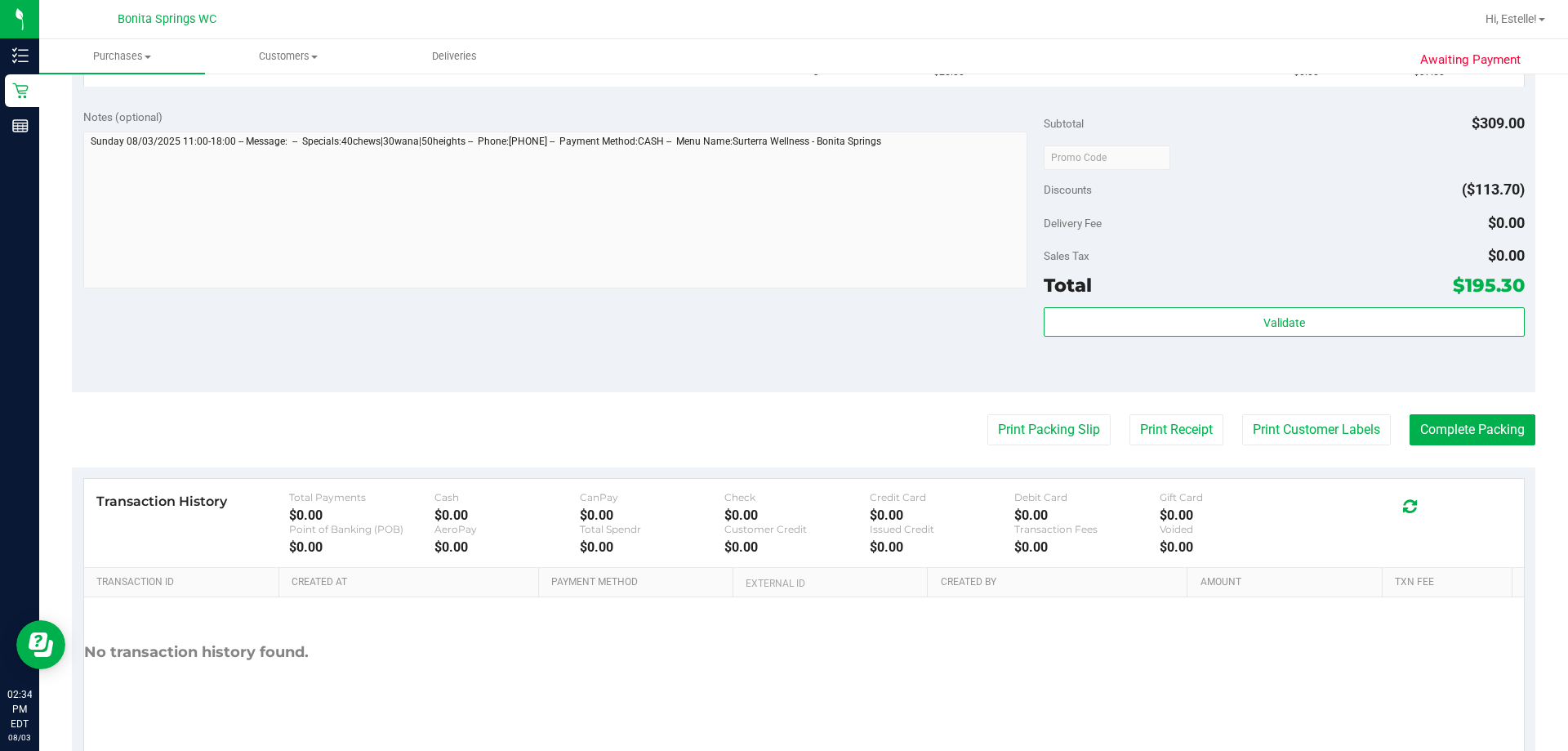 scroll, scrollTop: 770, scrollLeft: 0, axis: vertical 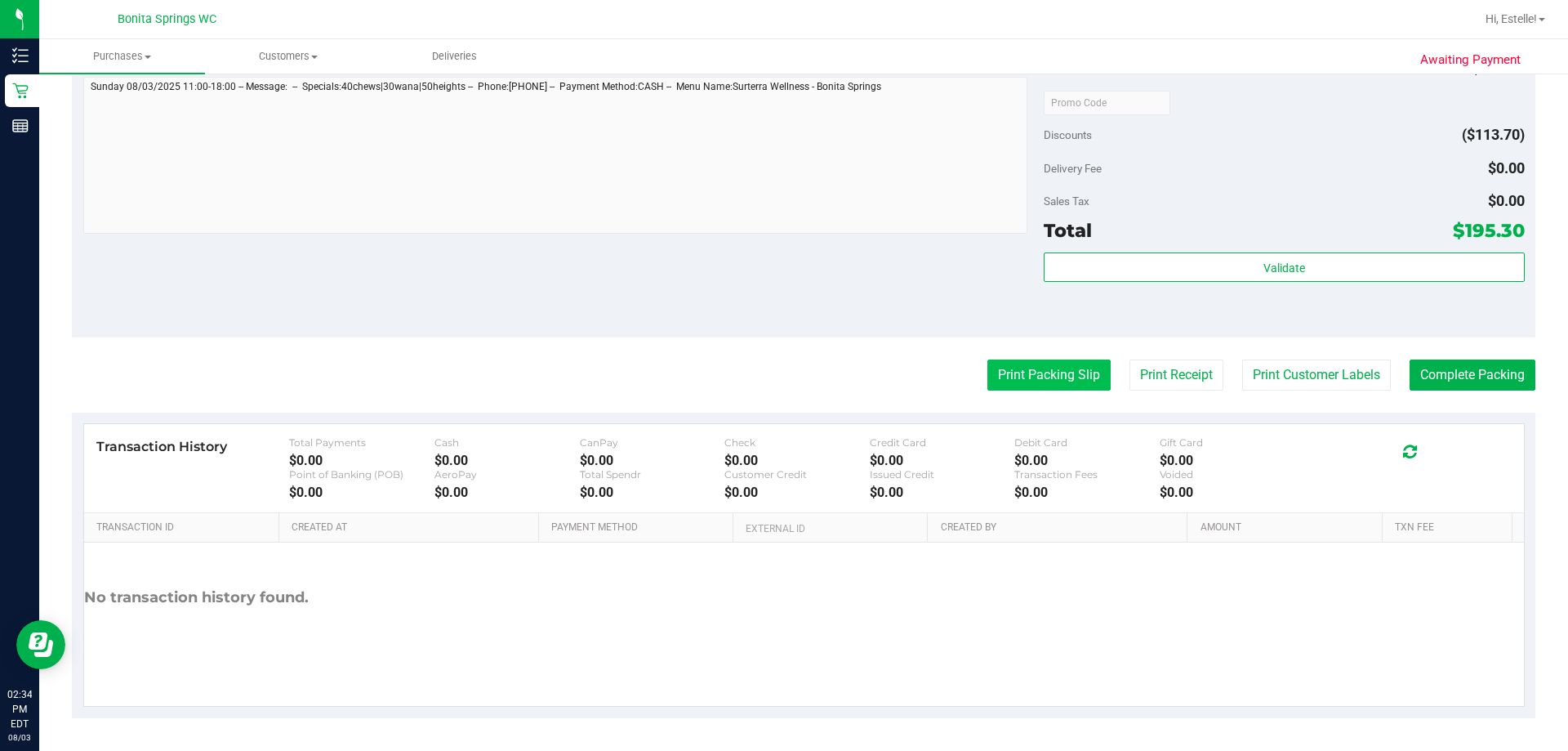 click on "Print Packing Slip" at bounding box center (1049, 375) 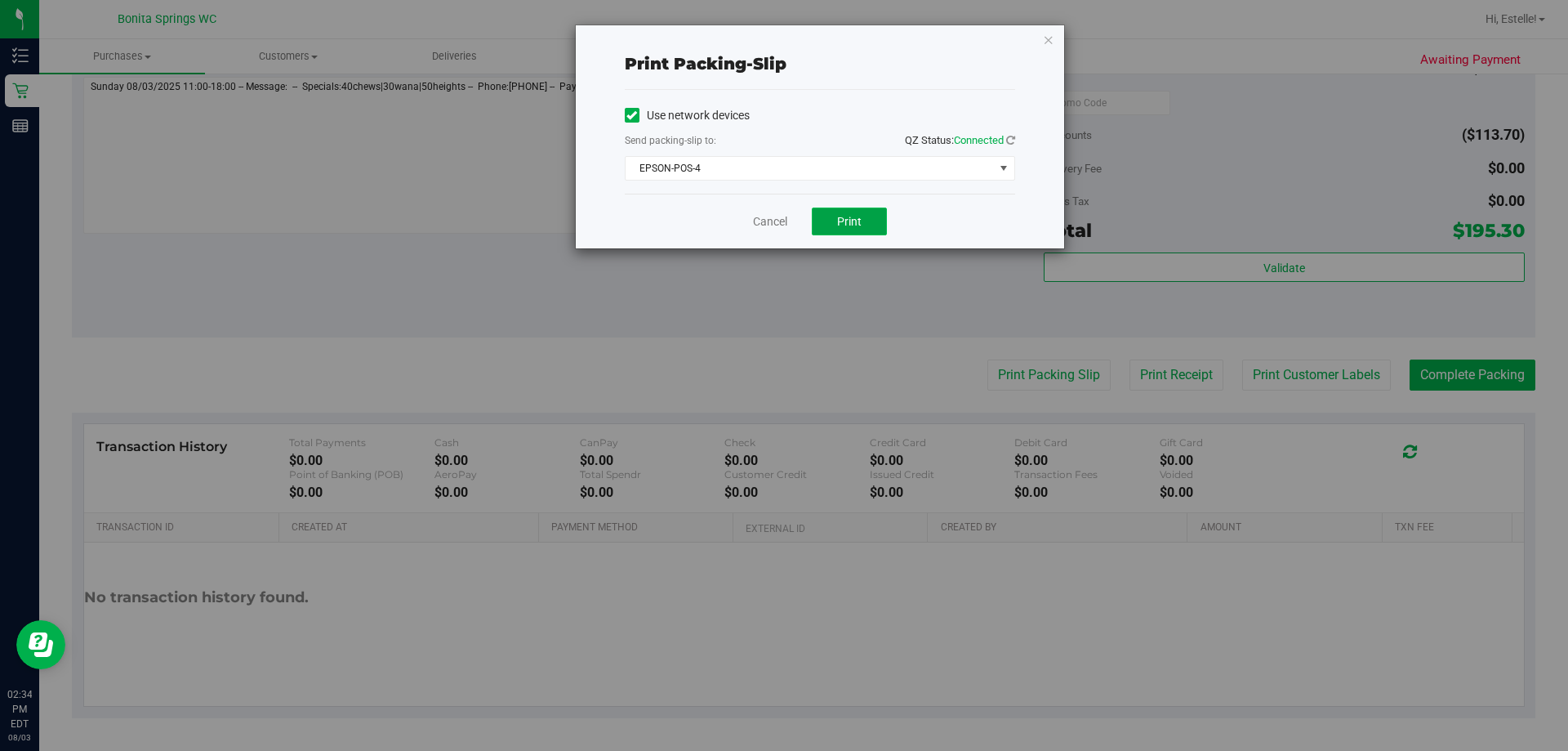 click on "Print" at bounding box center (849, 221) 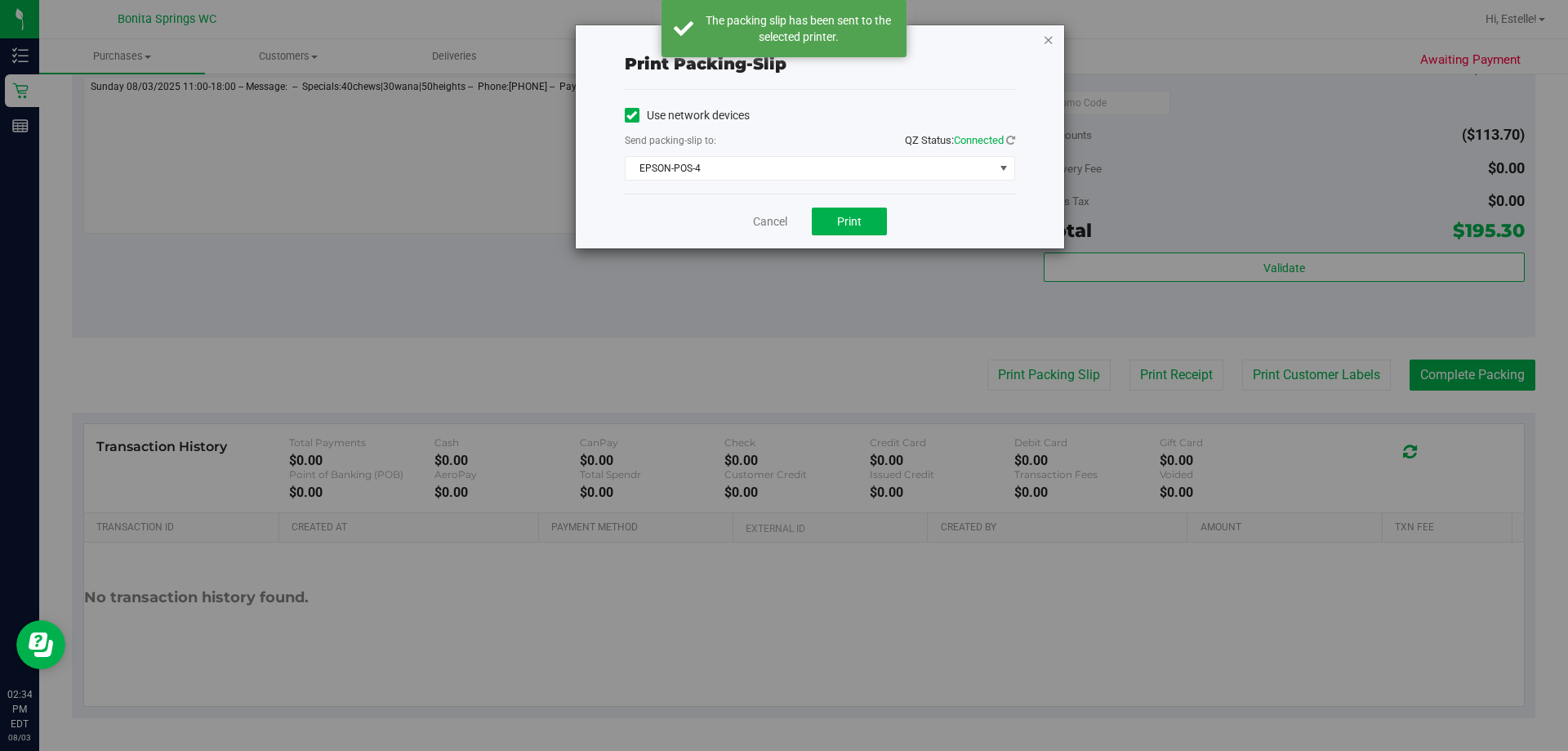 click at bounding box center (1049, 39) 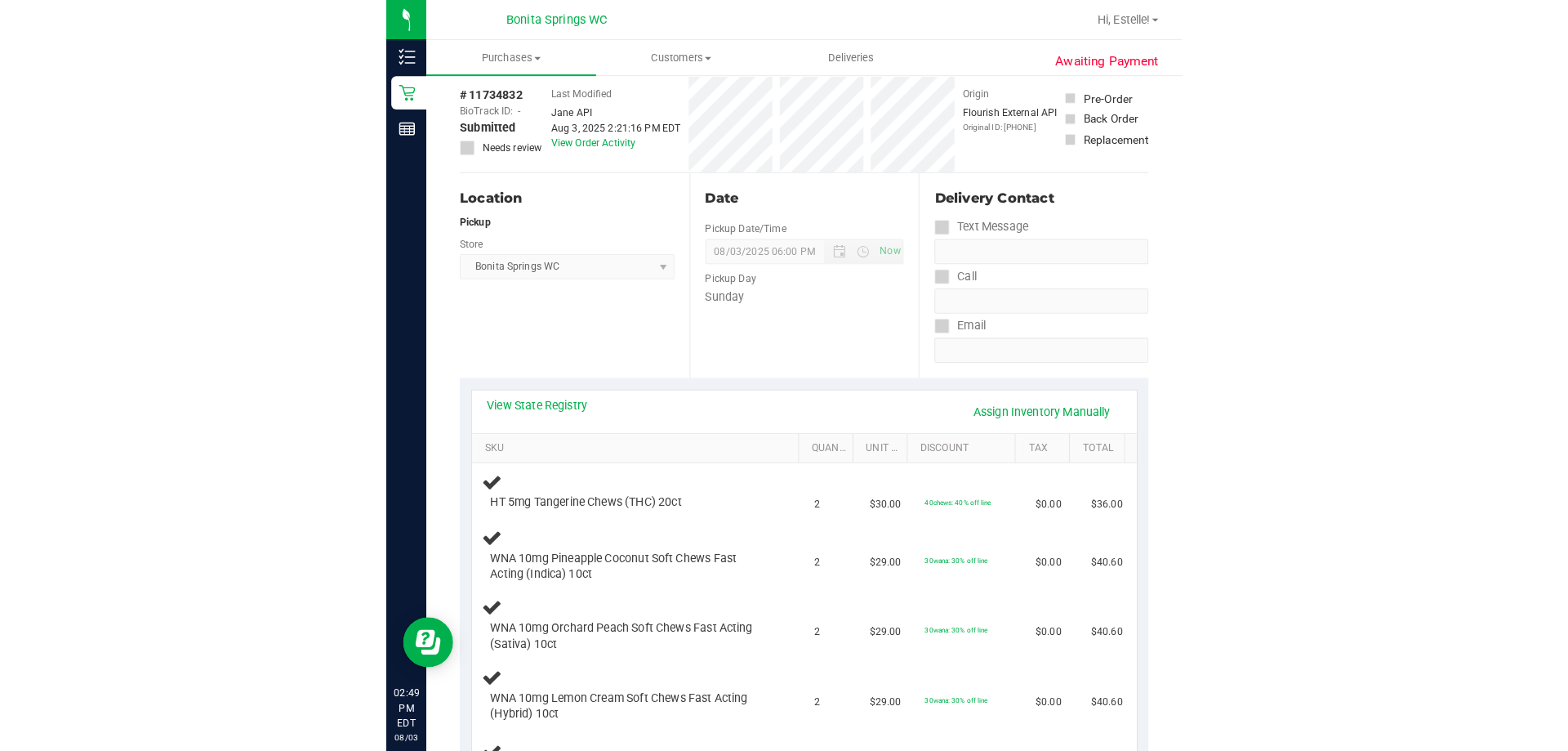 scroll, scrollTop: 0, scrollLeft: 0, axis: both 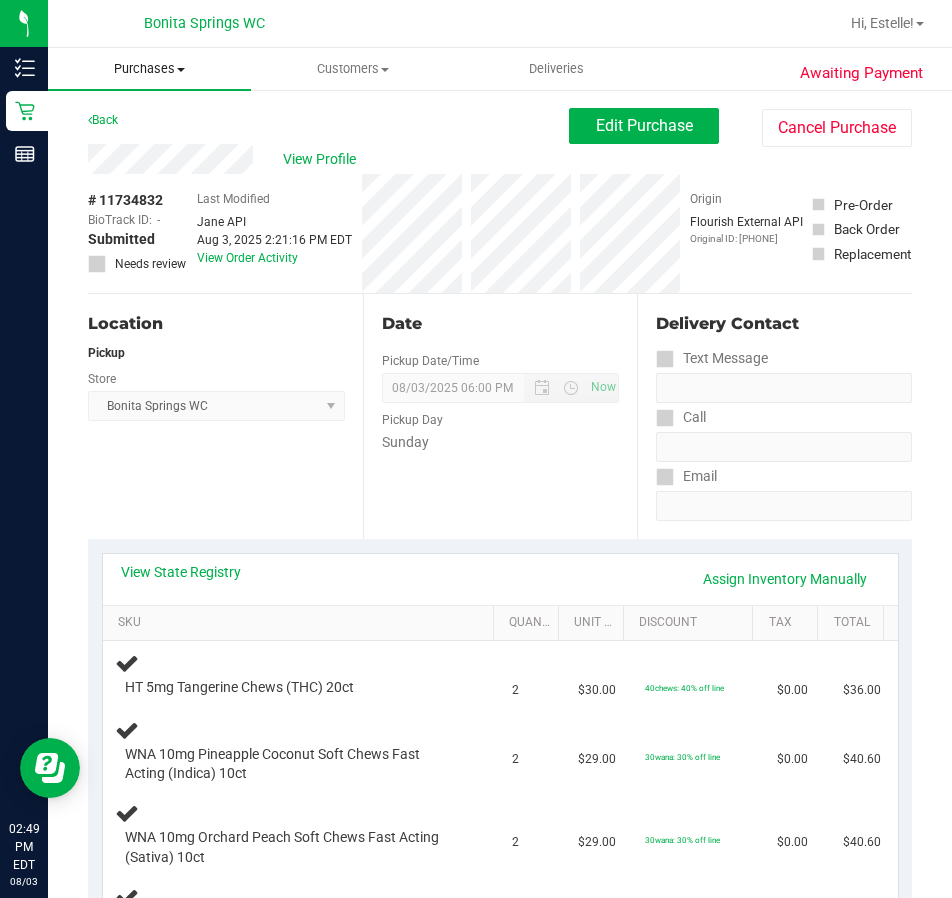 click on "Purchases" at bounding box center [149, 69] 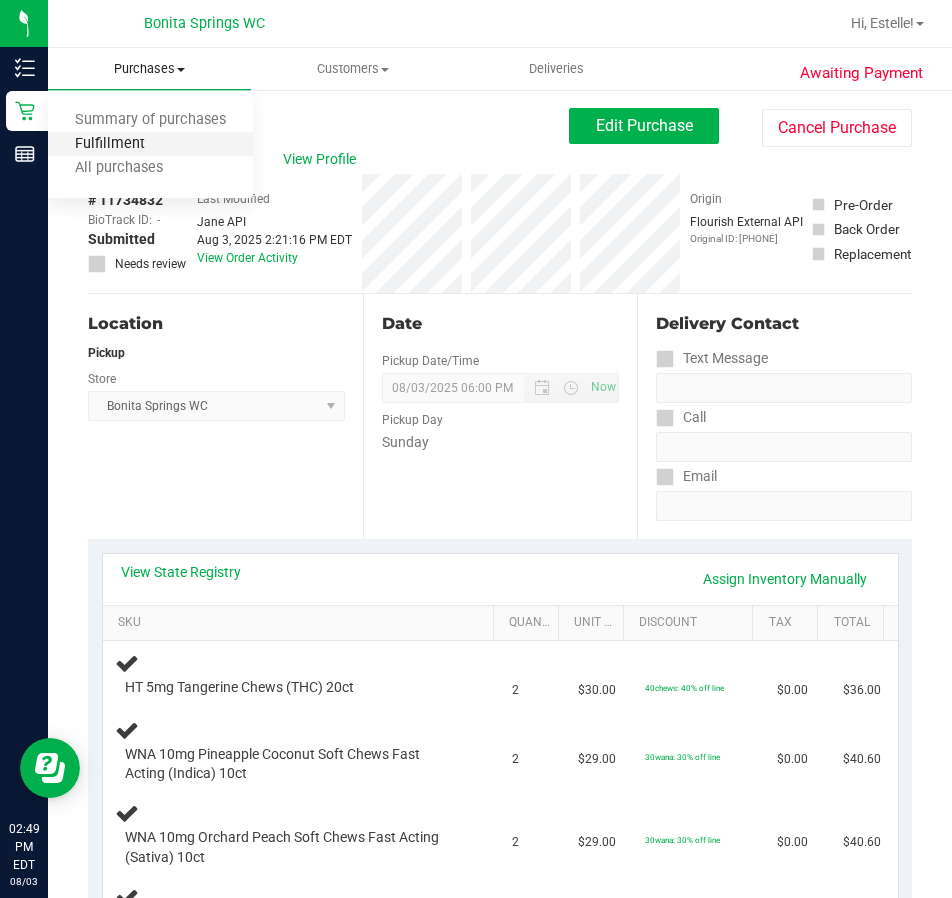 click on "Fulfillment" at bounding box center [110, 144] 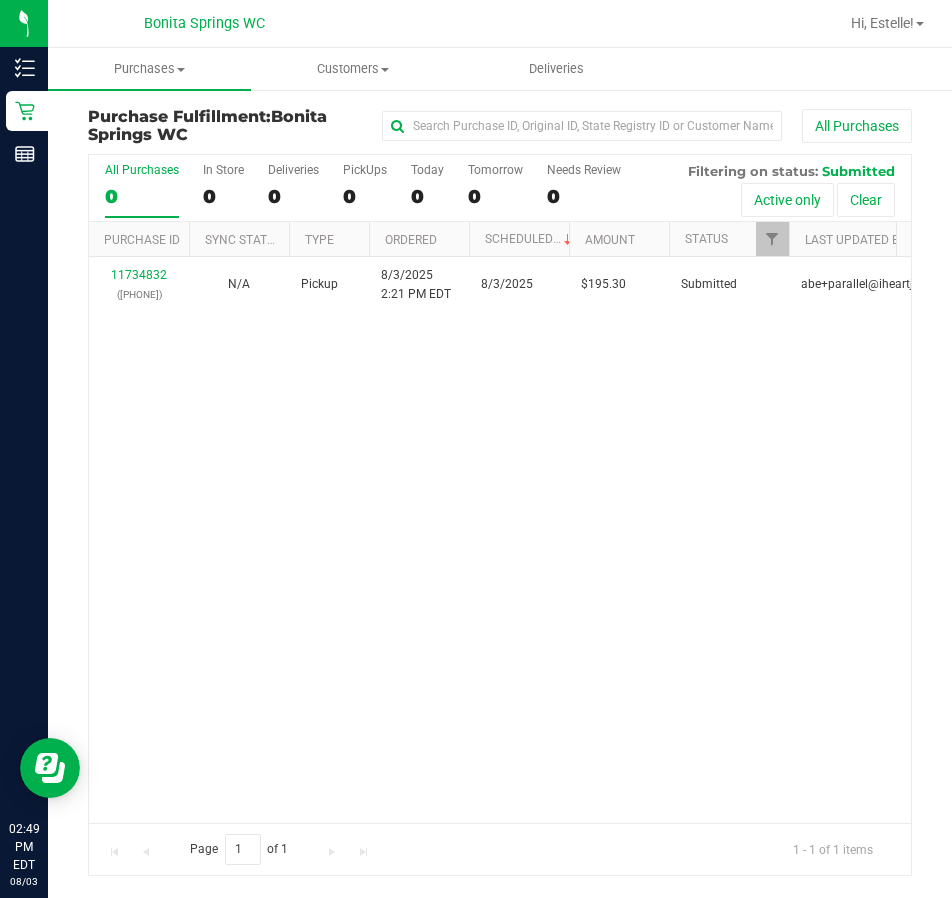click on "11734832
([PHONE])
N/A
Pickup 8/3/2025 2:21 PM EDT 8/3/2025
$195.30
Submitted abe+parallel@[EXAMPLE.COM]" at bounding box center (500, 540) 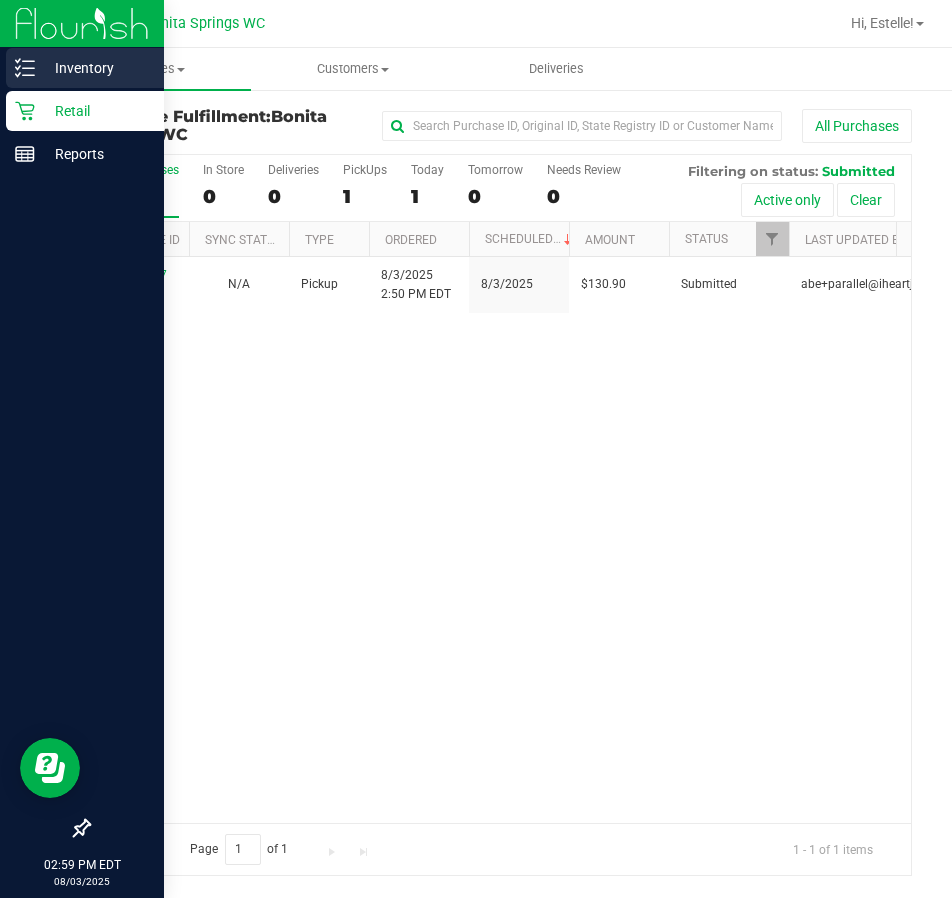 click on "Inventory" at bounding box center (95, 68) 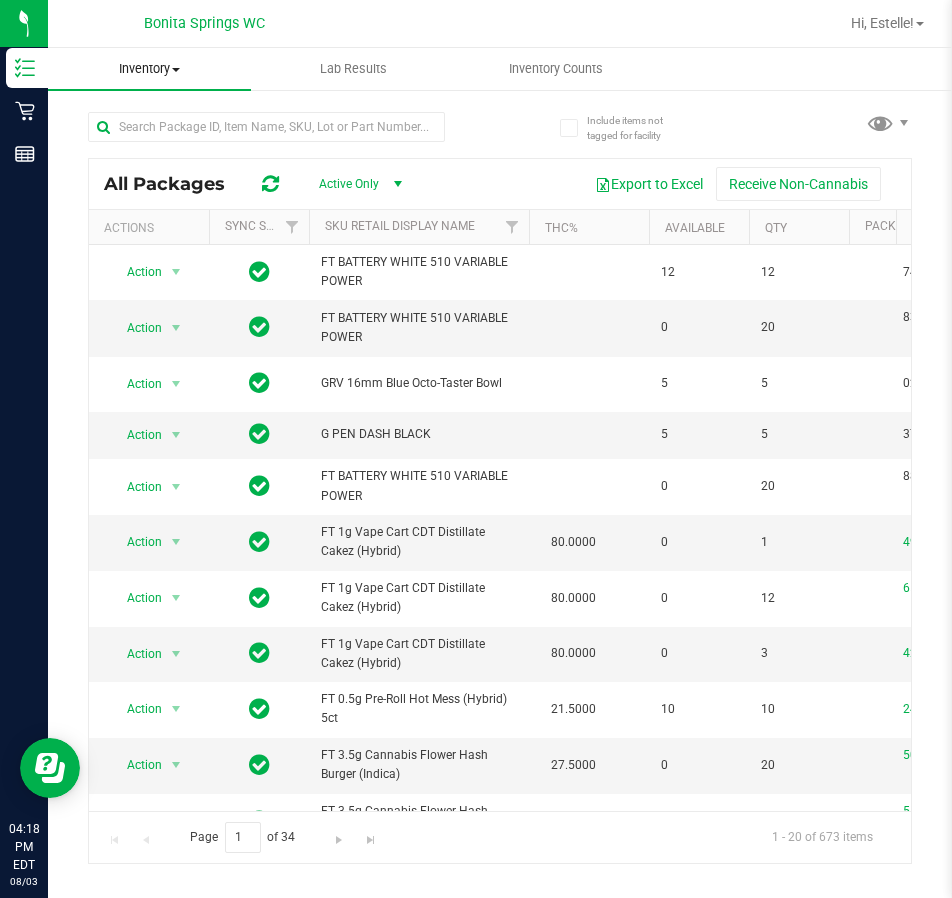 drag, startPoint x: 150, startPoint y: 70, endPoint x: 146, endPoint y: 104, distance: 34.234486 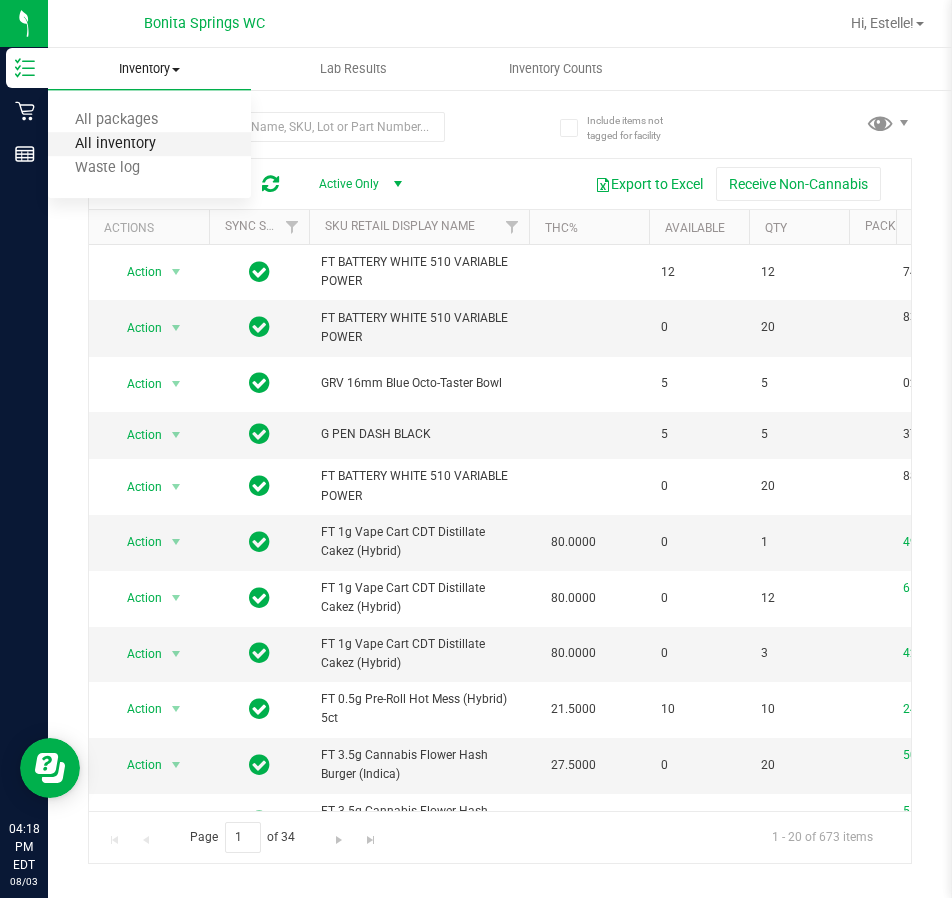 click on "All inventory" at bounding box center (115, 144) 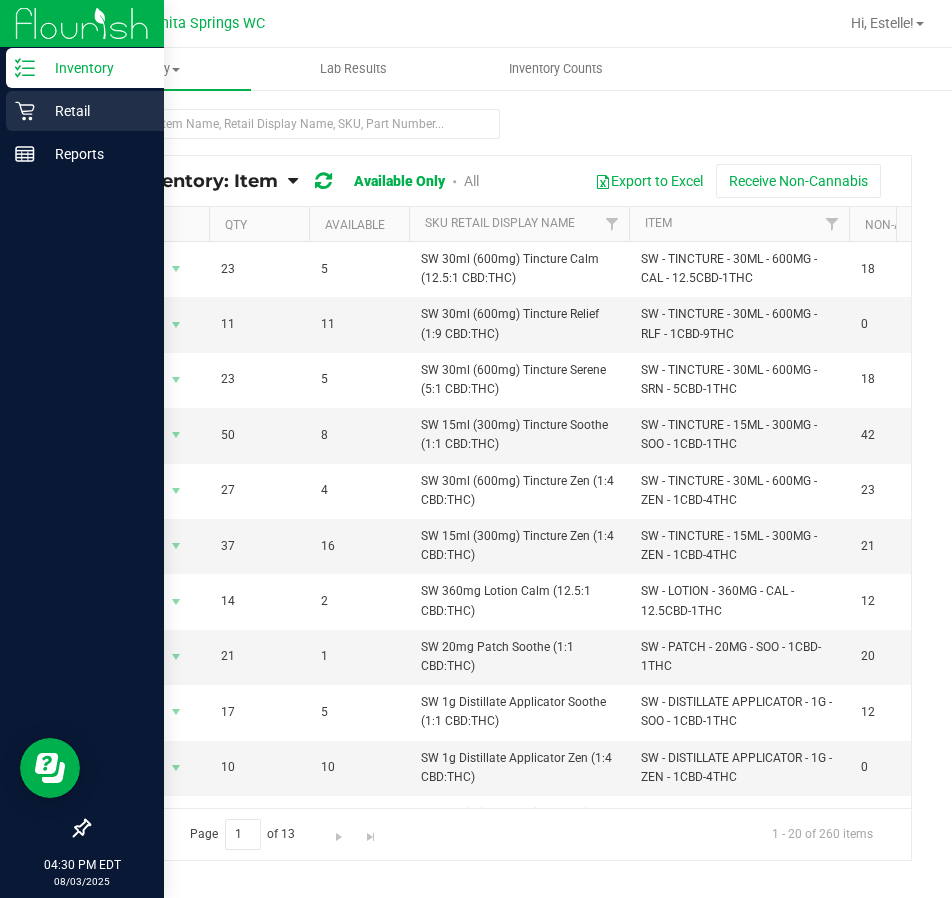 click 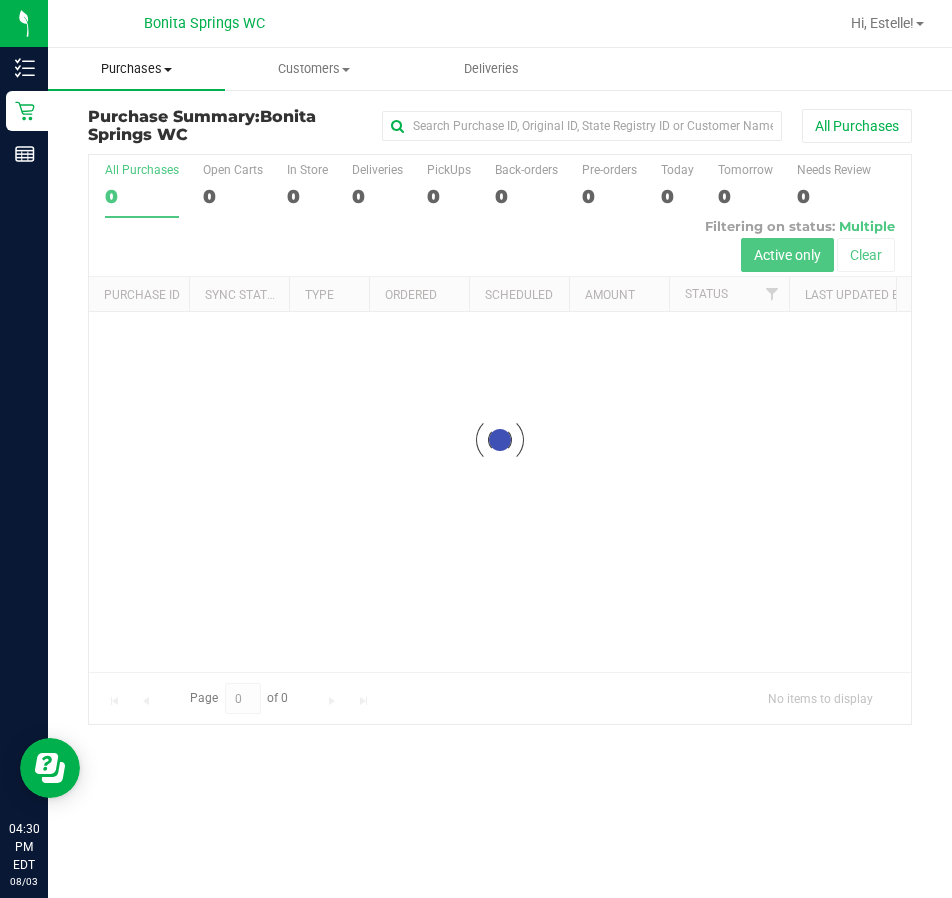 click on "Purchases" at bounding box center [136, 69] 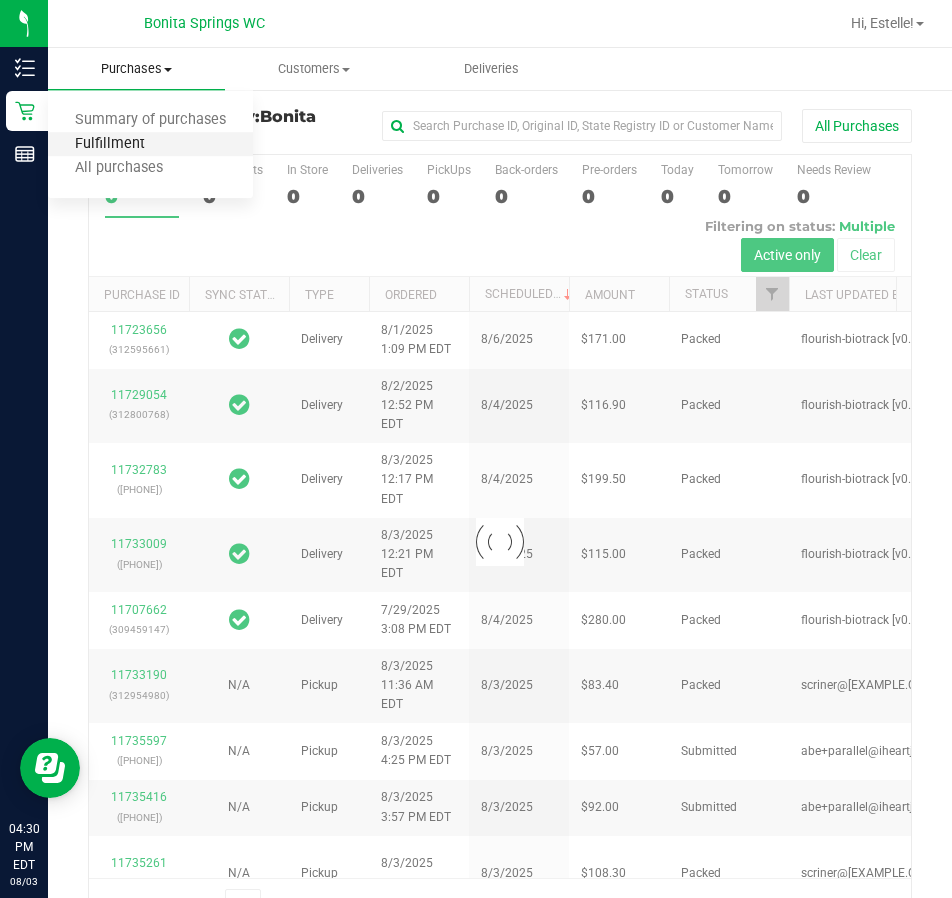 click on "Fulfillment" at bounding box center [110, 144] 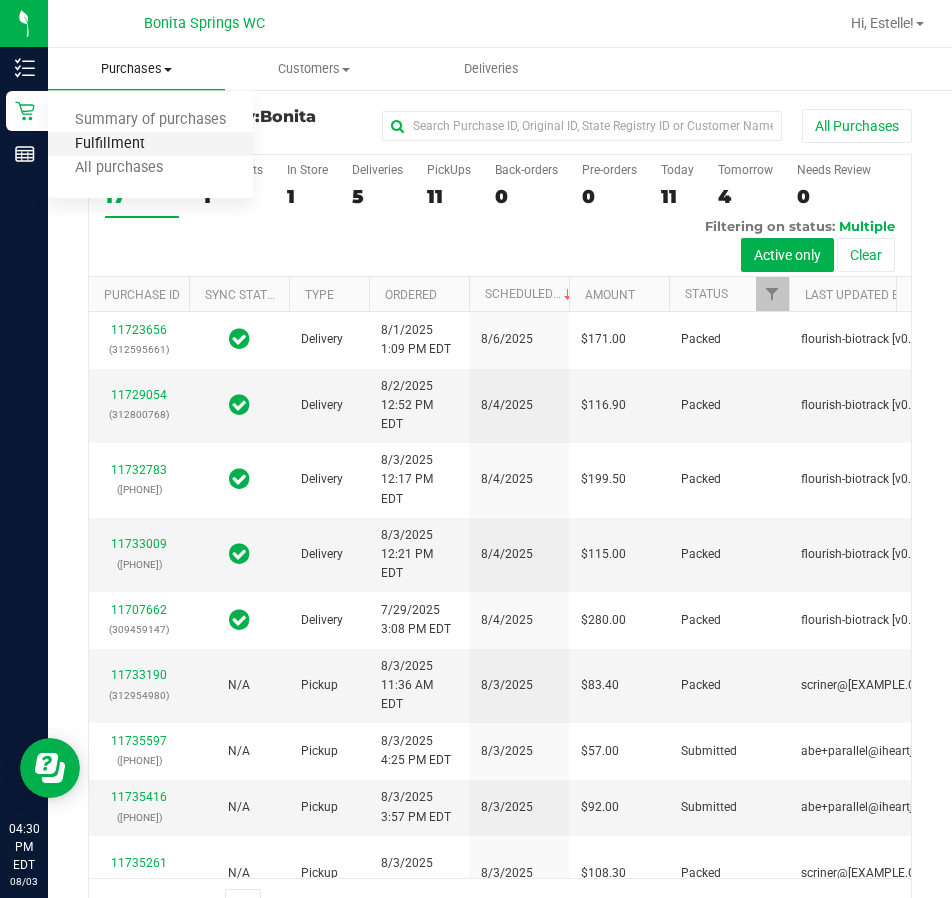 click on "Fulfillment" at bounding box center (110, 144) 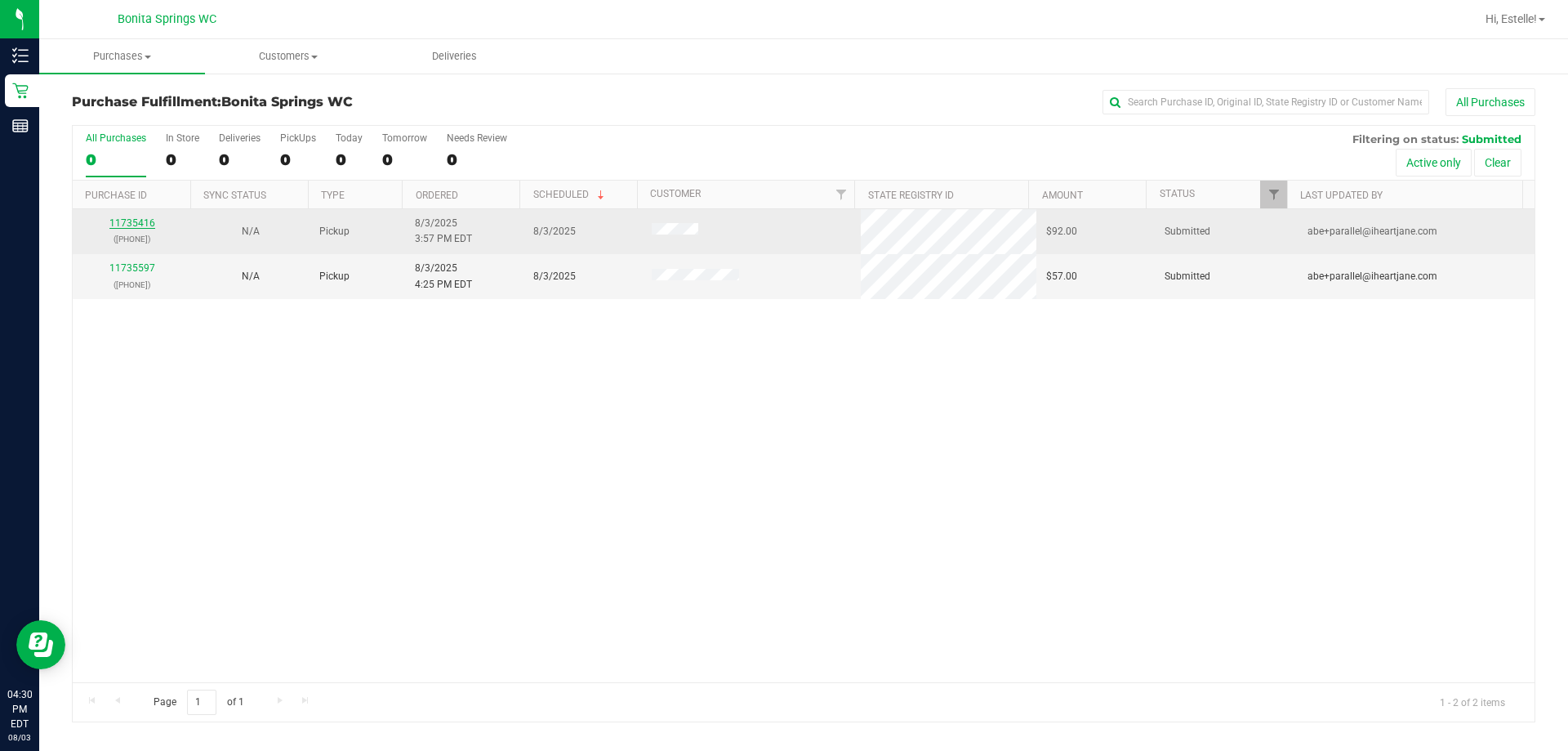 click on "11735416
([PHONE])" at bounding box center [131, 231] 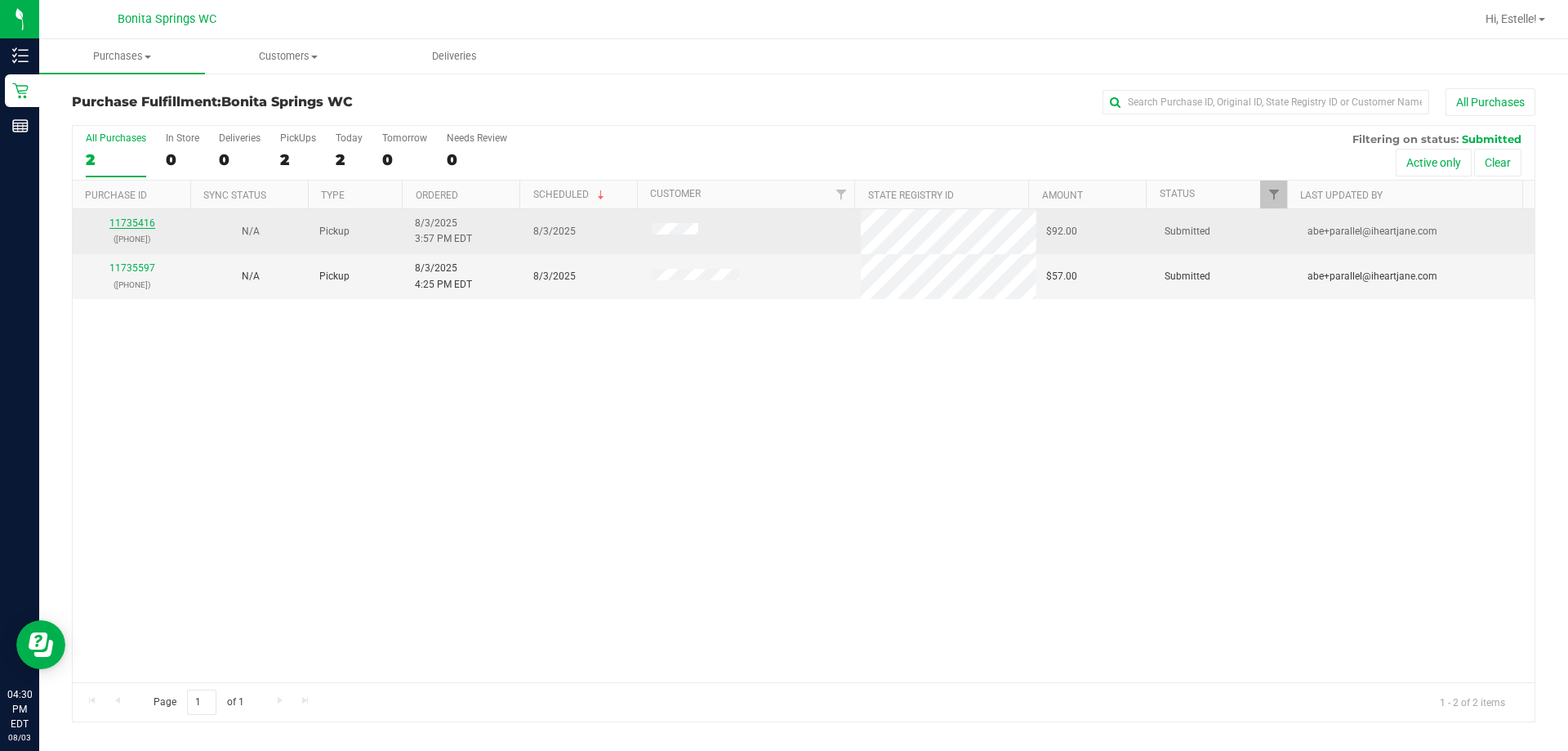 click on "11735416" at bounding box center (132, 223) 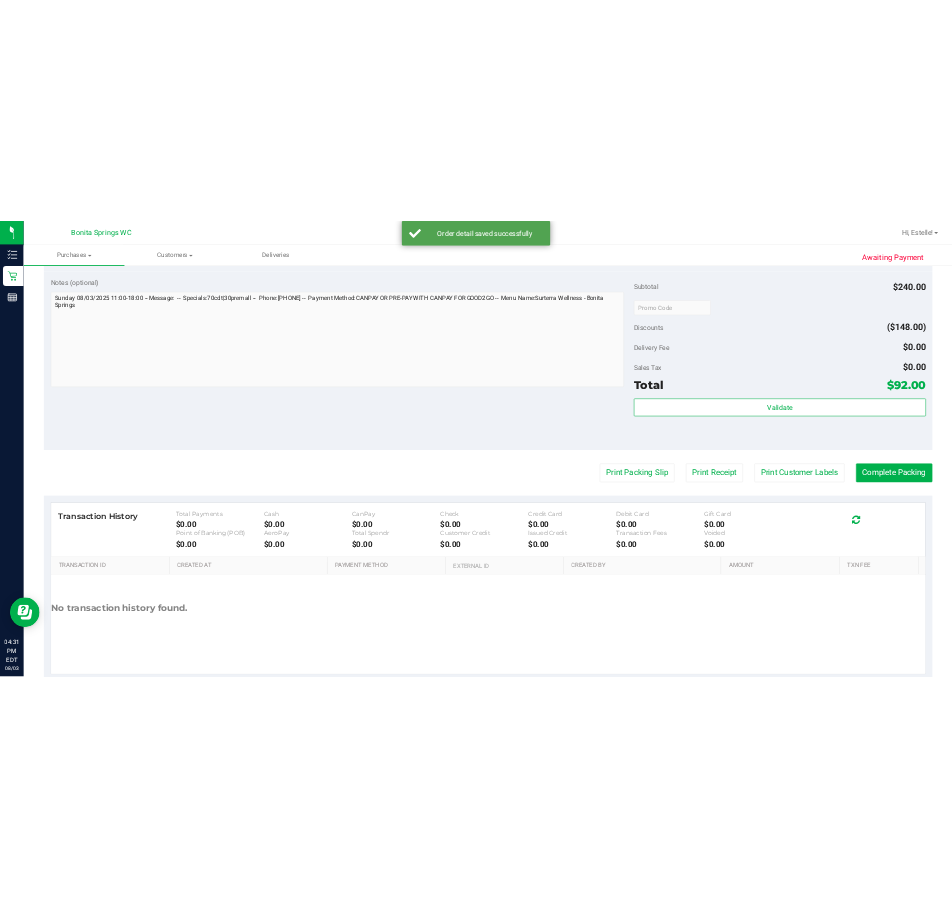 scroll, scrollTop: 900, scrollLeft: 0, axis: vertical 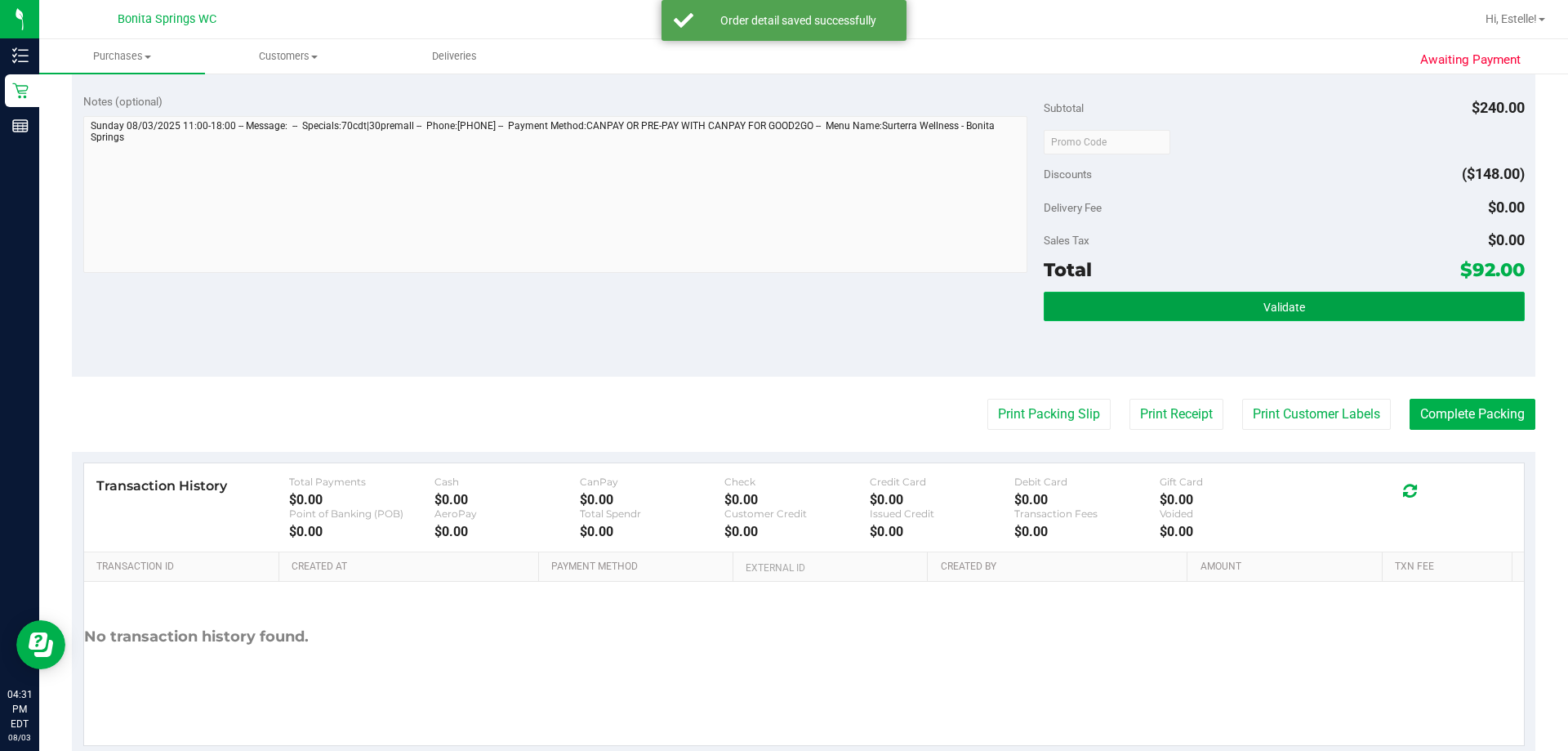 click on "Validate" at bounding box center (1284, 306) 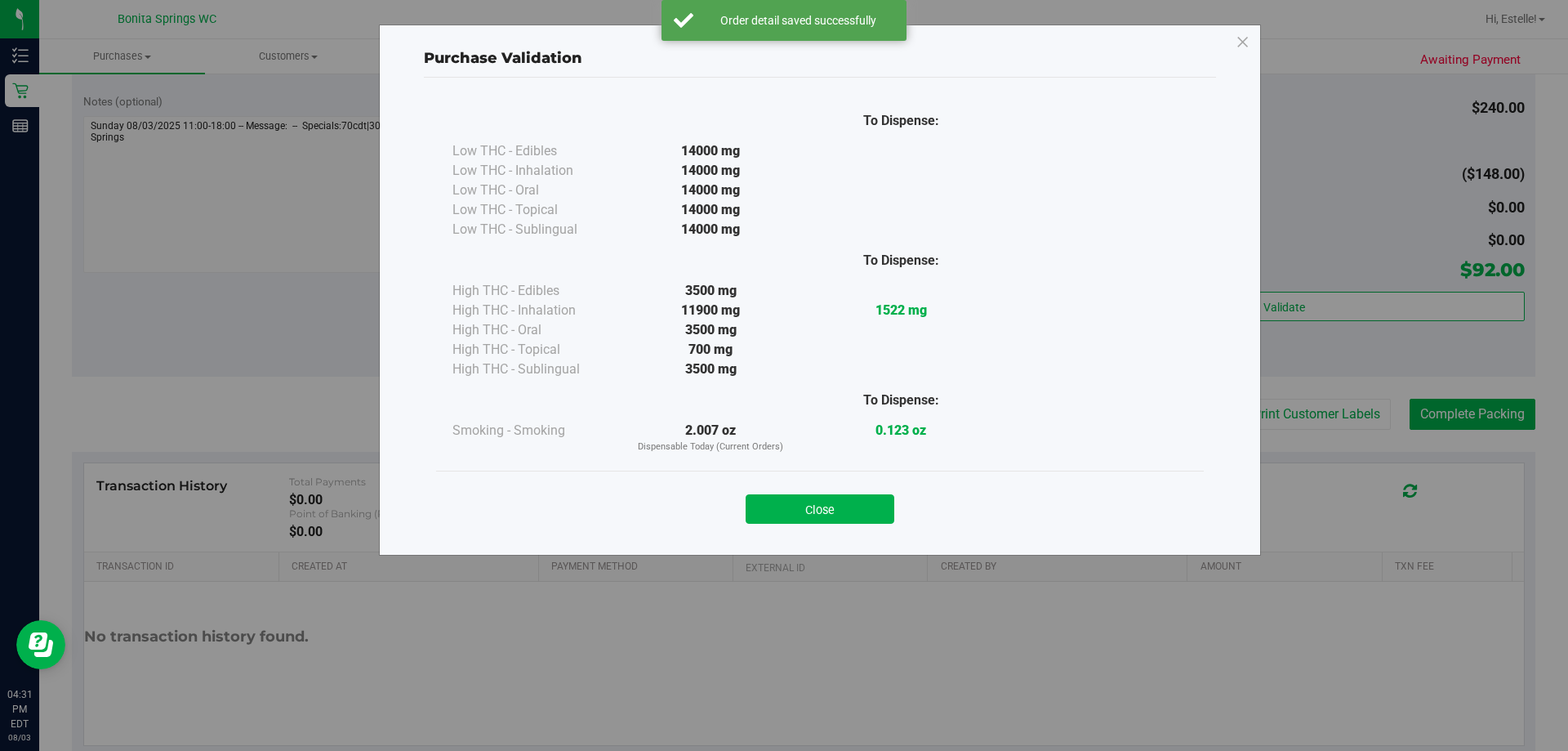 click on "Close" at bounding box center (820, 504) 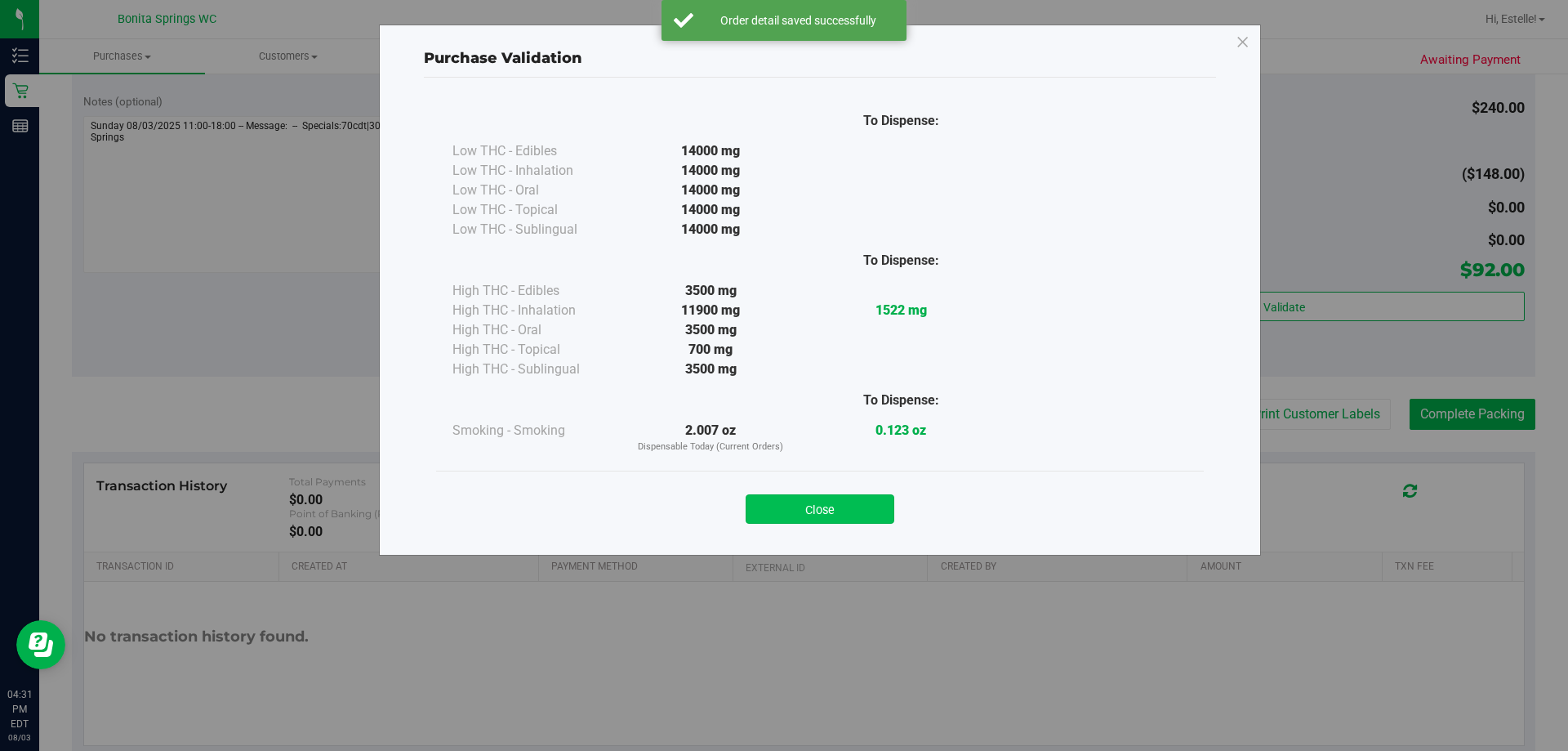 click on "Close" at bounding box center [820, 509] 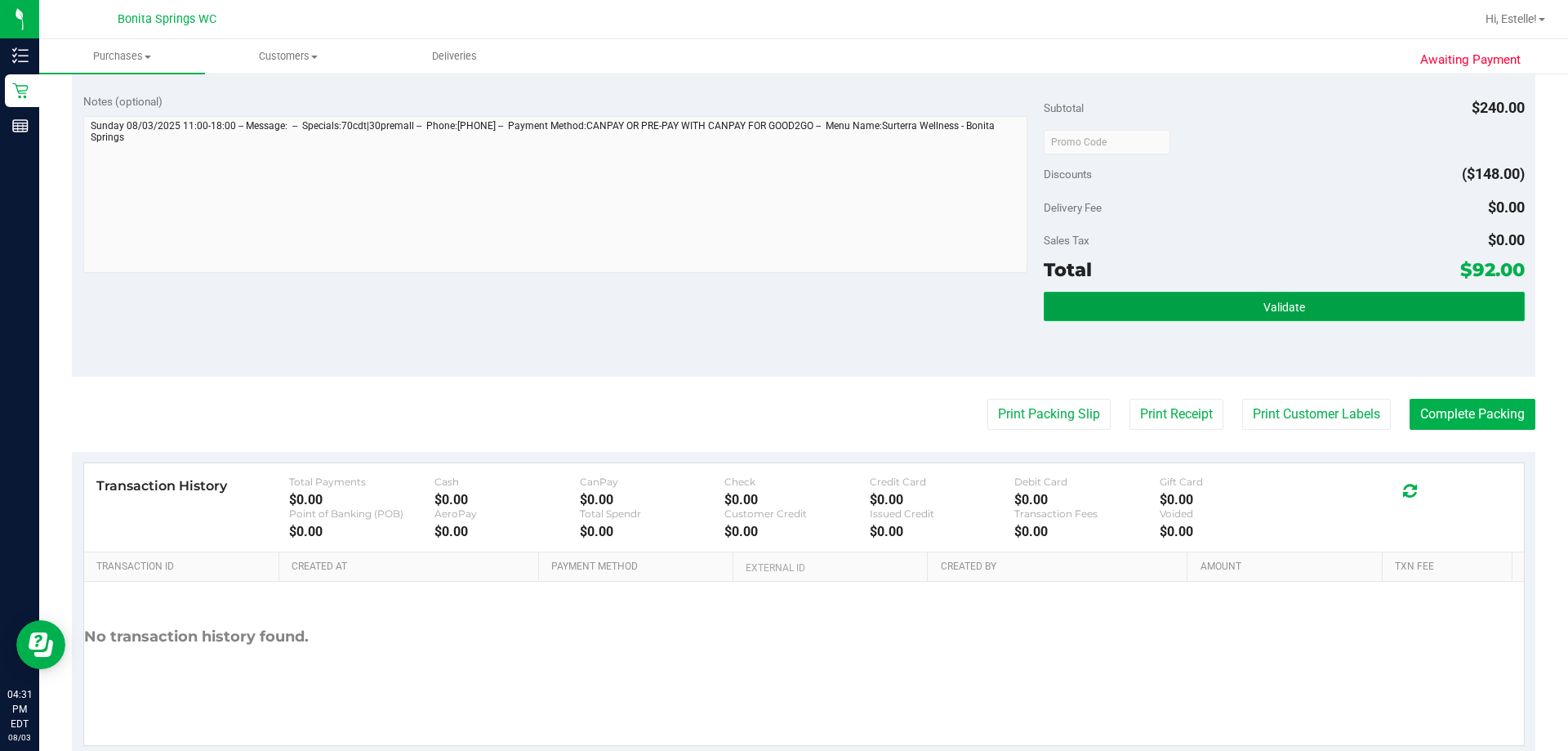 click on "Validate" at bounding box center [1284, 306] 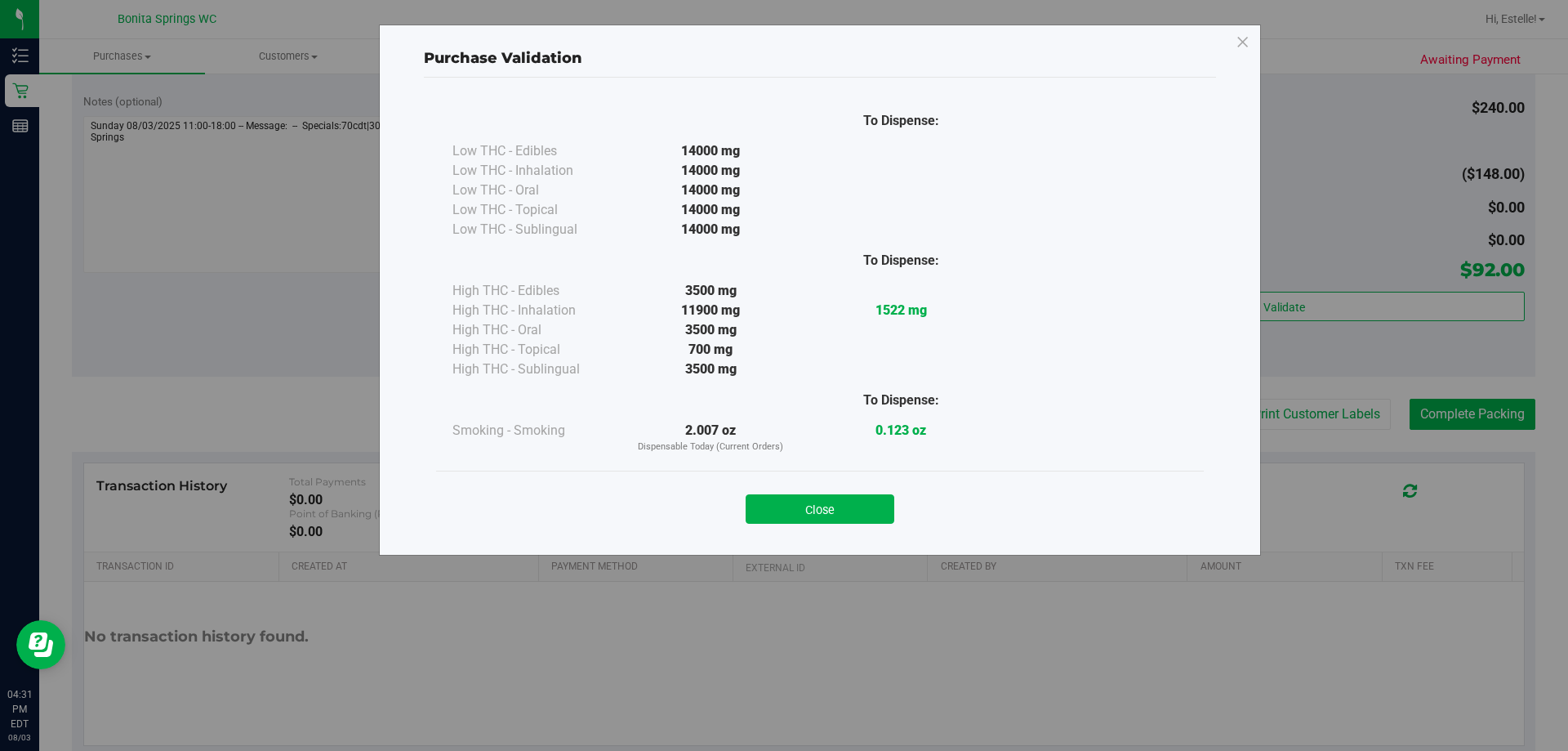 drag, startPoint x: 1455, startPoint y: 411, endPoint x: 1456, endPoint y: 420, distance: 9.055385 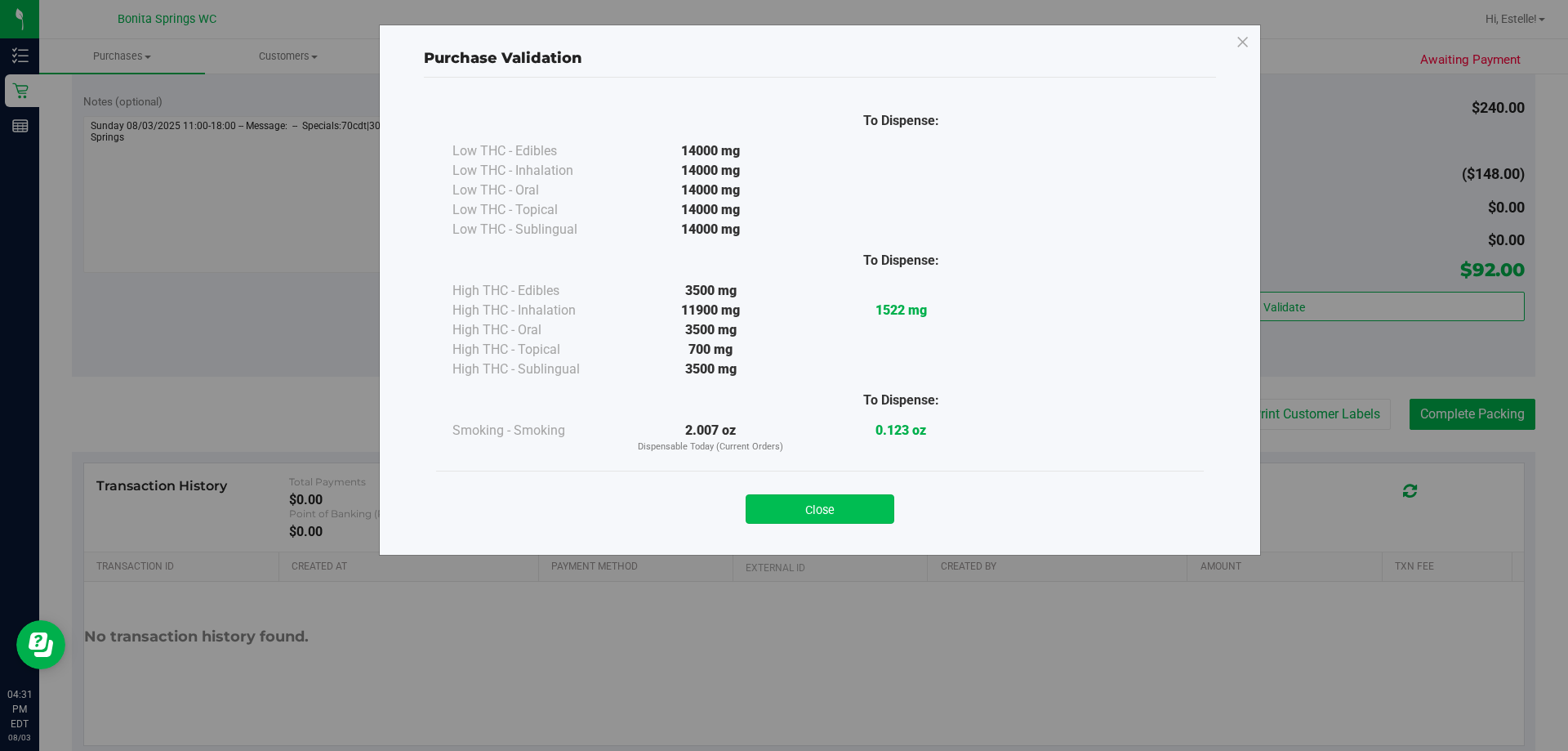 click on "Close" at bounding box center [820, 509] 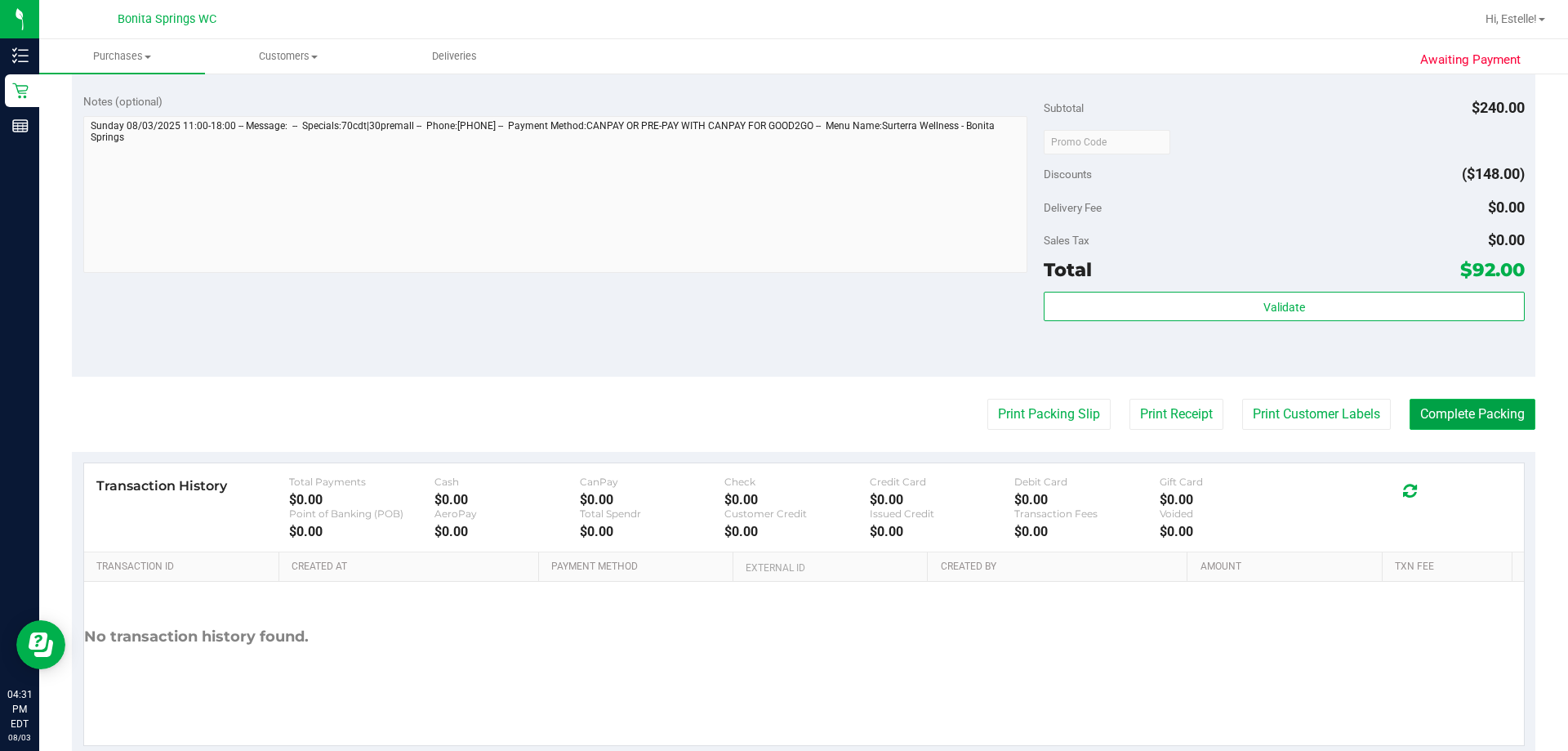 click on "Complete Packing" at bounding box center (1472, 414) 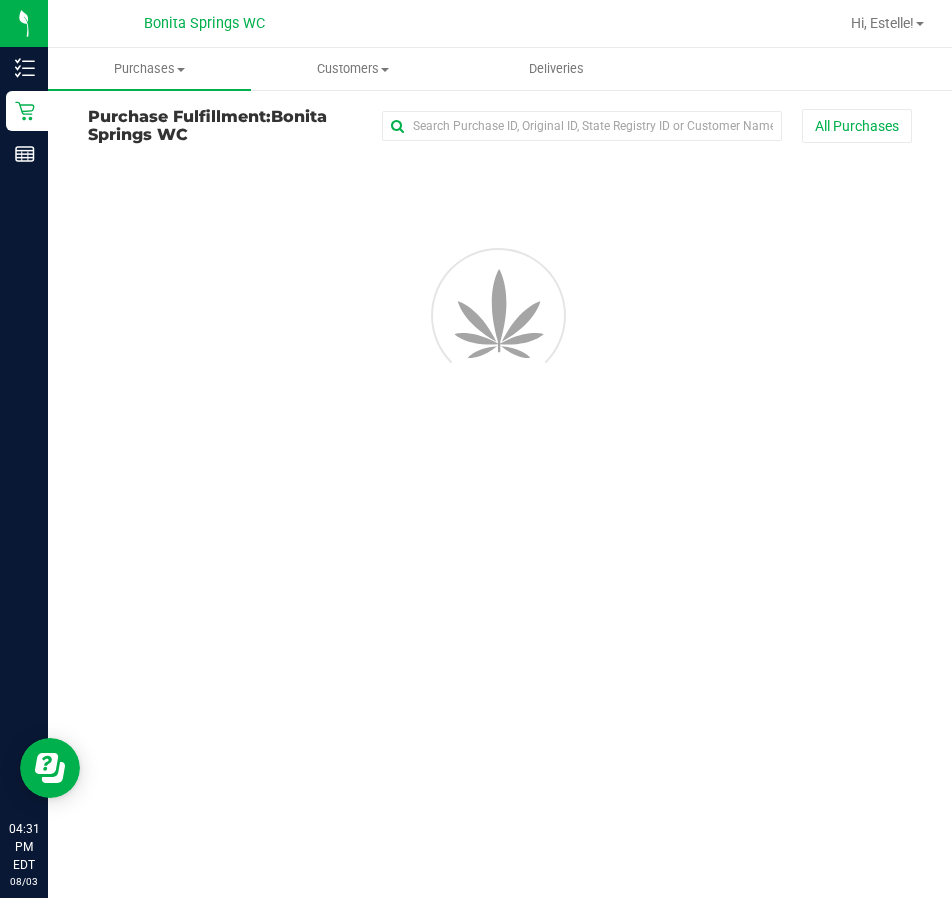 scroll, scrollTop: 0, scrollLeft: 0, axis: both 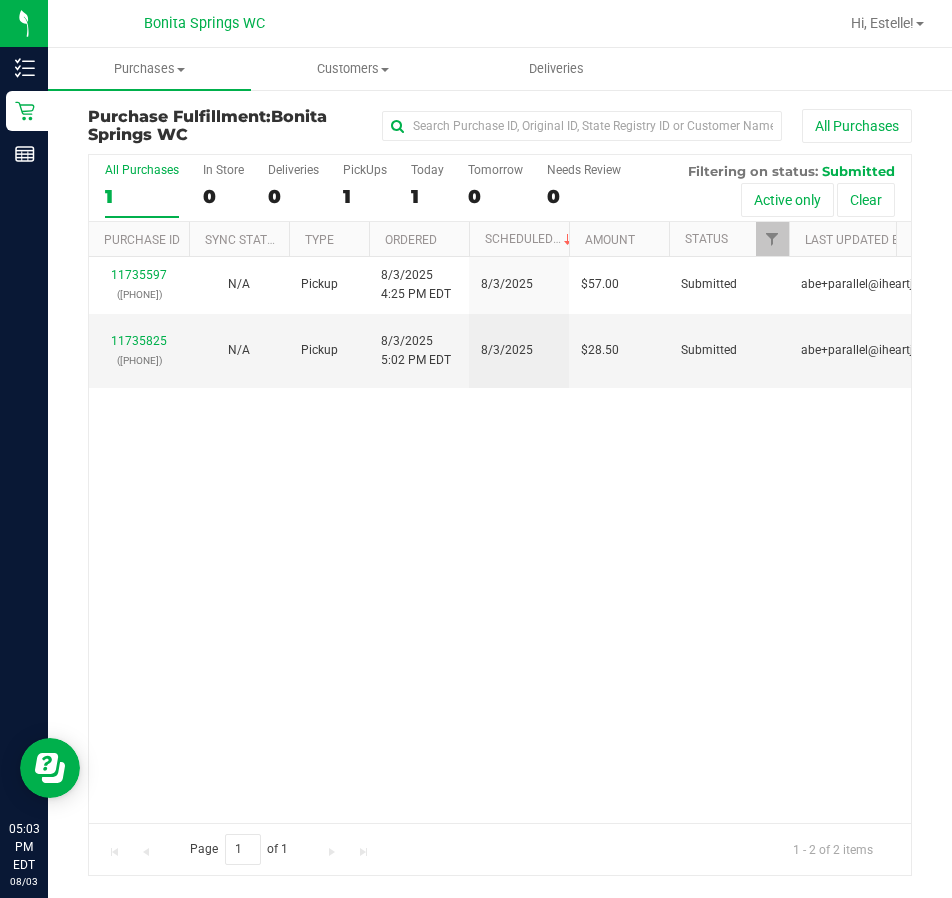 click on "11735597
([PHONE])
N/A
Pickup 8/3/2025 4:25 PM EDT 8/3/2025
$57.00
Submitted abe+parallel@[EXAMPLE.COM]
11735825
([PHONE])
N/A
Pickup 8/3/2025 5:02 PM EDT 8/3/2025
$28.50
Submitted abe+parallel@[EXAMPLE.COM]" at bounding box center [500, 540] 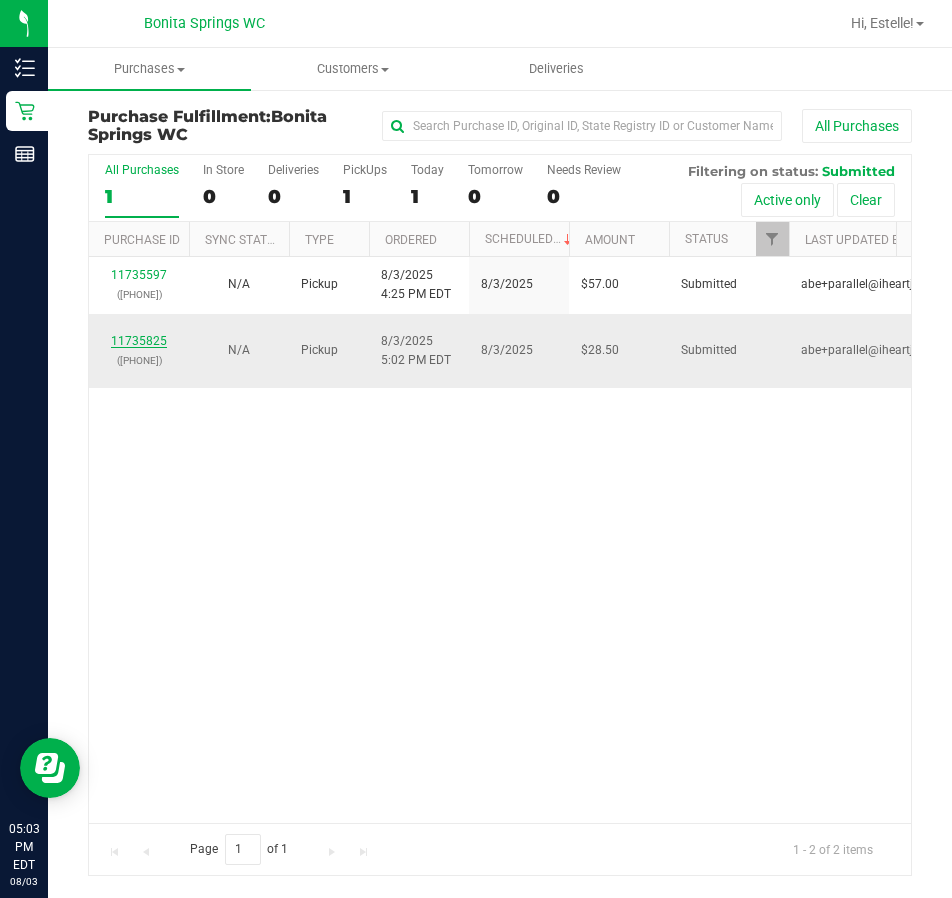 click on "11735825" at bounding box center (139, 341) 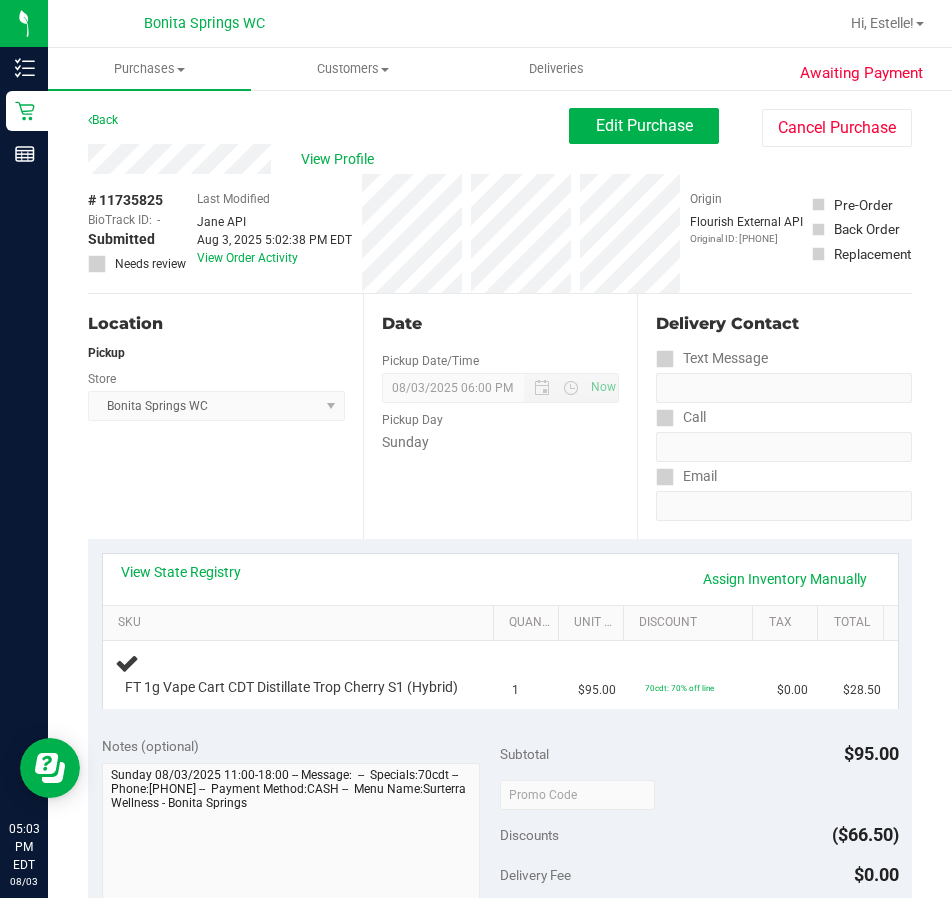 click on "Location
Pickup
Store
Bonita Springs WC Select Store Bonita Springs WC Boynton Beach WC Bradenton WC Brandon WC Brooksville WC Call Center Clermont WC Crestview WC Deerfield Beach WC Delray Beach WC Deltona WC Ft Walton Beach WC Ft. Lauderdale WC Ft. Myers WC Gainesville WC Jax Atlantic WC JAX DC REP Jax WC Key West WC Lakeland WC Largo WC Lehigh Acres DC REP Merritt Island WC Miami 72nd WC Miami Beach WC Miami Dadeland WC Miramar DC REP New Port Richey WC North Palm Beach WC North Port WC Ocala WC Orange Park WC Orlando Colonial WC Orlando DC REP Orlando WC Oviedo WC Palm Bay WC Palm Coast WC Panama City WC Pensacola WC Port Orange WC Port St. Lucie WC Sebring WC South Tampa WC St. Pete WC Summerfield WC Tallahassee DC REP Tallahassee WC Tampa DC Testing Tampa Warehouse Tampa WC TX Austin DC TX Plano Retail WPB DC" at bounding box center (225, 416) 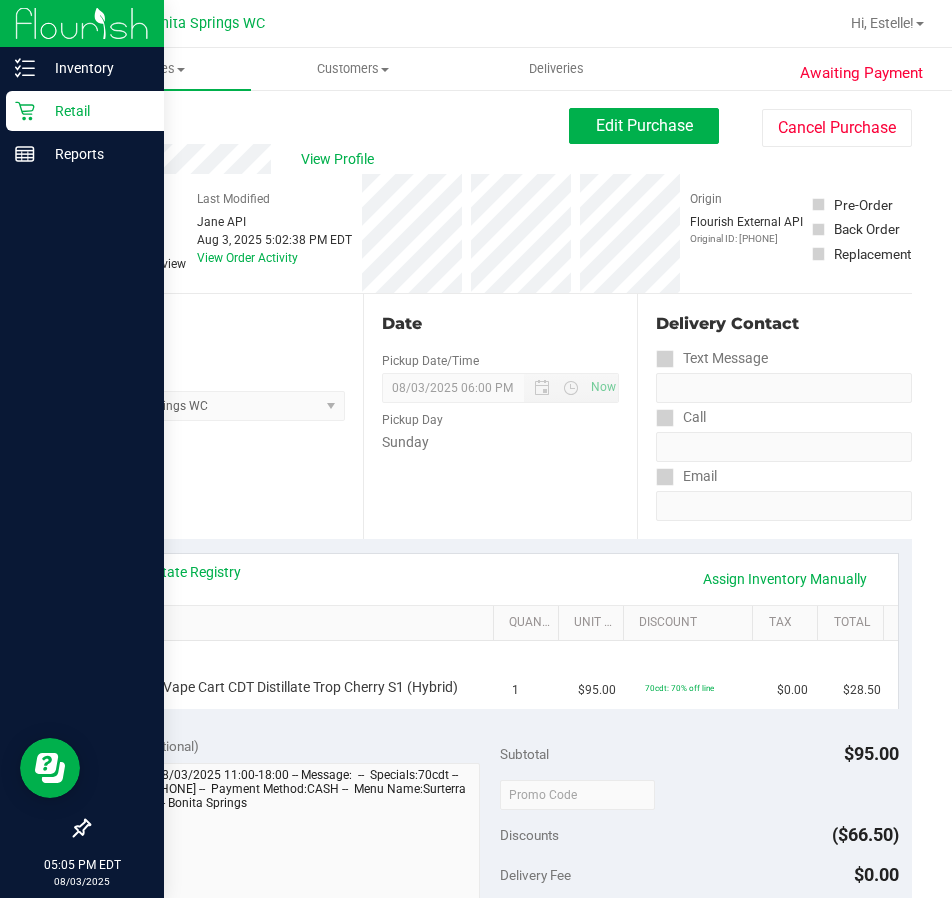 click 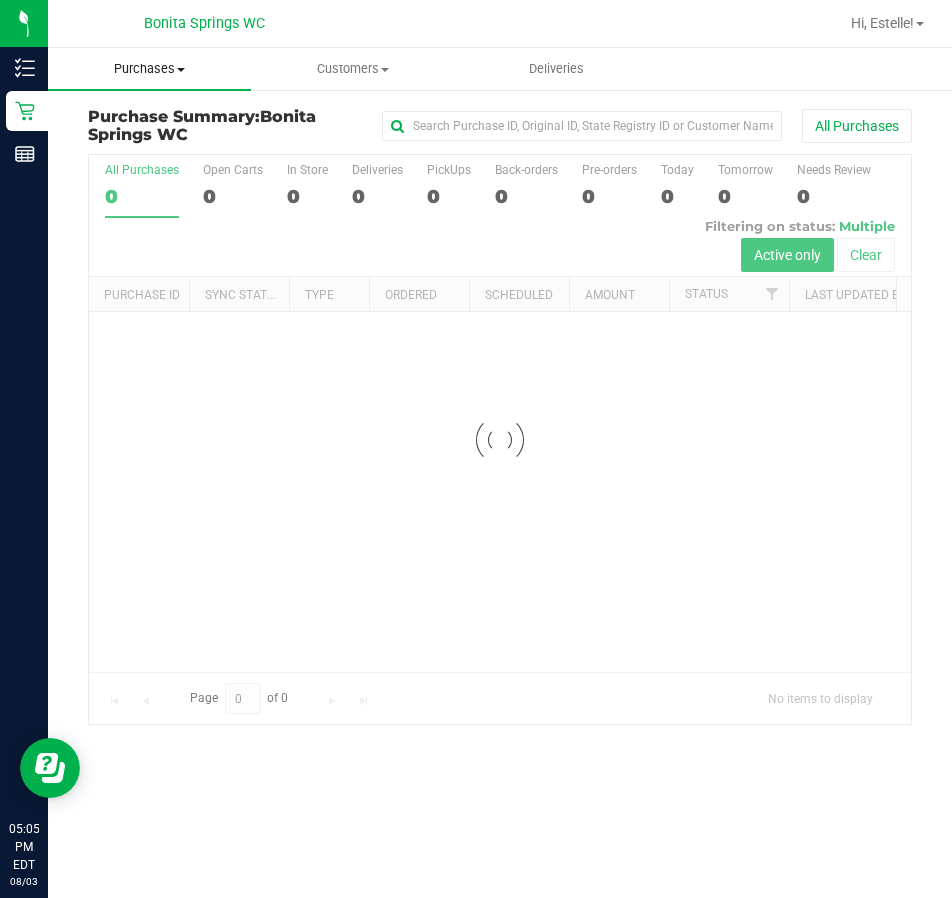click on "Purchases" at bounding box center [149, 69] 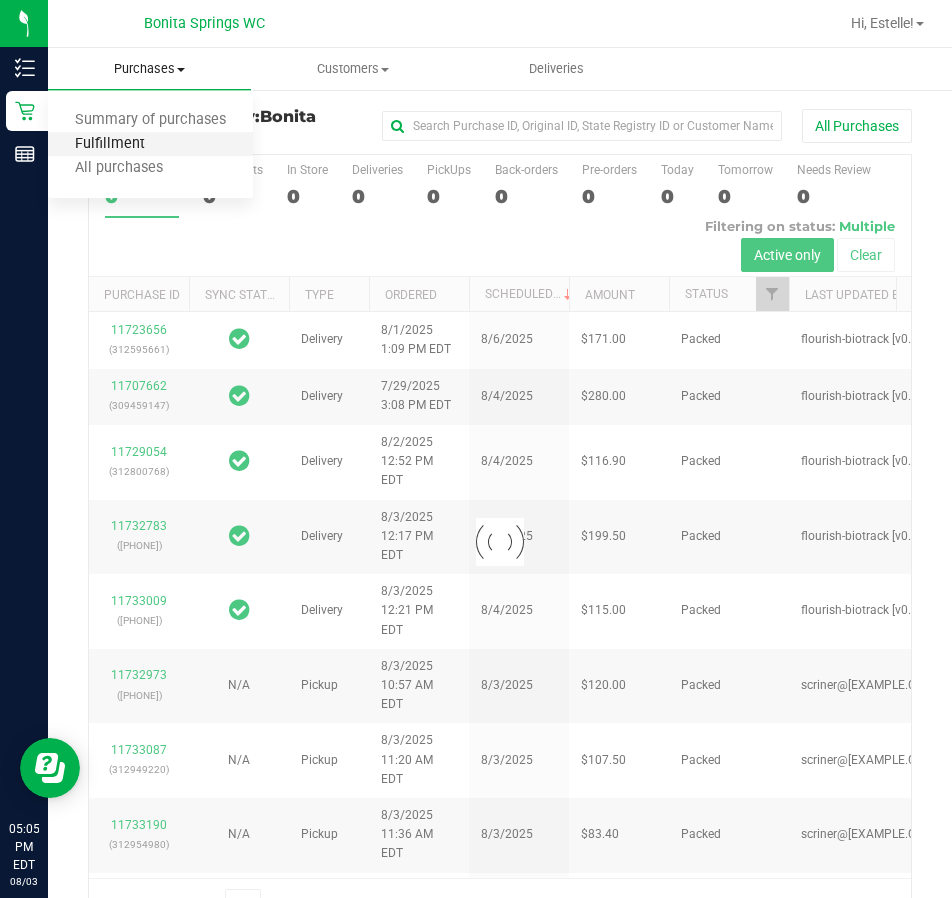 click on "Fulfillment" at bounding box center (110, 144) 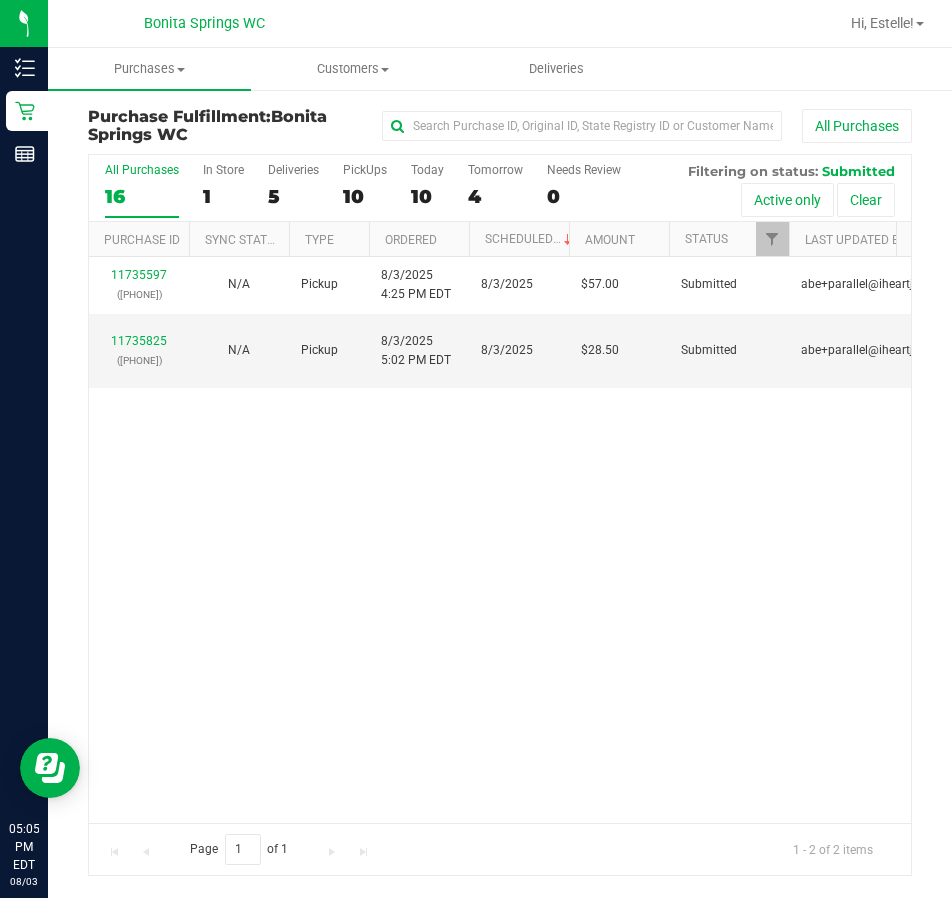 click on "11735597
([PHONE])
N/A
Pickup 8/3/2025 4:25 PM EDT 8/3/2025
$57.00
Submitted abe+parallel@[EXAMPLE.COM]
11735825
([PHONE])
N/A
Pickup 8/3/2025 5:02 PM EDT 8/3/2025
$28.50
Submitted abe+parallel@[EXAMPLE.COM]" at bounding box center [500, 540] 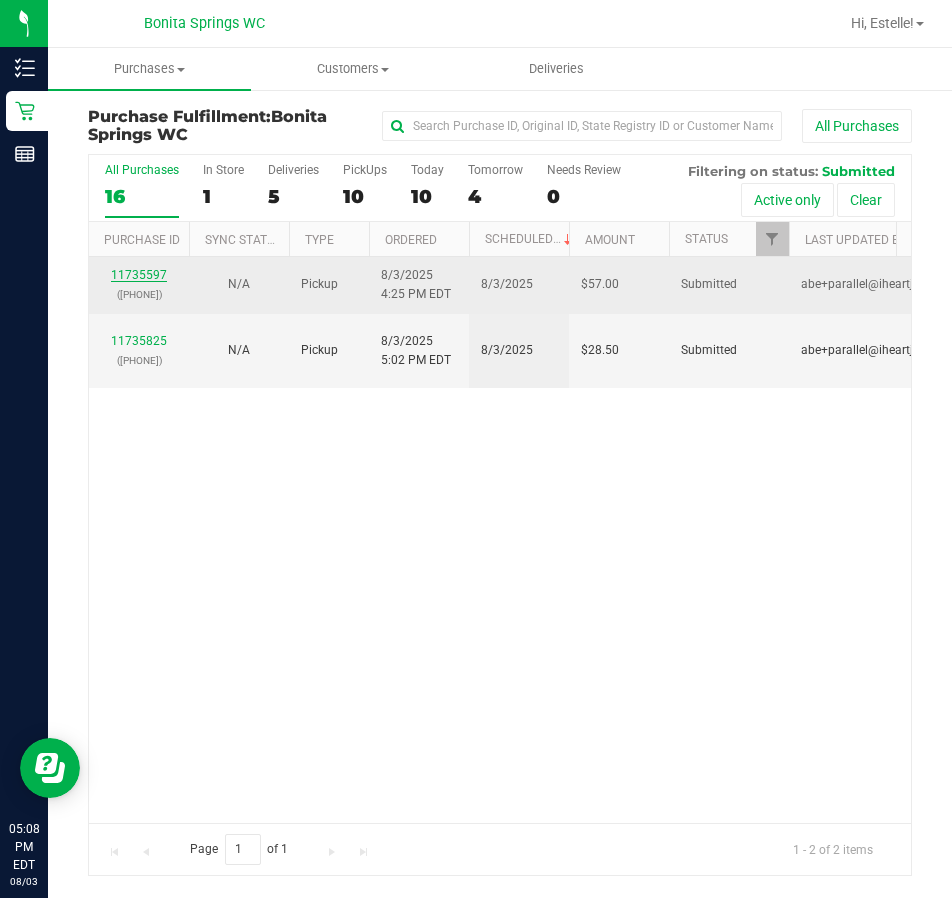 click on "11735597" at bounding box center (139, 275) 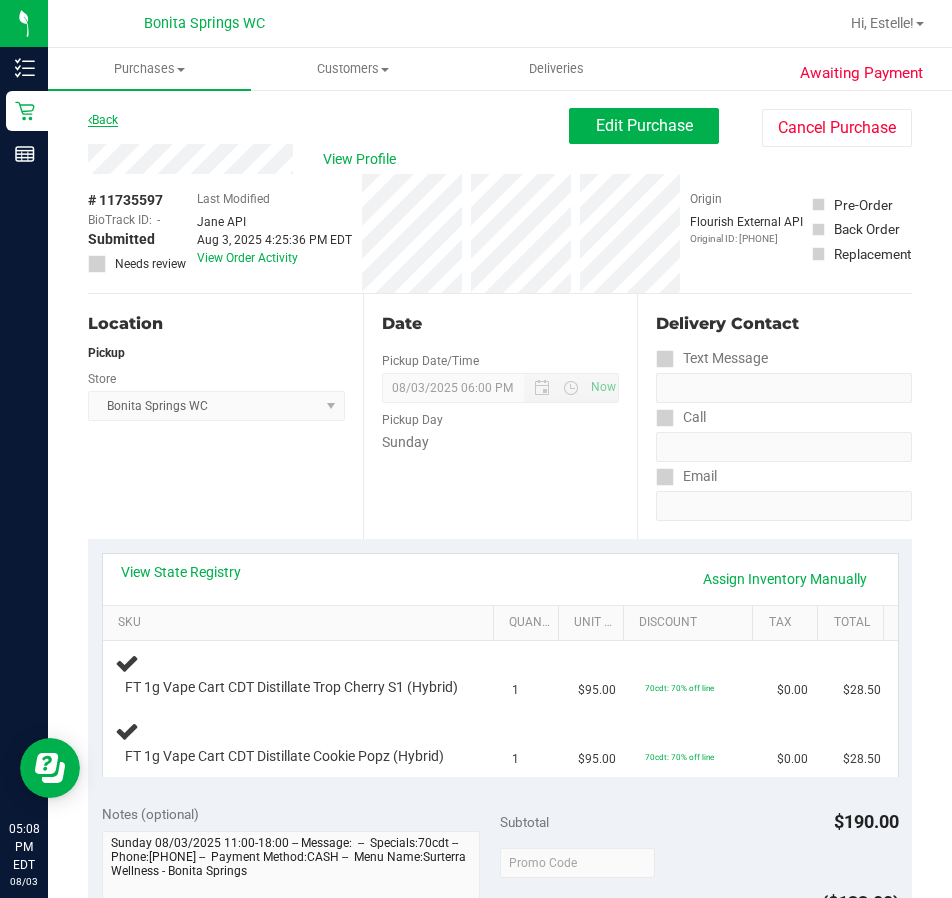 click on "Back" at bounding box center [103, 120] 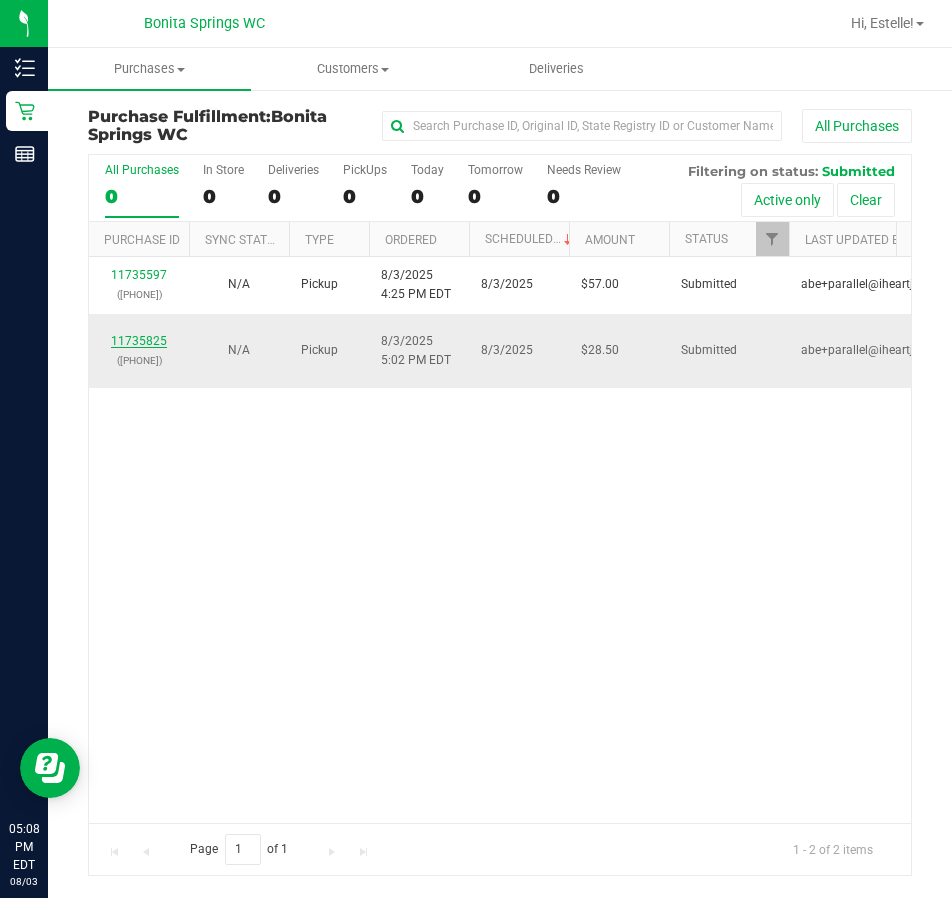 click on "11735825" at bounding box center [139, 341] 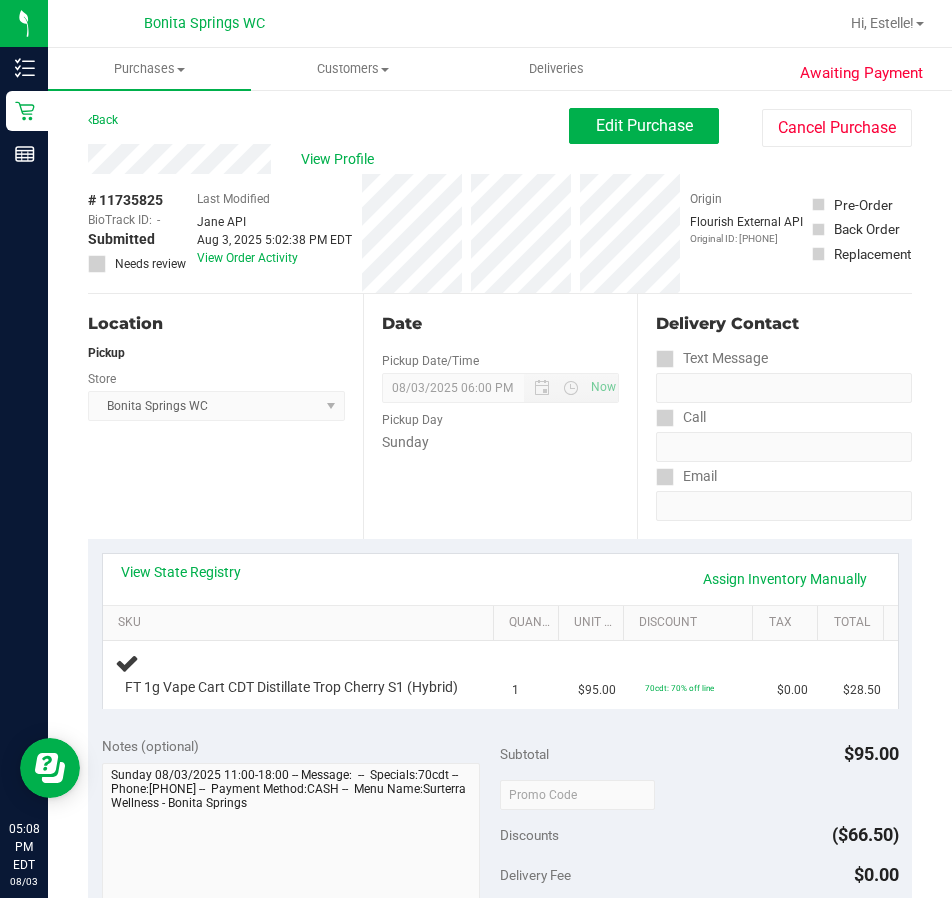 click on "# 11735825
BioTrack ID:
-
Submitted
Needs review" at bounding box center [138, 233] 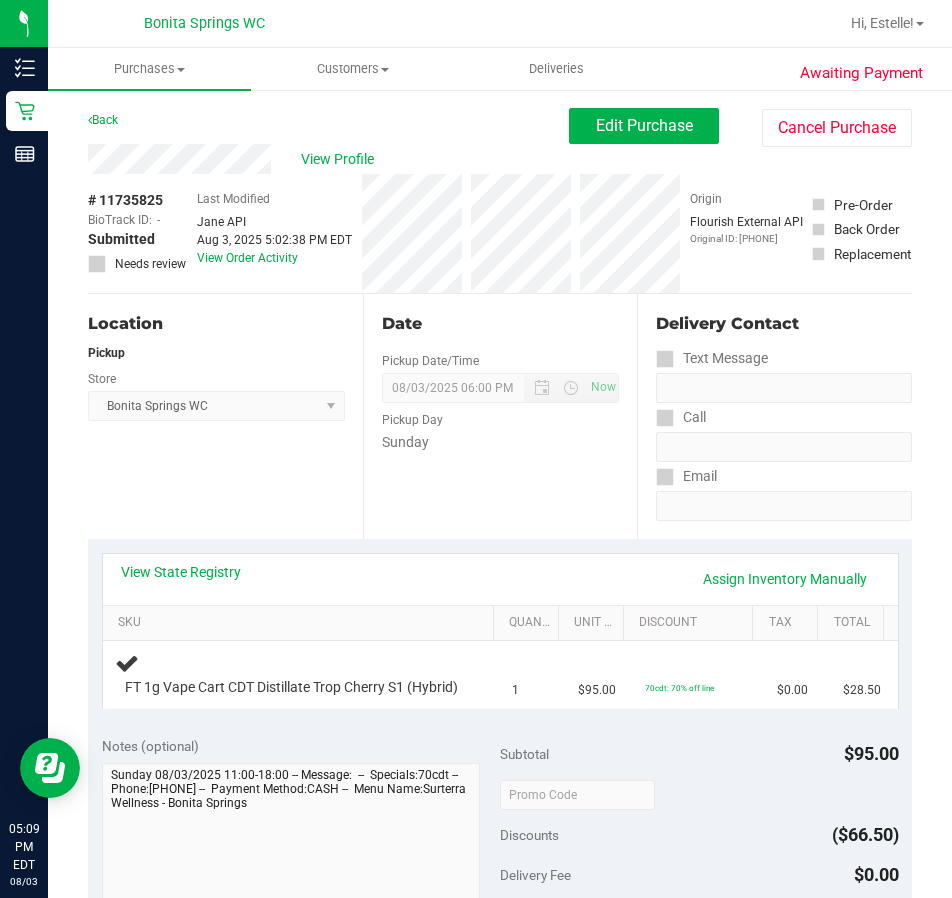 click on "Back" at bounding box center (103, 120) 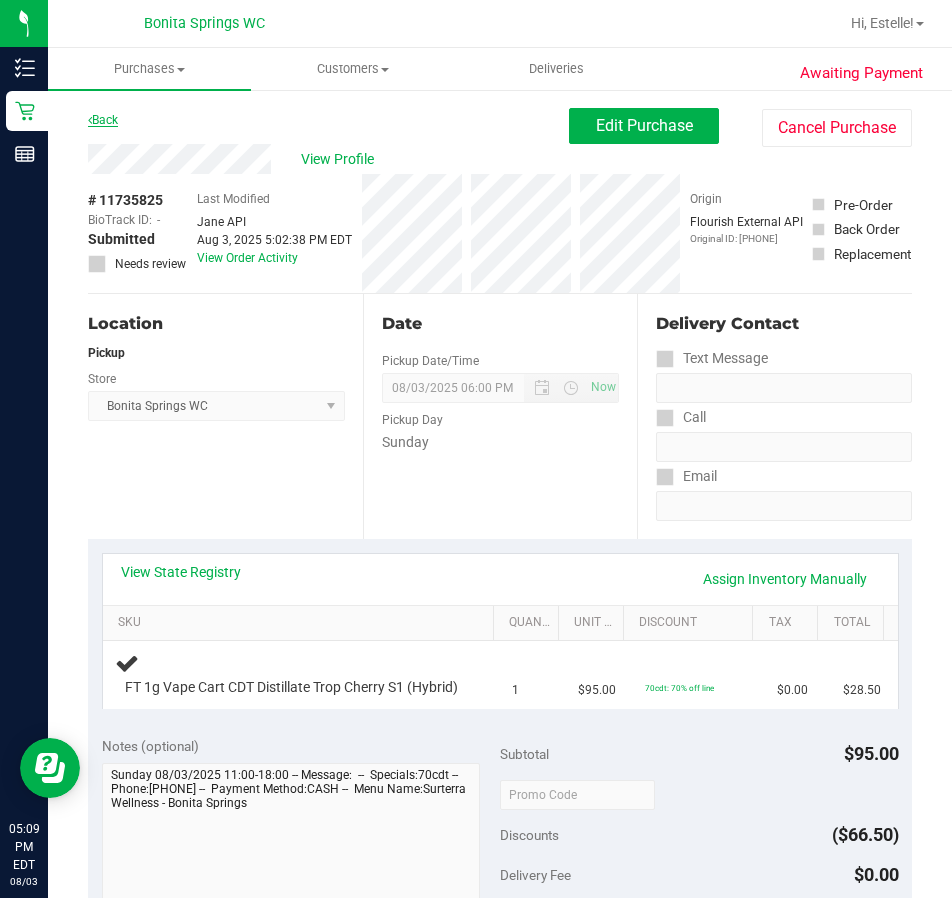 click on "Back" at bounding box center [103, 120] 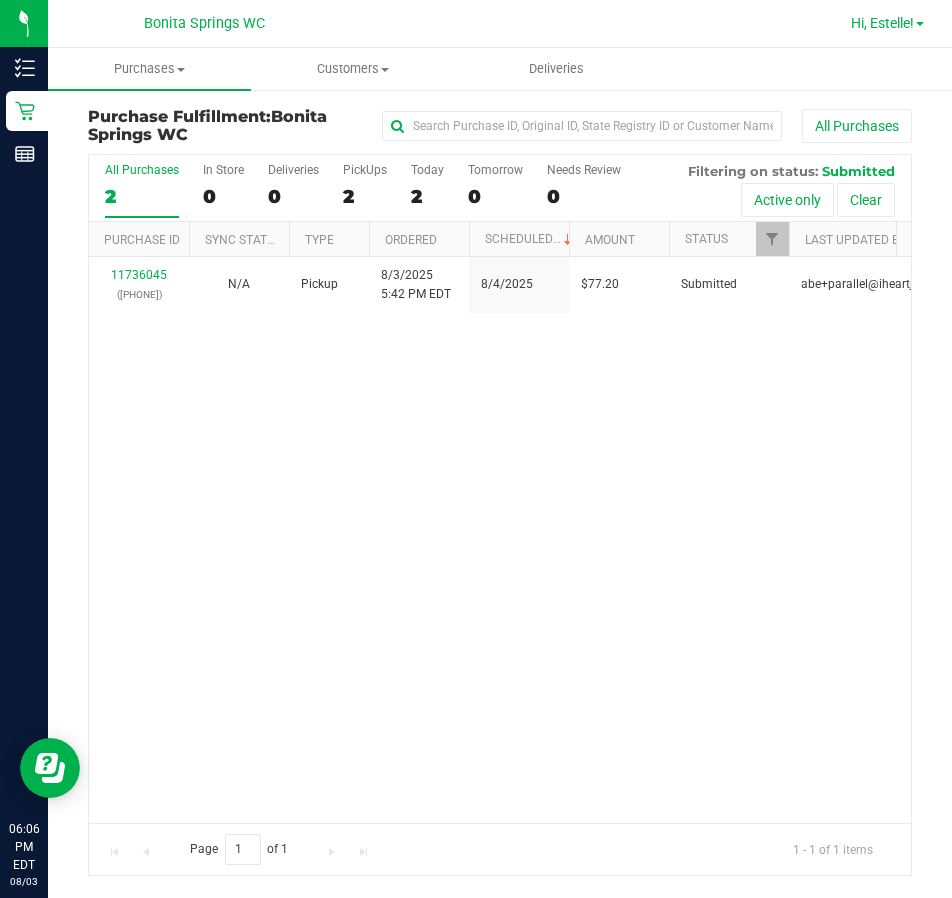 click on "Hi, Estelle!" at bounding box center (882, 23) 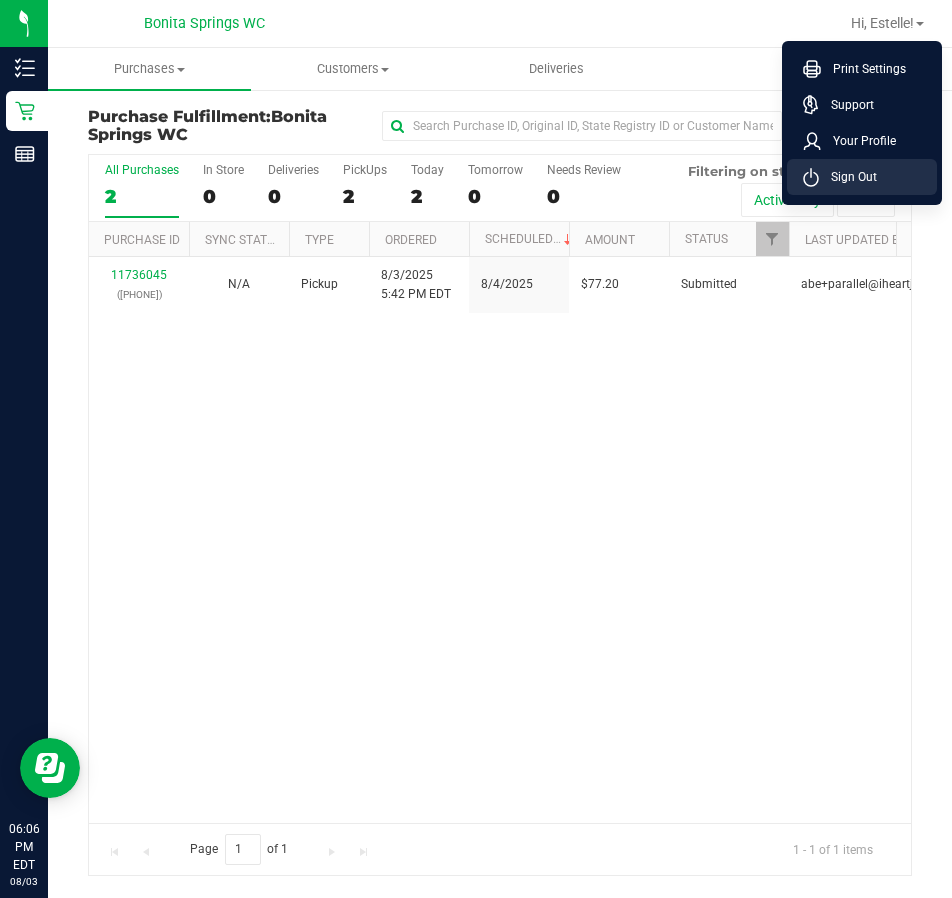 click on "Sign Out" at bounding box center (862, 177) 